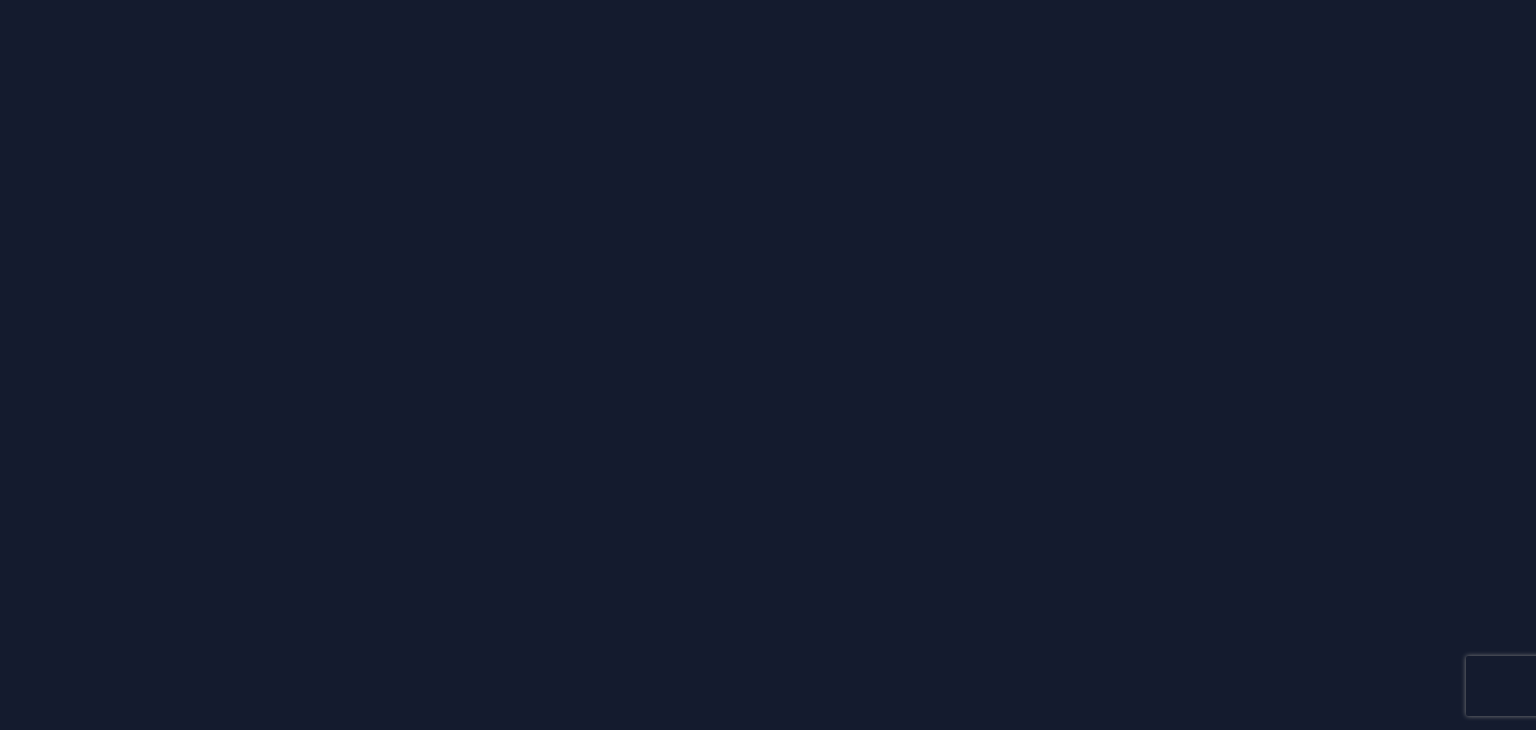 scroll, scrollTop: 0, scrollLeft: 0, axis: both 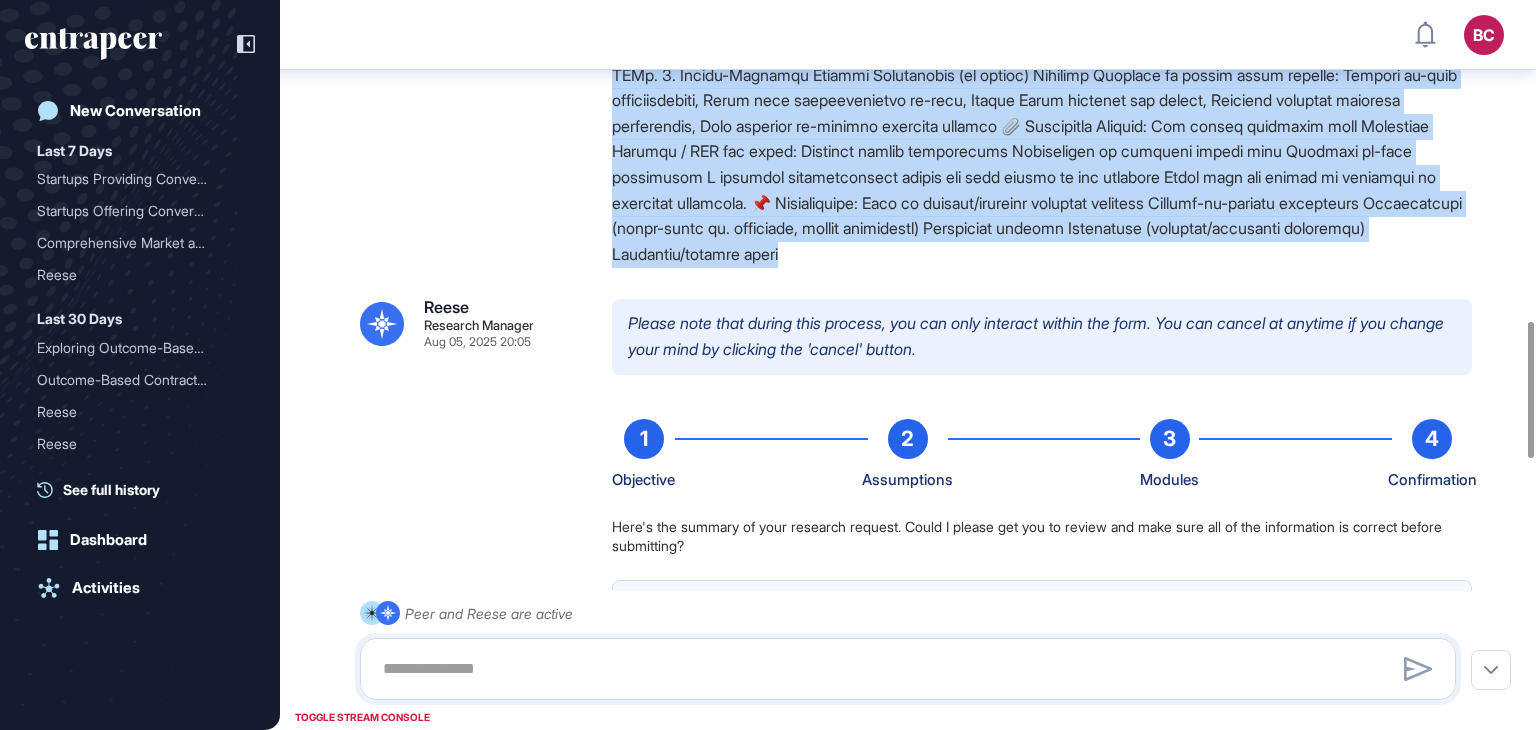 drag, startPoint x: 616, startPoint y: 173, endPoint x: 1159, endPoint y: 340, distance: 568.10034 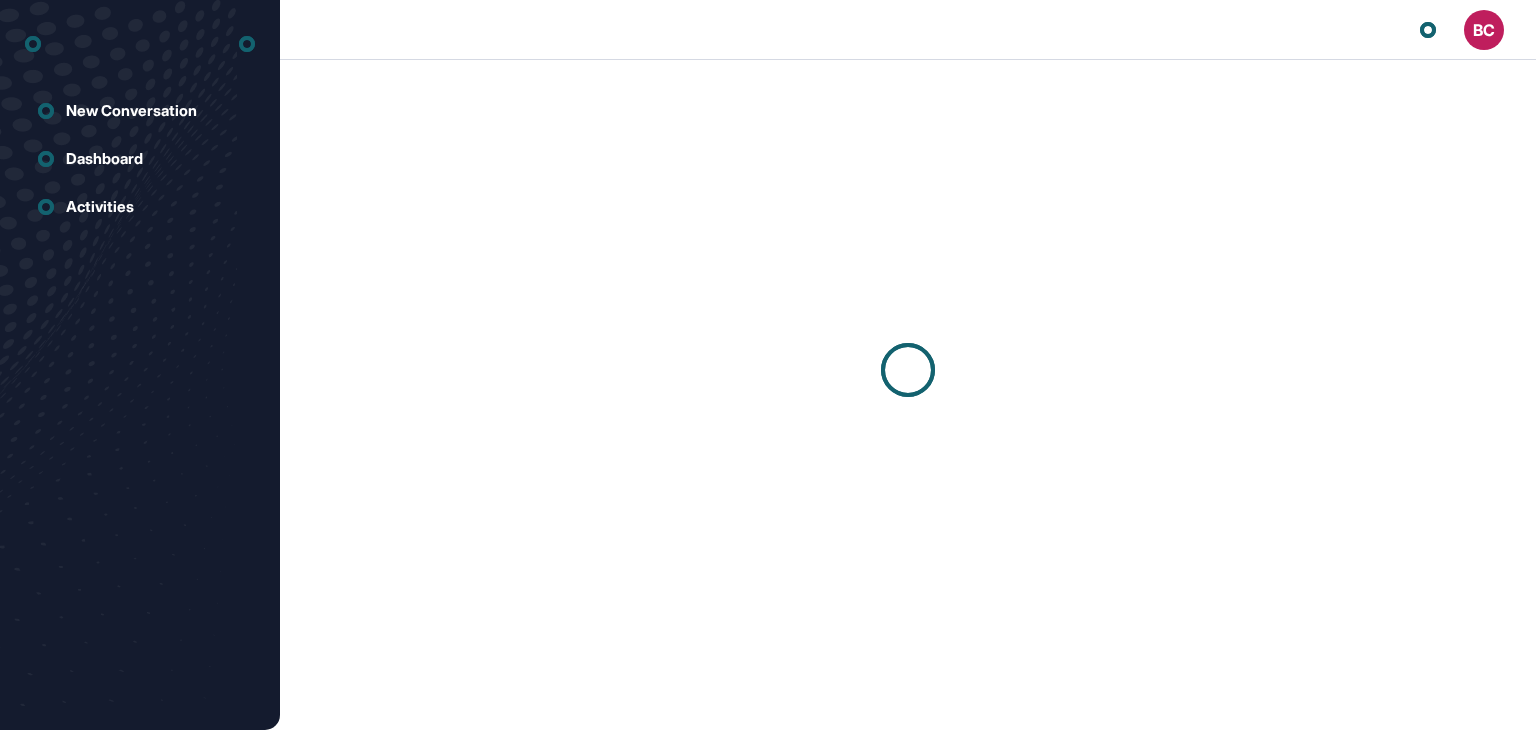 scroll, scrollTop: 0, scrollLeft: 0, axis: both 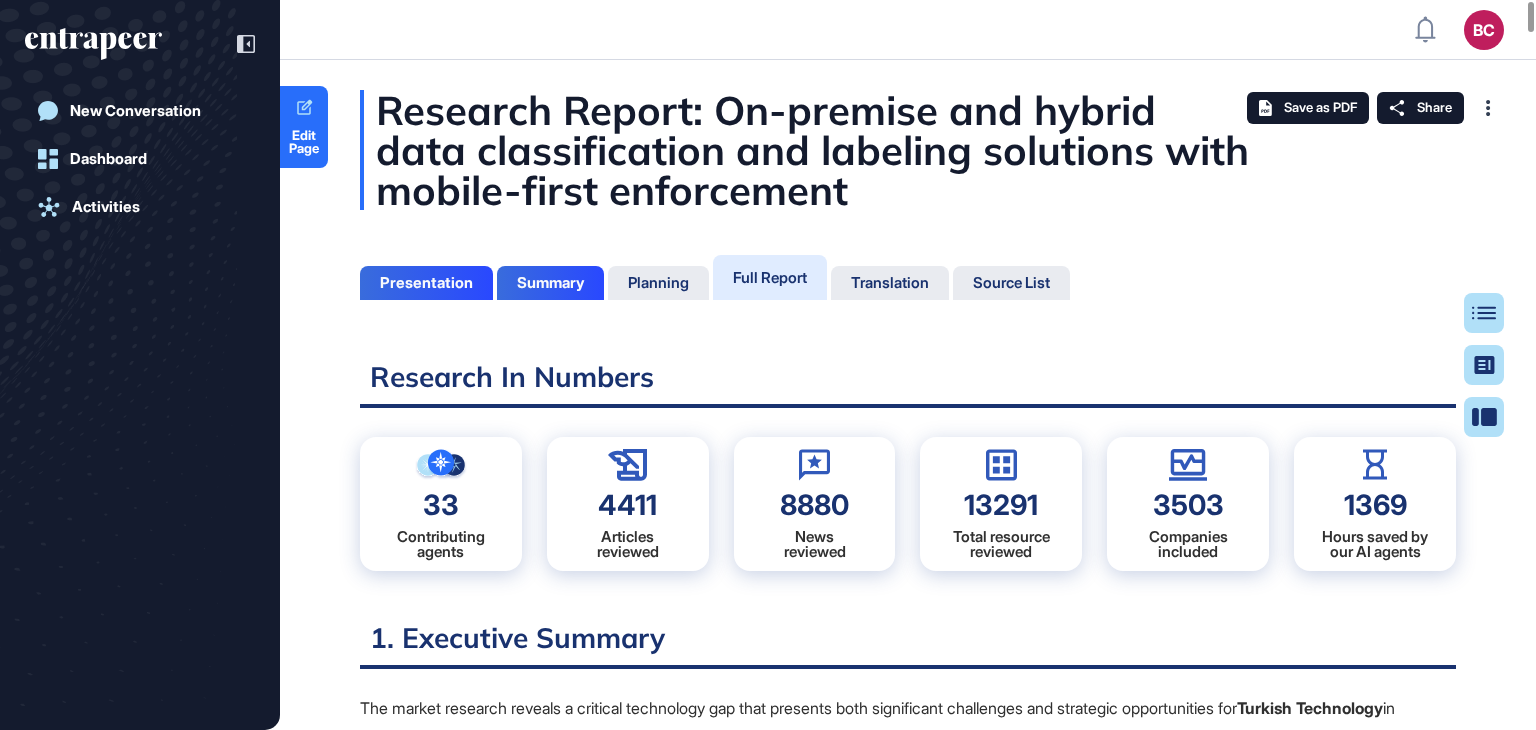 click on "Full Report" at bounding box center [770, 277] 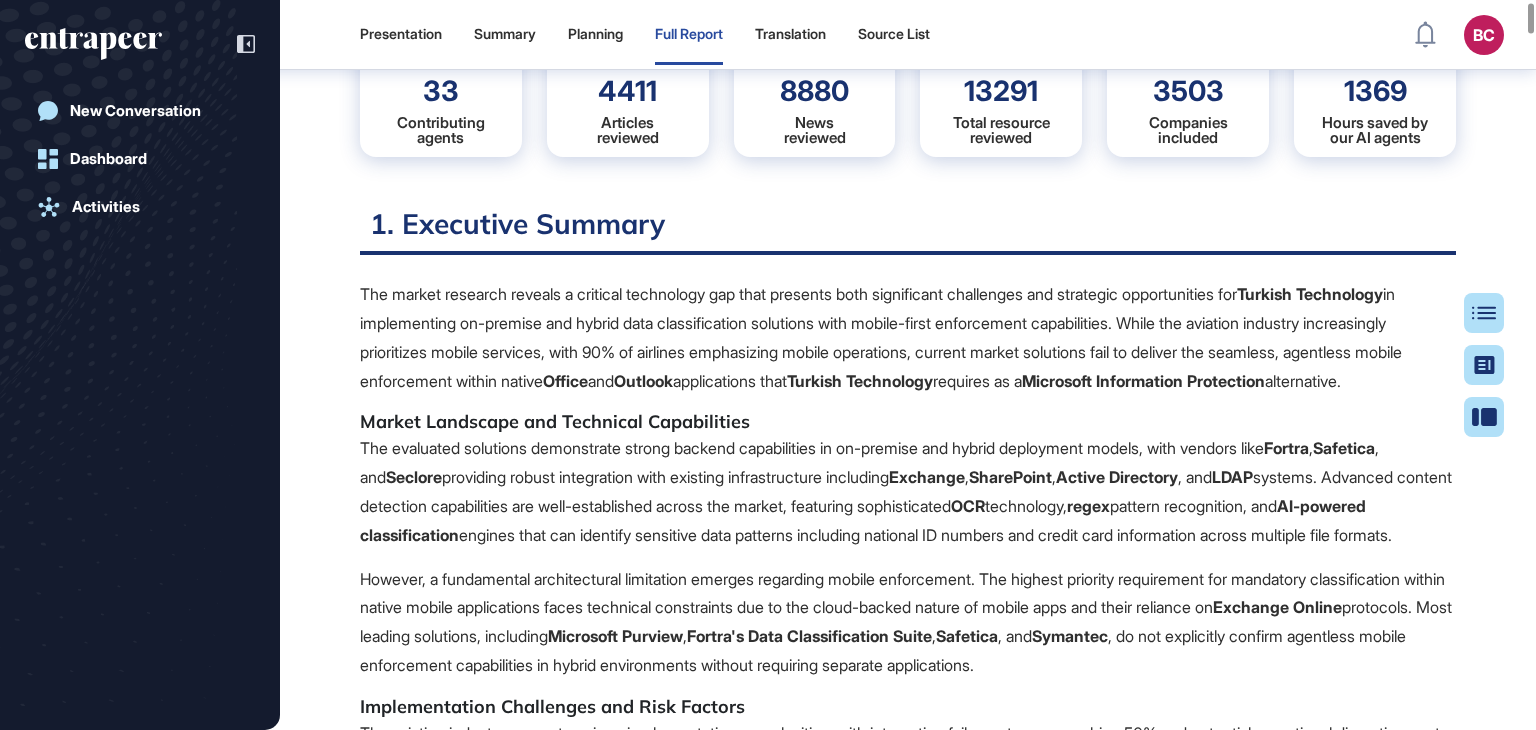 scroll, scrollTop: 409, scrollLeft: 0, axis: vertical 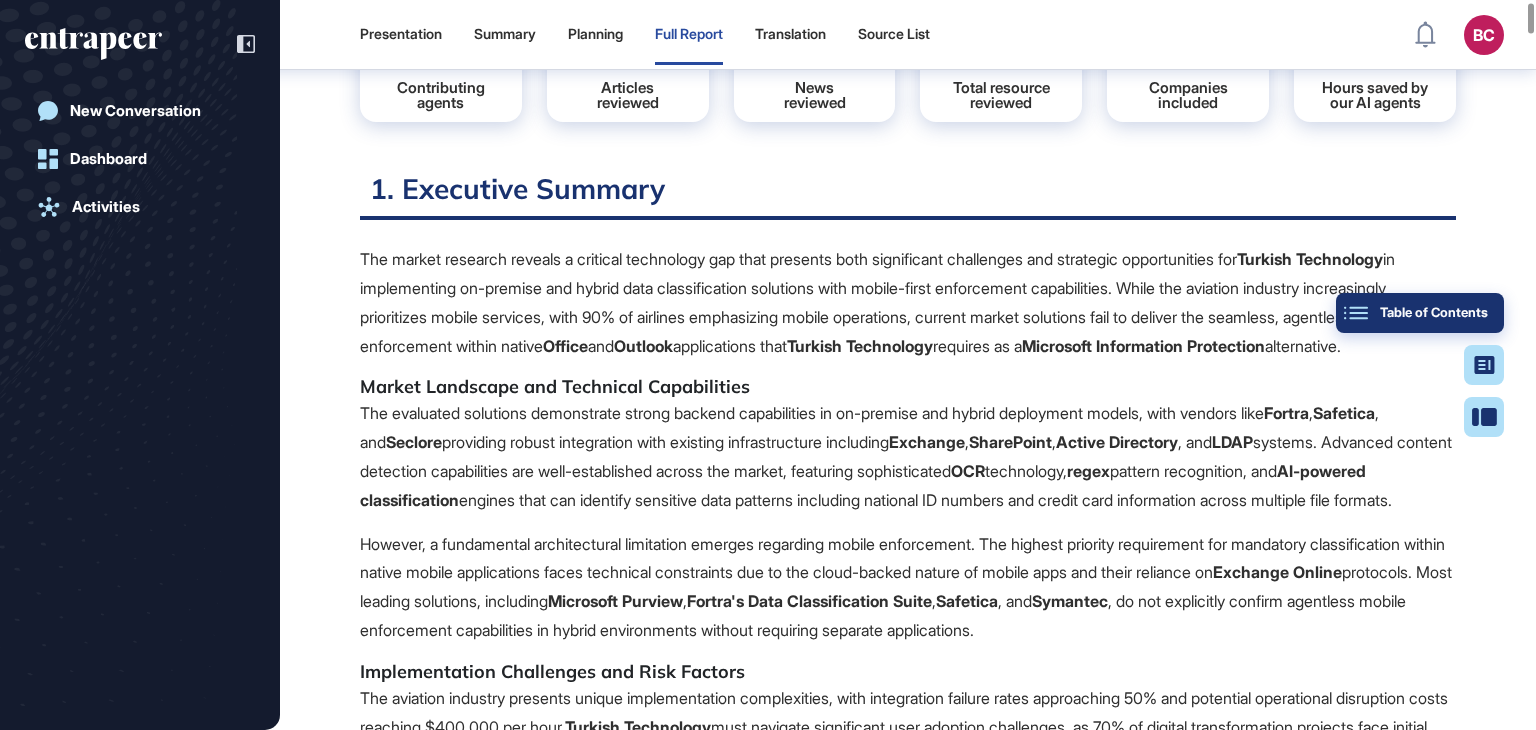 click on "Table of Contents" 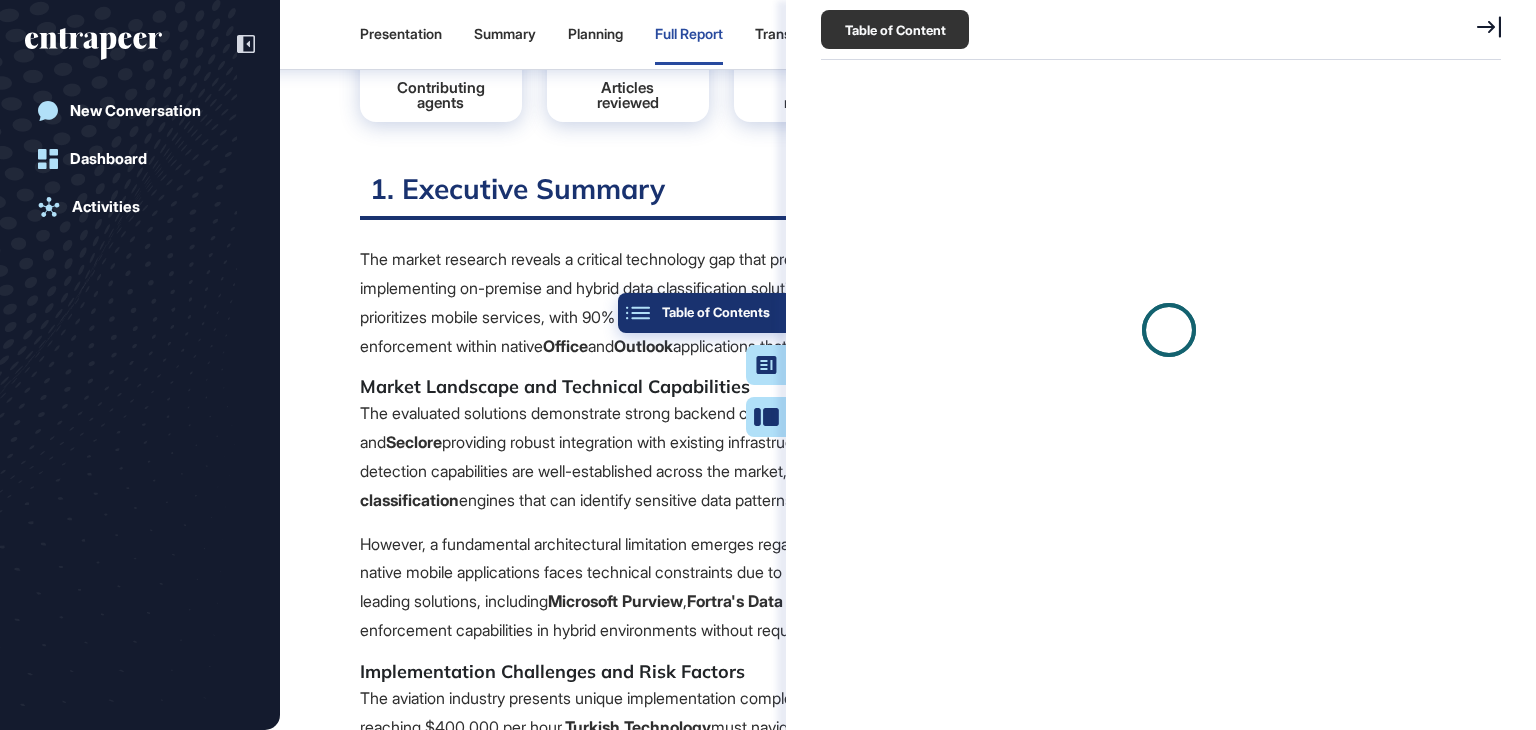 scroll, scrollTop: 629, scrollLeft: 684, axis: both 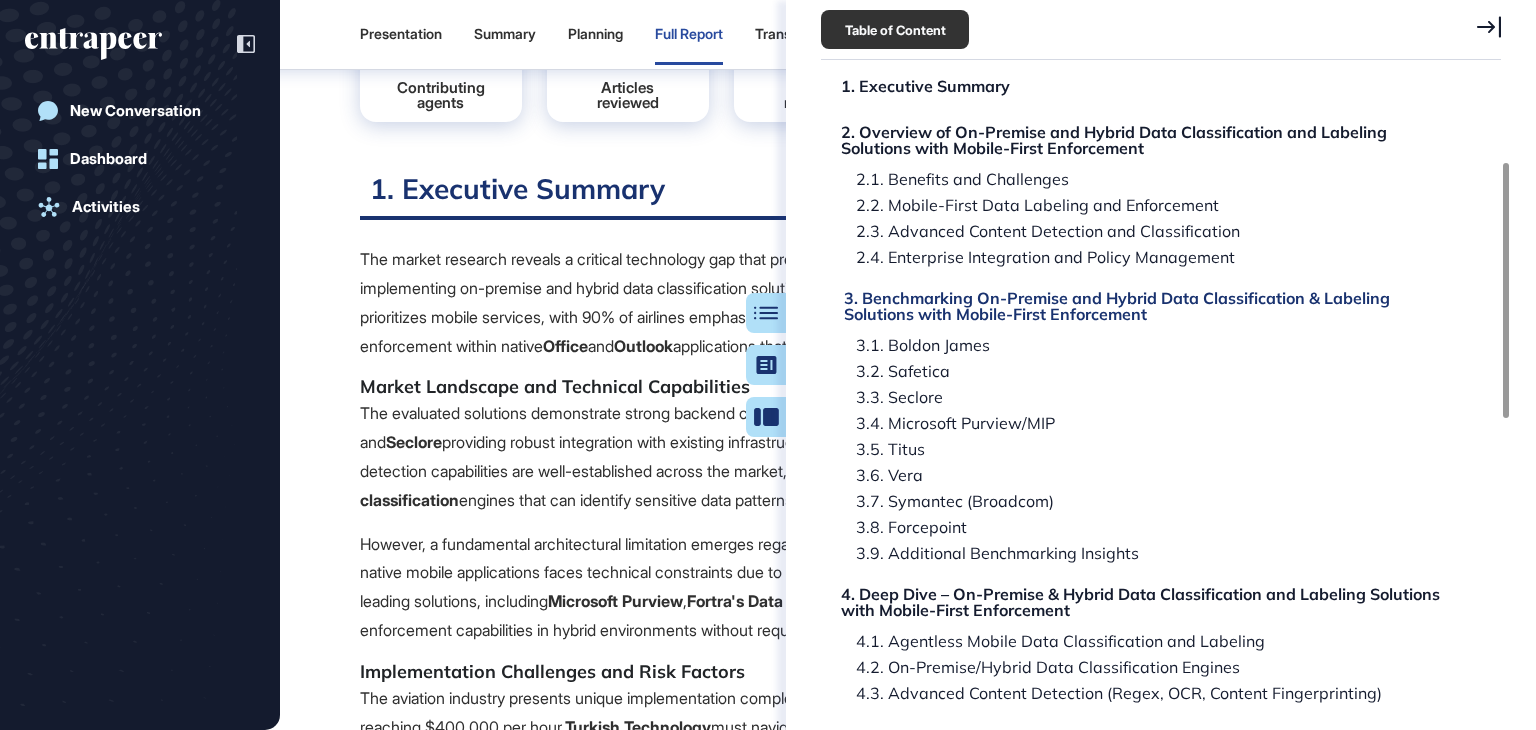 click on "3. Benchmarking On-Premise and Hybrid Data Classification & Labeling Solutions with Mobile-First Enforcement" 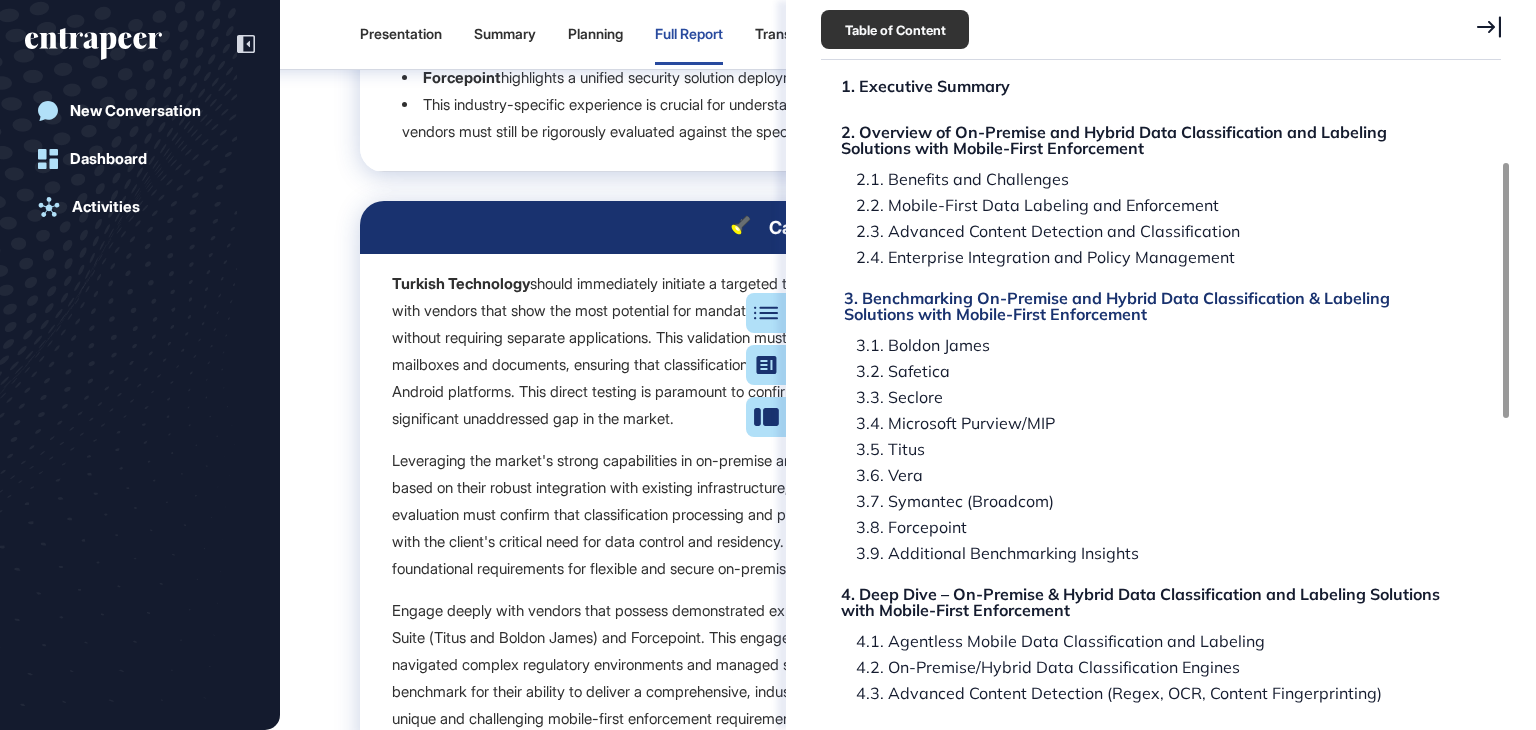 scroll, scrollTop: 21739, scrollLeft: 0, axis: vertical 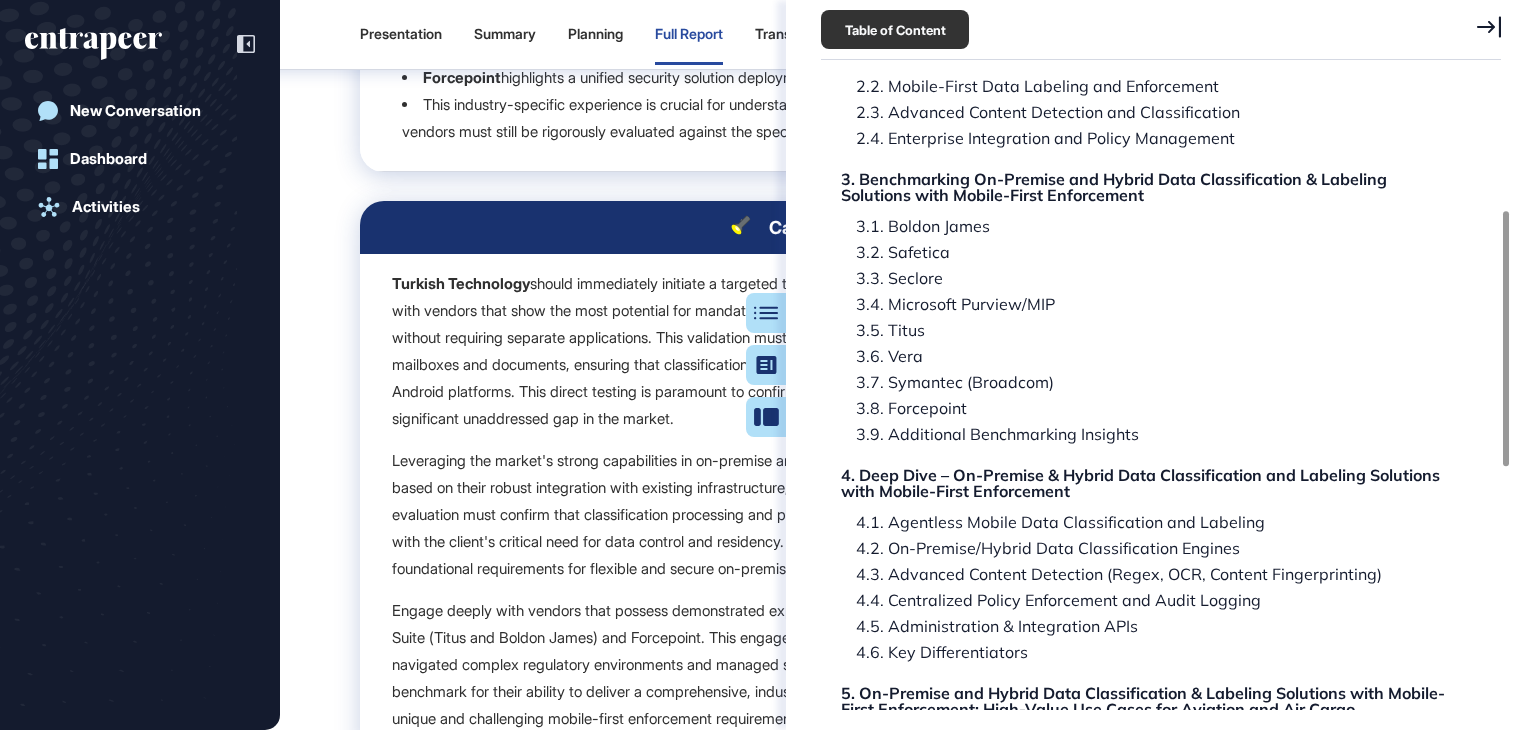 click 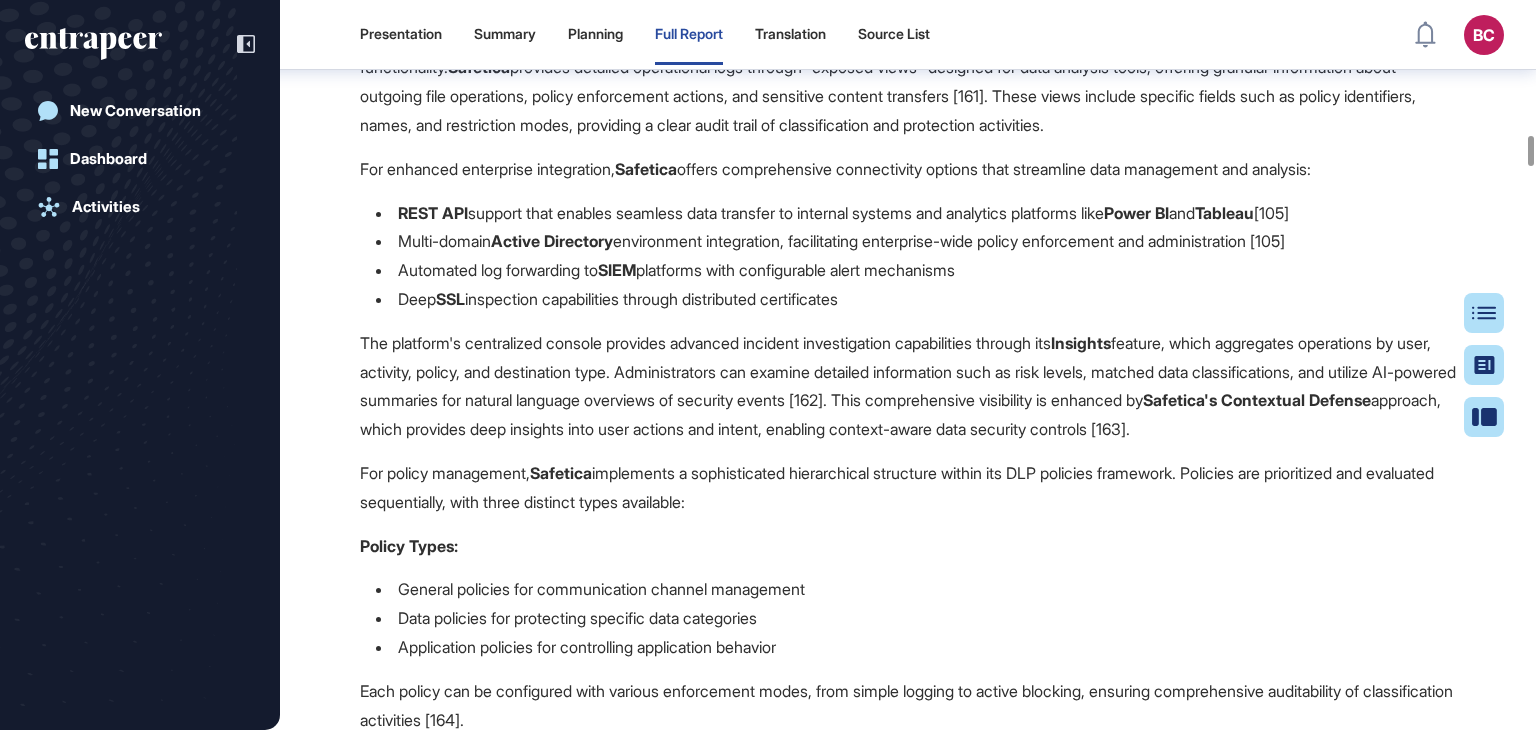 scroll, scrollTop: 39197, scrollLeft: 0, axis: vertical 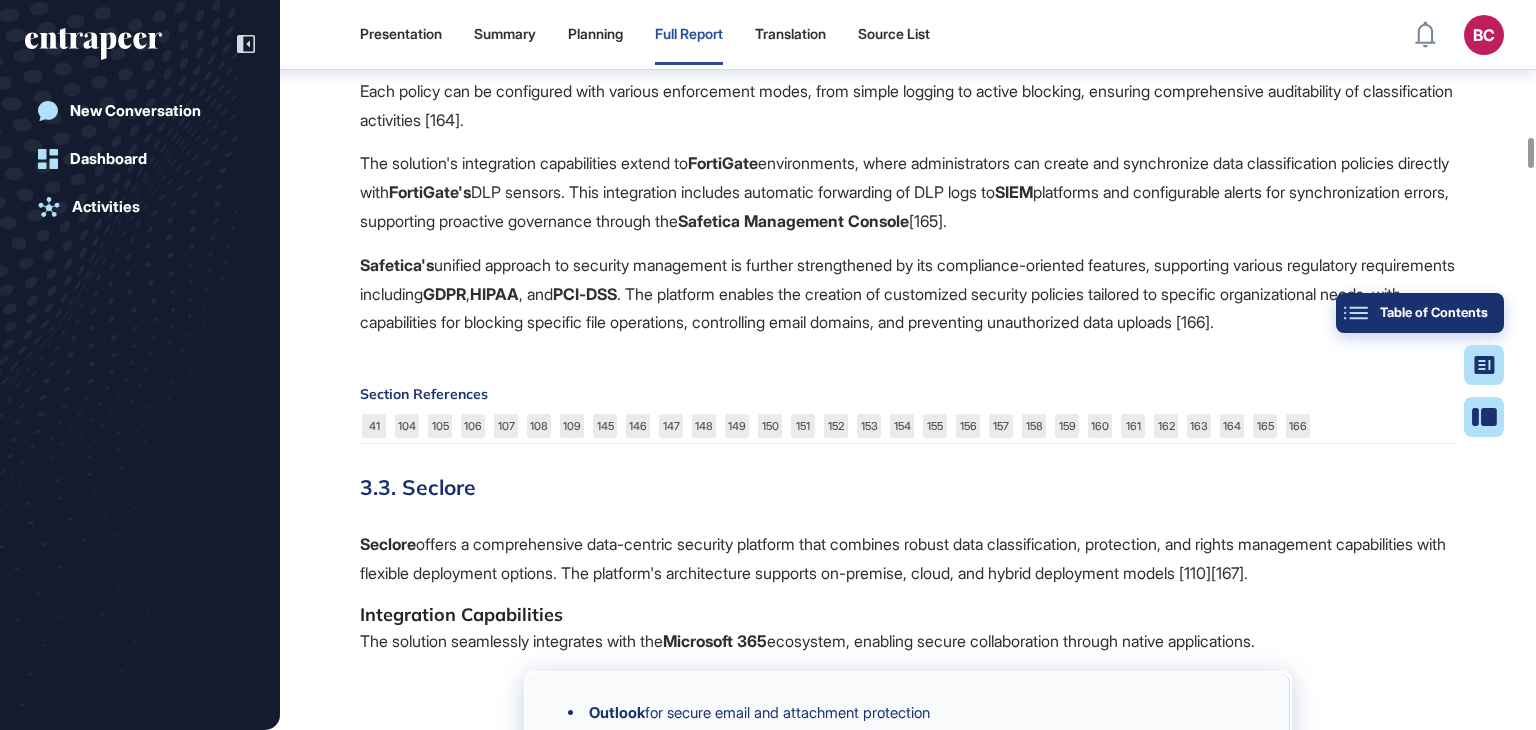 click on "Table of Contents" at bounding box center [1420, 313] 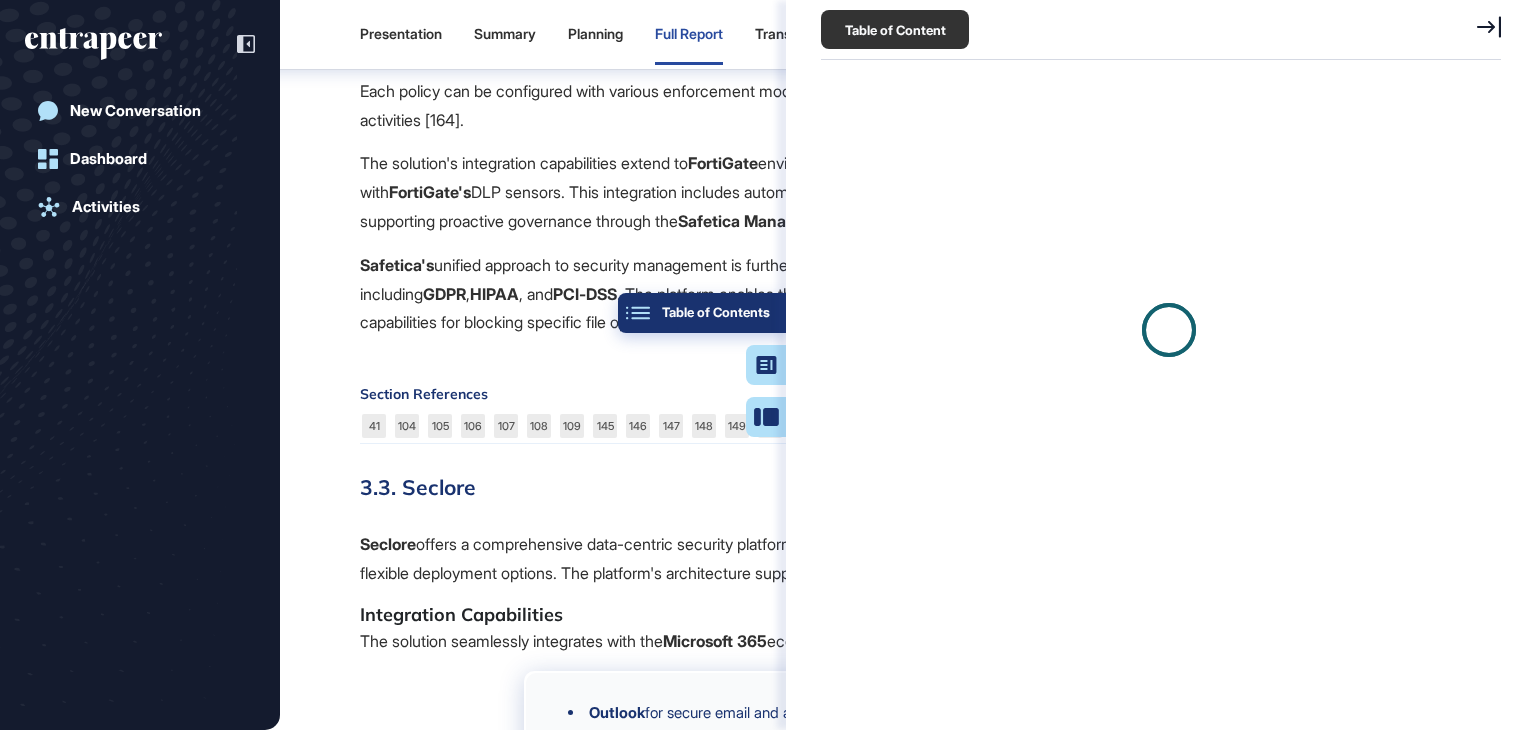 scroll, scrollTop: 9, scrollLeft: 0, axis: vertical 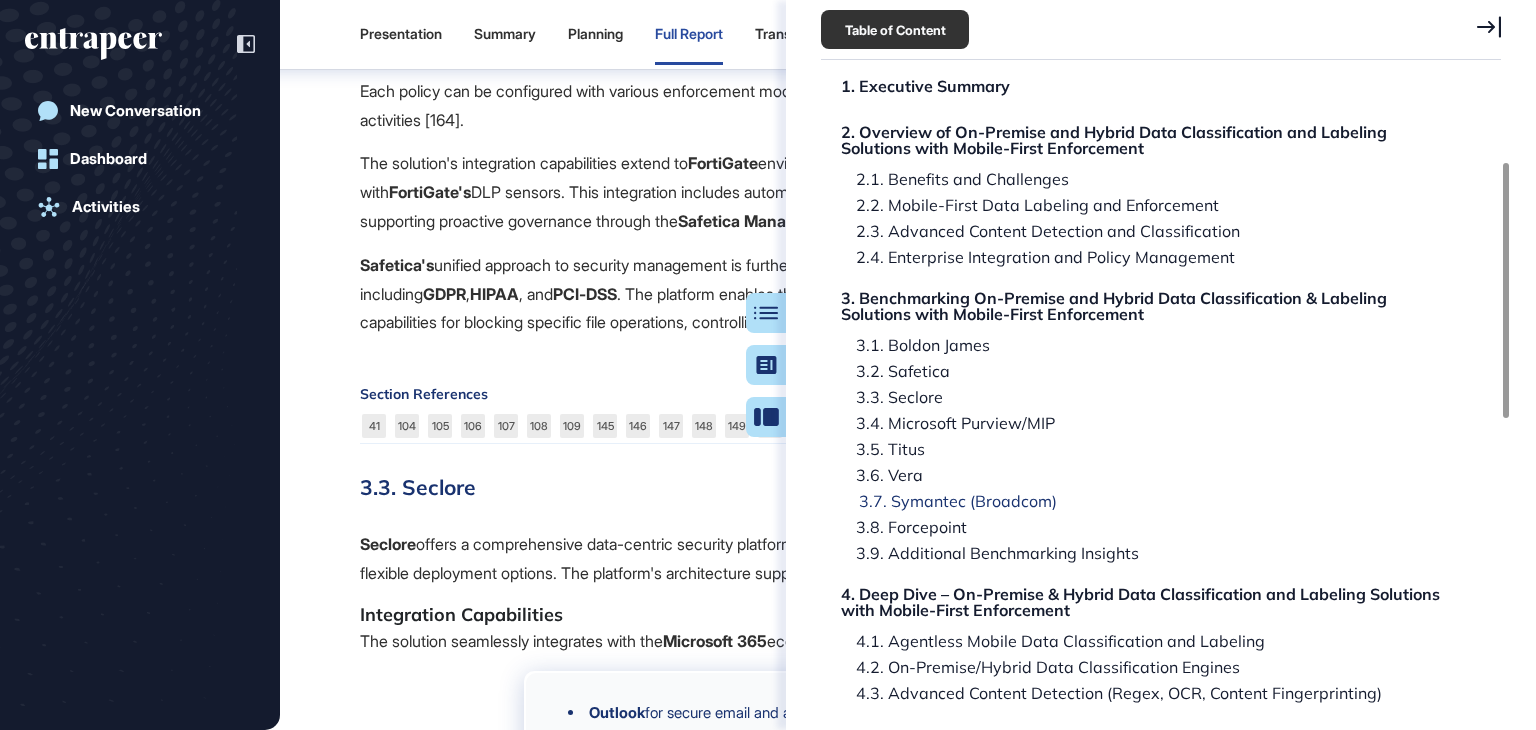 click on "3.7. Symantec (Broadcom)" 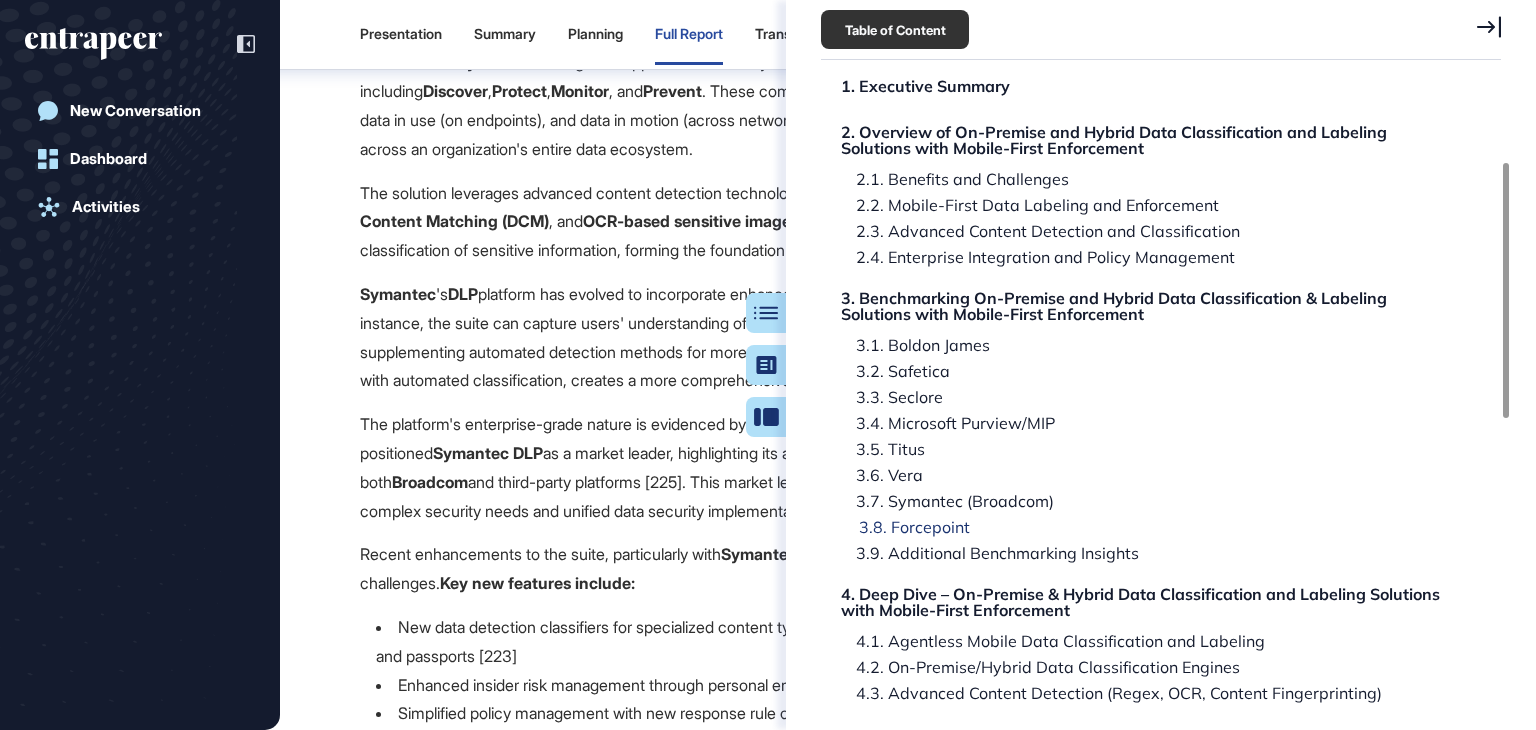 click on "3.8. Forcepoint" 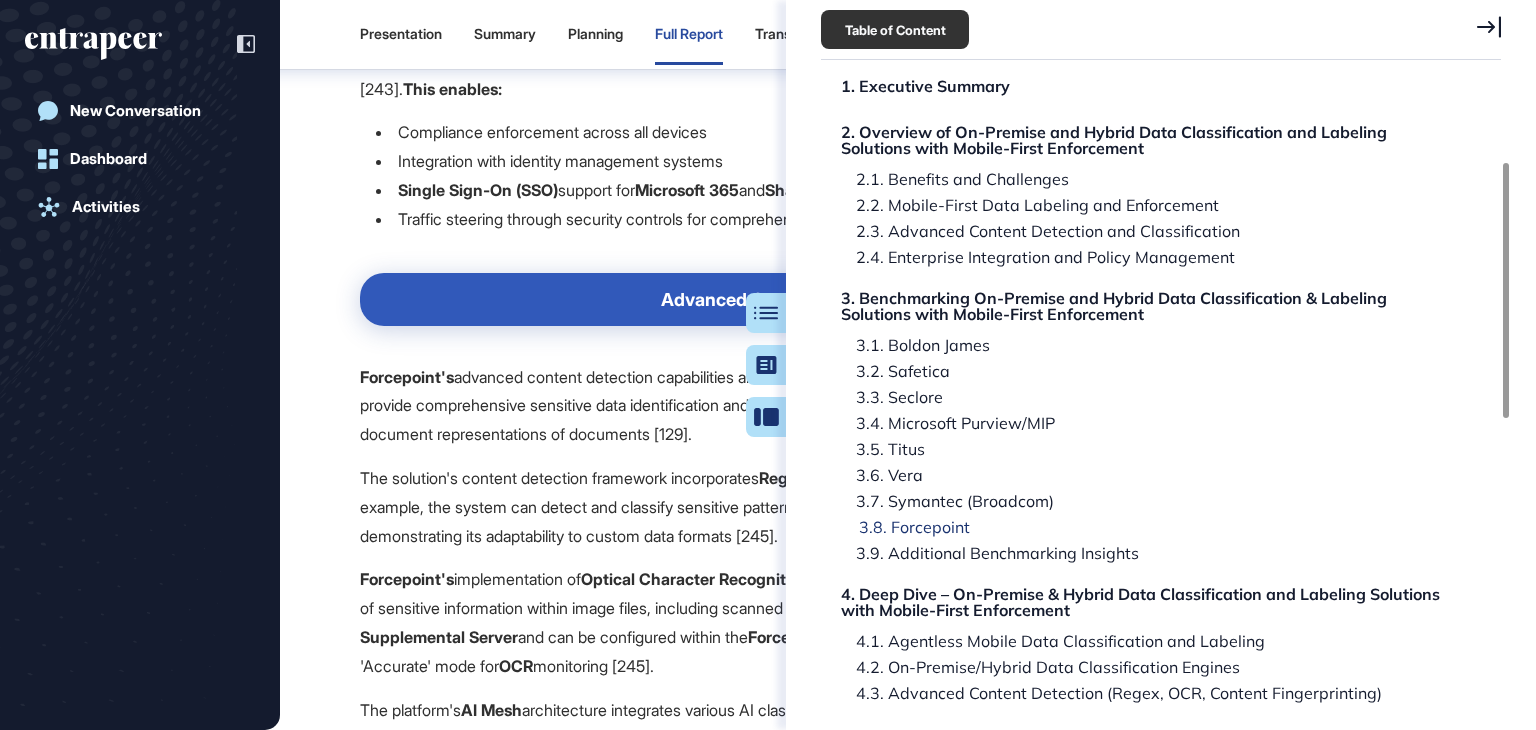scroll, scrollTop: 74279, scrollLeft: 0, axis: vertical 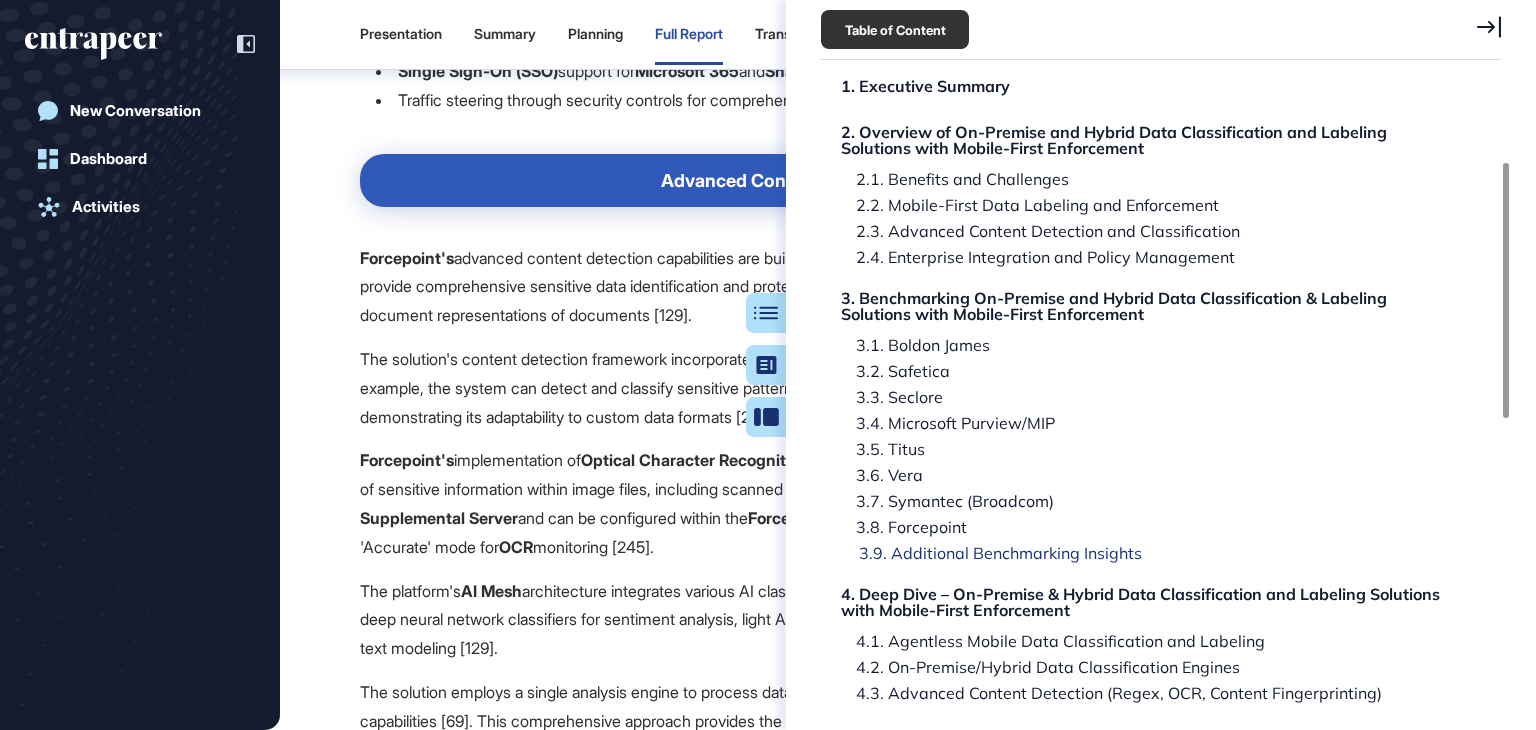 click on "3.9. Additional Benchmarking Insights" 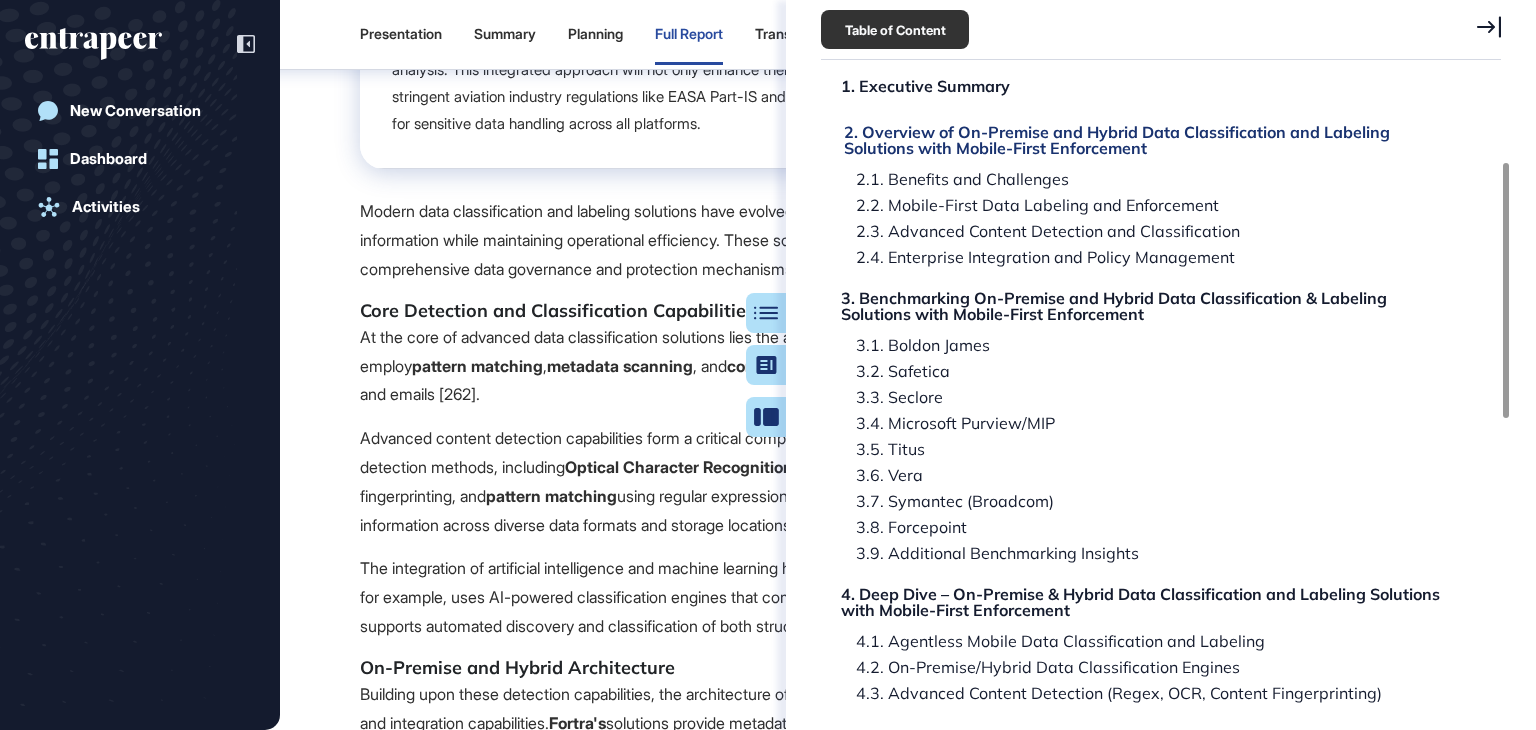 scroll, scrollTop: 79738, scrollLeft: 0, axis: vertical 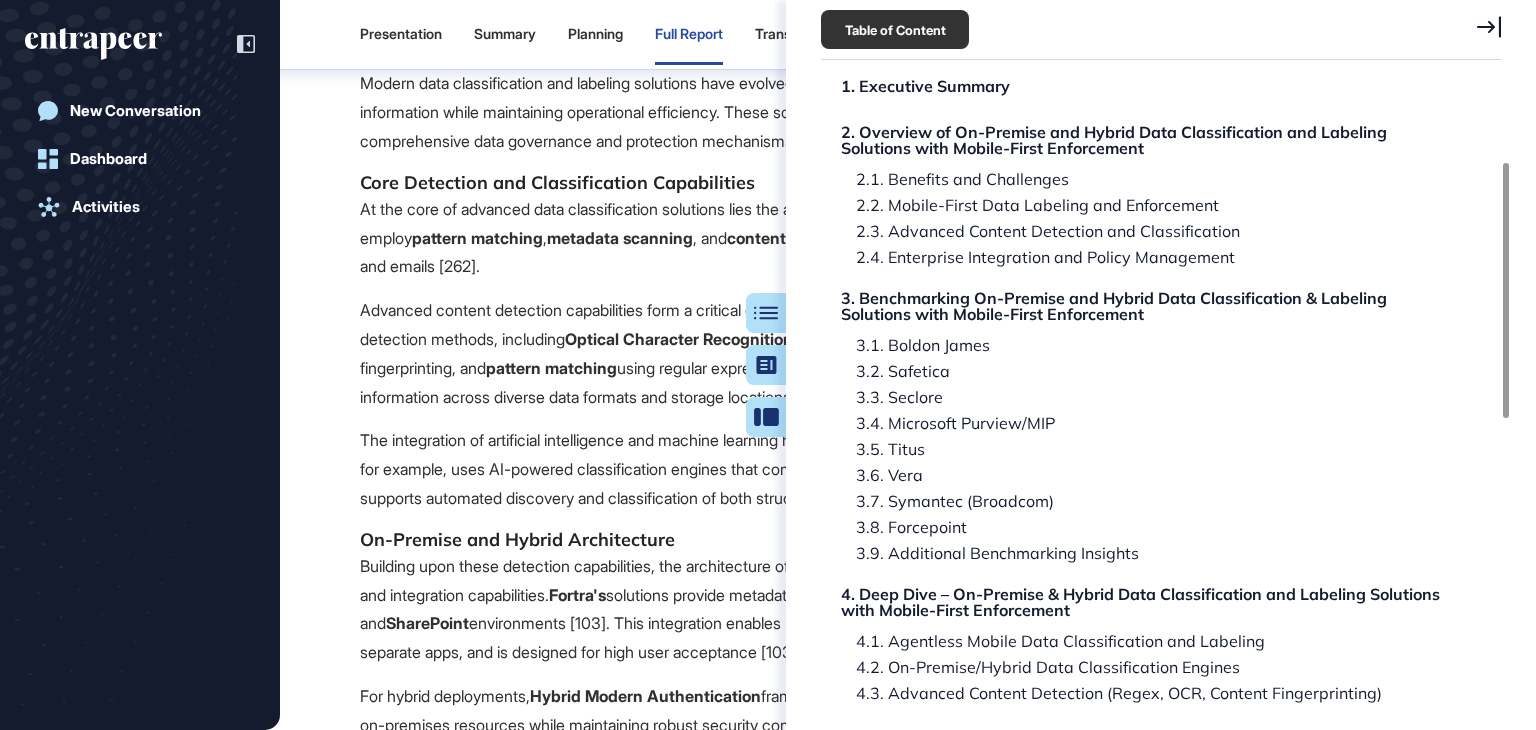 click 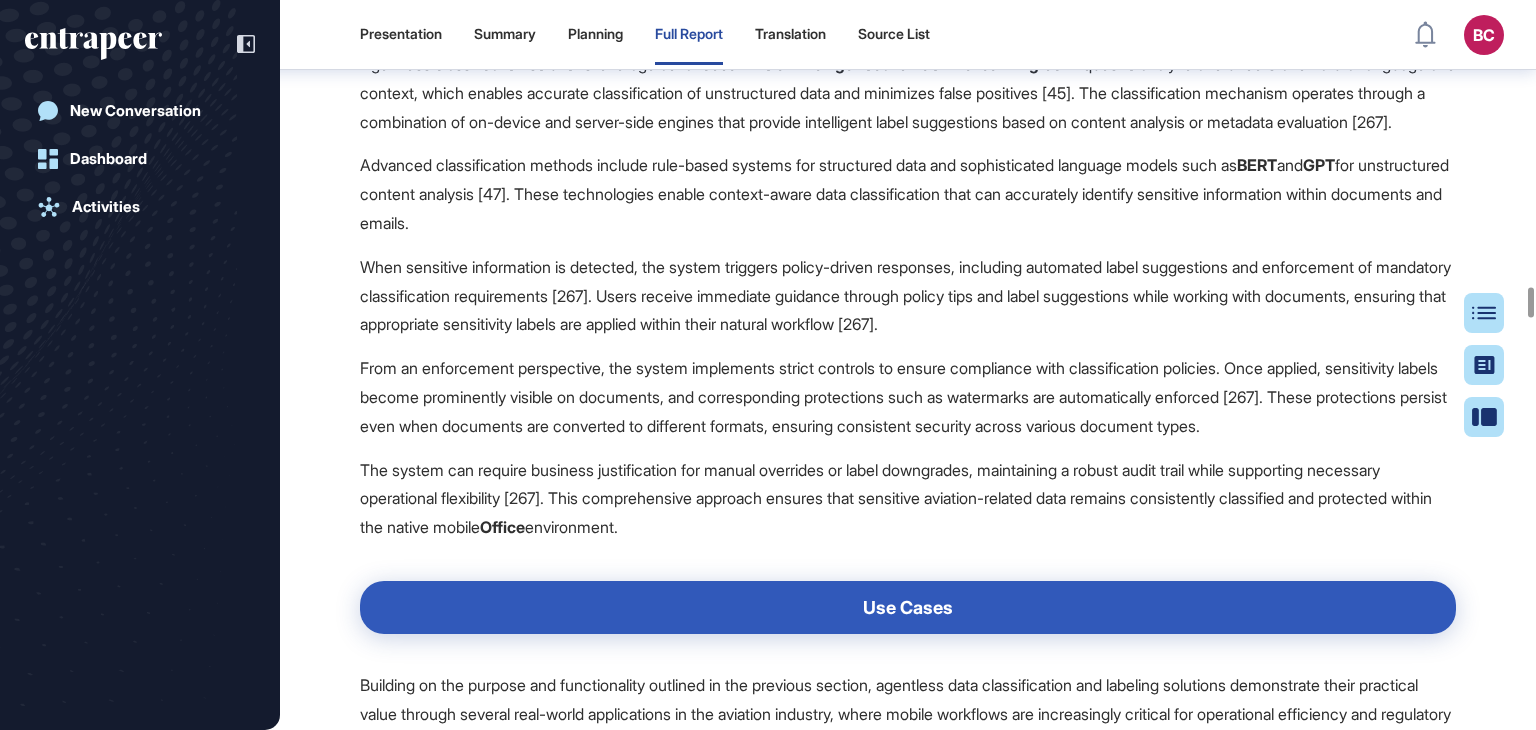 scroll, scrollTop: 82838, scrollLeft: 0, axis: vertical 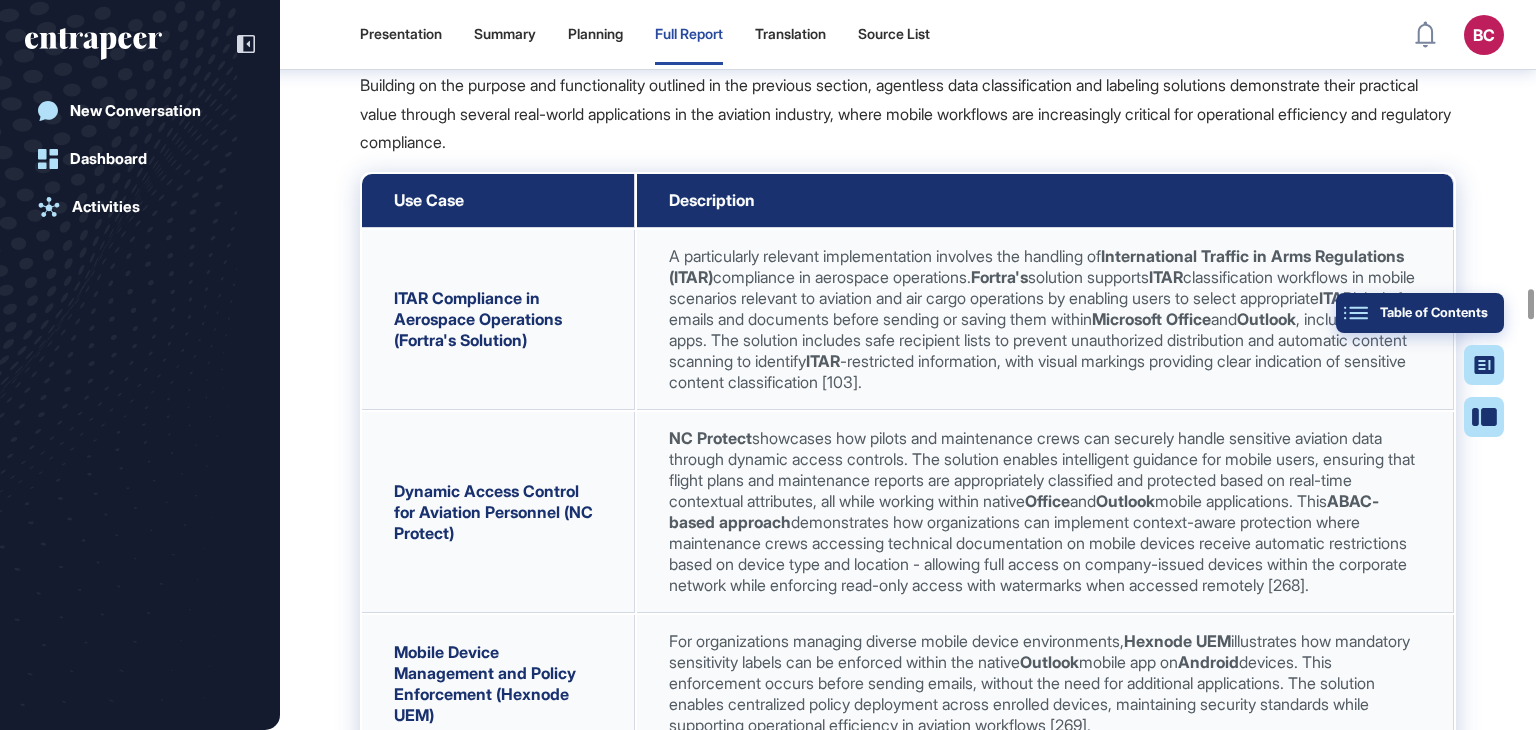 click on "Table of Contents" 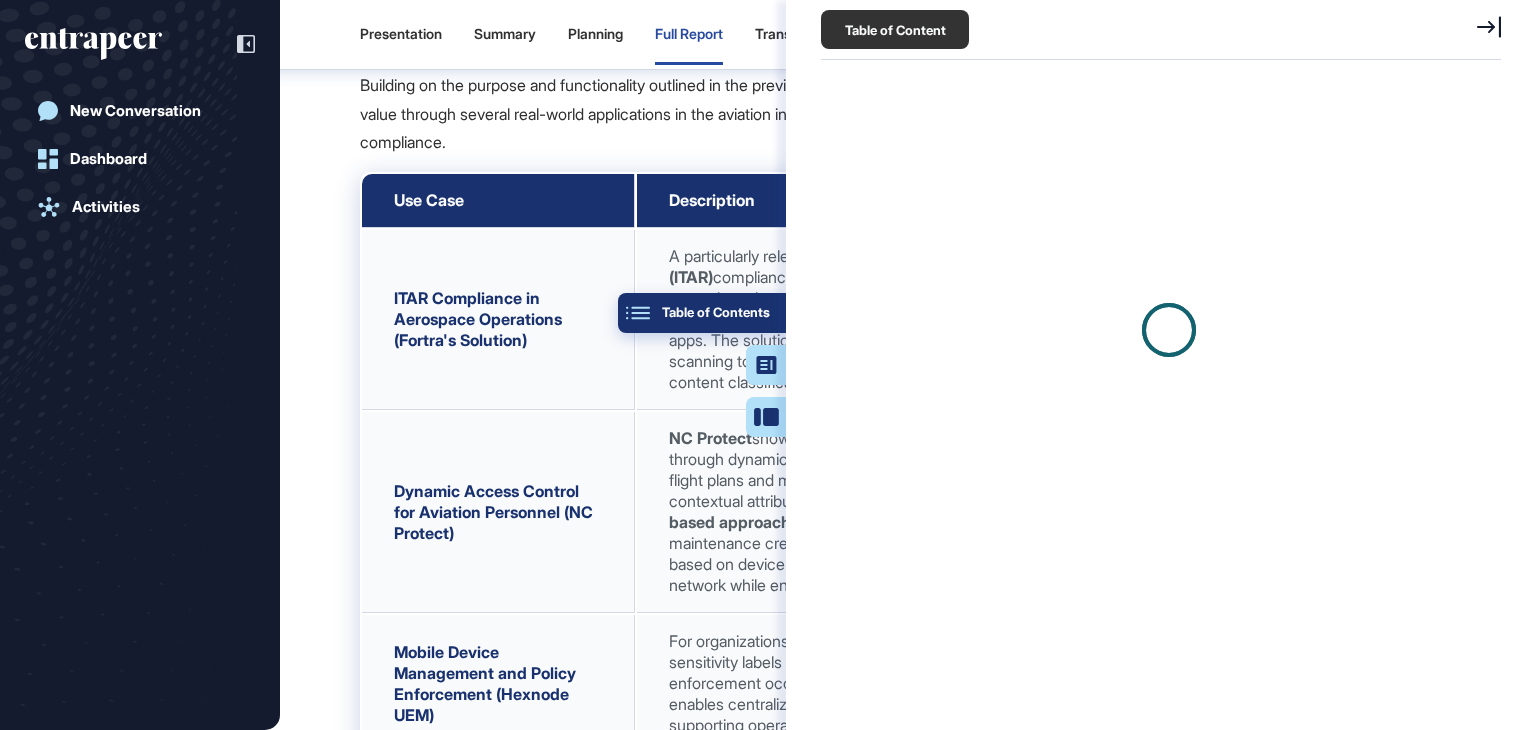 scroll, scrollTop: 629, scrollLeft: 684, axis: both 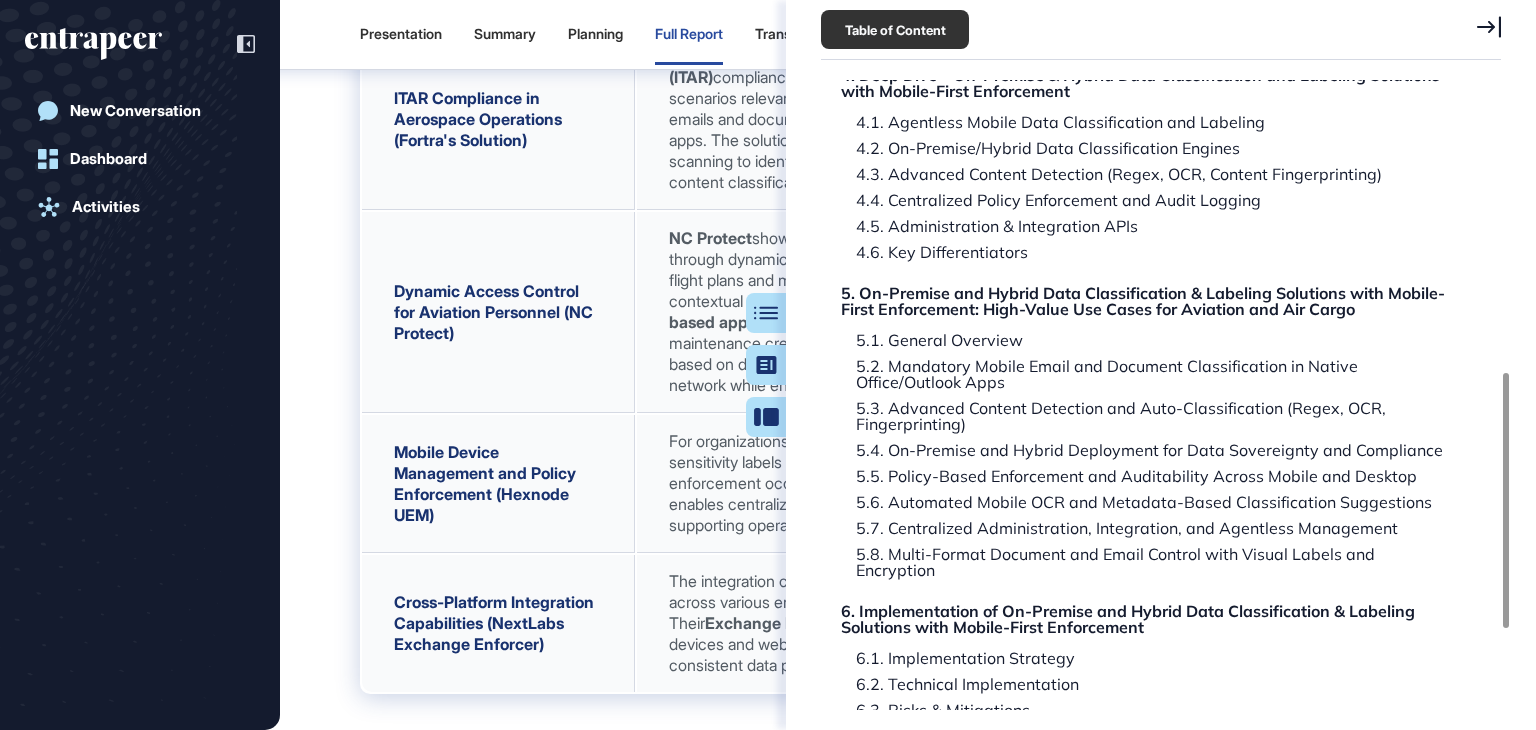 click on "Research Report: On-premise and hybrid data classification and labeling solutions with mobile-first enforcement Research In Numbers 1. Executive Summary 2. Overview of On-Premise and Hybrid Data Classification and Labeling Solutions with Mobile-First Enforcement 2.1. Benefits and Challenges 2.2. Mobile-First Data Labeling and Enforcement 2.3. Advanced Content Detection and Classification 2.4. Enterprise Integration and Policy Management 3. Benchmarking On-Premise and Hybrid Data Classification & Labeling Solutions with Mobile-First Enforcement 3.1. Boldon James 3.2. Safetica 3.3. Seclore 3.4. Microsoft Purview/MIP 3.5. Titus 3.6. Vera 3.7. Symantec (Broadcom) 3.8. Forcepoint 3.9. Additional Benchmarking Insights 4. Deep Dive – On-Premise & Hybrid Data Classification and Labeling Solutions with Mobile-First Enforcement 4.1. Agentless Mobile Data Classification and Labeling 4.2. On-Premise/Hybrid Data Classification Engines 4.3. Advanced Content Detection (Regex, OCR, Content Fingerprinting) 7. Top Use Cases" at bounding box center (1144, 173) 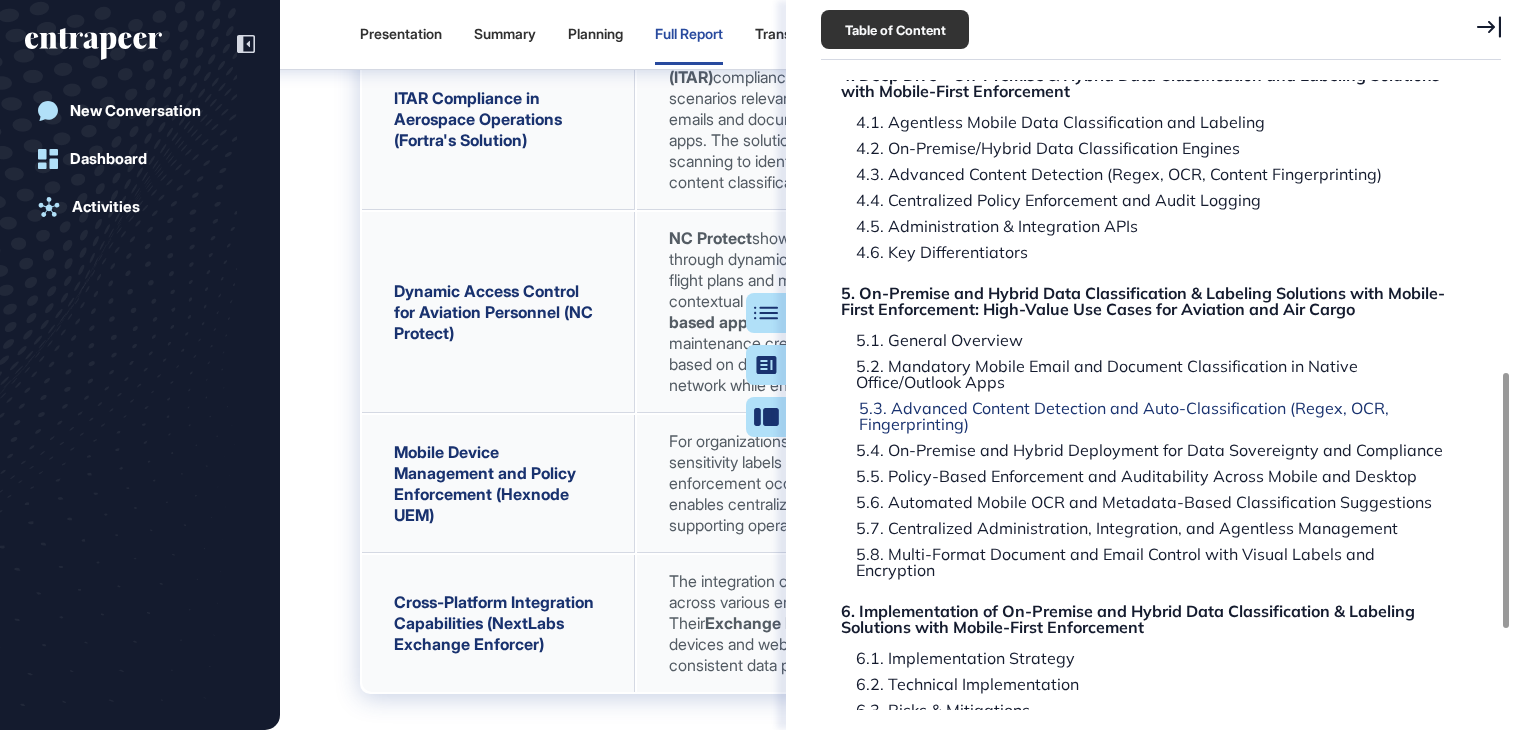 click on "5.3. Advanced Content Detection and Auto-Classification (Regex, OCR, Fingerprinting)" 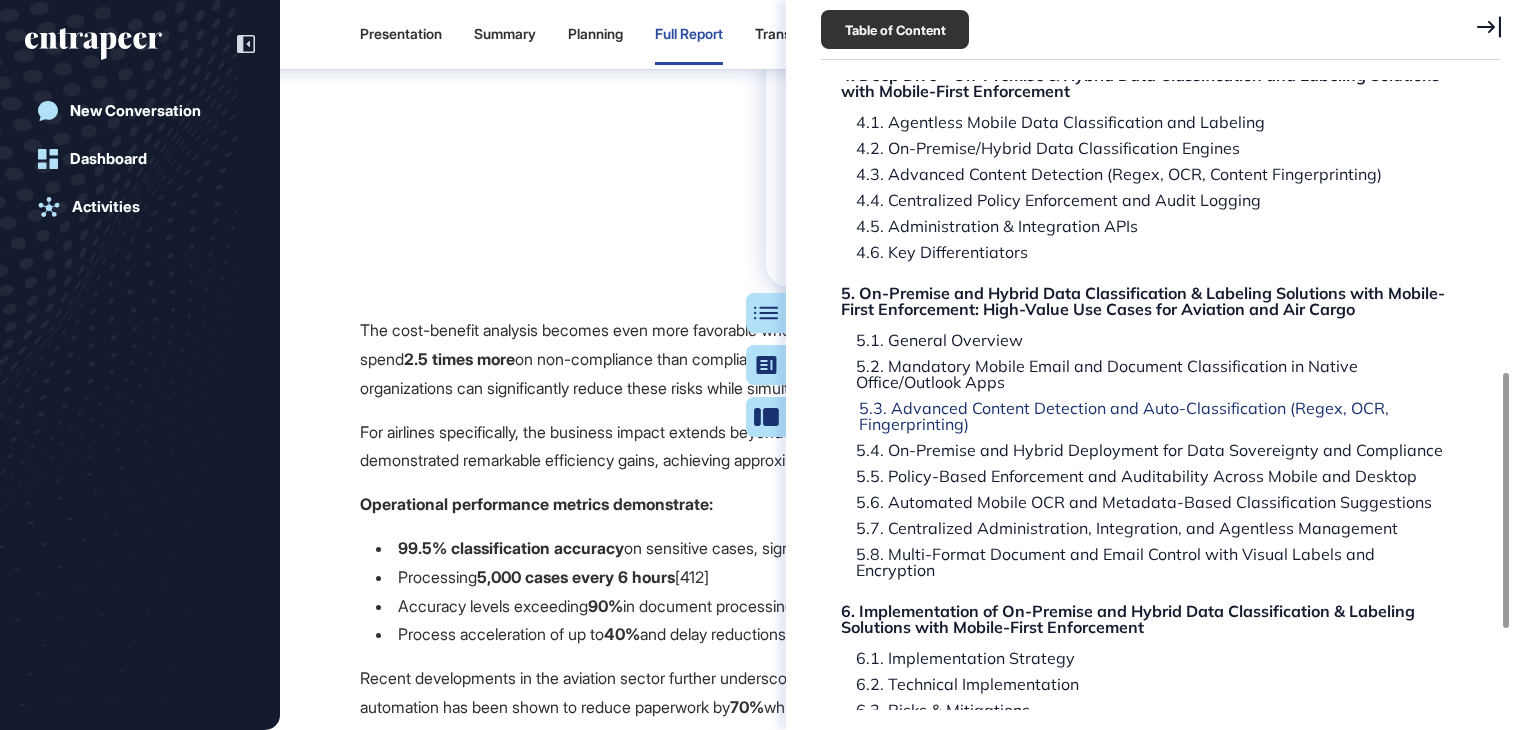scroll, scrollTop: 118824, scrollLeft: 0, axis: vertical 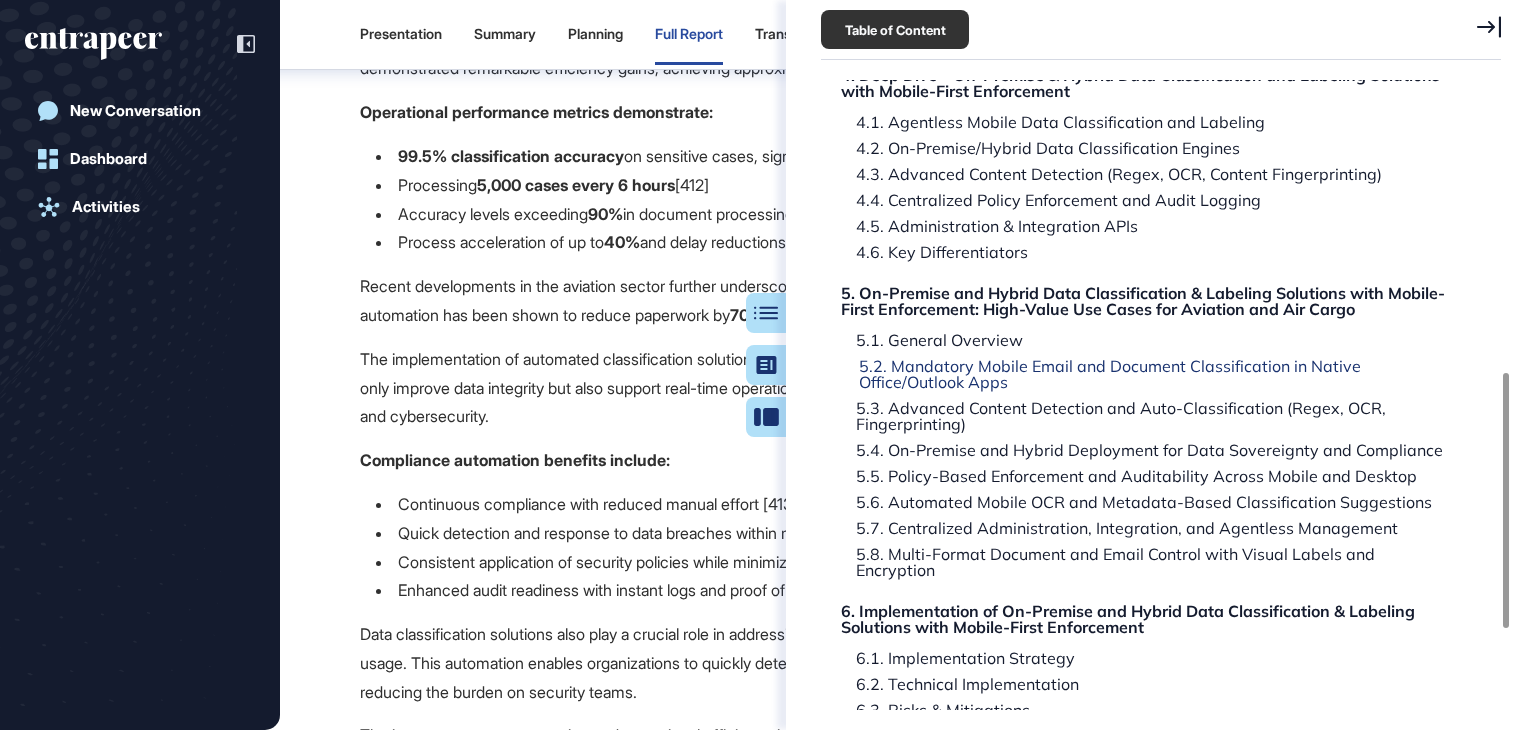 click on "5.2. Mandatory Mobile Email and Document Classification in Native Office/Outlook Apps" 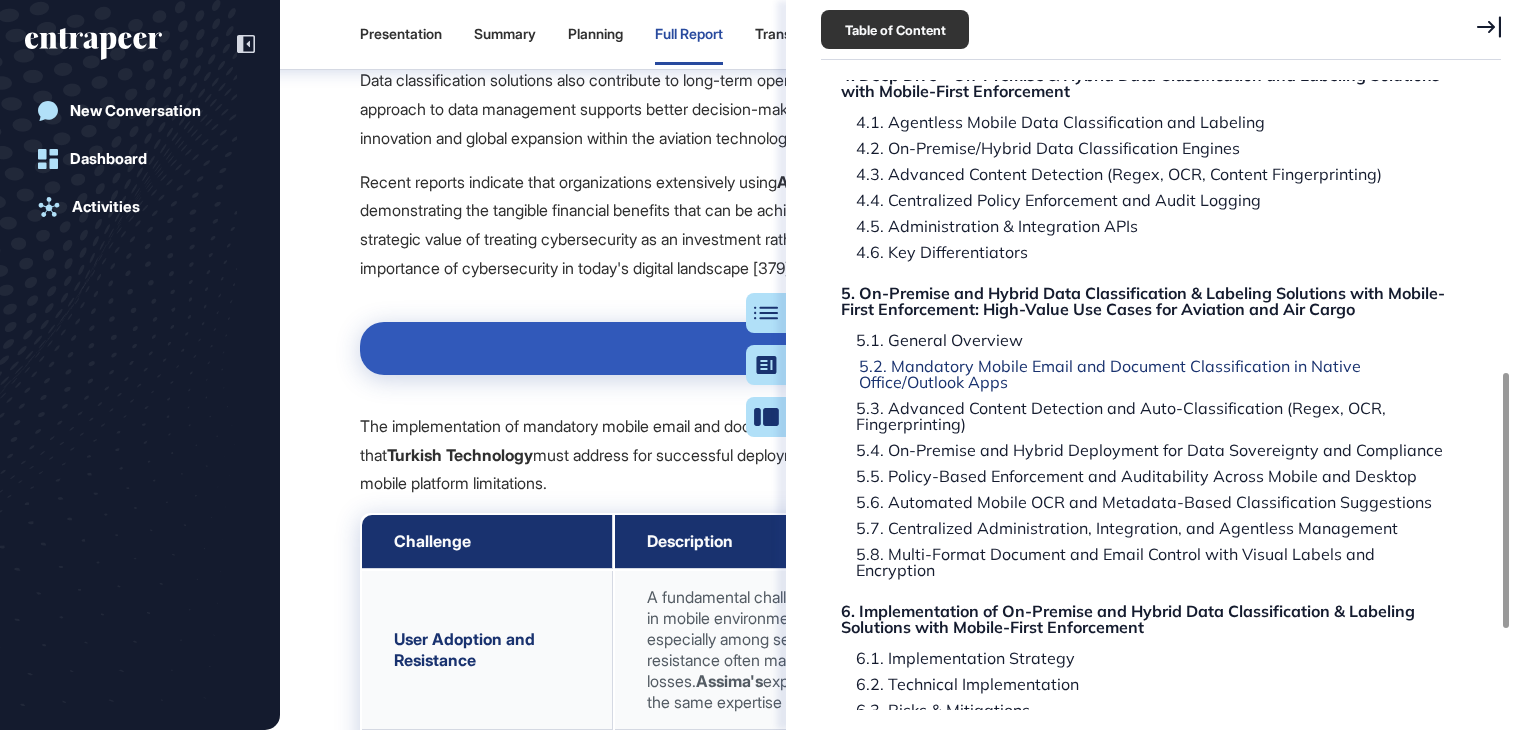 scroll, scrollTop: 112775, scrollLeft: 0, axis: vertical 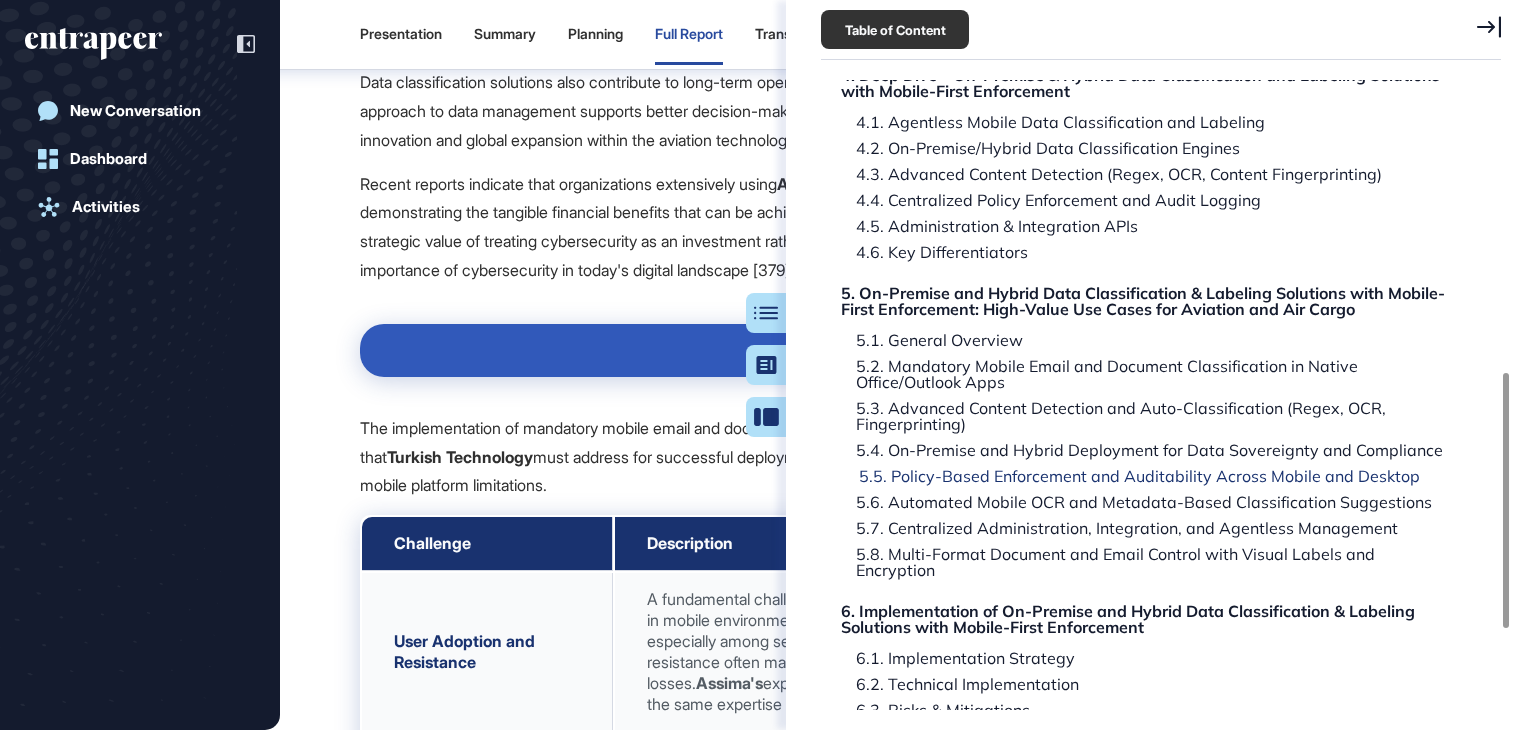 click on "5.5. Policy-Based Enforcement and Auditability Across Mobile and Desktop" 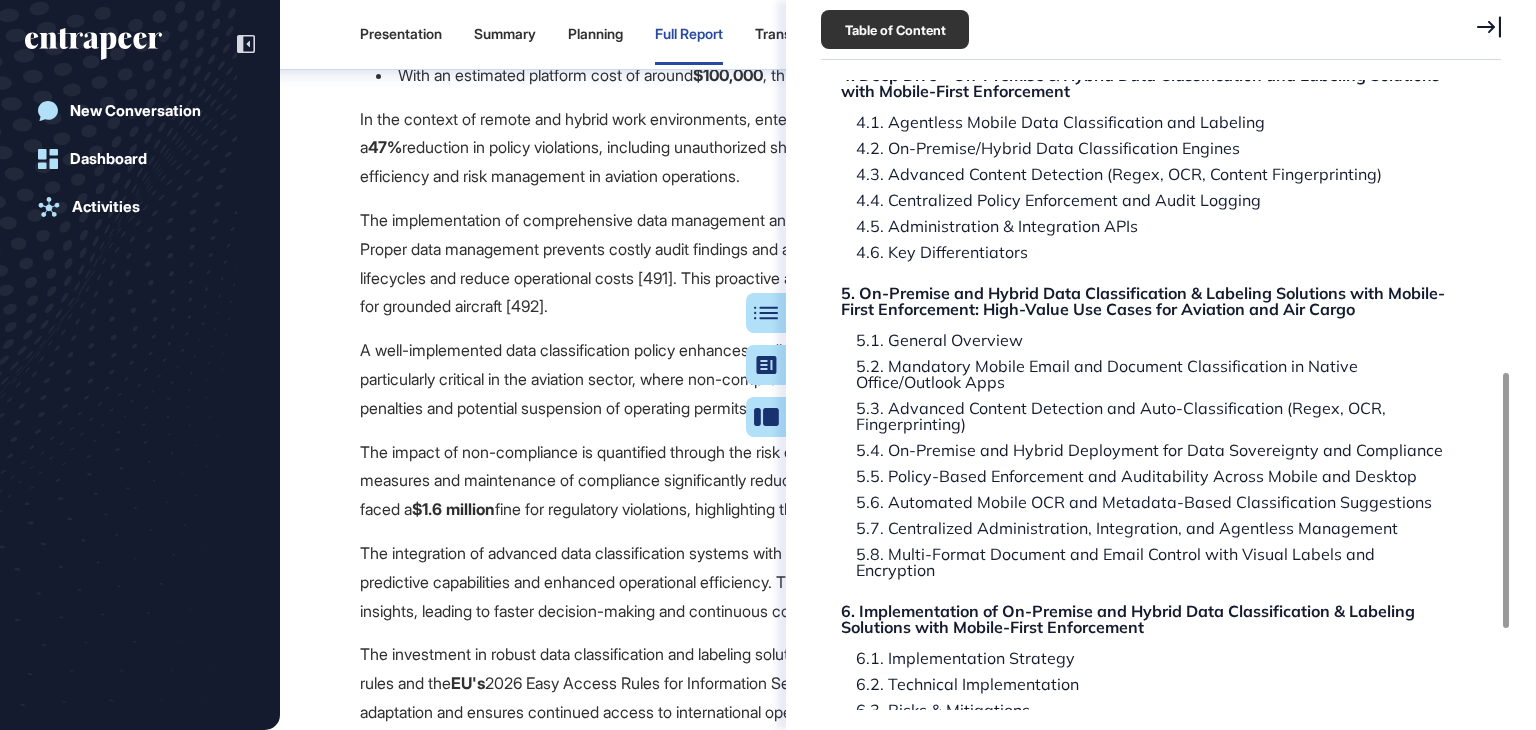 scroll, scrollTop: 134386, scrollLeft: 0, axis: vertical 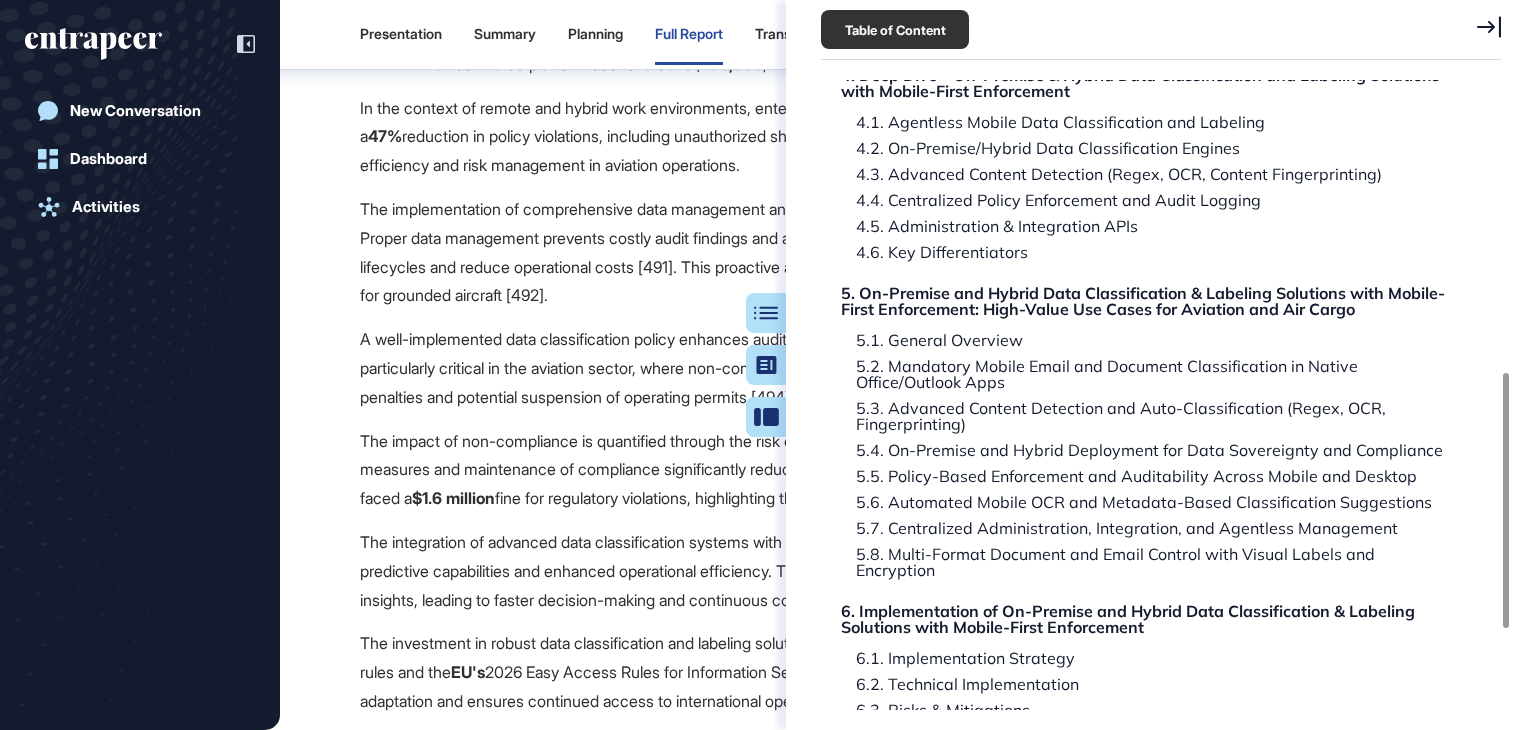 click 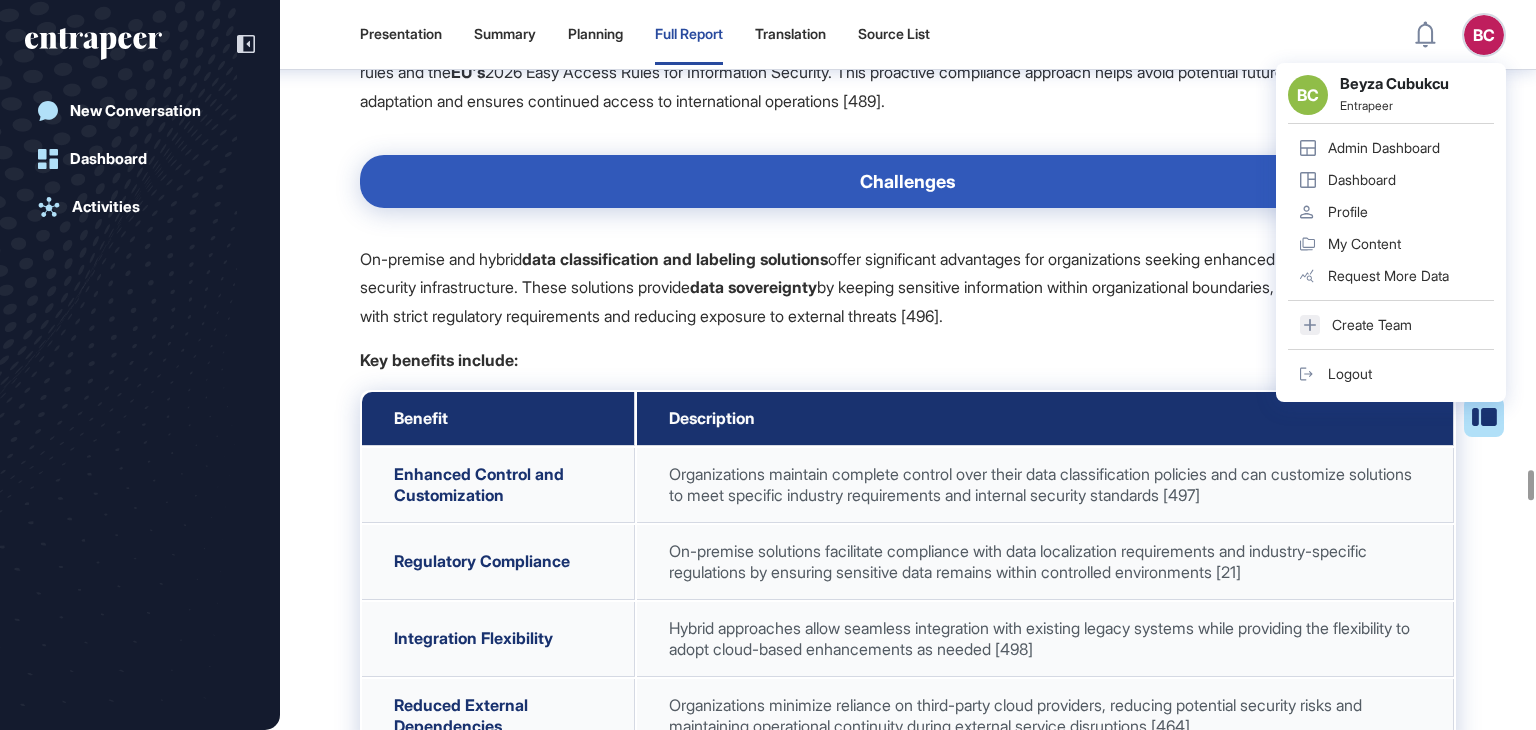 scroll, scrollTop: 135486, scrollLeft: 0, axis: vertical 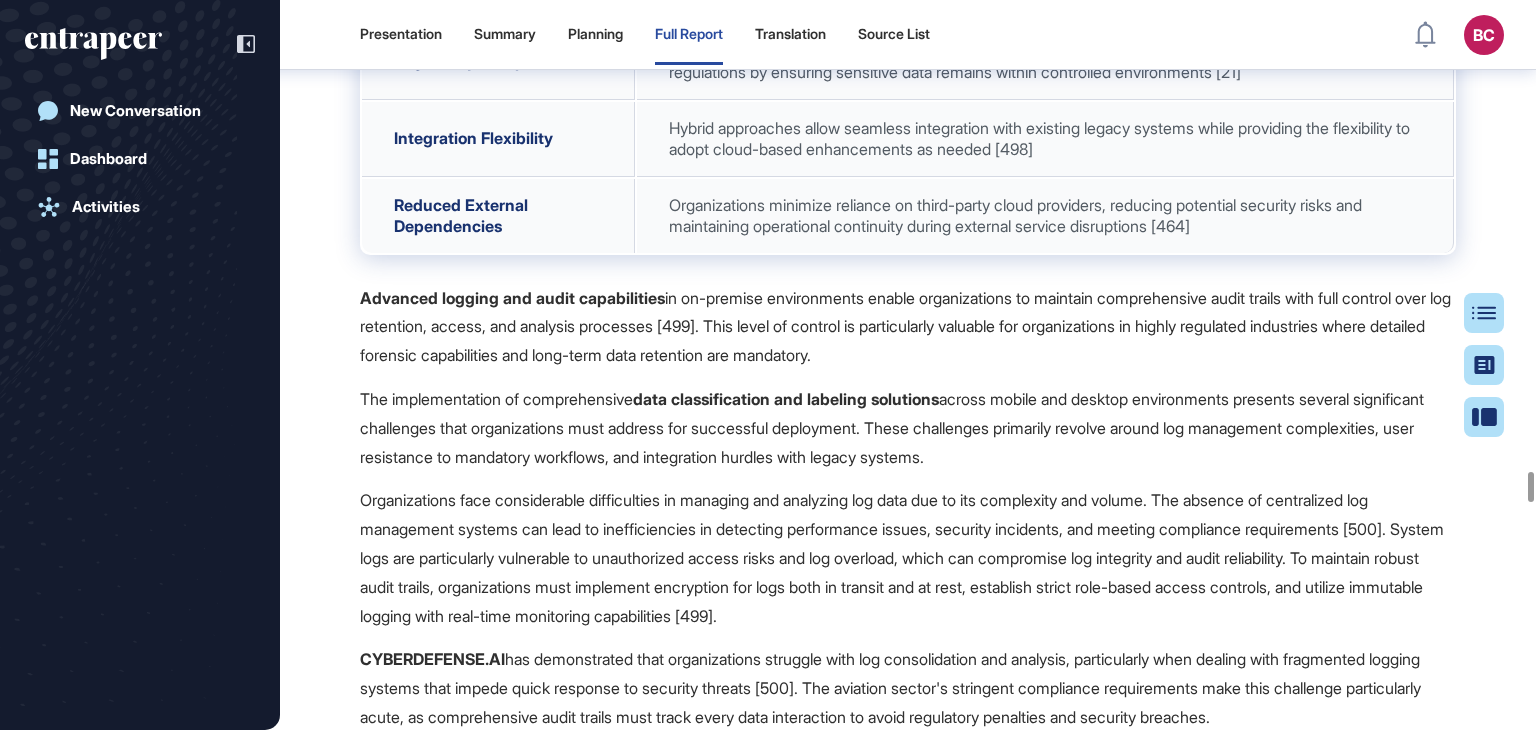 click on "In the aviation sector, robust policy-based enforcement and comprehensive auditability have become essential components of data protection strategies, particularly given the increasing cyber threats and regulatory requirements. The aviation sector has experienced an average increase of 252% across different reports in cyberattacks over the past twelve months, emphasizing the critical need for stringent policy enforcement mechanisms [465][471][472].   Critical Data Types and Systems     EASA  Part-IS Regulatory Requirements   Aviation organizations operate under multiple interconnected regulatory frameworks that collectively establish comprehensive security requirements. Under  EASA  Part-IS regulations, aviation organizations must implement comprehensive  Information Security Management Systems (ISMS)   Continuing Airworthiness Management Organizations (CAMO) Requirements   For continuing airworthiness management organizations ( CAMO EASA   Governance-First Design Principles     Microsoft Purview       EASA" at bounding box center [908, -130777] 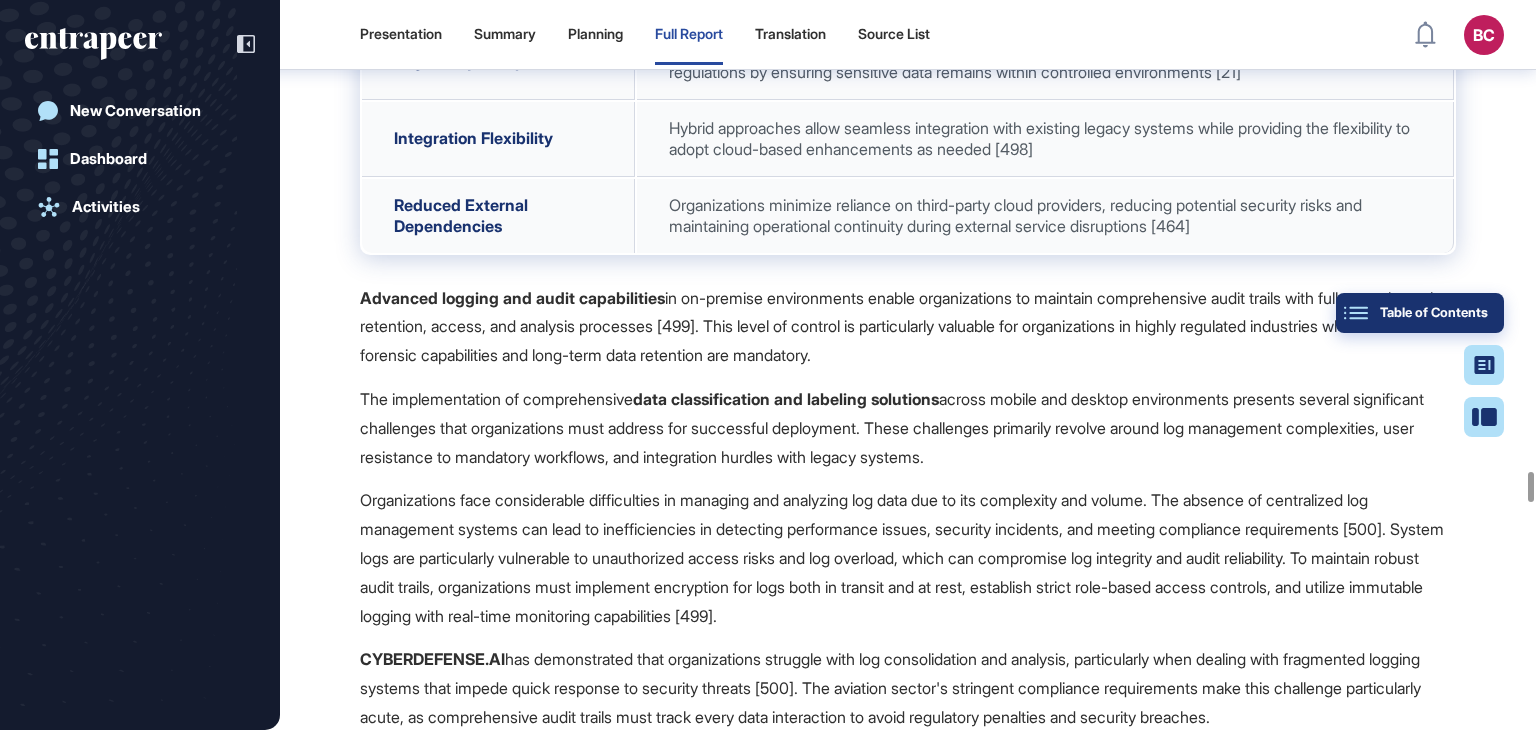 click on "Table of Contents" at bounding box center (1420, 313) 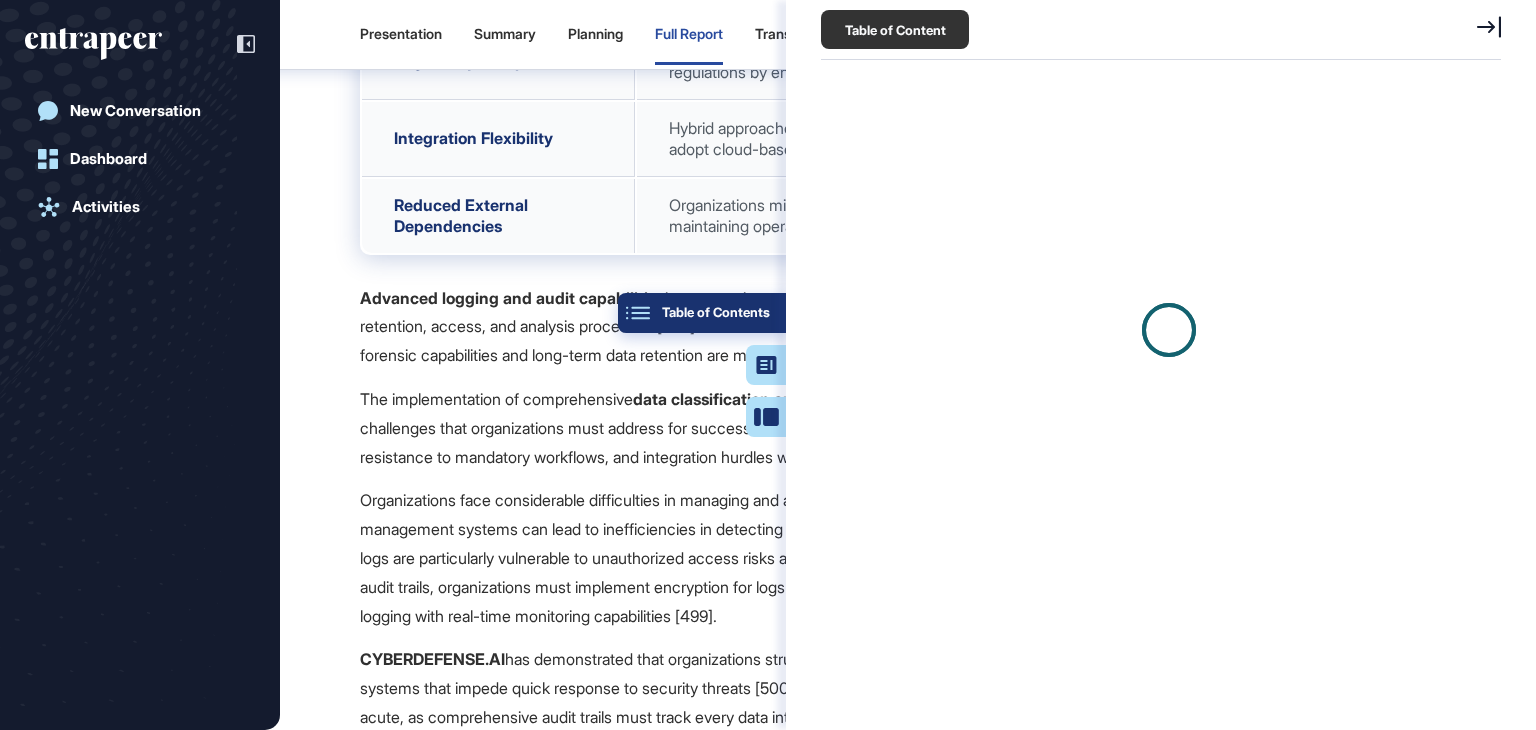 scroll, scrollTop: 629, scrollLeft: 684, axis: both 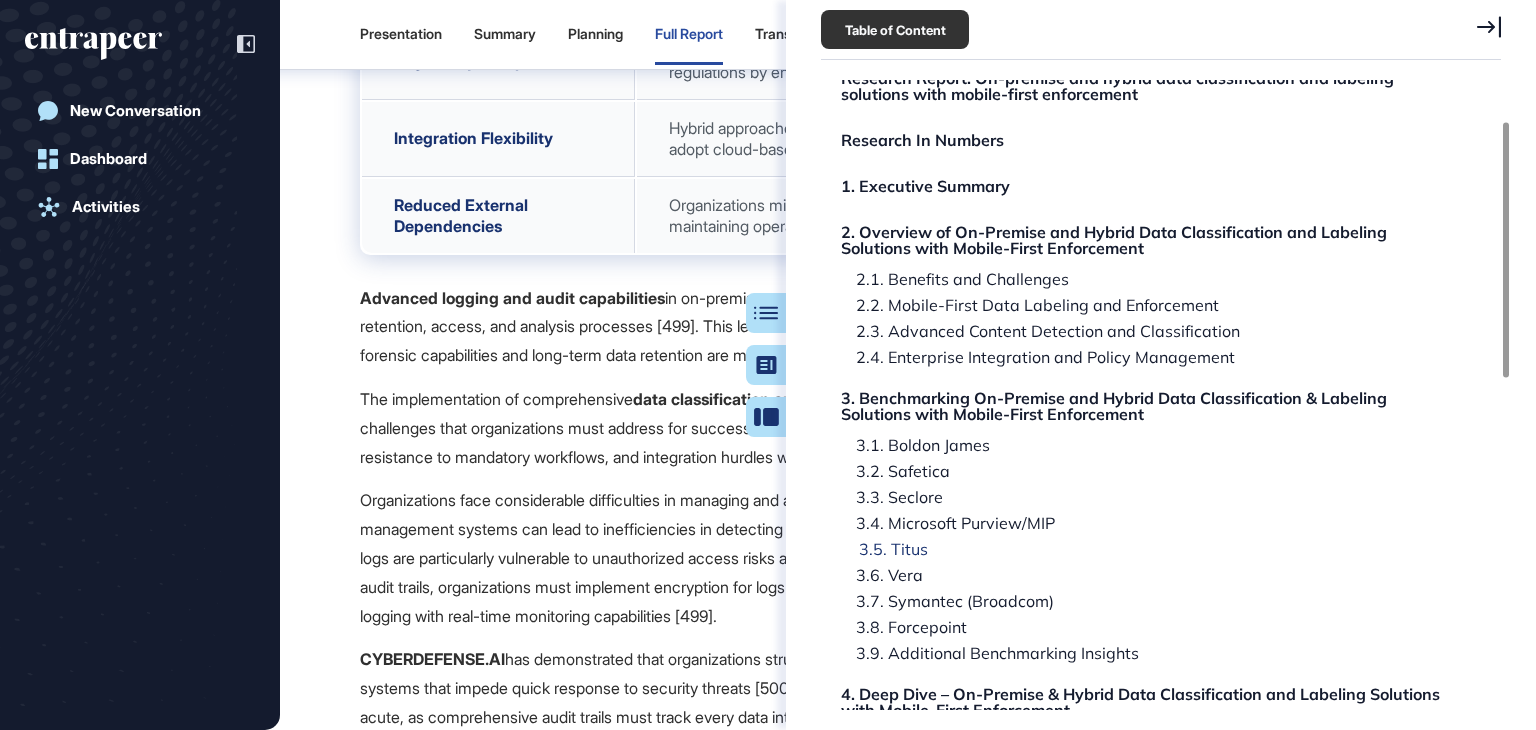 click on "3.5. Titus" 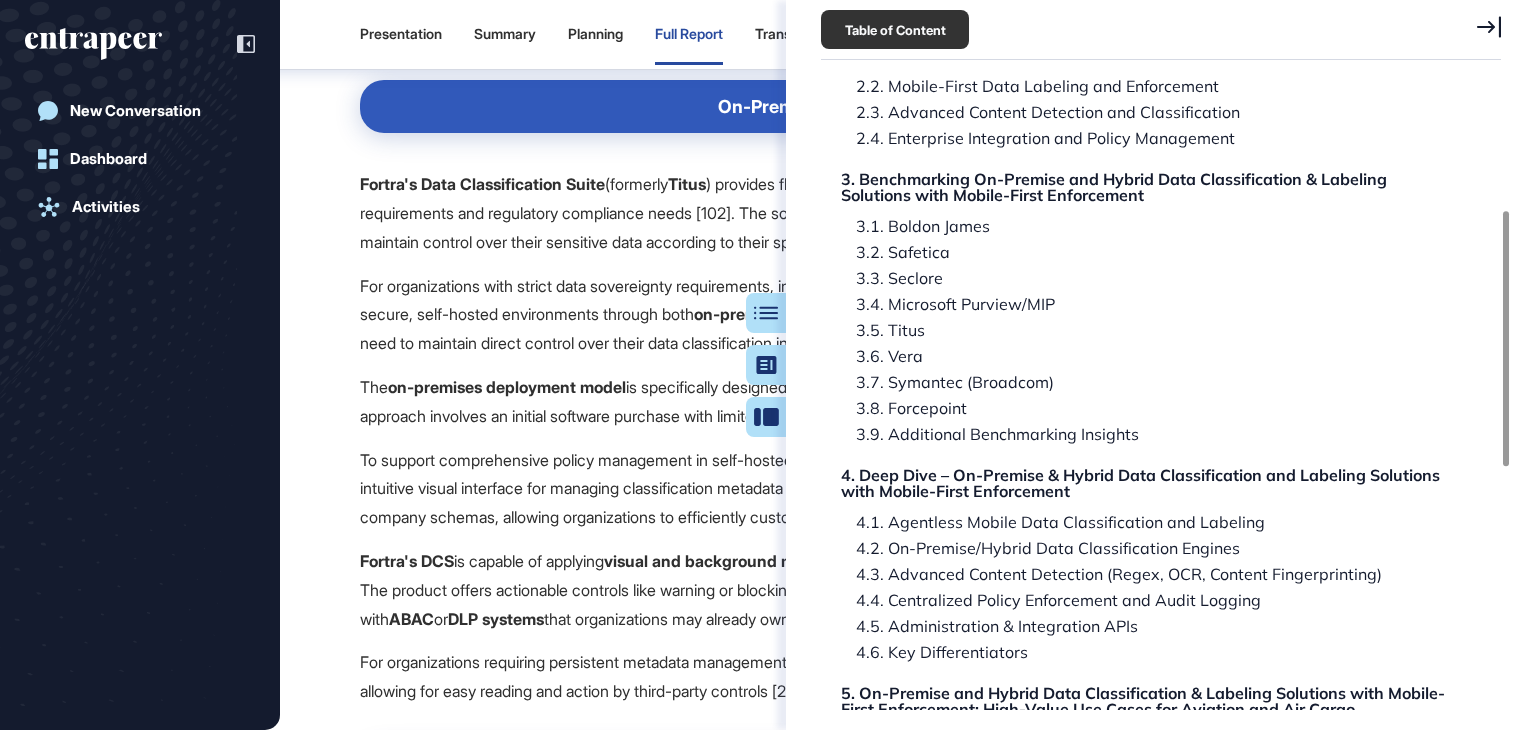 scroll, scrollTop: 919, scrollLeft: 0, axis: vertical 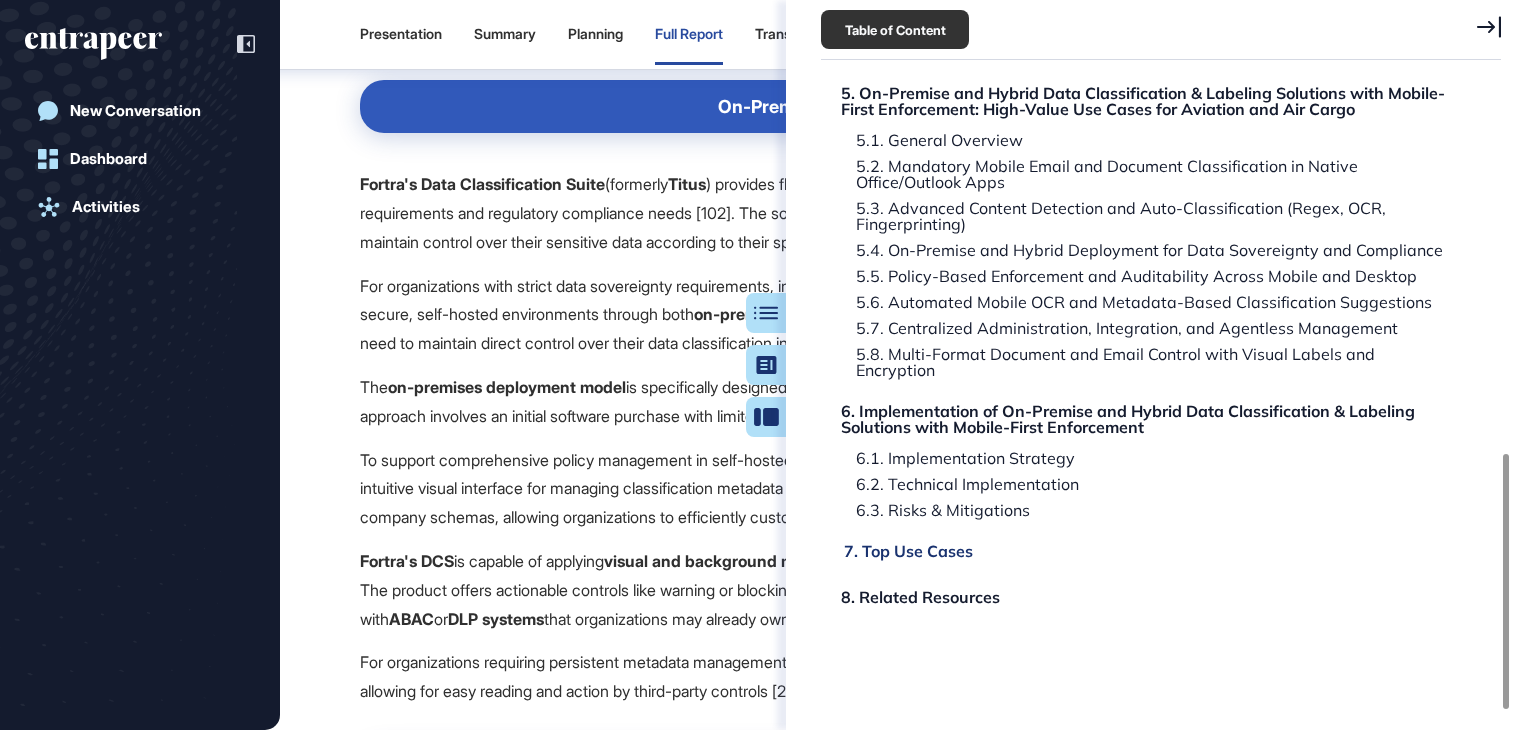 click on "7. Top Use Cases" 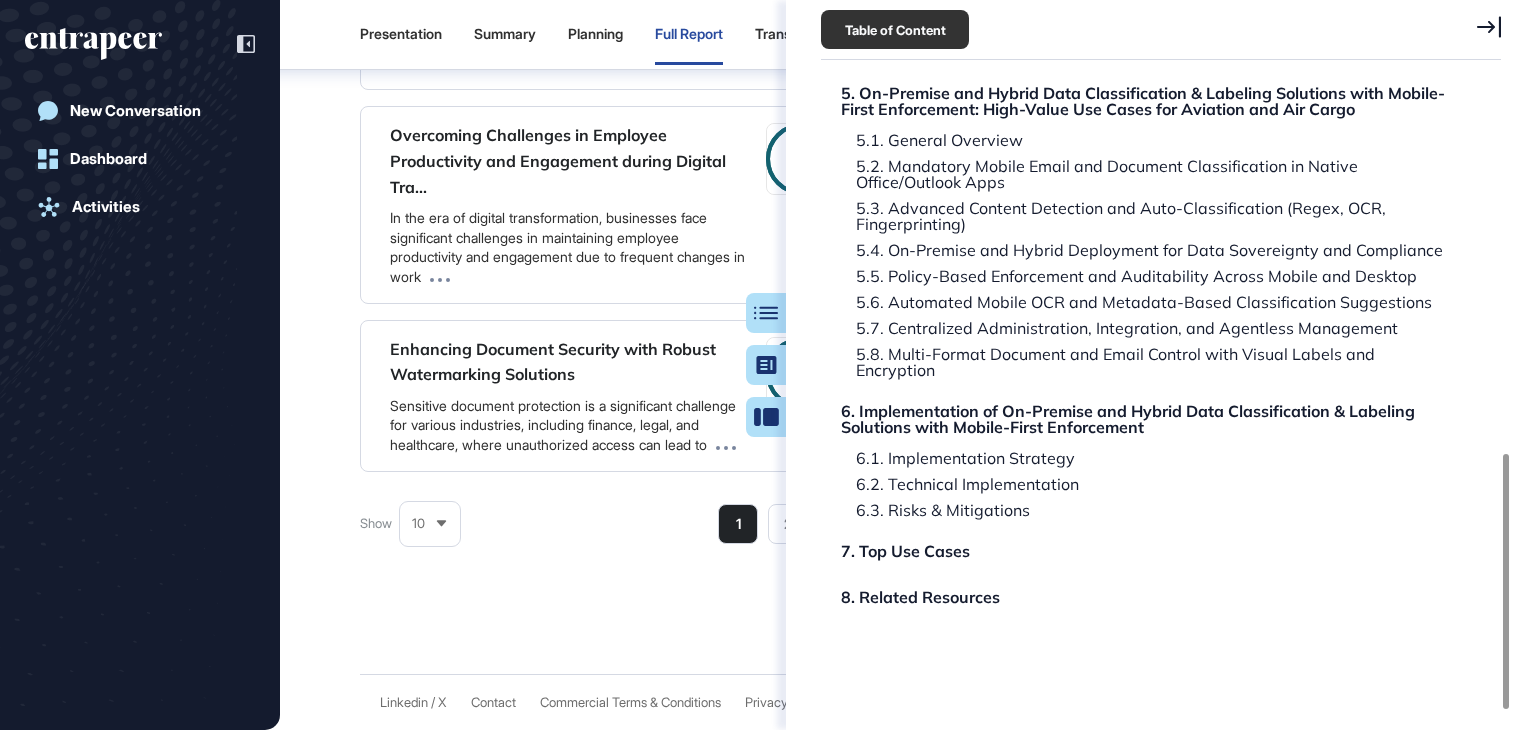 scroll, scrollTop: 197612, scrollLeft: 0, axis: vertical 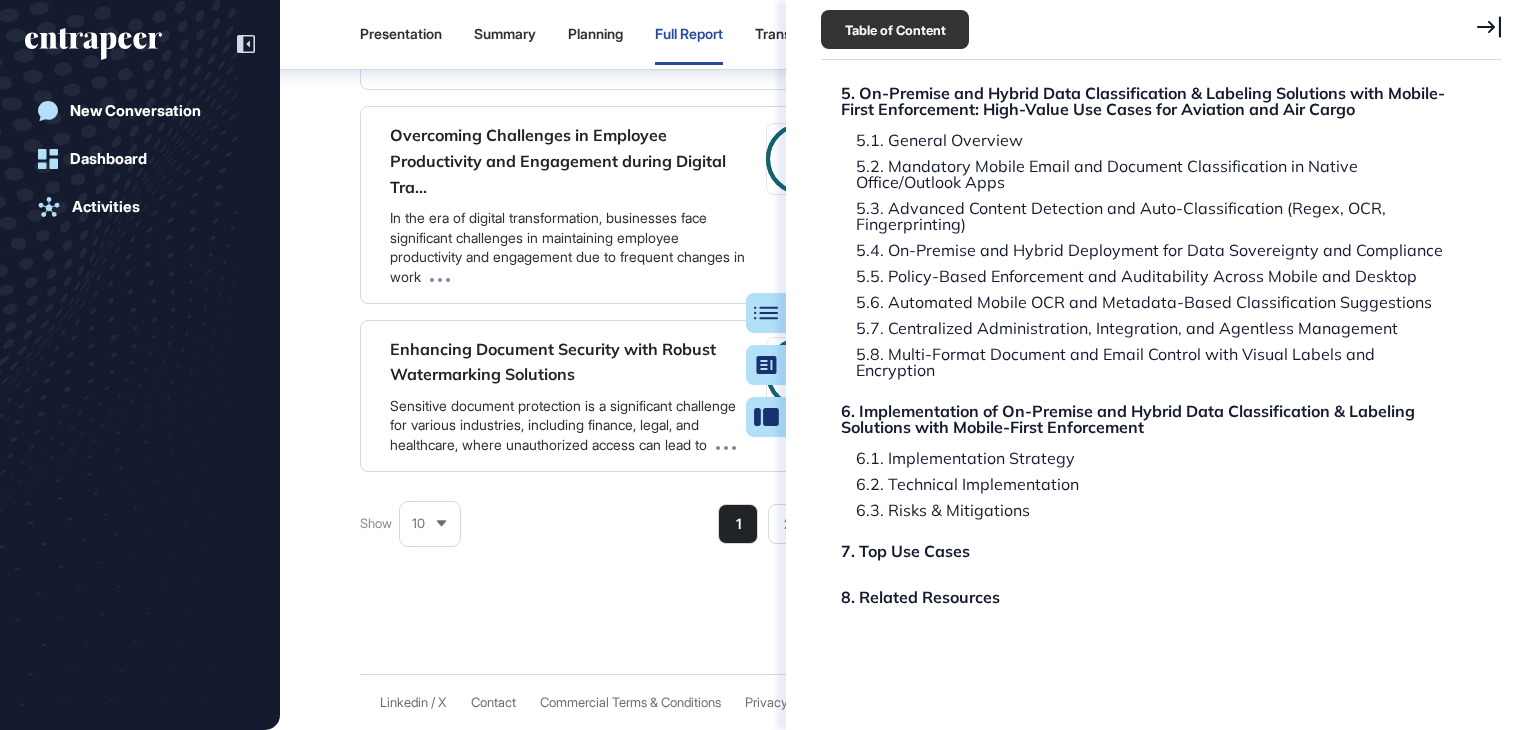 click 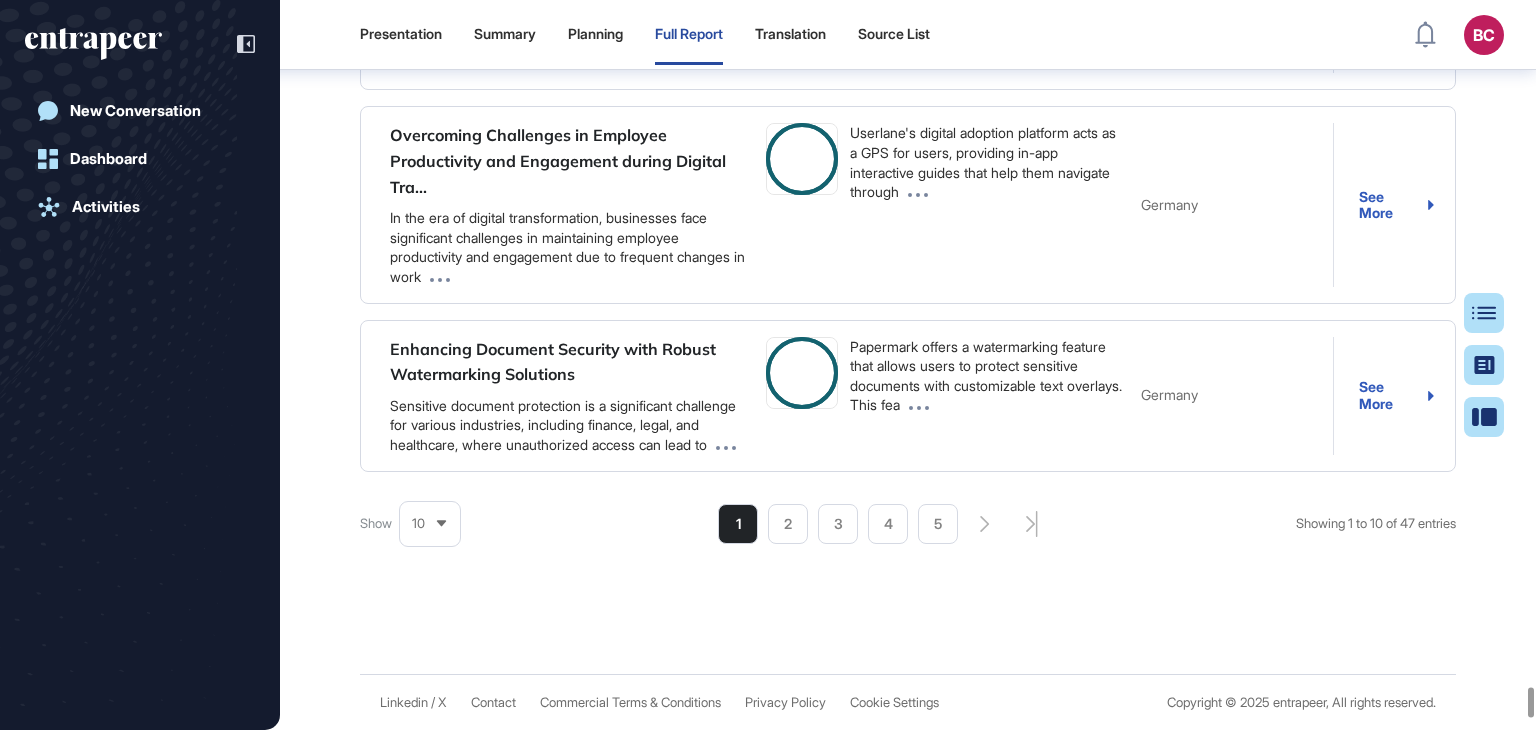 click on "Enhancing Mobile Data Protection" at bounding box center [592, -2486] 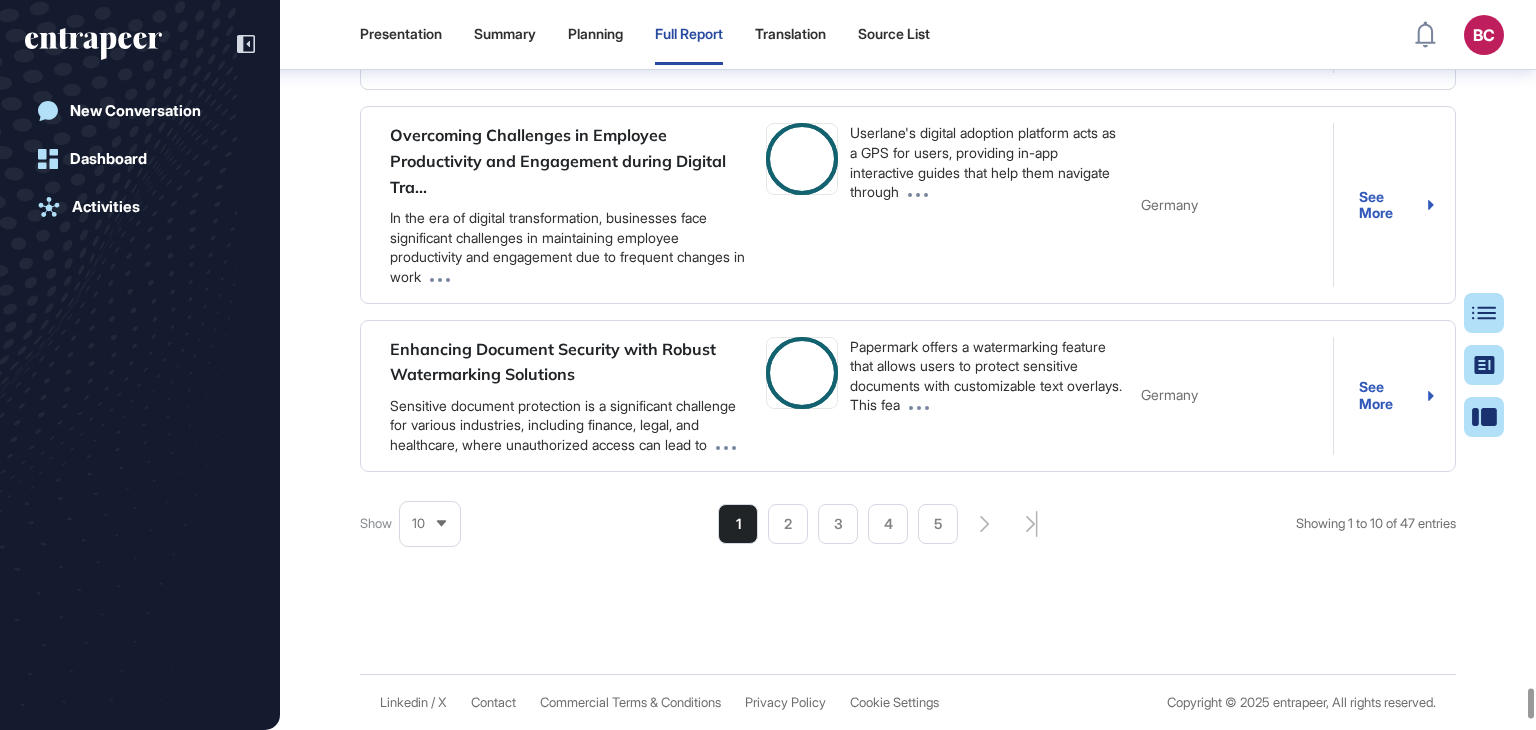 scroll, scrollTop: 197812, scrollLeft: 0, axis: vertical 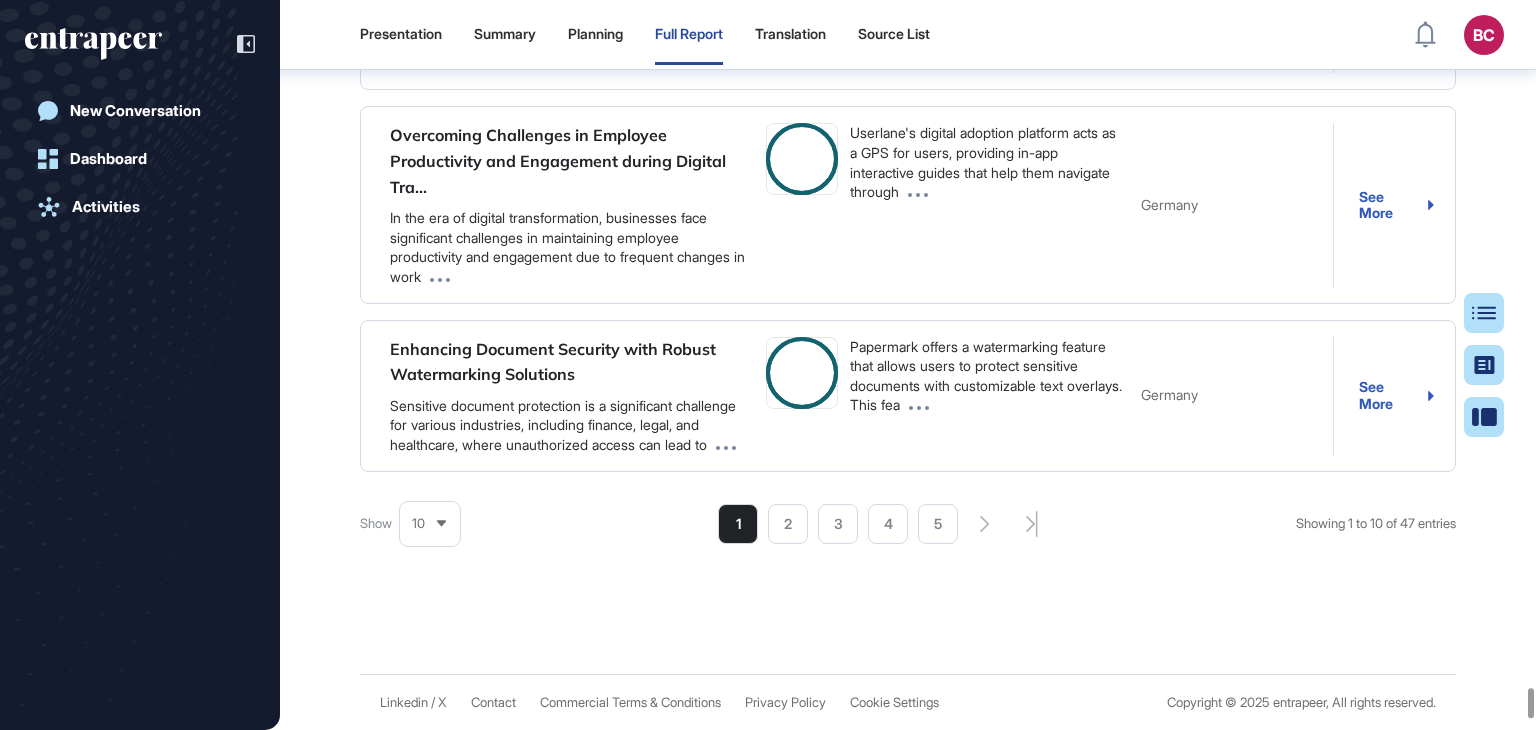 click on "Enhancing Mobile Data Protection" at bounding box center (592, -2440) 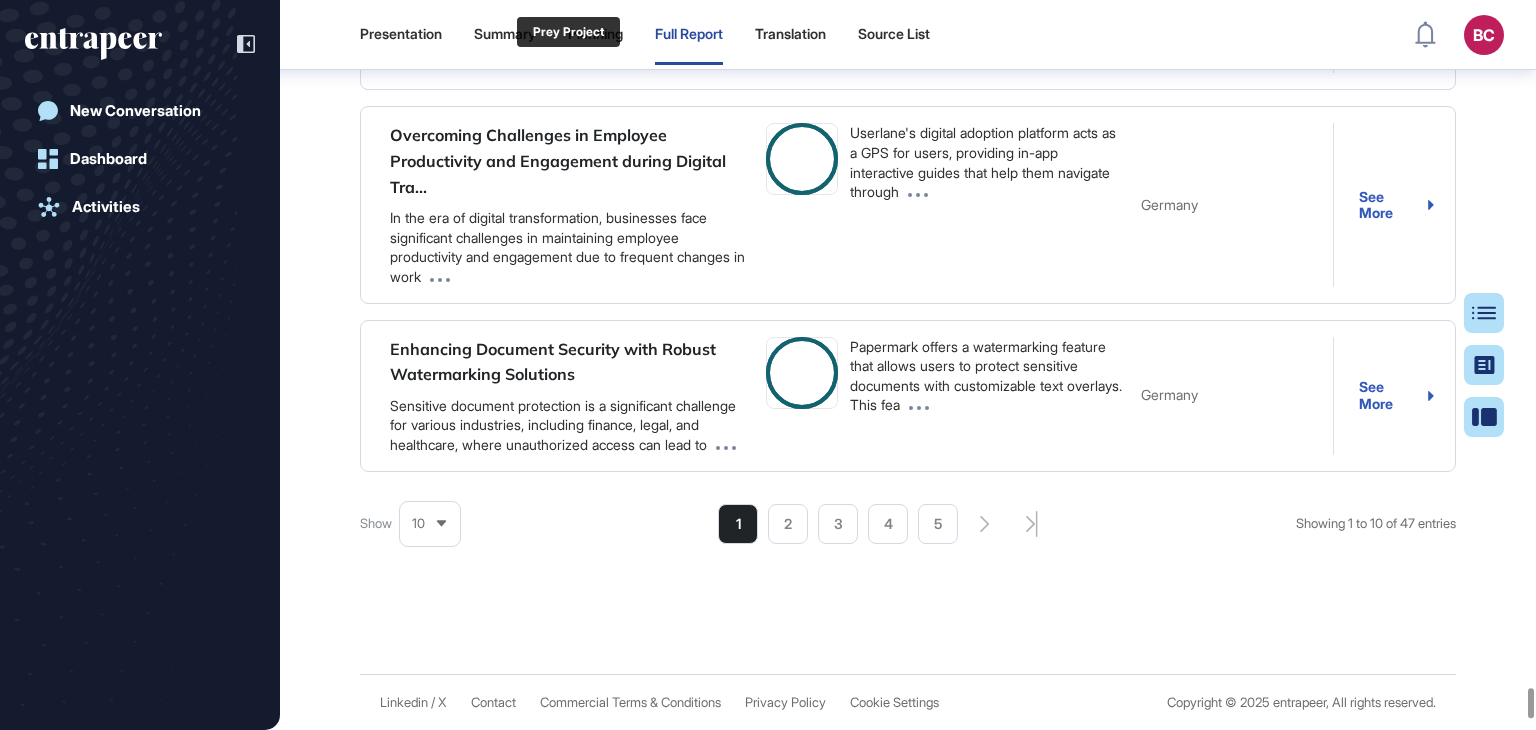 scroll, scrollTop: 400, scrollLeft: 0, axis: vertical 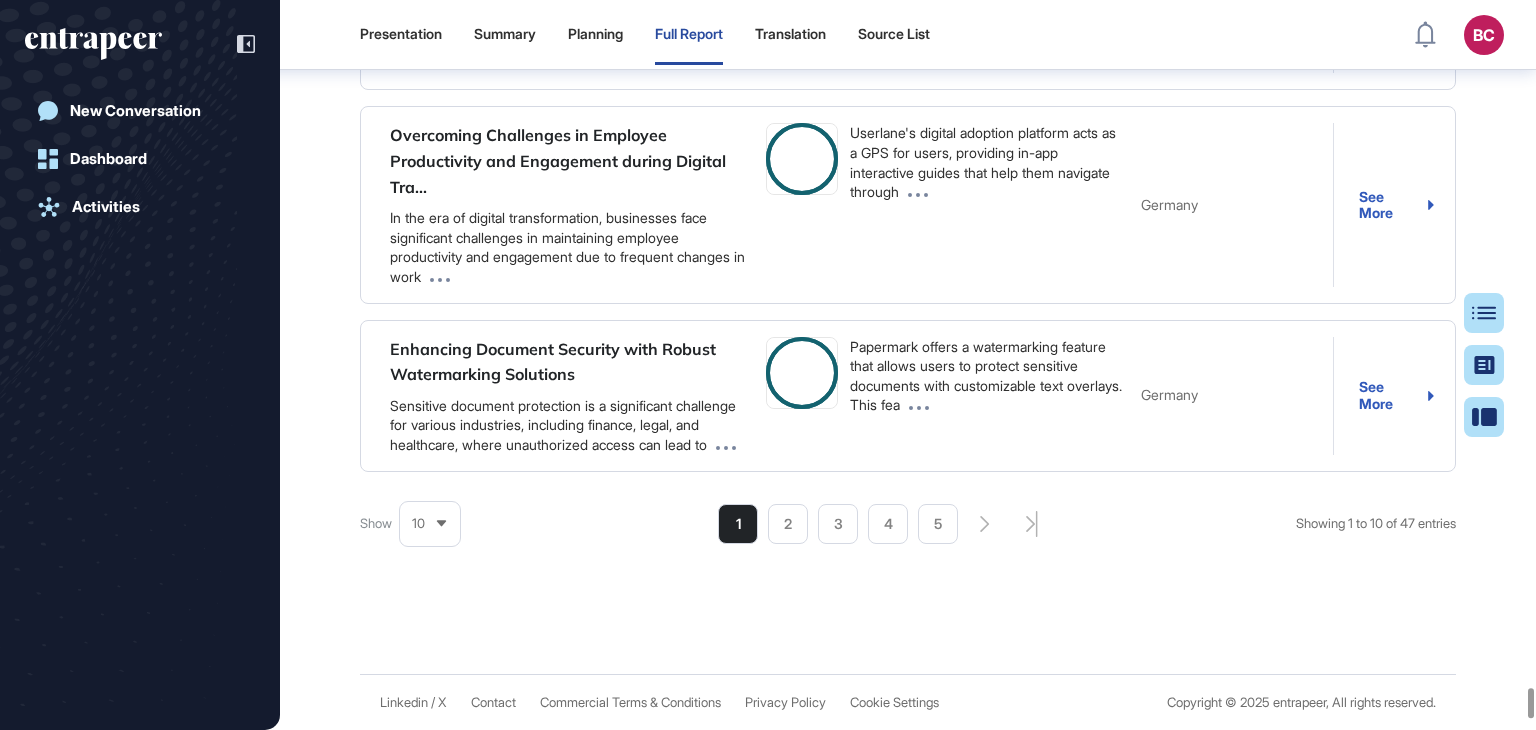 click on "Enhancing Airline User Engagement Digitally" at bounding box center (637, -2367) 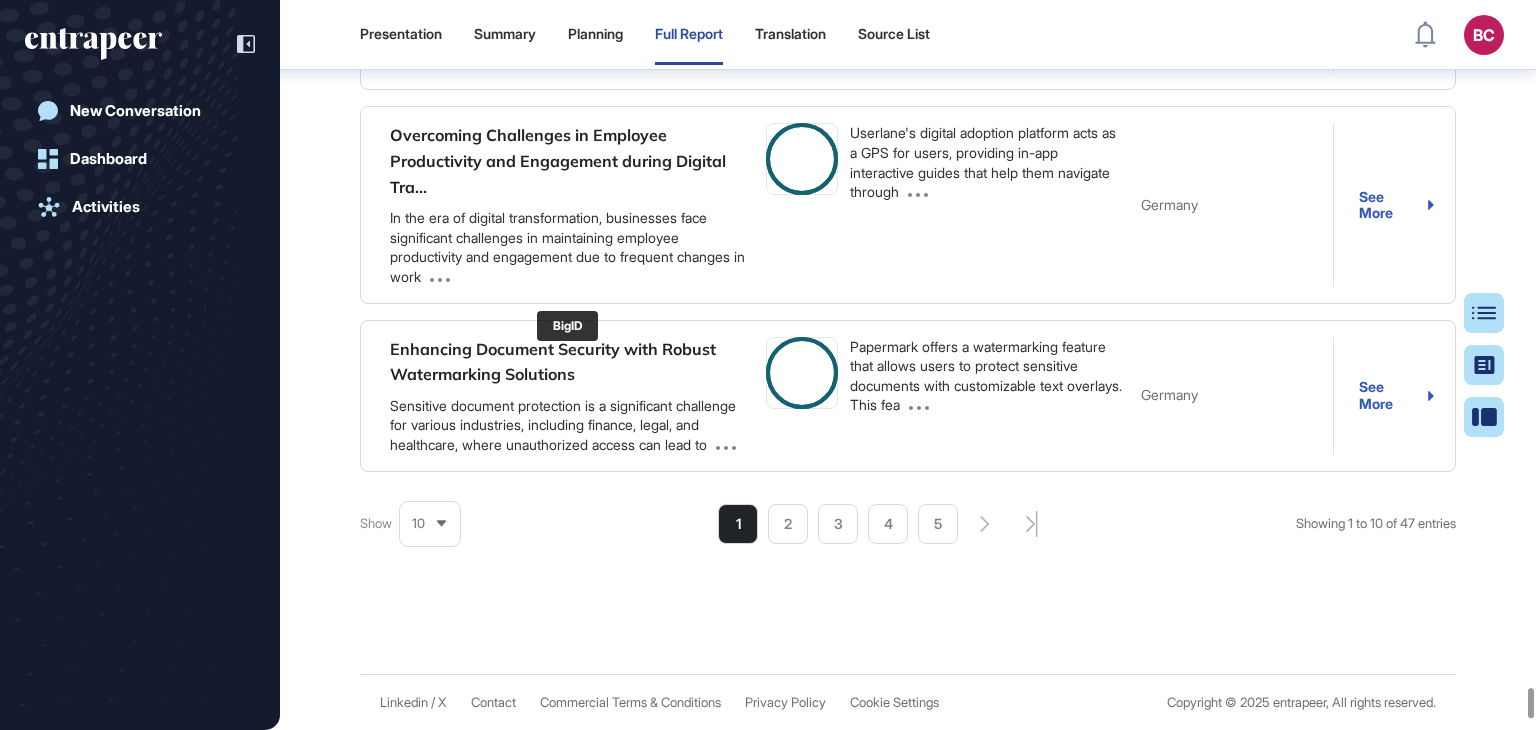 scroll, scrollTop: 1410, scrollLeft: 0, axis: vertical 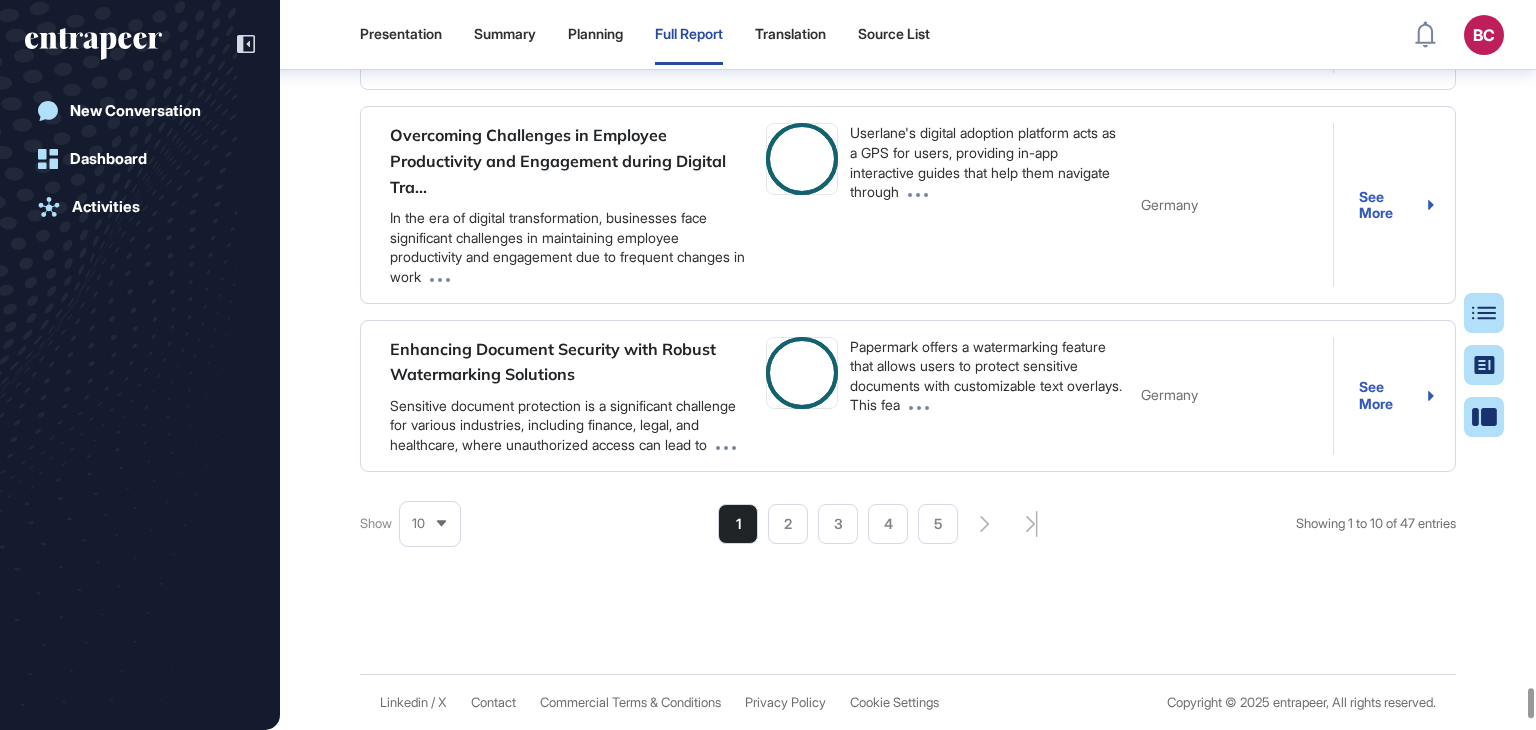 click on "Manufacturing Firm Modernizes Audits" at bounding box center [612, -2233] 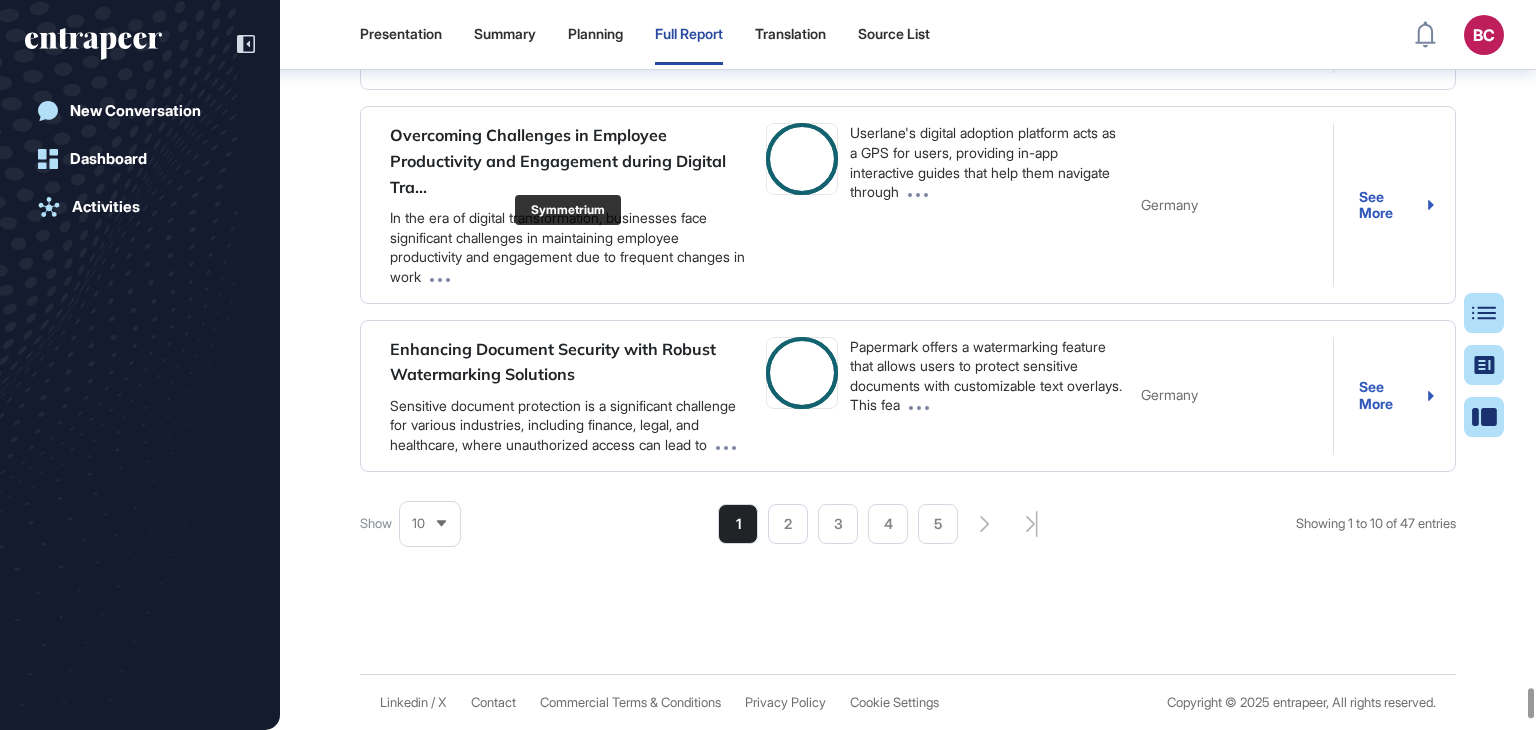 scroll, scrollTop: 2360, scrollLeft: 0, axis: vertical 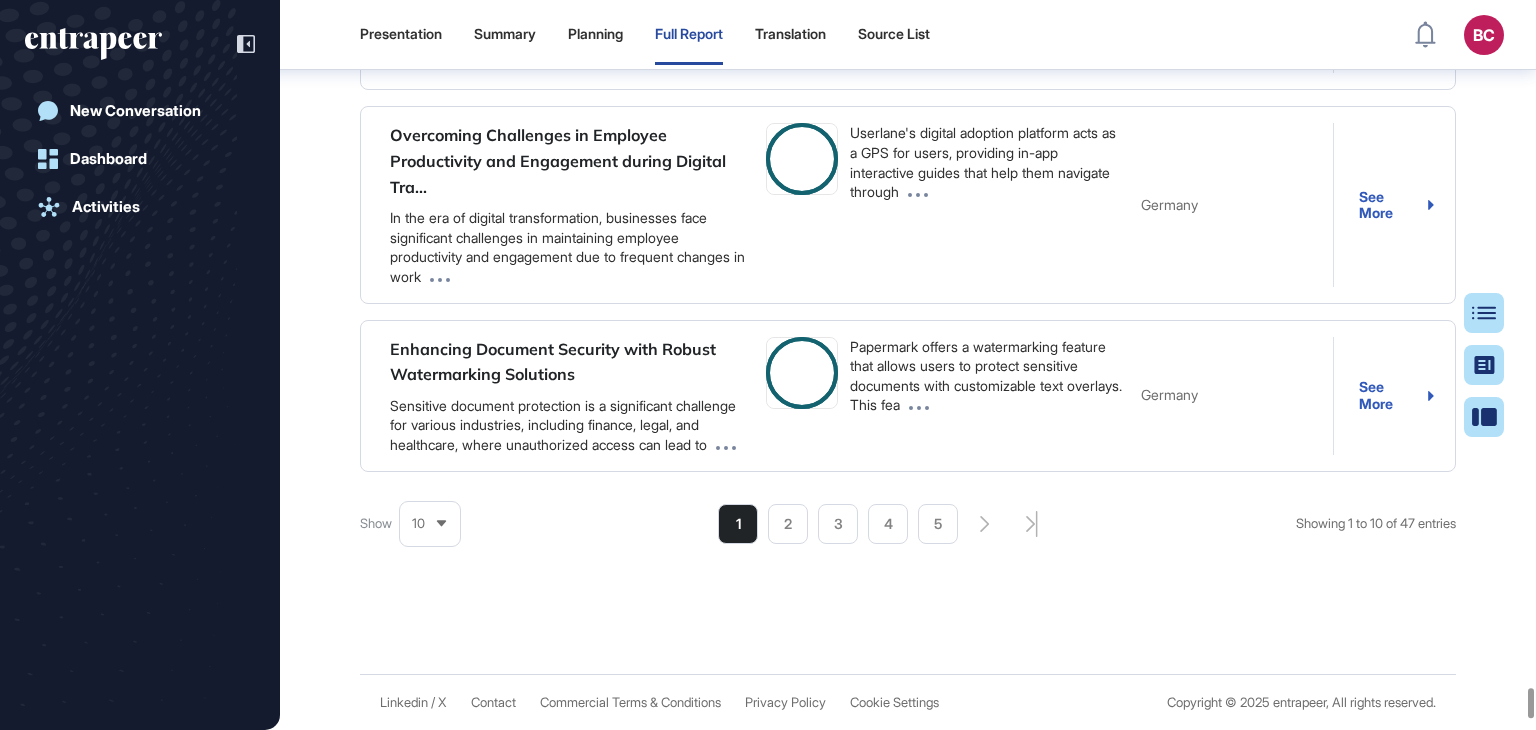 click on "Microsoft Purview DLP Implementation Solution Provider(s):" at bounding box center [1017, -2094] 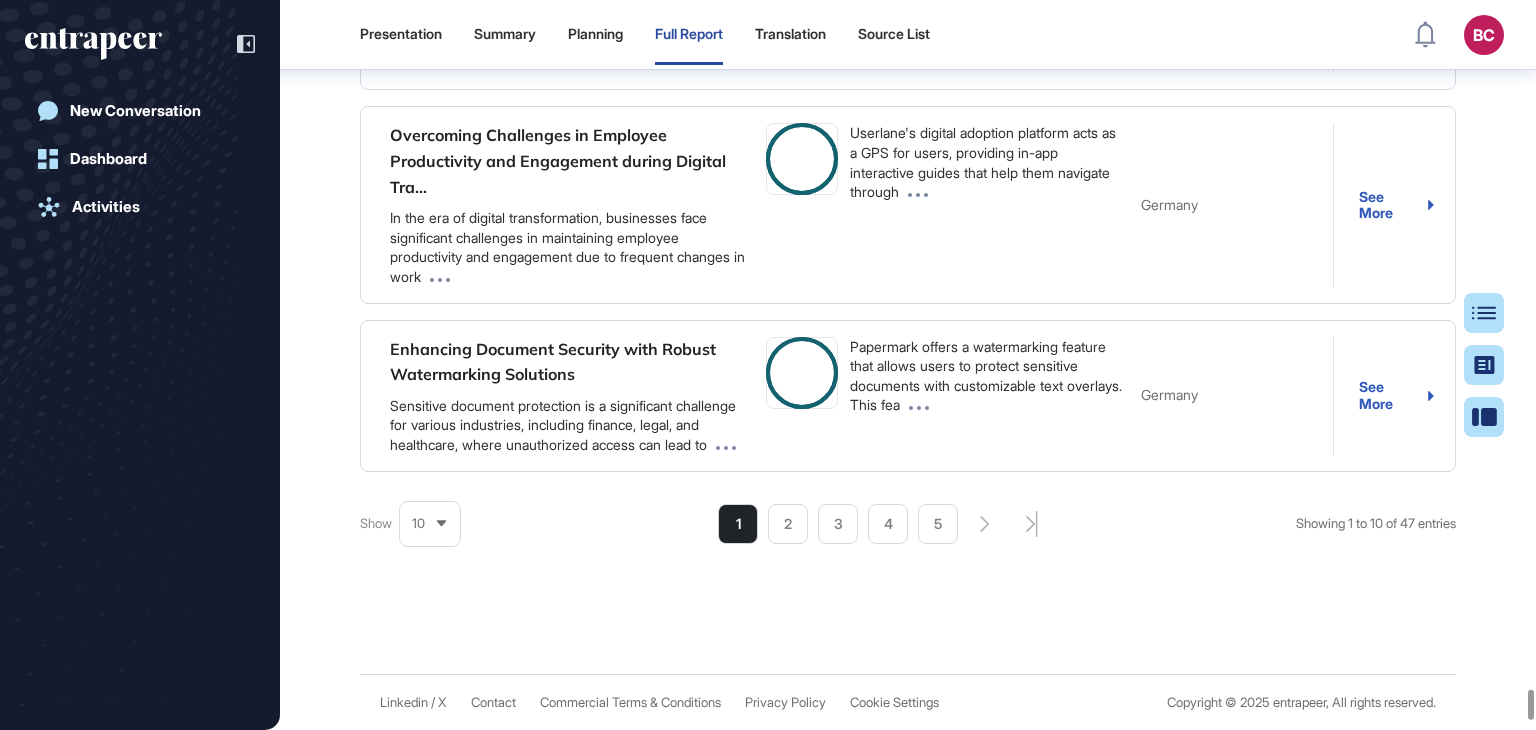 scroll, scrollTop: 198312, scrollLeft: 0, axis: vertical 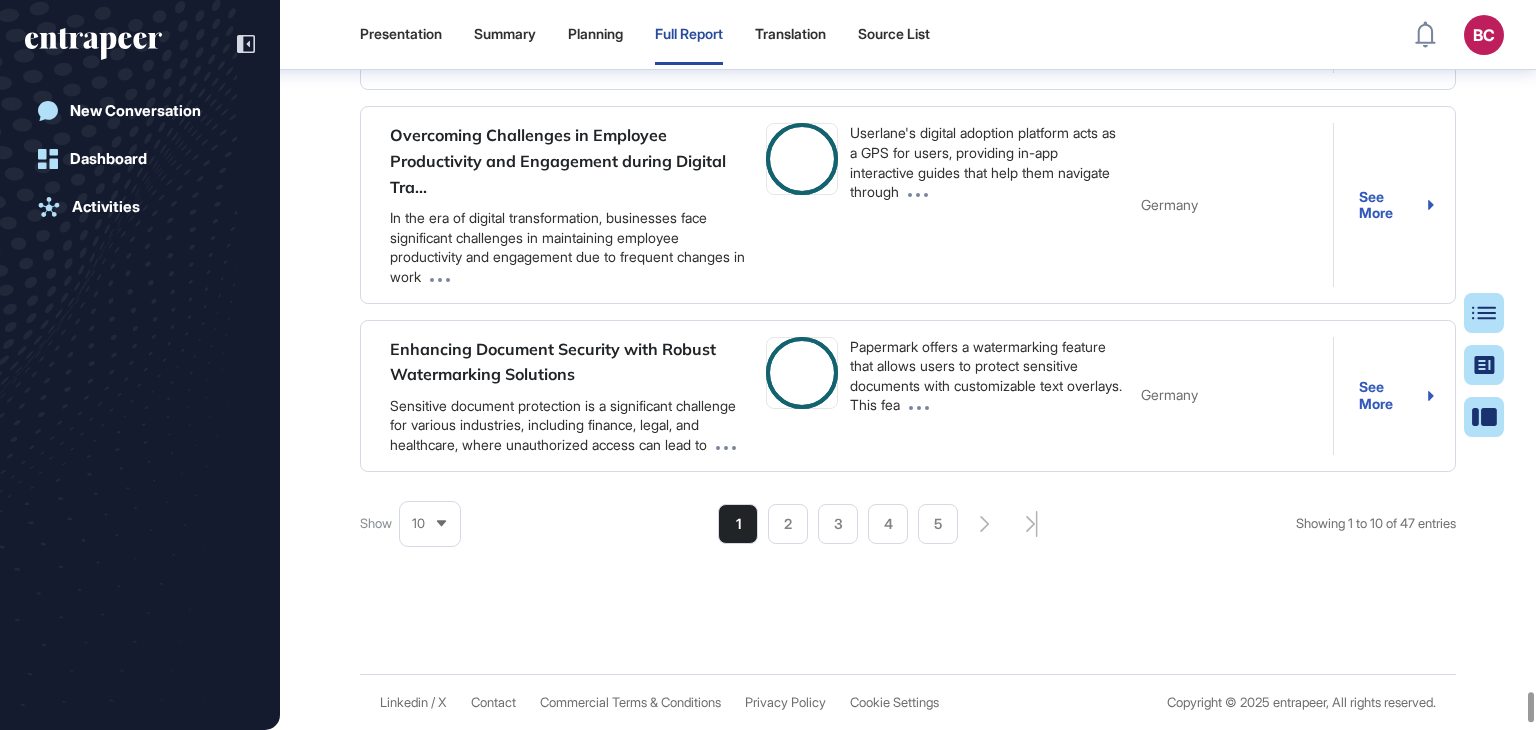 click on "Search" at bounding box center (1050, -1455) 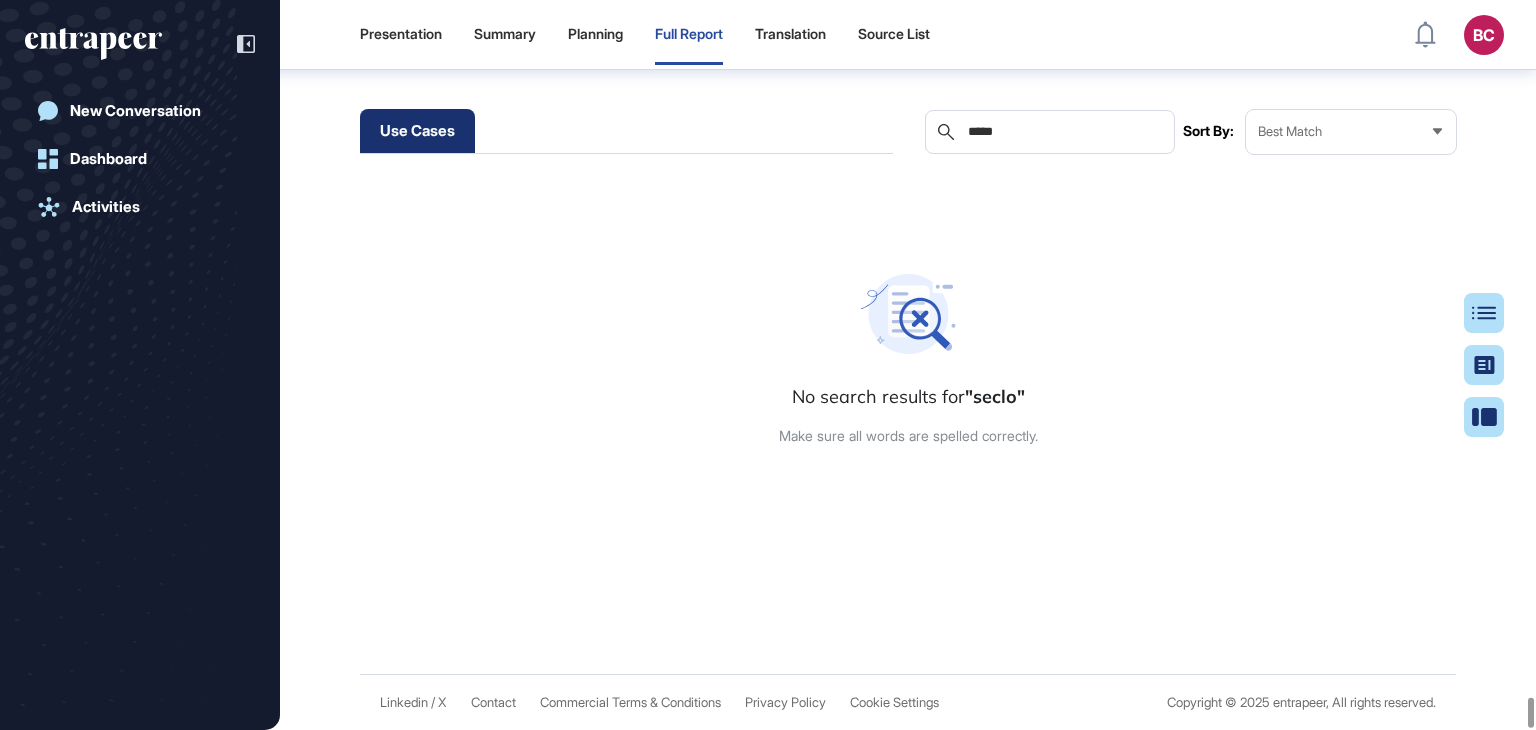 scroll, scrollTop: 198966, scrollLeft: 0, axis: vertical 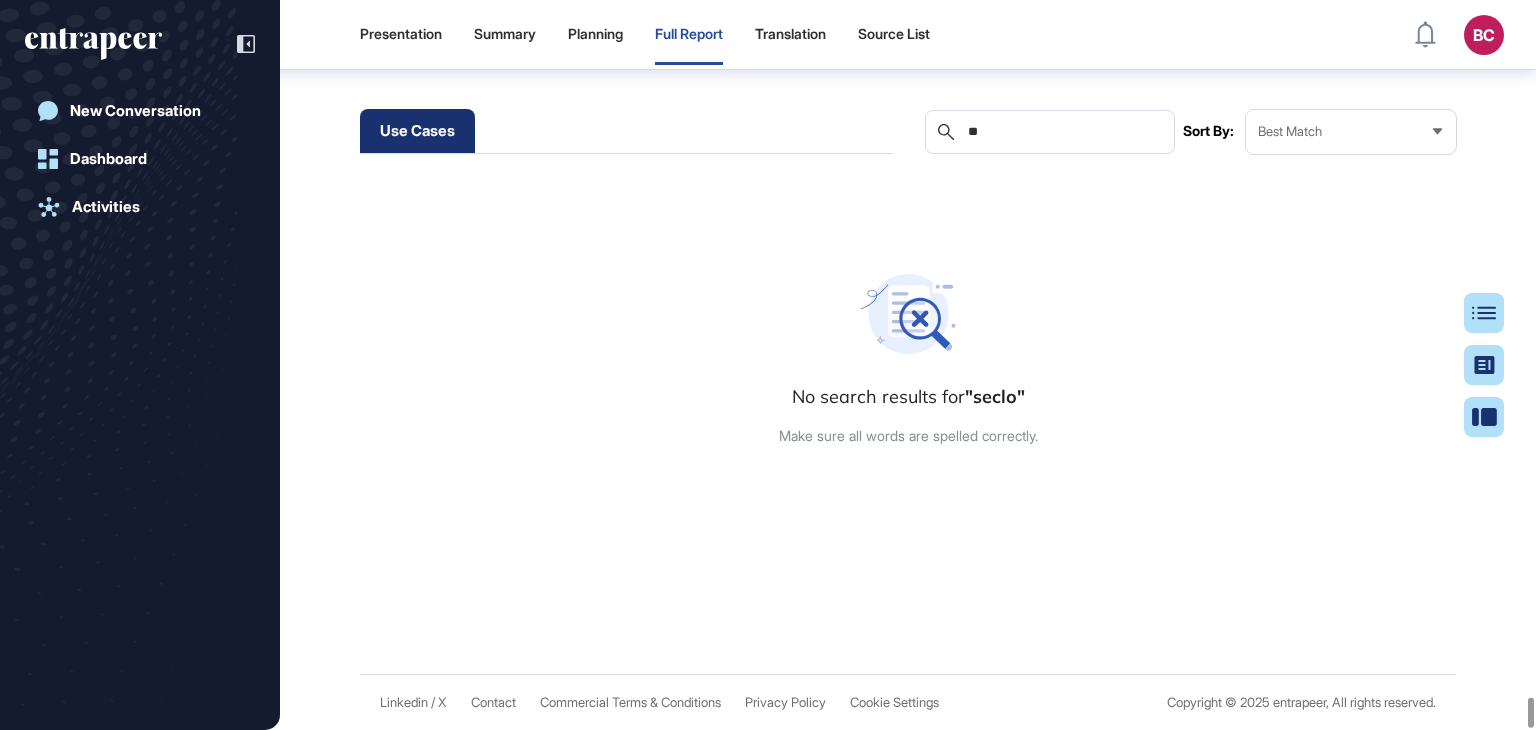 type on "*" 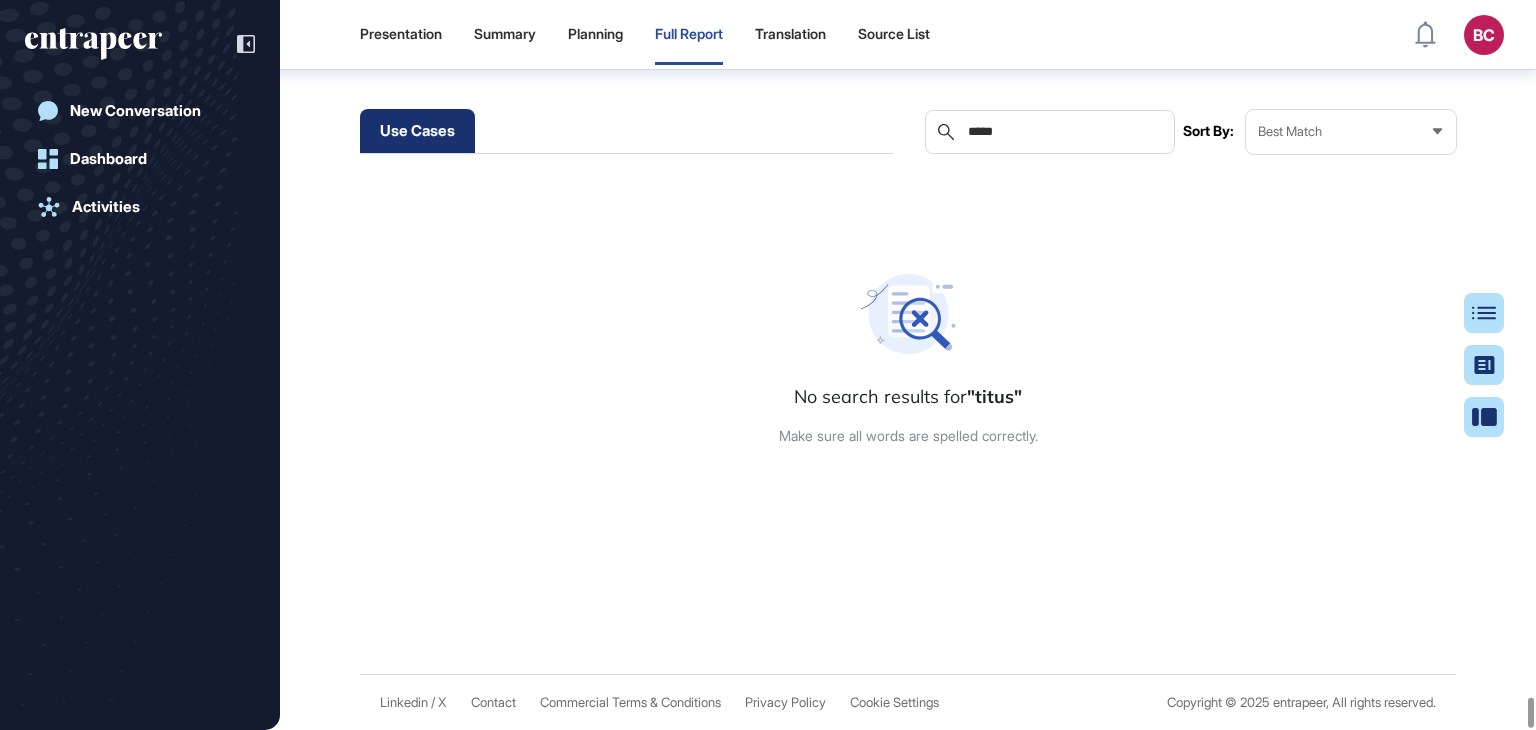 scroll, scrollTop: 198966, scrollLeft: 0, axis: vertical 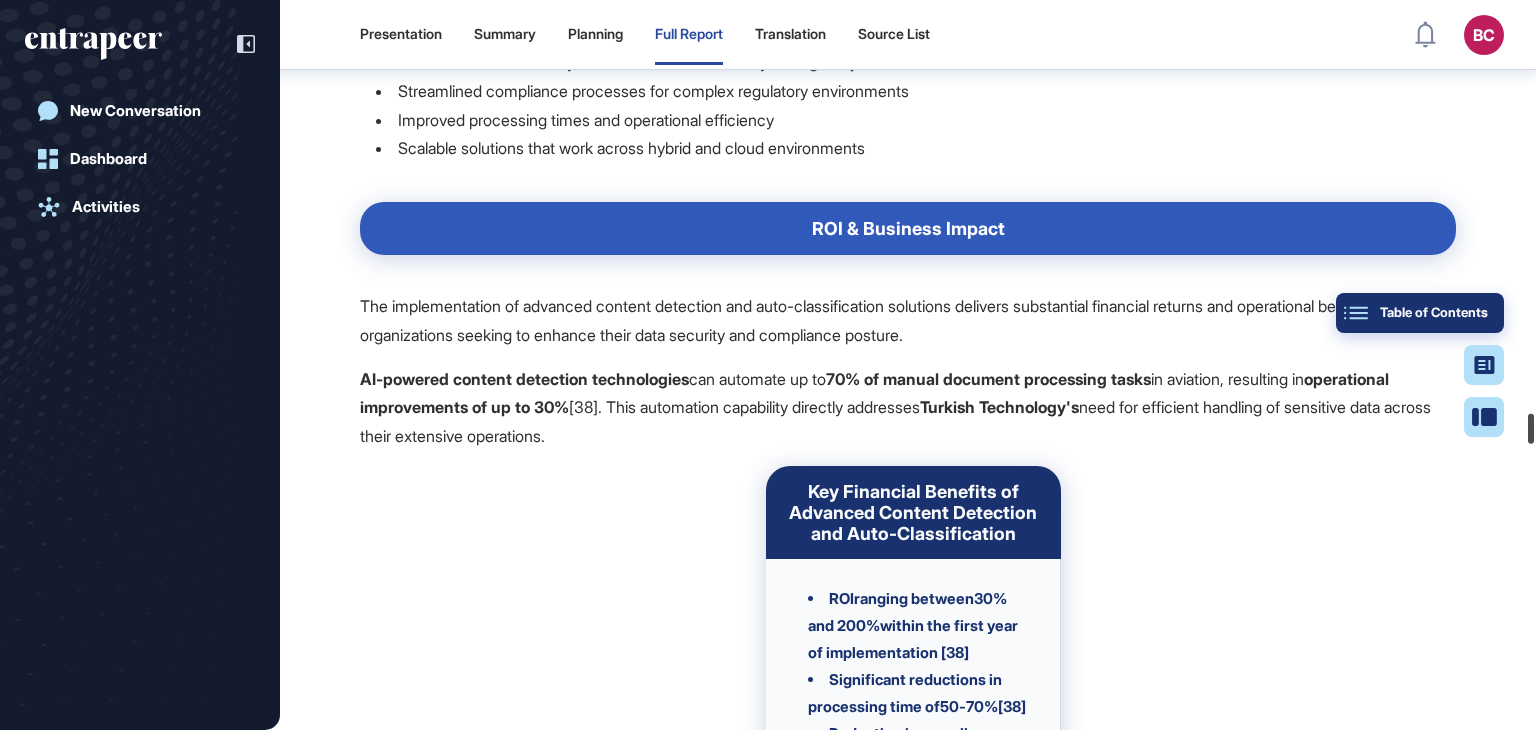 drag, startPoint x: 1535, startPoint y: 713, endPoint x: 1495, endPoint y: 331, distance: 384.08853 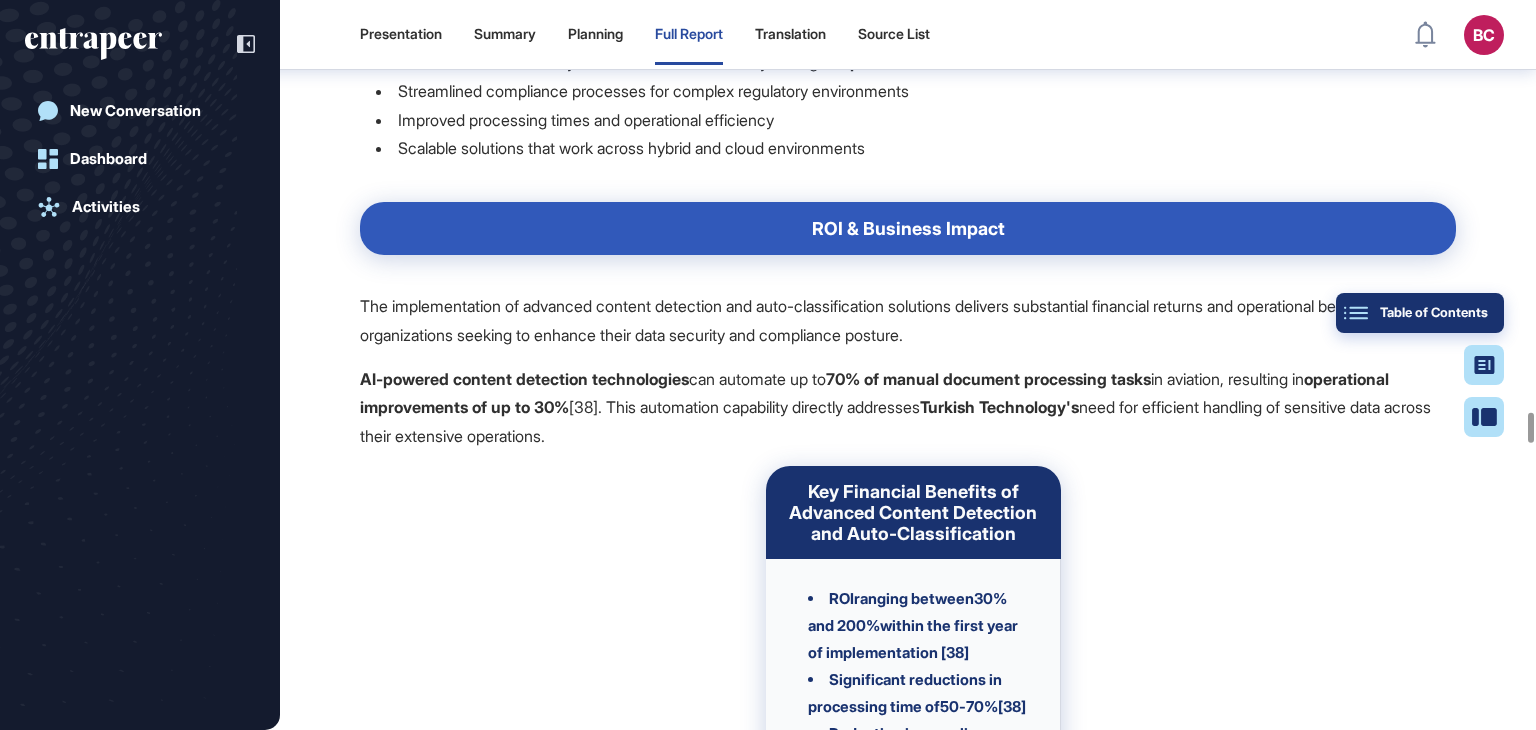 scroll, scrollTop: 117470, scrollLeft: 0, axis: vertical 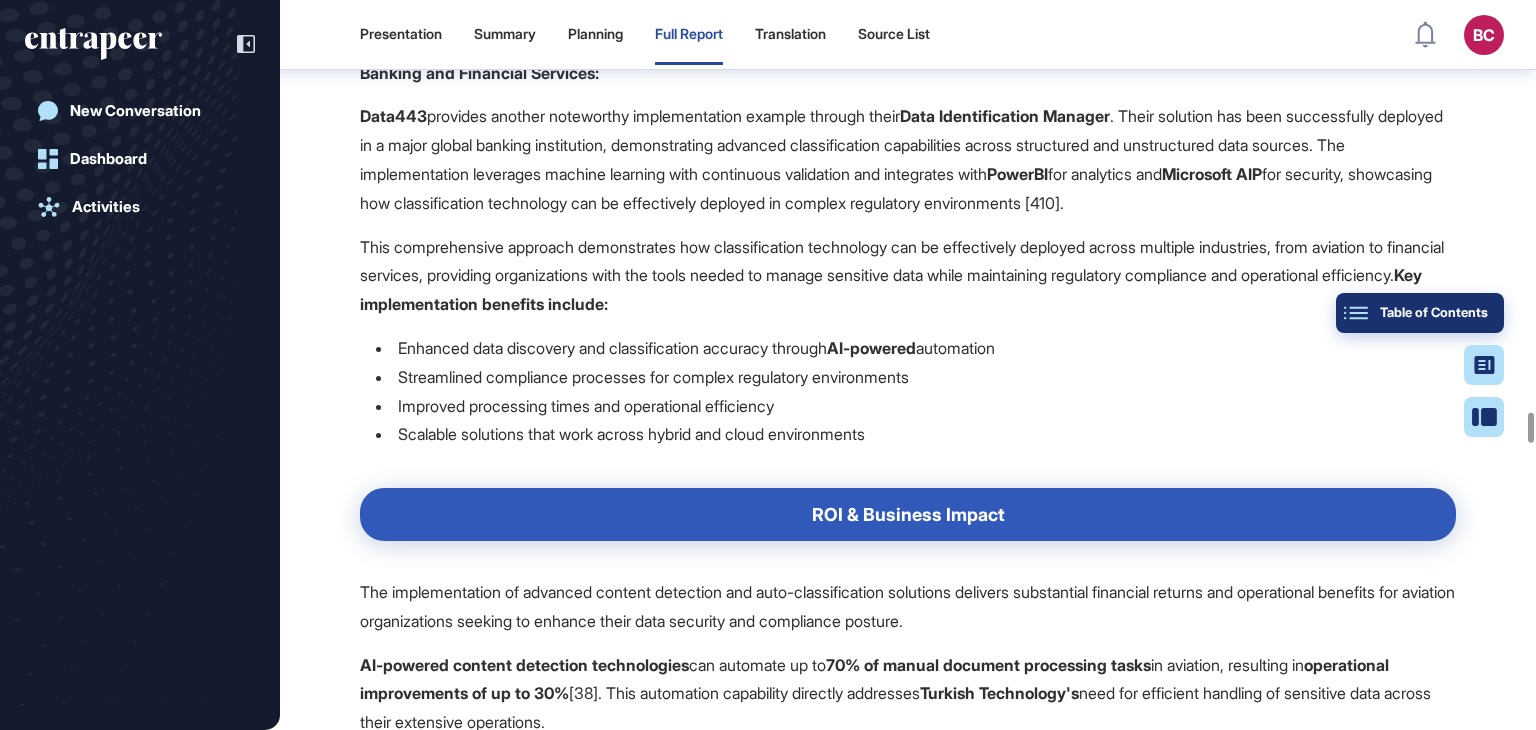 type on "*****" 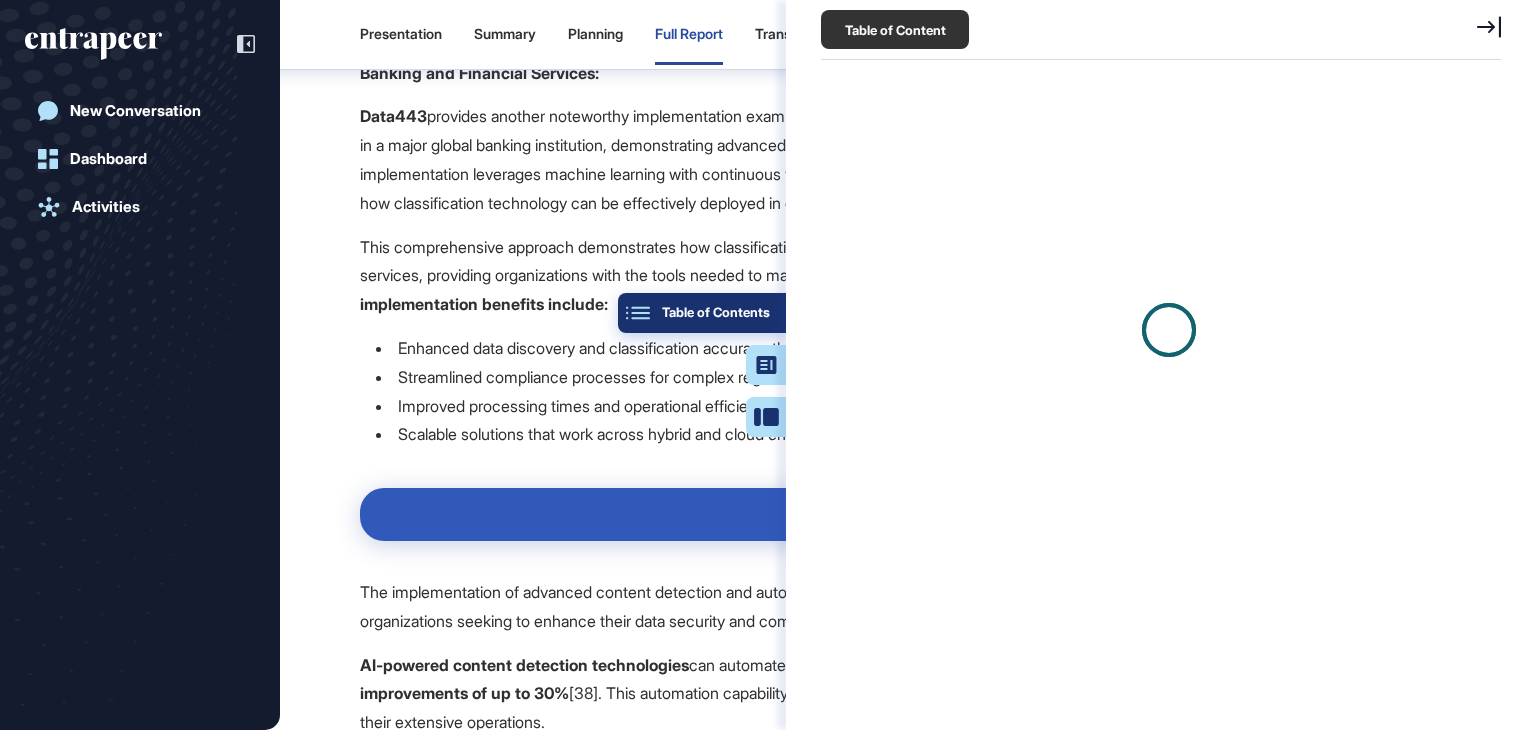 scroll, scrollTop: 629, scrollLeft: 684, axis: both 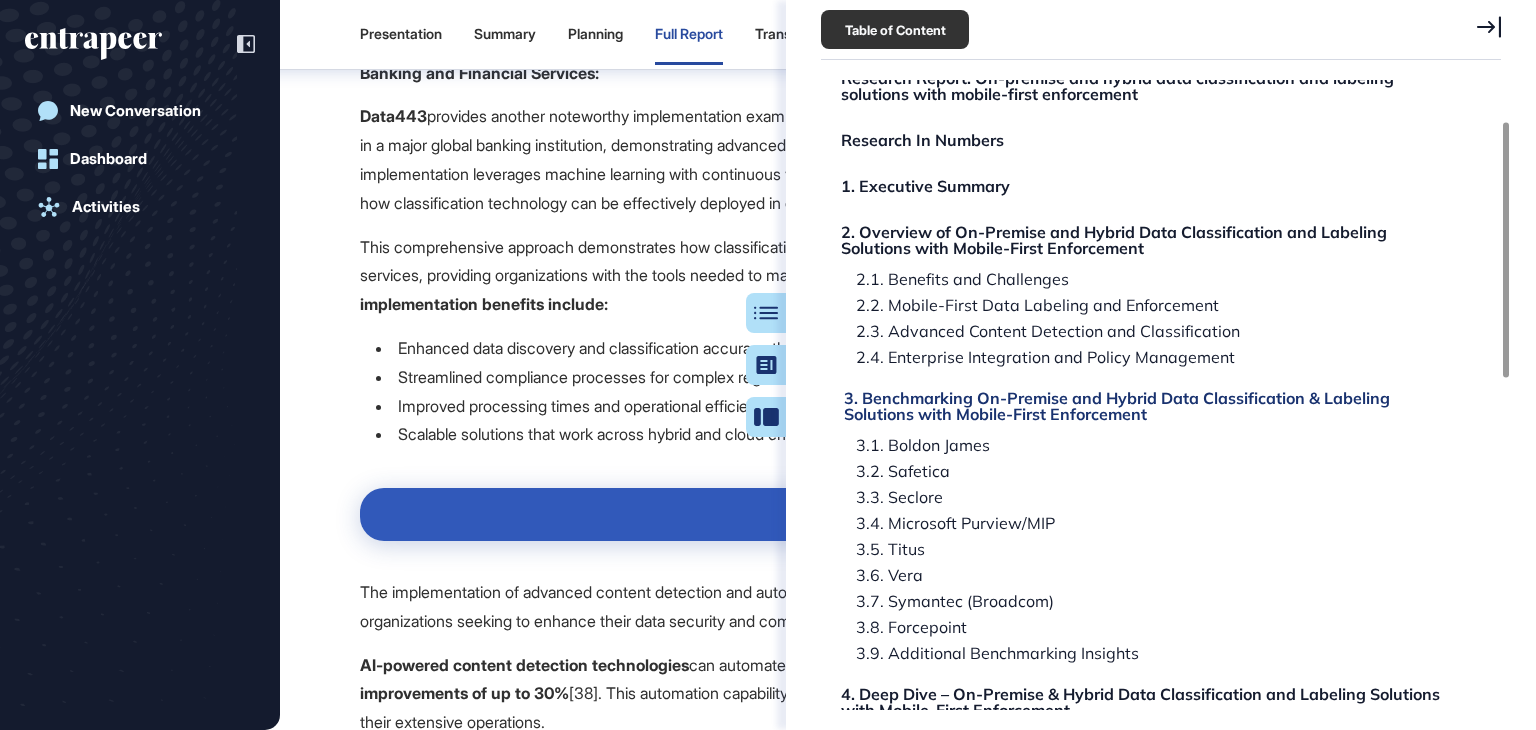 click on "3. Benchmarking On-Premise and Hybrid Data Classification & Labeling Solutions with Mobile-First Enforcement" 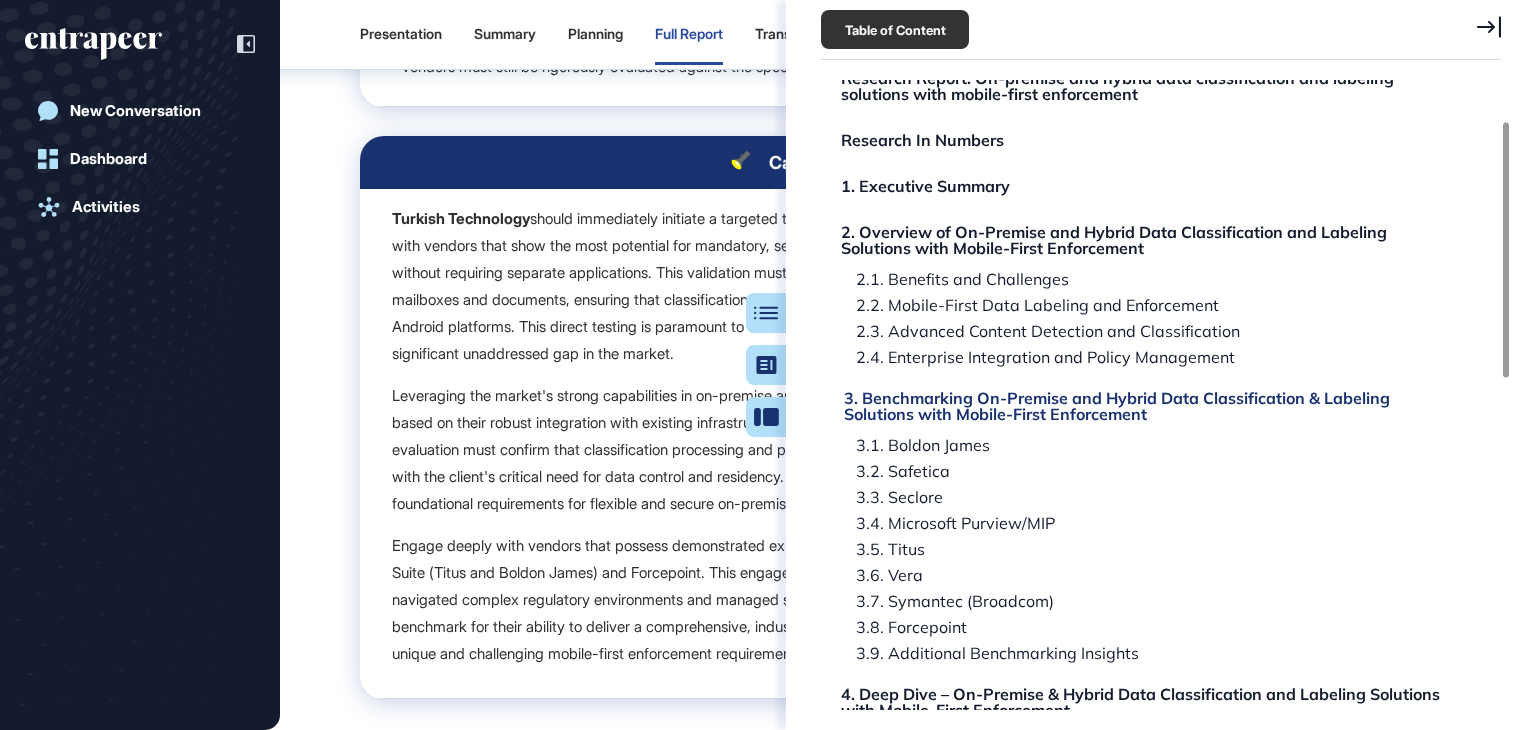 scroll, scrollTop: 21739, scrollLeft: 0, axis: vertical 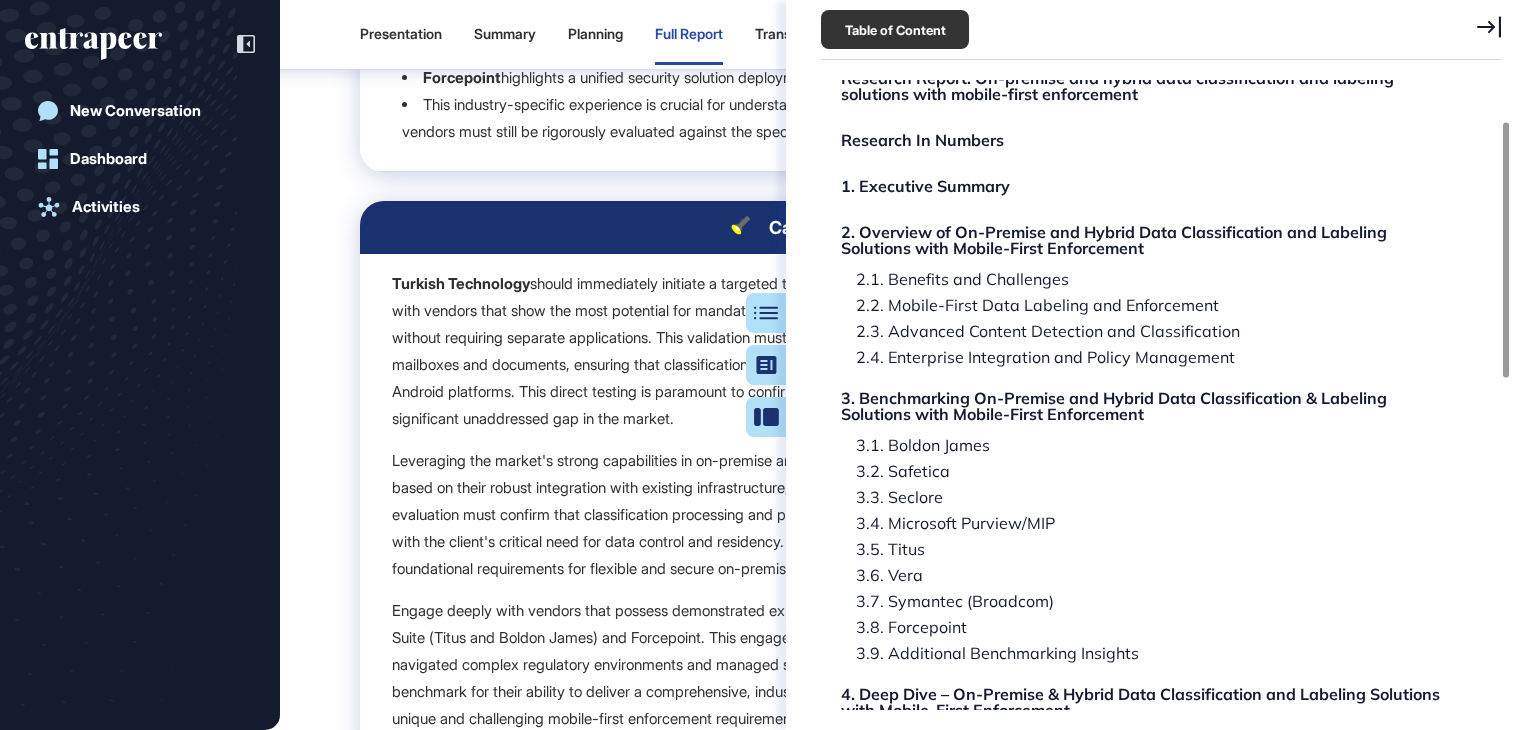 click 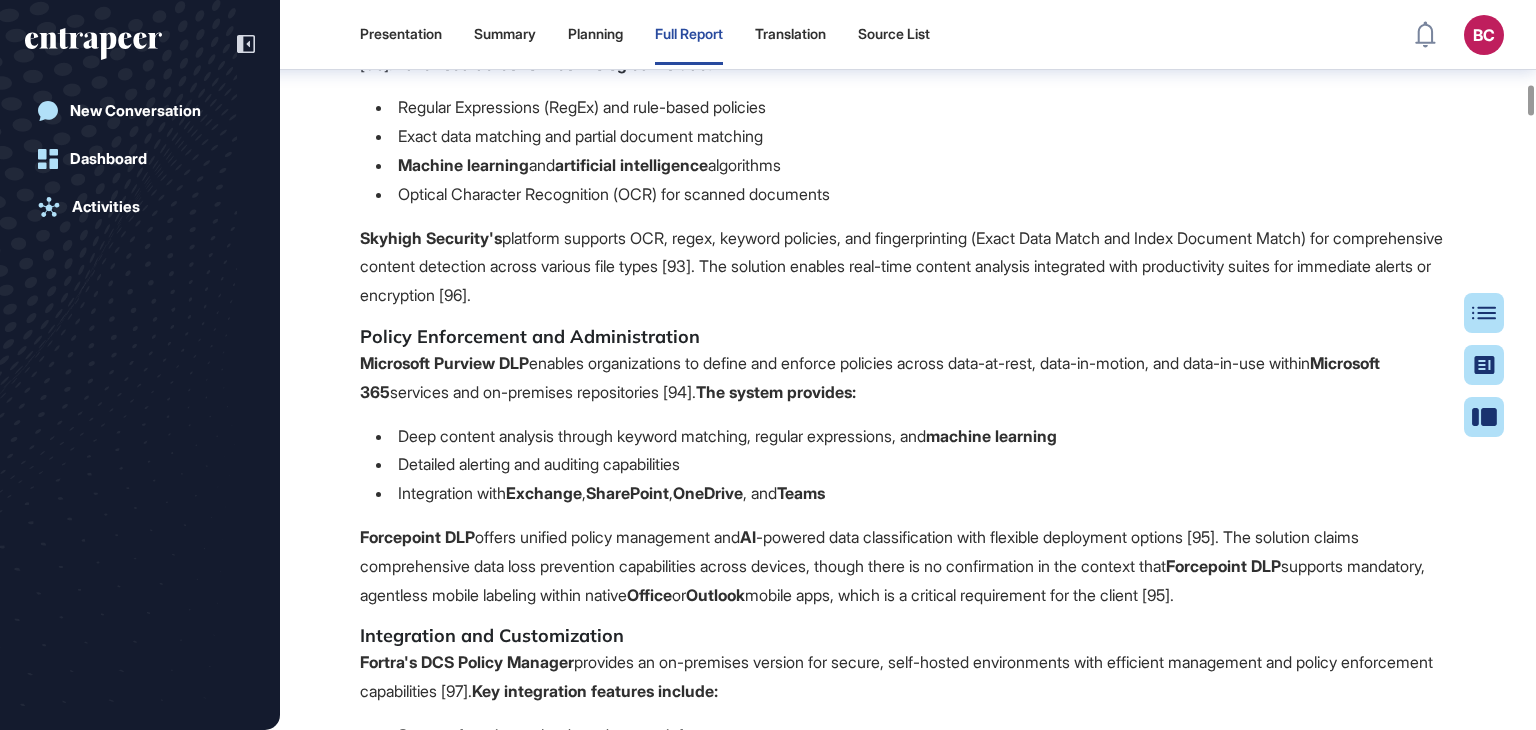 scroll, scrollTop: 24239, scrollLeft: 0, axis: vertical 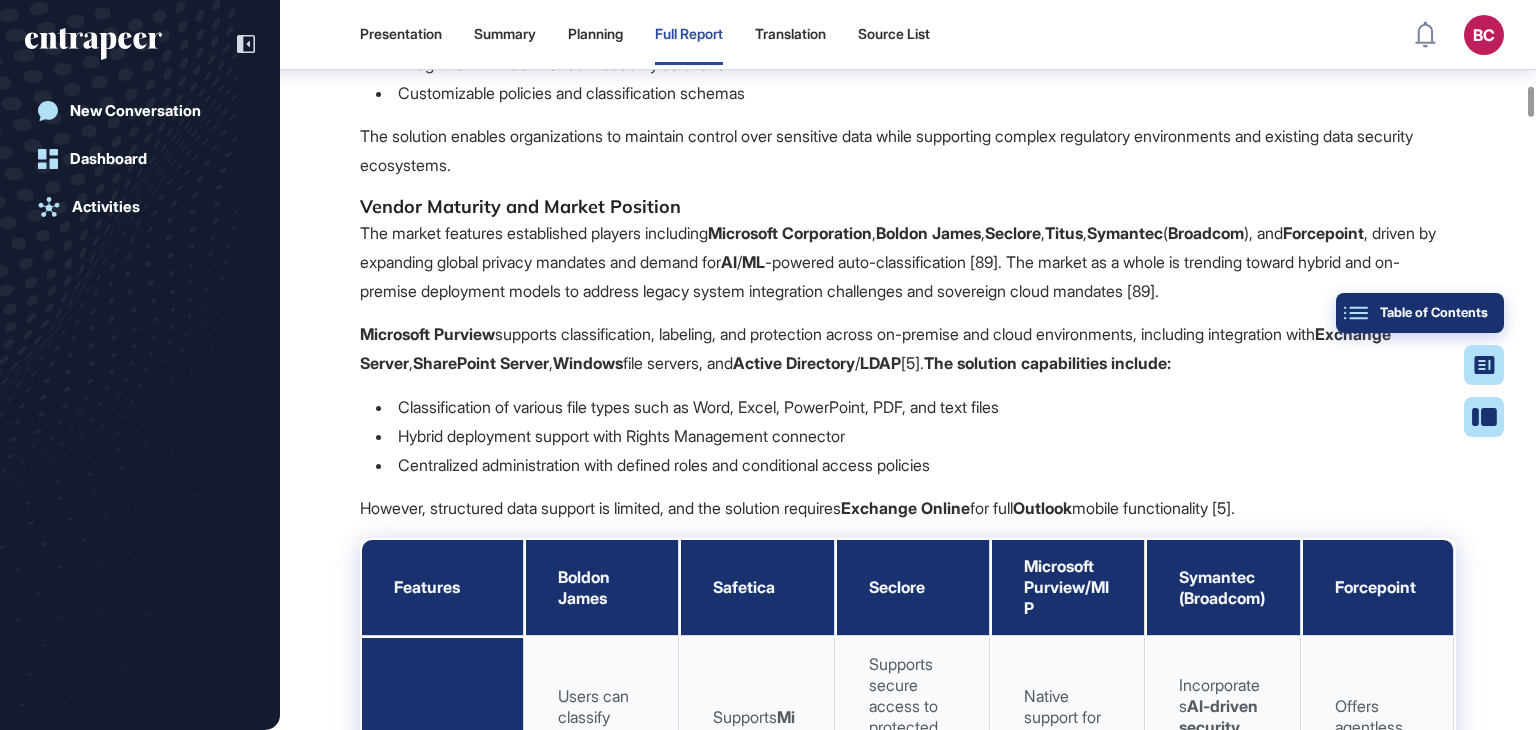 click on "Table of Contents" 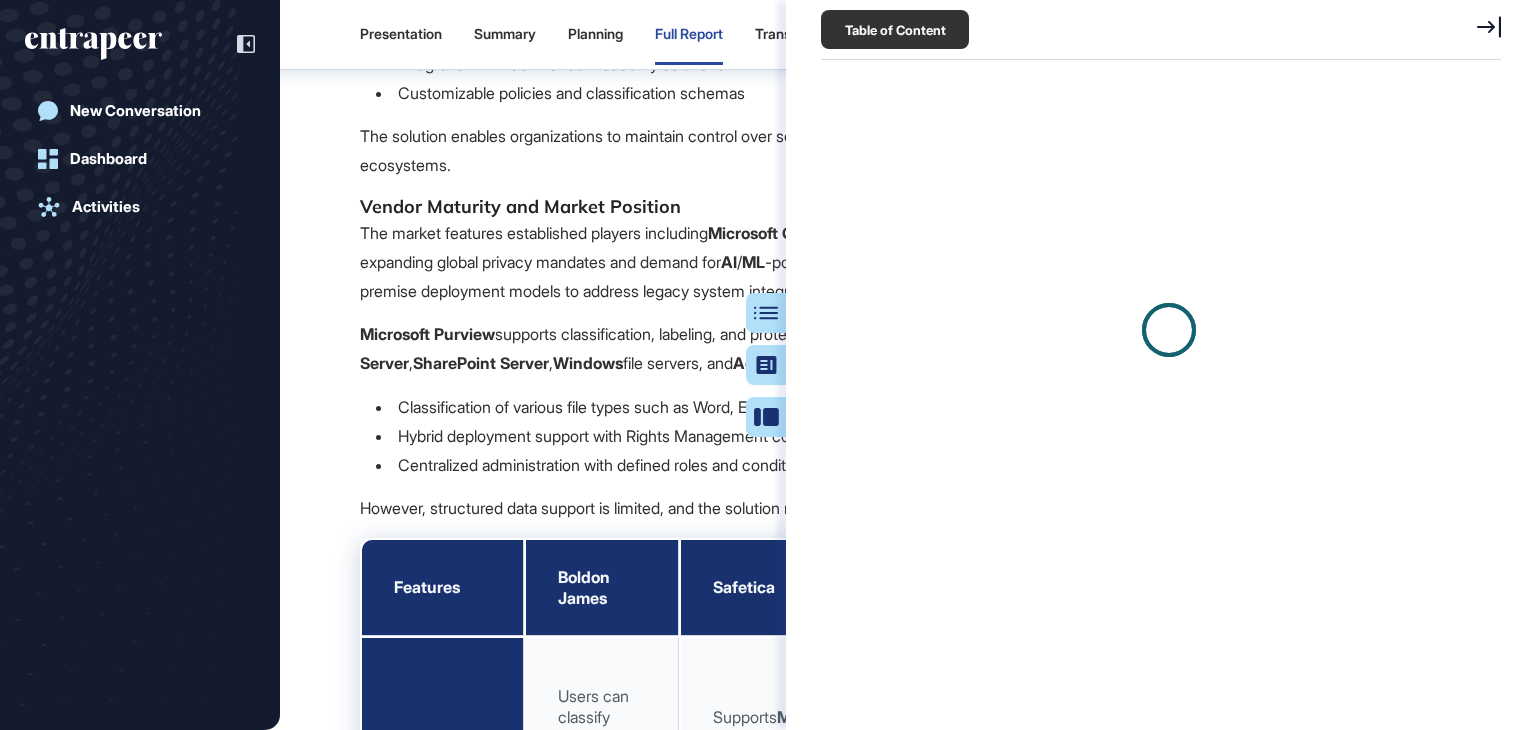 scroll, scrollTop: 629, scrollLeft: 684, axis: both 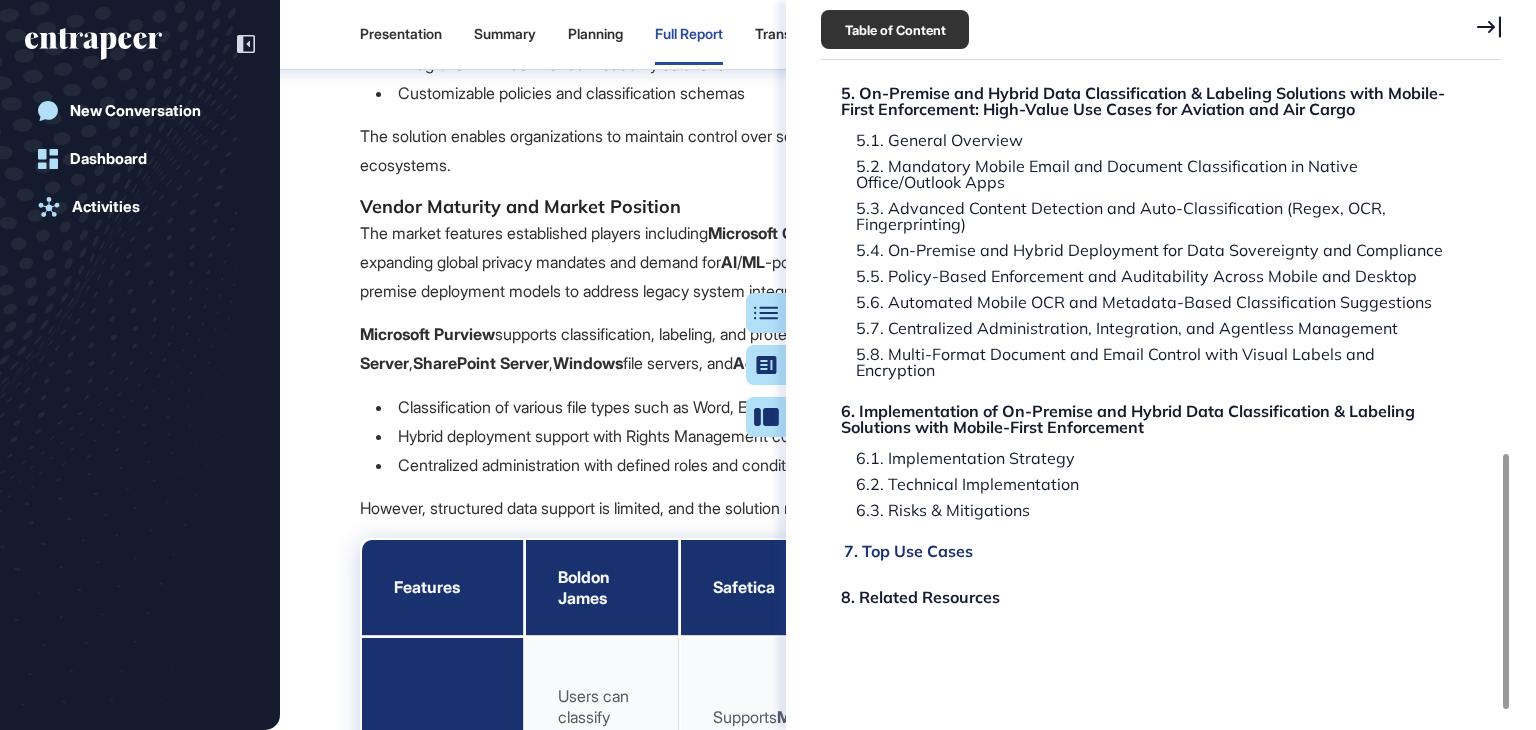 click on "7. Top Use Cases" 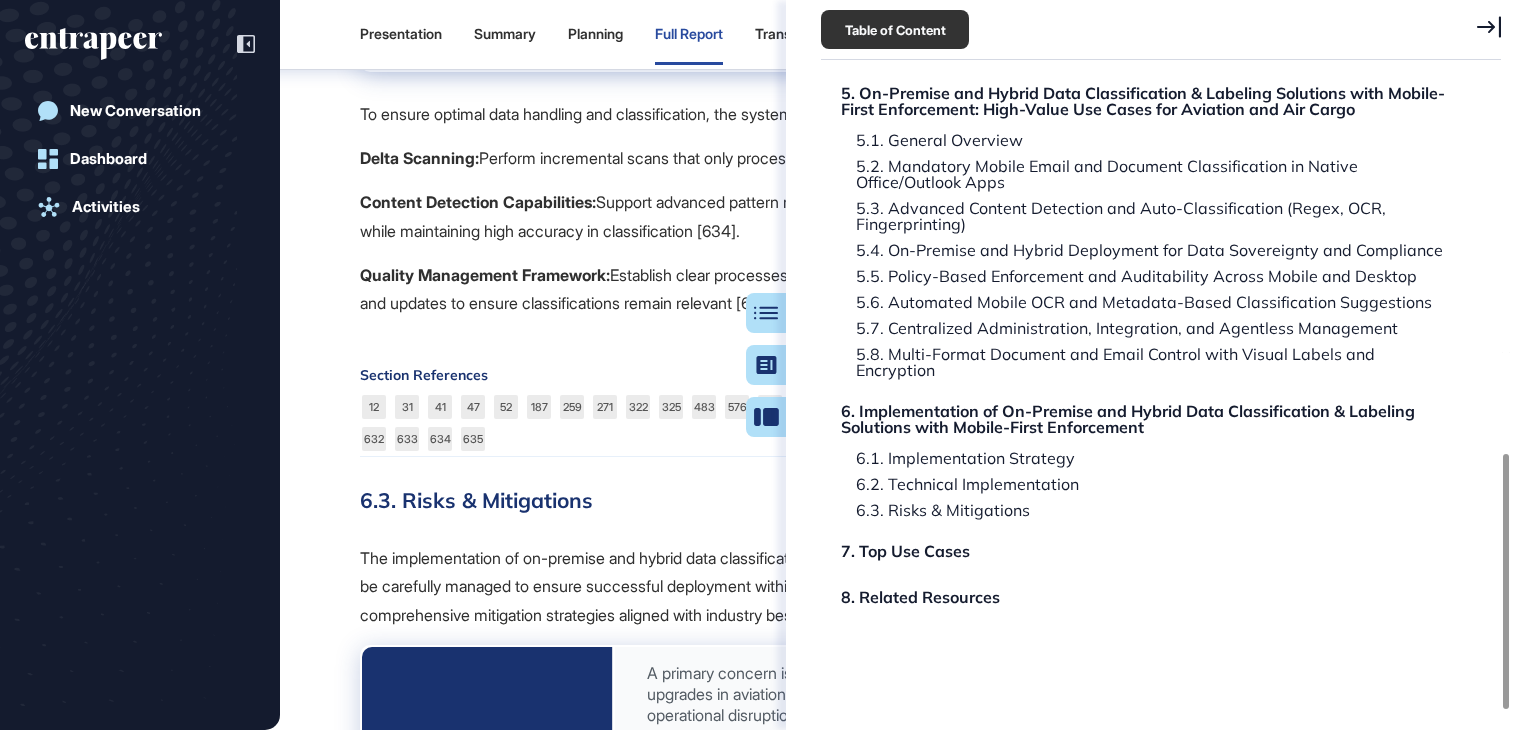 scroll, scrollTop: 197612, scrollLeft: 0, axis: vertical 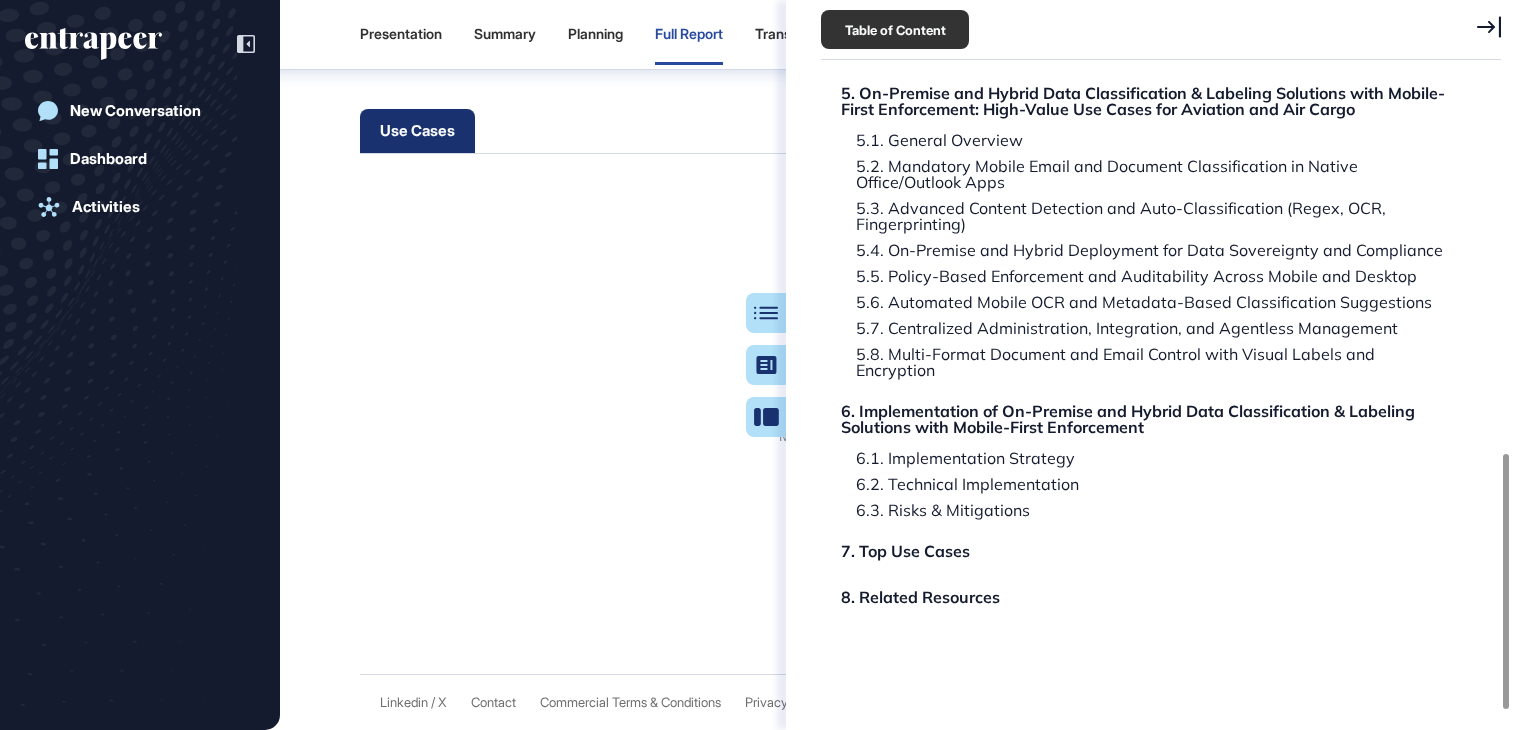 click 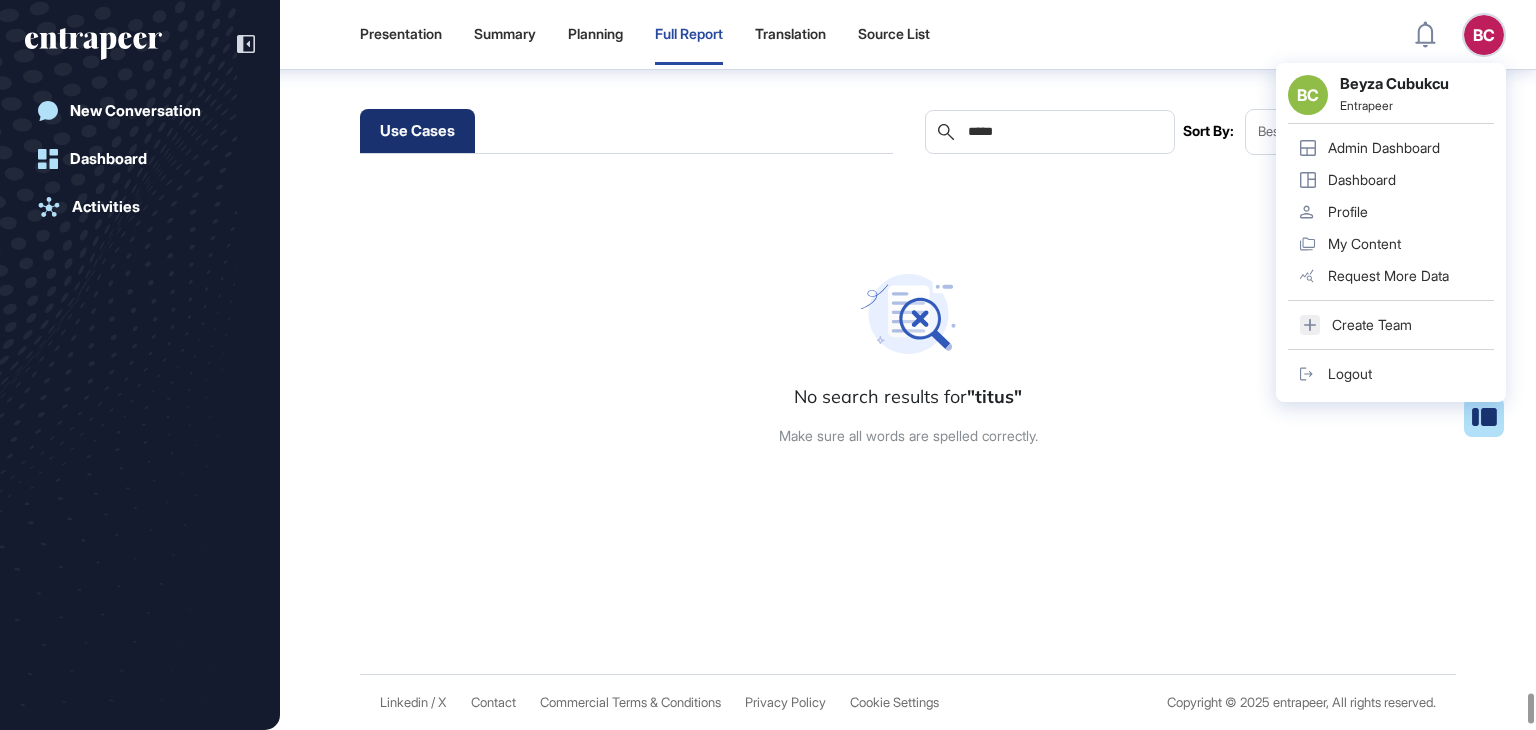 scroll, scrollTop: 197812, scrollLeft: 0, axis: vertical 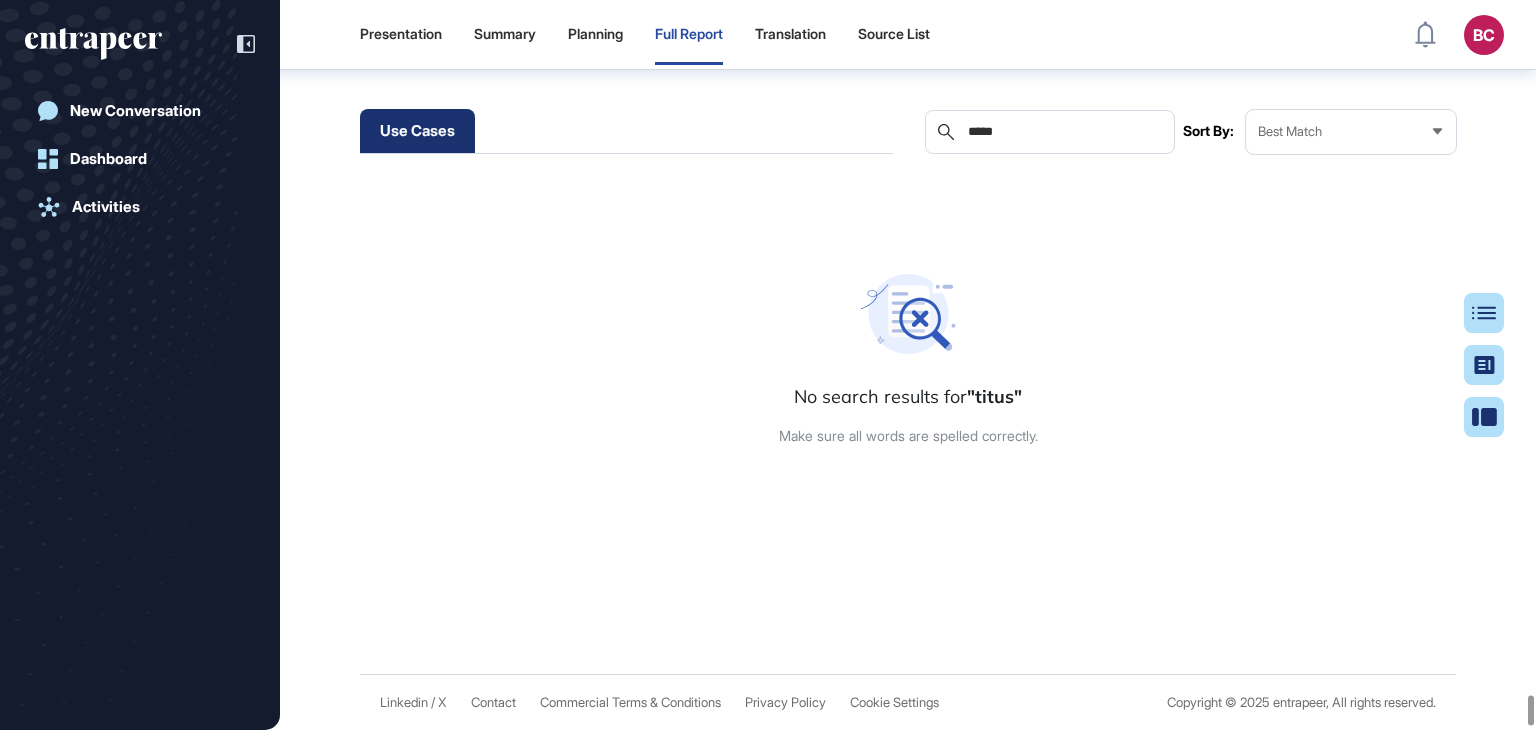 drag, startPoint x: 404, startPoint y: 445, endPoint x: 1382, endPoint y: 331, distance: 984.62177 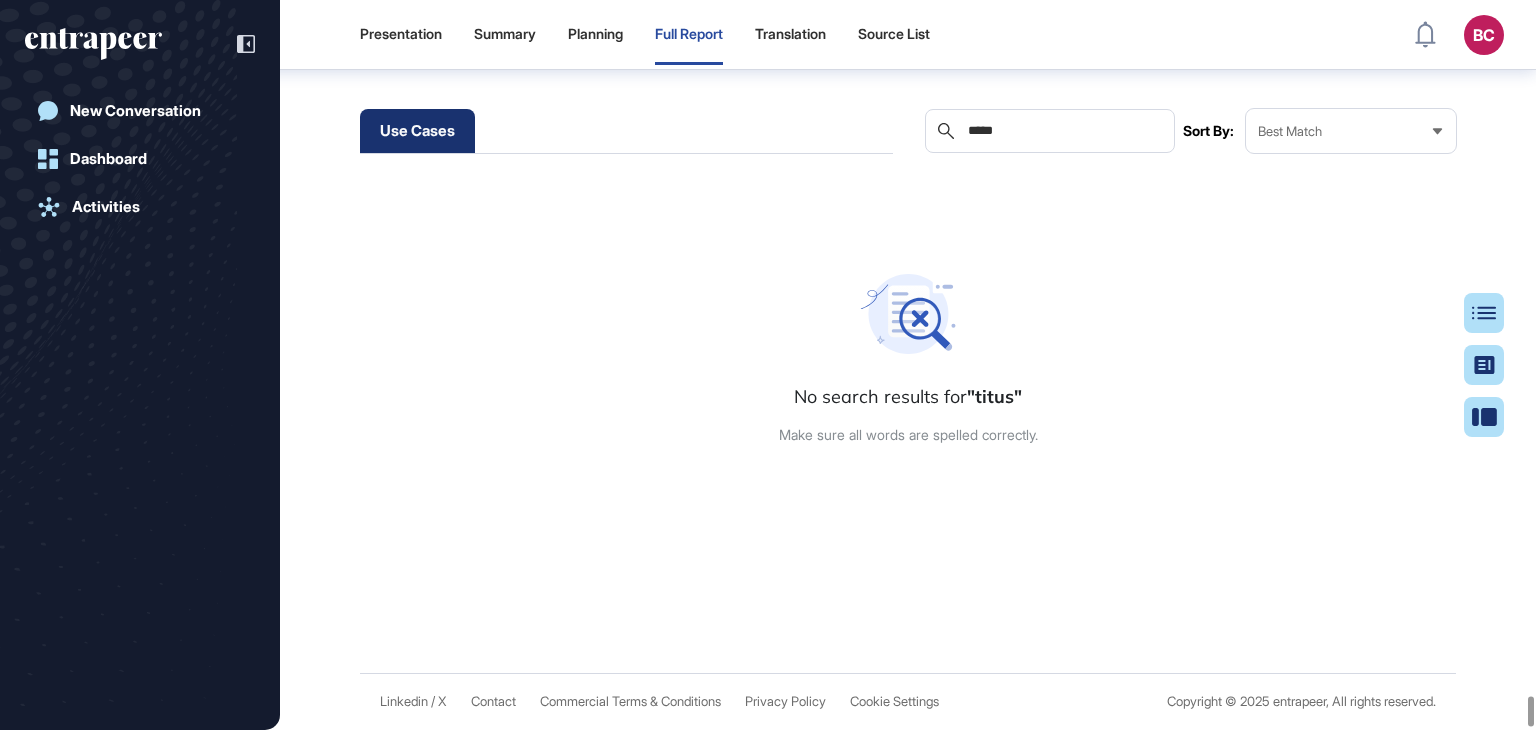scroll, scrollTop: 198588, scrollLeft: 0, axis: vertical 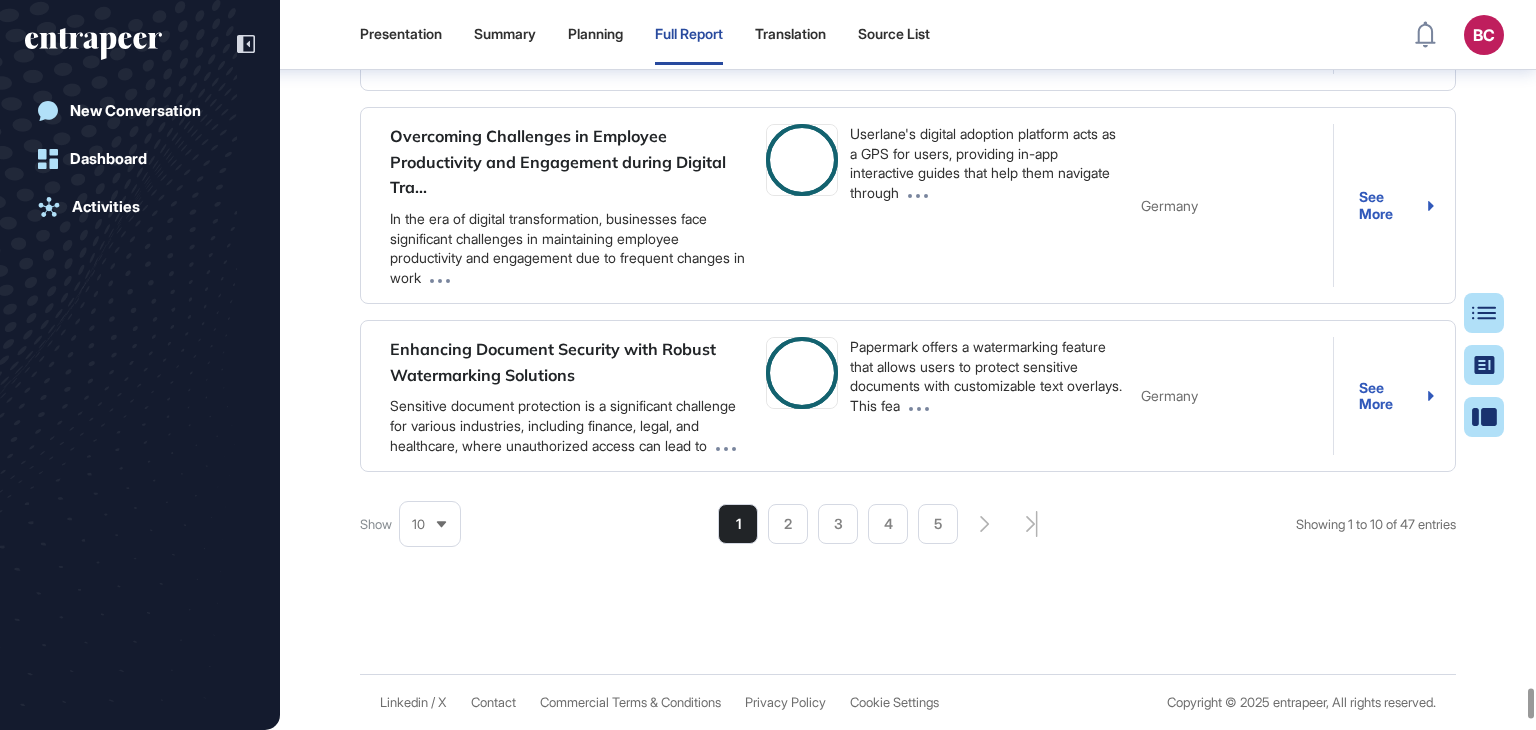 type 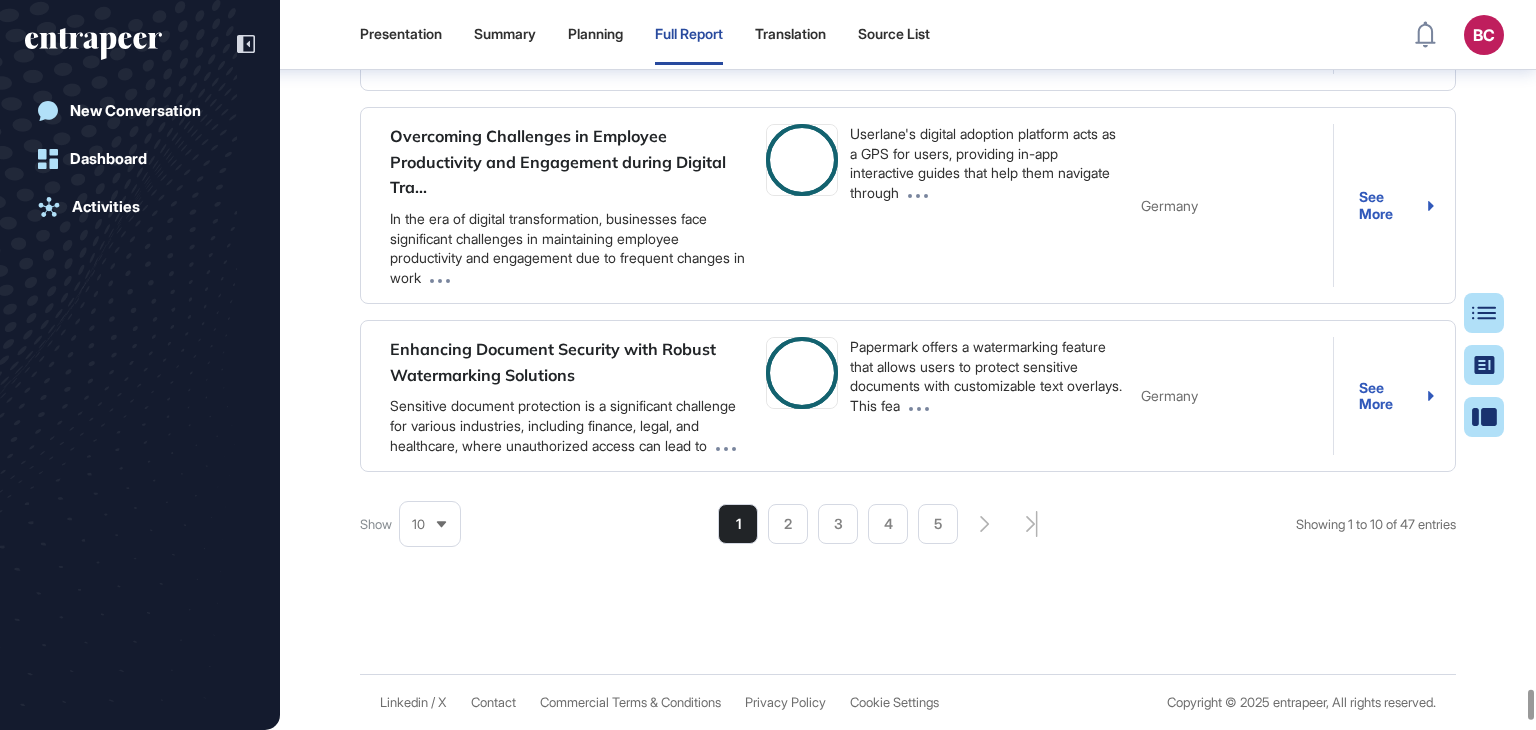 scroll, scrollTop: 198388, scrollLeft: 0, axis: vertical 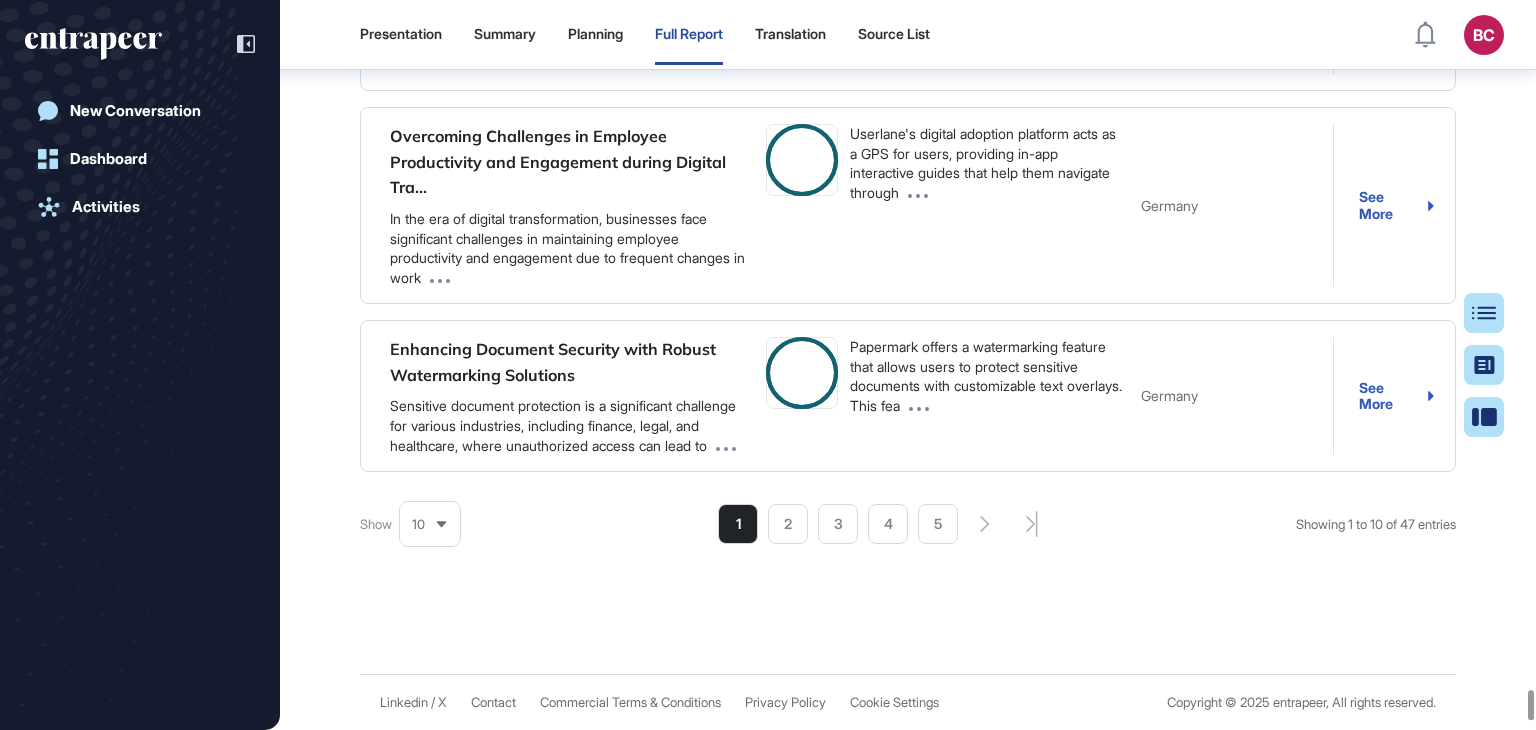 drag, startPoint x: 1271, startPoint y: 406, endPoint x: 1427, endPoint y: 115, distance: 330.17722 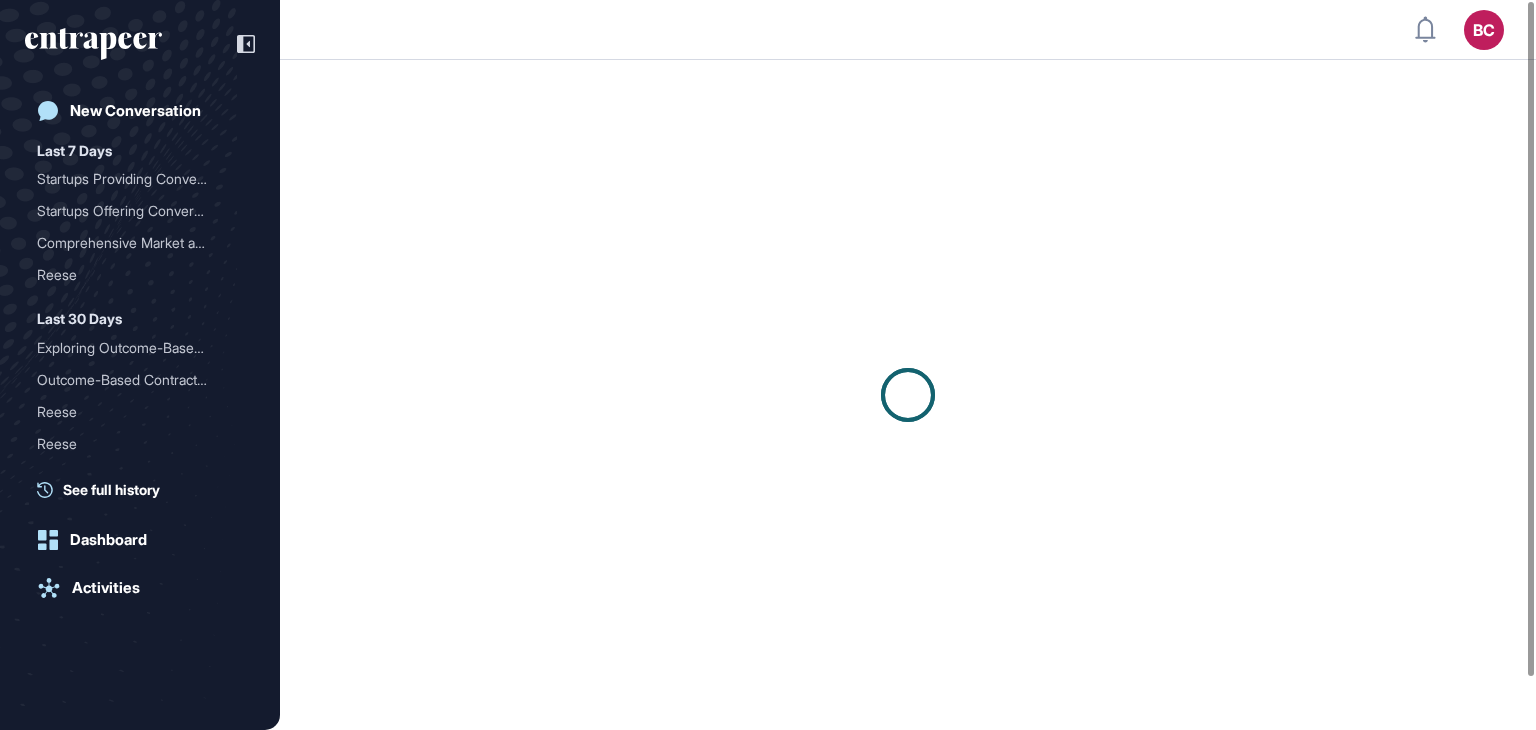 scroll, scrollTop: 0, scrollLeft: 0, axis: both 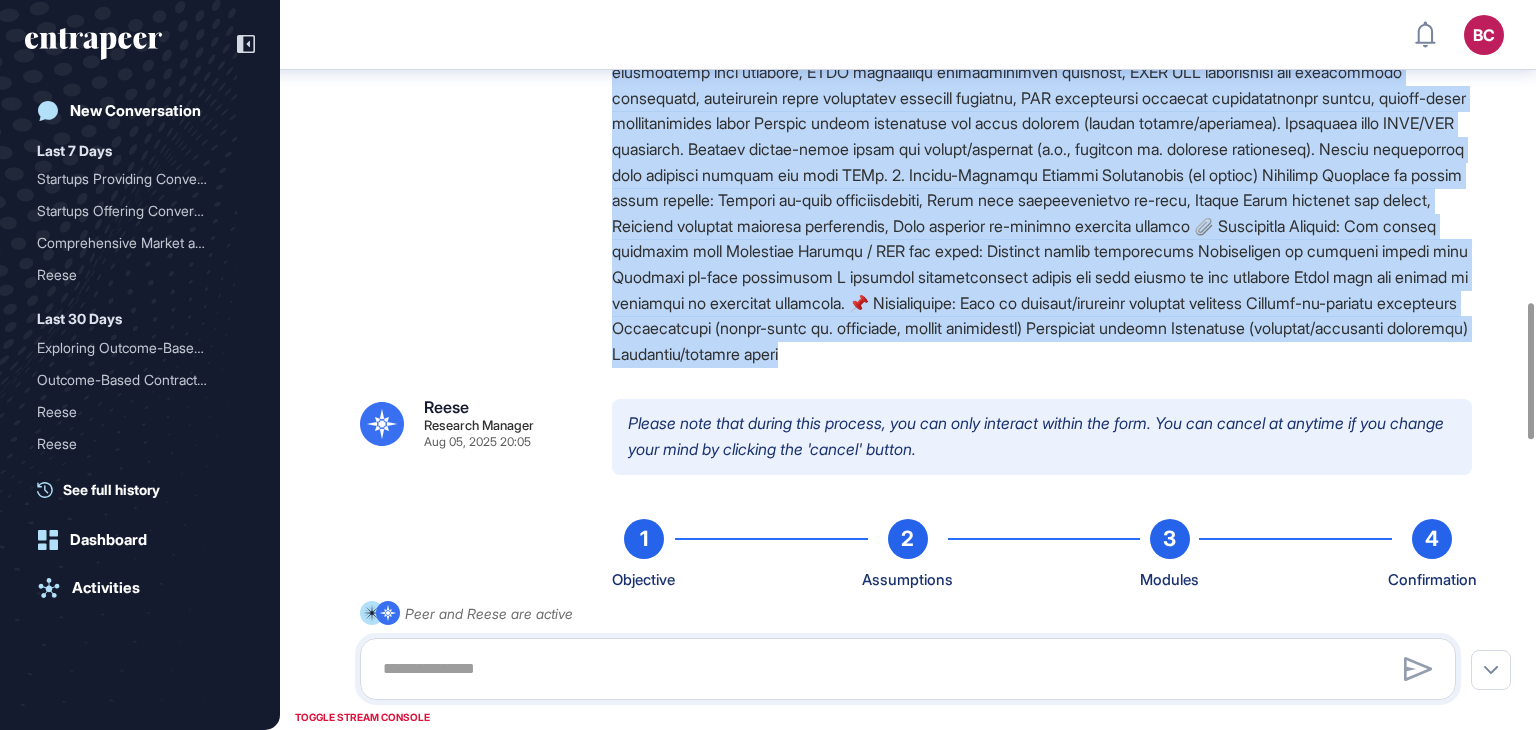 drag, startPoint x: 612, startPoint y: 165, endPoint x: 1144, endPoint y: 433, distance: 595.6912 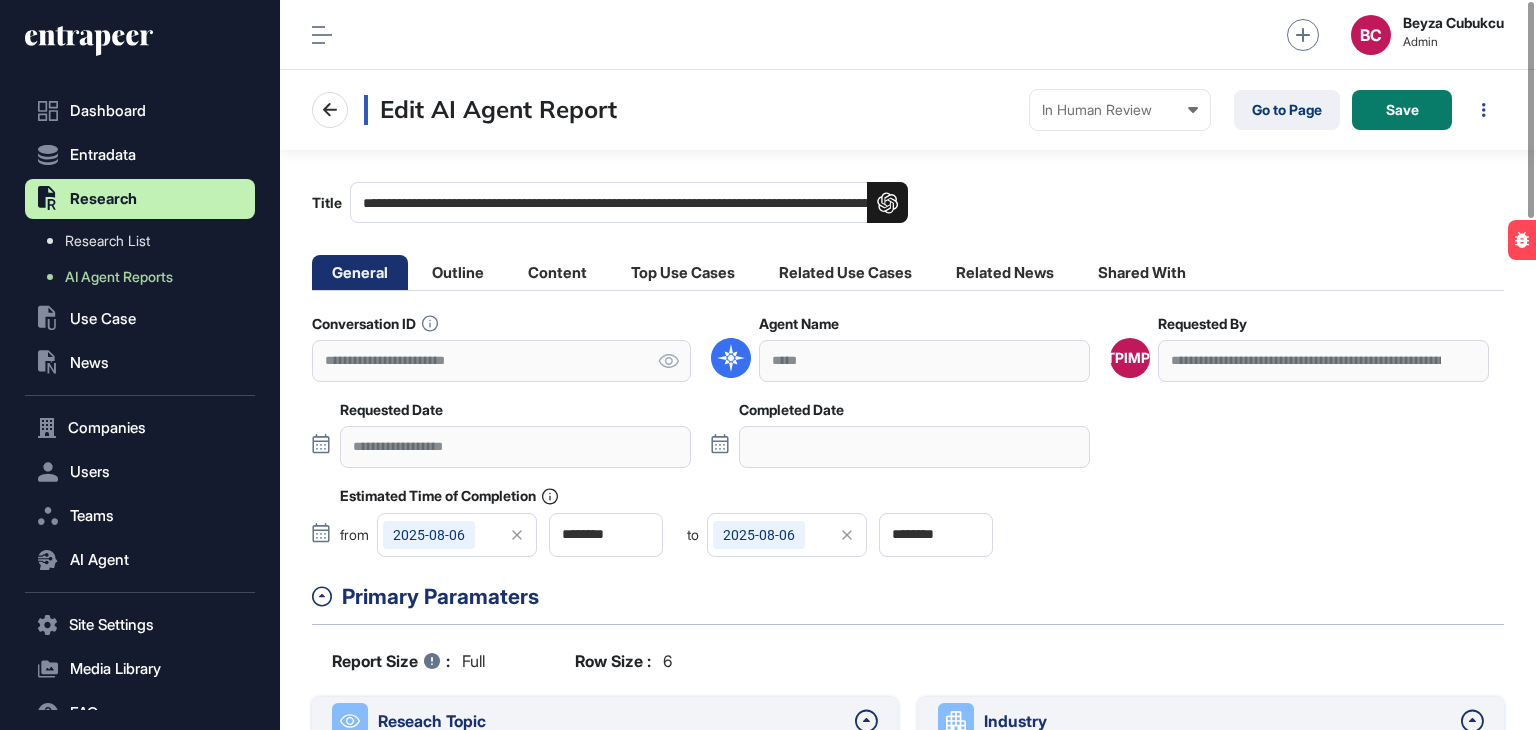 scroll, scrollTop: 0, scrollLeft: 0, axis: both 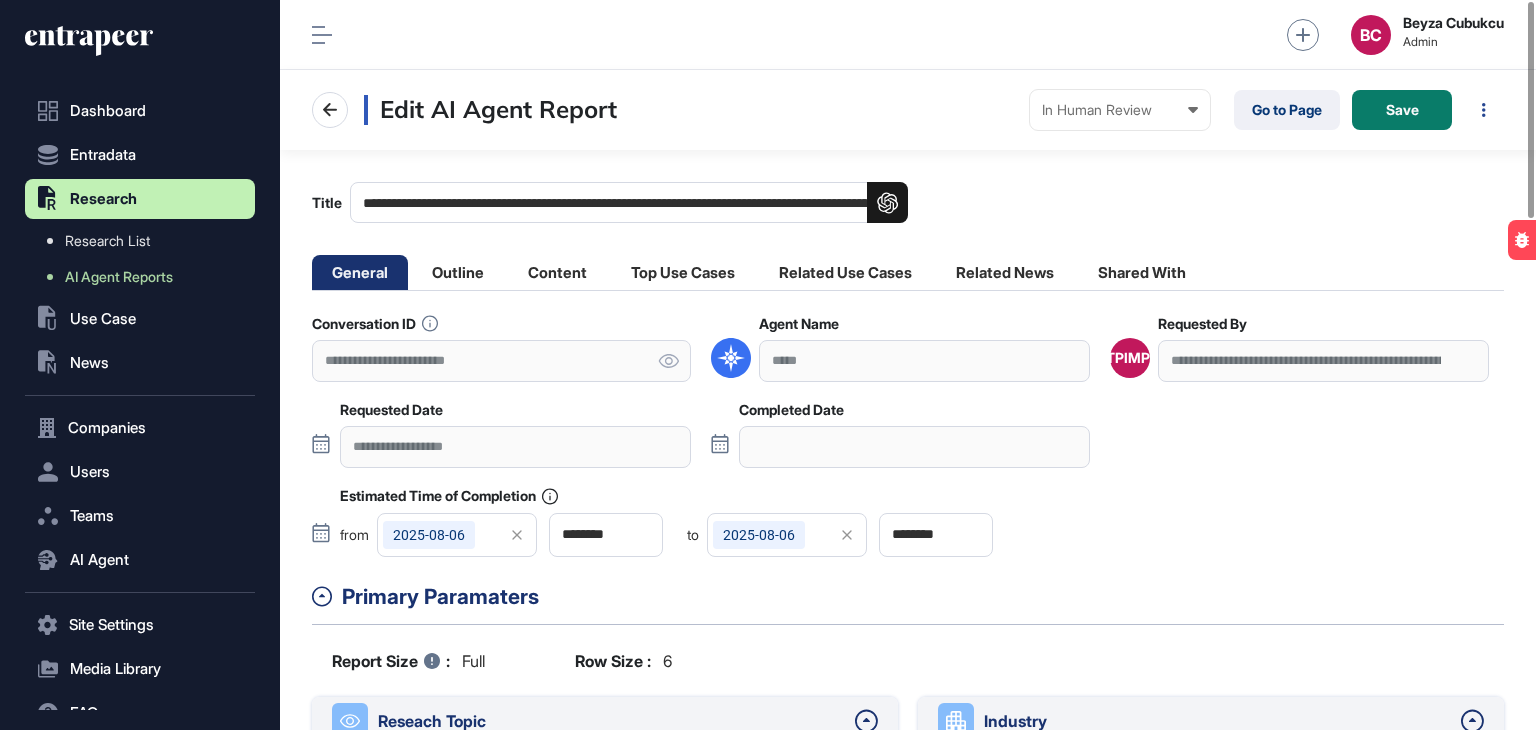 click on "Content" 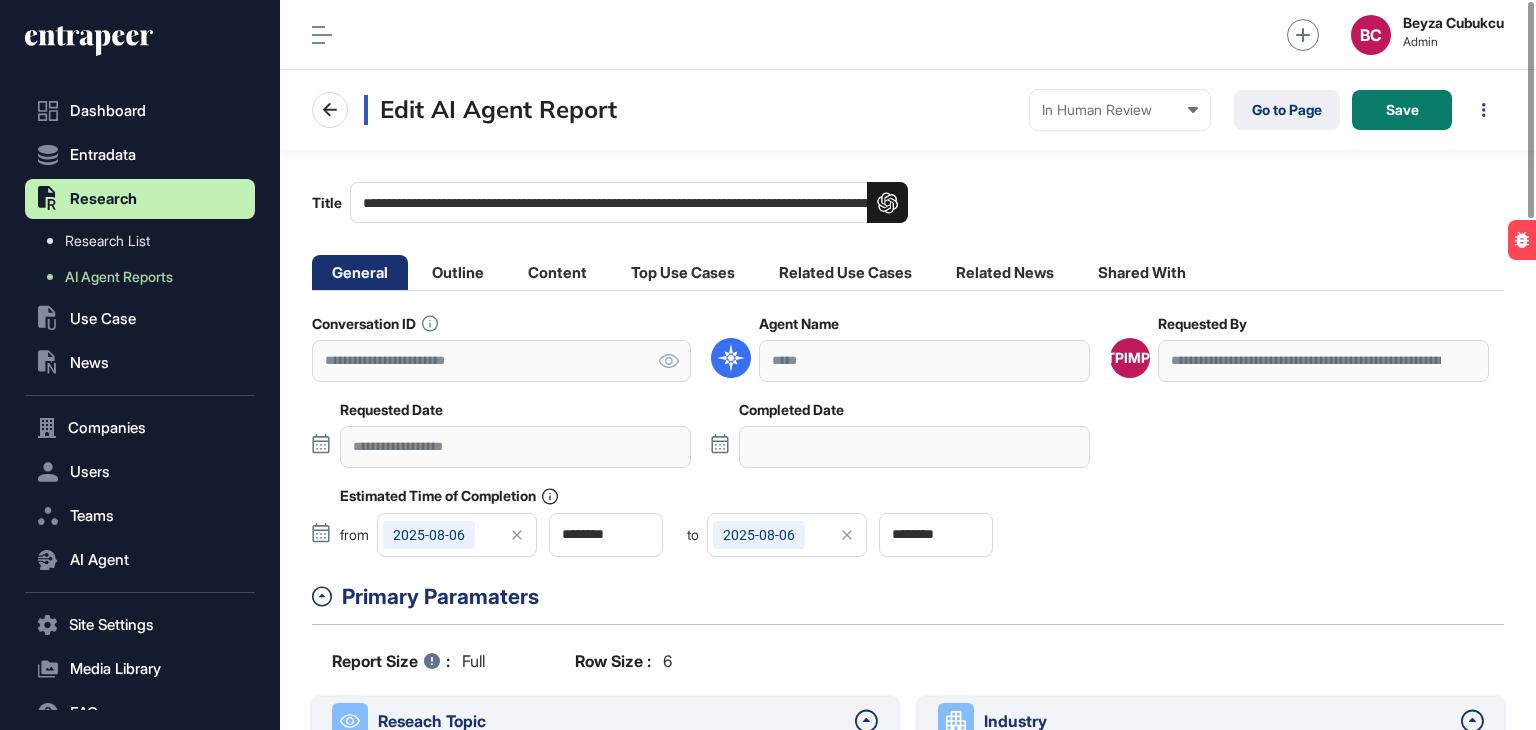 scroll, scrollTop: 689, scrollLeft: 229, axis: both 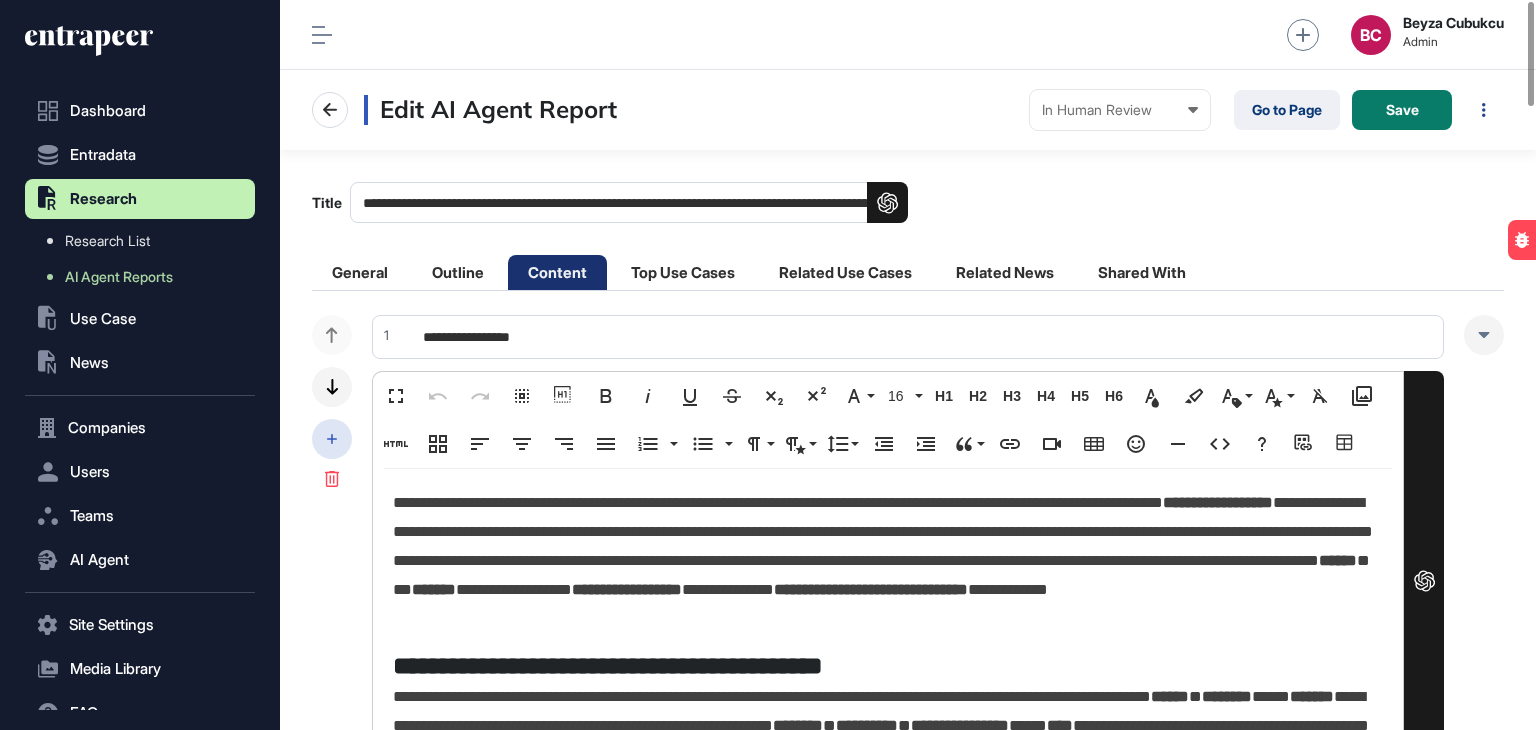 click 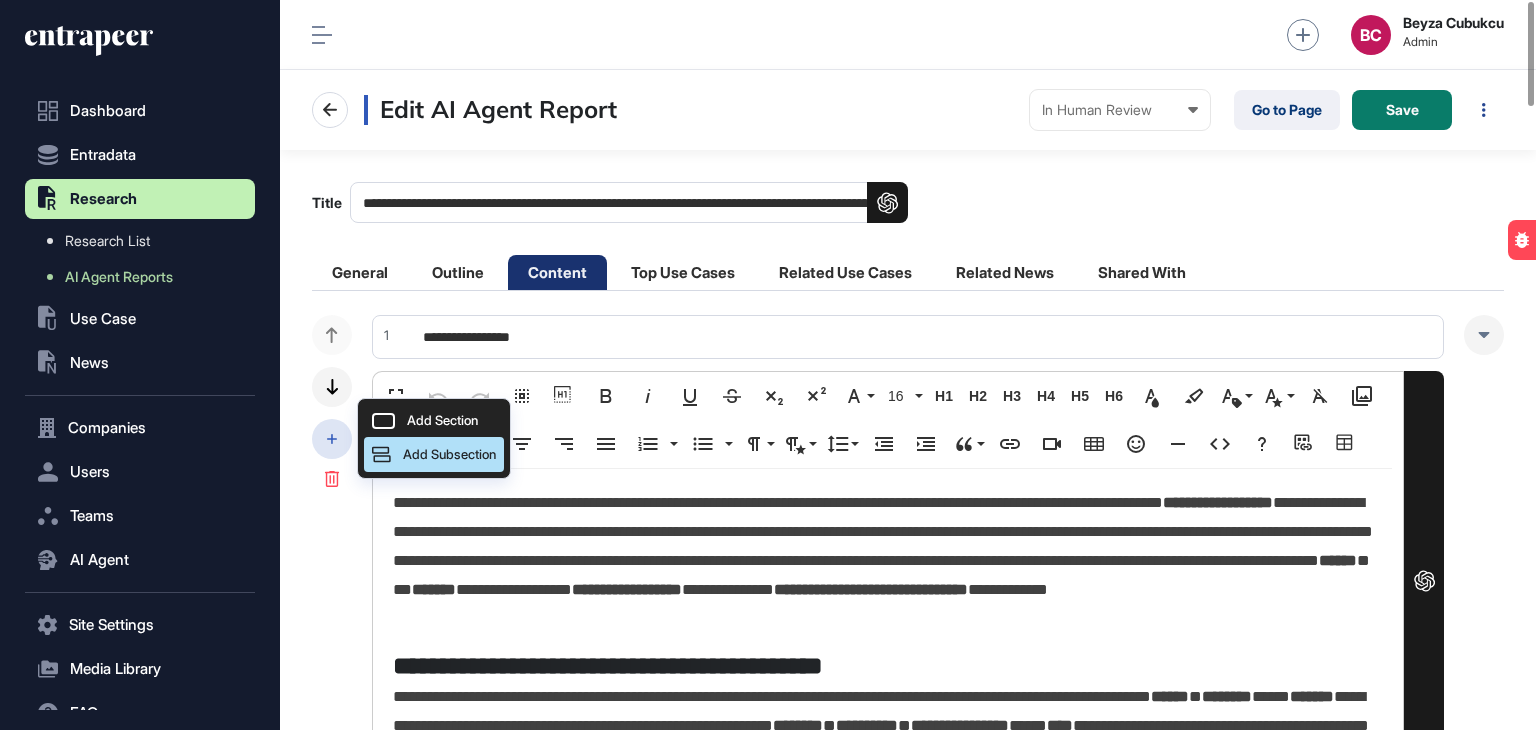 click on "Add Subsection" at bounding box center [434, 454] 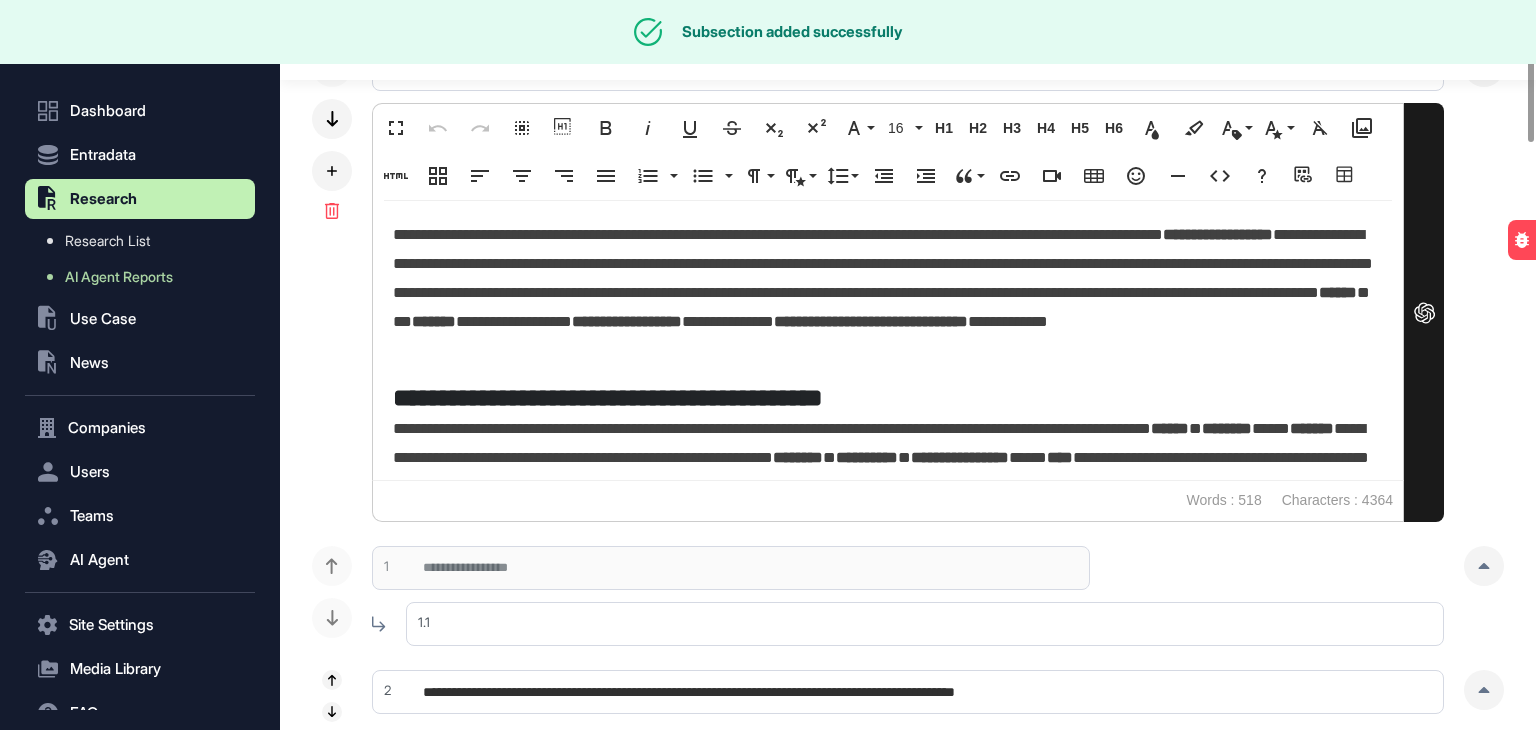 scroll, scrollTop: 300, scrollLeft: 0, axis: vertical 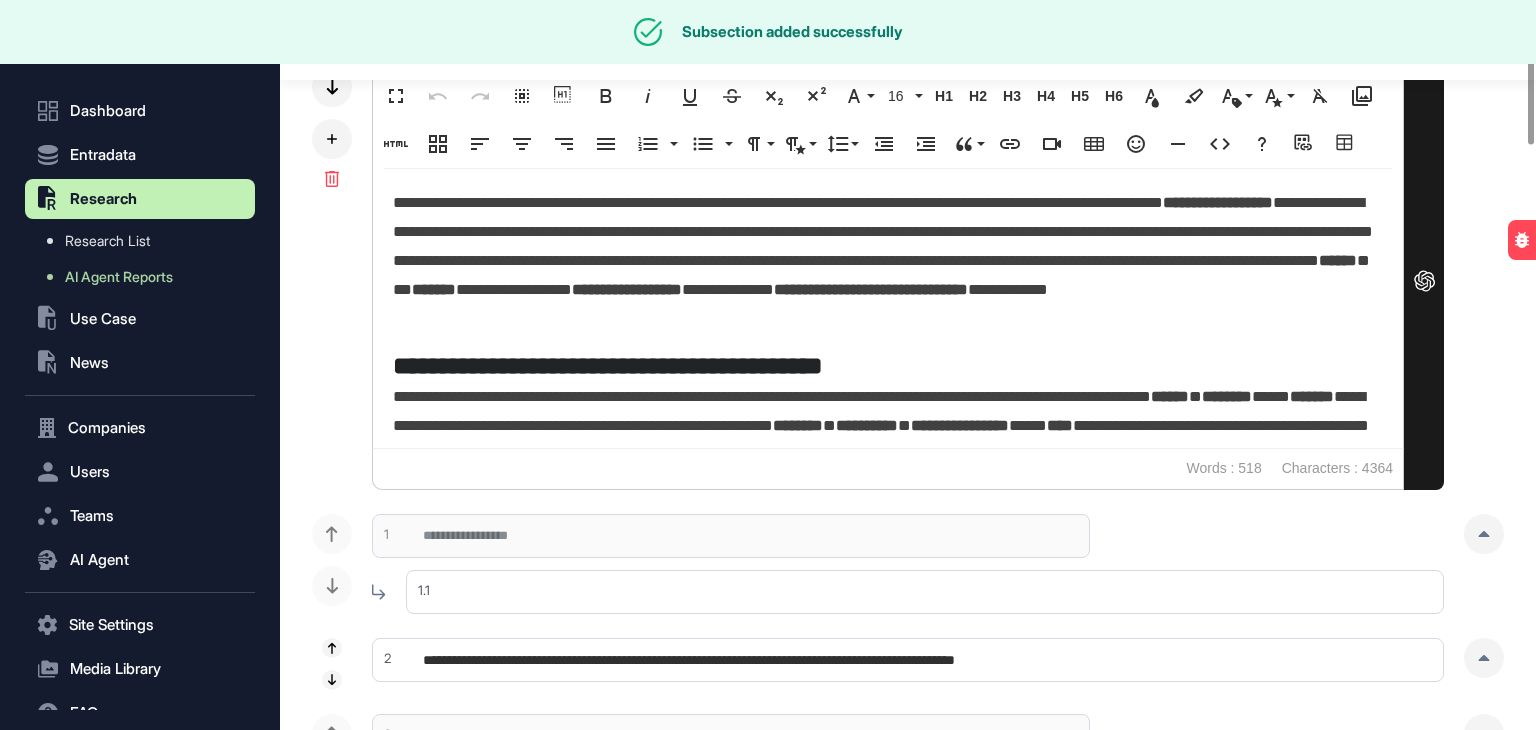 click at bounding box center [925, 592] 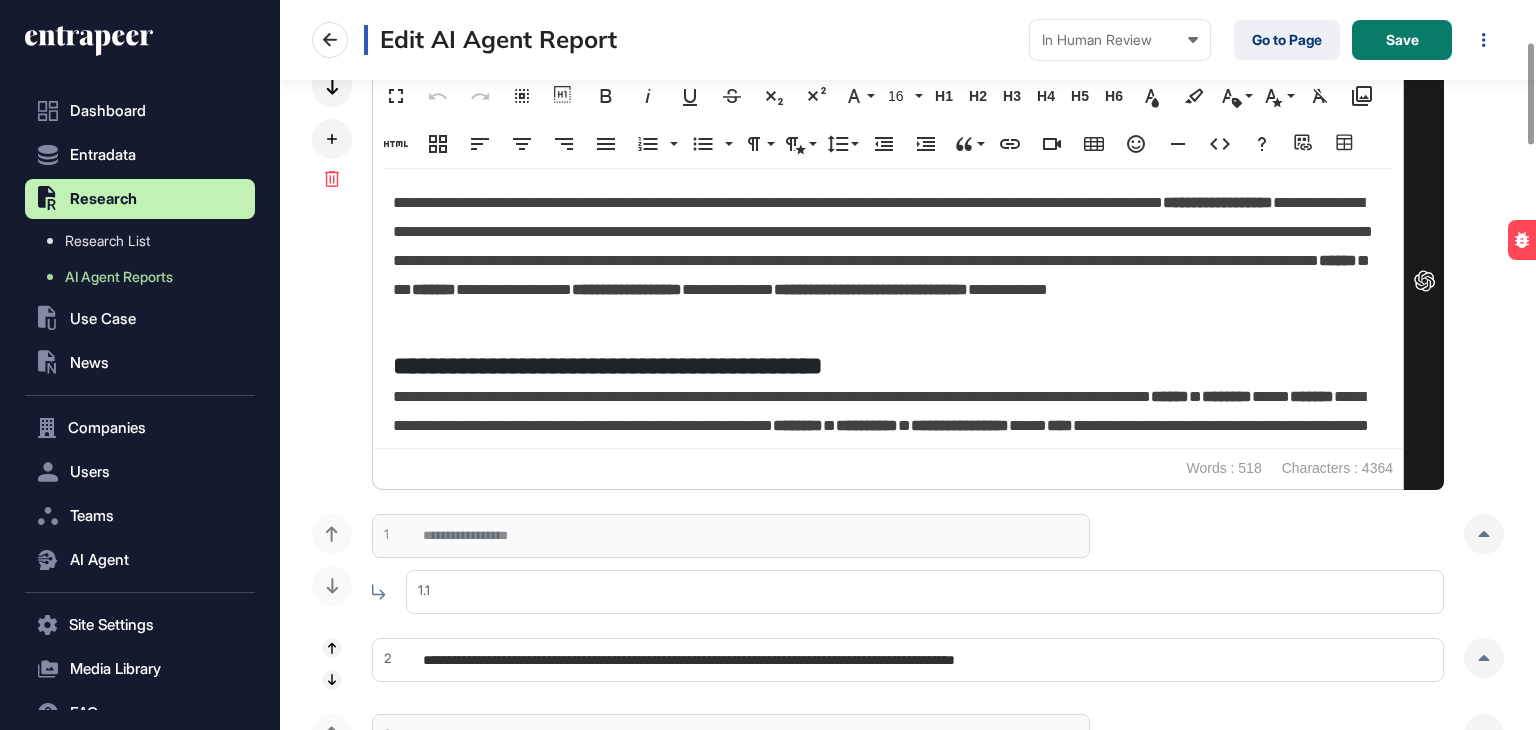 paste on "**********" 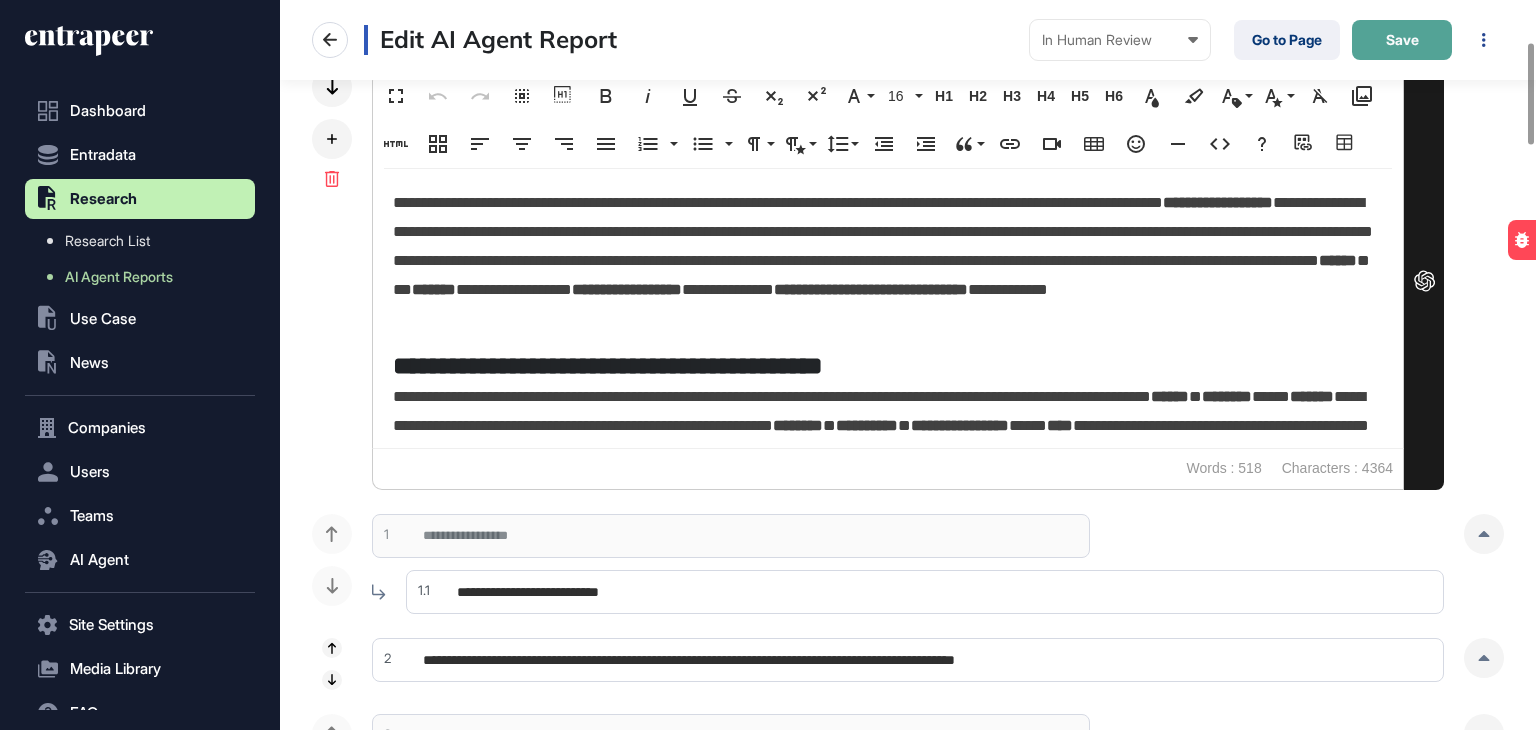 type on "**********" 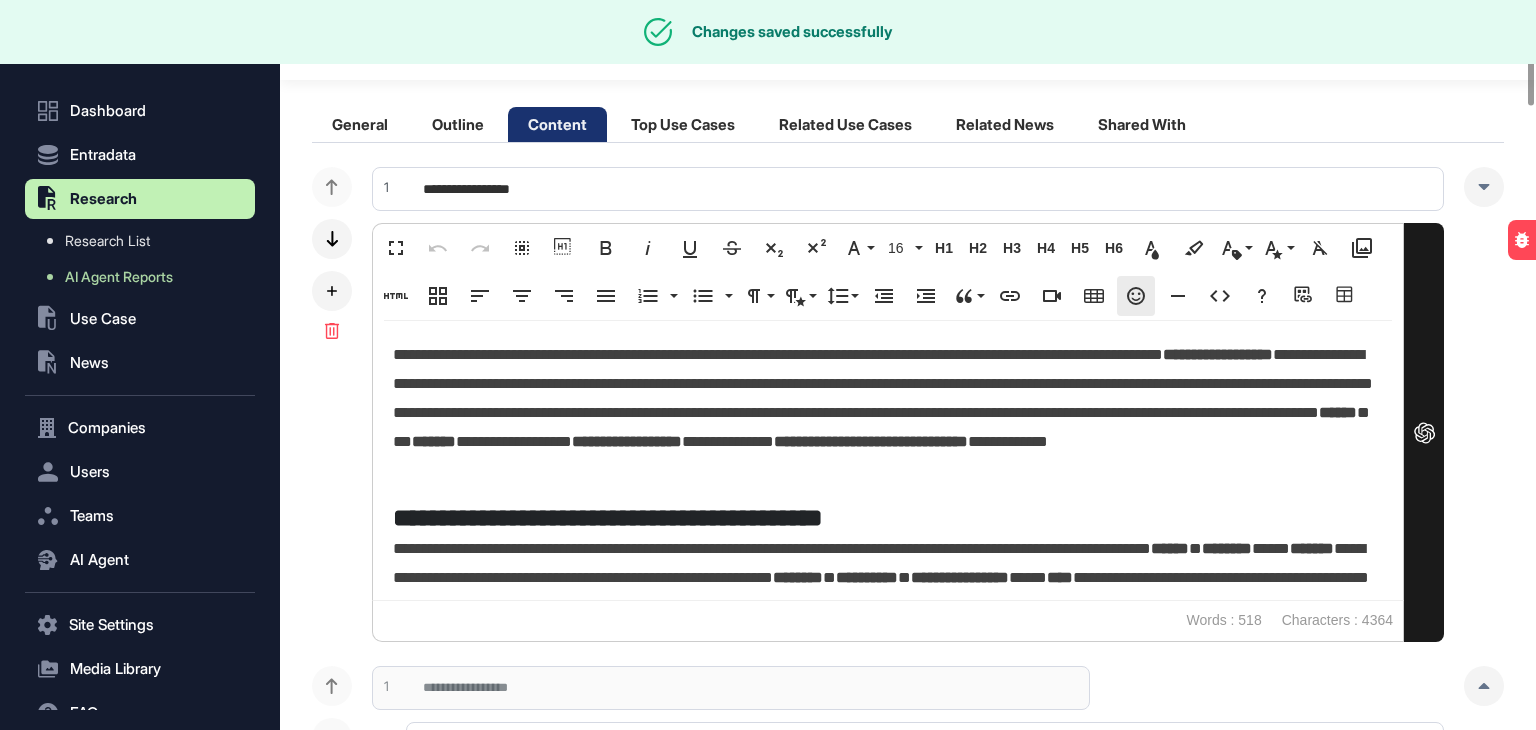 scroll, scrollTop: 0, scrollLeft: 0, axis: both 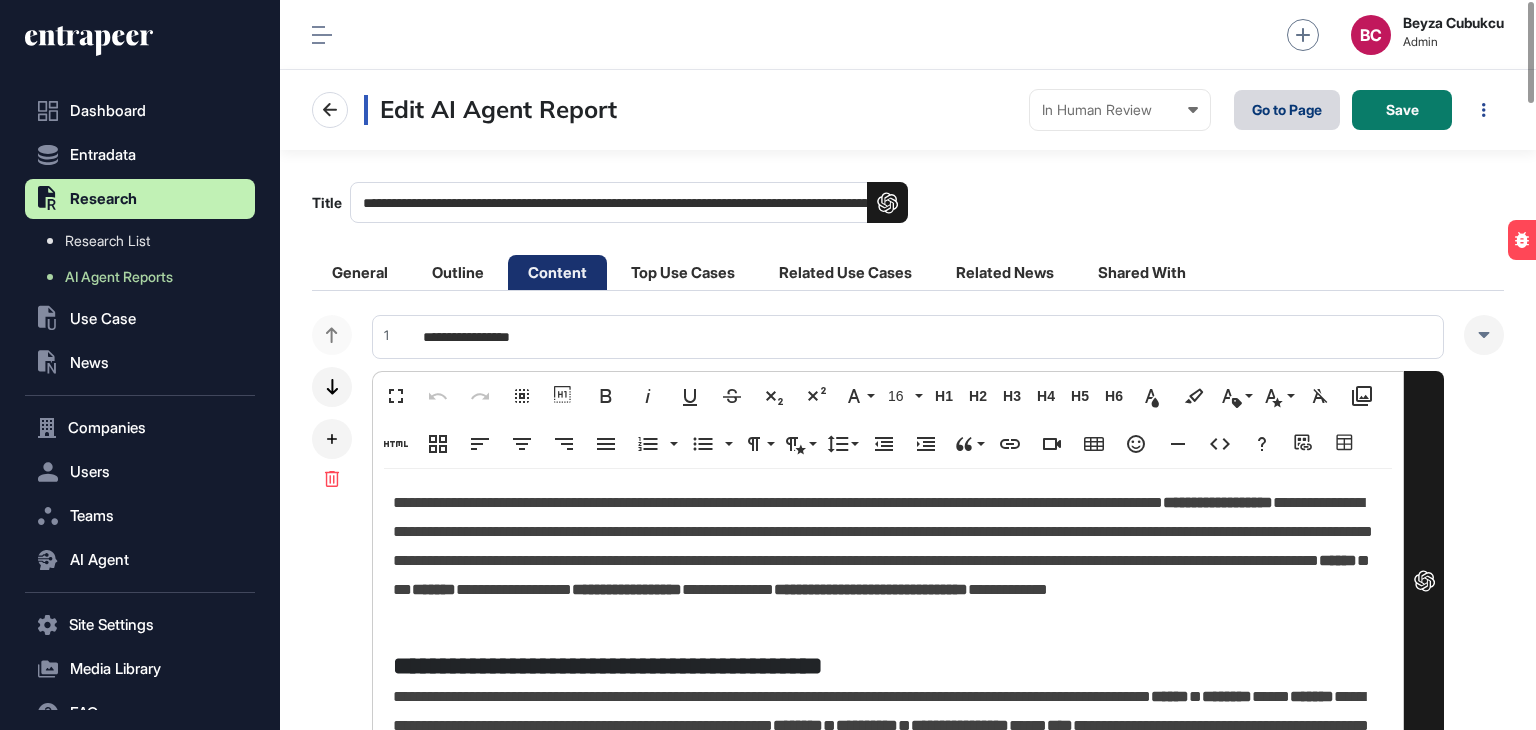 click on "Go to Page" at bounding box center (1287, 110) 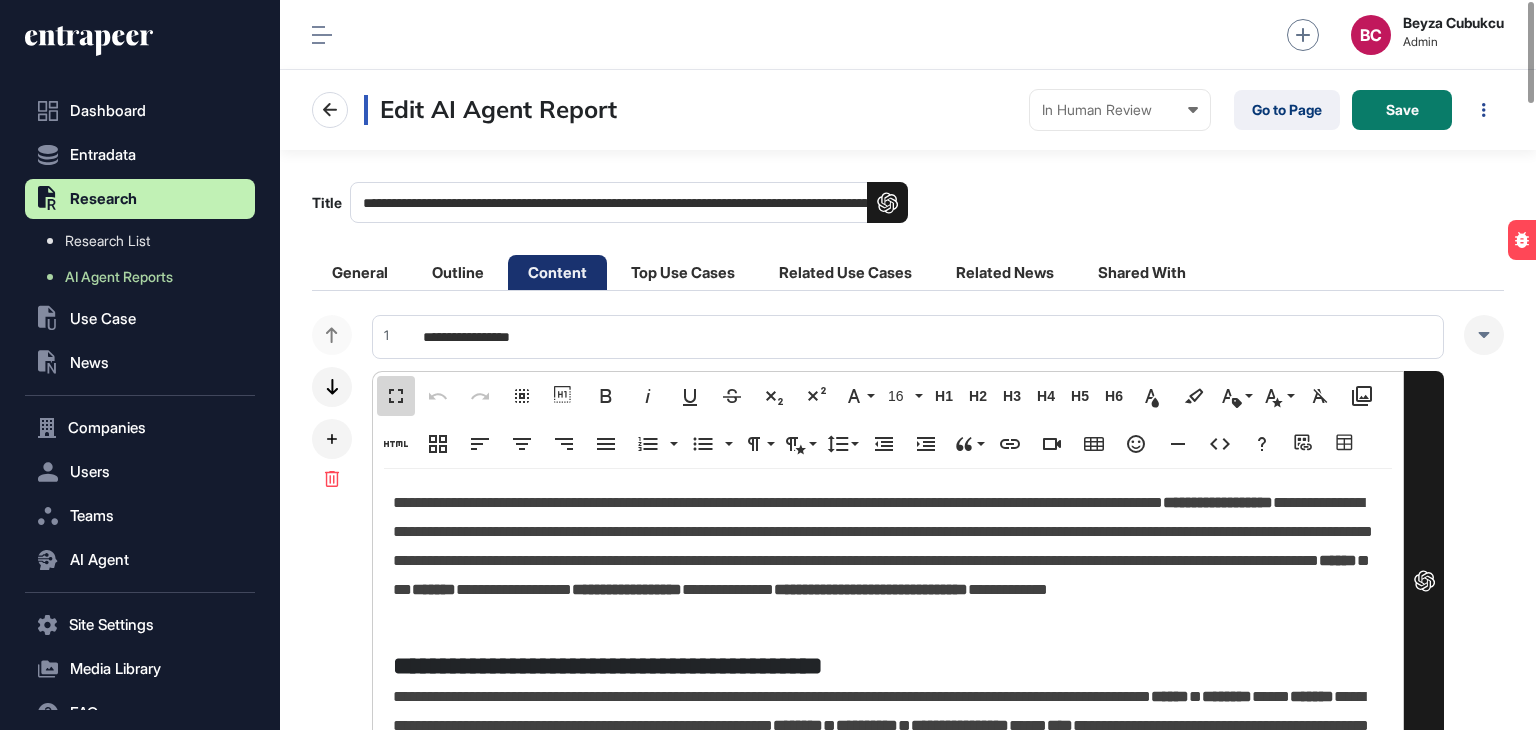 scroll, scrollTop: 0, scrollLeft: 9, axis: horizontal 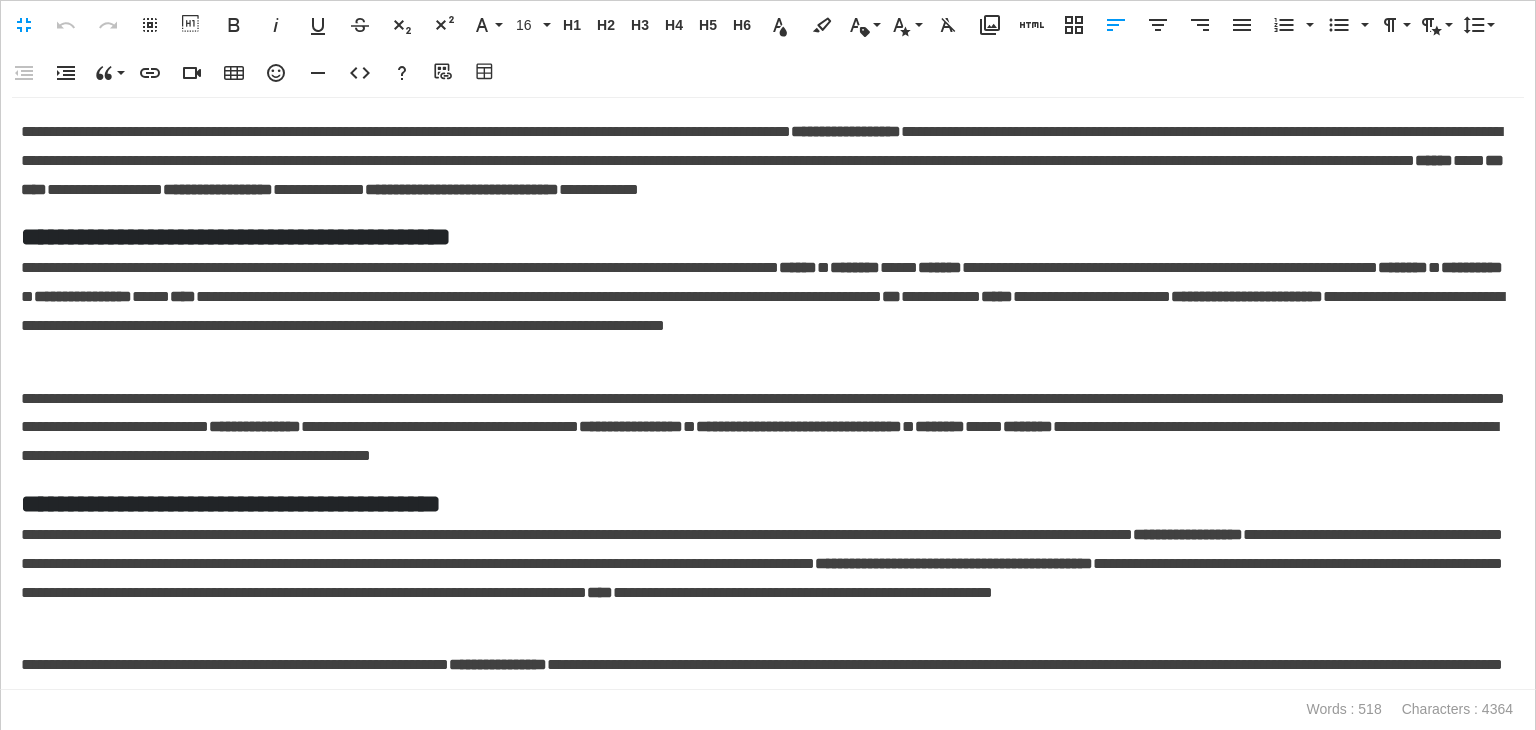 click on "**********" at bounding box center [763, 236] 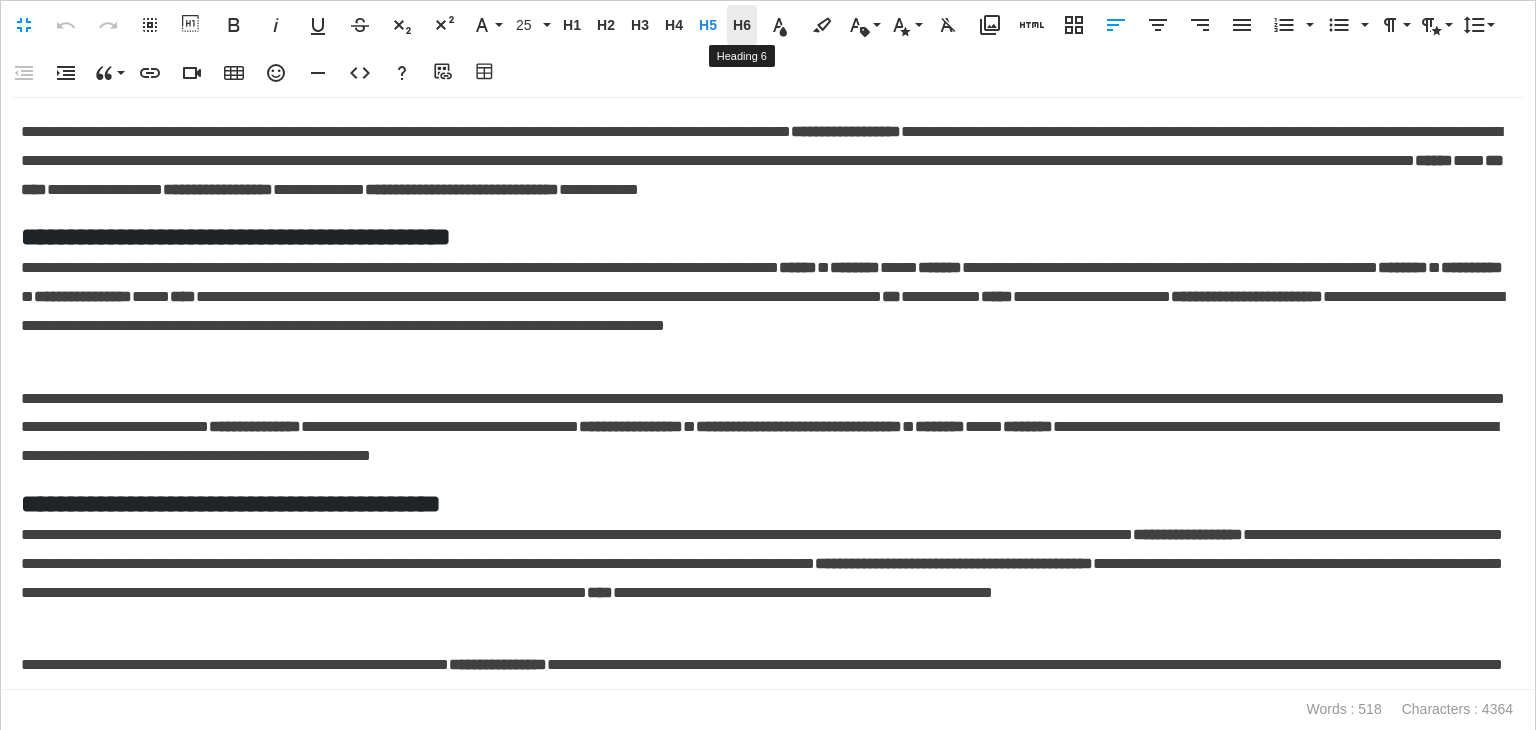 click on "H6" at bounding box center (742, 25) 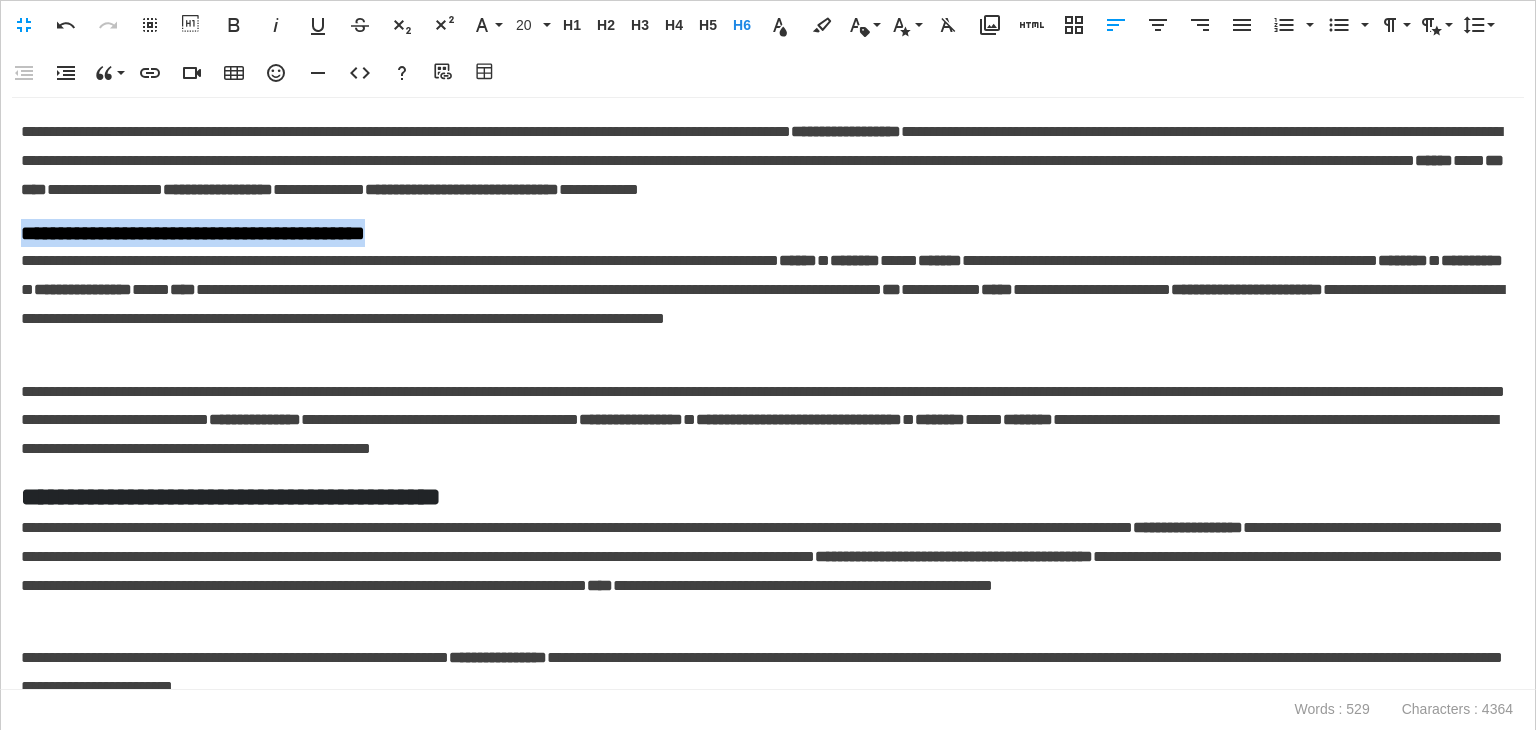 drag, startPoint x: 354, startPoint y: 229, endPoint x: 91, endPoint y: 113, distance: 287.44565 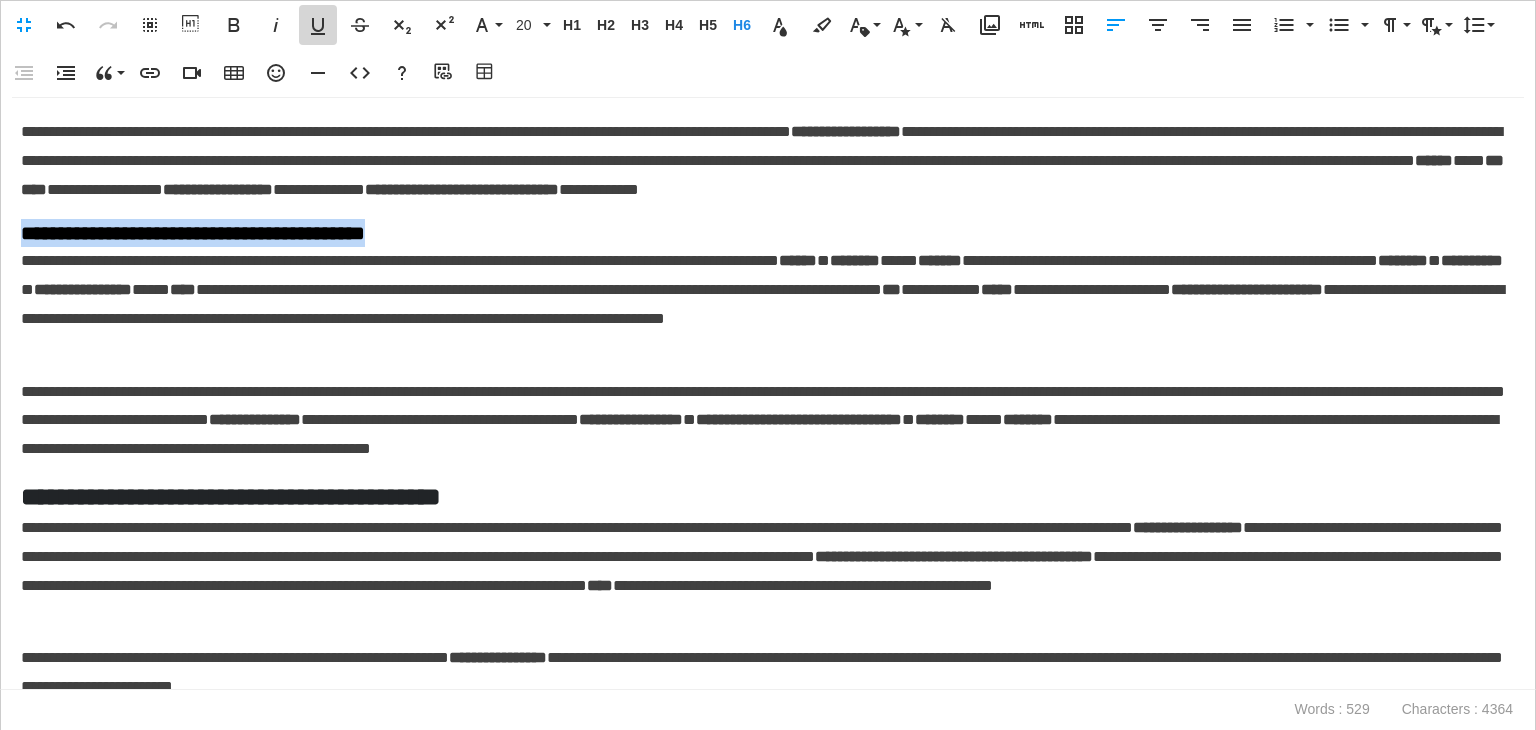 click 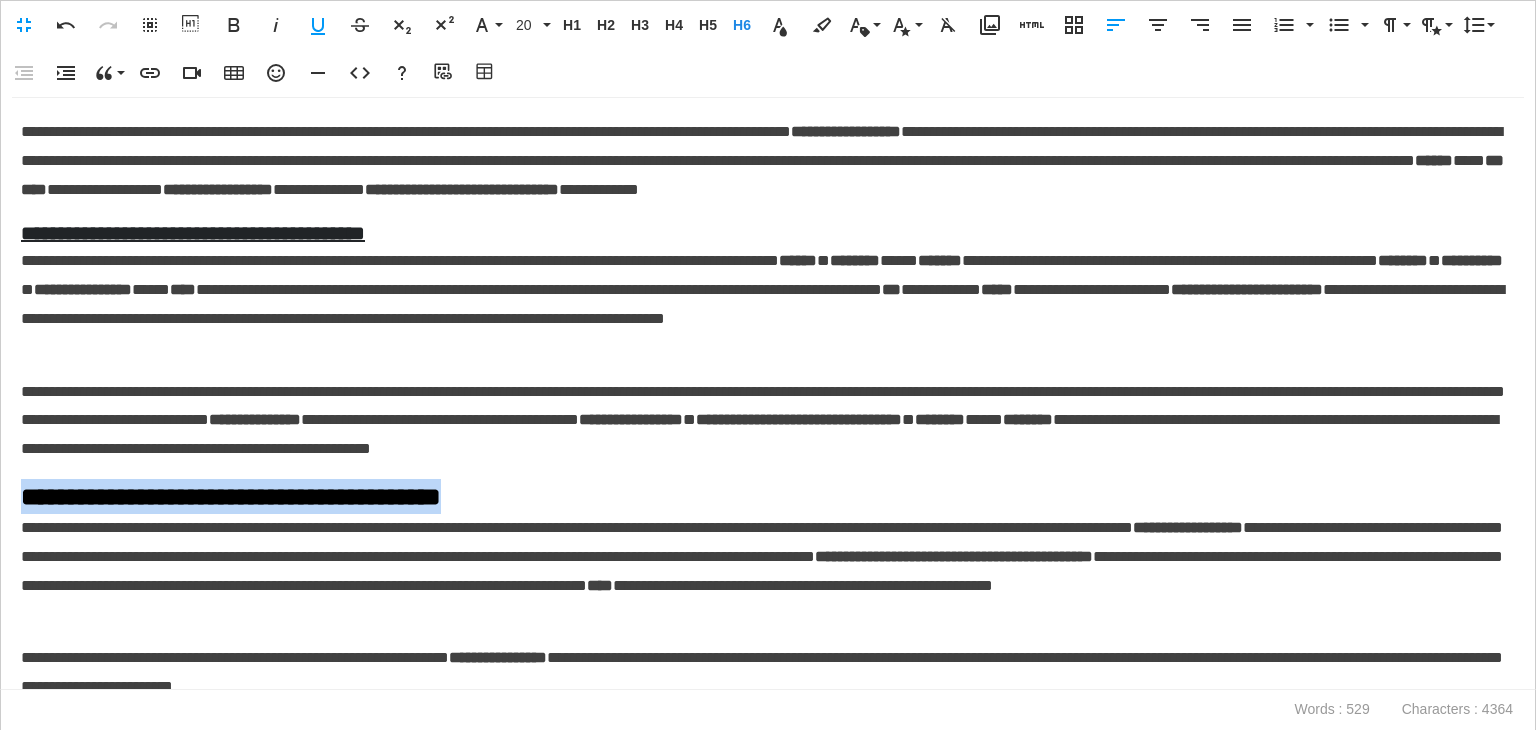 drag, startPoint x: 572, startPoint y: 487, endPoint x: 0, endPoint y: 449, distance: 573.26086 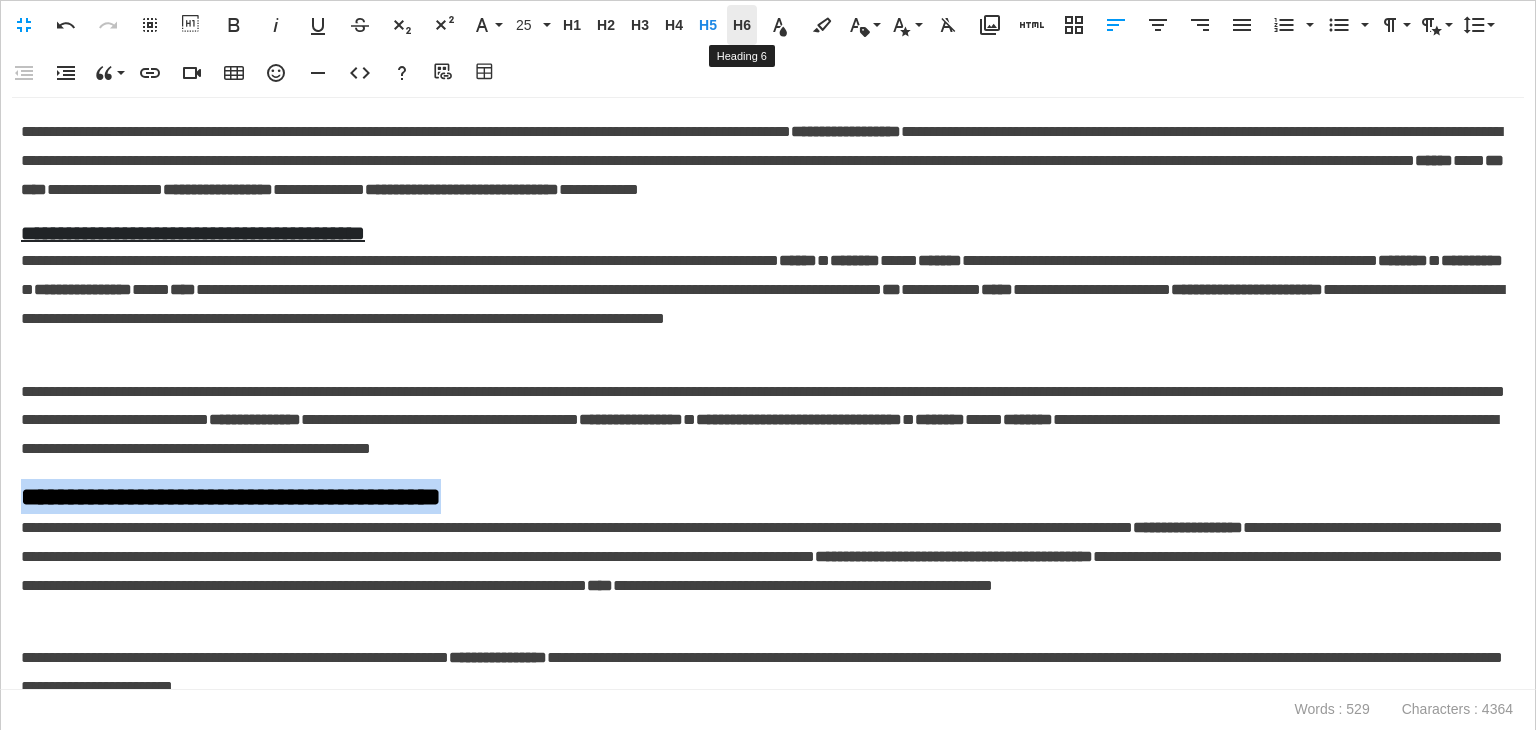click on "H6" at bounding box center [742, 25] 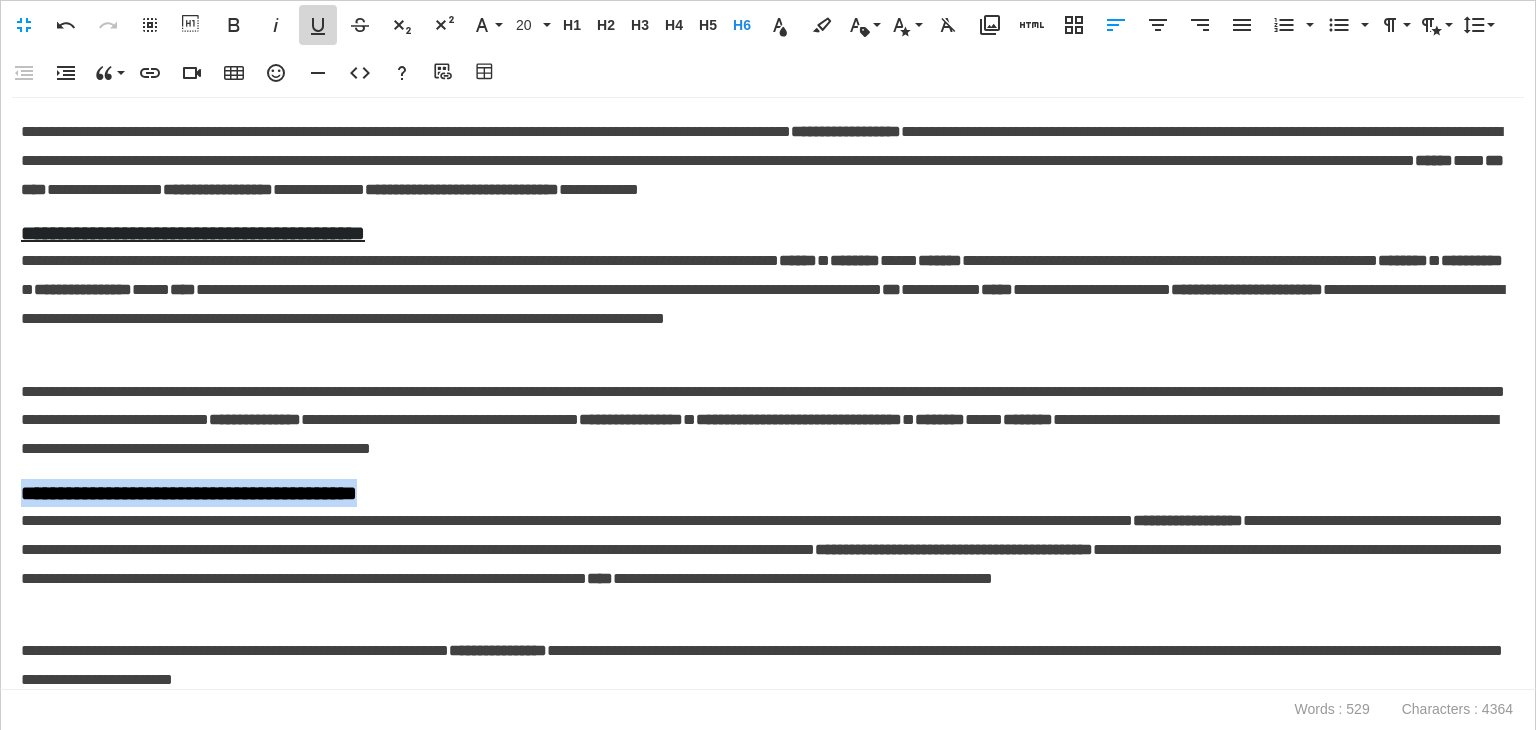 click 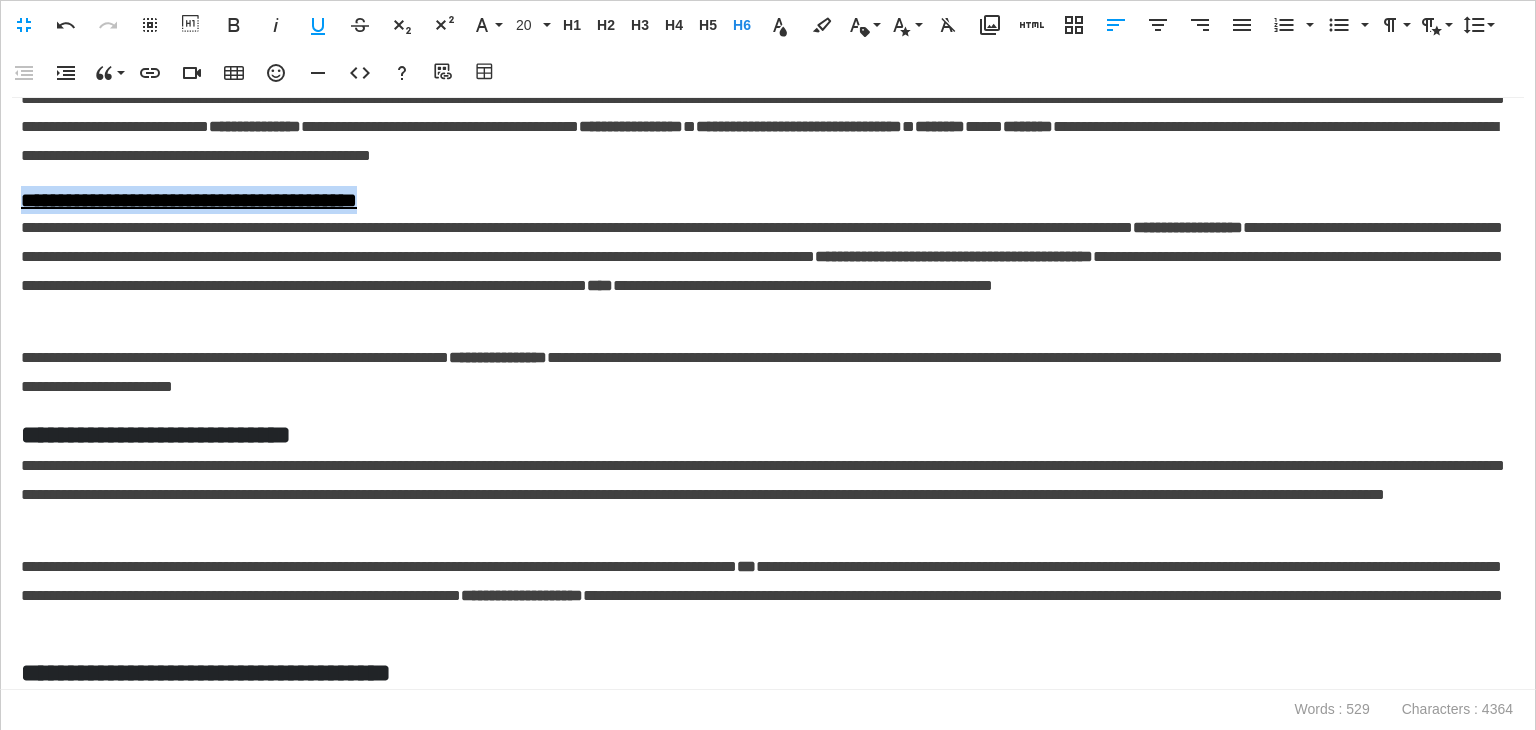 scroll, scrollTop: 300, scrollLeft: 0, axis: vertical 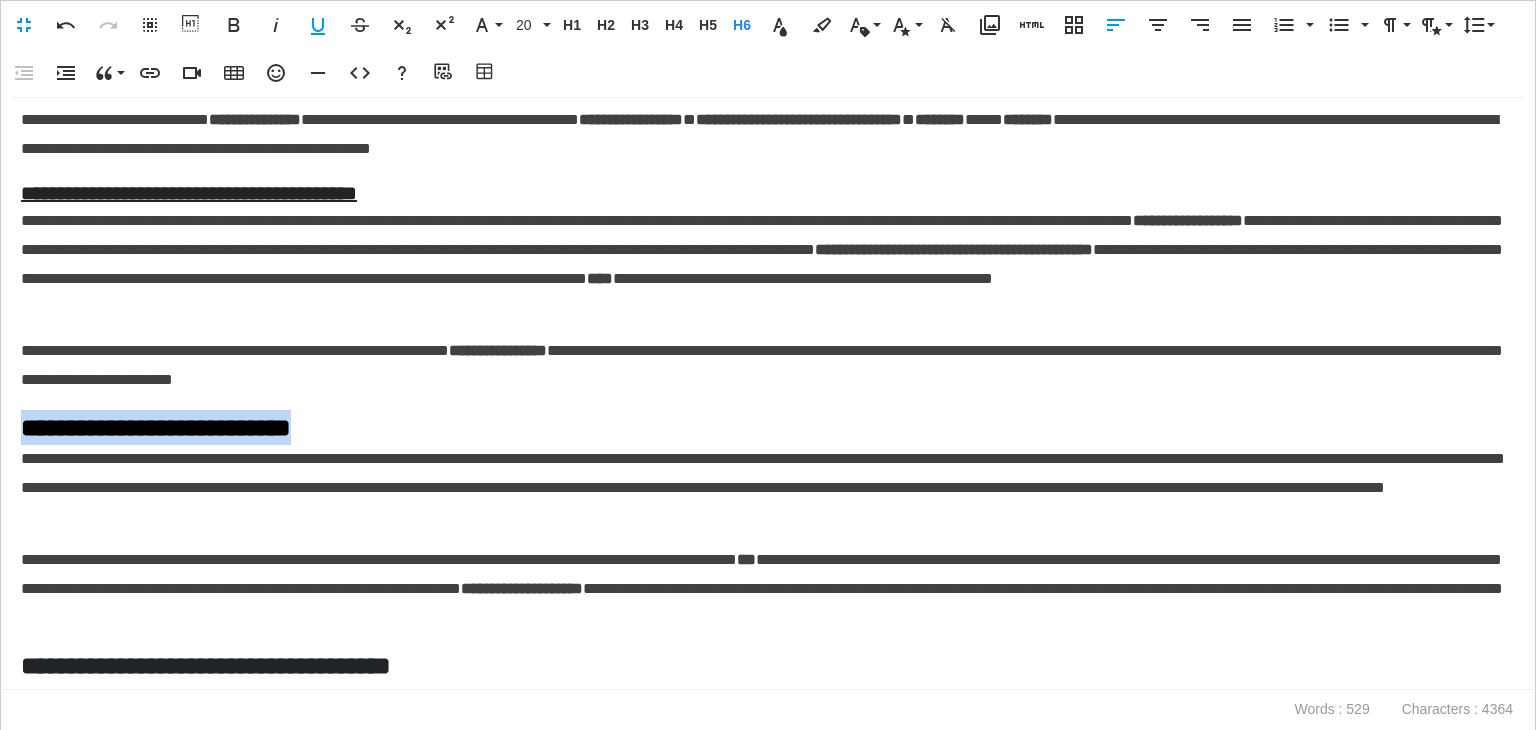 drag, startPoint x: 344, startPoint y: 425, endPoint x: 0, endPoint y: 430, distance: 344.03635 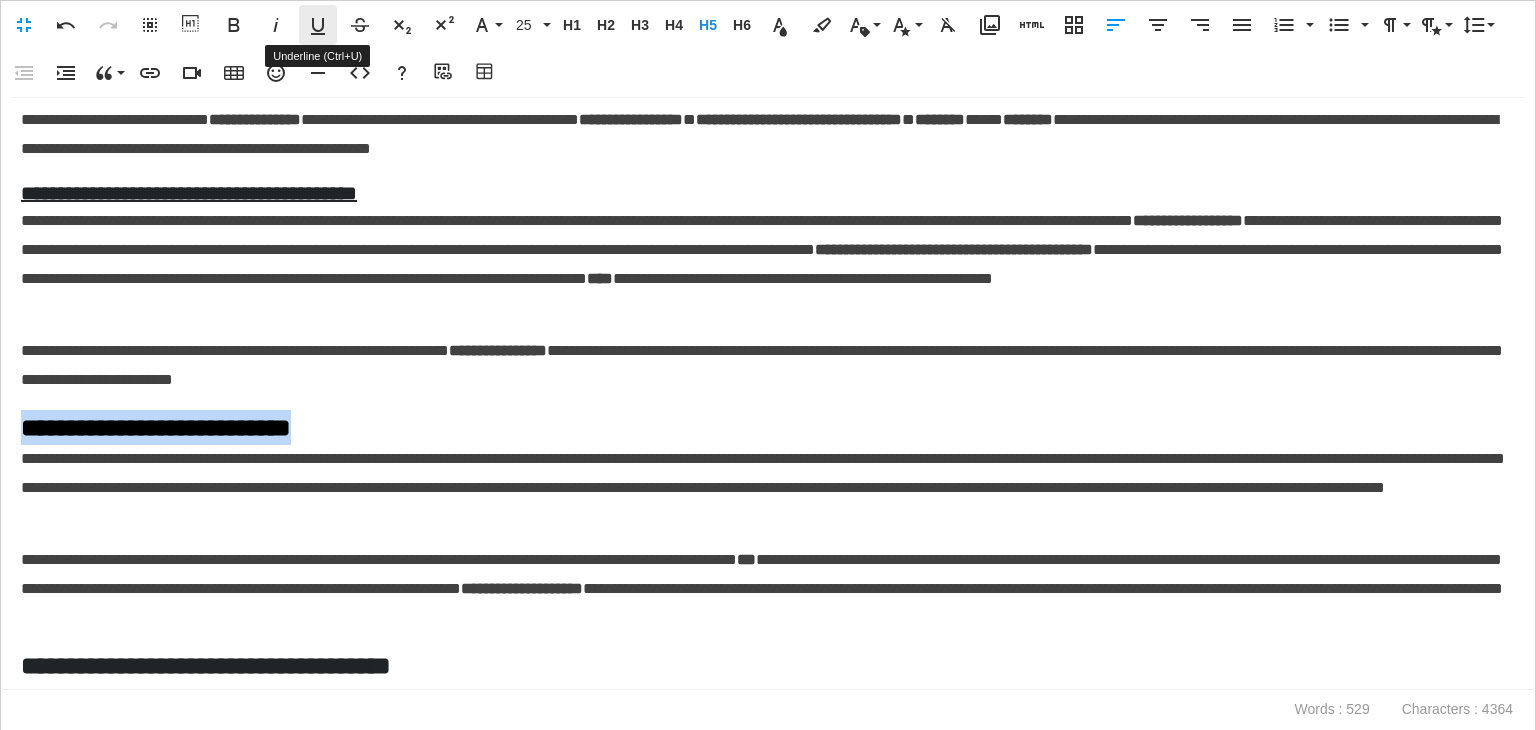 click 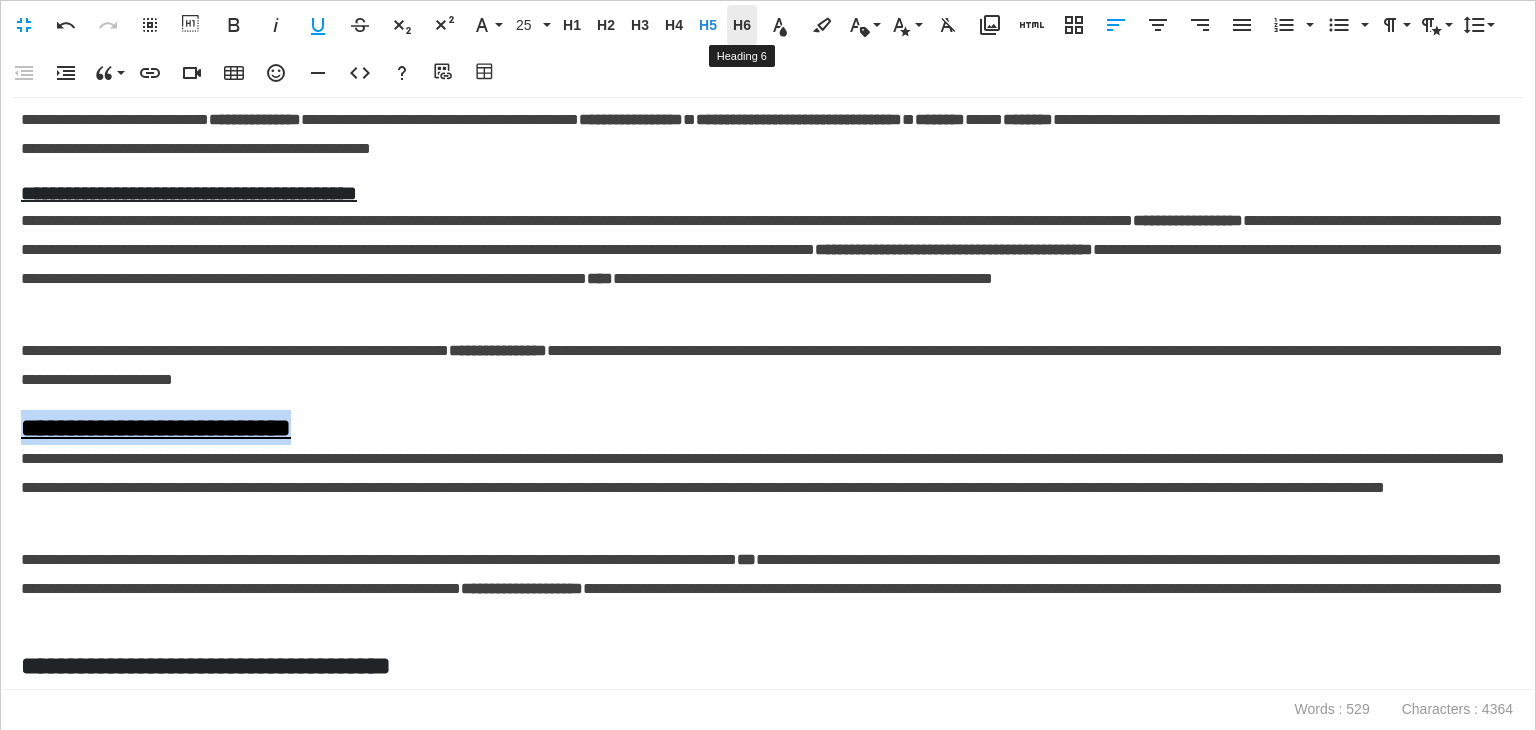 click on "H6" at bounding box center [742, 25] 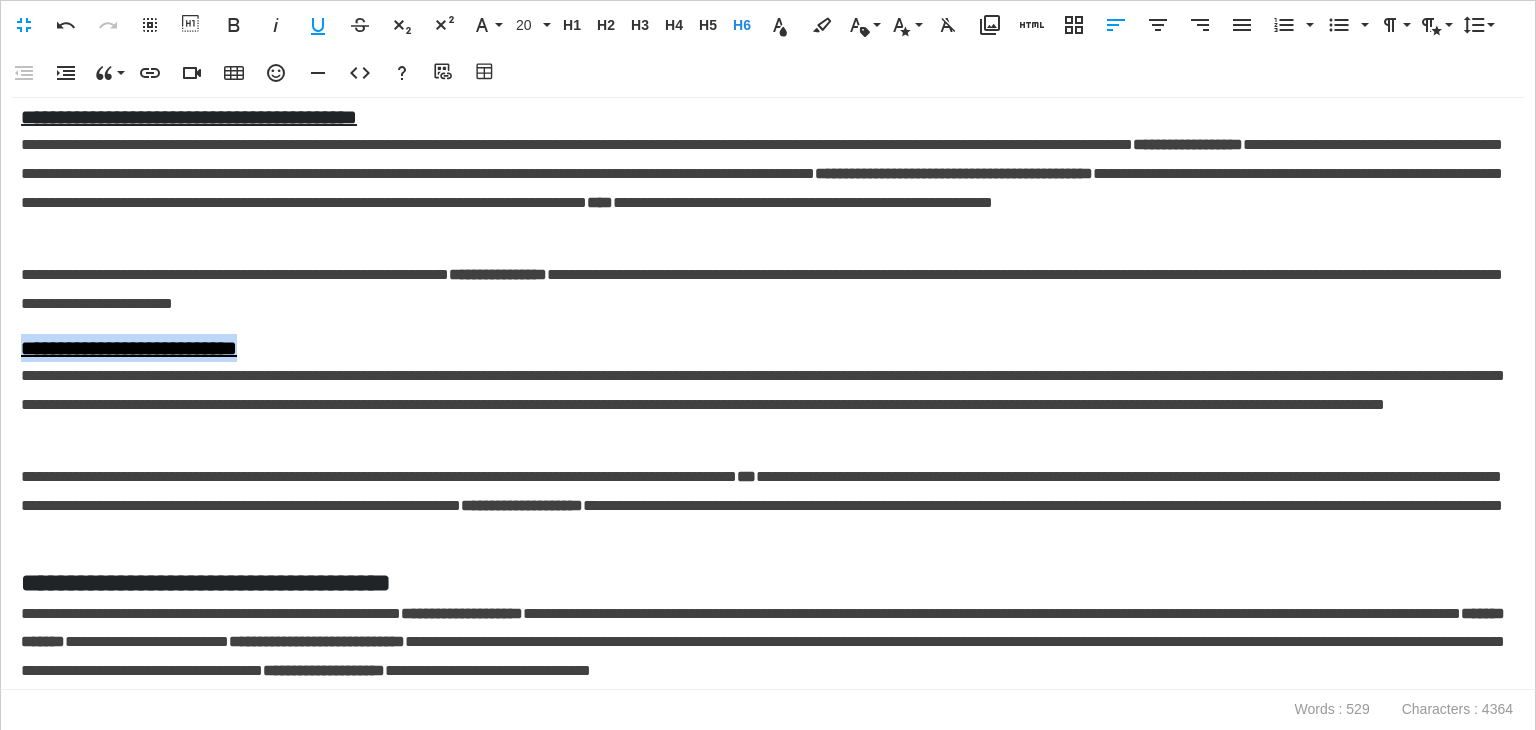 scroll, scrollTop: 401, scrollLeft: 0, axis: vertical 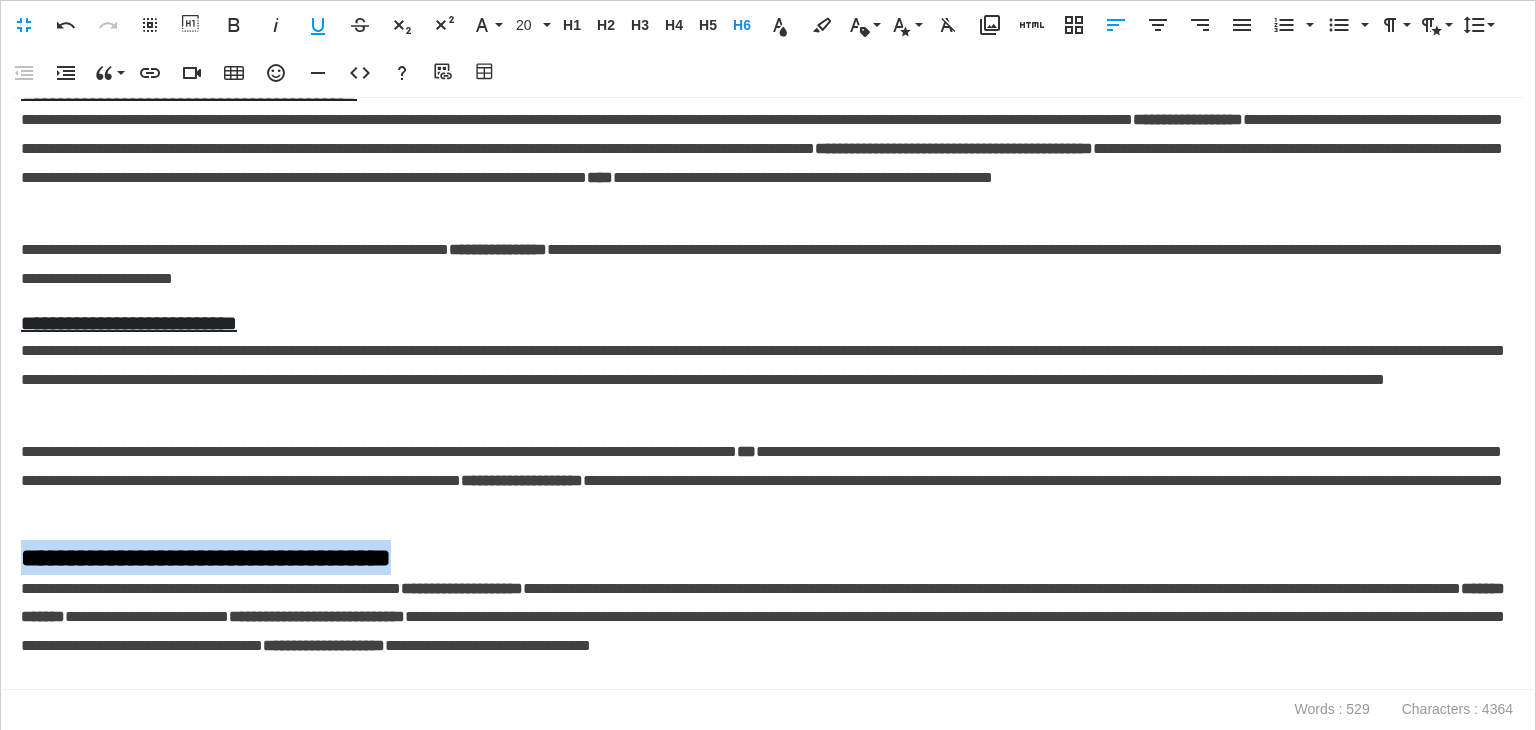 drag, startPoint x: 288, startPoint y: 564, endPoint x: 0, endPoint y: 568, distance: 288.02777 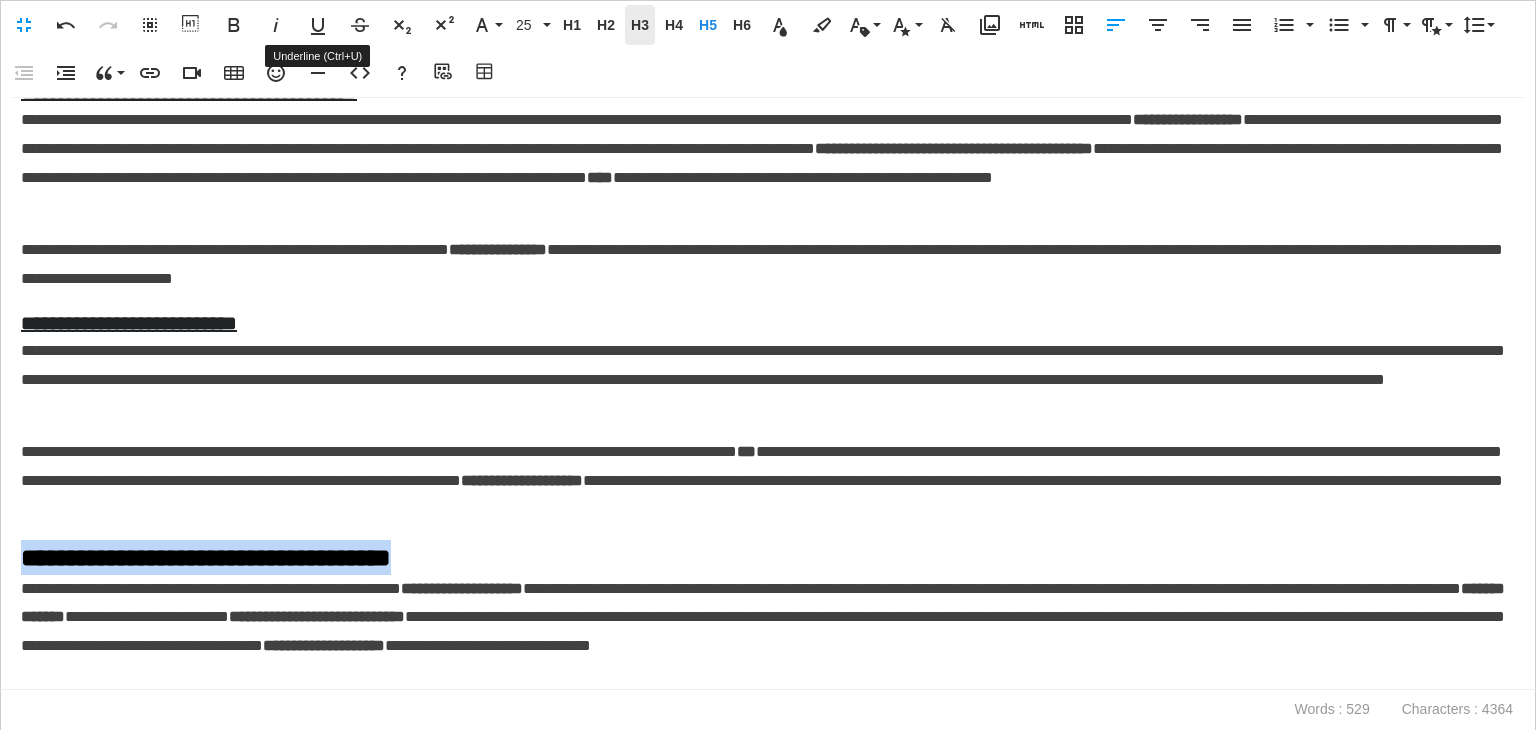 drag, startPoint x: 324, startPoint y: 26, endPoint x: 637, endPoint y: 12, distance: 313.31296 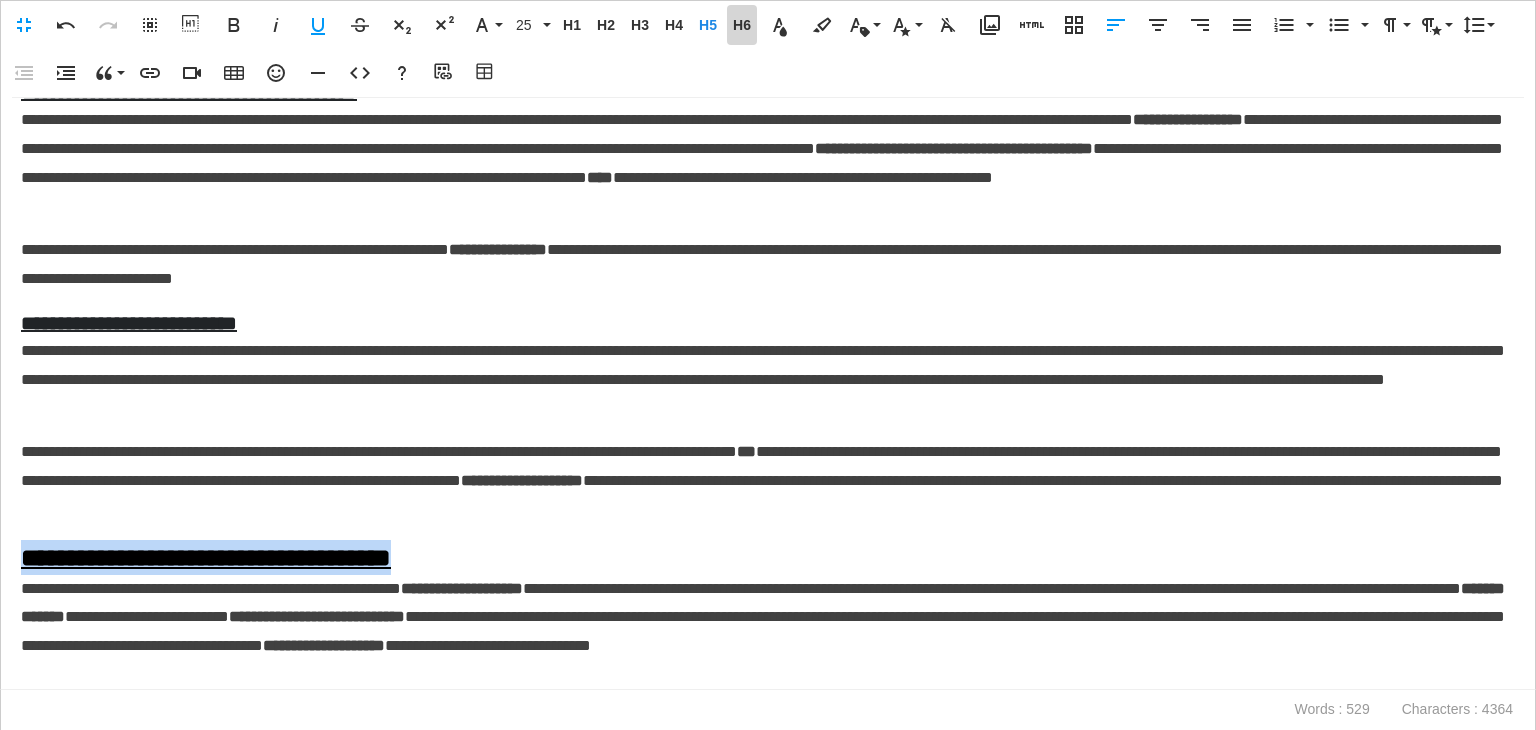 click on "H6" at bounding box center (742, 25) 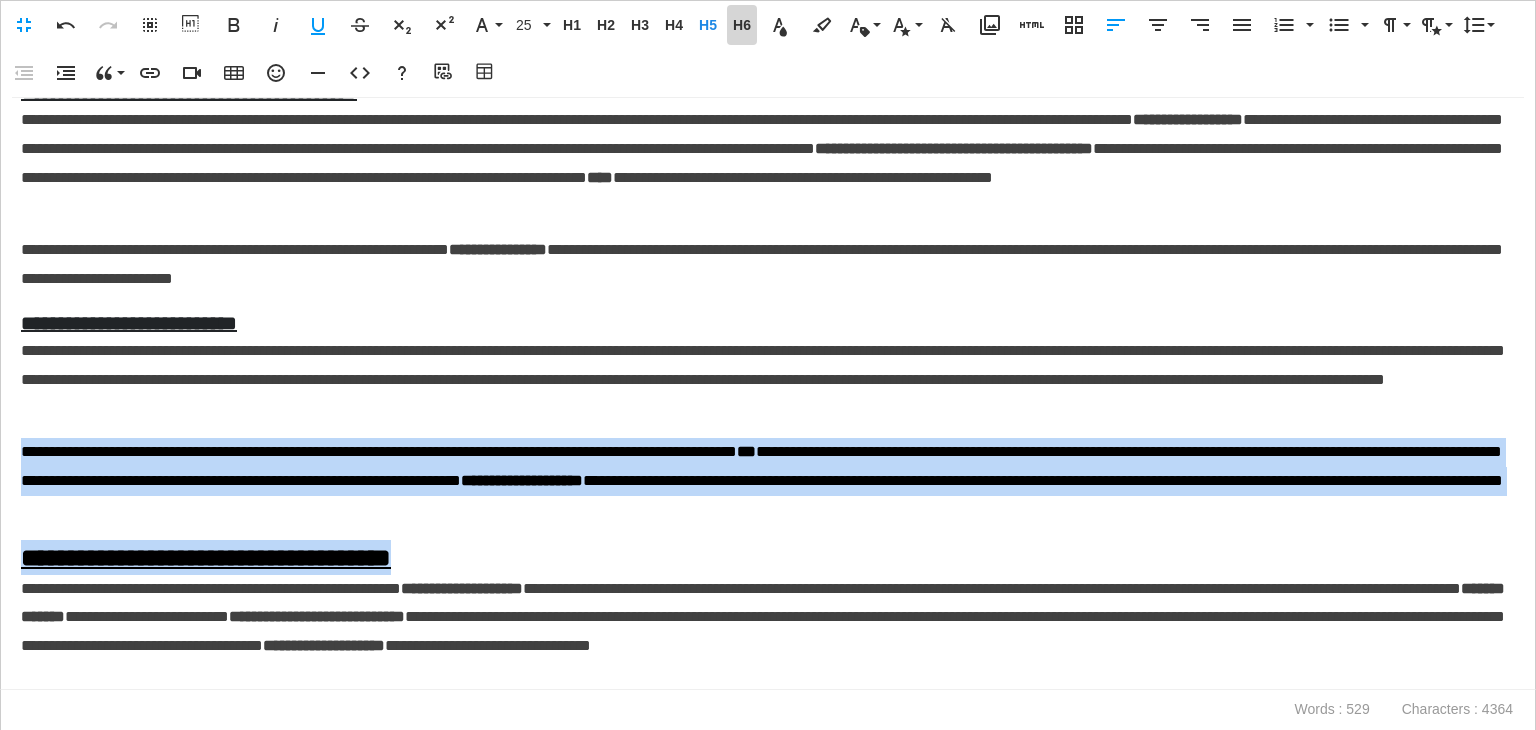 scroll, scrollTop: 394, scrollLeft: 0, axis: vertical 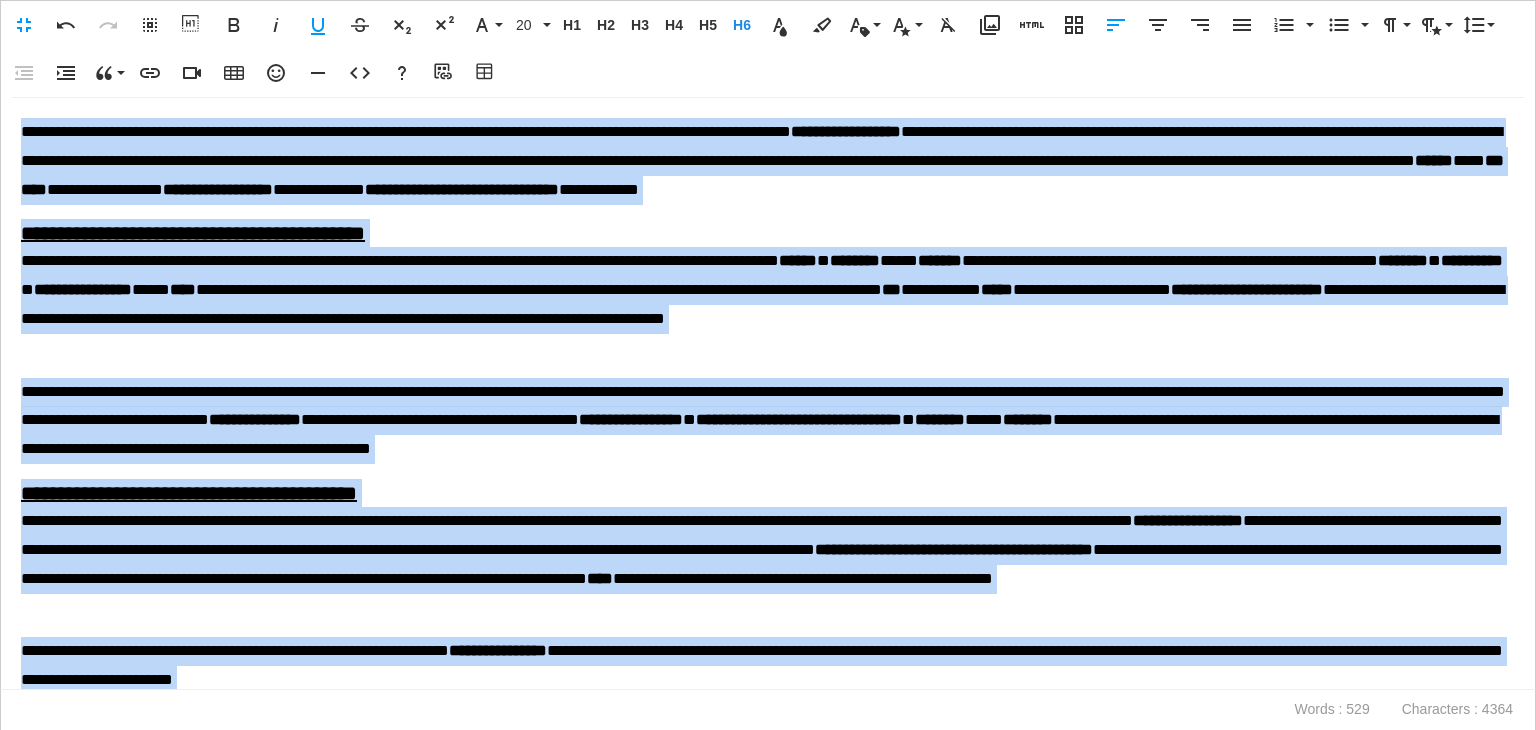 drag, startPoint x: 80, startPoint y: 593, endPoint x: 0, endPoint y: -65, distance: 662.8454 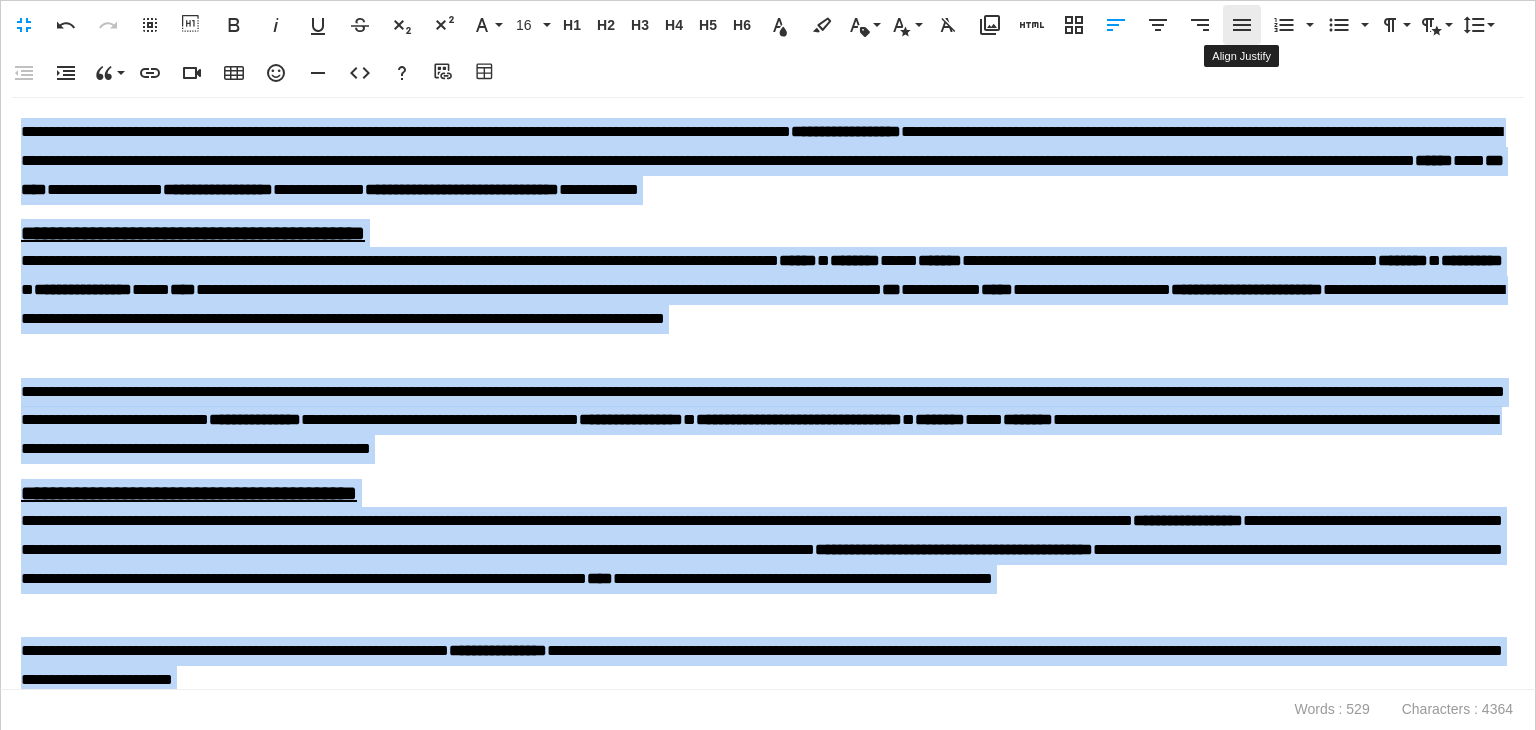 click on "Align Justify" at bounding box center (1242, 25) 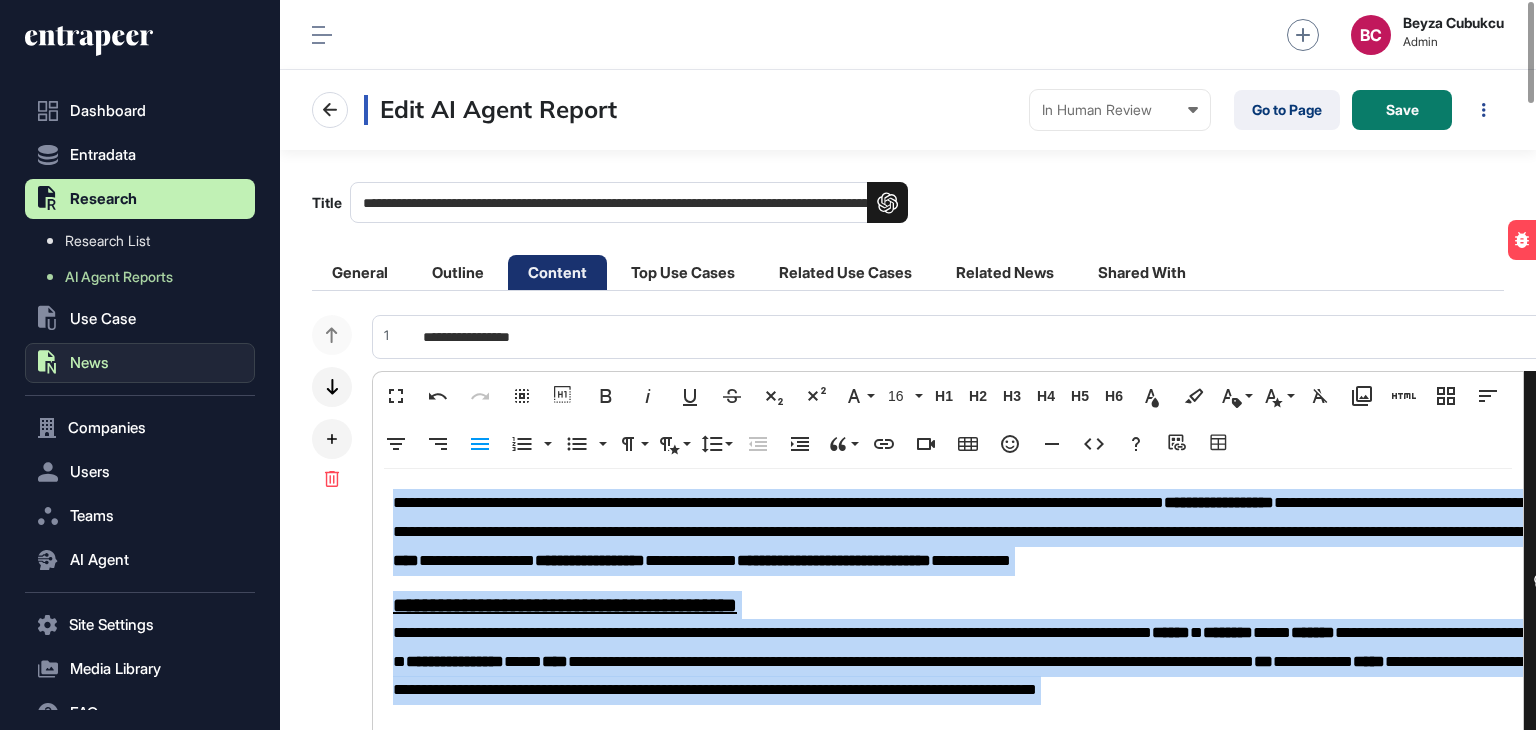 scroll, scrollTop: 0, scrollLeft: 0, axis: both 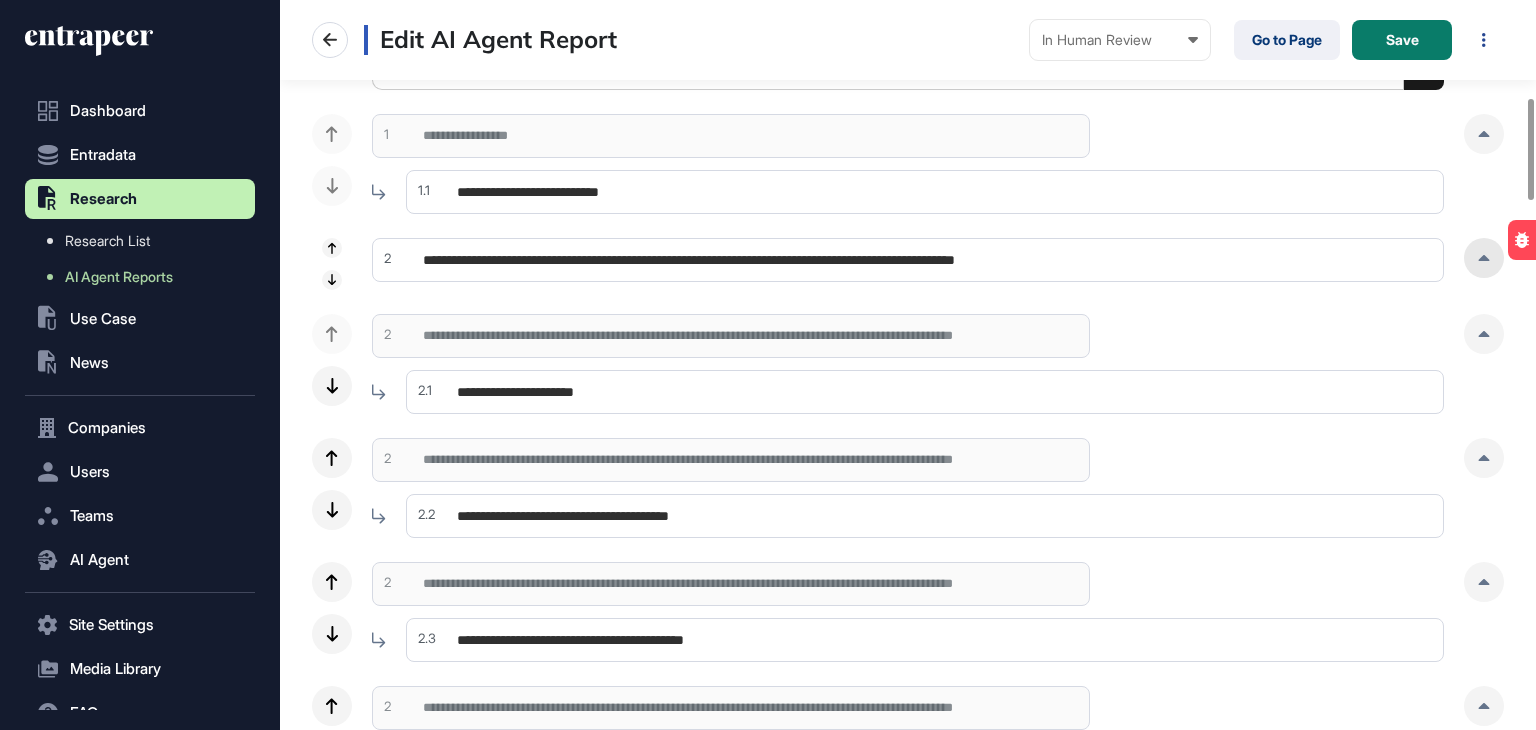 click at bounding box center [1484, 258] 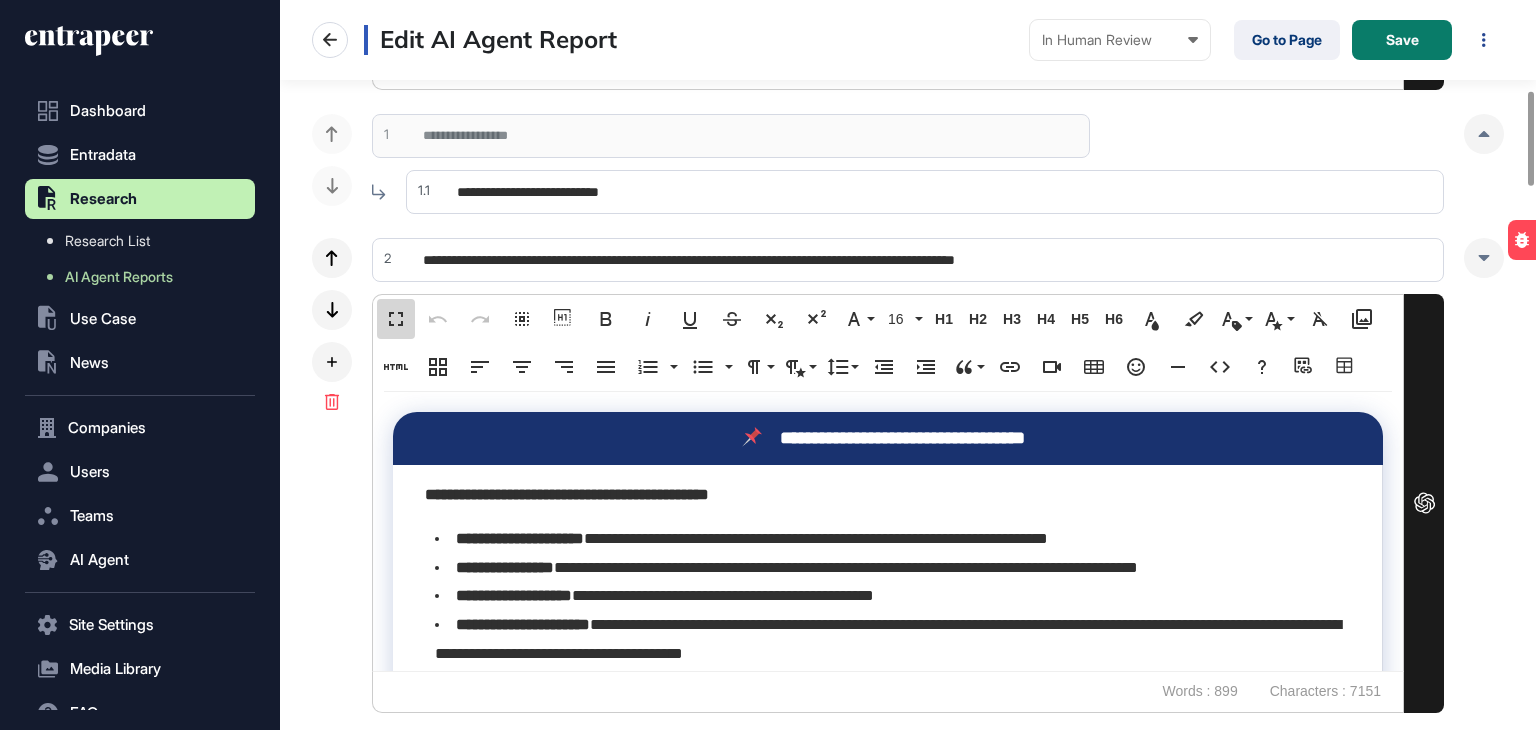 click on "Fullscreen" at bounding box center (396, 319) 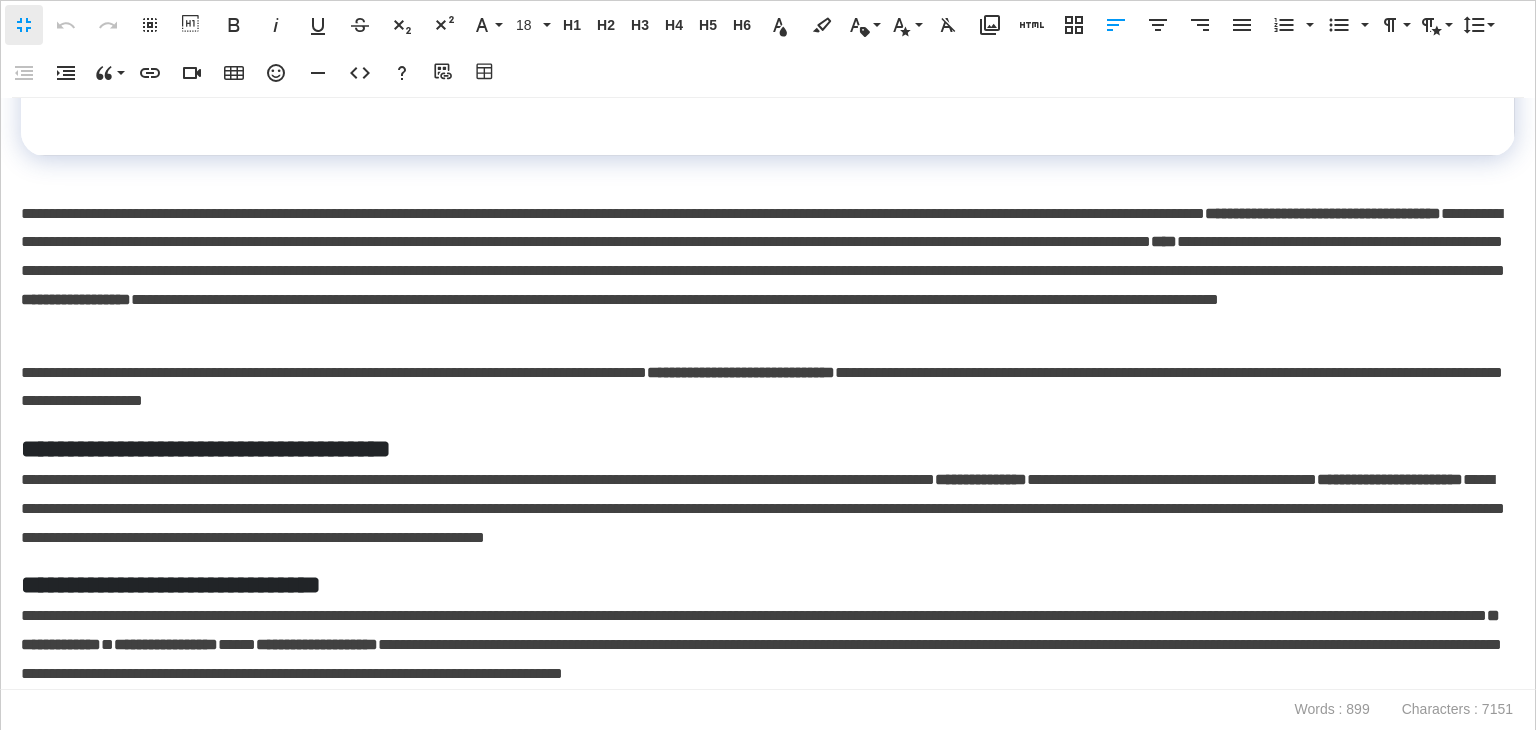 scroll, scrollTop: 1305, scrollLeft: 0, axis: vertical 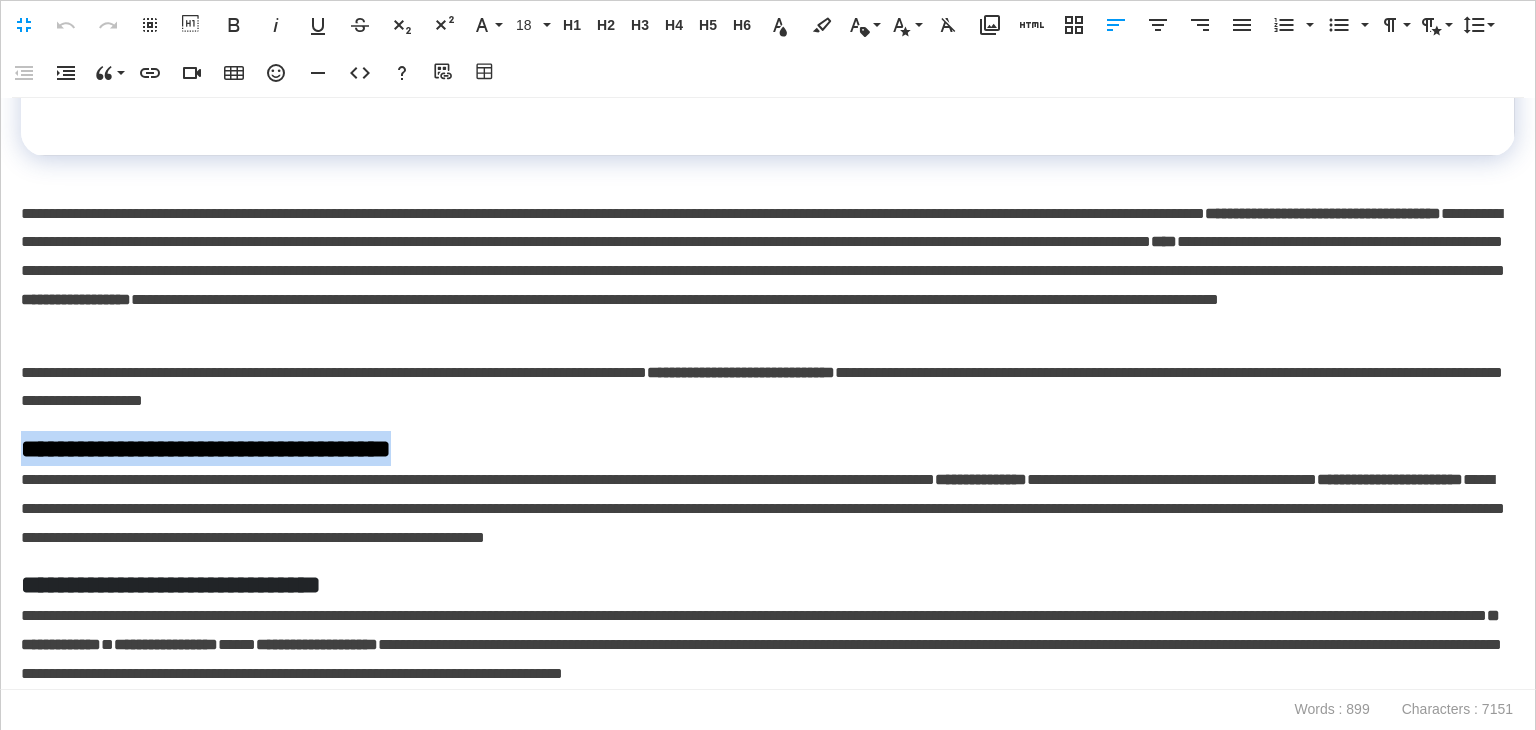 drag, startPoint x: 493, startPoint y: 448, endPoint x: 0, endPoint y: 426, distance: 493.49063 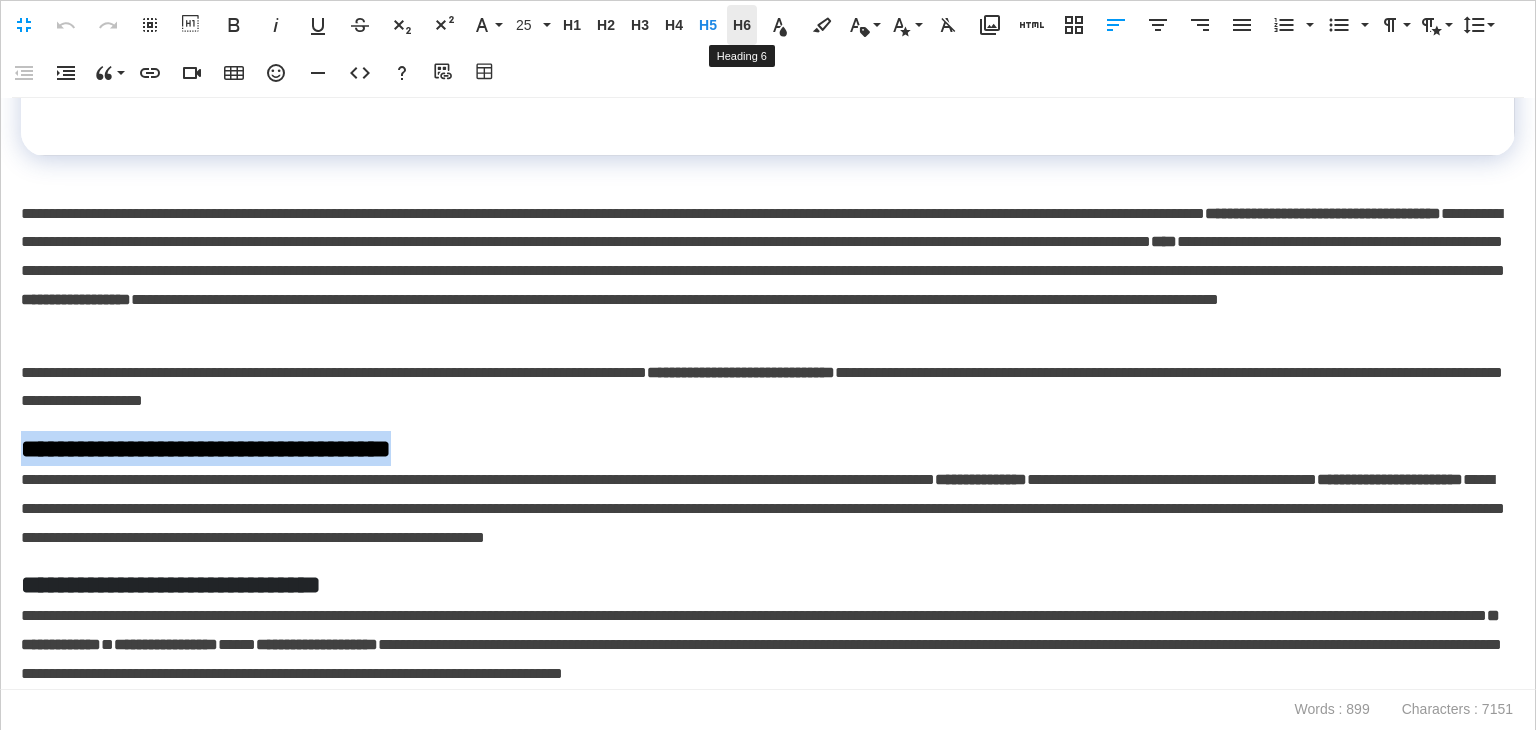 click on "H6" at bounding box center (742, 25) 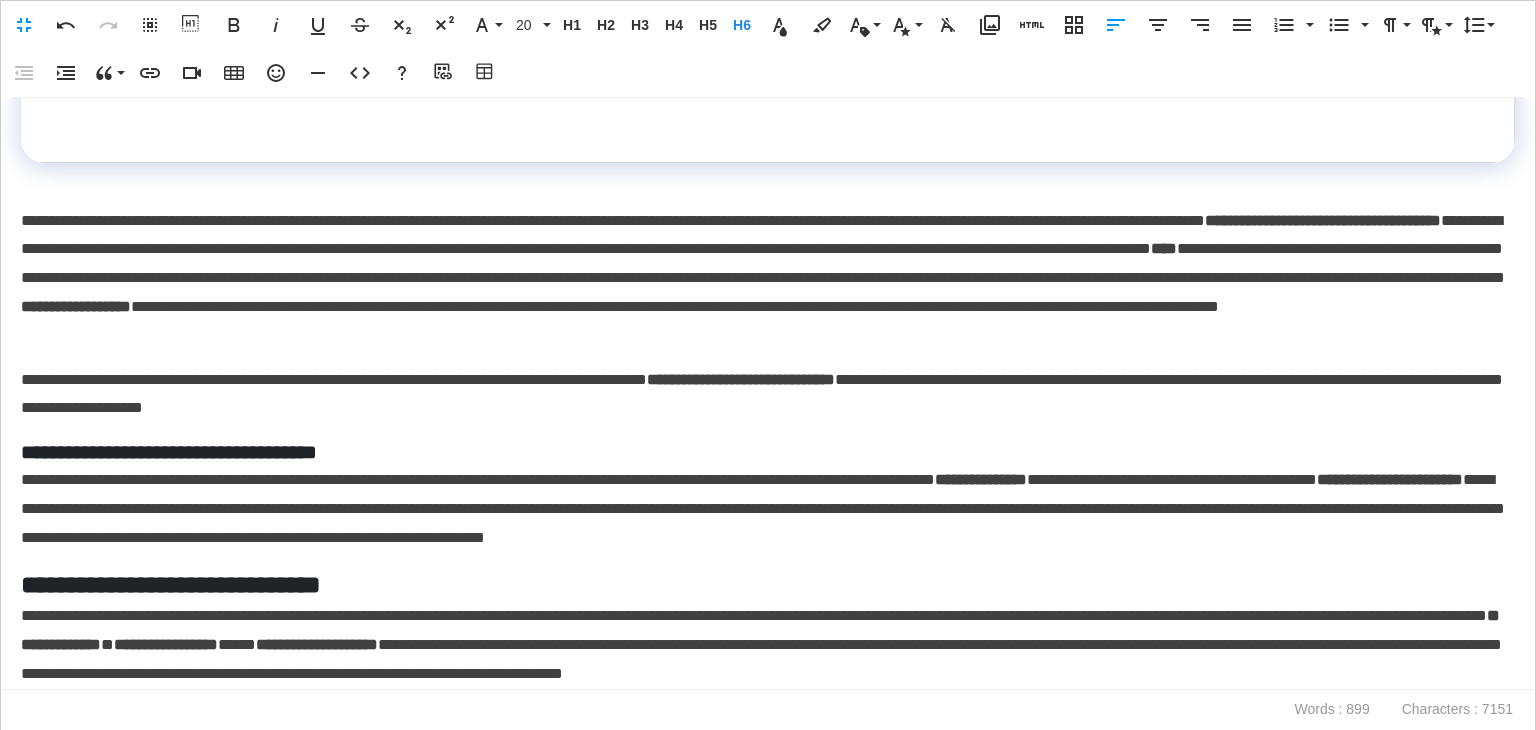 scroll, scrollTop: 1298, scrollLeft: 0, axis: vertical 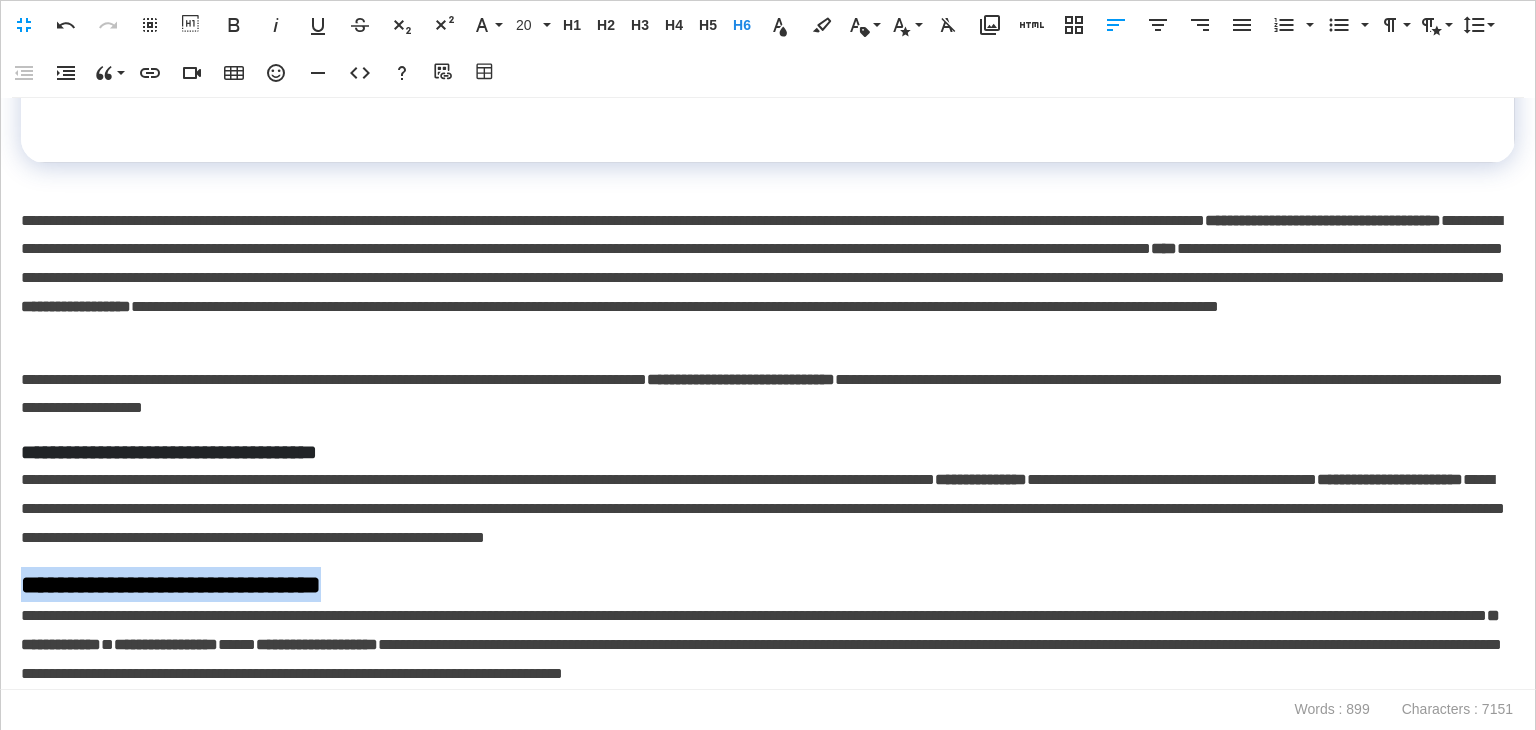 drag, startPoint x: 408, startPoint y: 584, endPoint x: 0, endPoint y: 584, distance: 408 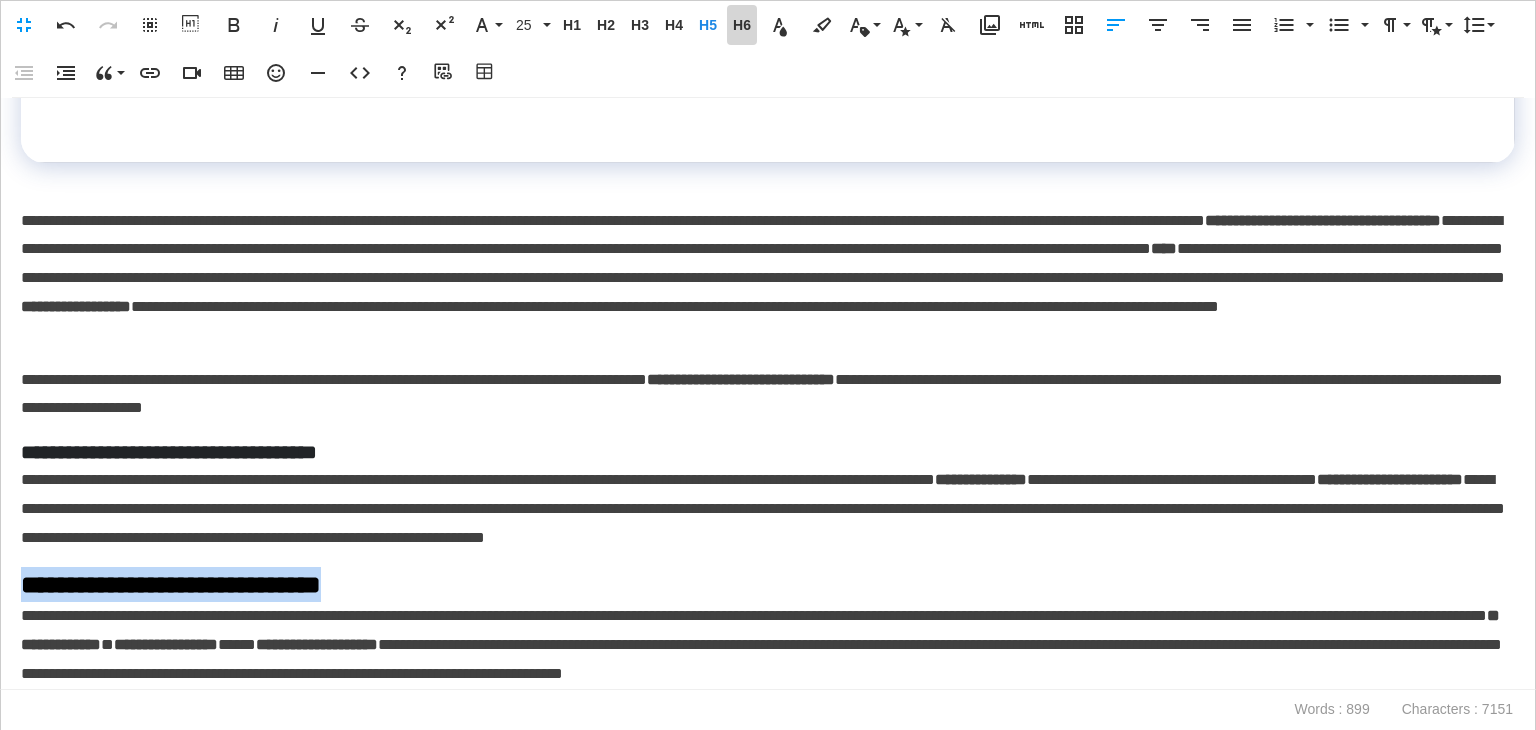 click on "H6" at bounding box center (742, 25) 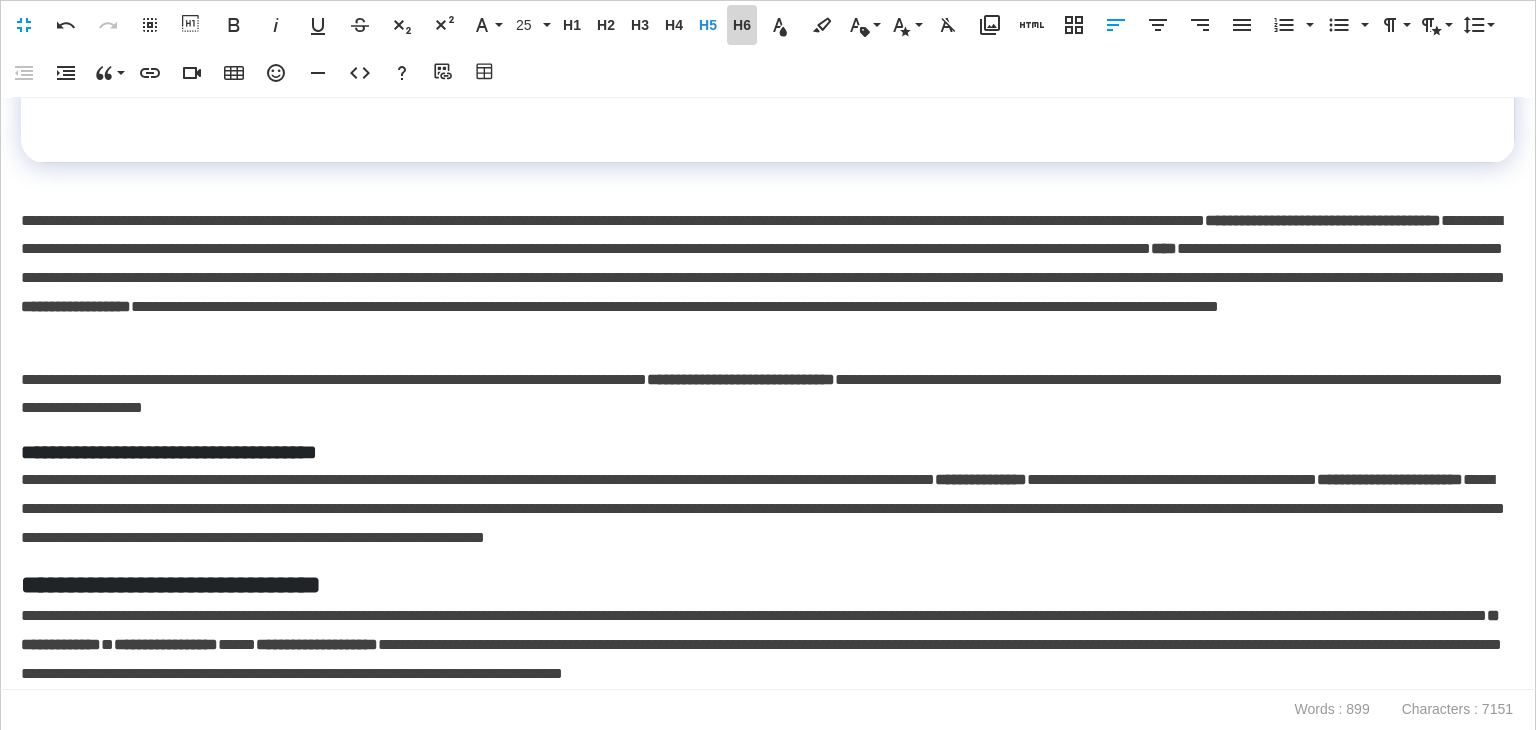 scroll, scrollTop: 1291, scrollLeft: 0, axis: vertical 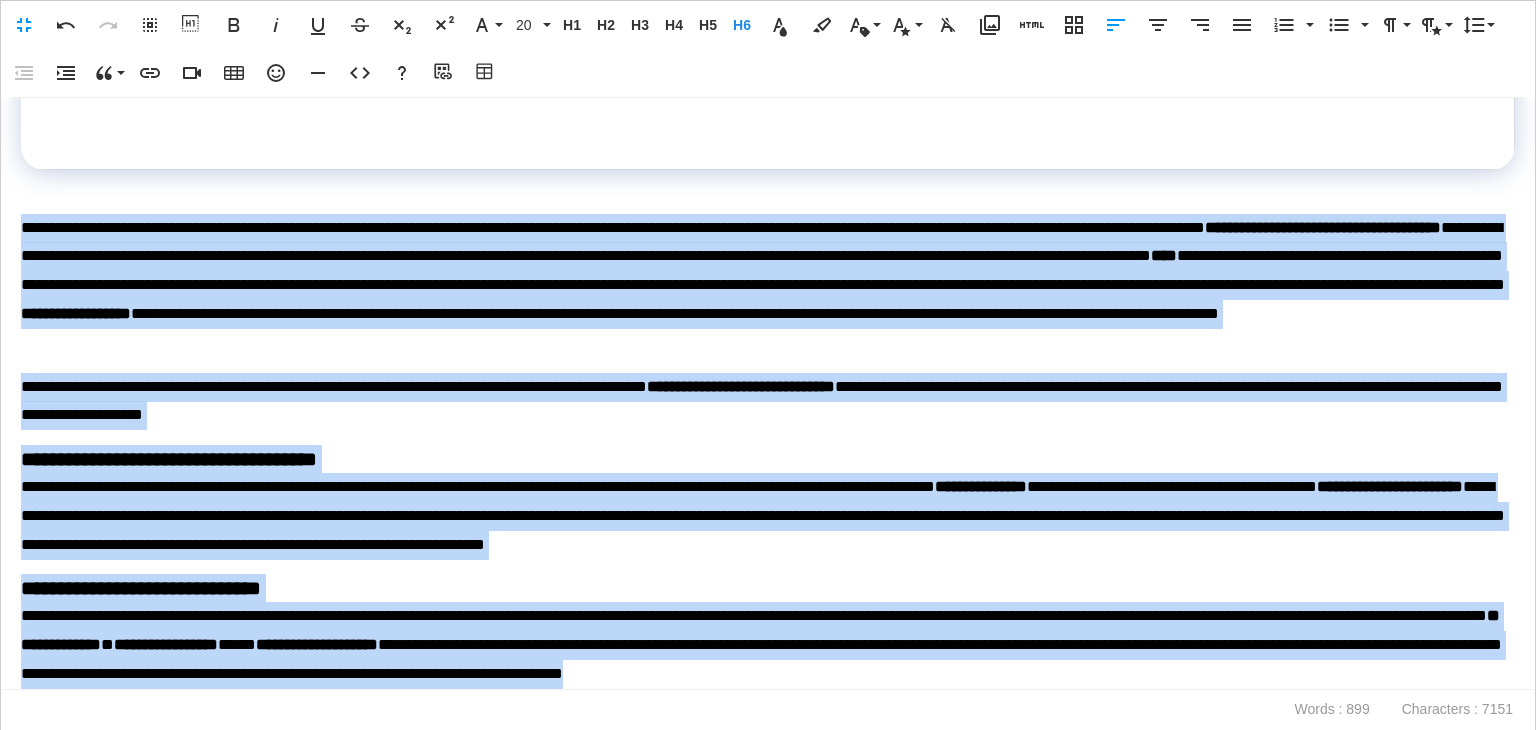 drag, startPoint x: 1450, startPoint y: 665, endPoint x: 0, endPoint y: 237, distance: 1511.8479 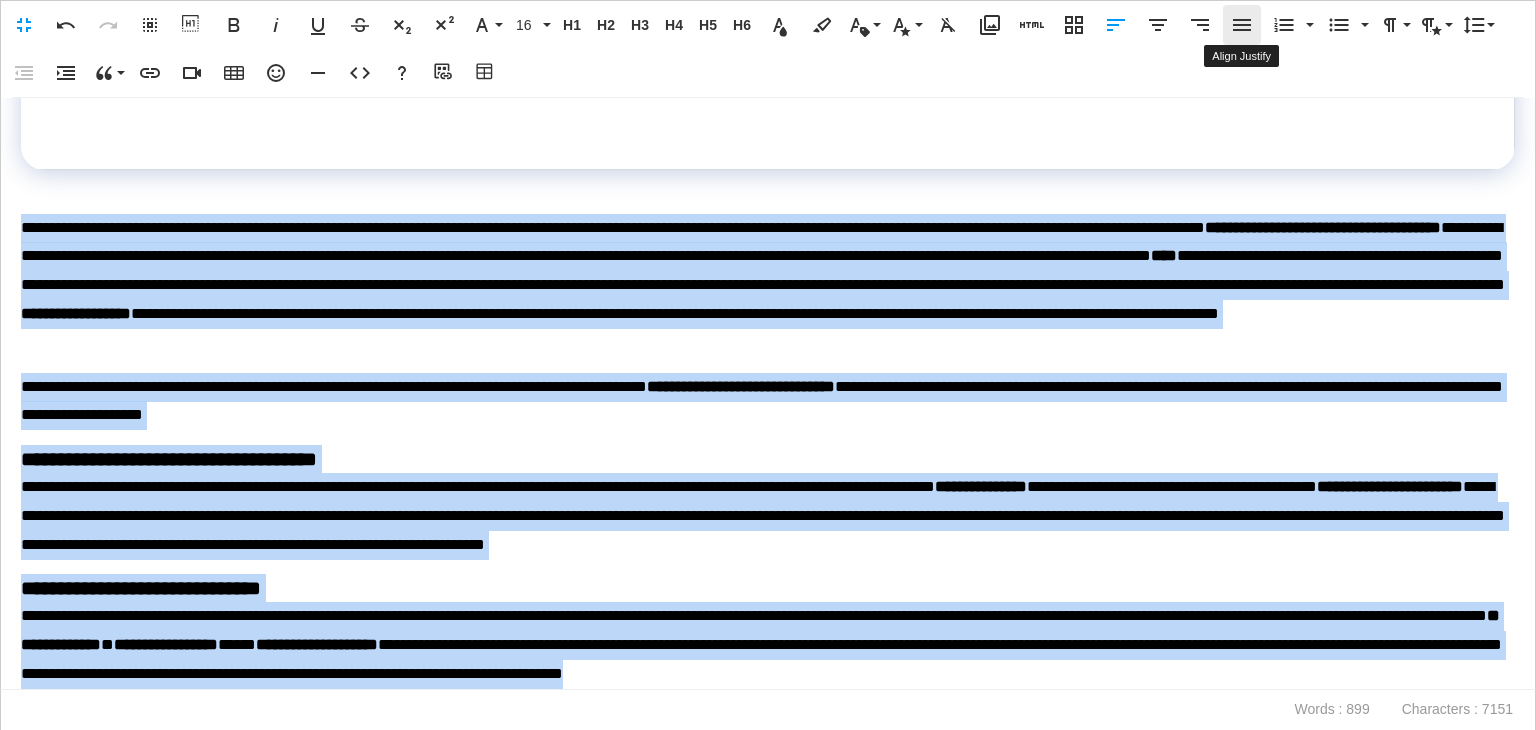 click on "Align Justify" at bounding box center (1242, 25) 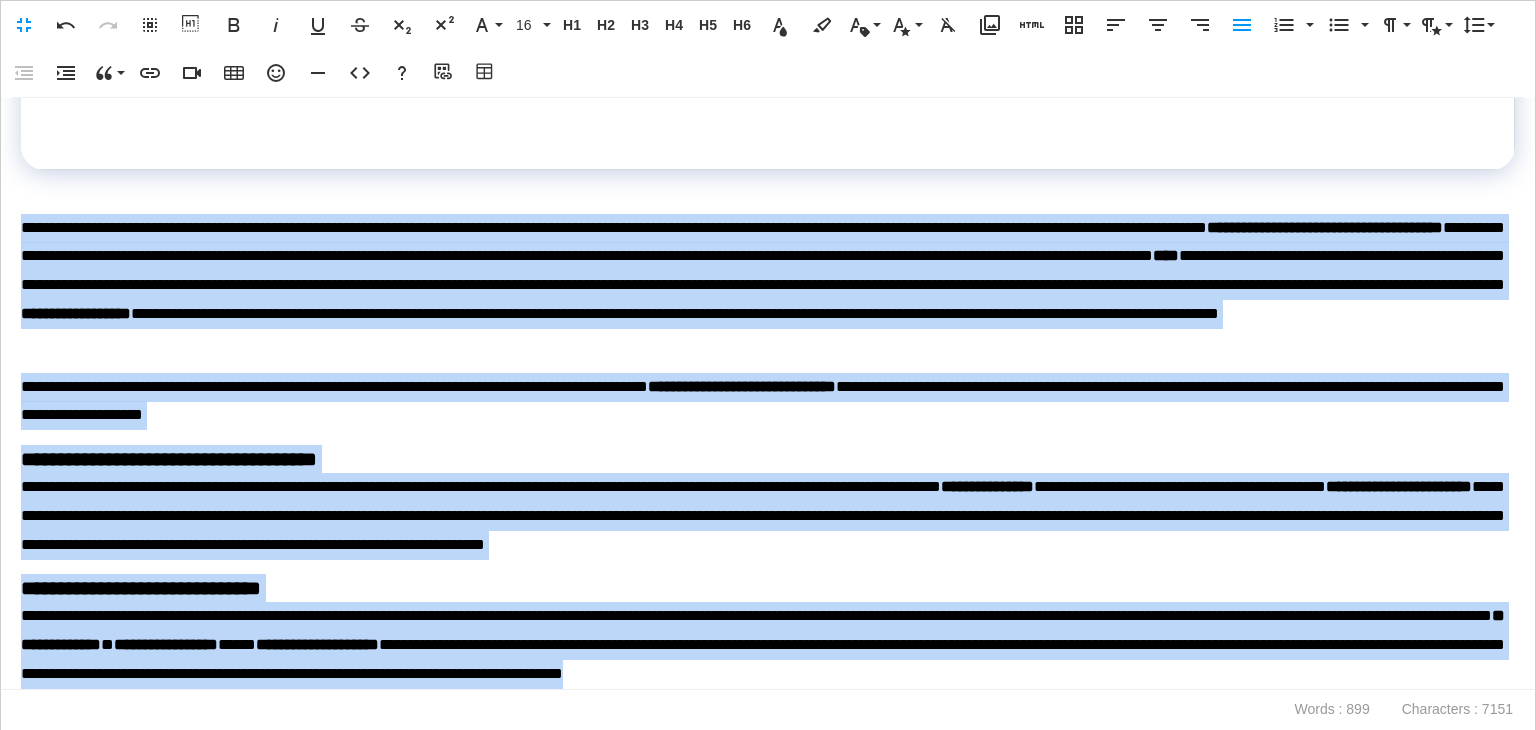 click on "**********" at bounding box center (763, 286) 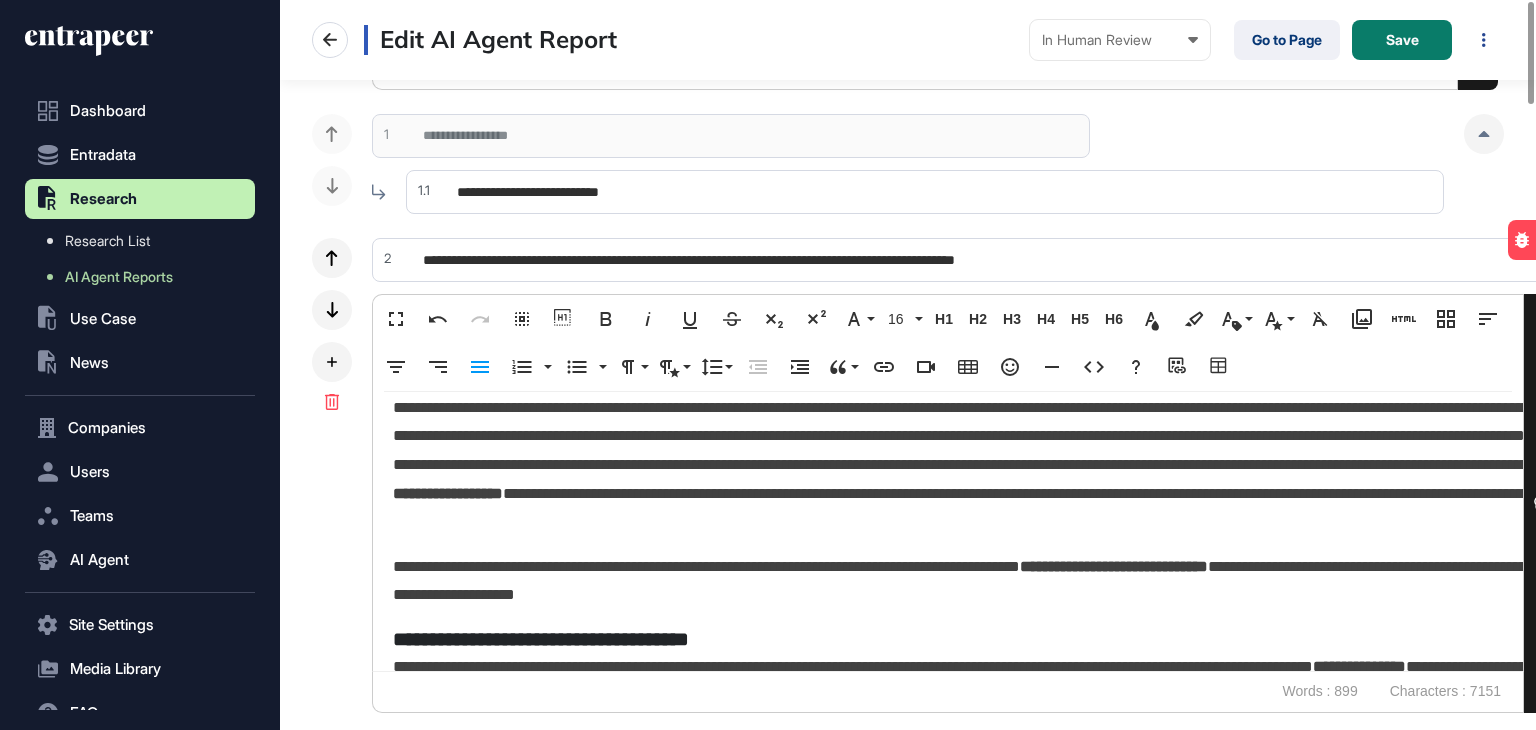scroll, scrollTop: 0, scrollLeft: 0, axis: both 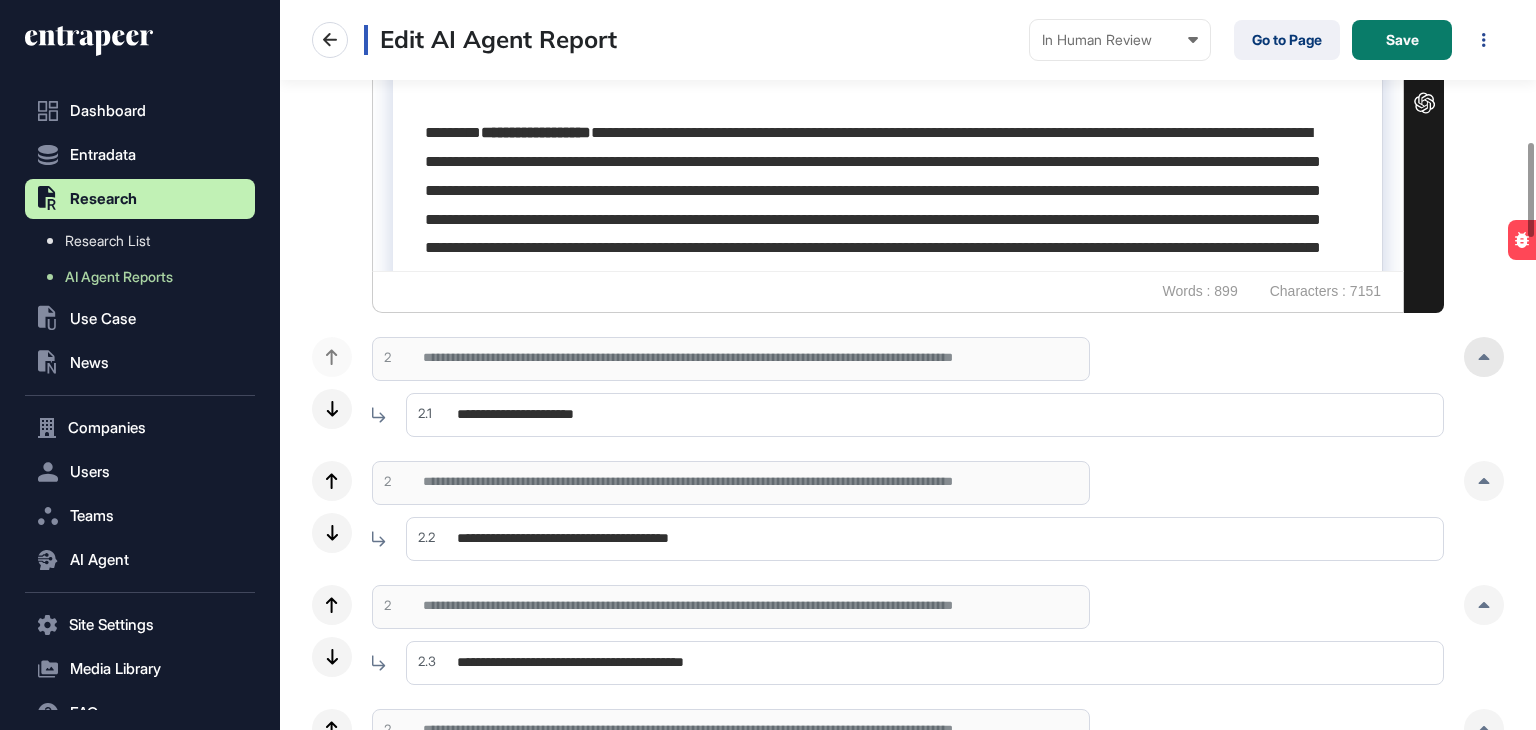 click at bounding box center (1484, 357) 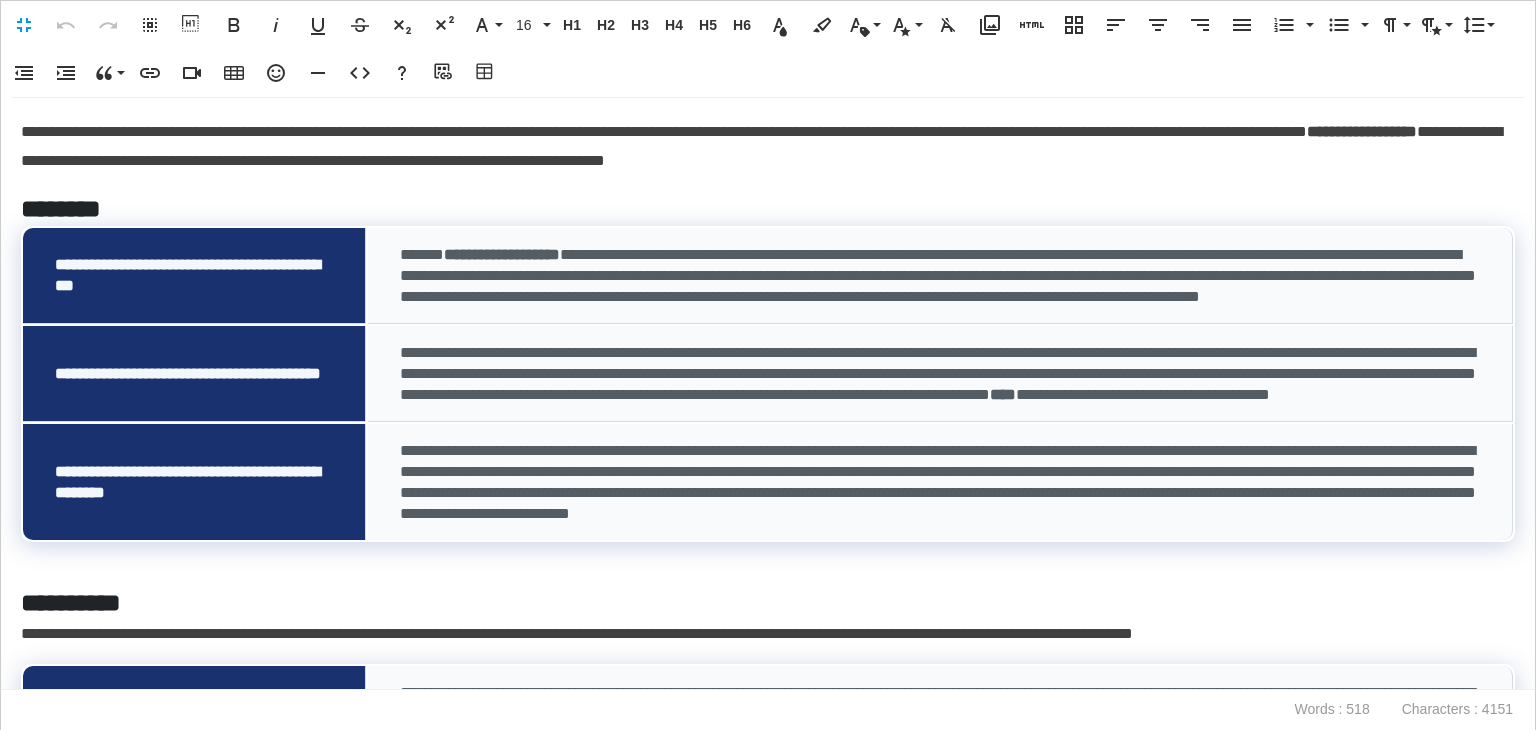 scroll, scrollTop: 0, scrollLeft: 9, axis: horizontal 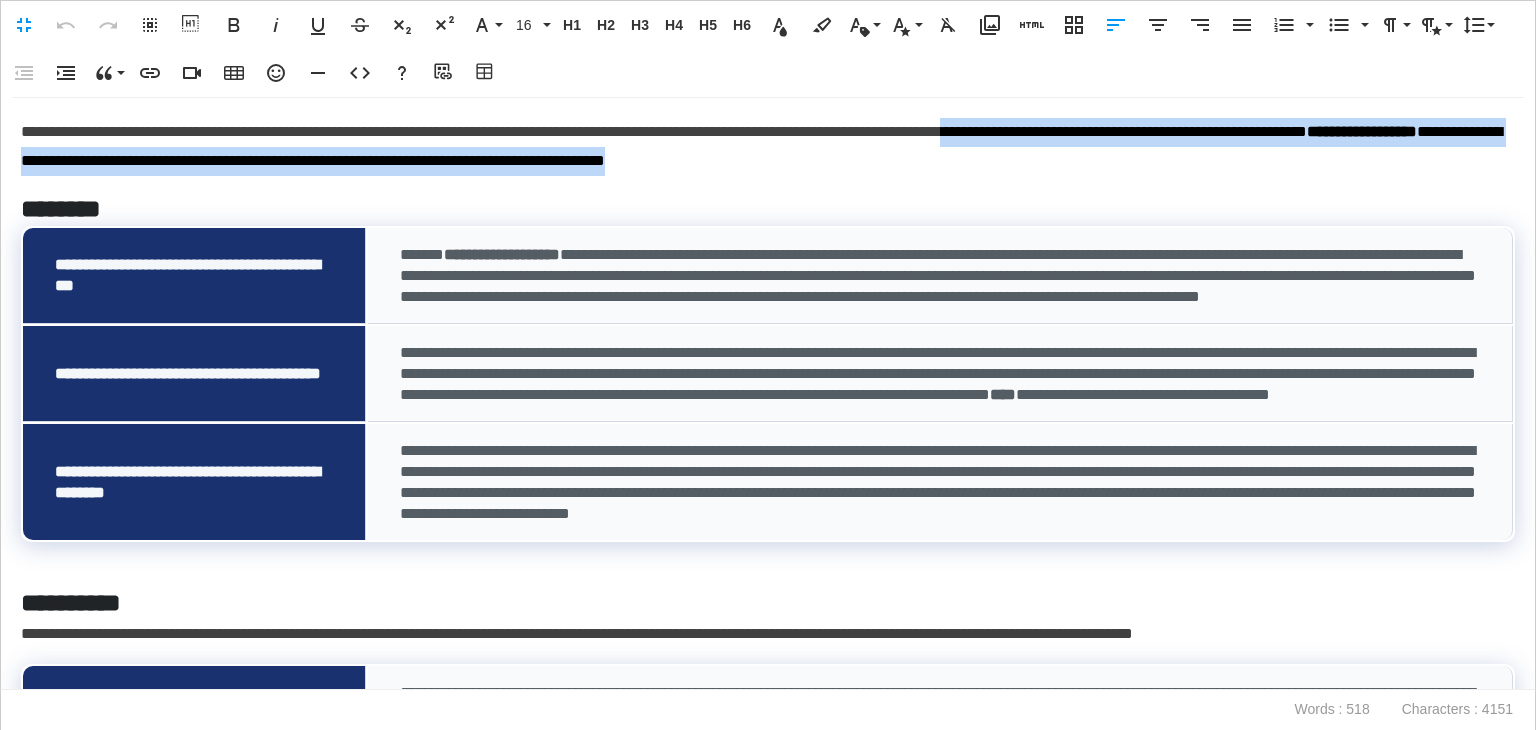 drag, startPoint x: 1184, startPoint y: 161, endPoint x: 1175, endPoint y: 118, distance: 43.931767 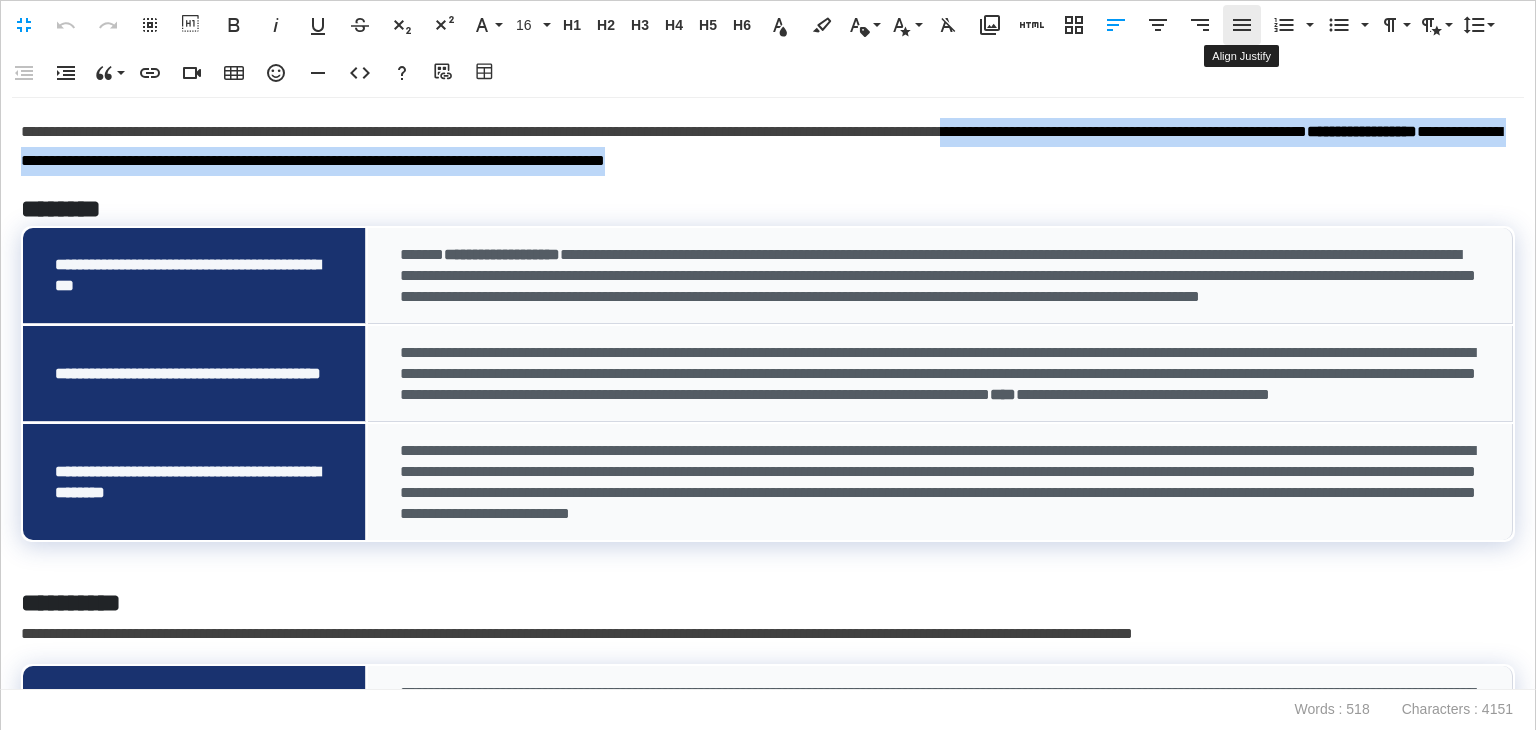 click 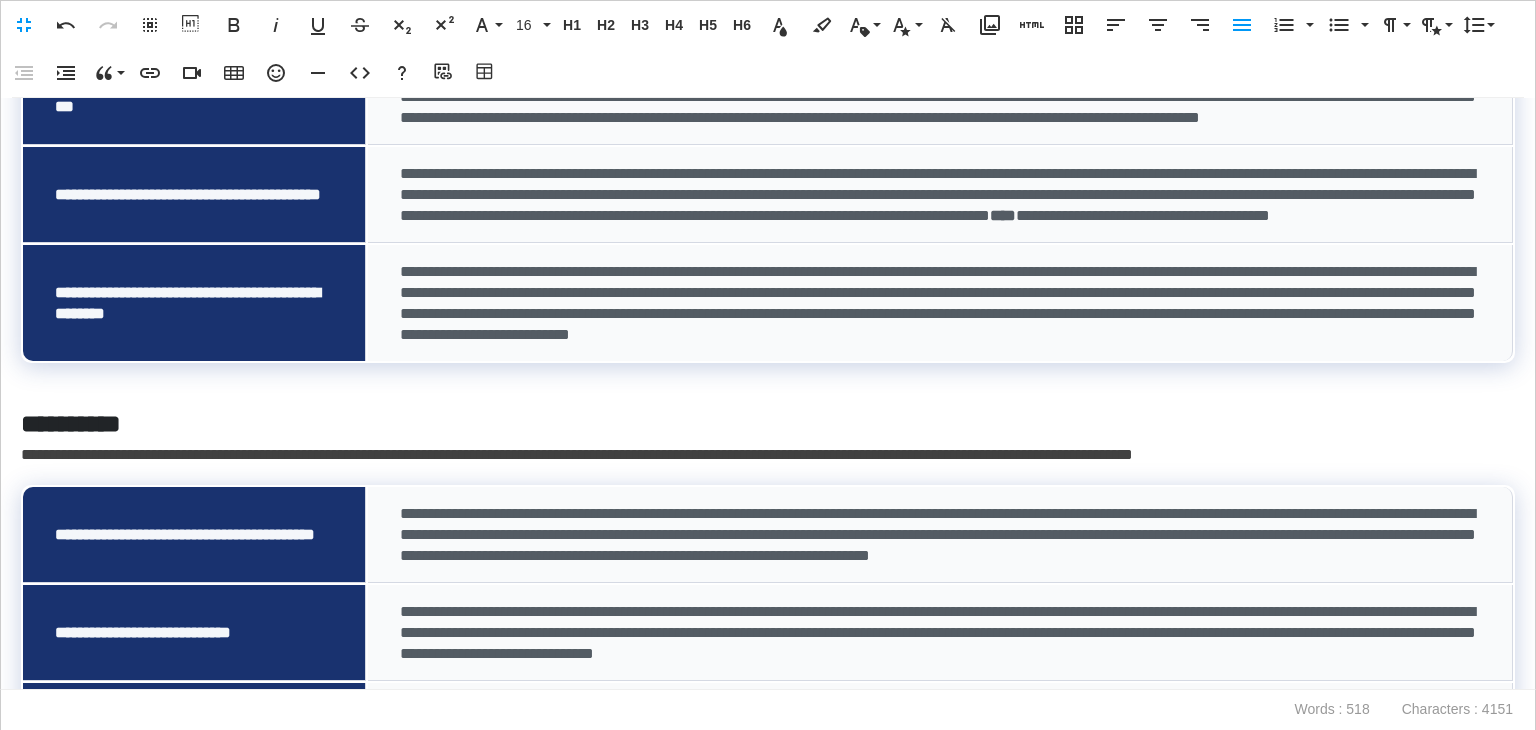 scroll, scrollTop: 400, scrollLeft: 0, axis: vertical 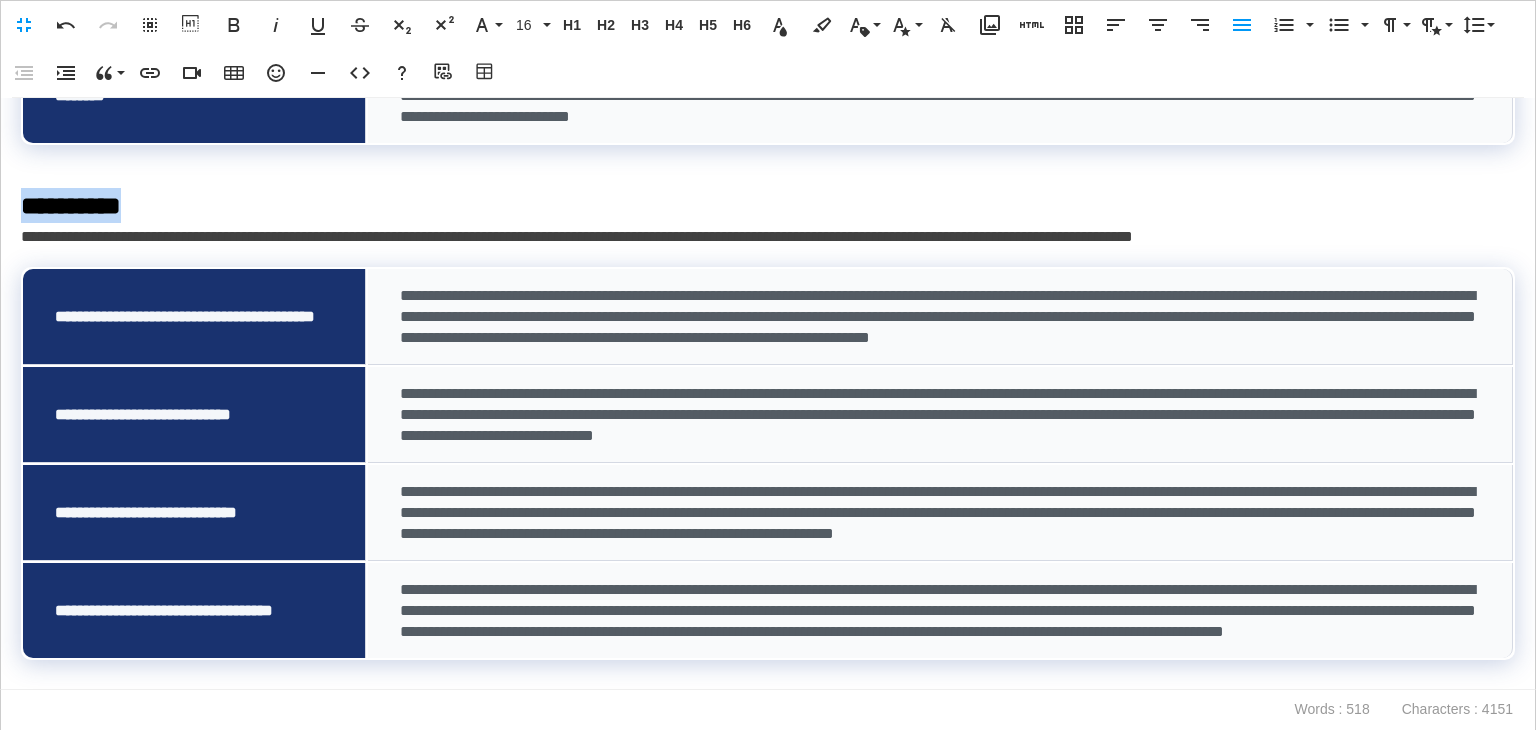 drag, startPoint x: 187, startPoint y: 266, endPoint x: 0, endPoint y: 257, distance: 187.21645 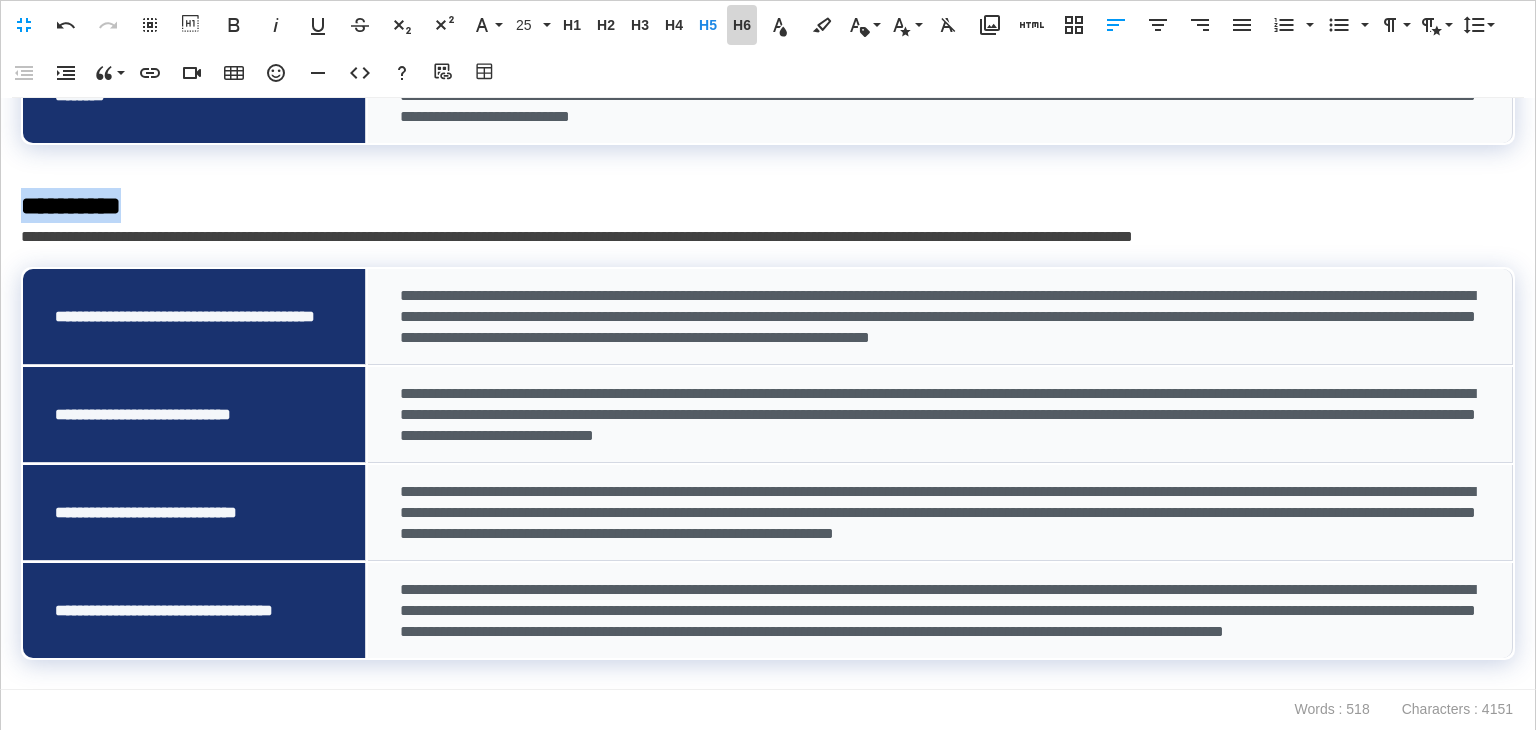 click on "H6" at bounding box center (742, 25) 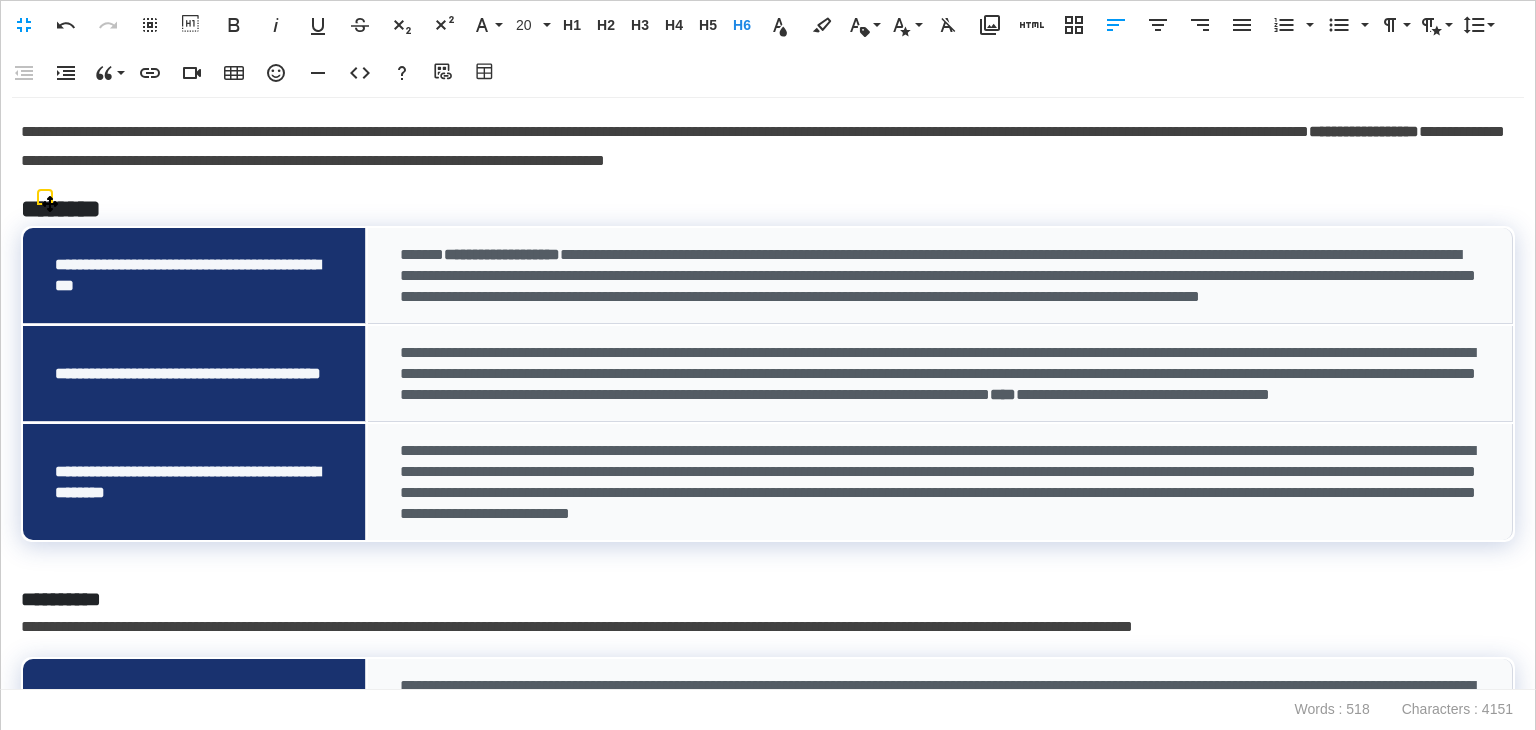 scroll, scrollTop: 0, scrollLeft: 0, axis: both 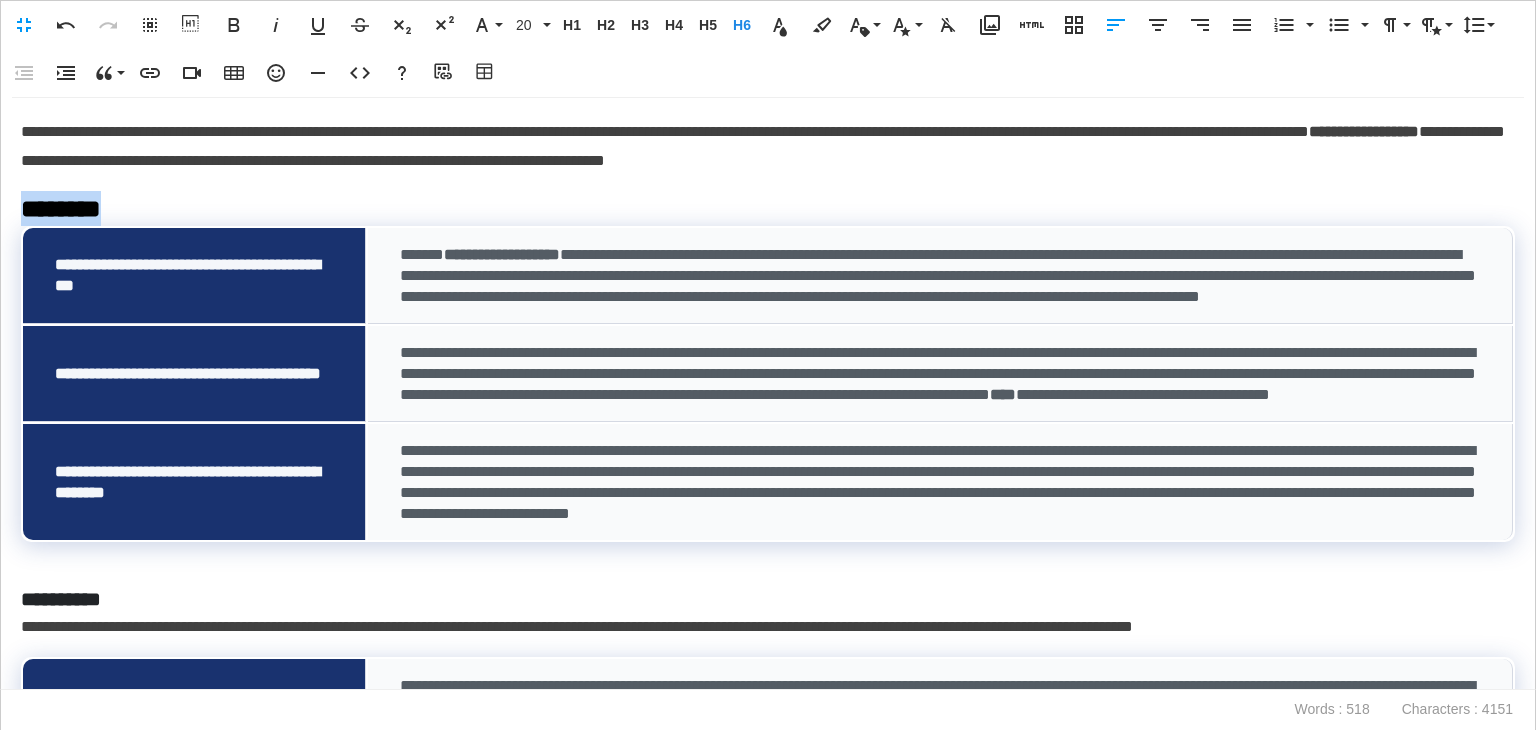 drag, startPoint x: 129, startPoint y: 202, endPoint x: 0, endPoint y: 213, distance: 129.46814 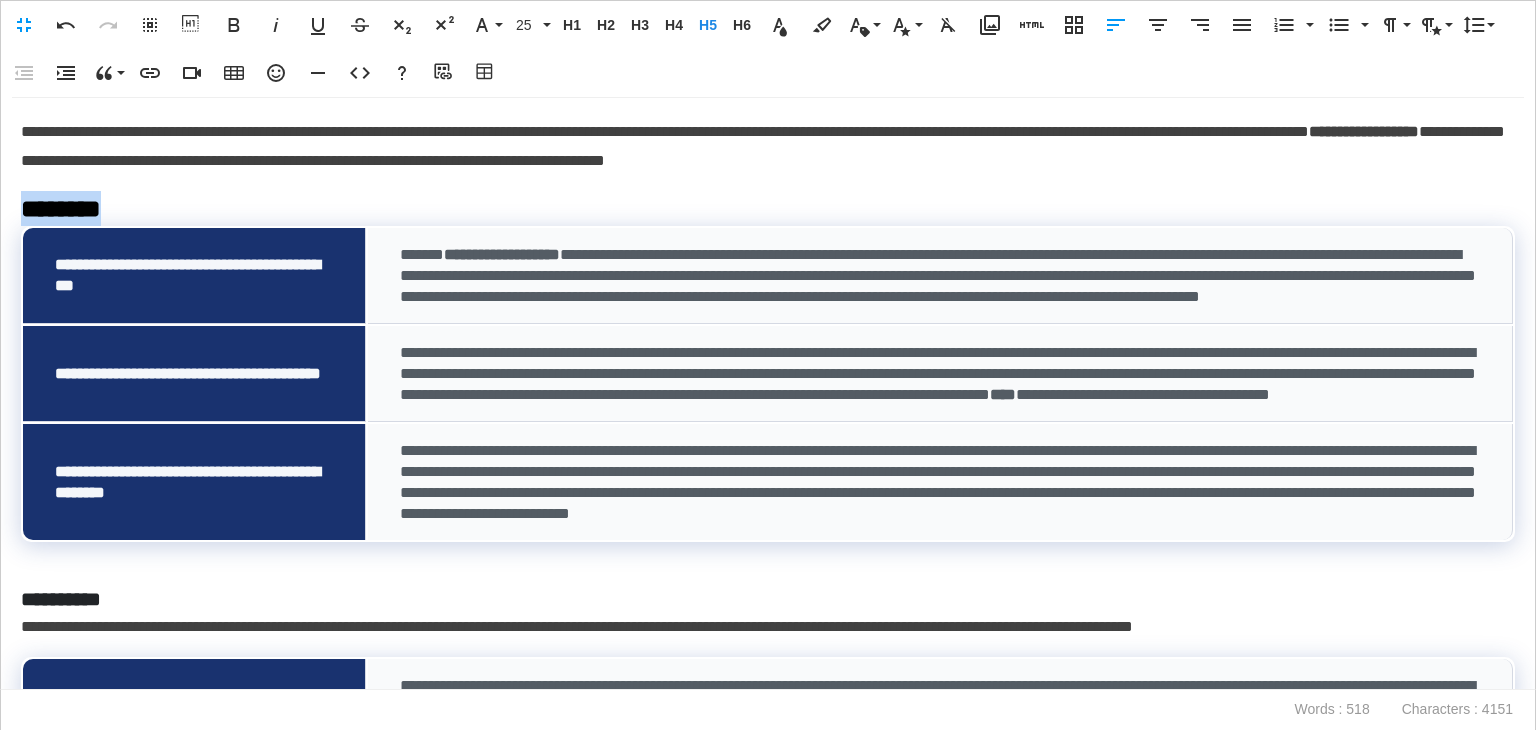 type 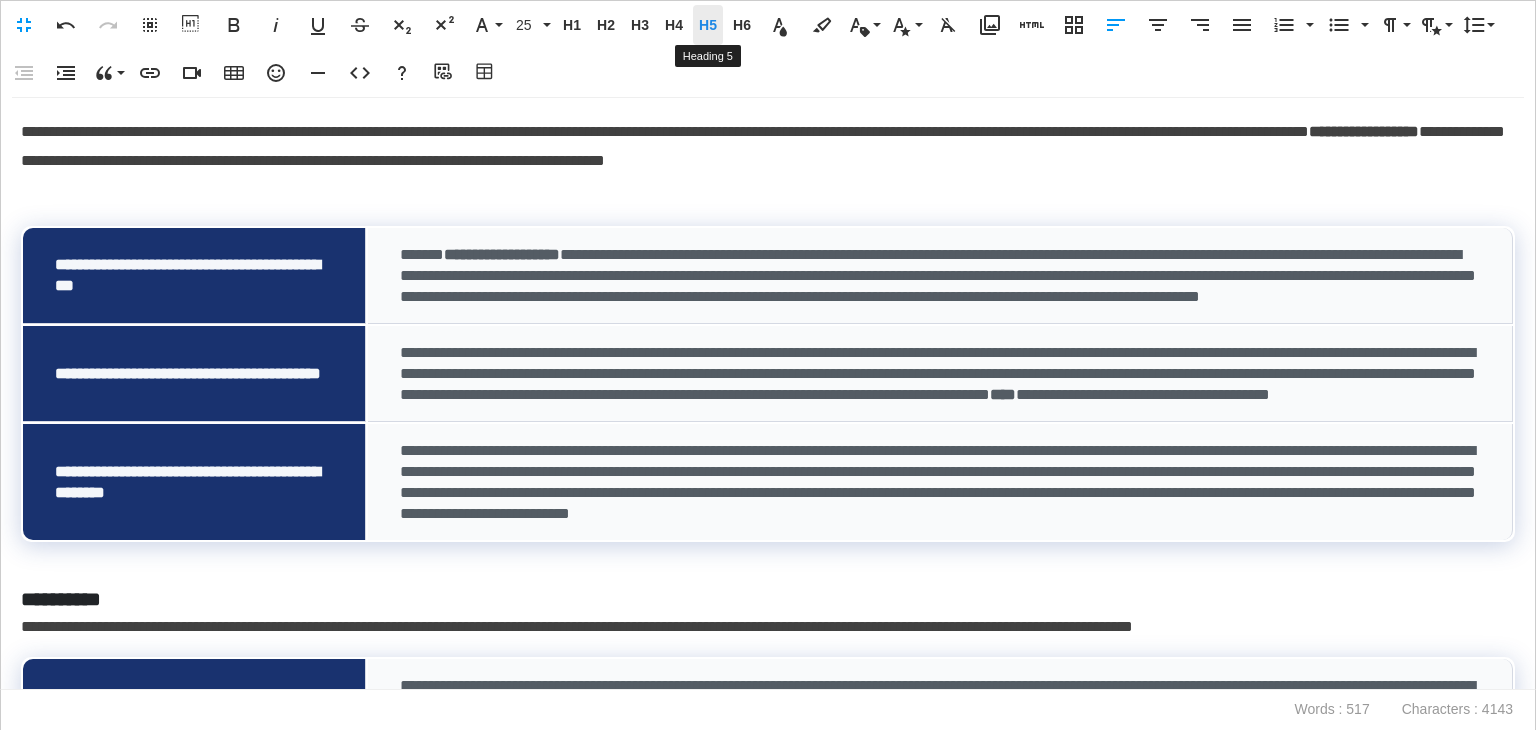 click on "H5" at bounding box center (708, 25) 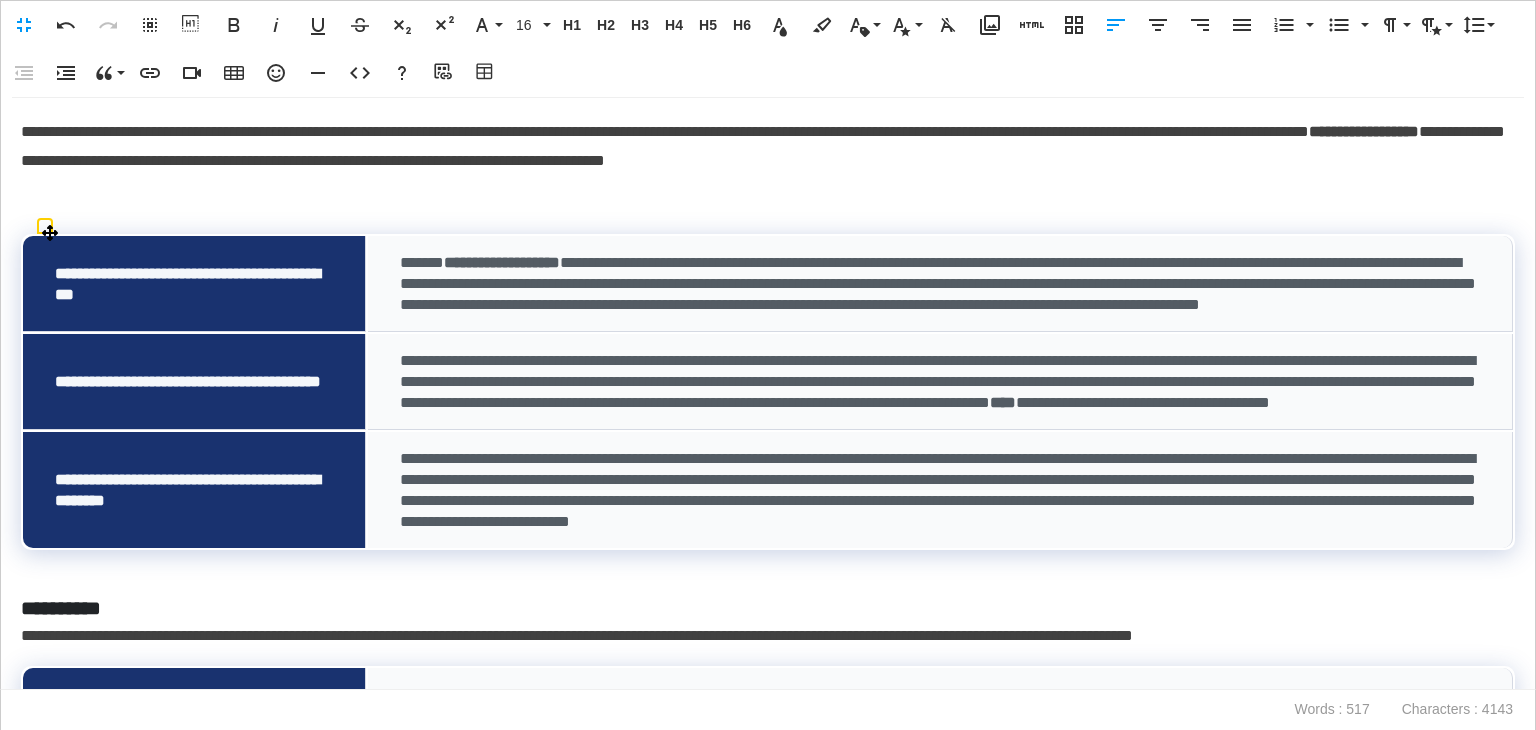 click on "**********" at bounding box center [938, 283] 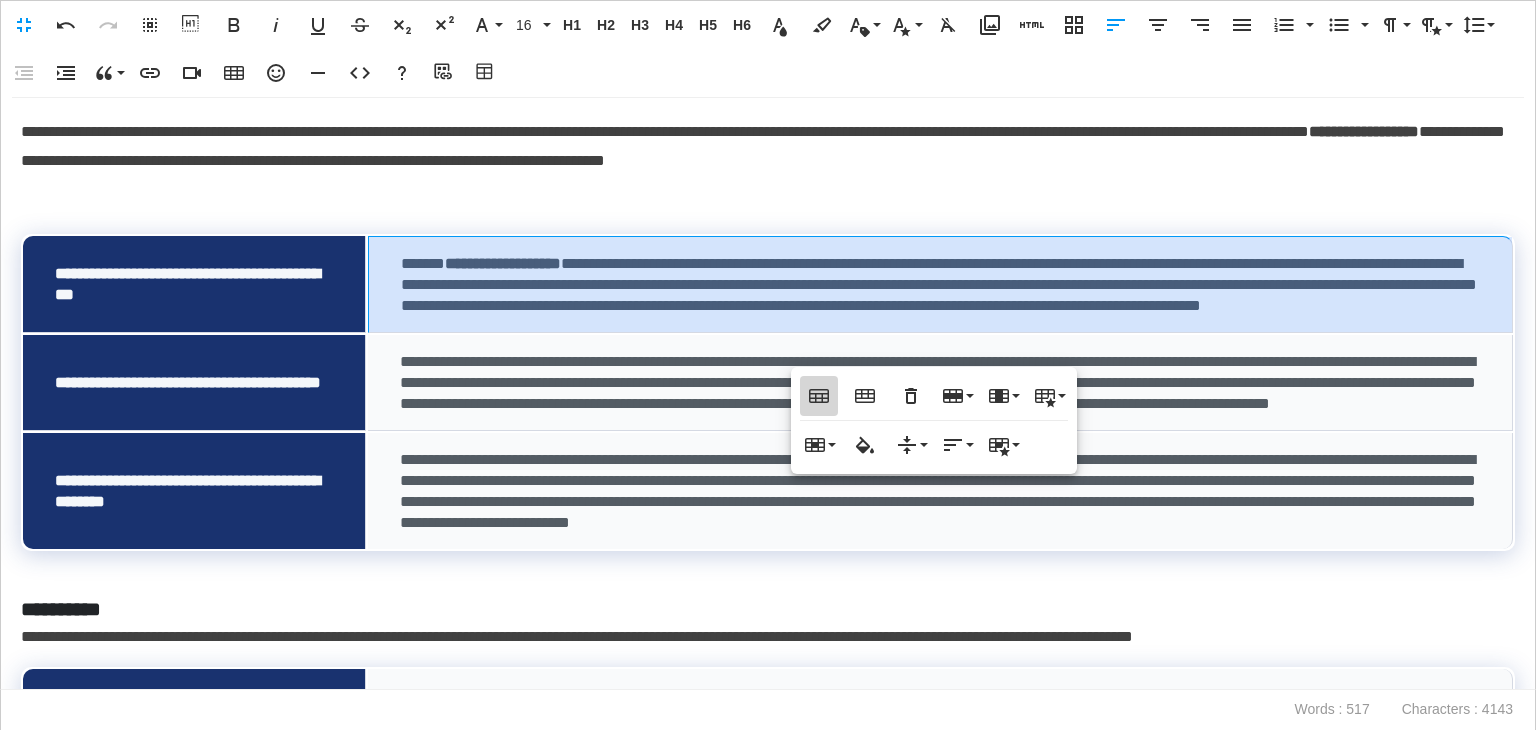 click 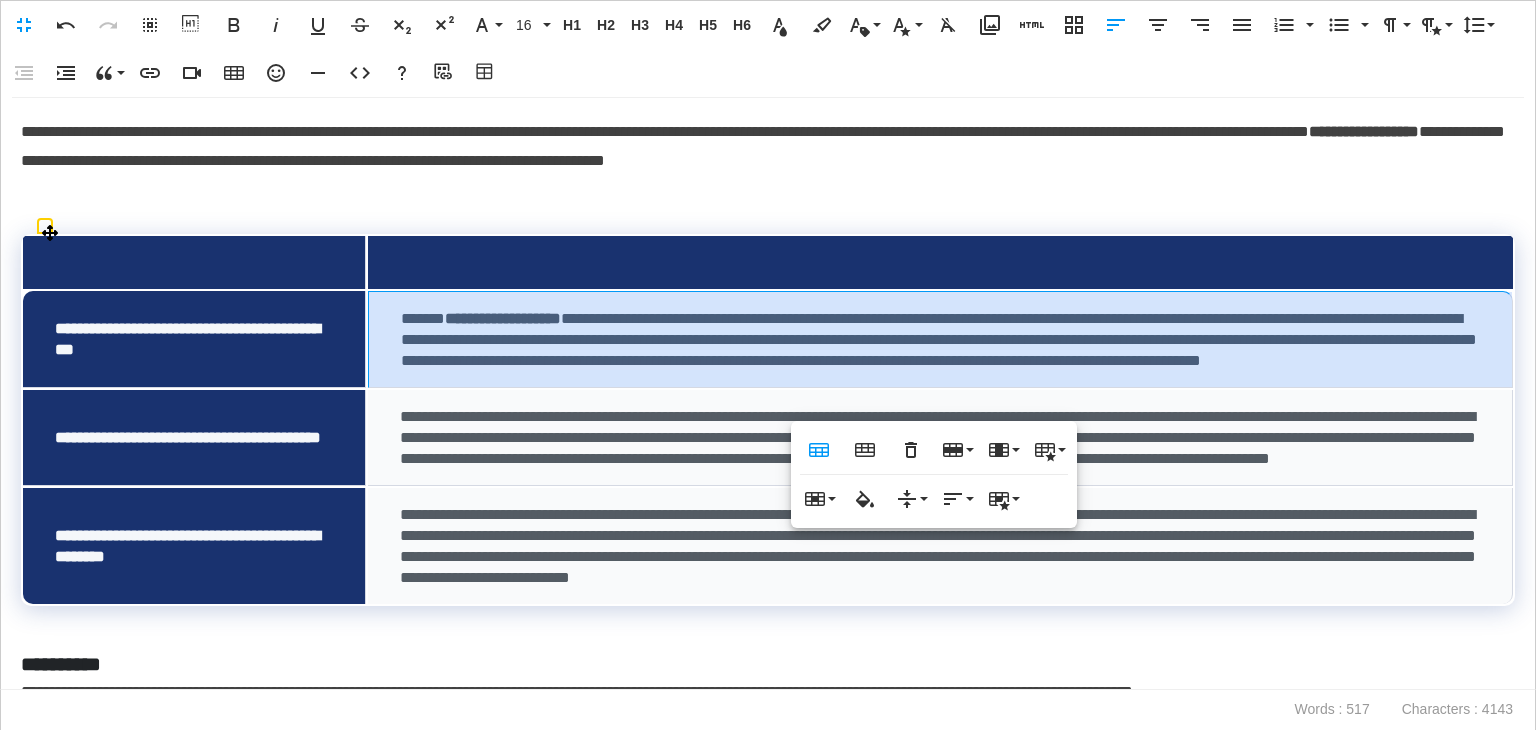 drag, startPoint x: 321, startPoint y: 260, endPoint x: 409, endPoint y: 260, distance: 88 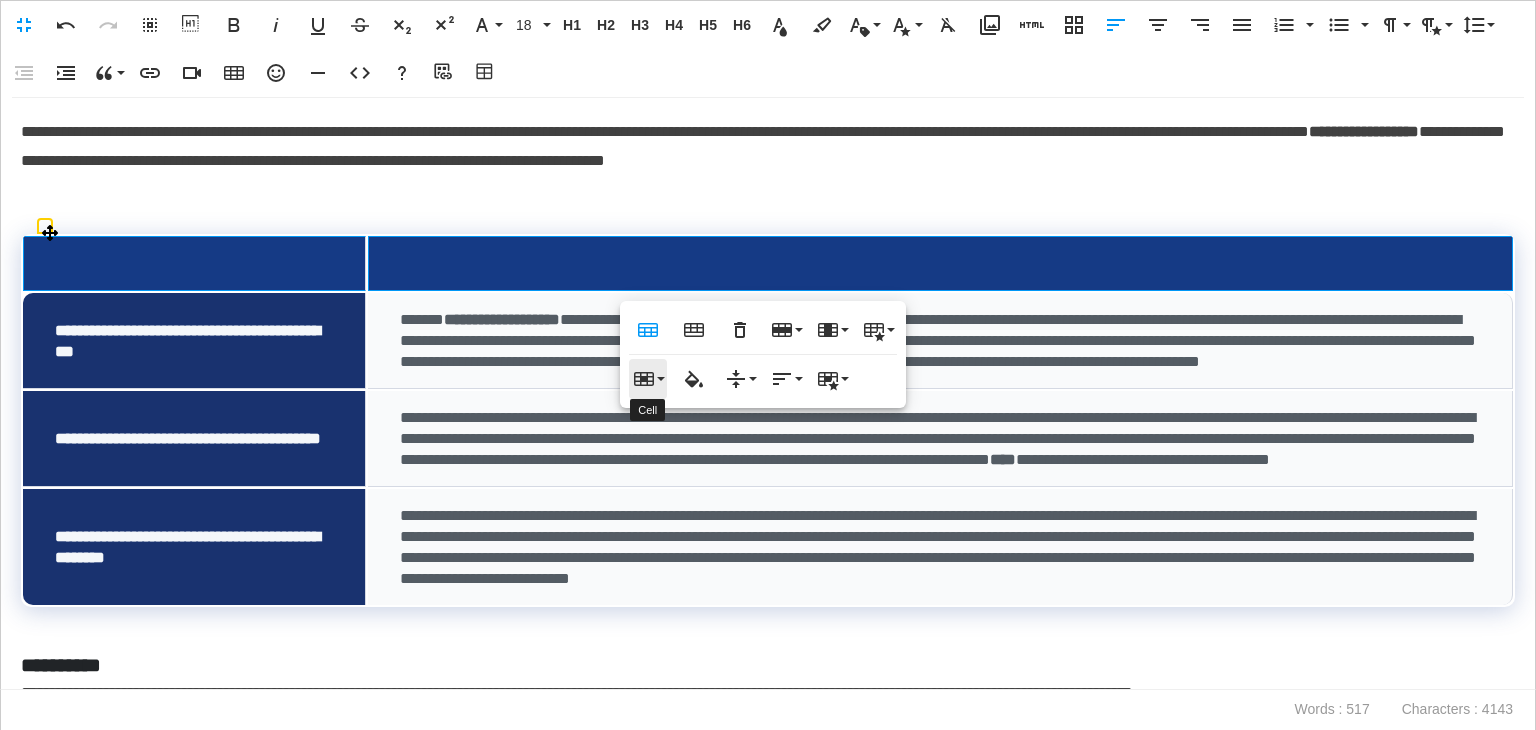click on "Cell" at bounding box center (648, 379) 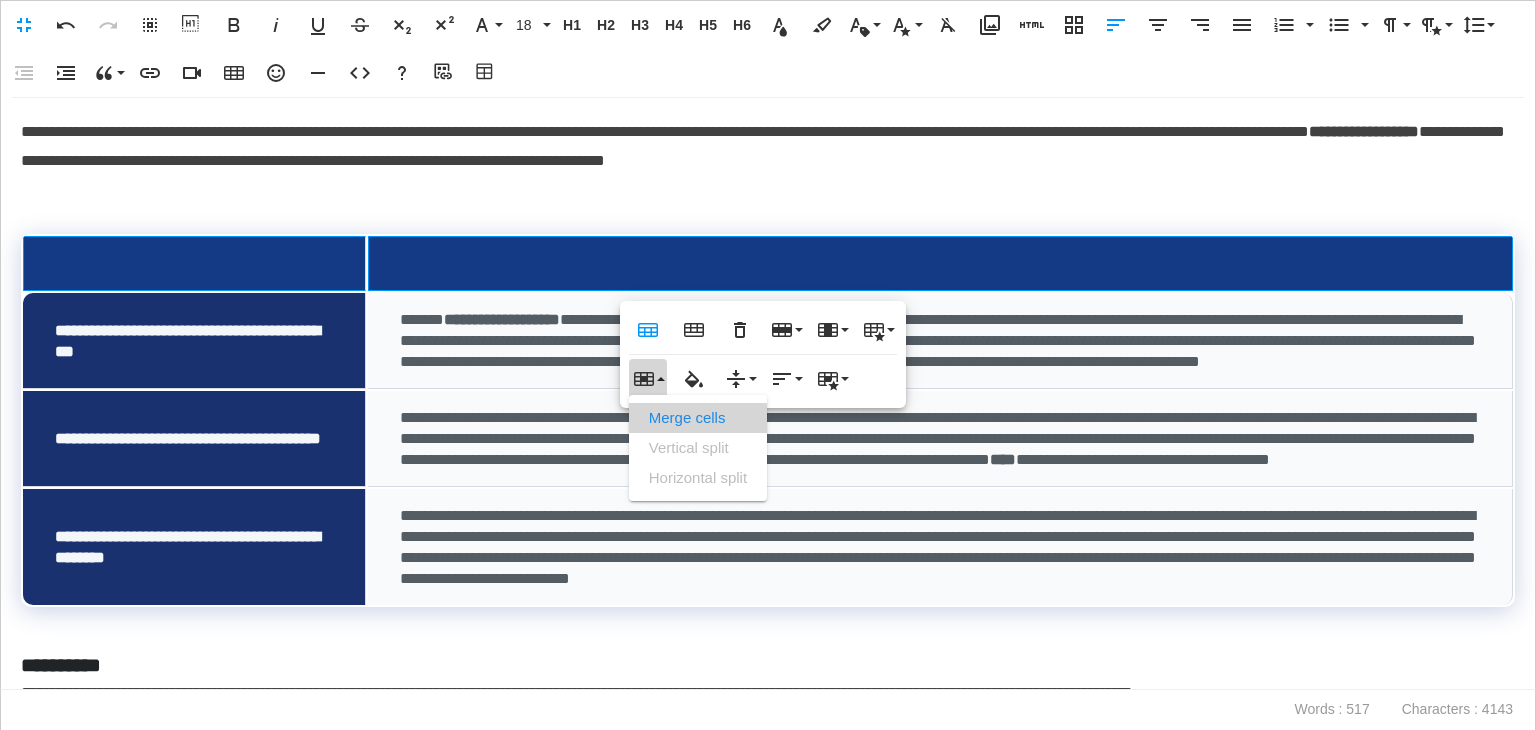 click on "Merge cells" at bounding box center (698, 418) 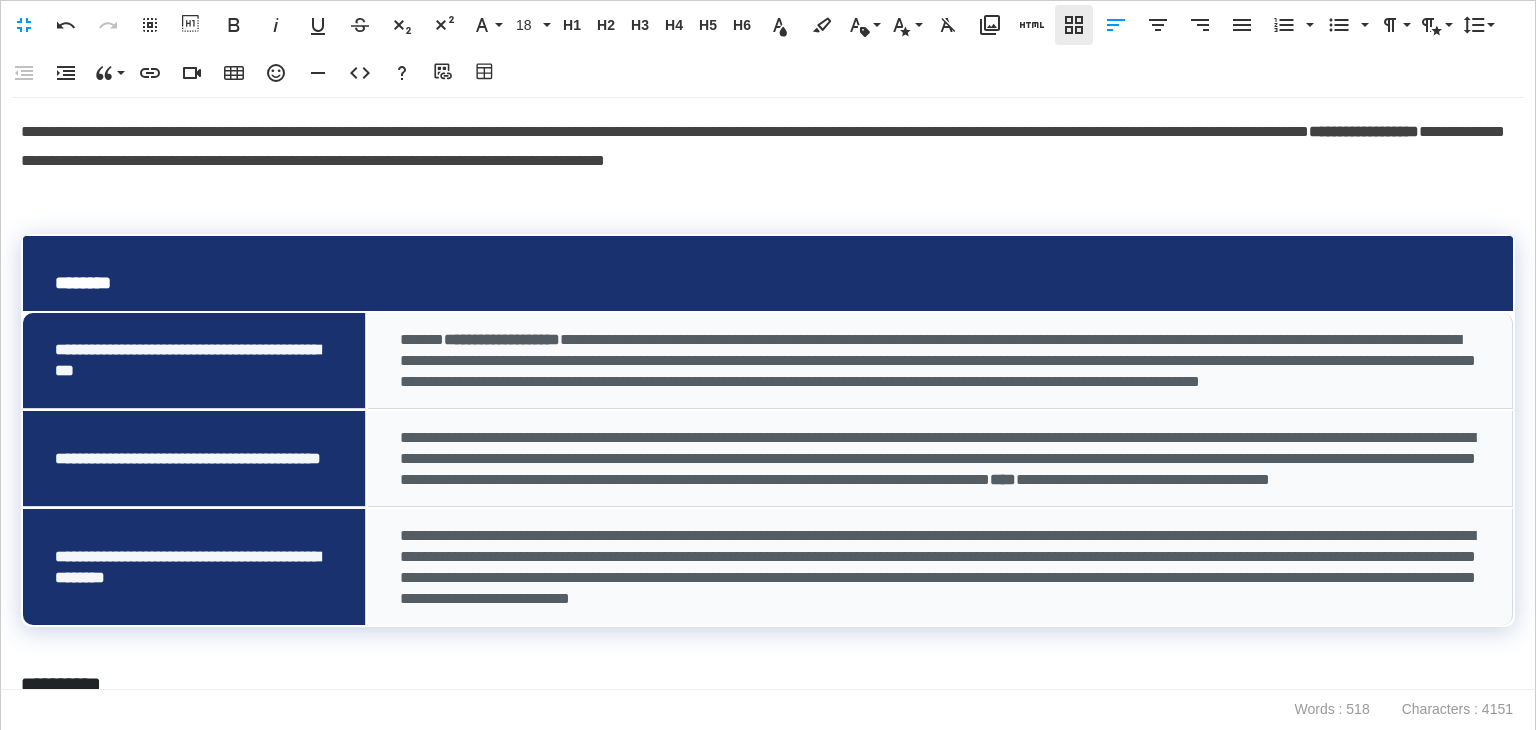 scroll, scrollTop: 0, scrollLeft: 7, axis: horizontal 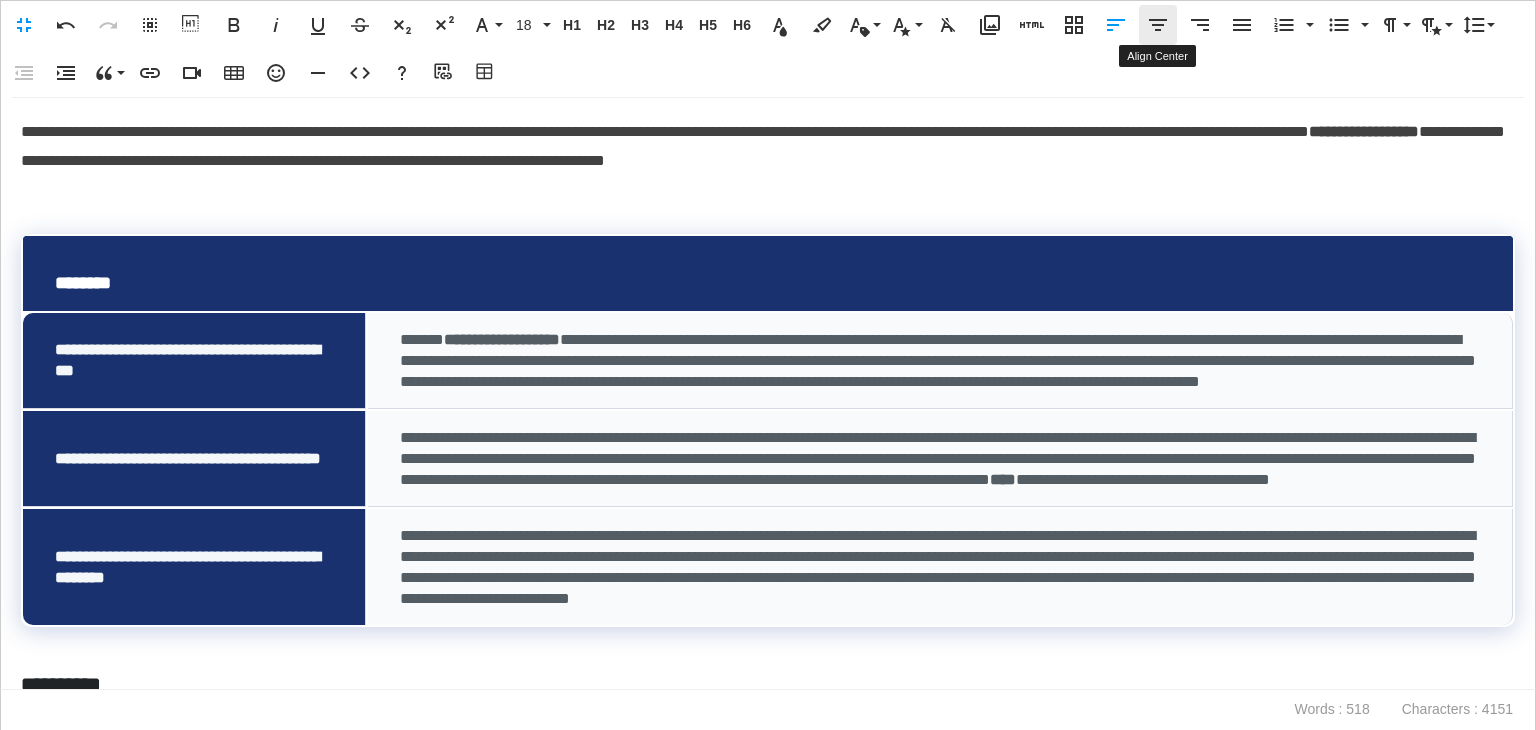 click 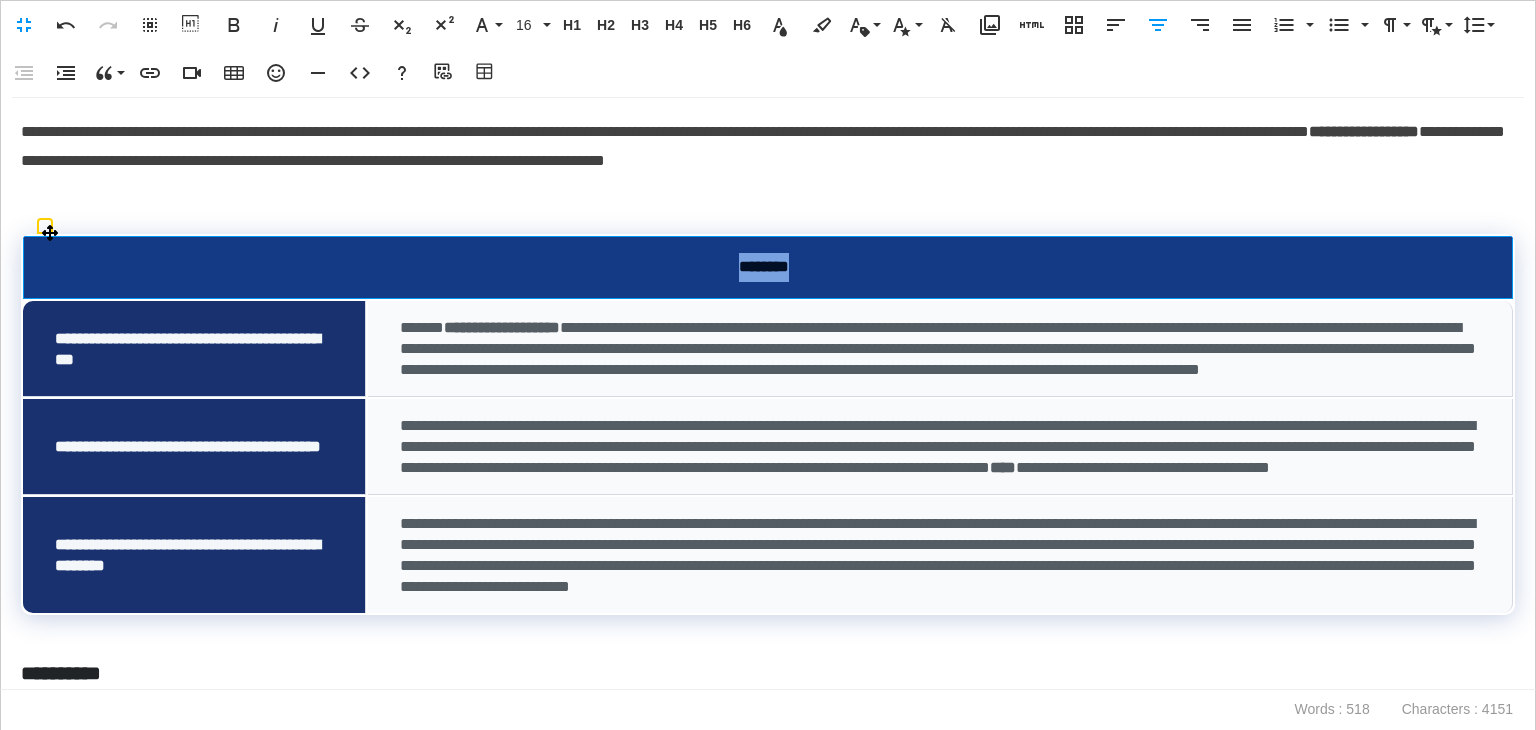 drag, startPoint x: 829, startPoint y: 265, endPoint x: 669, endPoint y: 259, distance: 160.11246 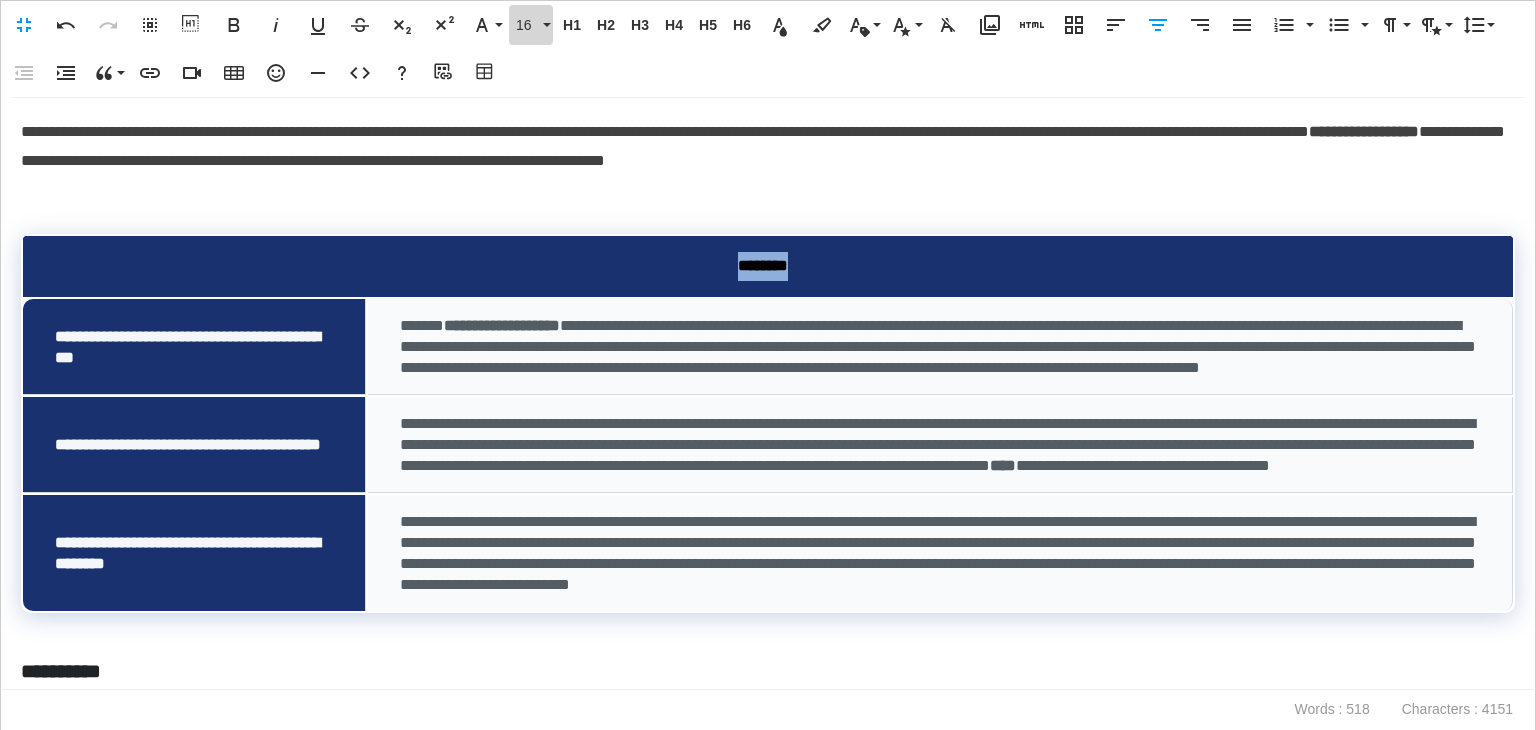click on "16" at bounding box center [531, 25] 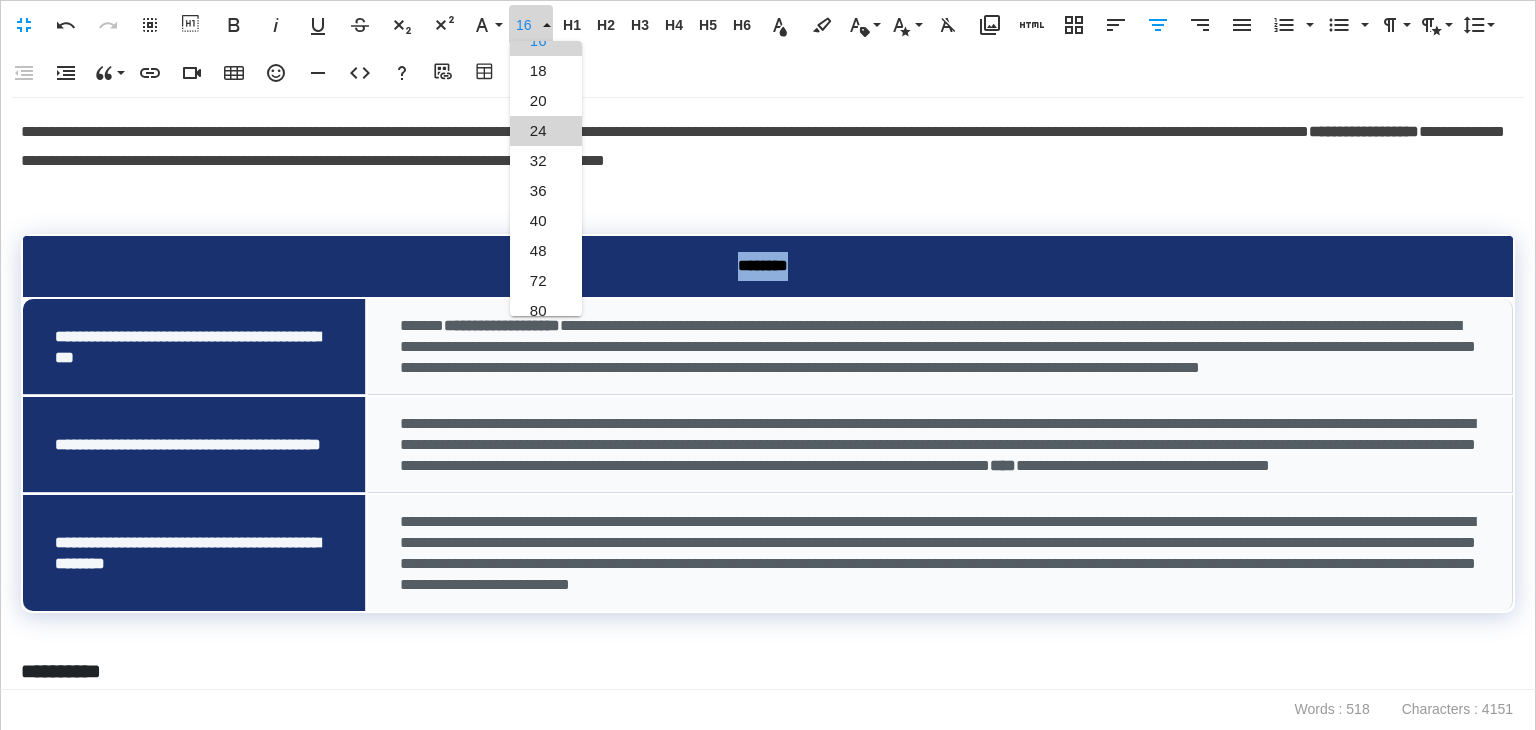 click on "24" at bounding box center [546, 131] 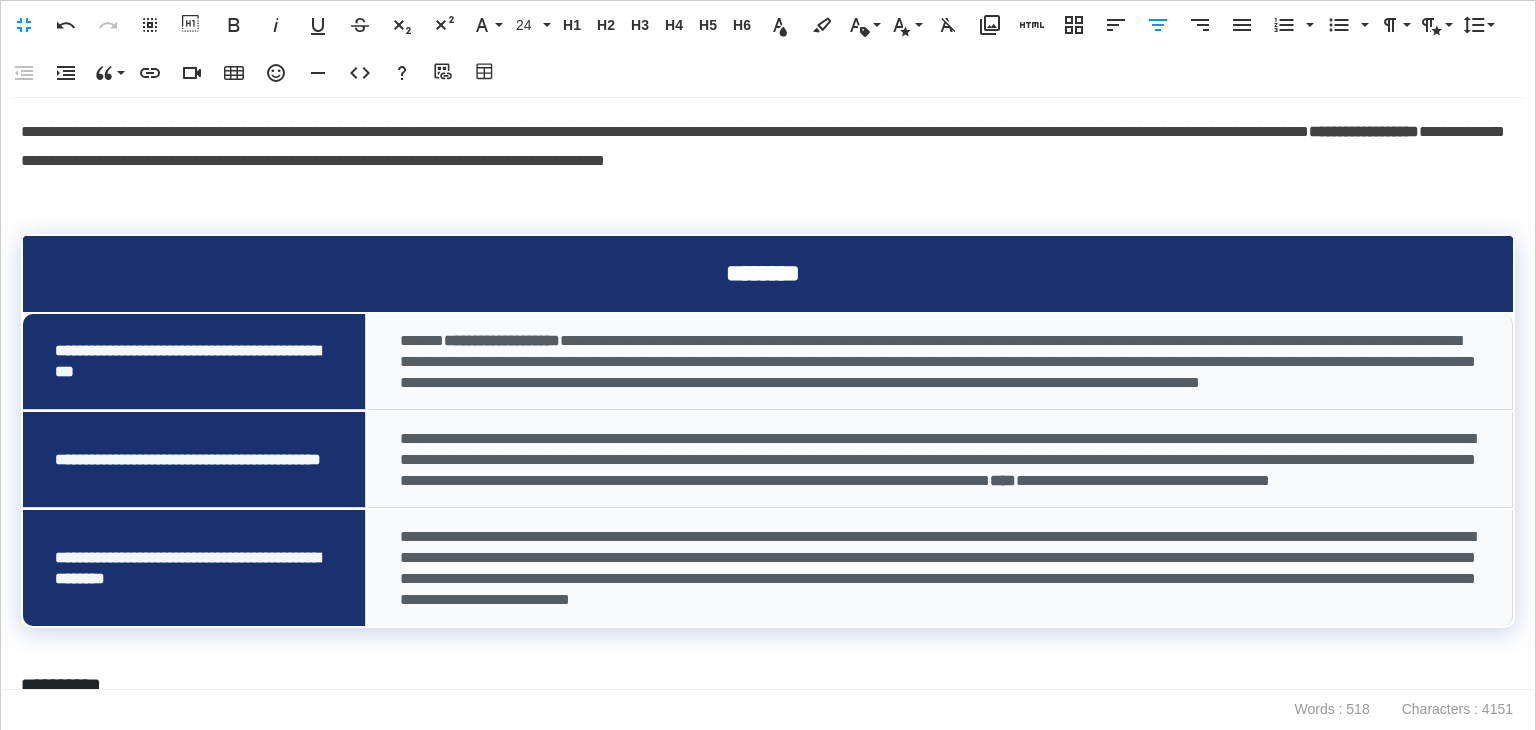 click on "**********" at bounding box center (768, 393) 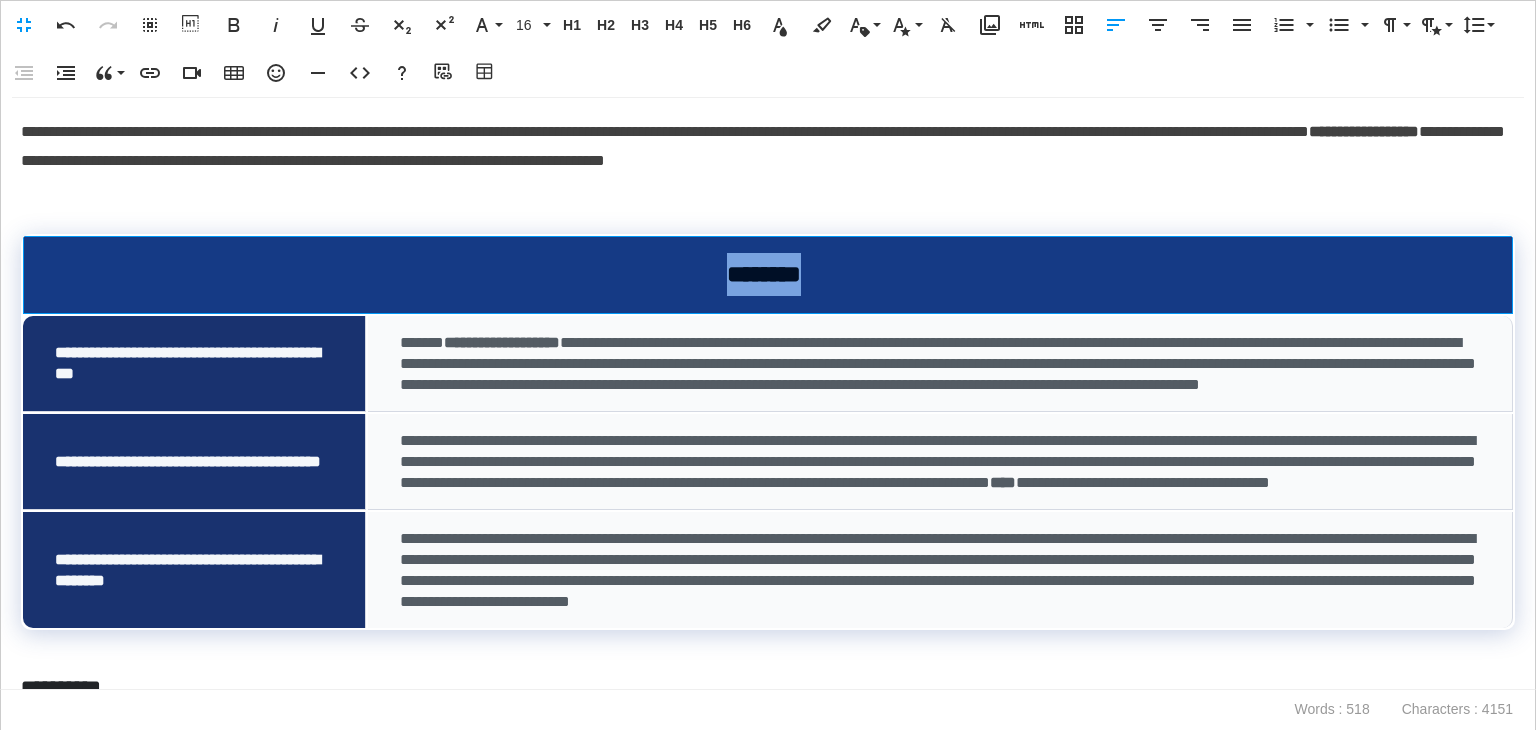drag, startPoint x: 837, startPoint y: 270, endPoint x: 615, endPoint y: 261, distance: 222.18236 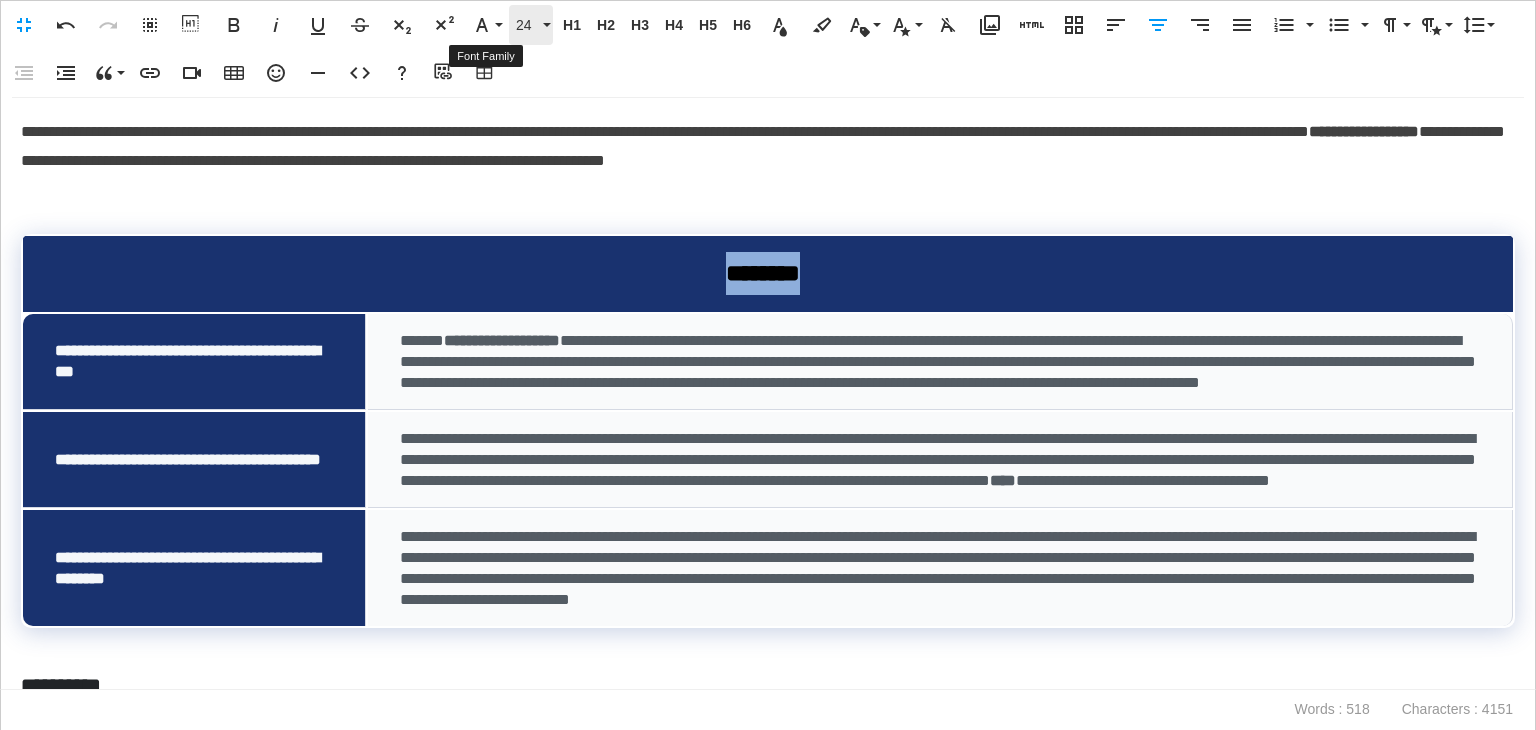 click on "24" at bounding box center (527, 25) 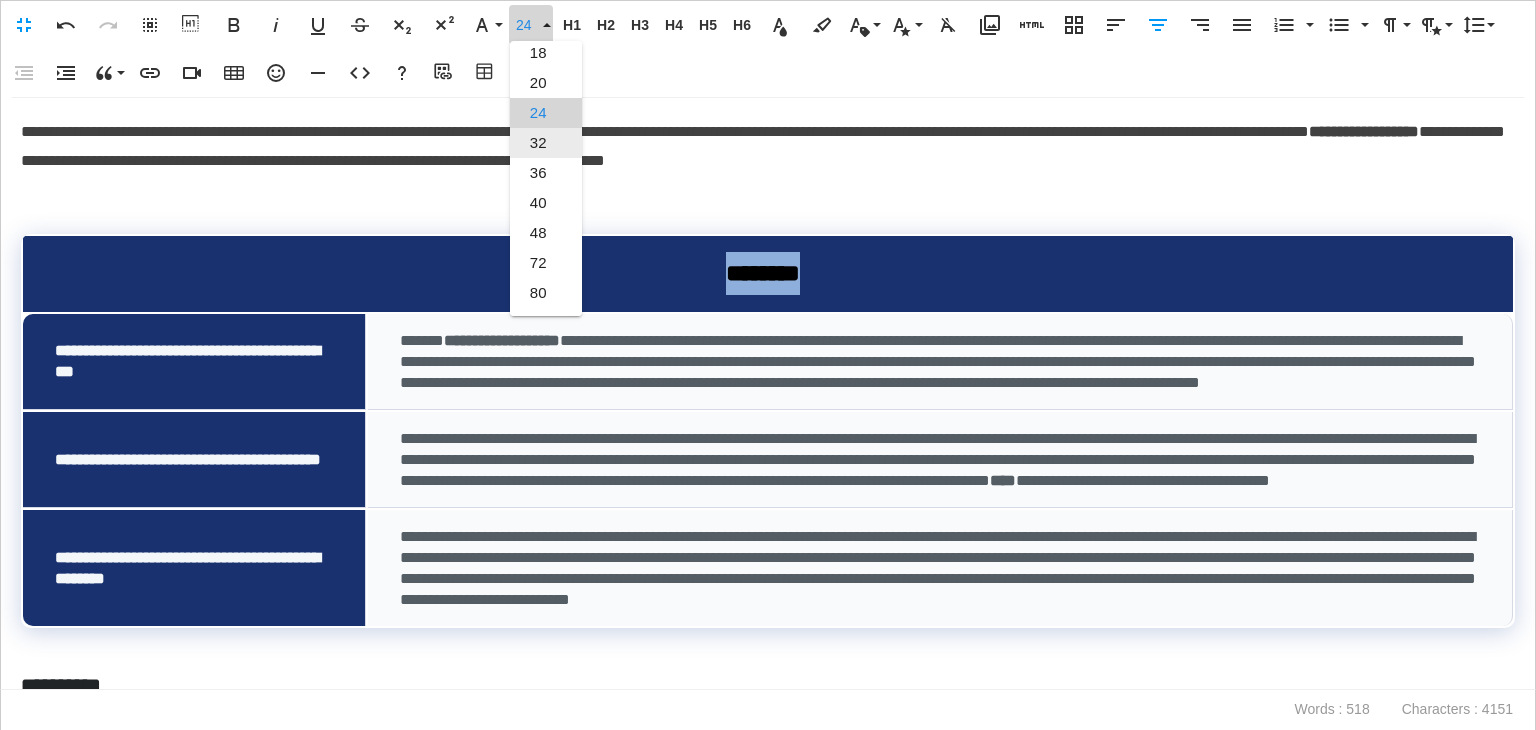 scroll, scrollTop: 160, scrollLeft: 0, axis: vertical 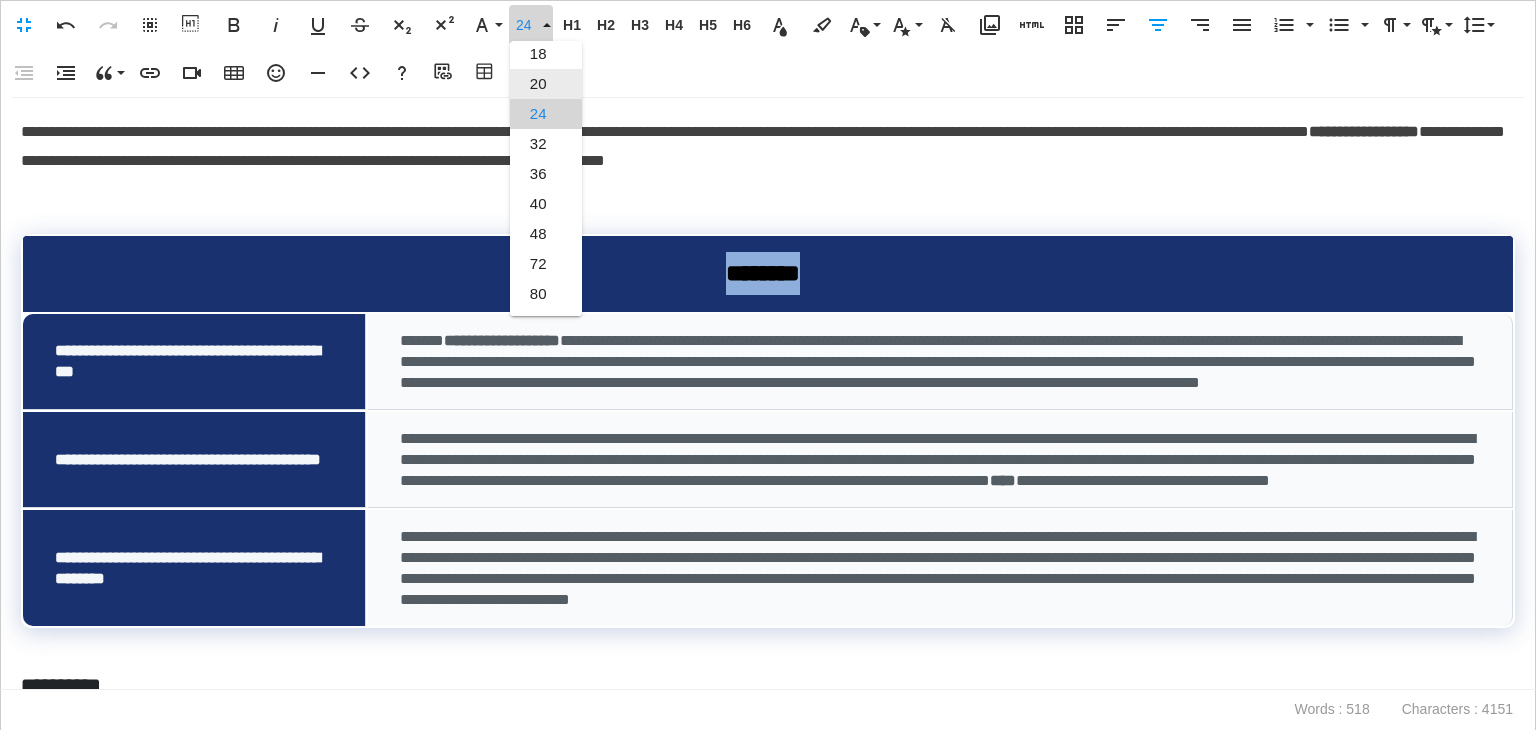 click on "20" at bounding box center (546, 84) 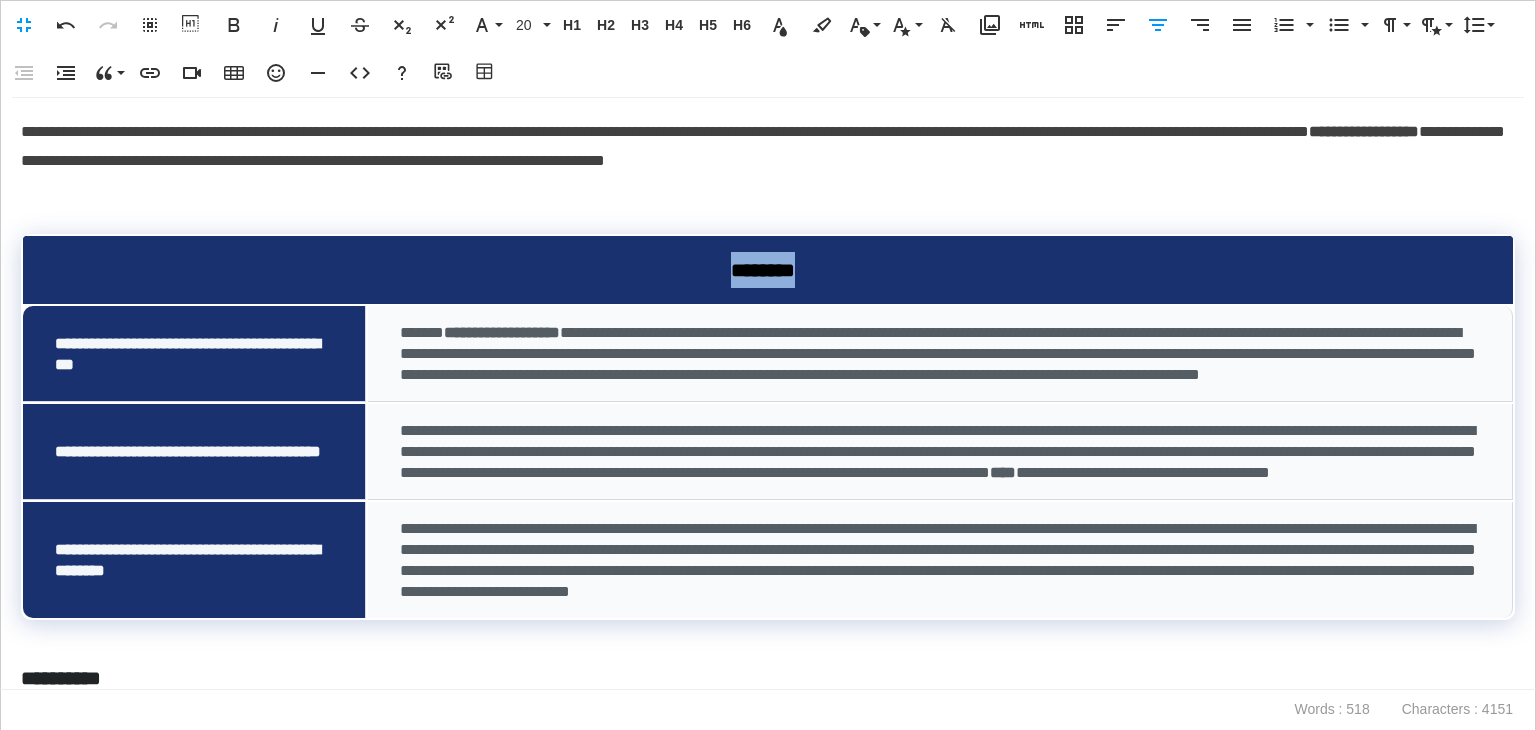 click on "**********" at bounding box center [768, 393] 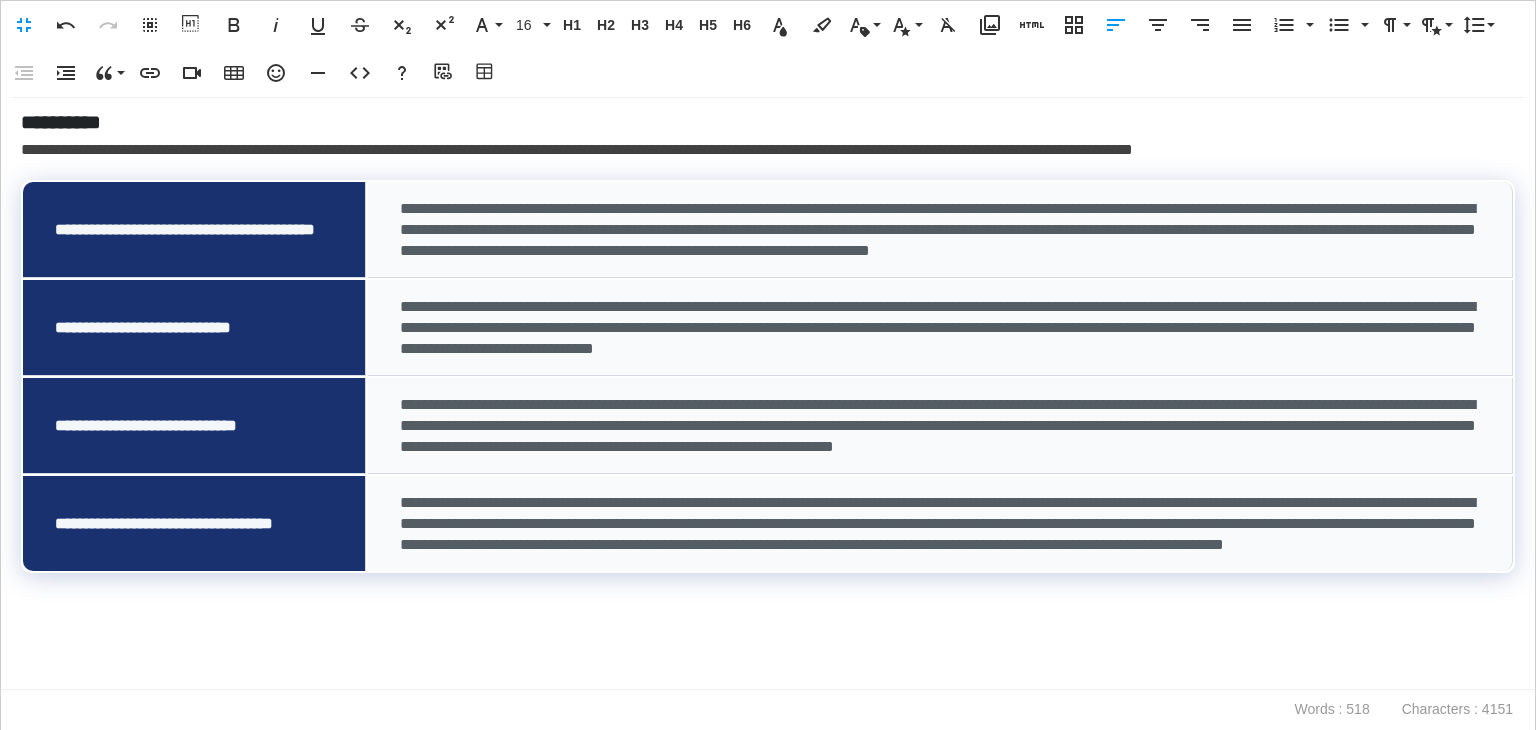 scroll, scrollTop: 412, scrollLeft: 0, axis: vertical 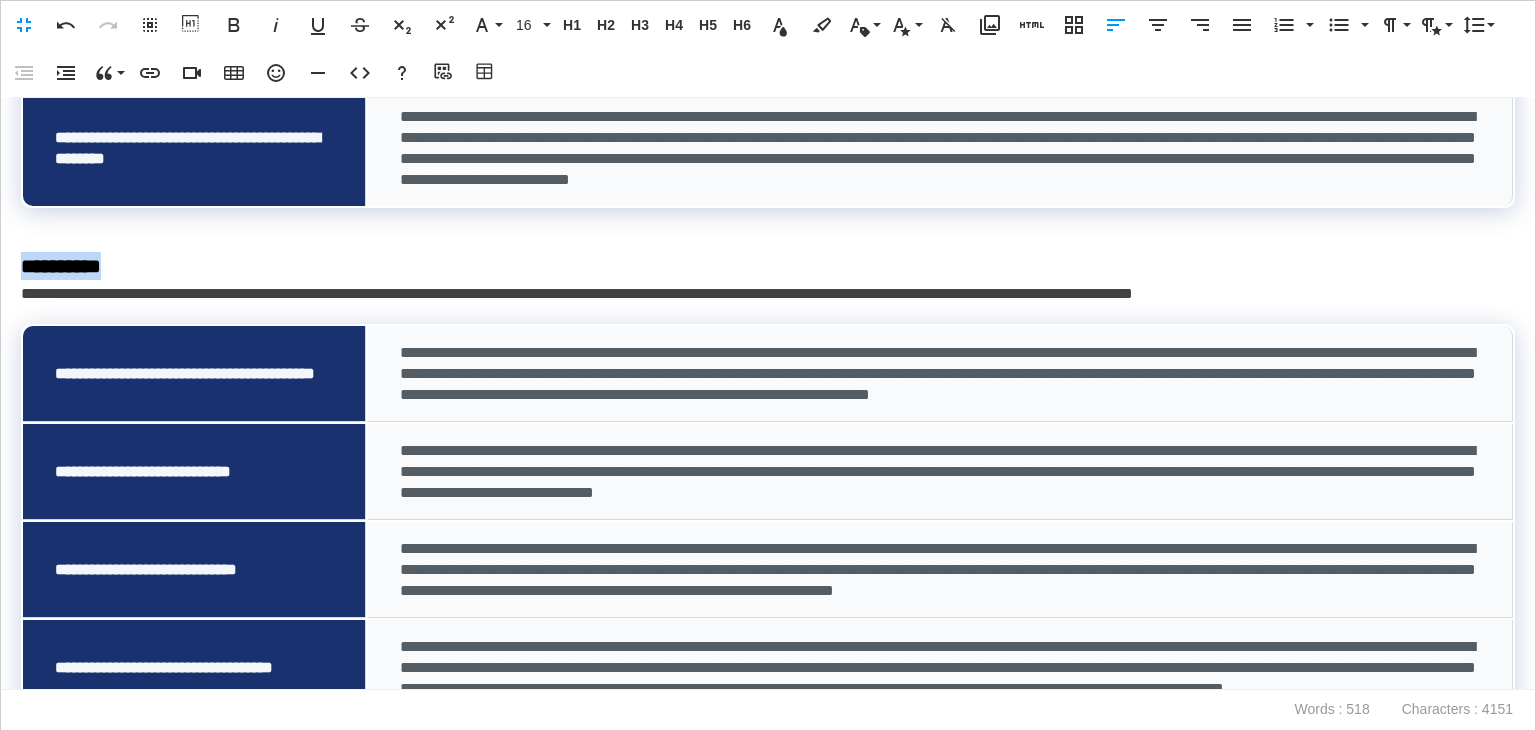 drag, startPoint x: 136, startPoint y: 333, endPoint x: 0, endPoint y: 327, distance: 136.1323 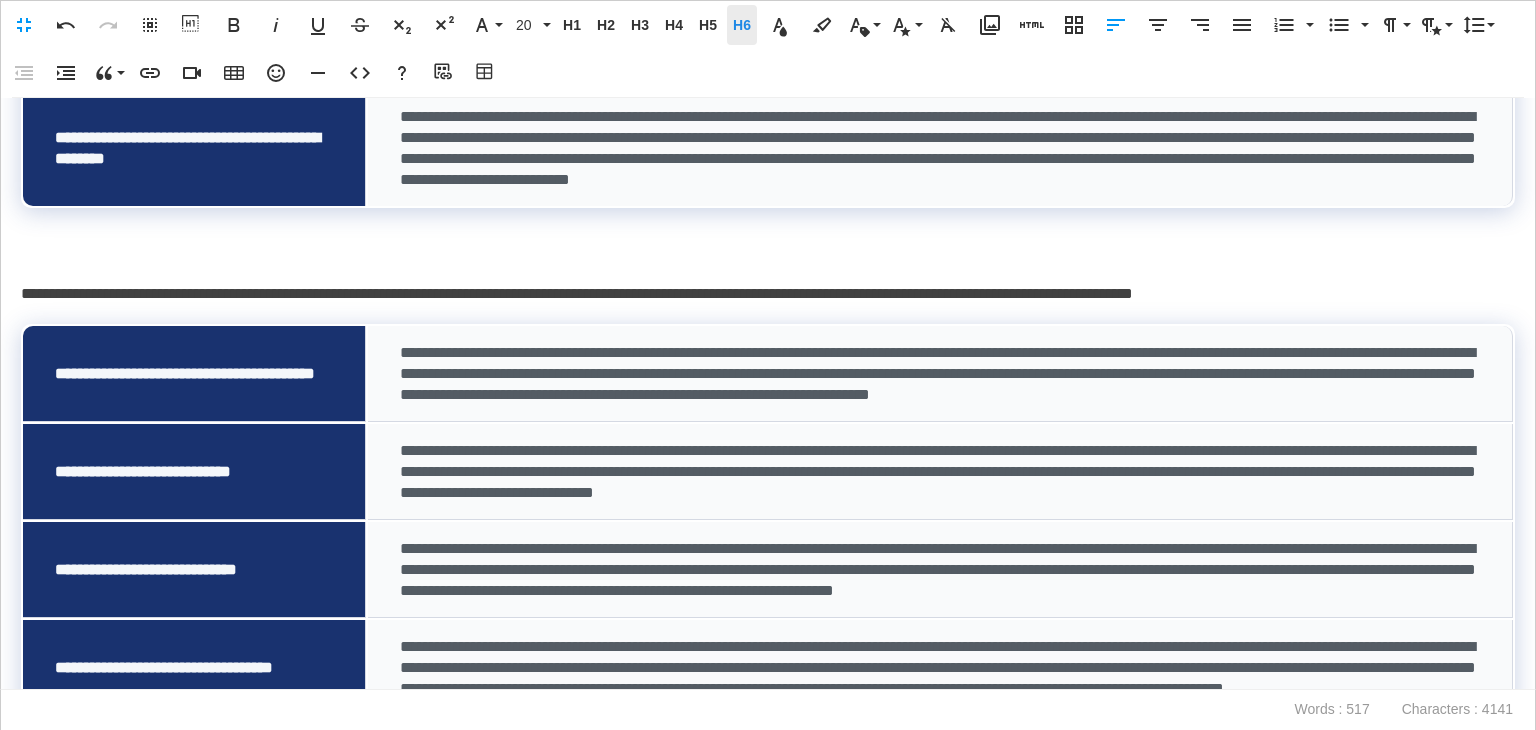 click on "H6" at bounding box center [742, 25] 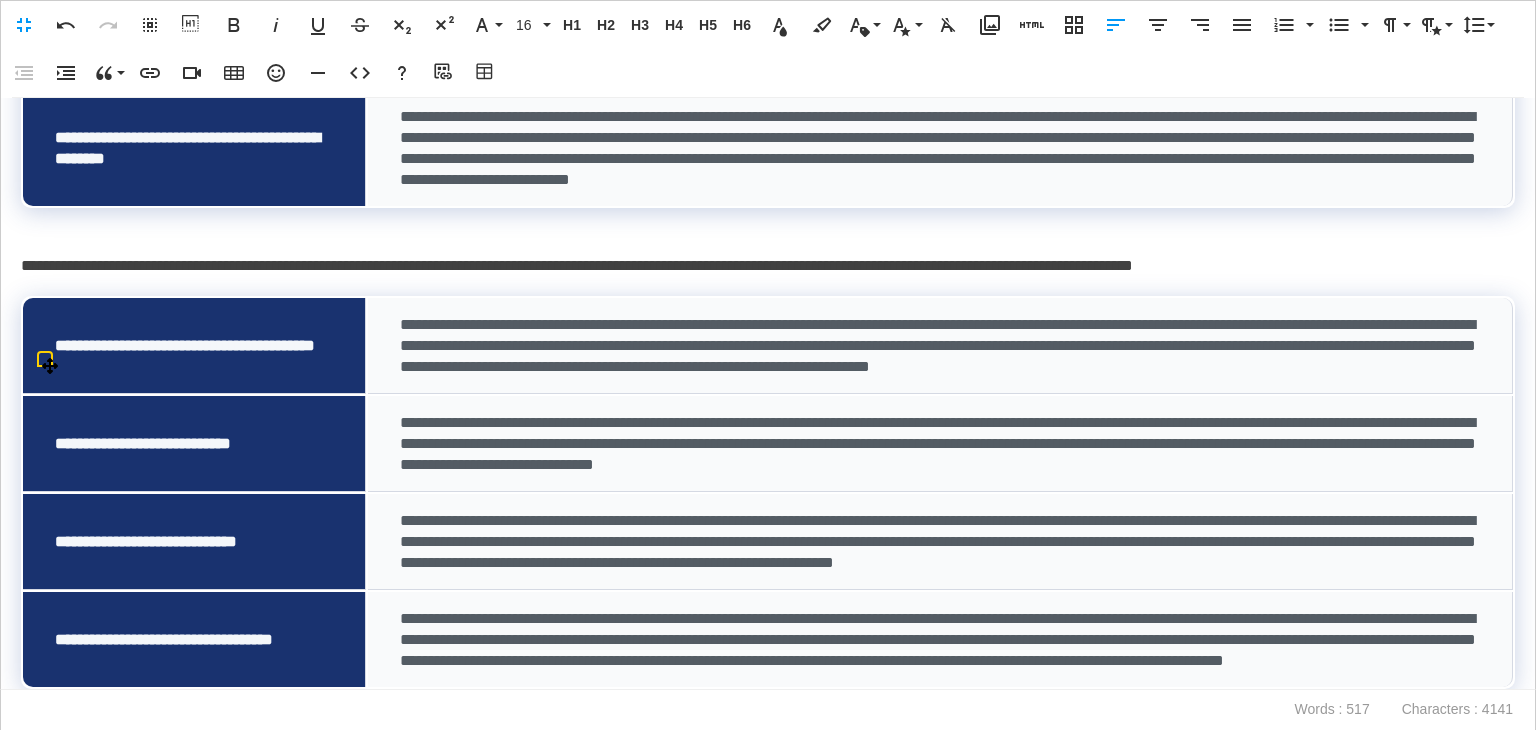 click on "**********" at bounding box center (938, 345) 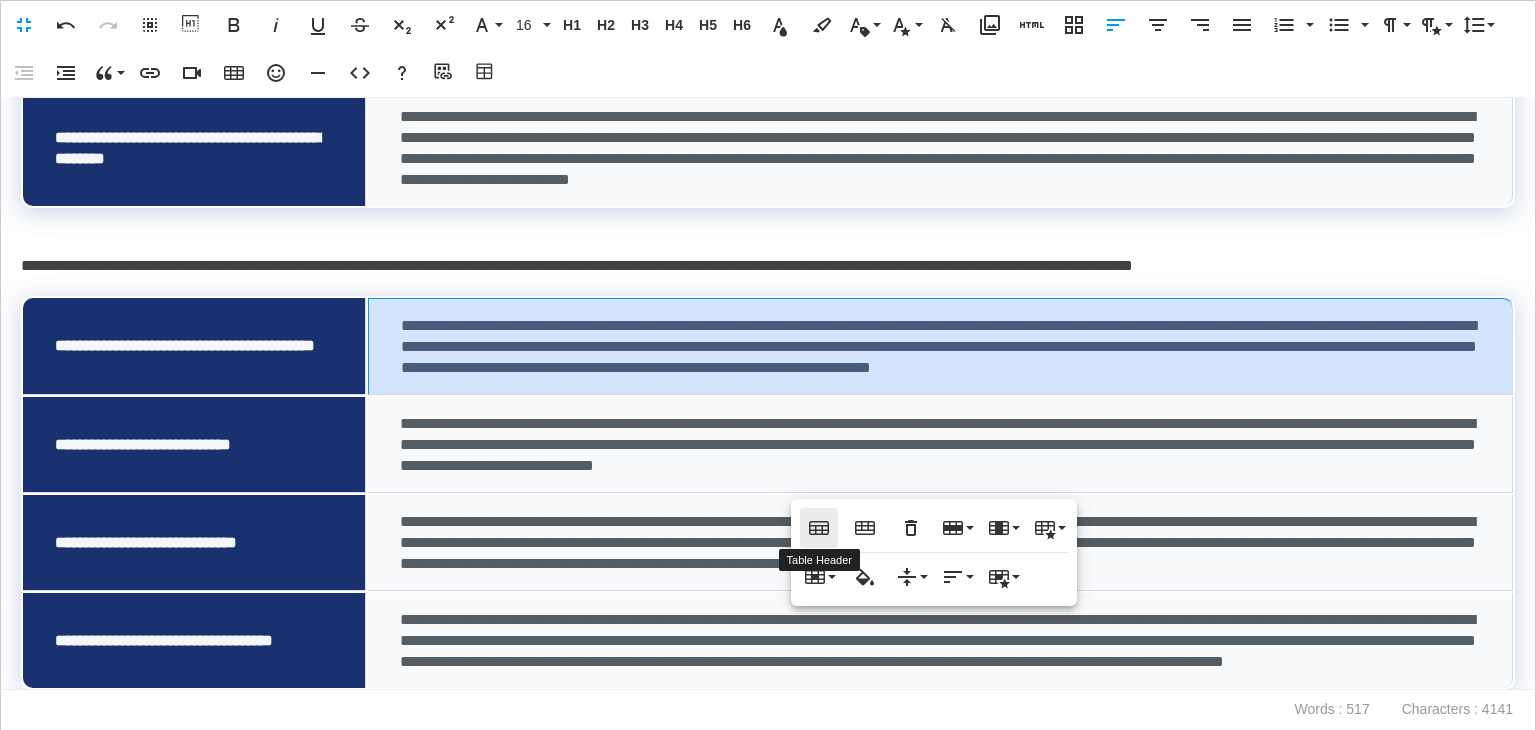 click 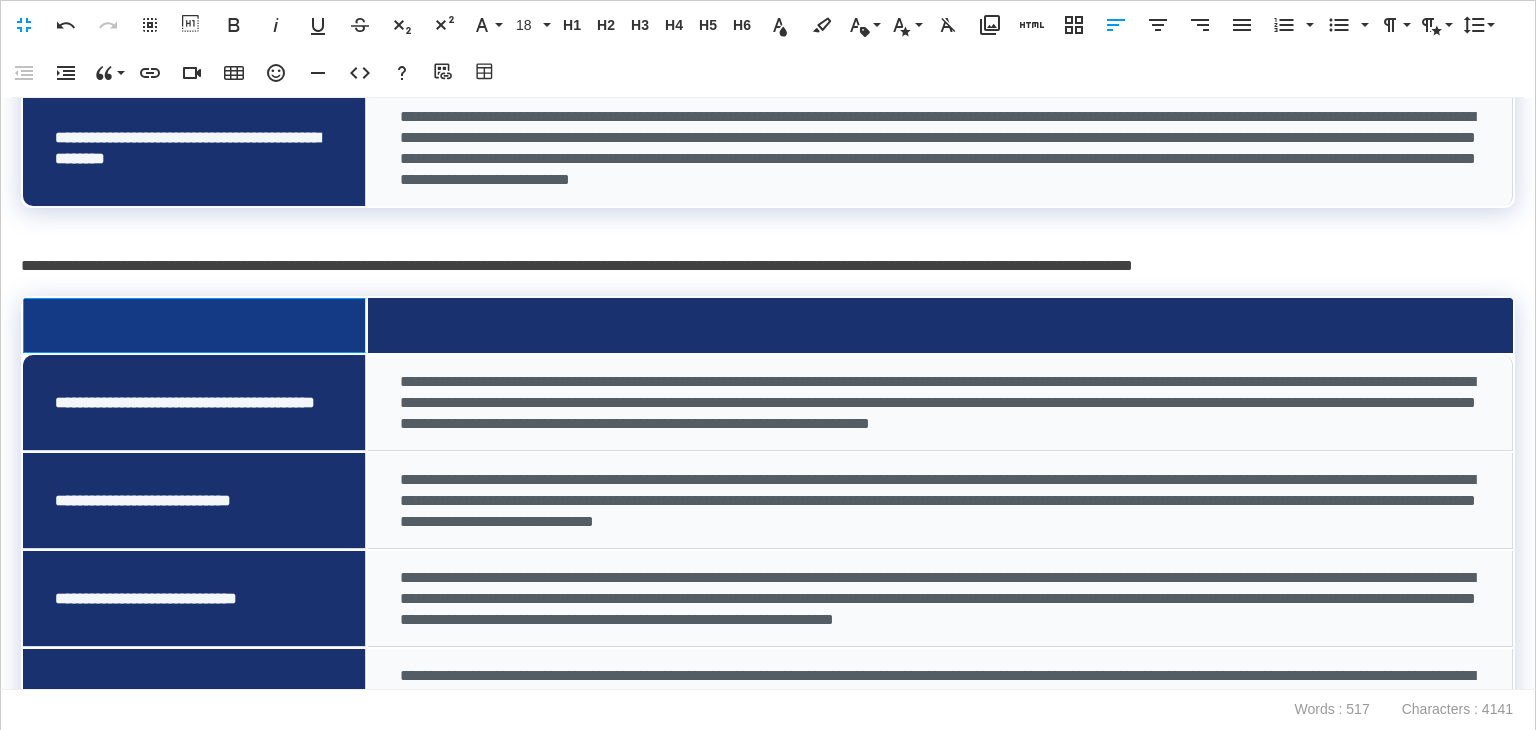 drag, startPoint x: 349, startPoint y: 395, endPoint x: 411, endPoint y: 395, distance: 62 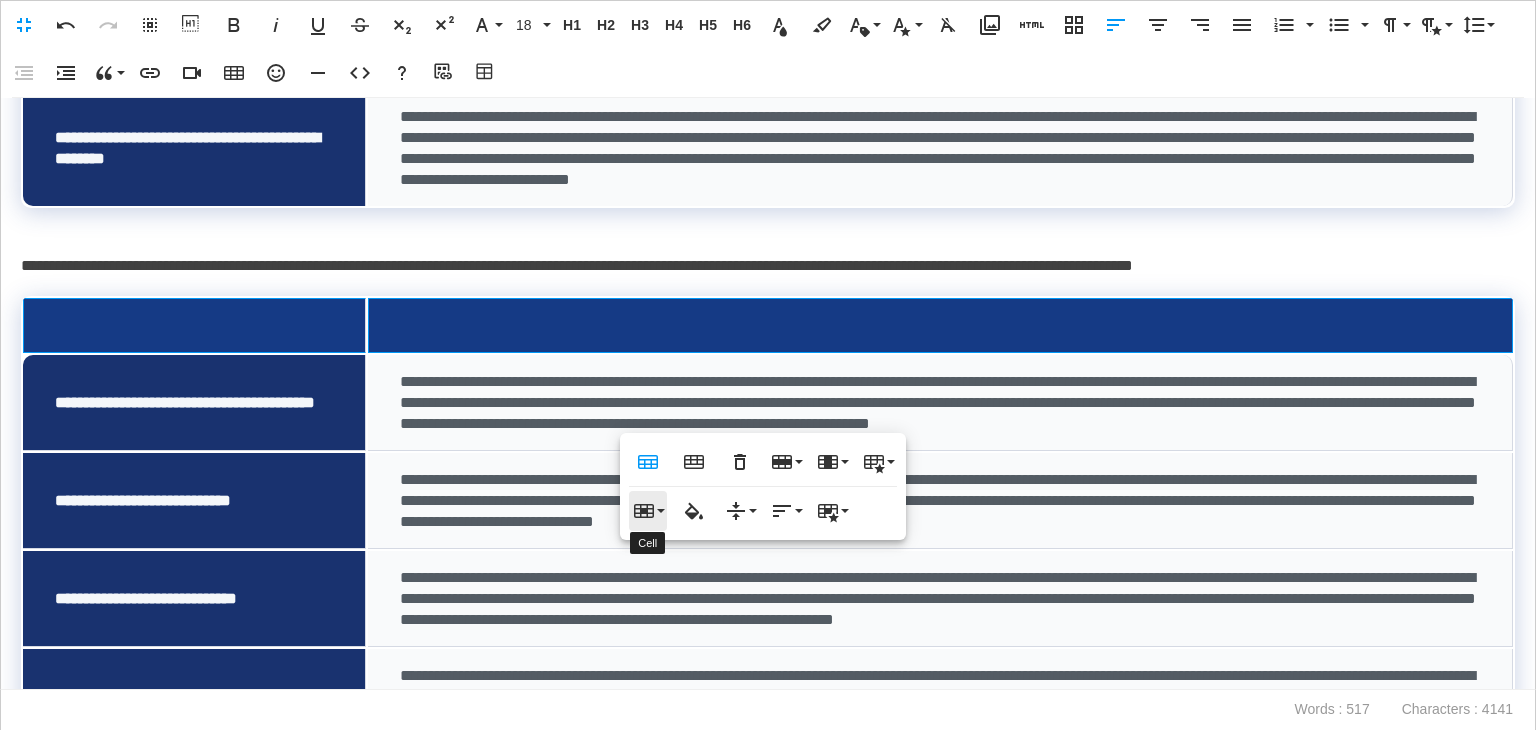click 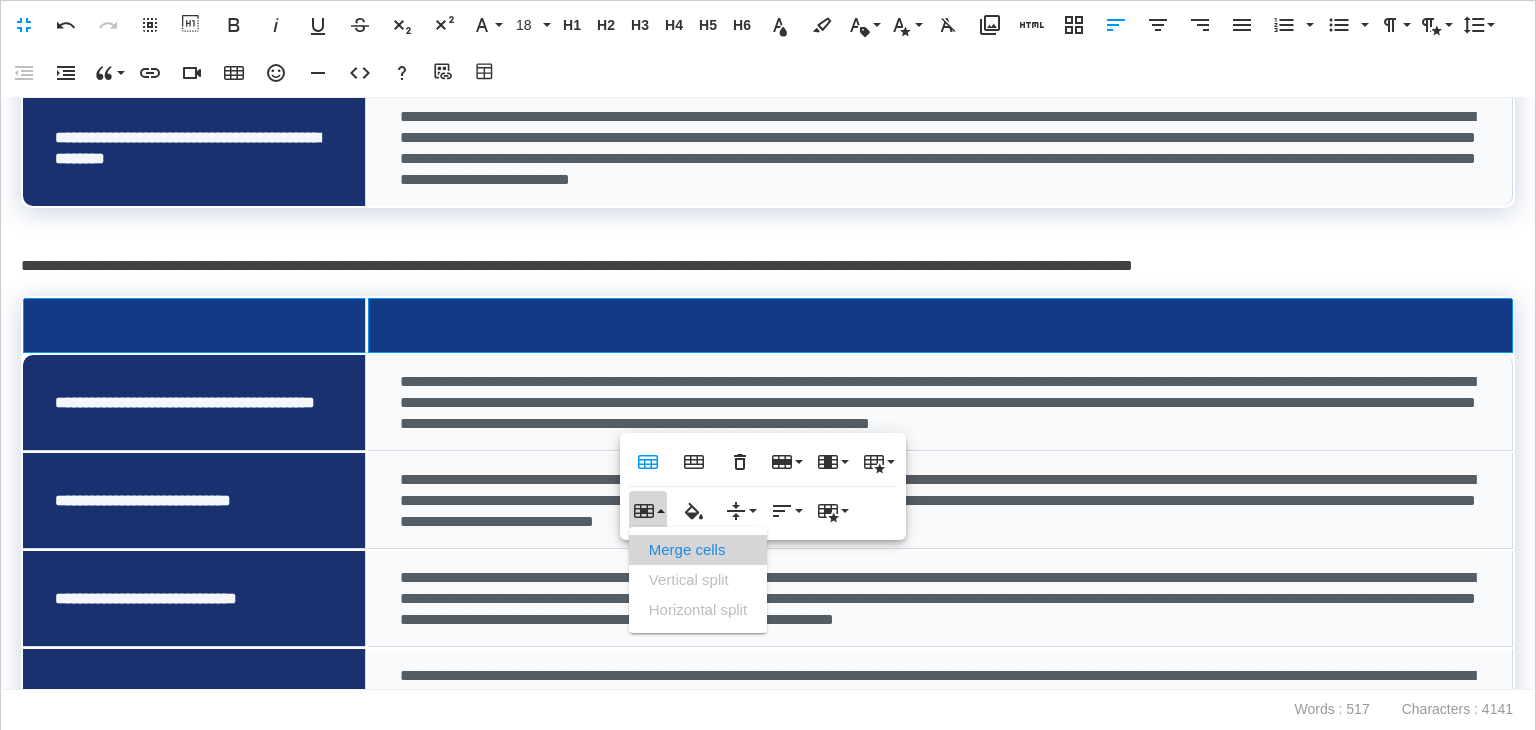 click on "Merge cells" at bounding box center (698, 550) 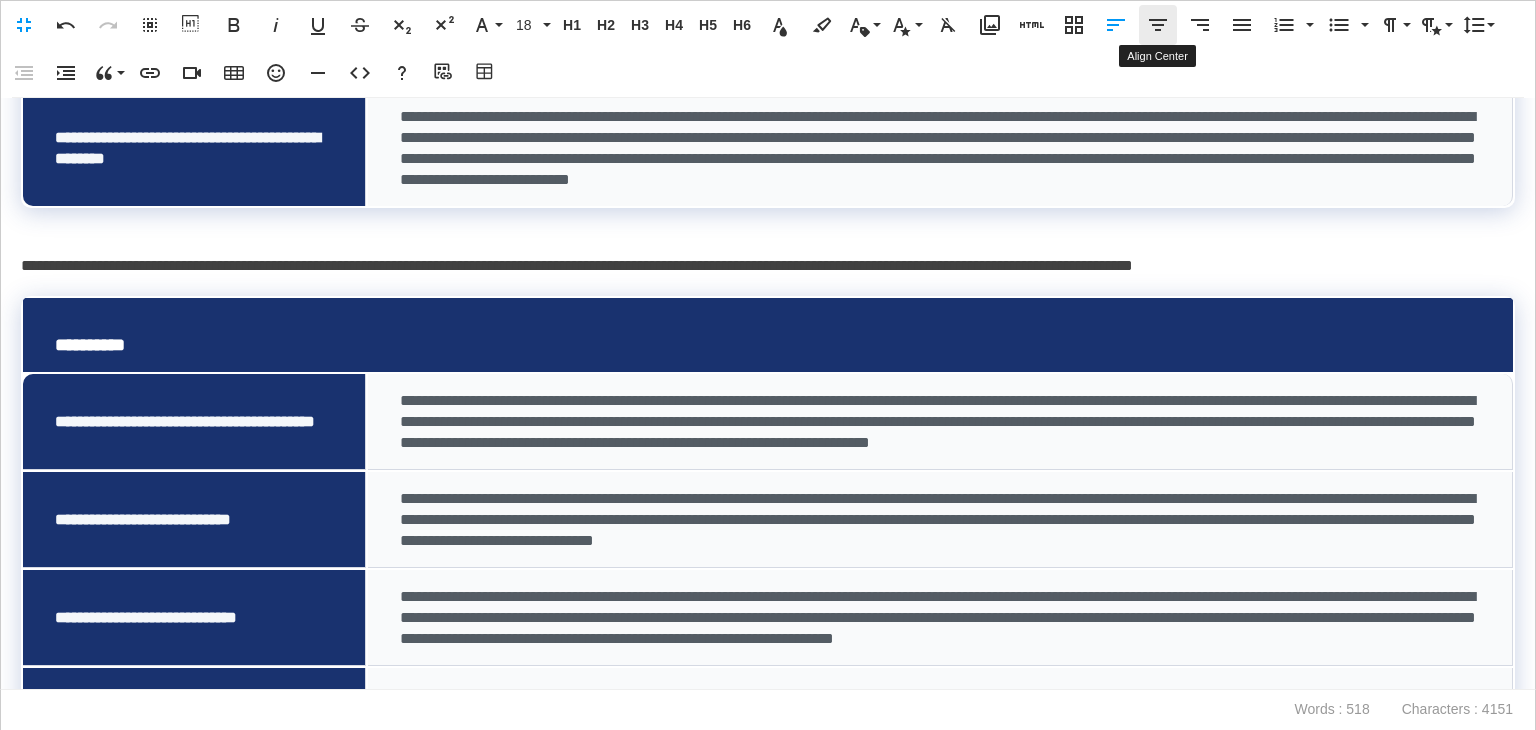 click 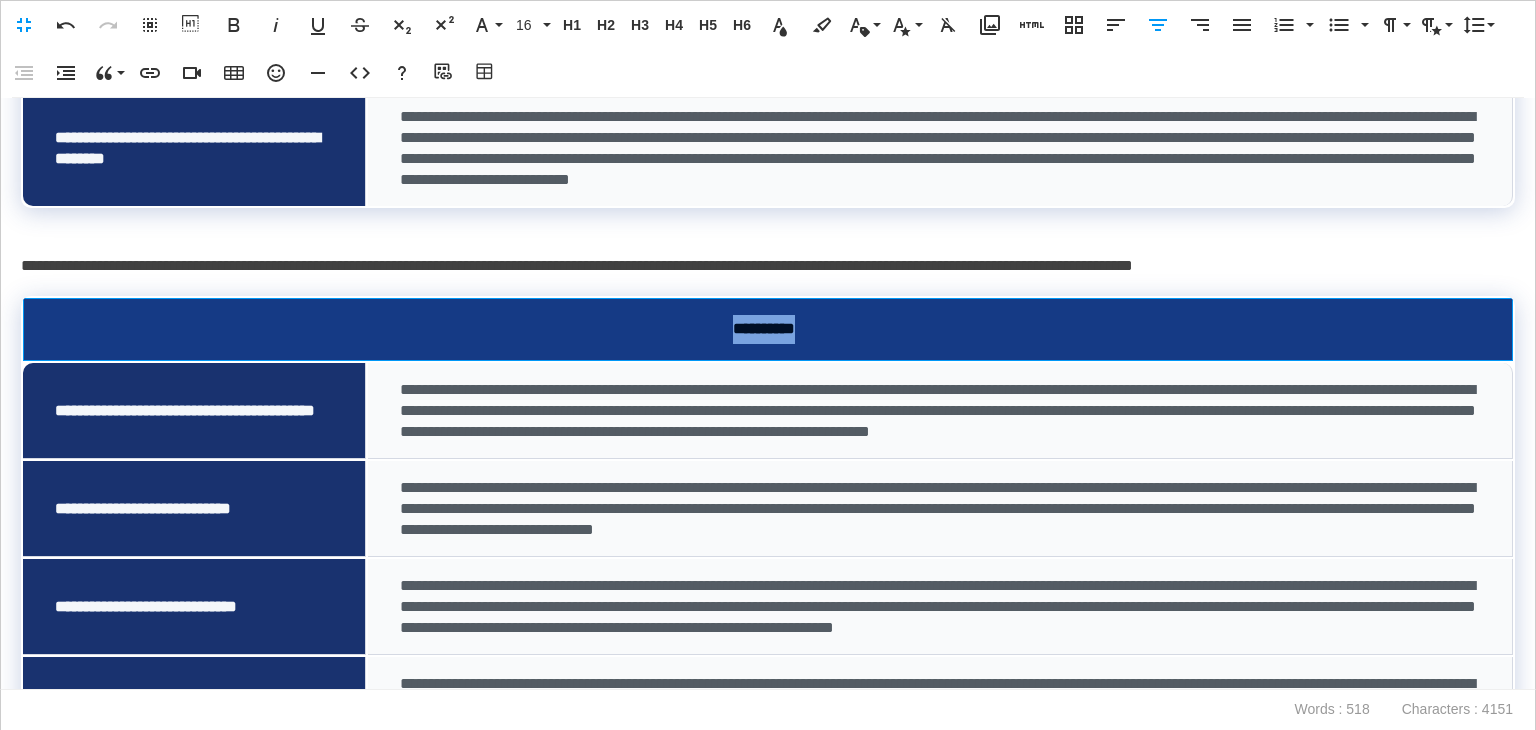 drag, startPoint x: 860, startPoint y: 396, endPoint x: 558, endPoint y: 244, distance: 338.09467 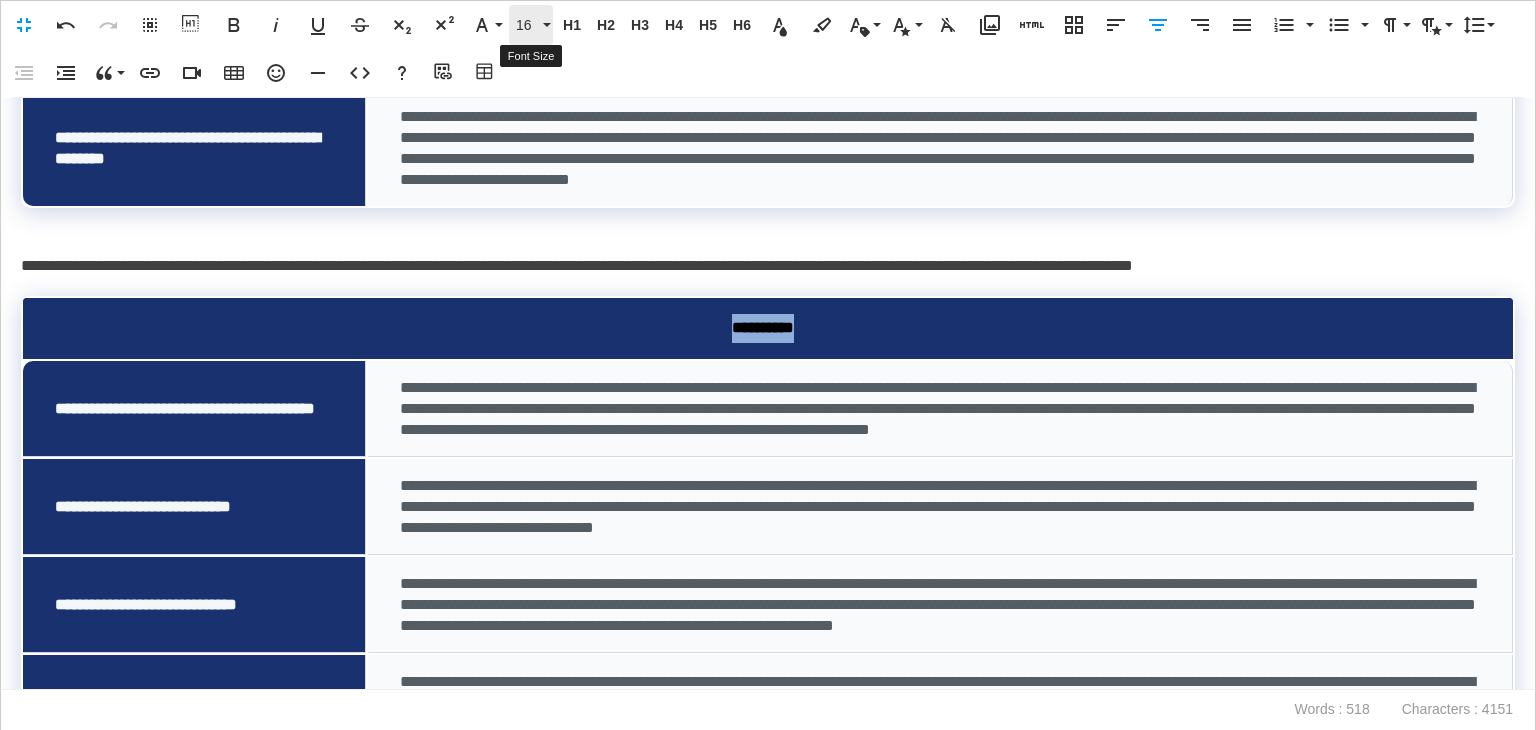 click on "16" at bounding box center (527, 25) 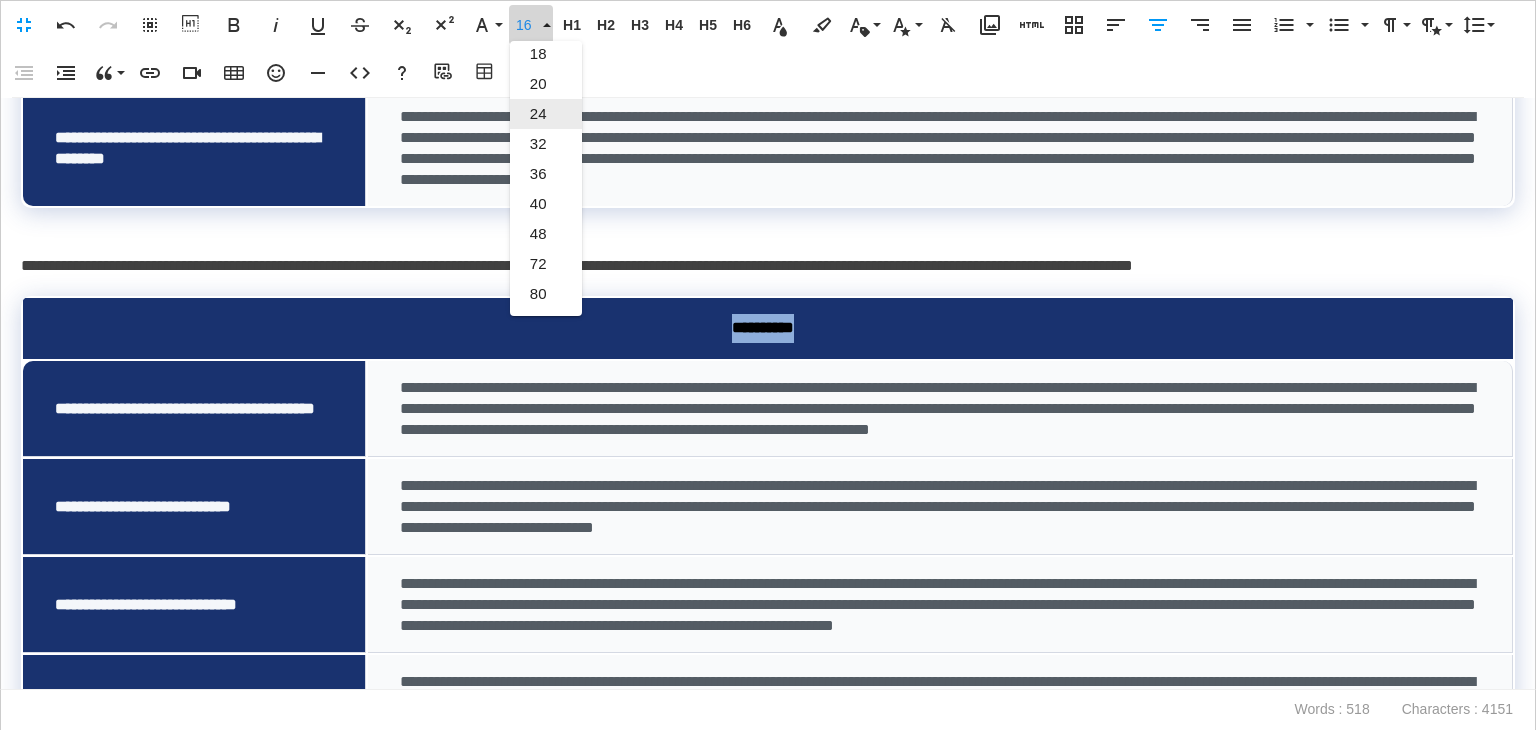 scroll, scrollTop: 143, scrollLeft: 0, axis: vertical 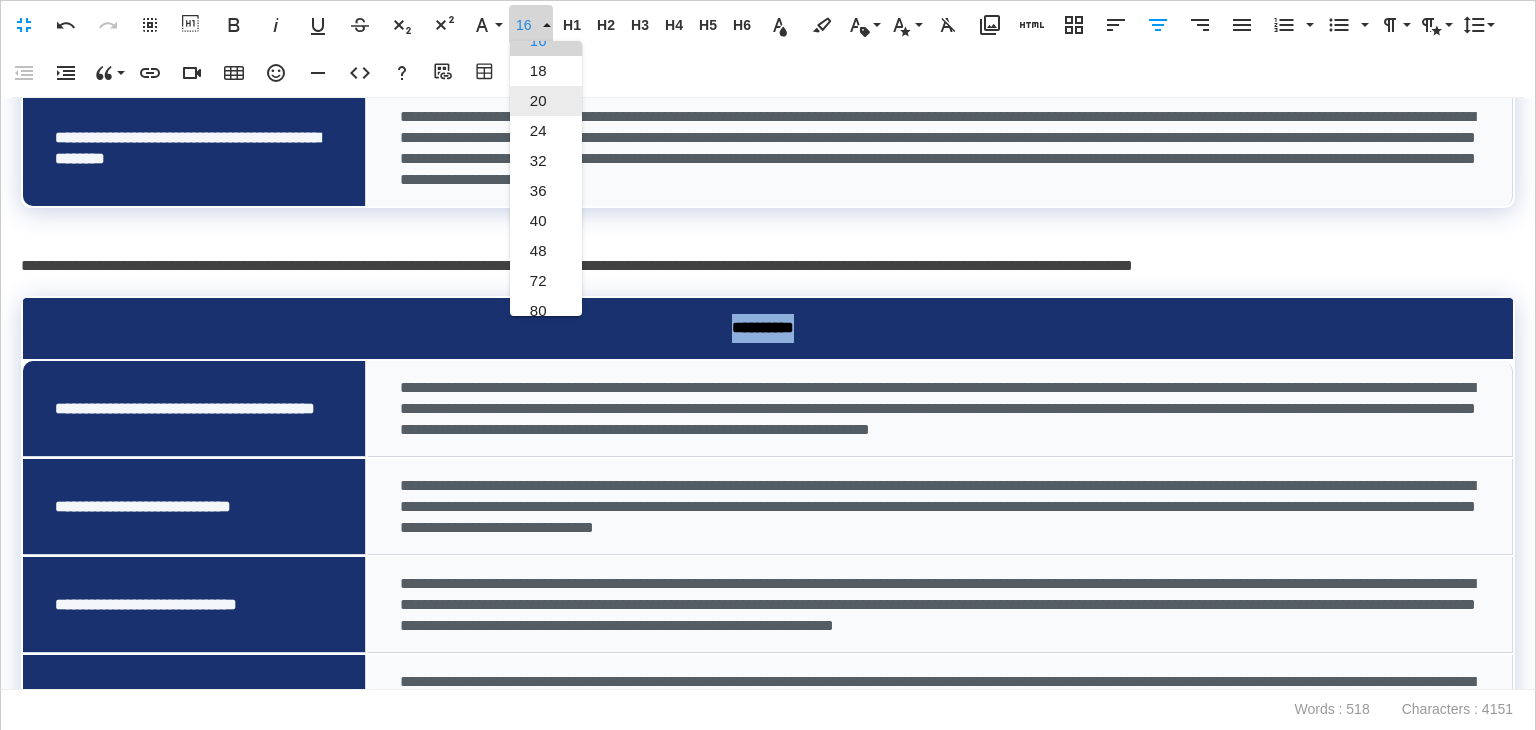 click on "20" at bounding box center [546, 101] 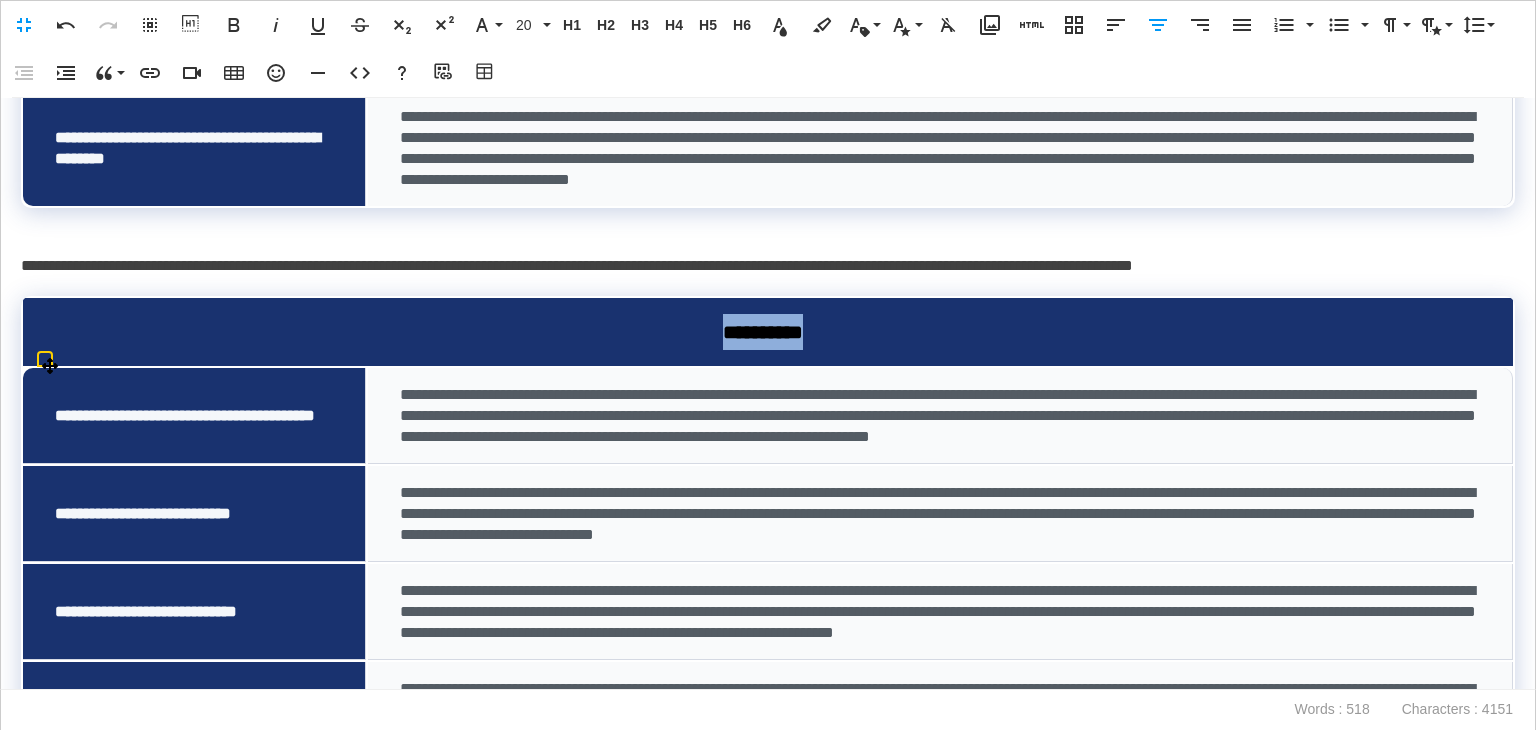 click on "**********" at bounding box center (768, 332) 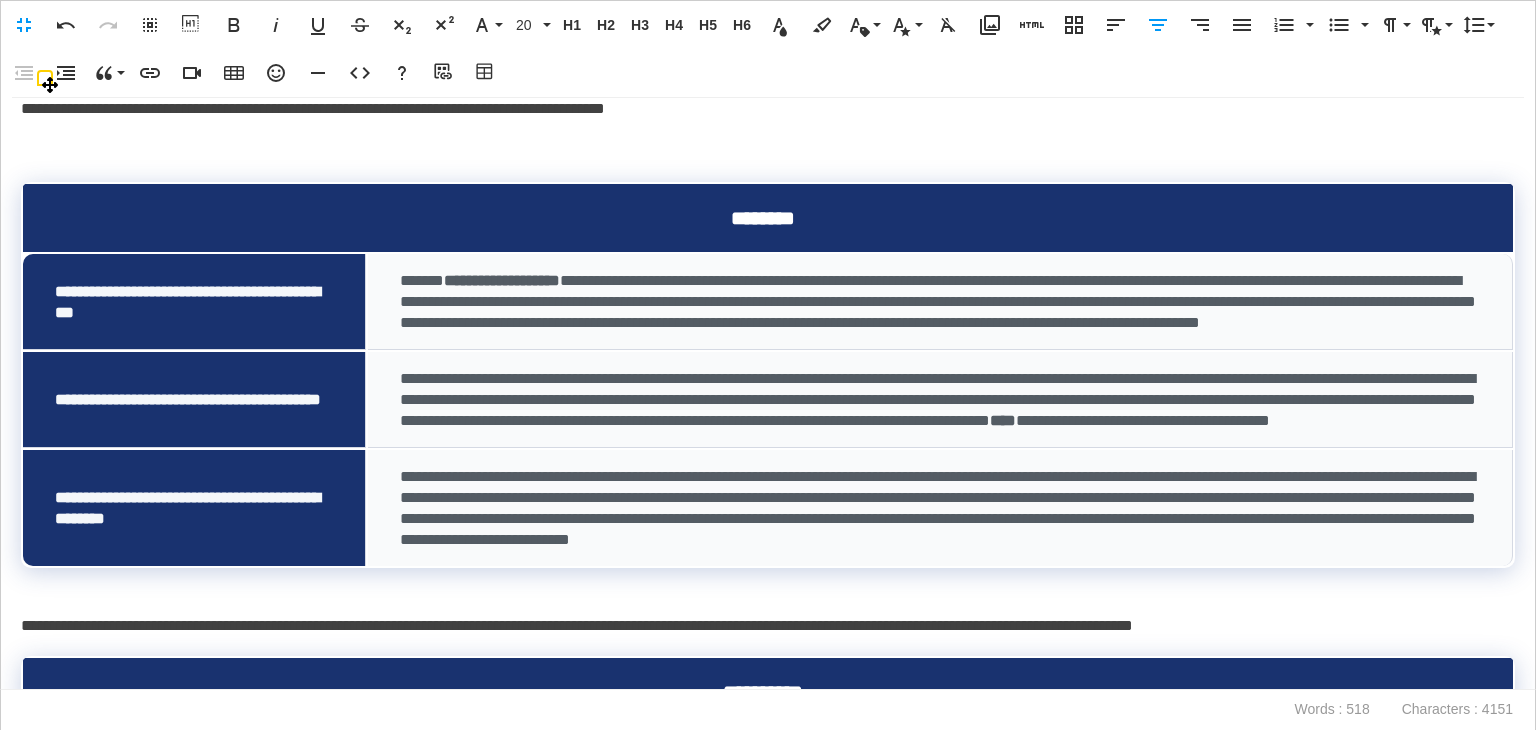scroll, scrollTop: 0, scrollLeft: 0, axis: both 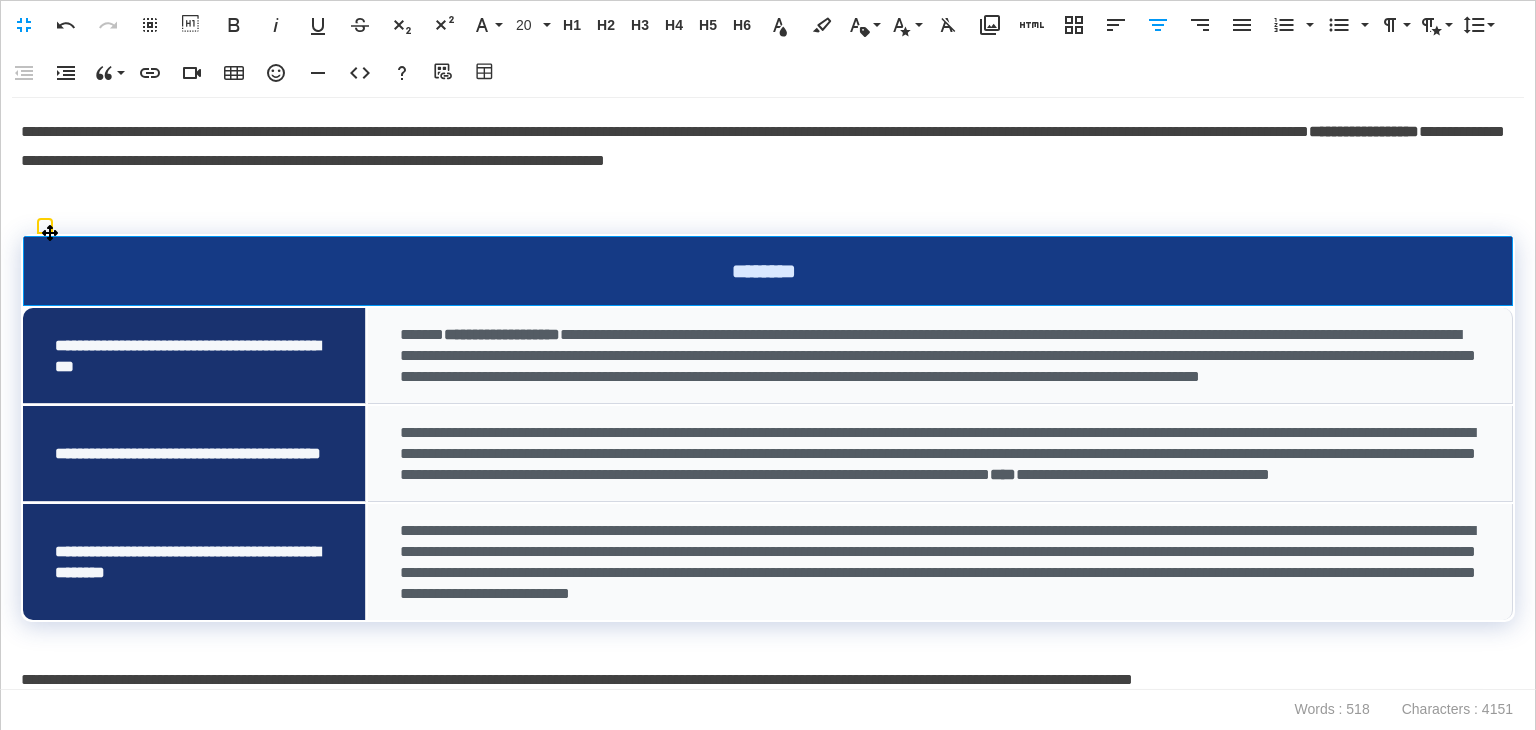 click on "********" at bounding box center (764, 271) 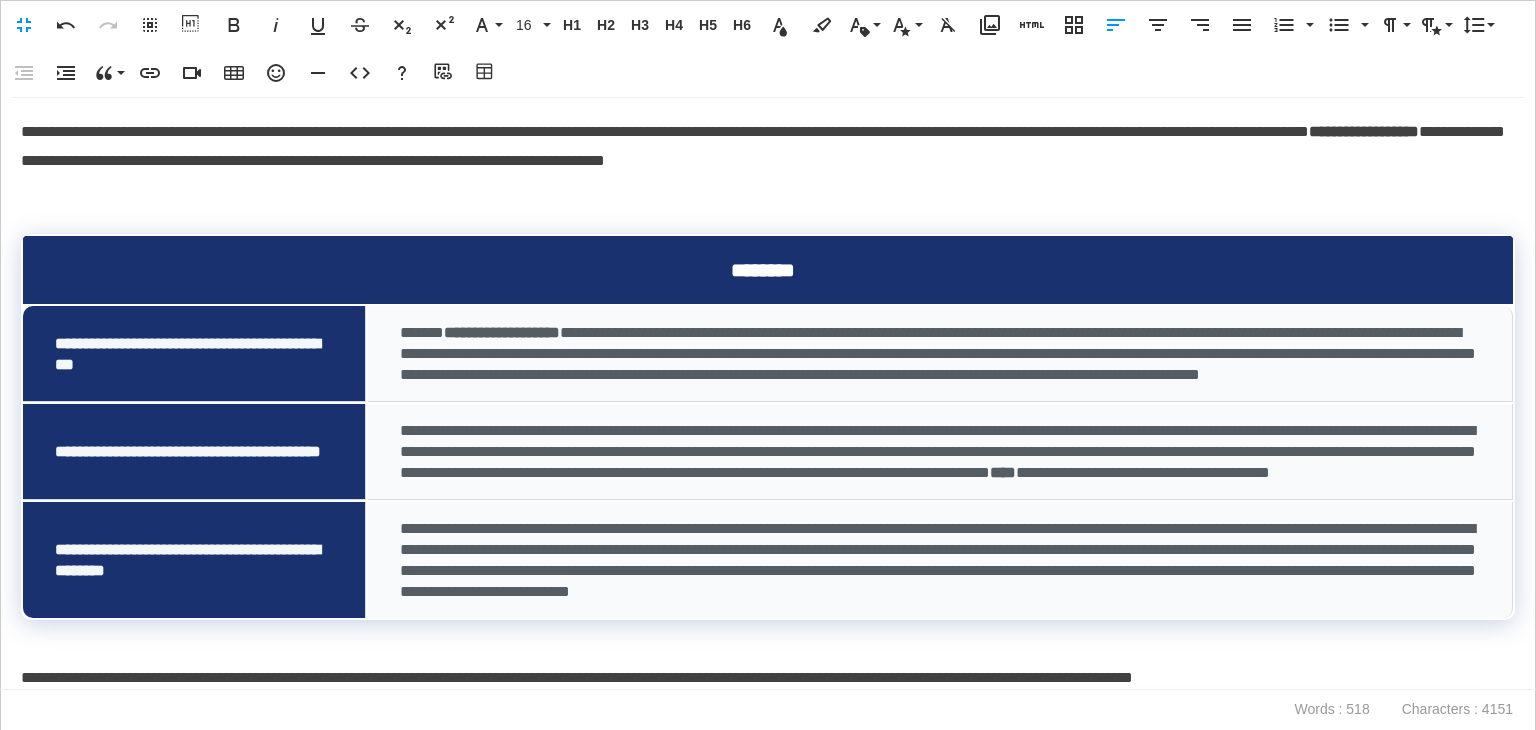 click at bounding box center (768, 205) 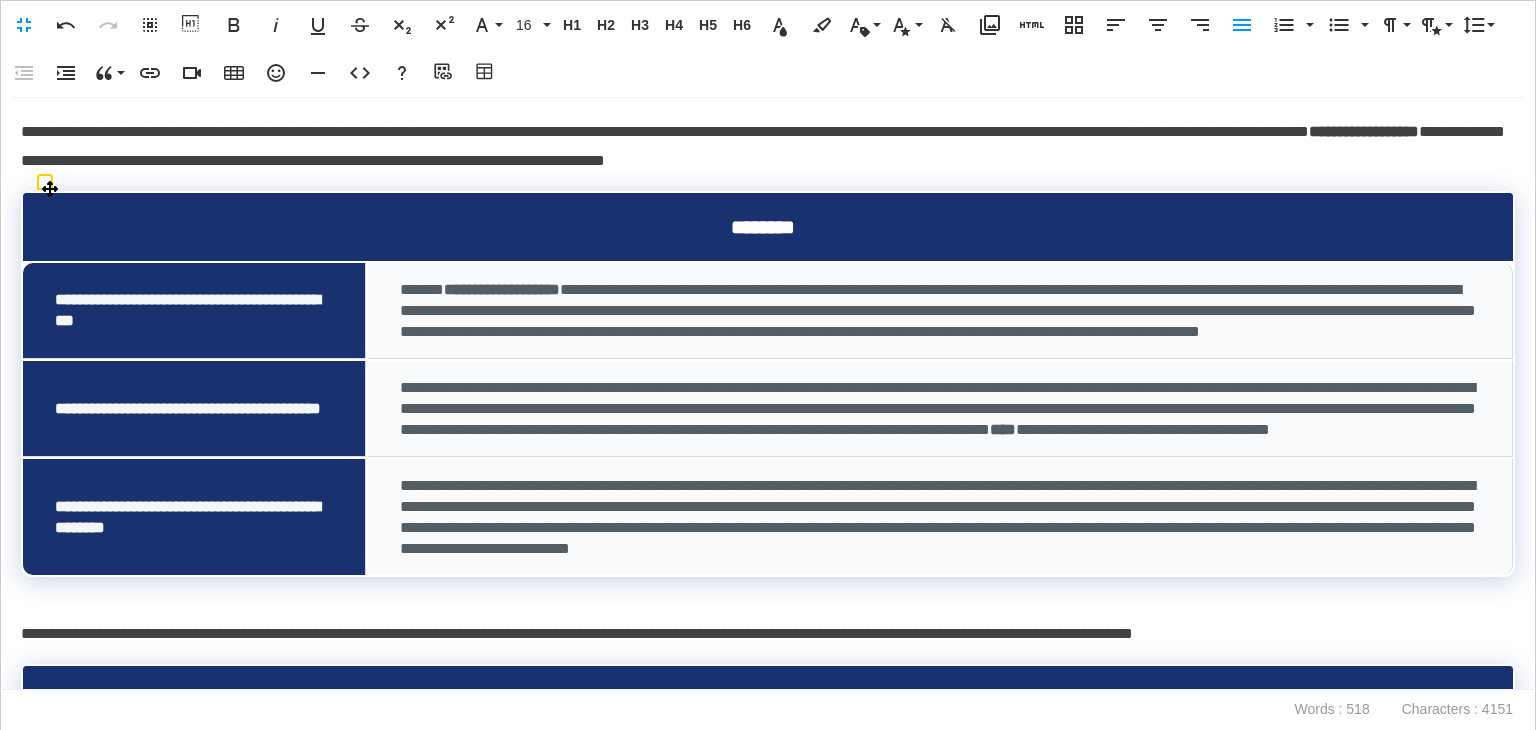 click on "********" at bounding box center [763, 227] 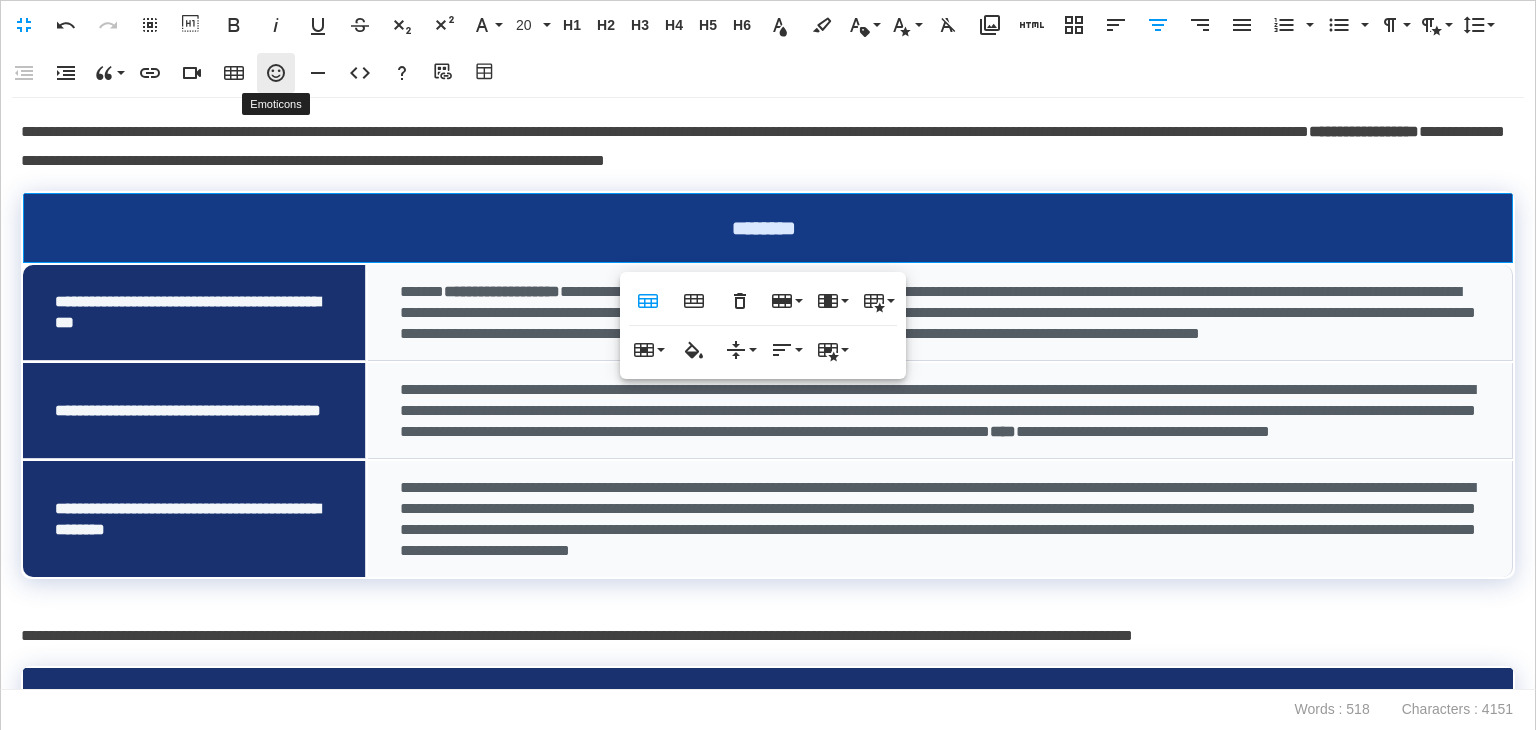 click on "Emoticons" at bounding box center (276, 73) 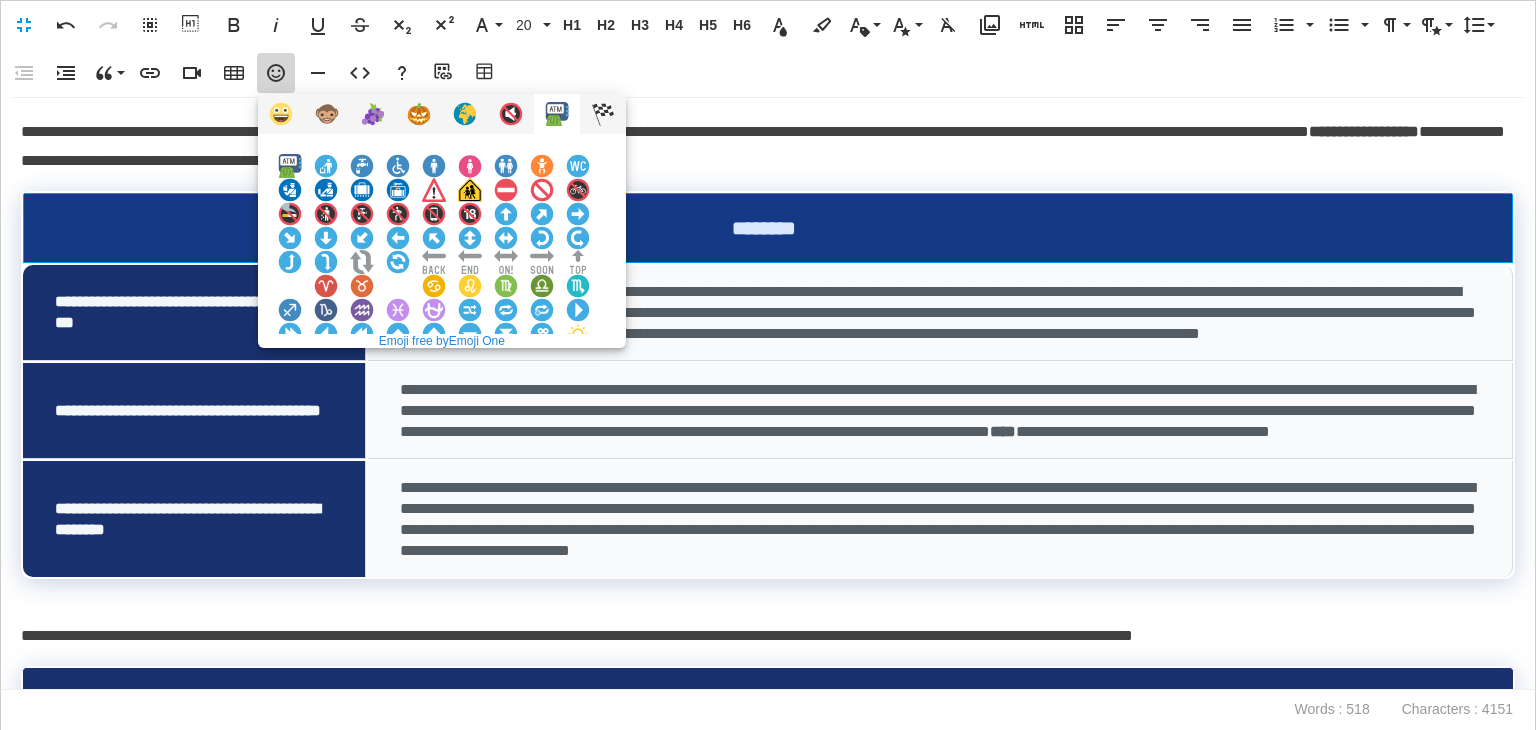 drag, startPoint x: 547, startPoint y: 106, endPoint x: 408, endPoint y: 273, distance: 217.27863 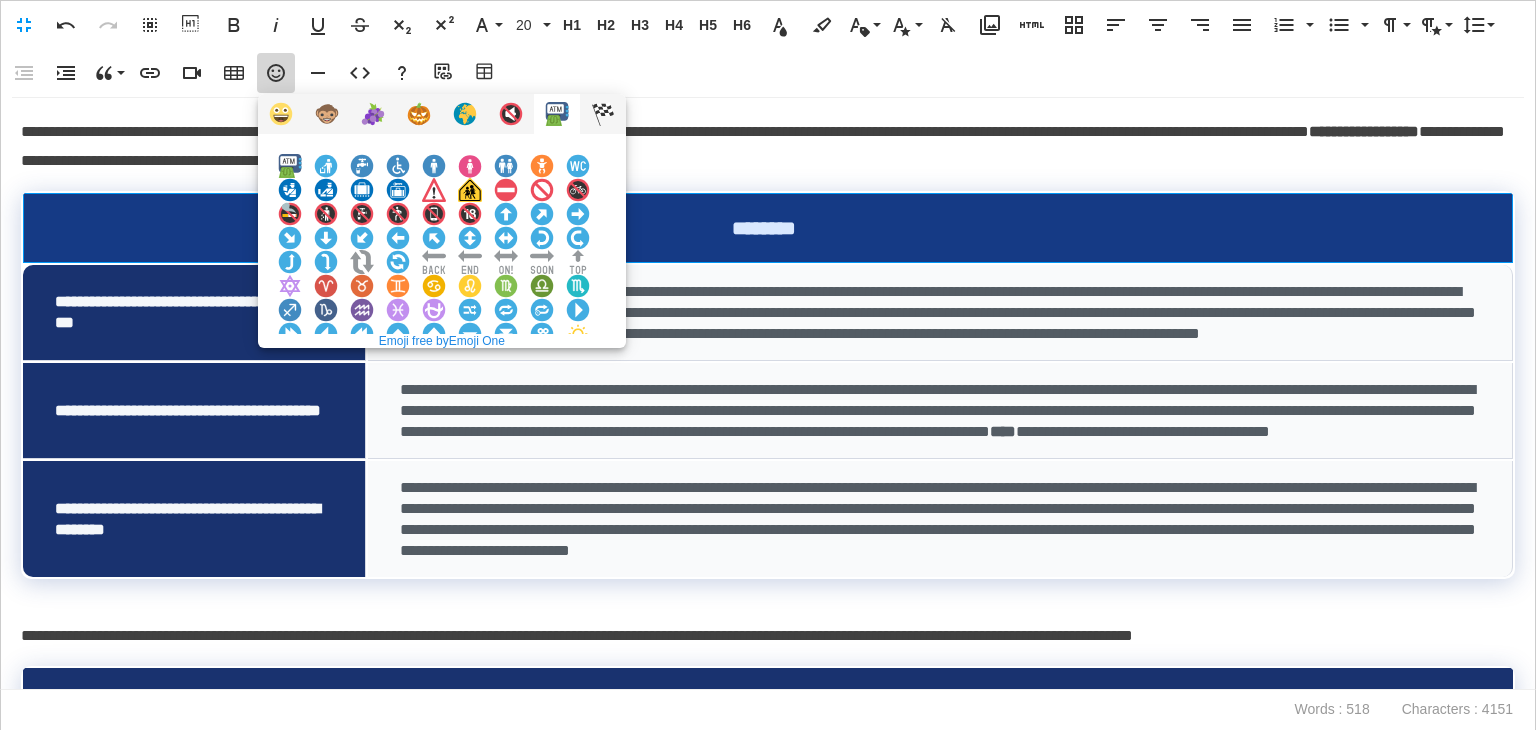 click at bounding box center [362, 382] 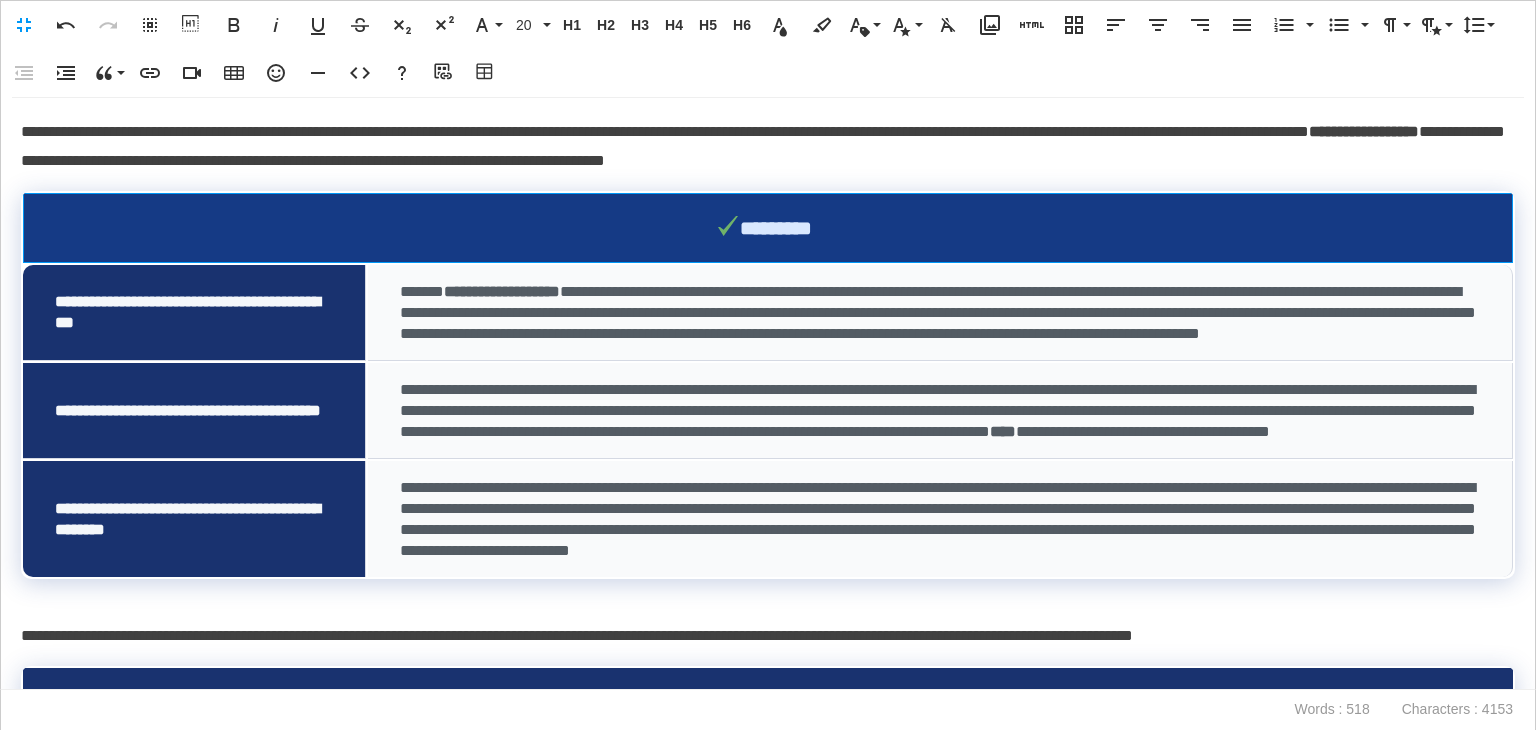 click on "**********" at bounding box center (938, 312) 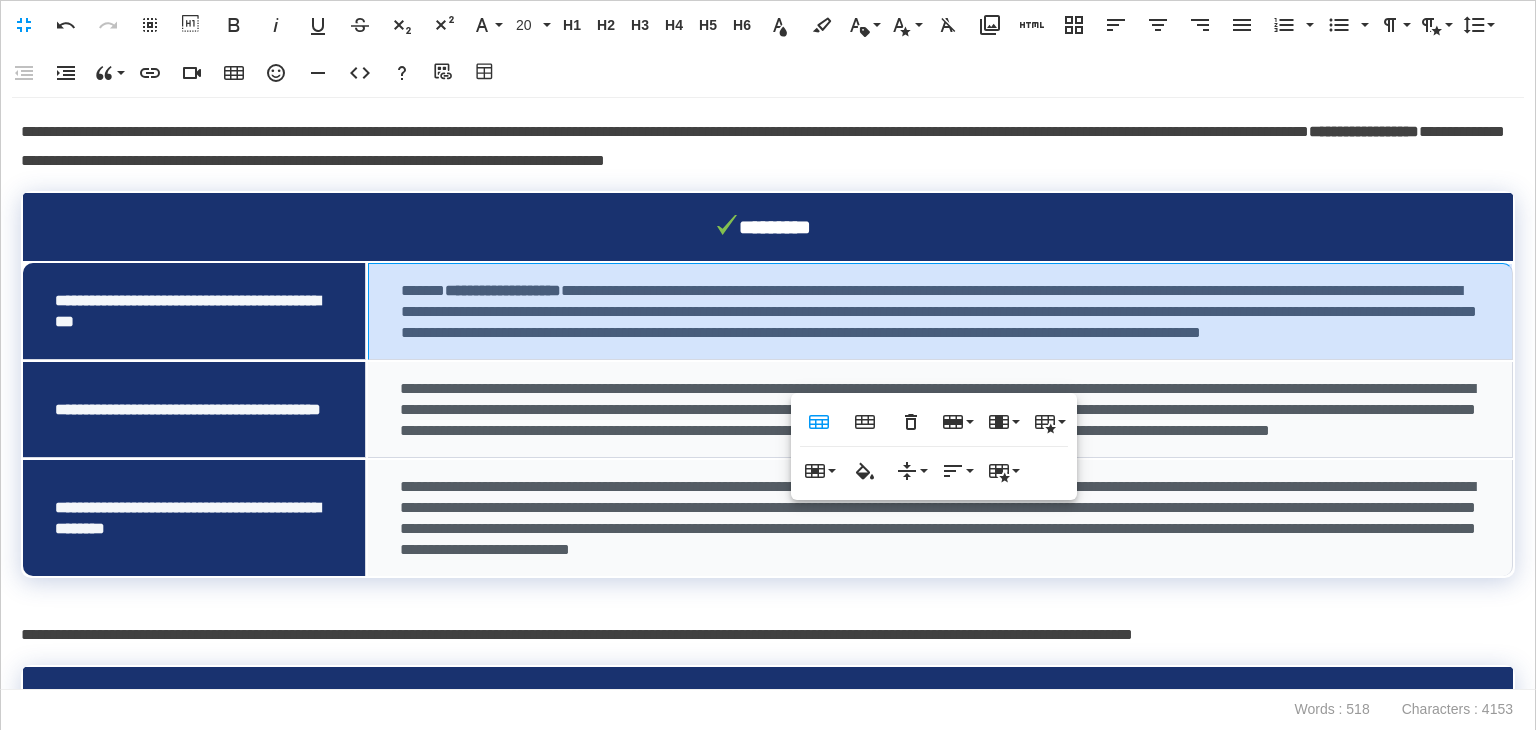 scroll, scrollTop: 0, scrollLeft: 0, axis: both 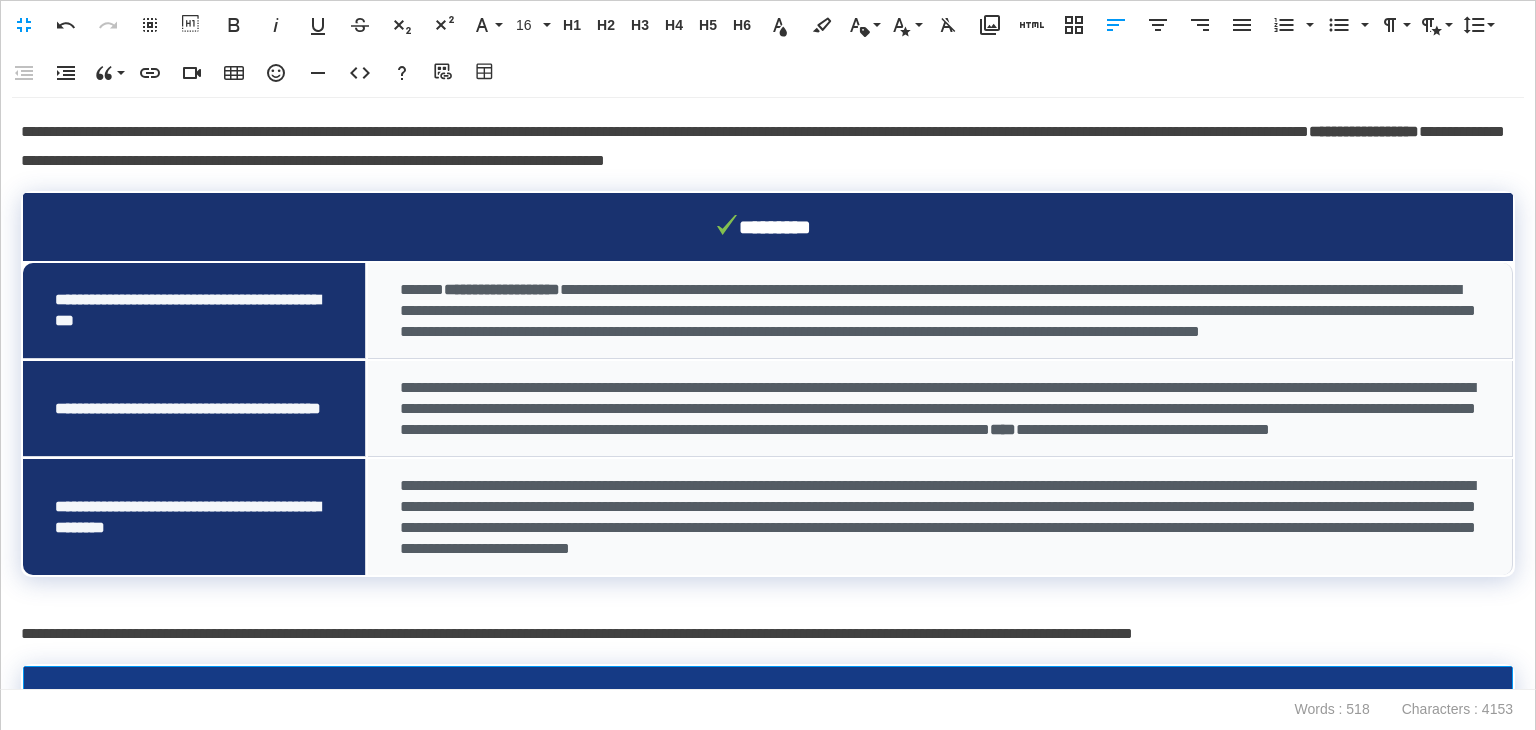 click on "**********" at bounding box center [764, 701] 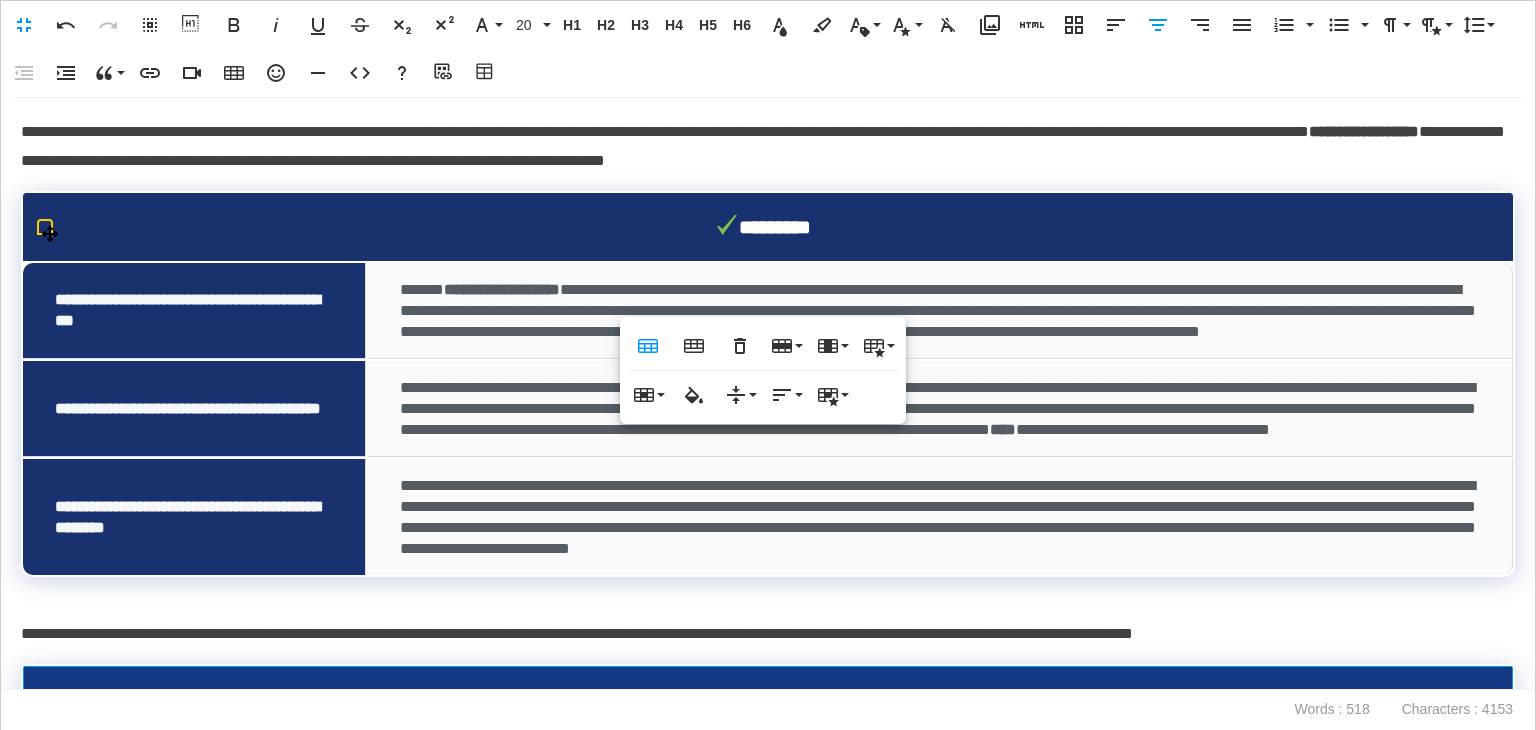 scroll, scrollTop: 500, scrollLeft: 0, axis: vertical 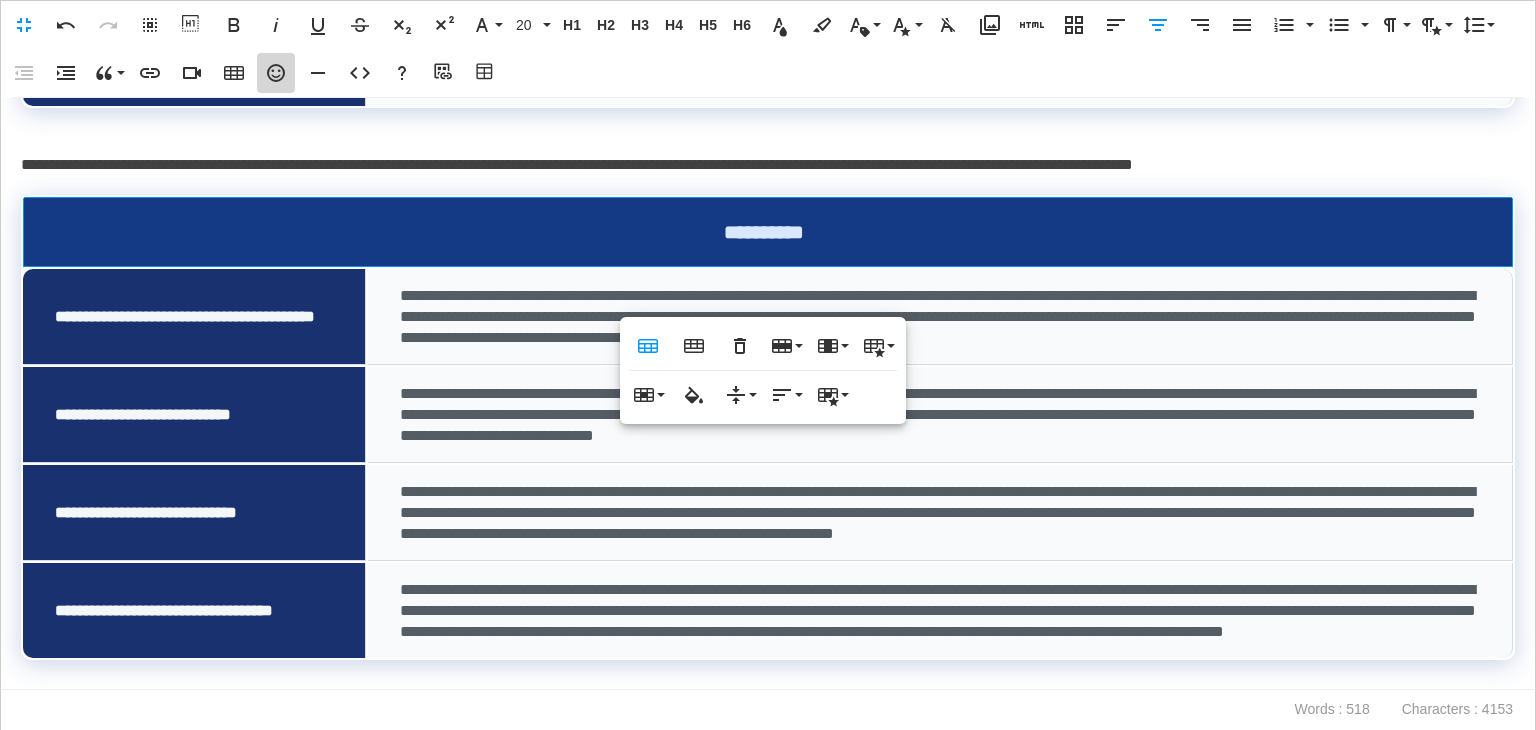 click 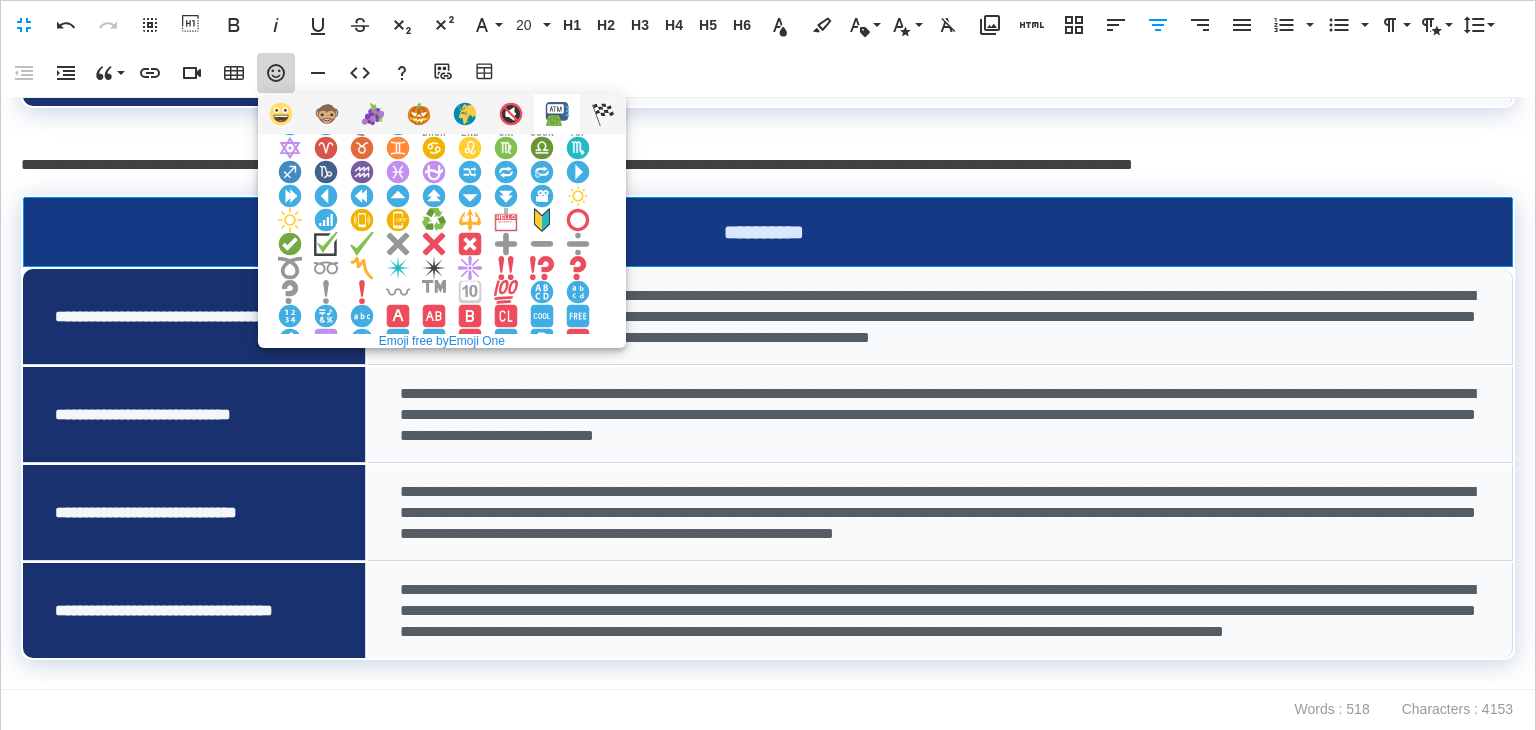 scroll, scrollTop: 200, scrollLeft: 0, axis: vertical 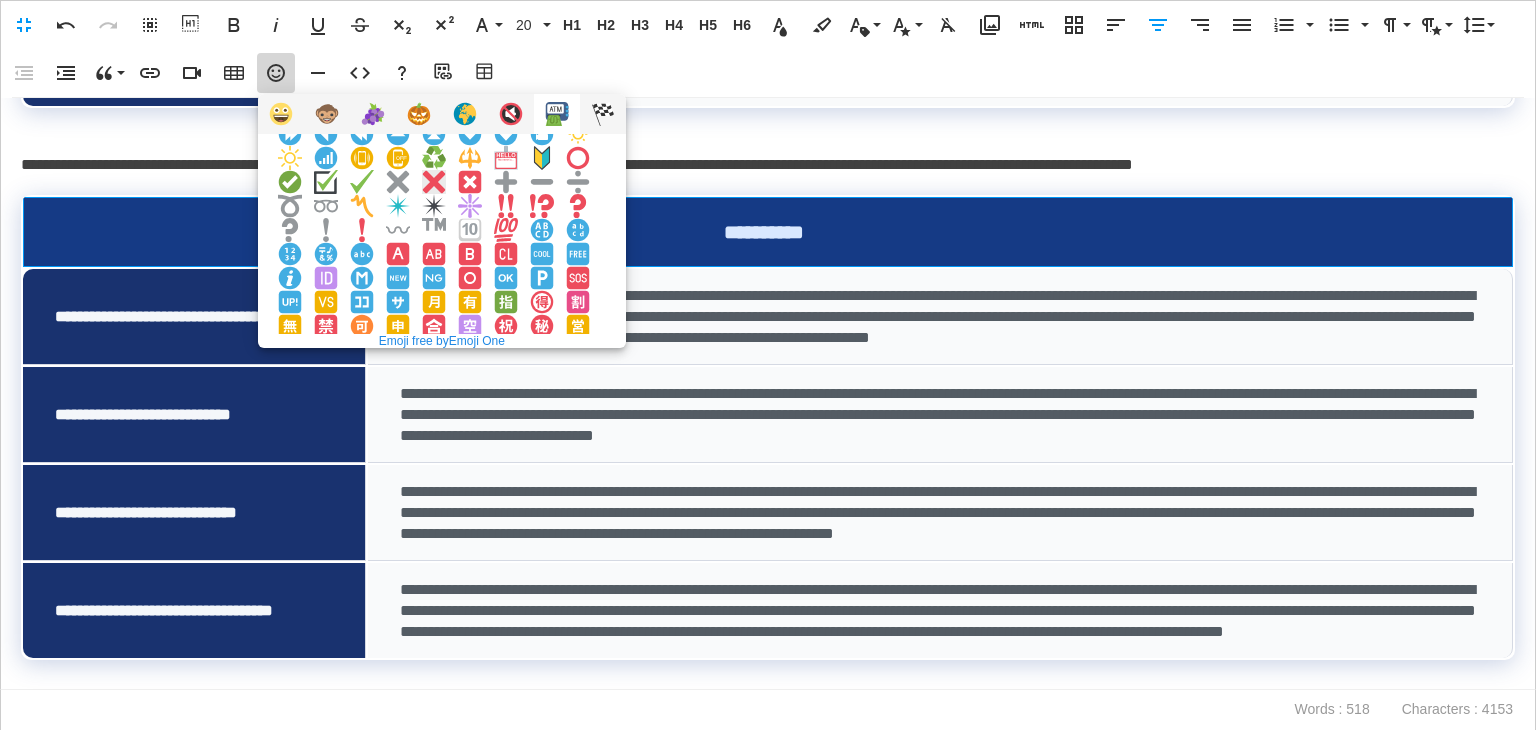 click at bounding box center [434, 182] 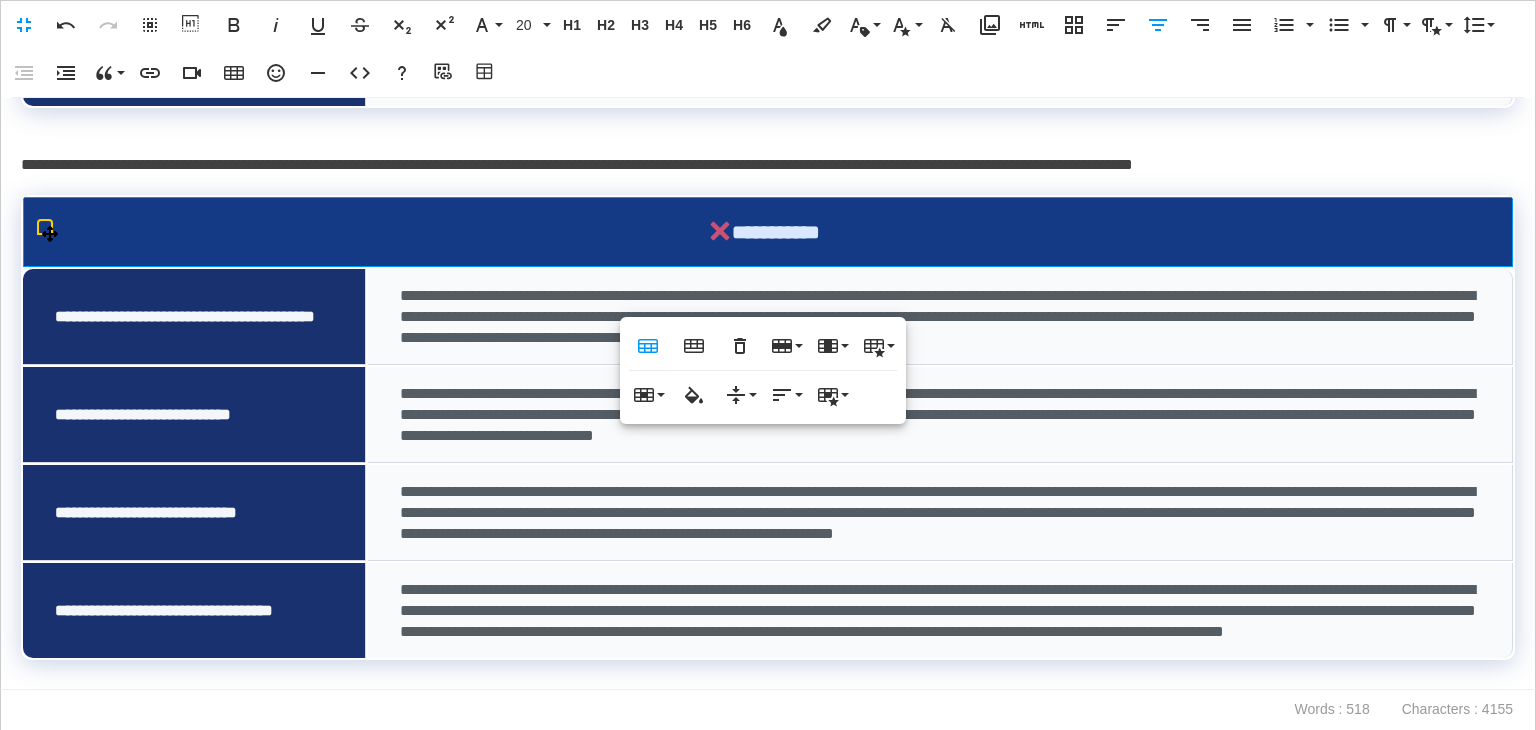 scroll, scrollTop: 0, scrollLeft: 0, axis: both 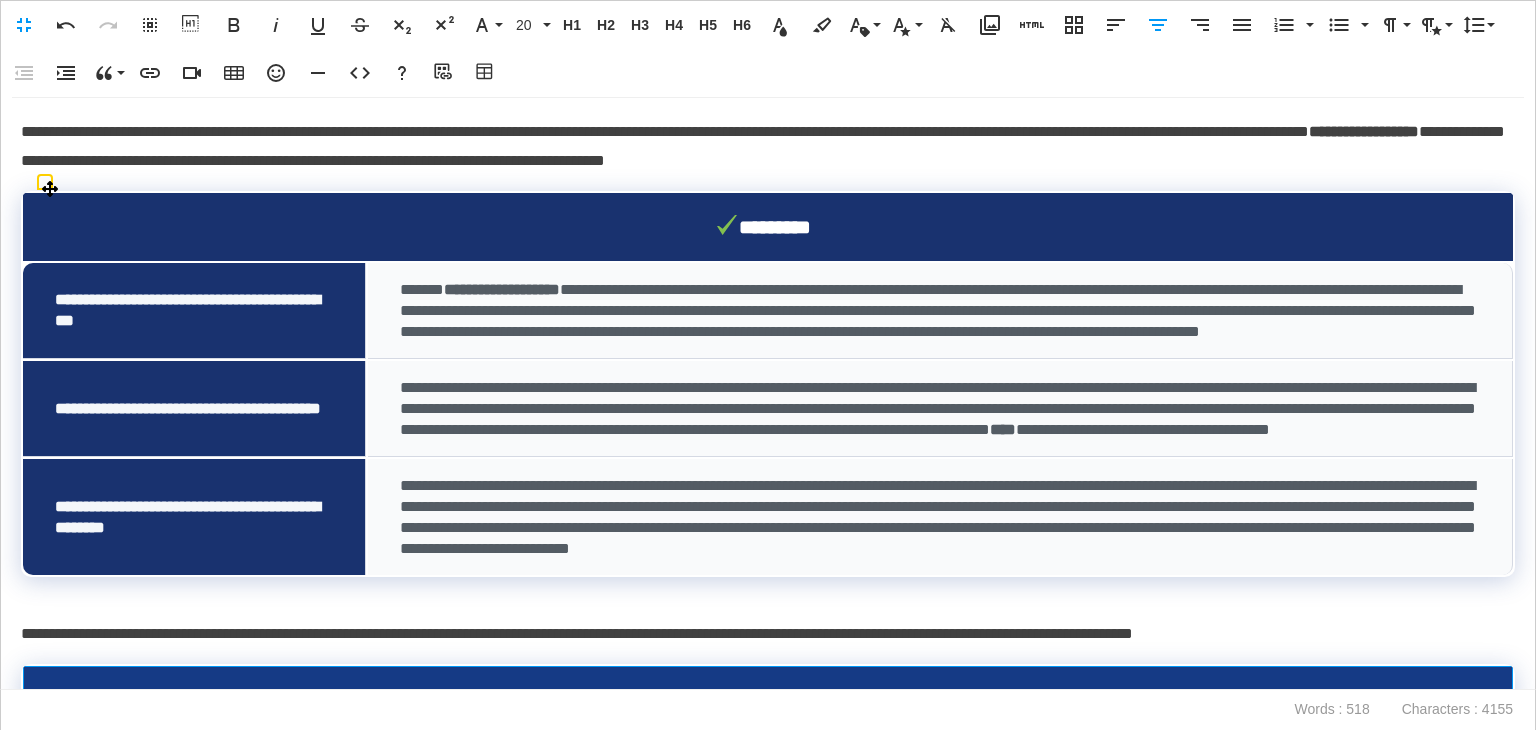 click on "********" at bounding box center (763, 227) 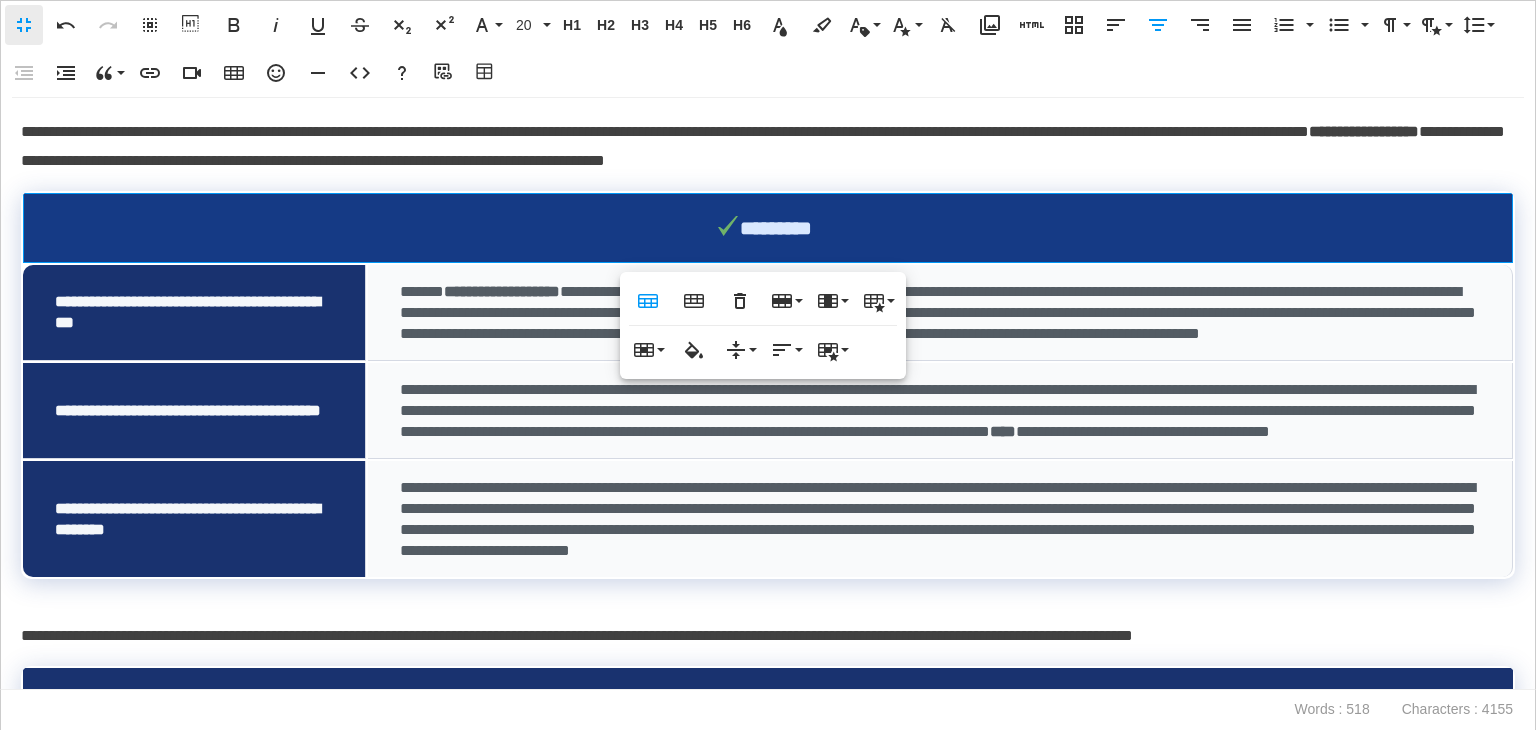 scroll, scrollTop: 0, scrollLeft: 0, axis: both 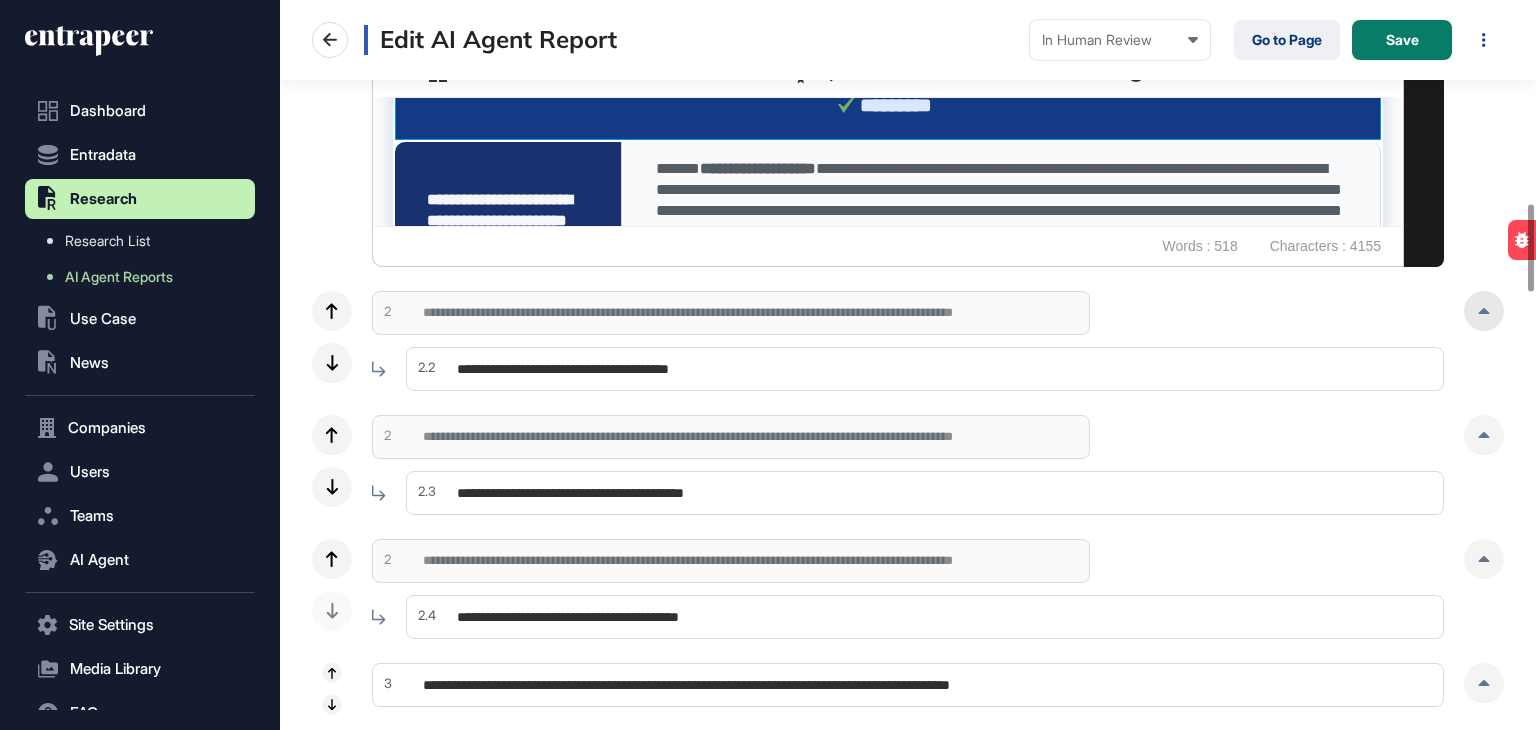 click 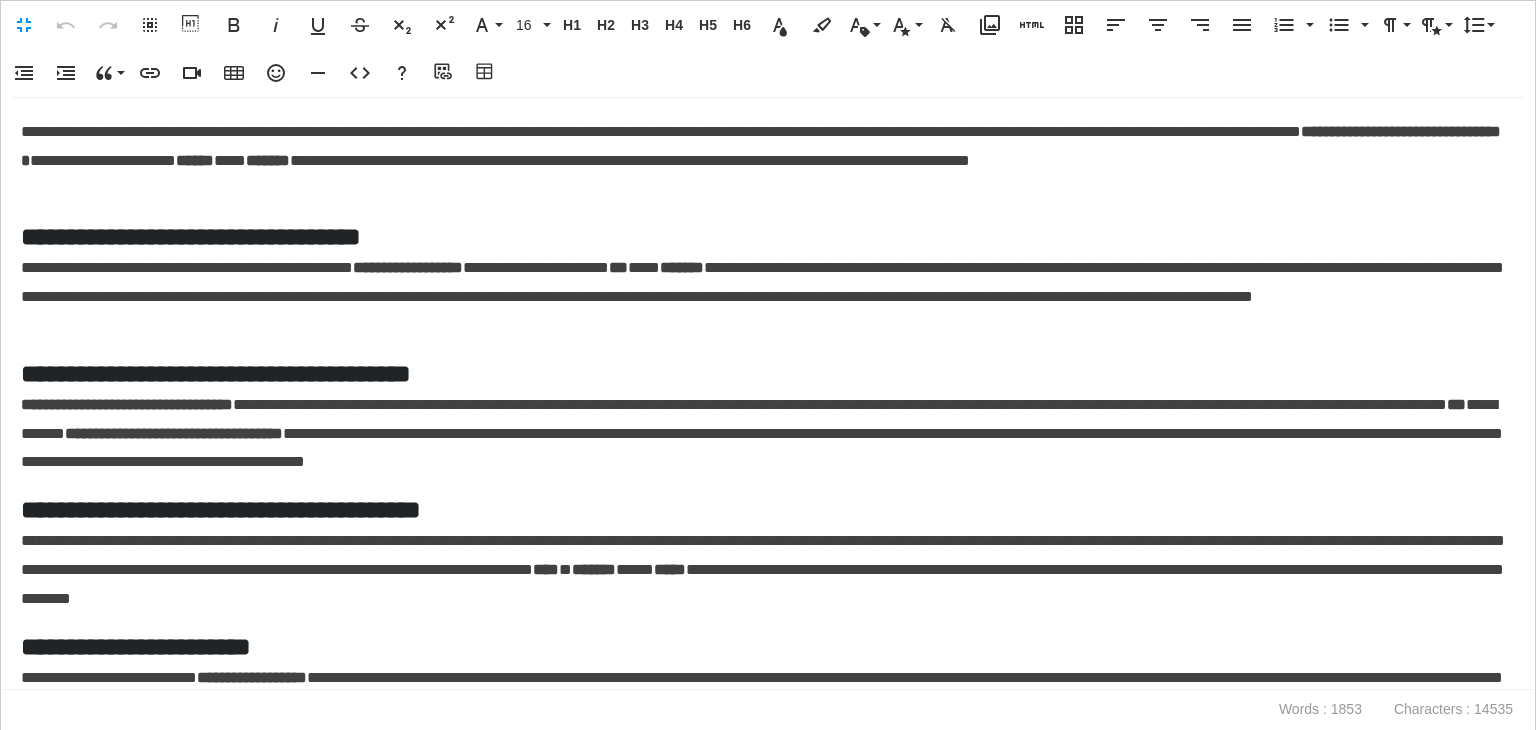 scroll, scrollTop: 0, scrollLeft: 9, axis: horizontal 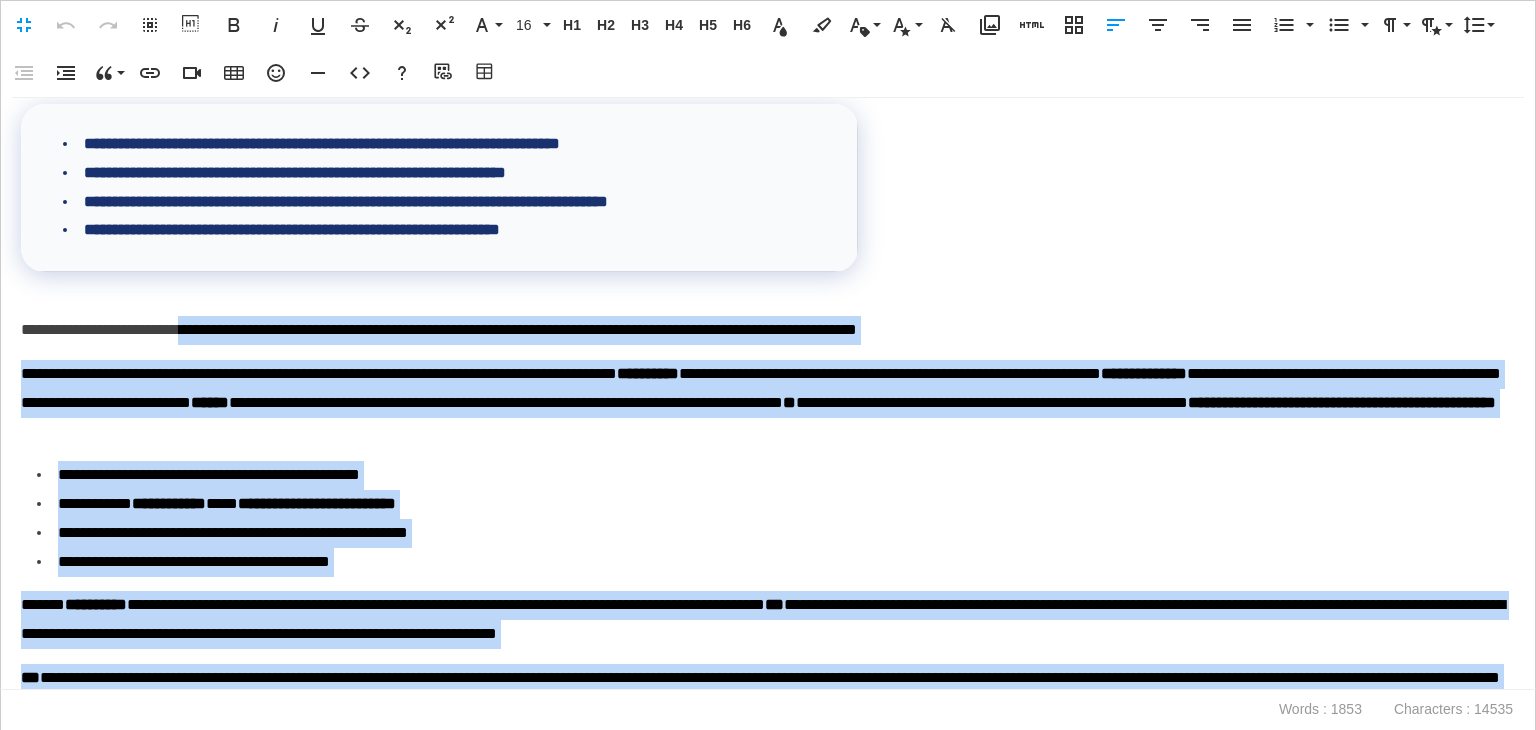 drag, startPoint x: 840, startPoint y: 679, endPoint x: 216, endPoint y: 429, distance: 672.2172 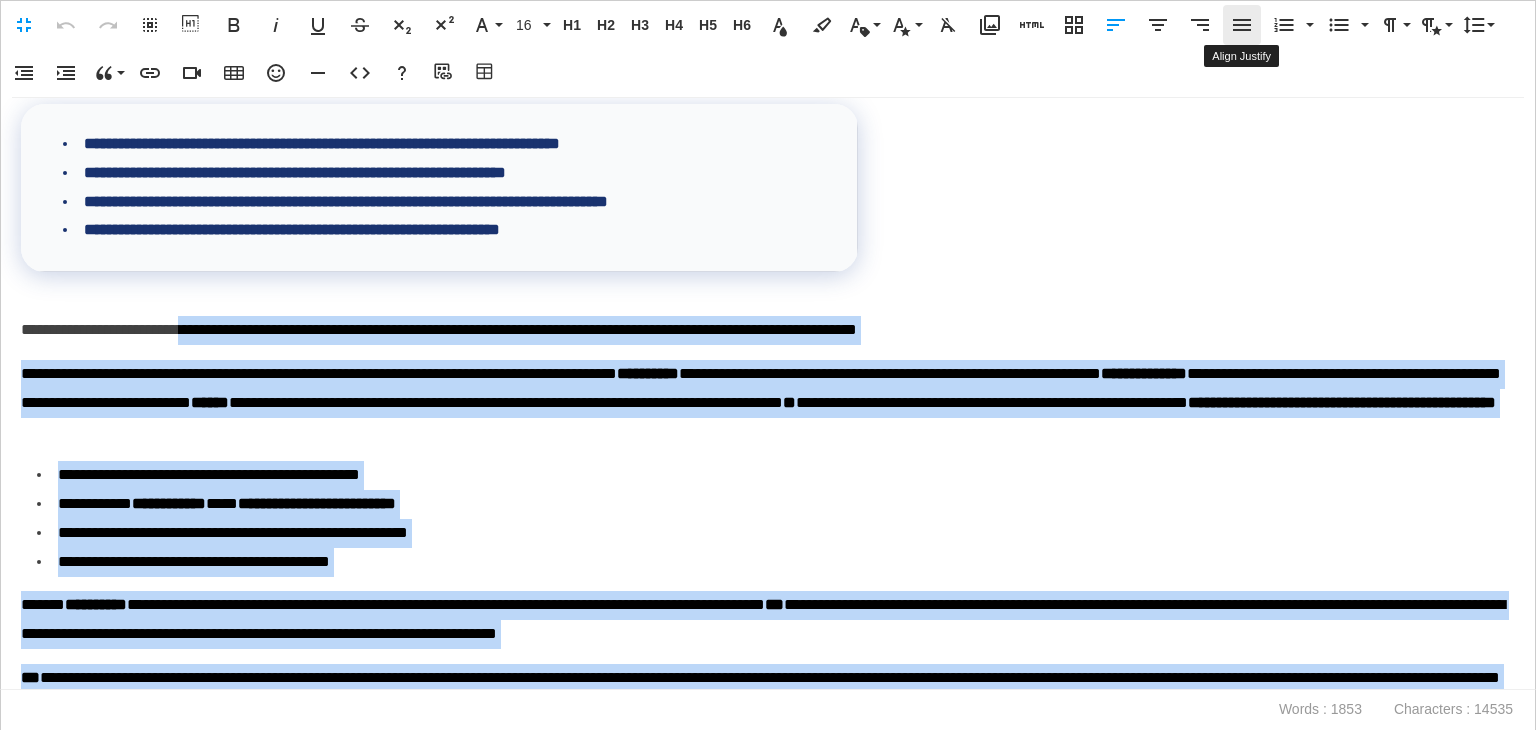 click 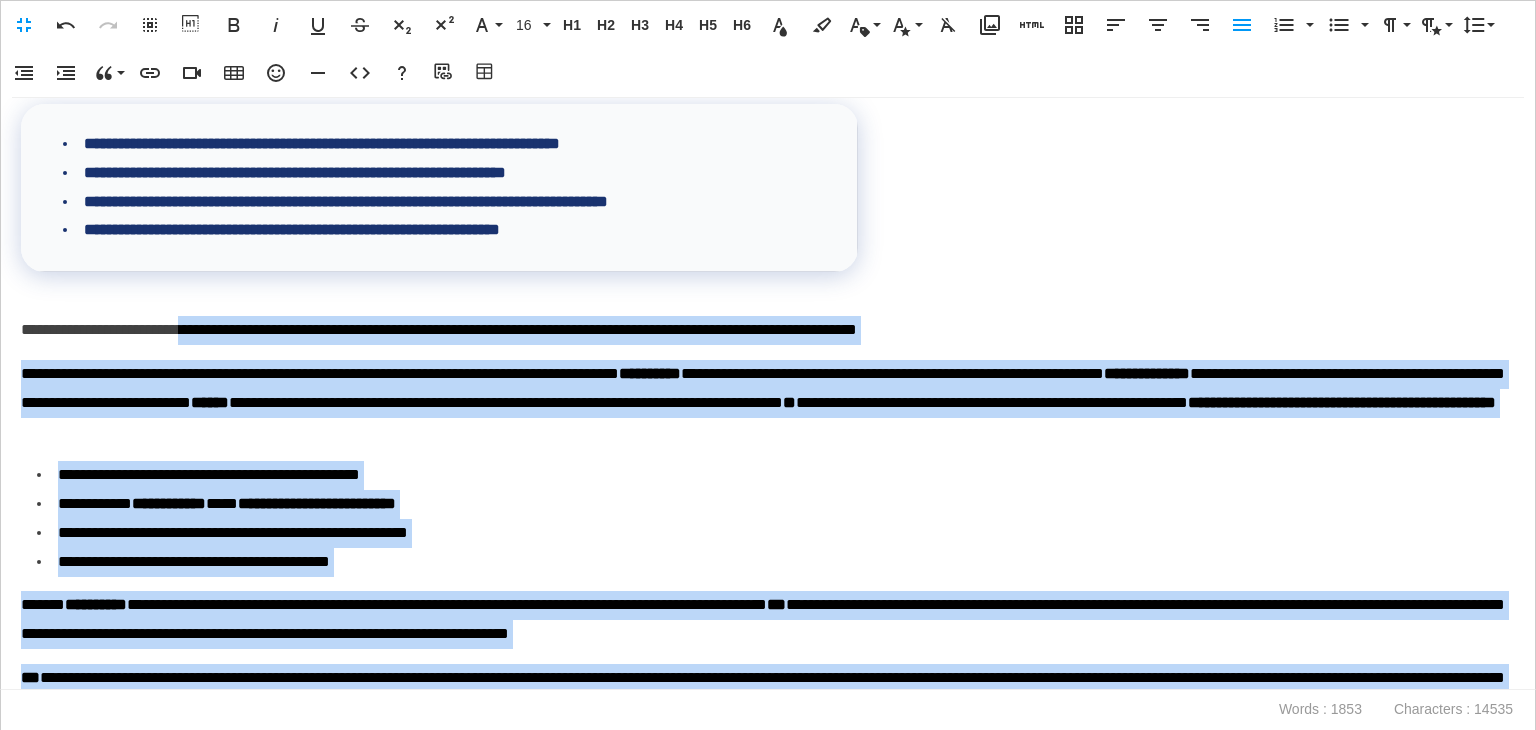 scroll, scrollTop: 3499, scrollLeft: 0, axis: vertical 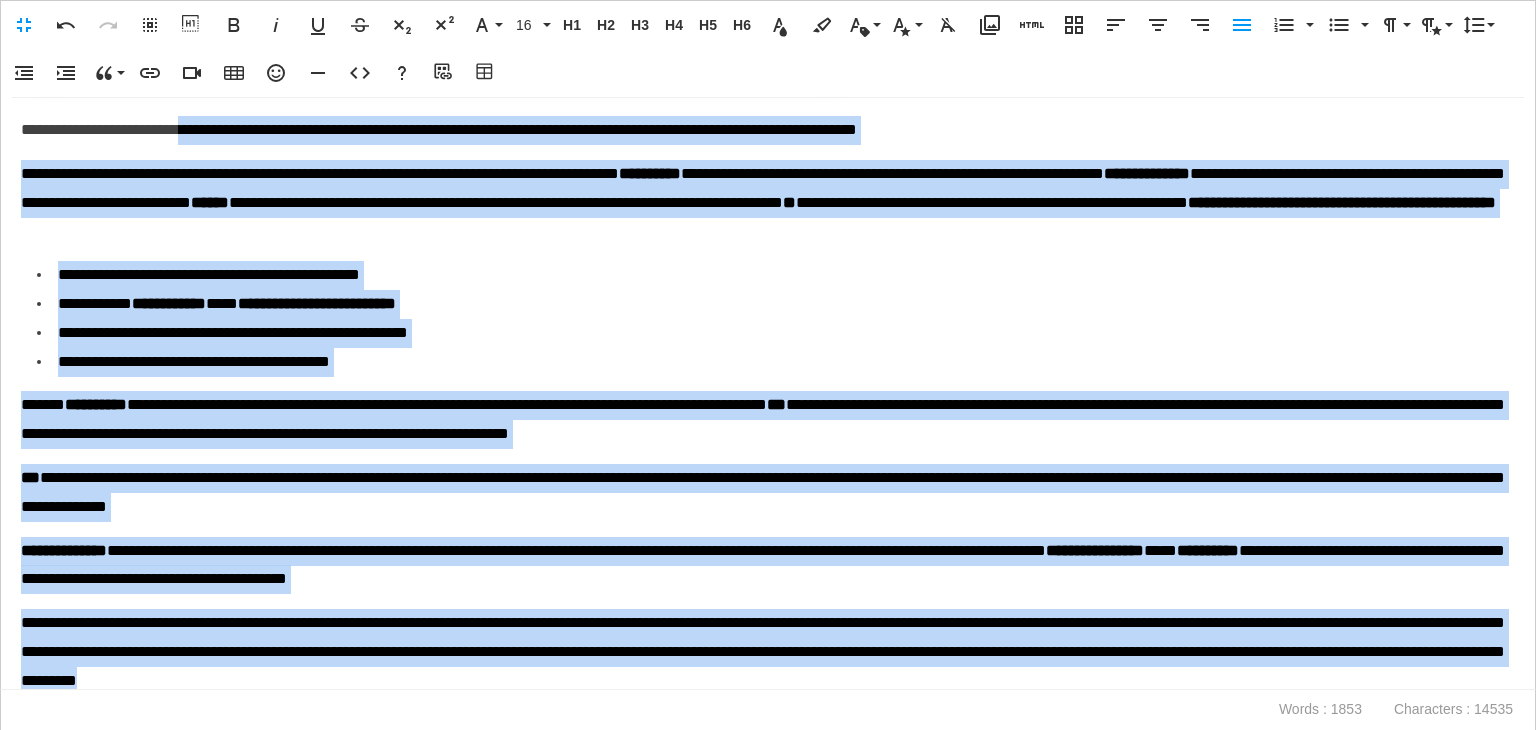 click on "**********" at bounding box center (771, 275) 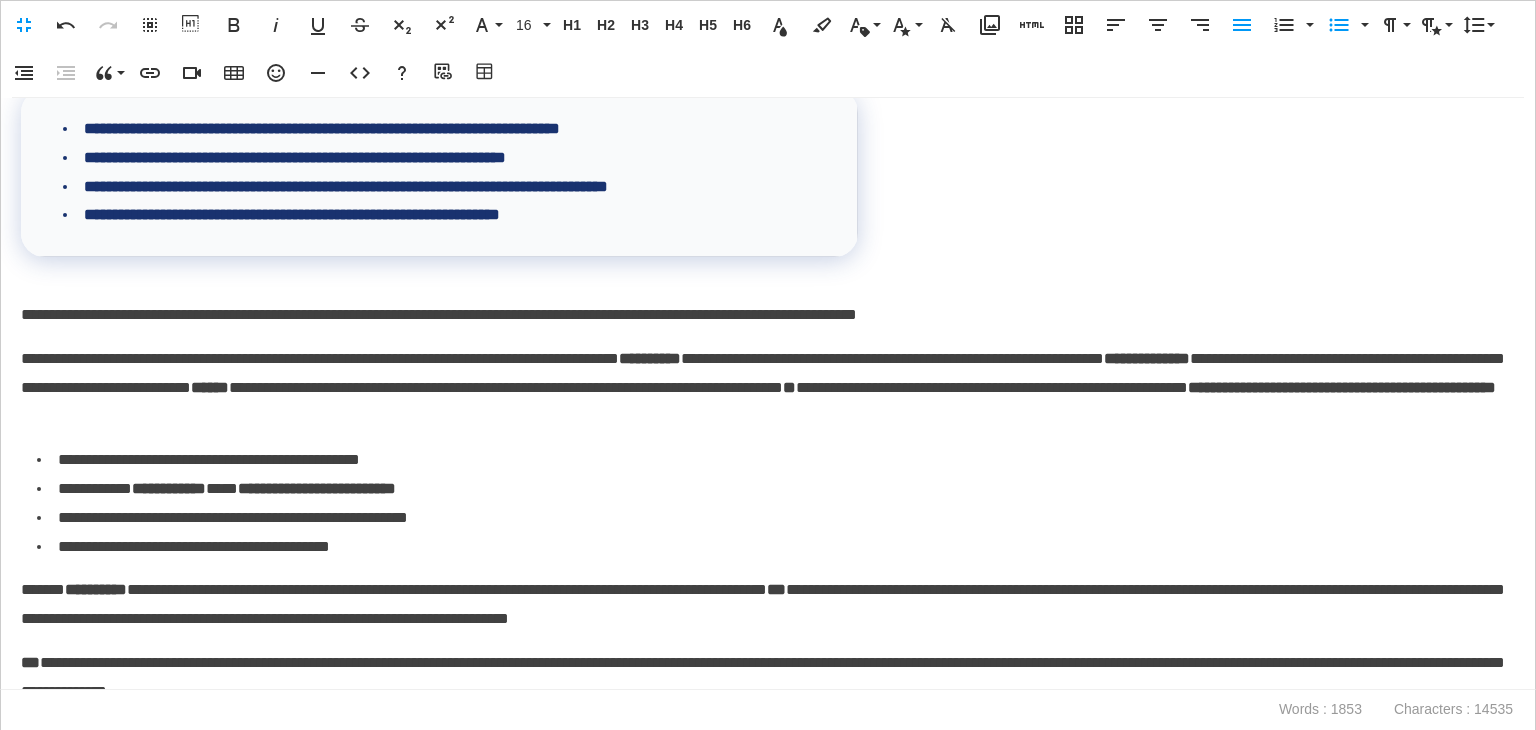 scroll, scrollTop: 3099, scrollLeft: 0, axis: vertical 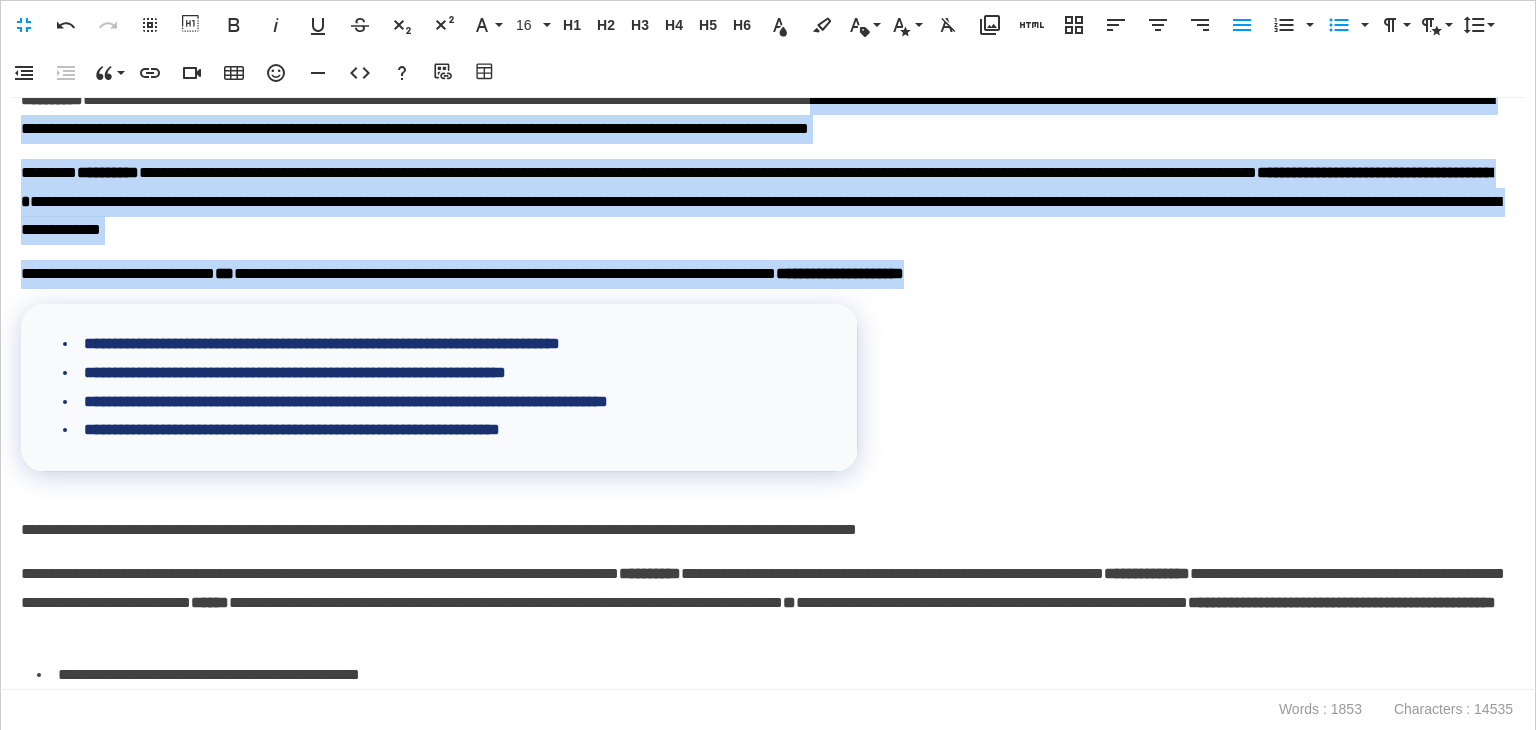 drag, startPoint x: 1185, startPoint y: 344, endPoint x: 1031, endPoint y: 204, distance: 208.12497 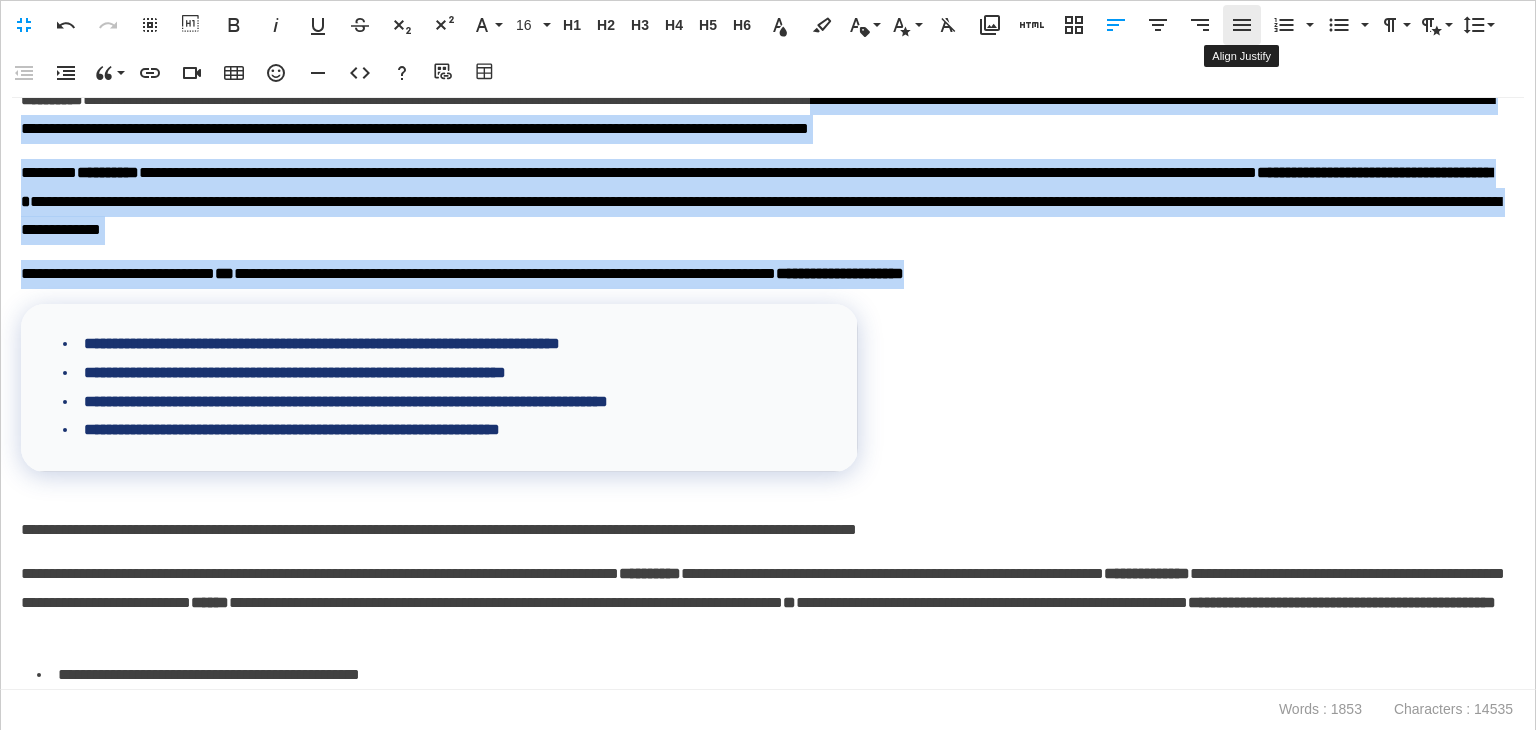 click 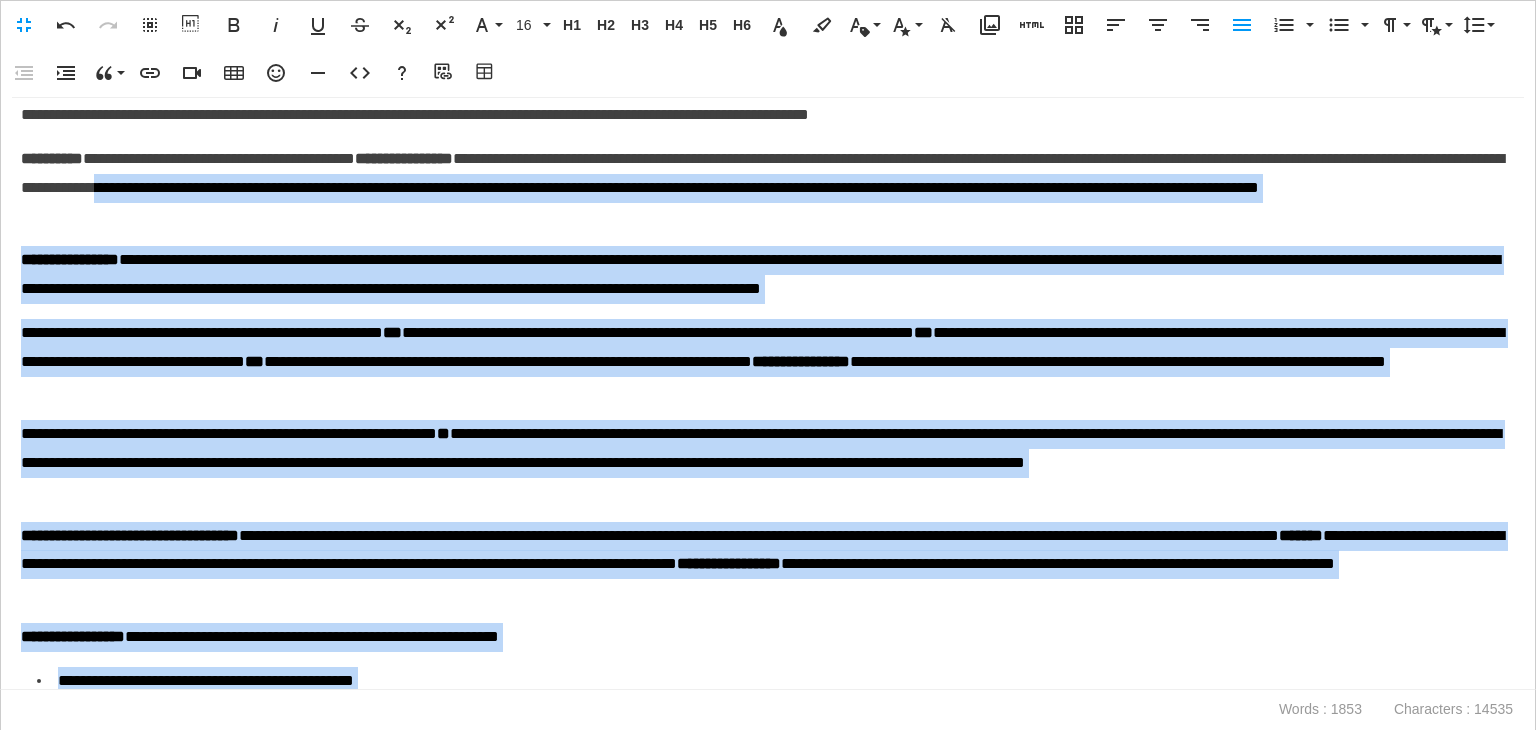 scroll, scrollTop: 1899, scrollLeft: 0, axis: vertical 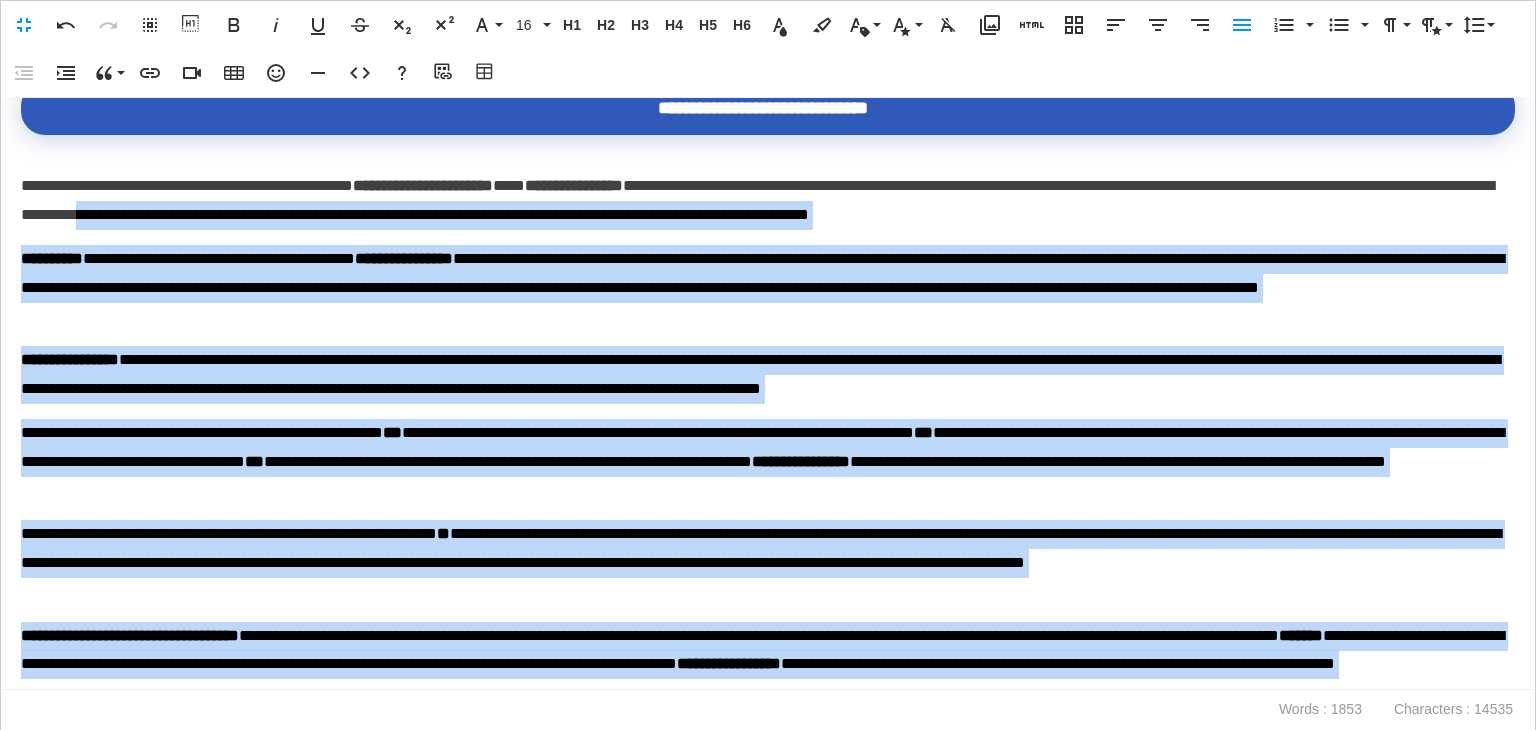drag, startPoint x: 544, startPoint y: 441, endPoint x: 450, endPoint y: 314, distance: 158.00316 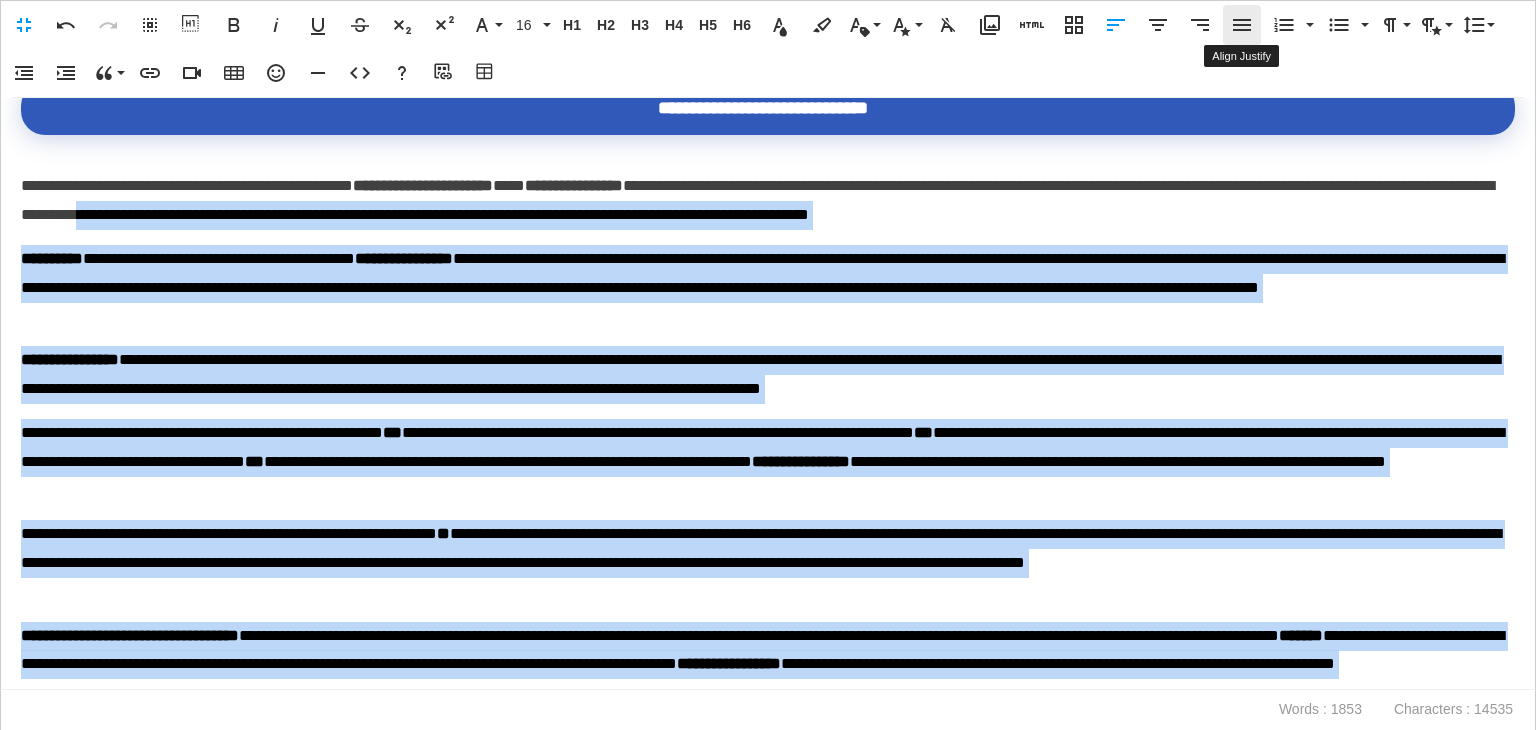 click 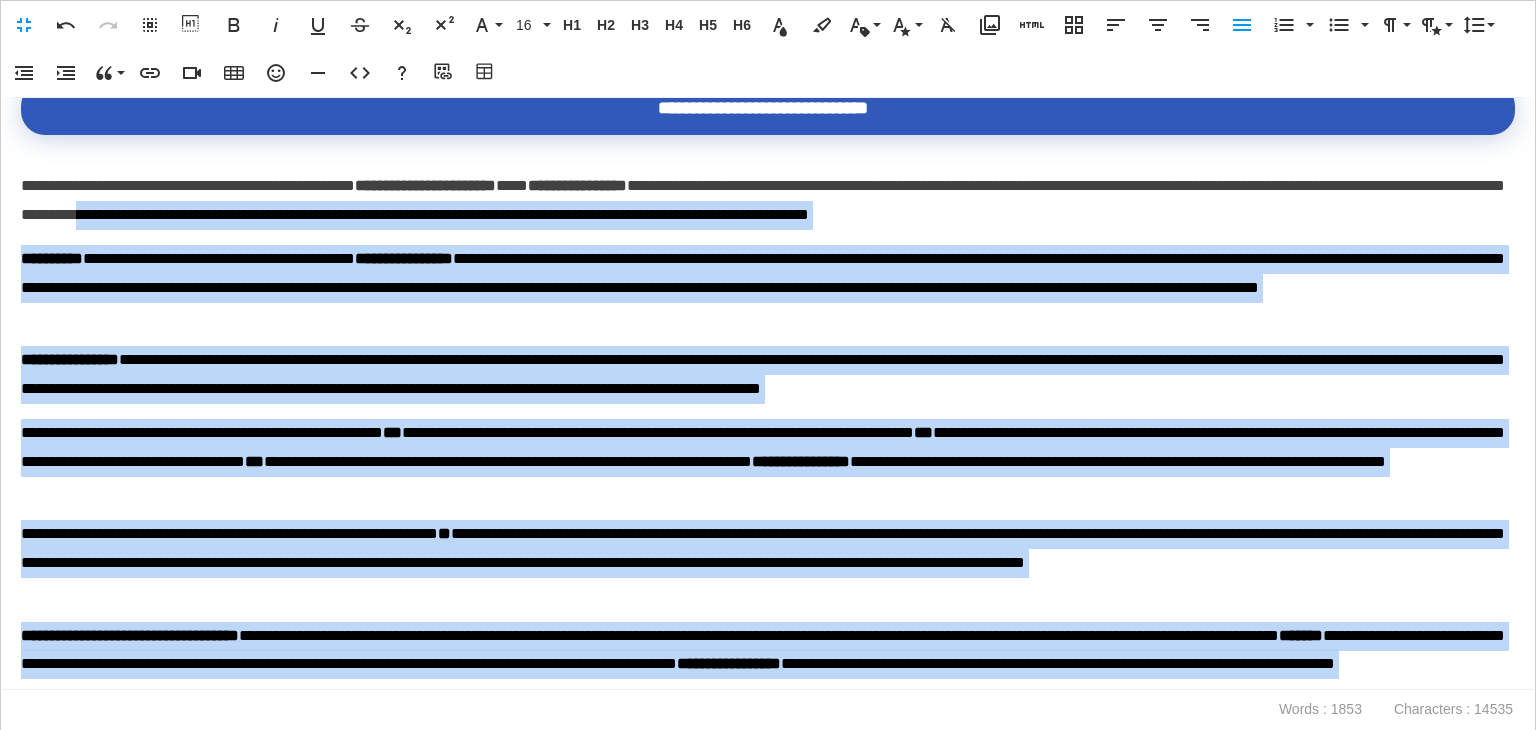 scroll, scrollTop: 2099, scrollLeft: 0, axis: vertical 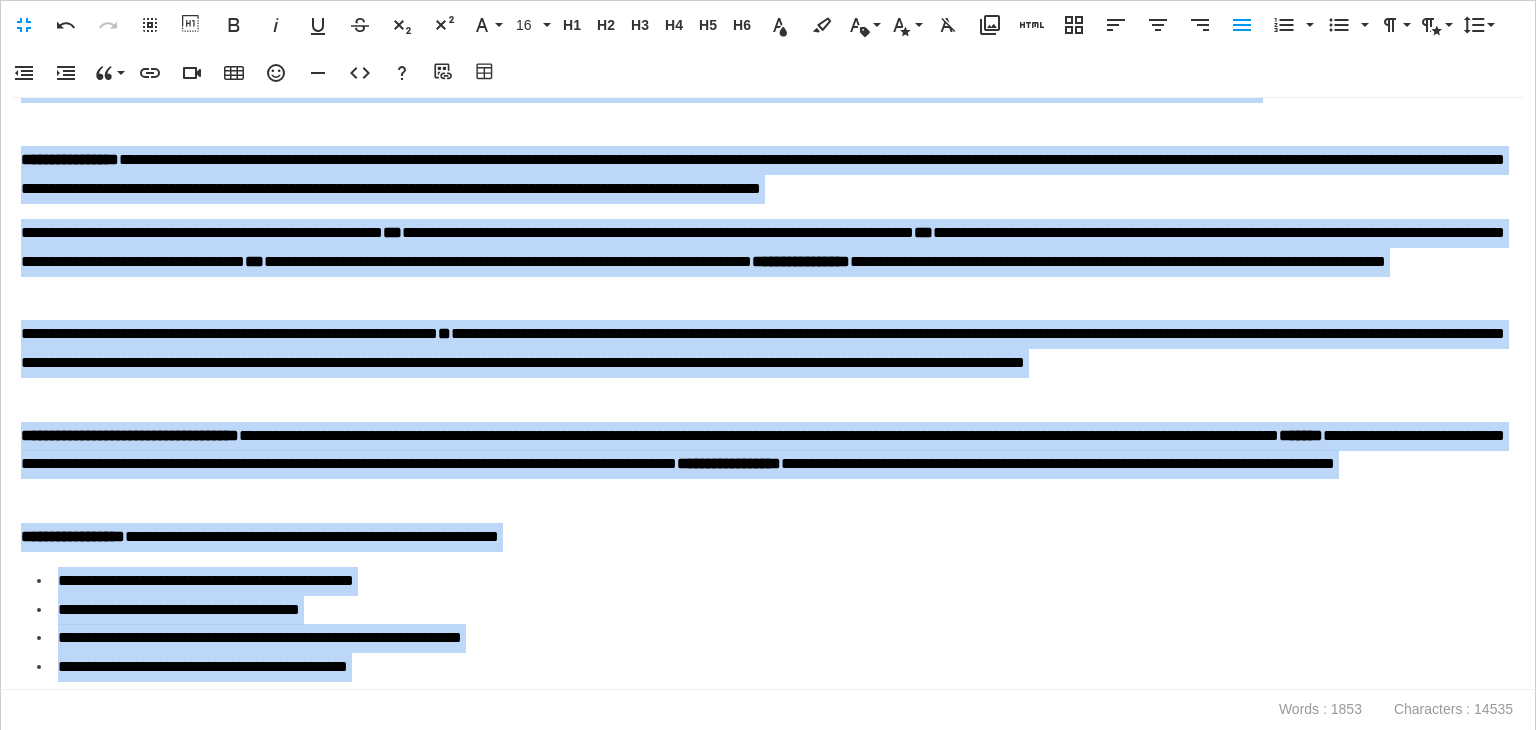 click on "**********" at bounding box center [763, 363] 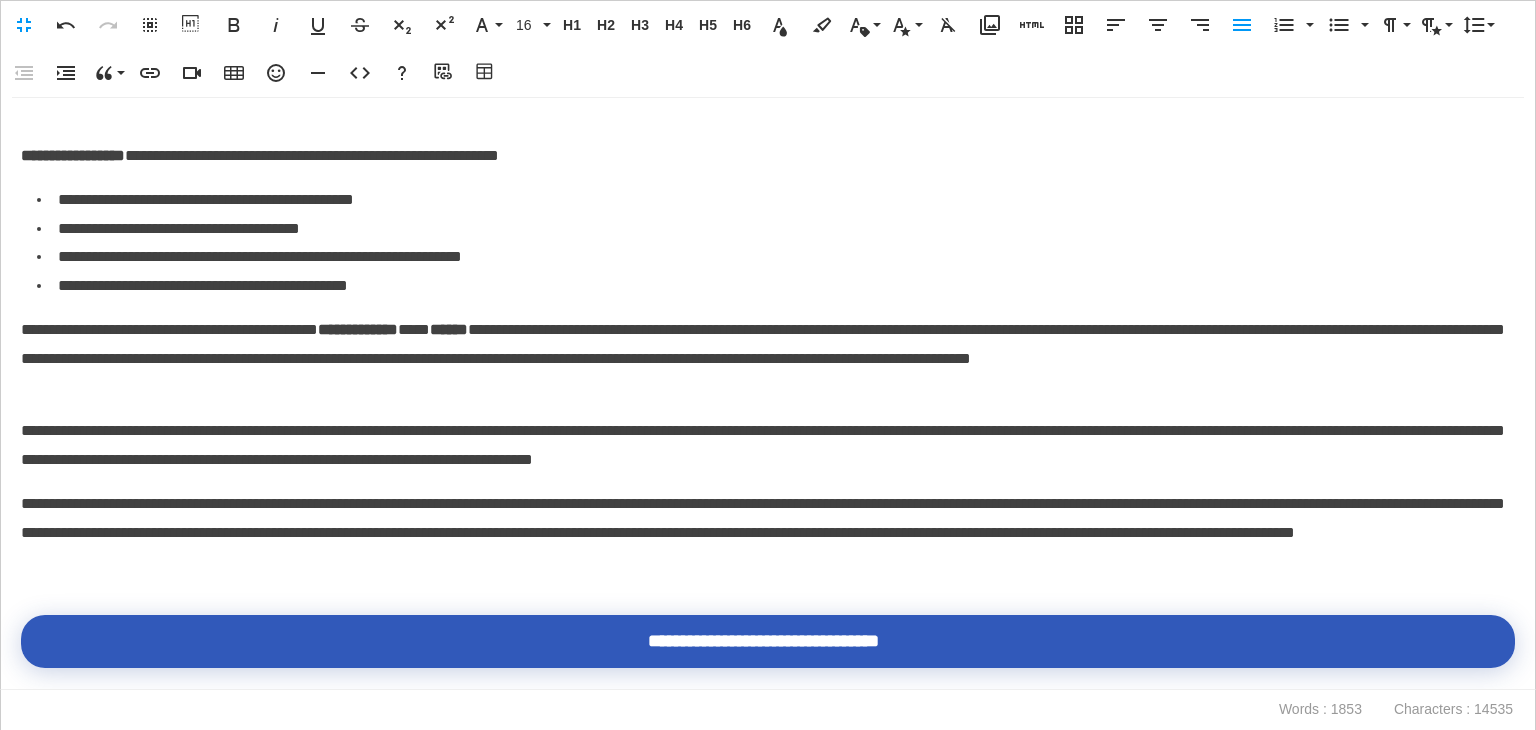 scroll, scrollTop: 2199, scrollLeft: 0, axis: vertical 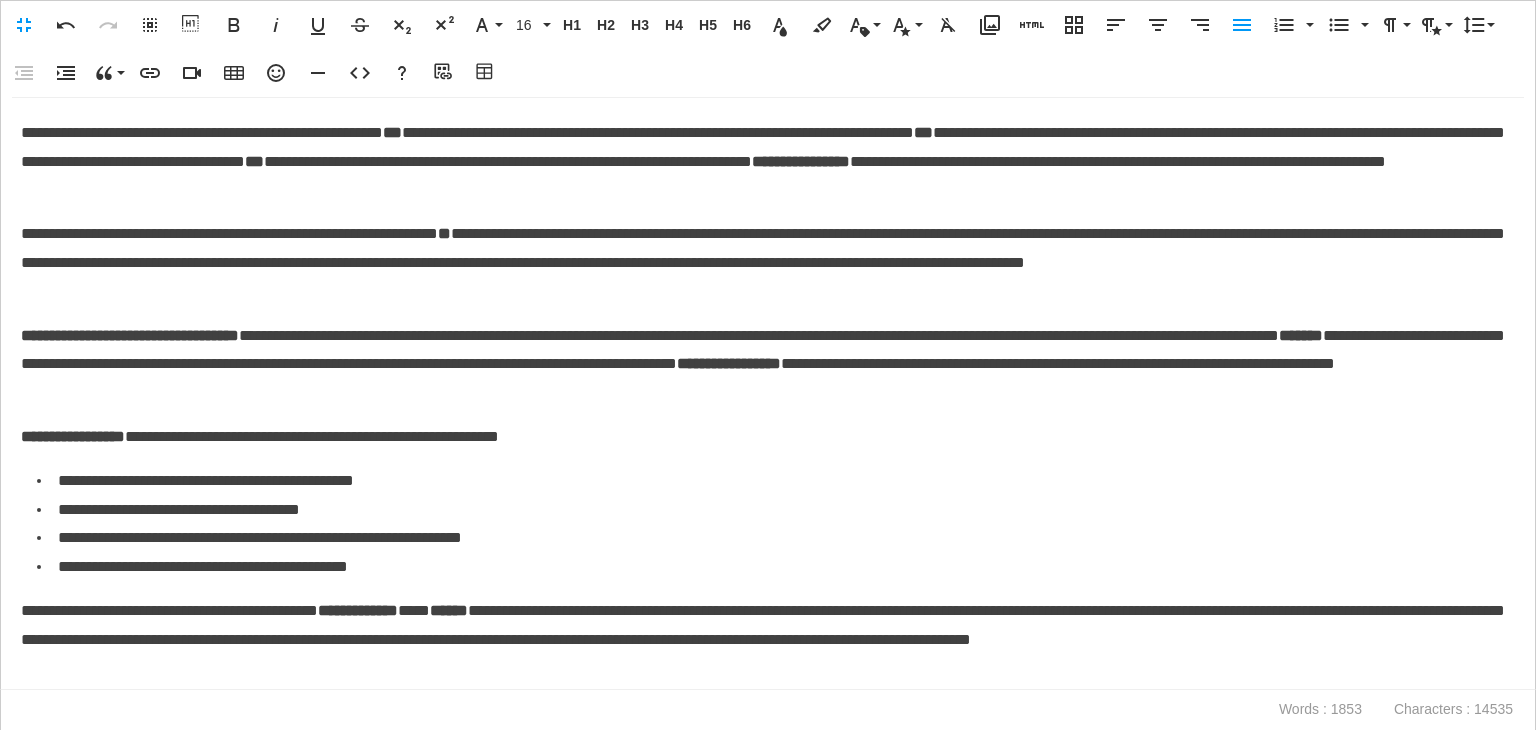 click on "**********" at bounding box center [768, 394] 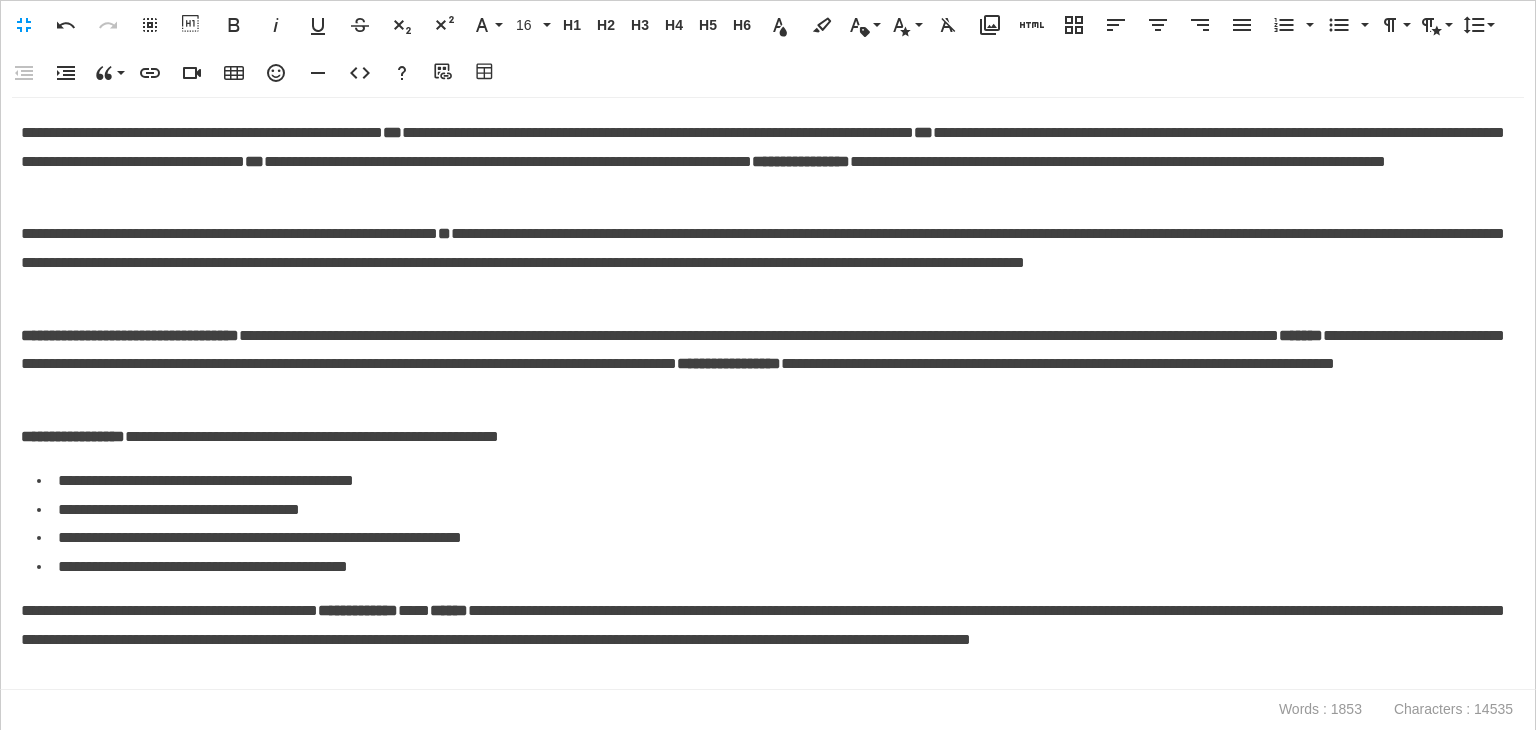 click on "**********" at bounding box center [130, 335] 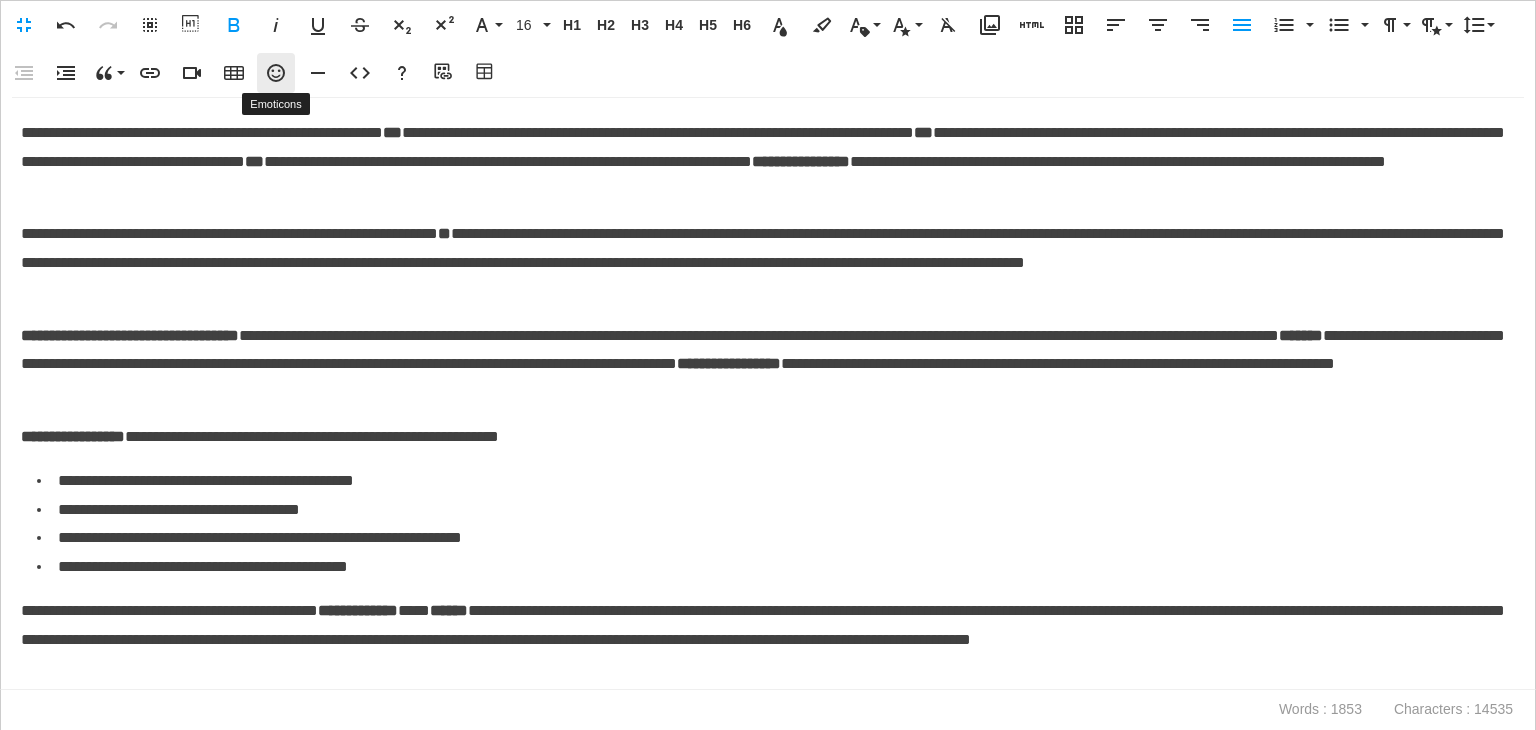 click 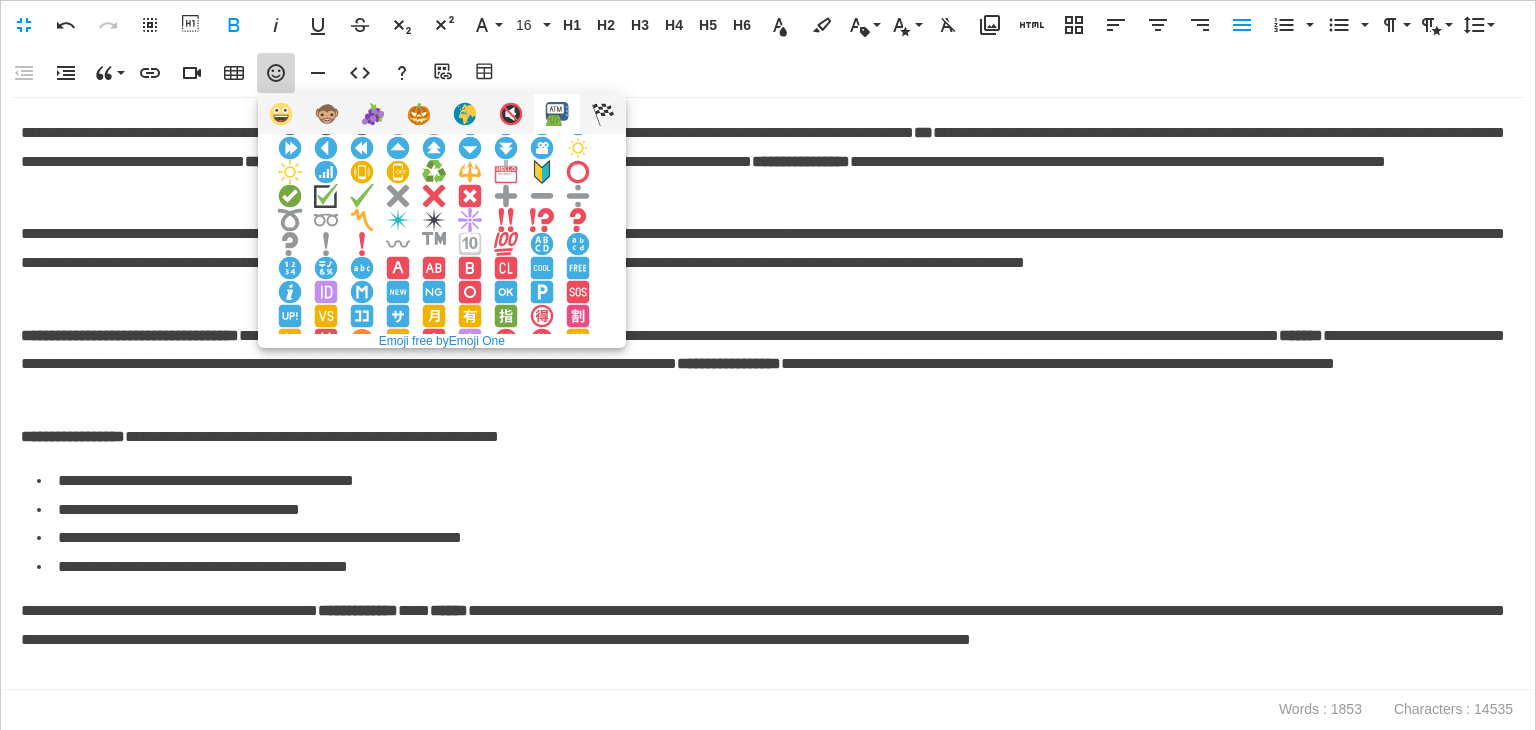 scroll, scrollTop: 200, scrollLeft: 0, axis: vertical 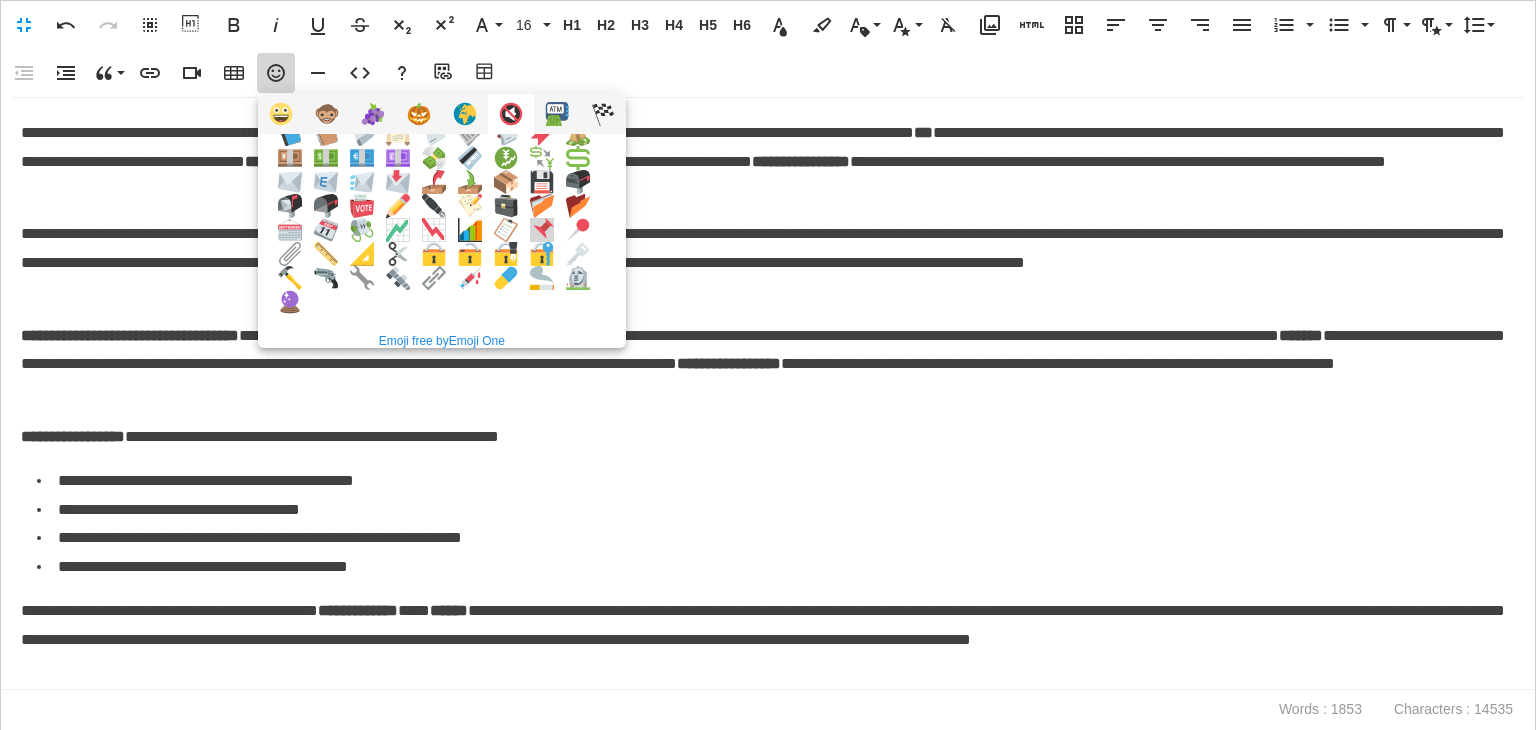 click at bounding box center (542, 230) 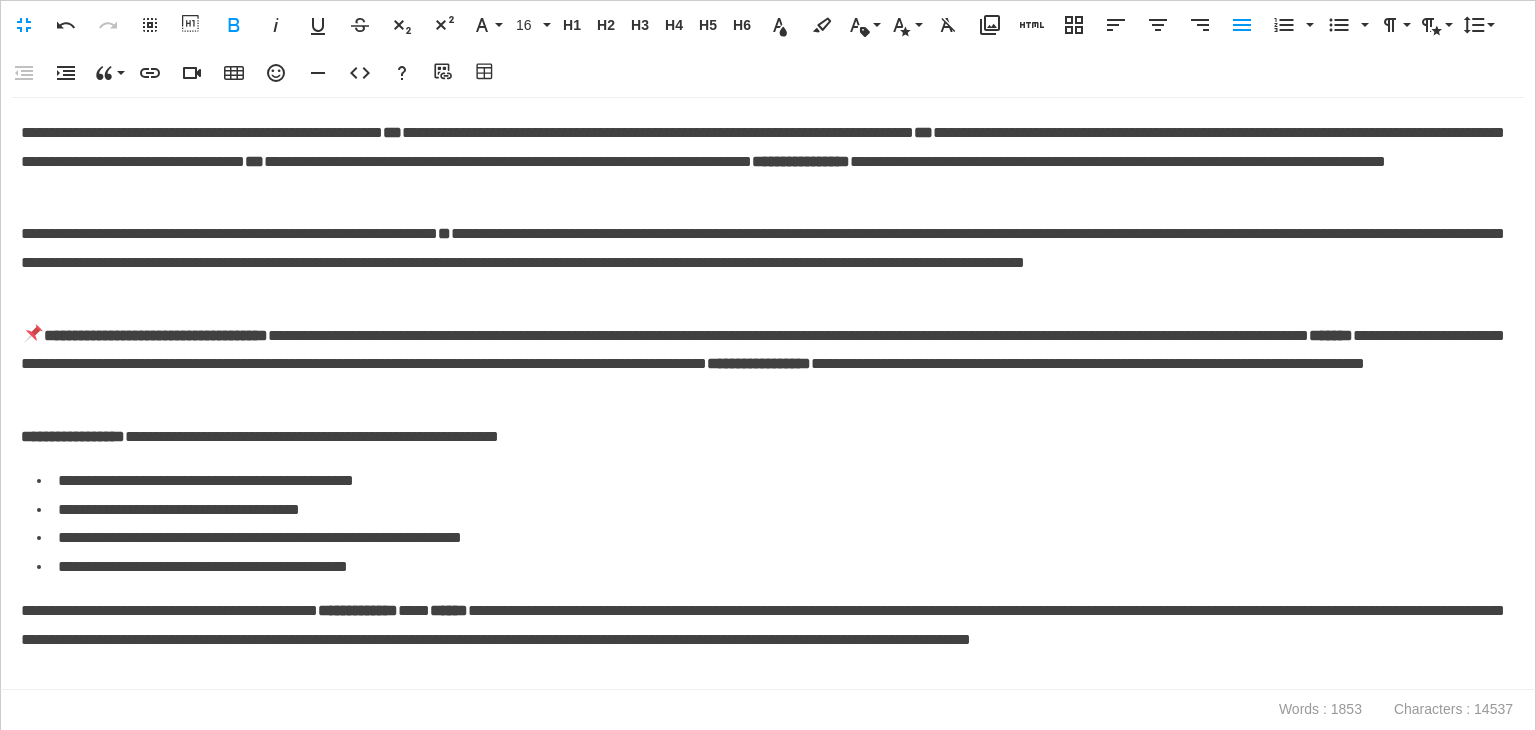 type 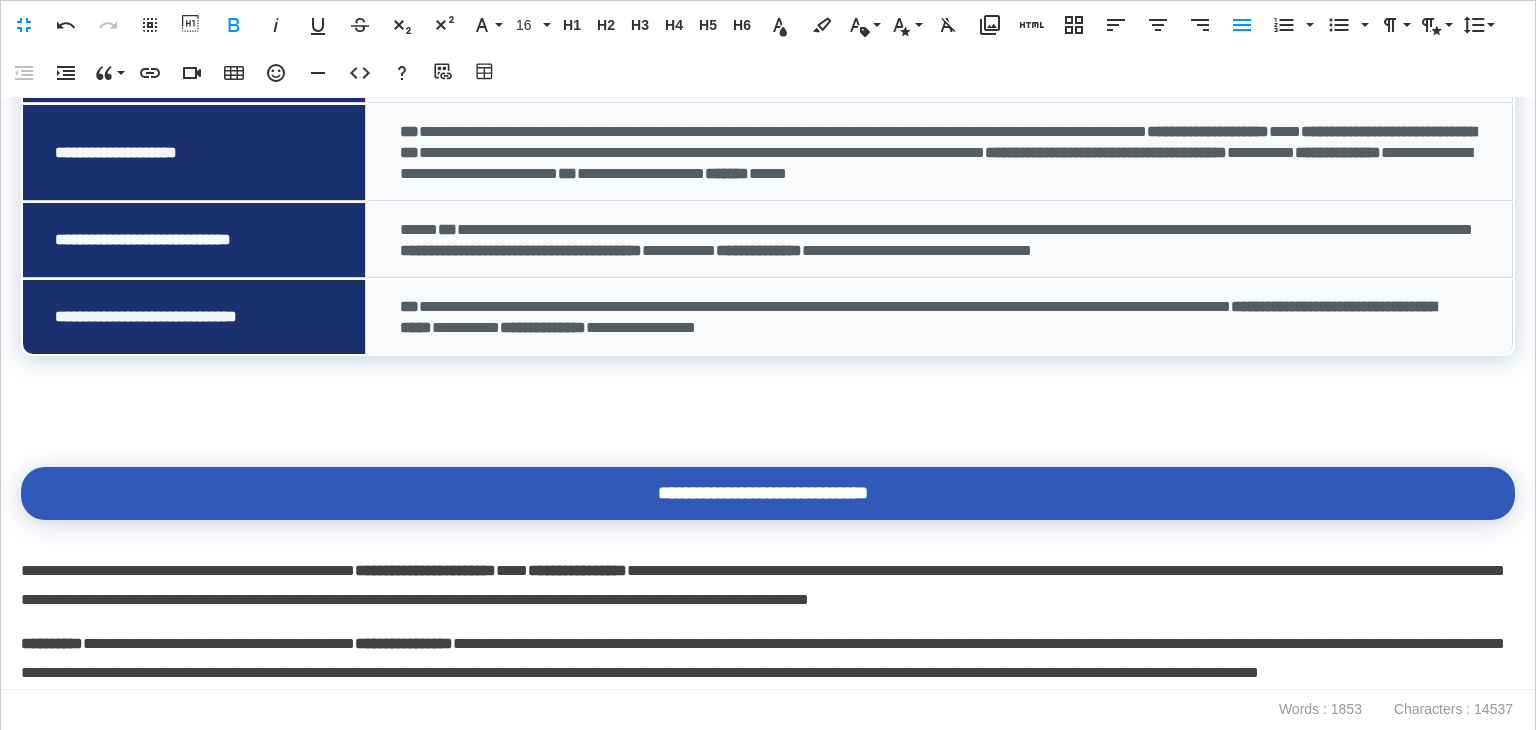 scroll, scrollTop: 1499, scrollLeft: 0, axis: vertical 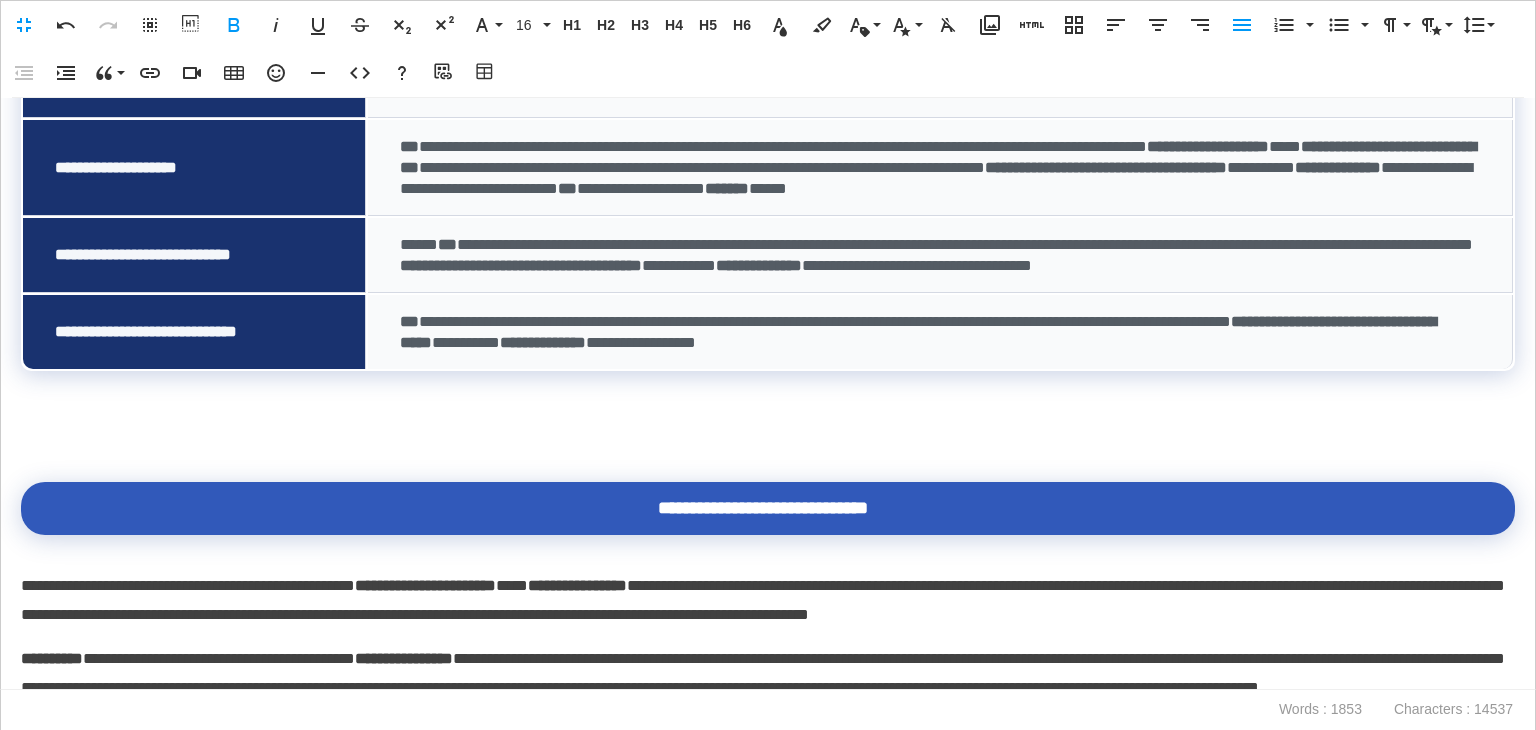 click at bounding box center [768, 429] 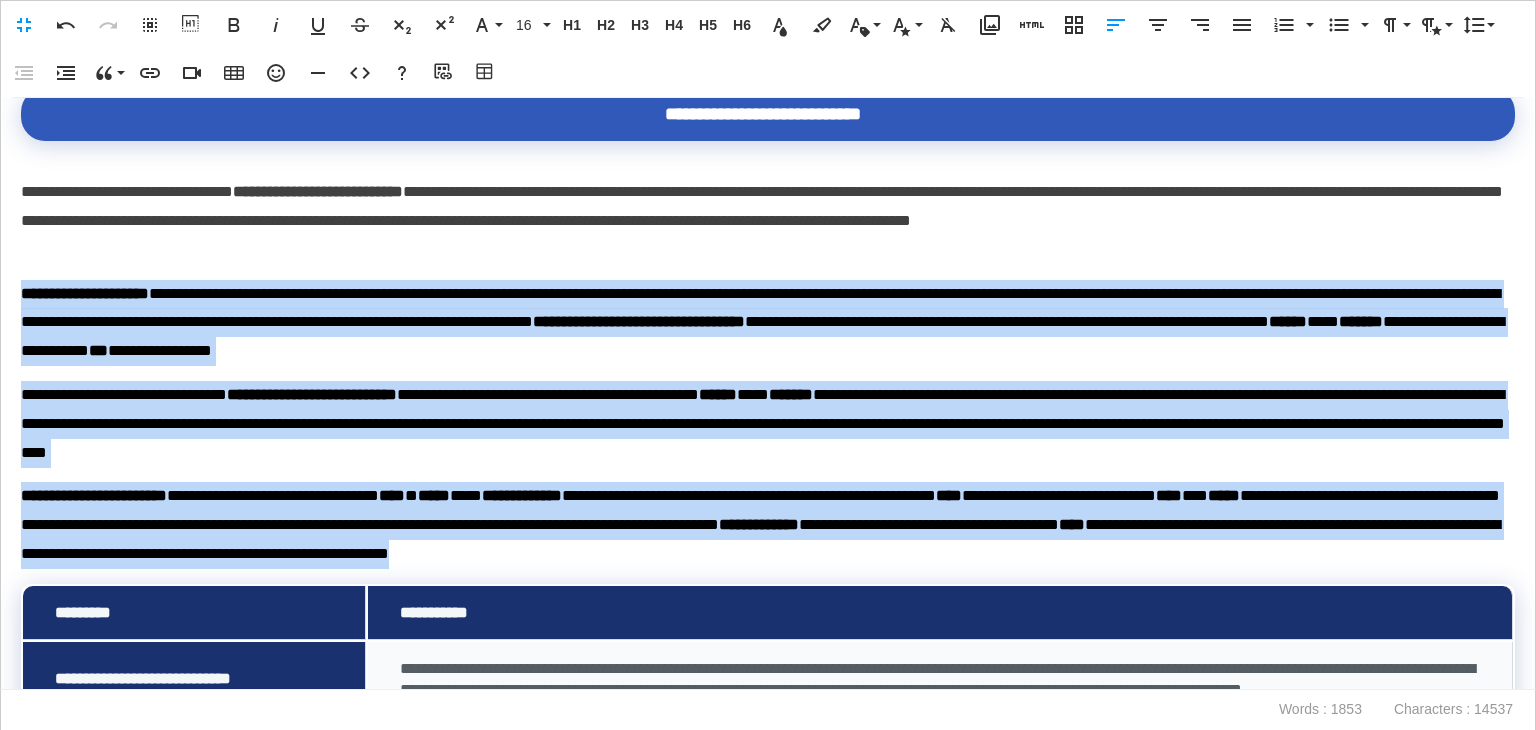 scroll, scrollTop: 699, scrollLeft: 0, axis: vertical 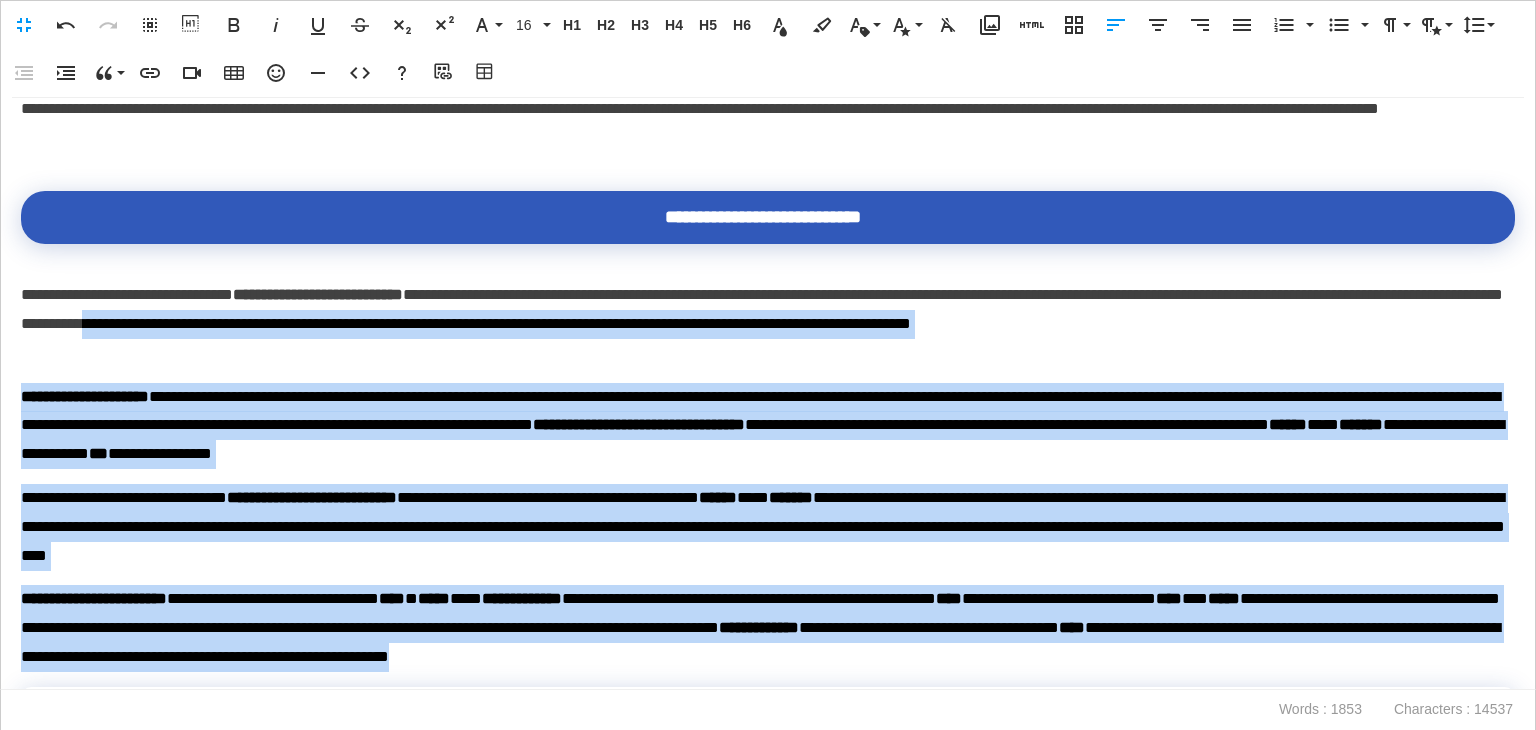 drag, startPoint x: 1233, startPoint y: 453, endPoint x: 523, endPoint y: 314, distance: 723.4784 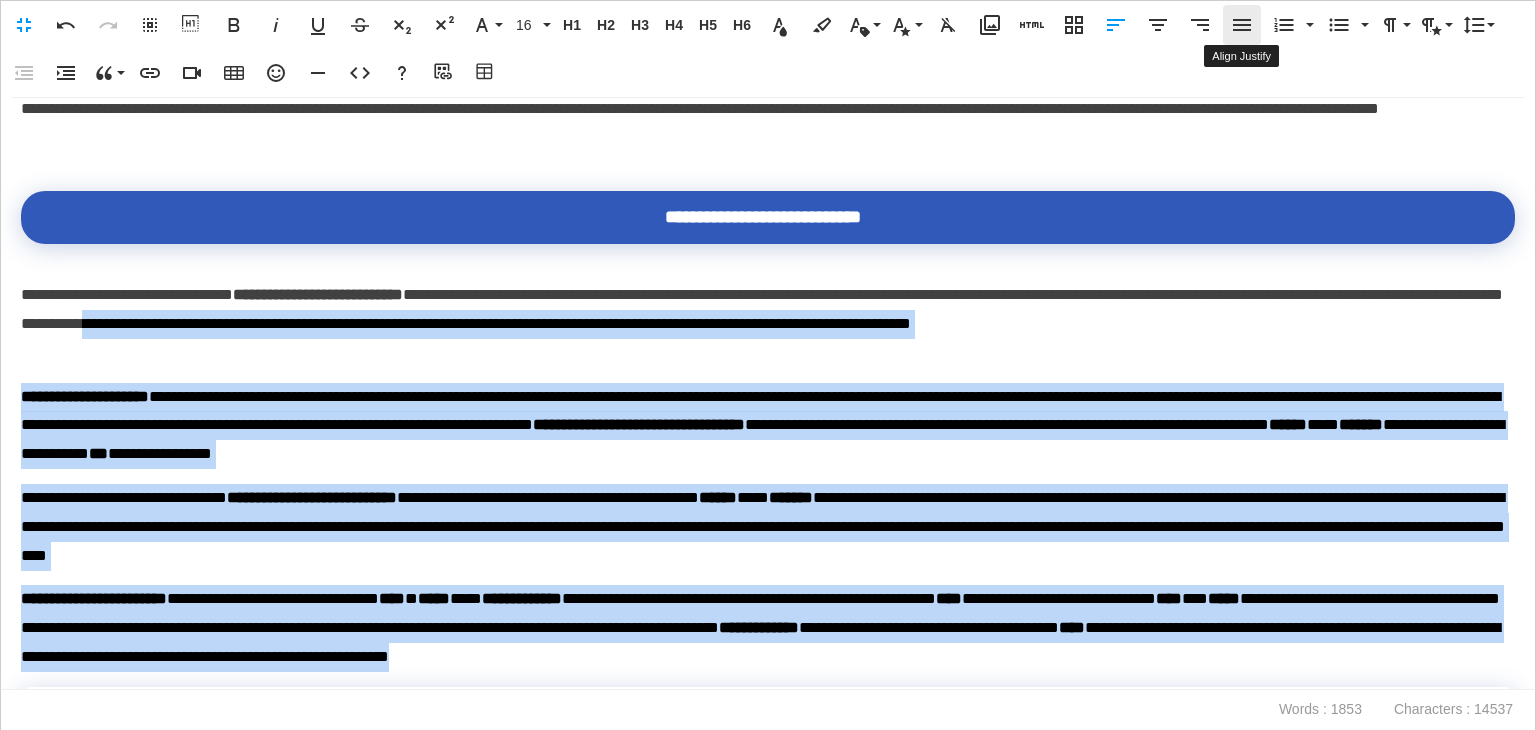 click on "Align Justify" at bounding box center (1242, 25) 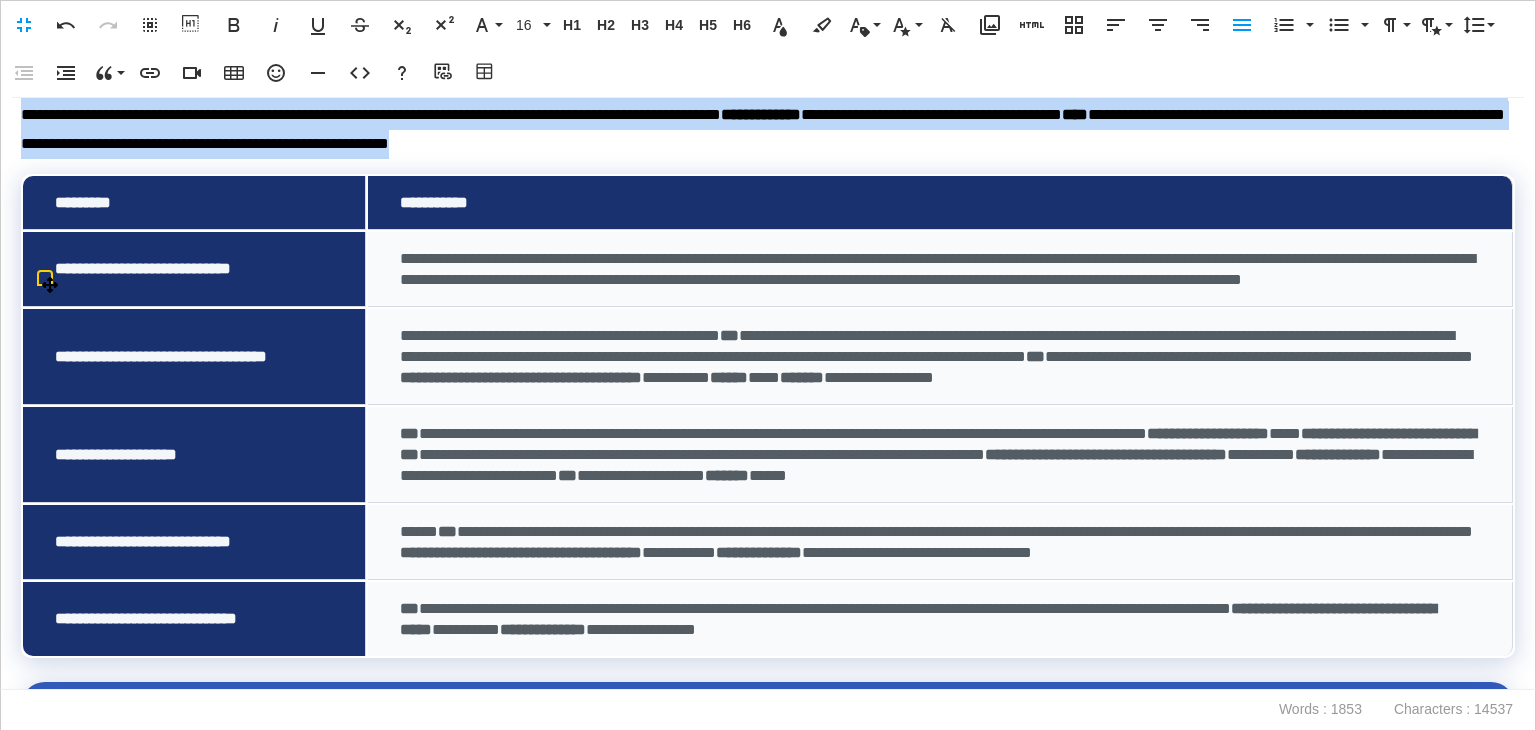 scroll, scrollTop: 1299, scrollLeft: 0, axis: vertical 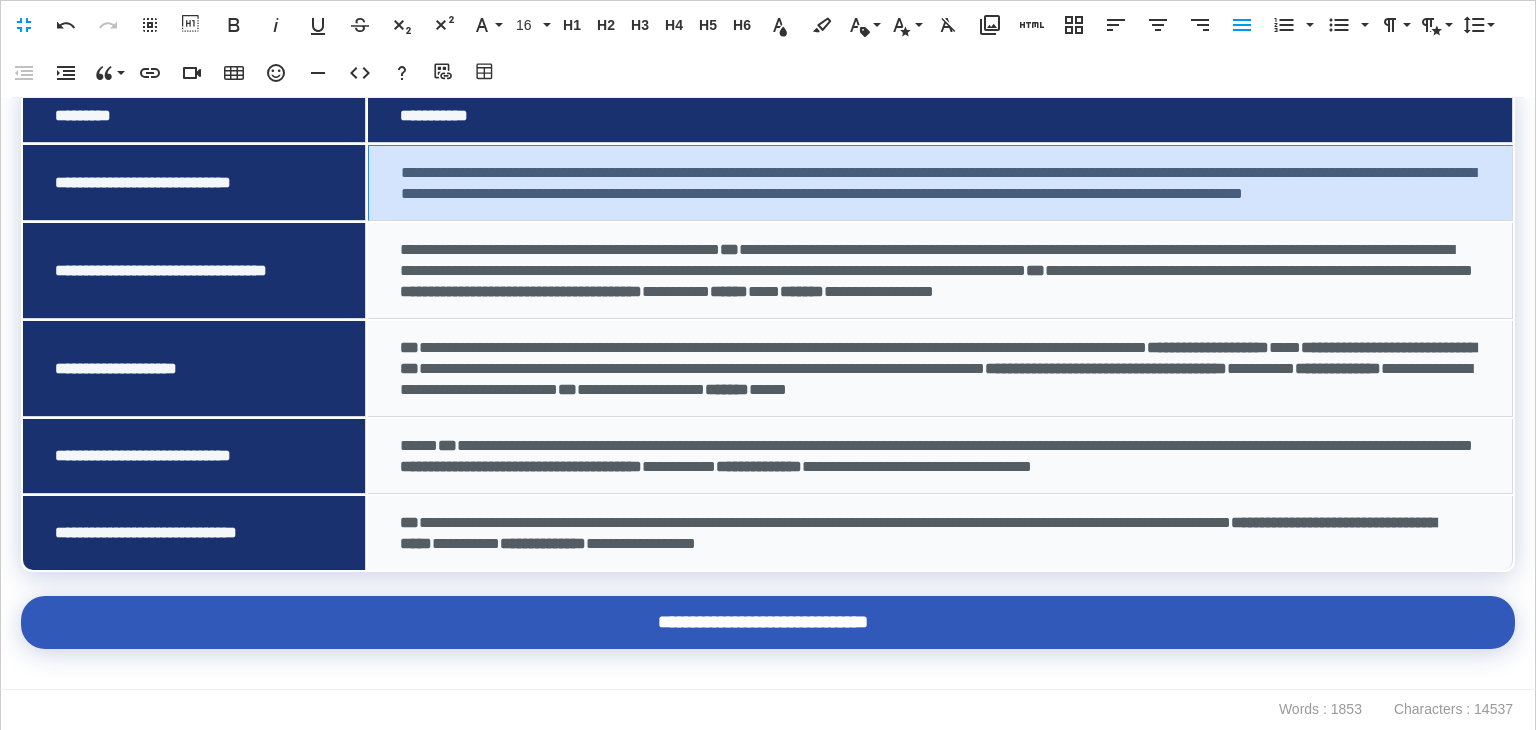 click on "**********" at bounding box center [940, 183] 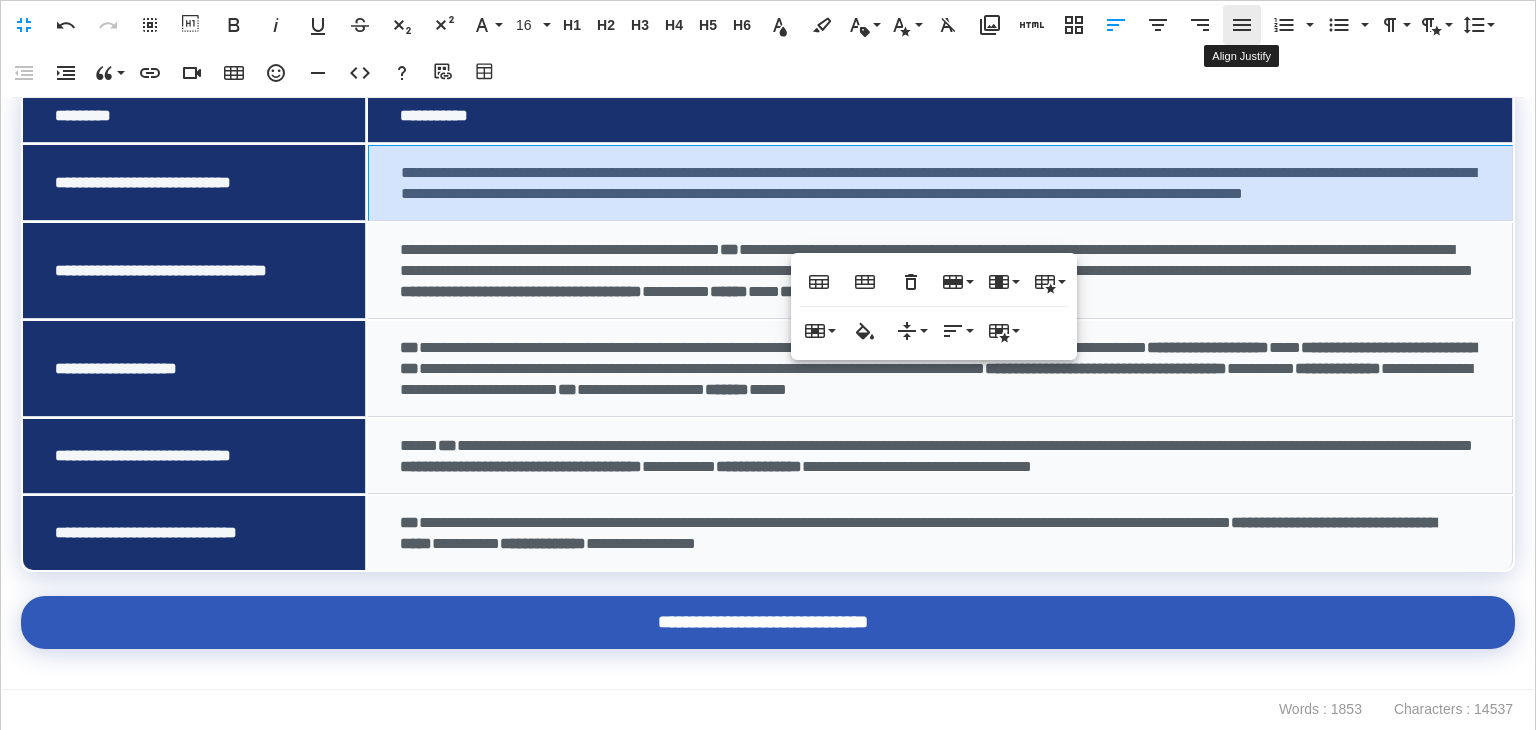 click 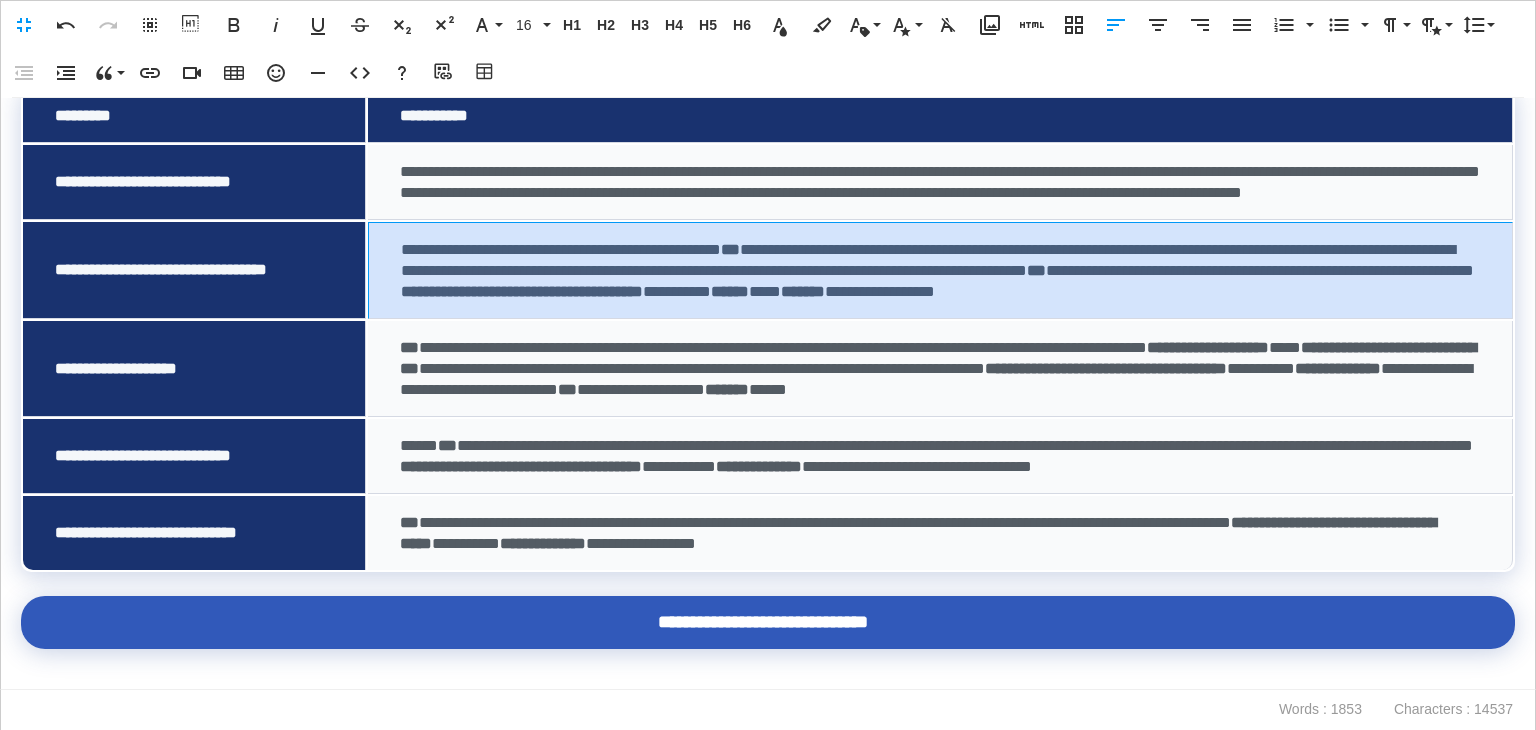 click on "**********" at bounding box center [940, 270] 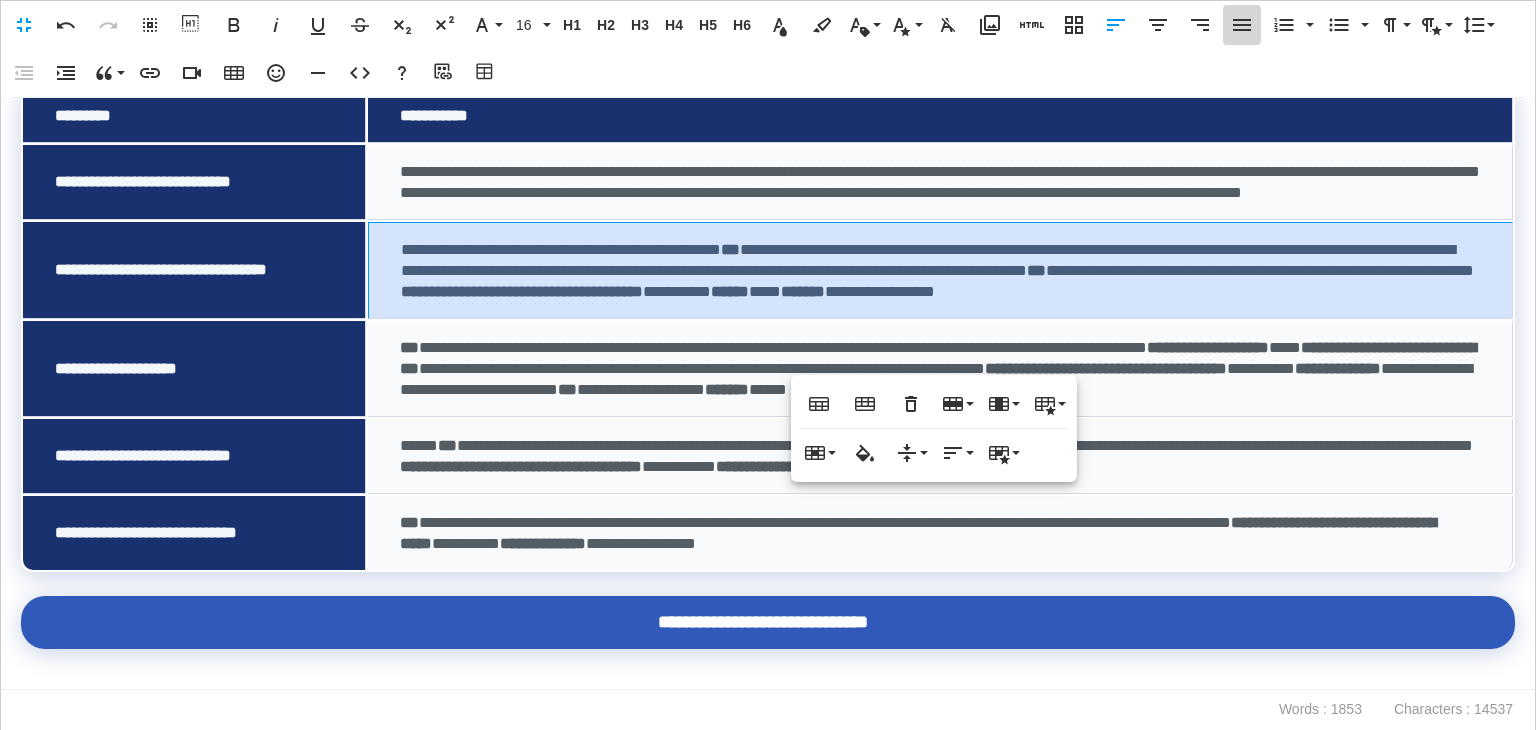 click 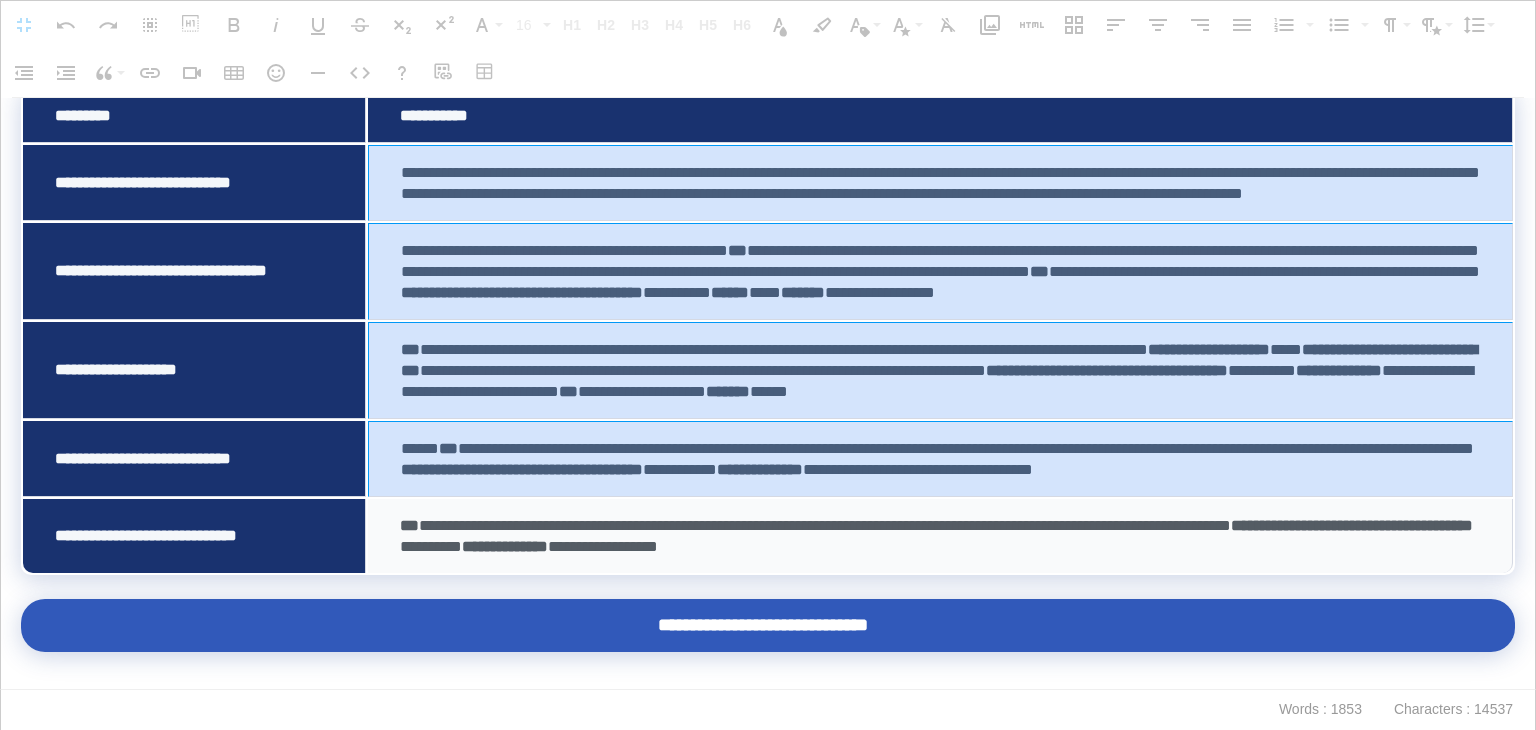 drag, startPoint x: 1049, startPoint y: 180, endPoint x: 1044, endPoint y: 610, distance: 430.02908 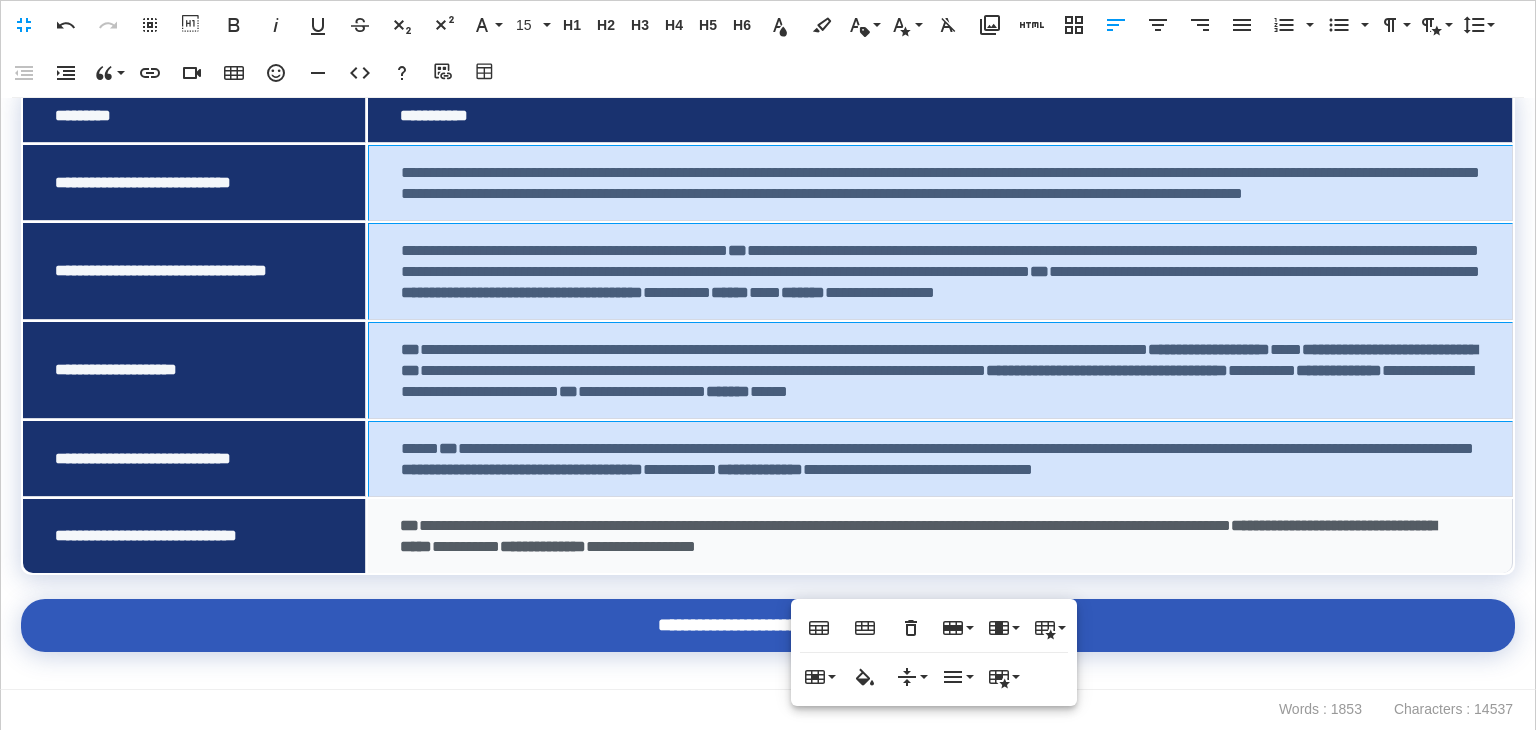 click on "**********" at bounding box center [940, 183] 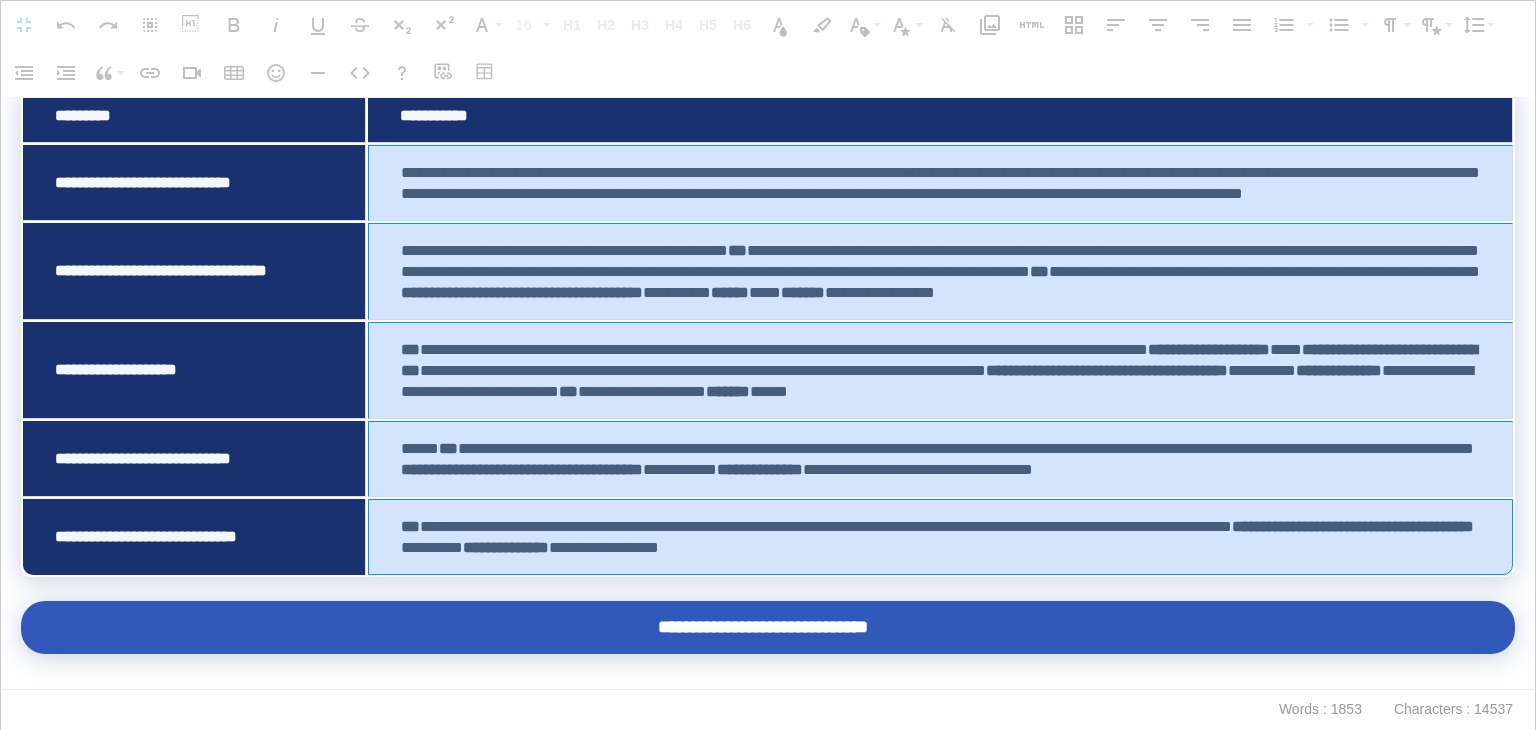 drag, startPoint x: 1208, startPoint y: 595, endPoint x: 1211, endPoint y: 623, distance: 28.160255 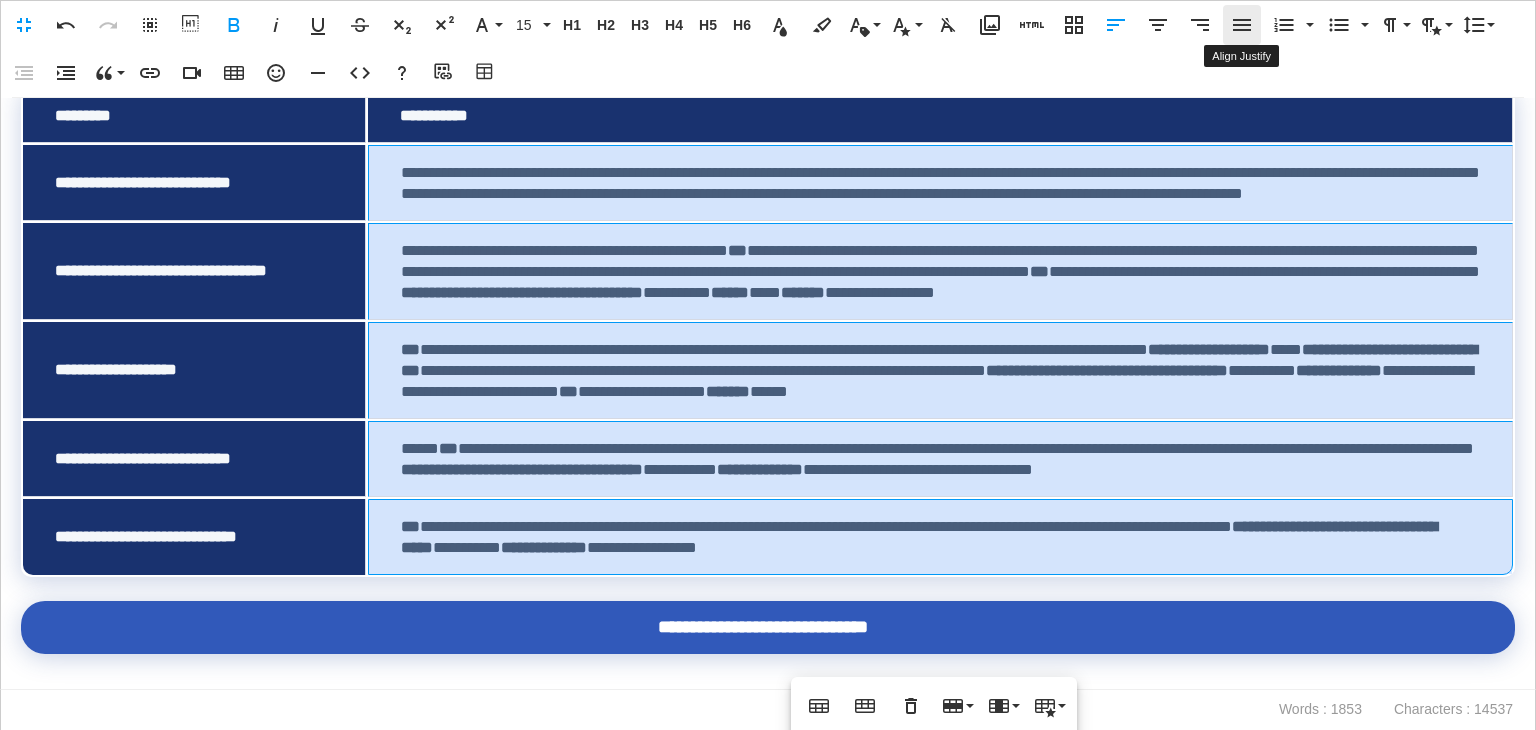 click 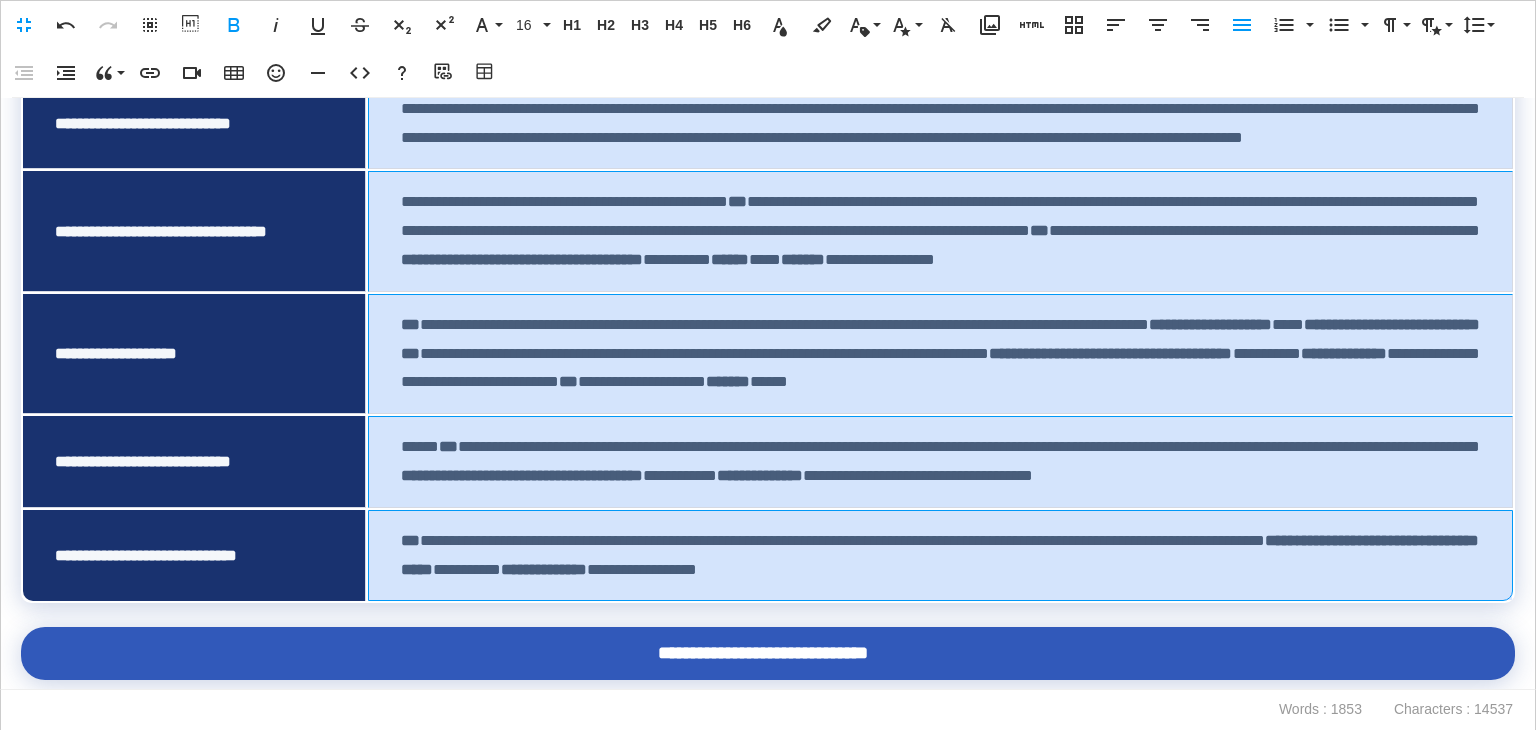 scroll, scrollTop: 1399, scrollLeft: 0, axis: vertical 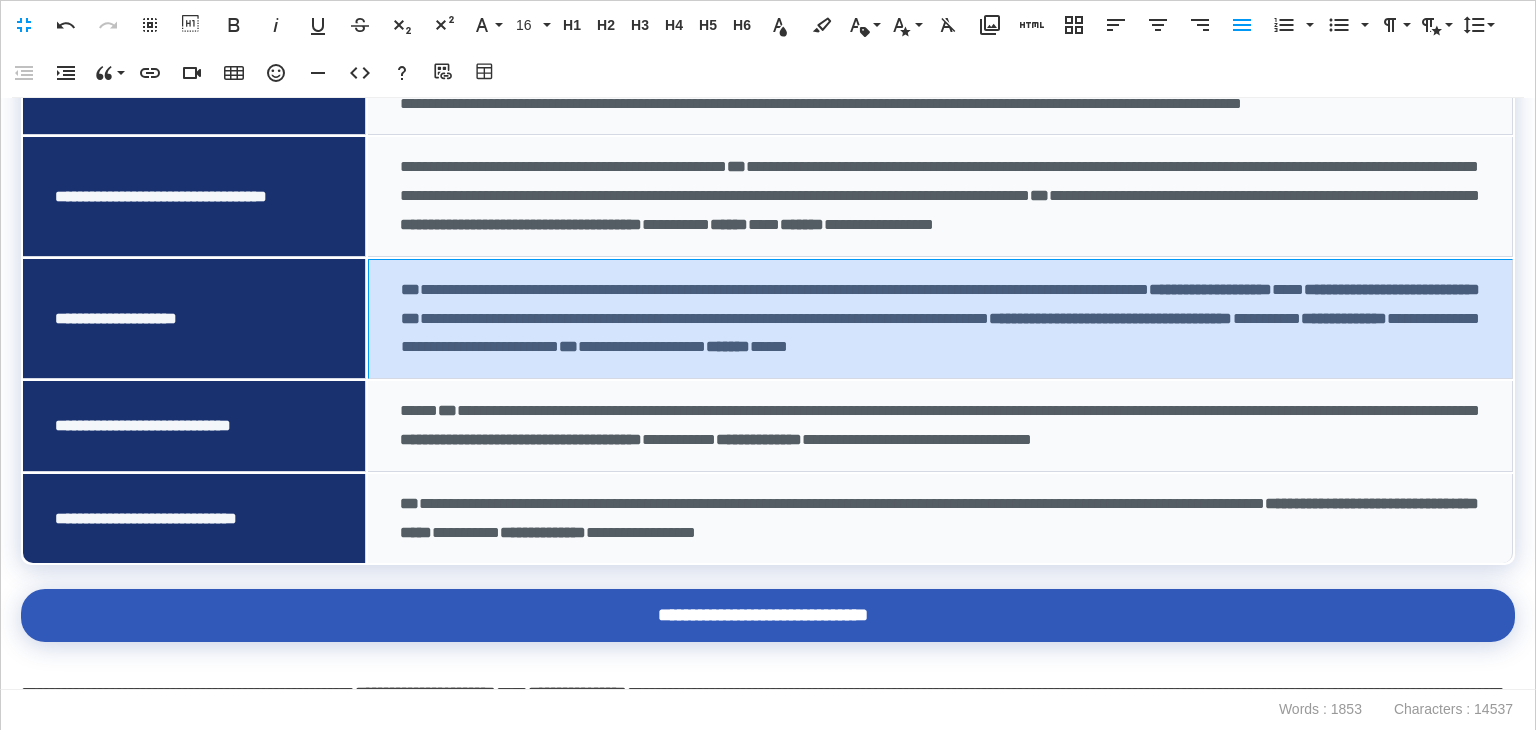 click on "**********" at bounding box center [940, 319] 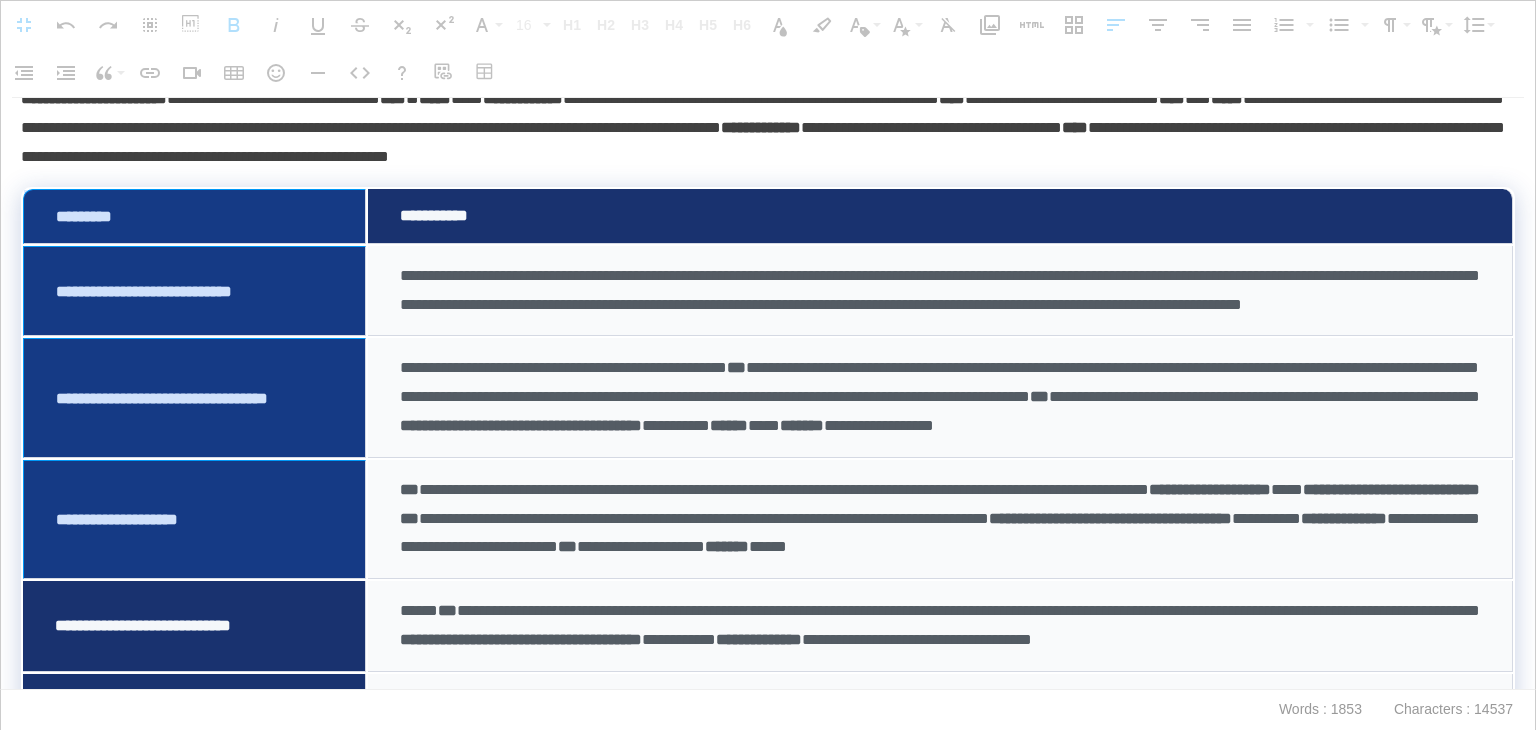 scroll, scrollTop: 1499, scrollLeft: 0, axis: vertical 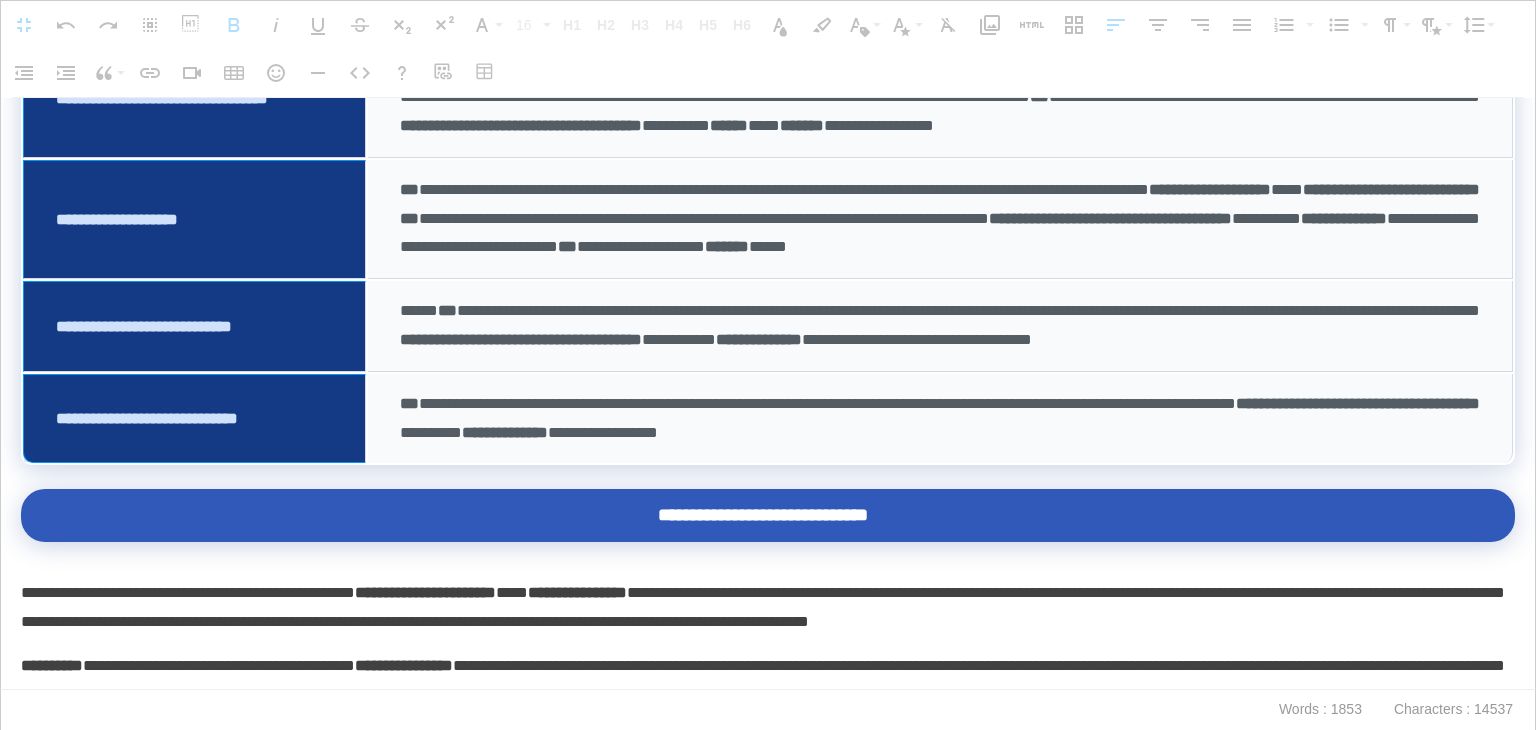 drag, startPoint x: 205, startPoint y: 221, endPoint x: 241, endPoint y: 509, distance: 290.24127 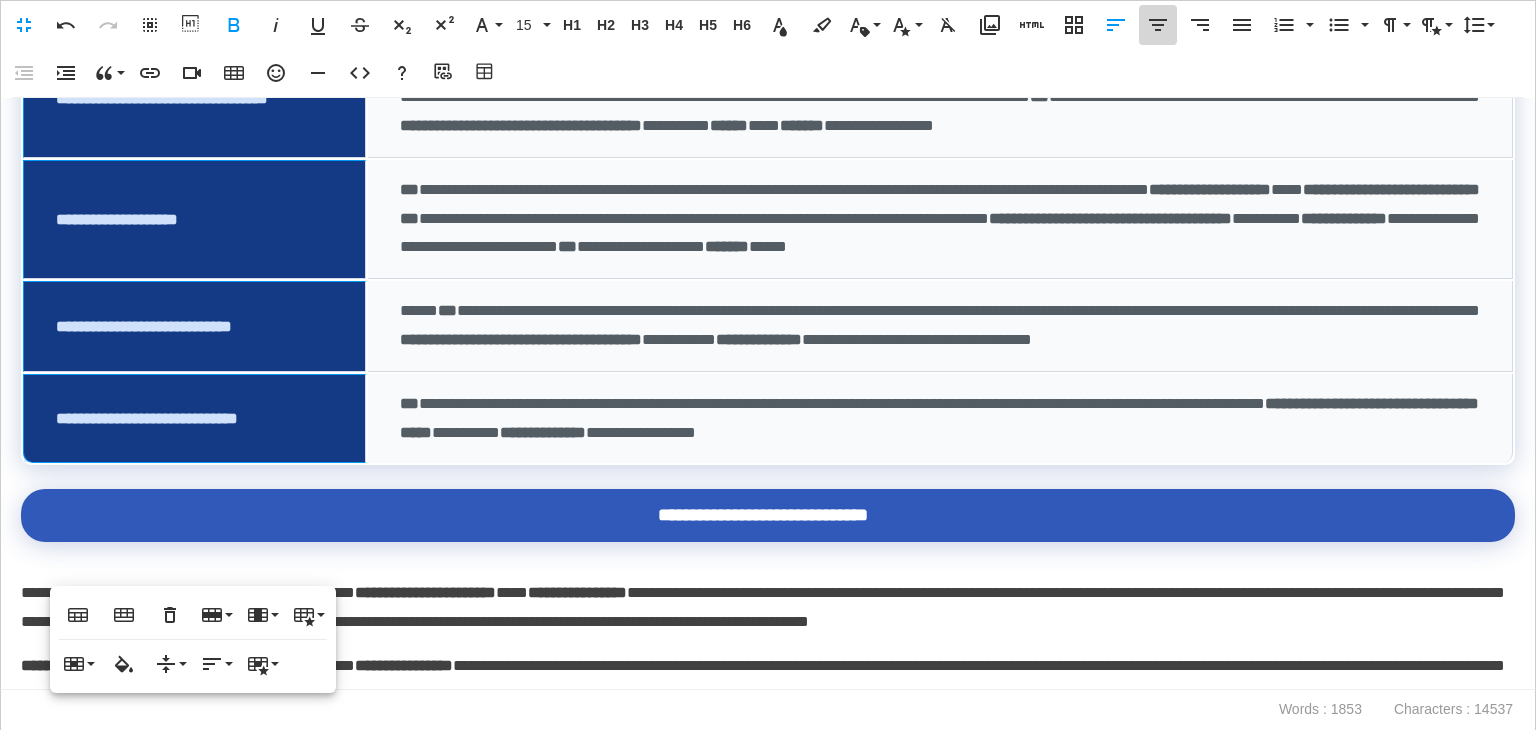 click 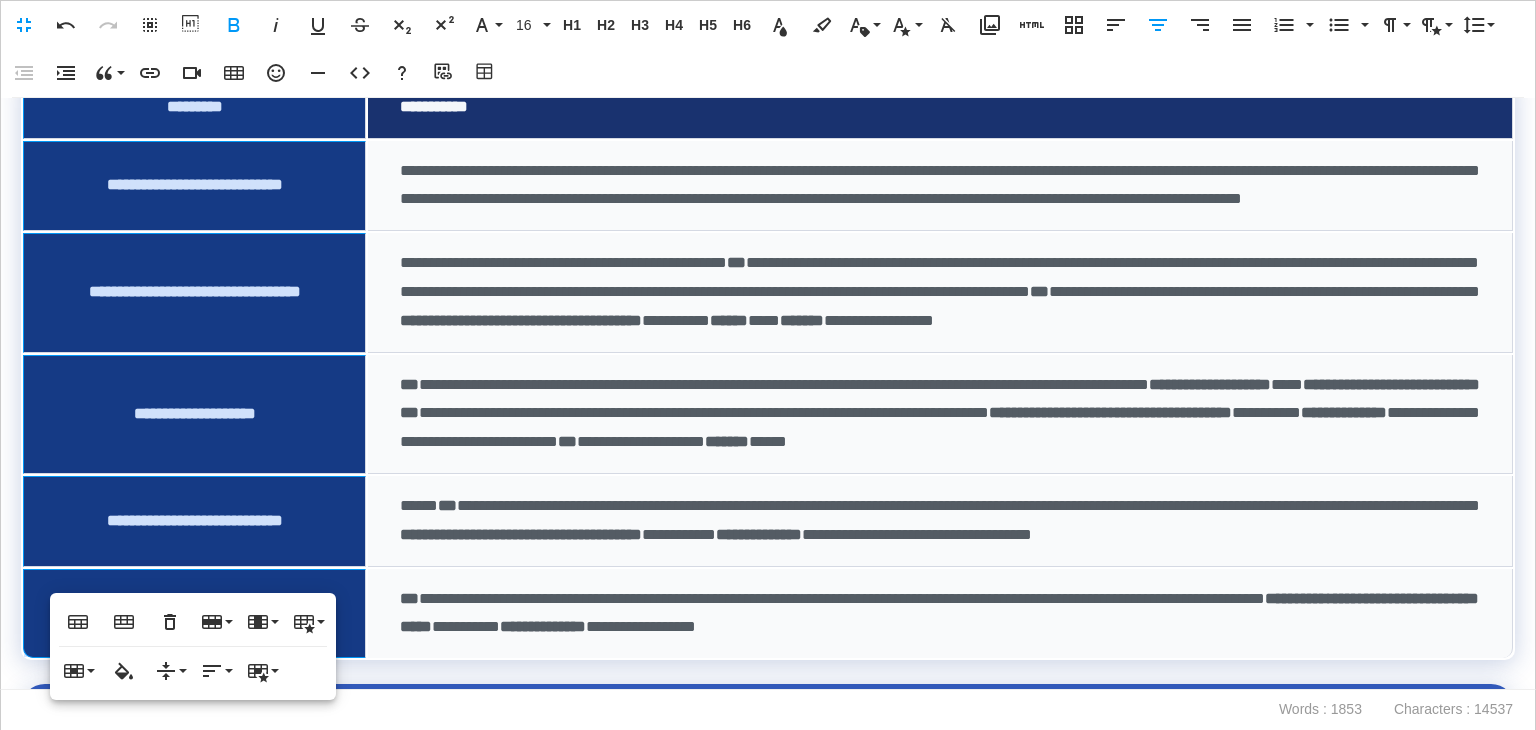scroll, scrollTop: 1099, scrollLeft: 0, axis: vertical 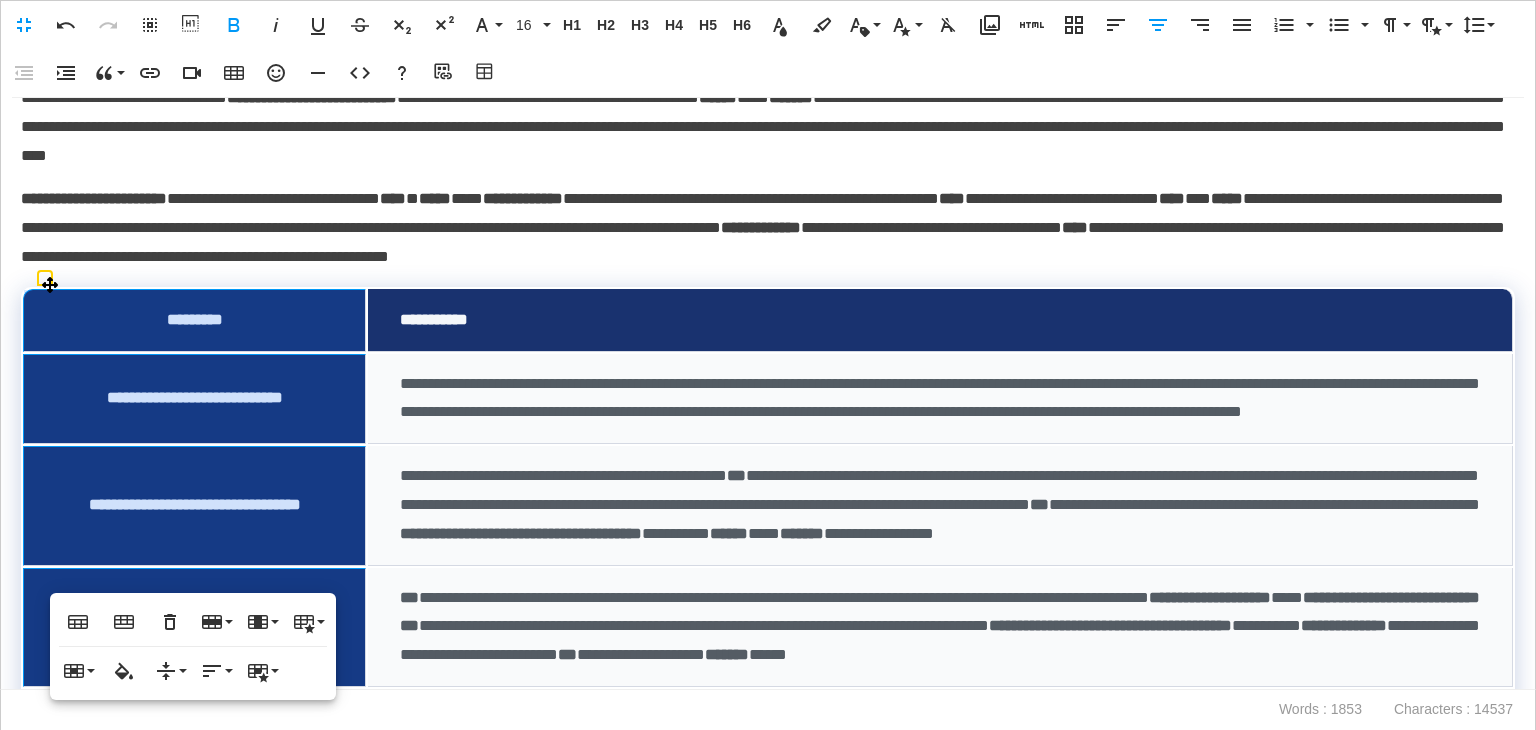 click on "*********" at bounding box center [194, 320] 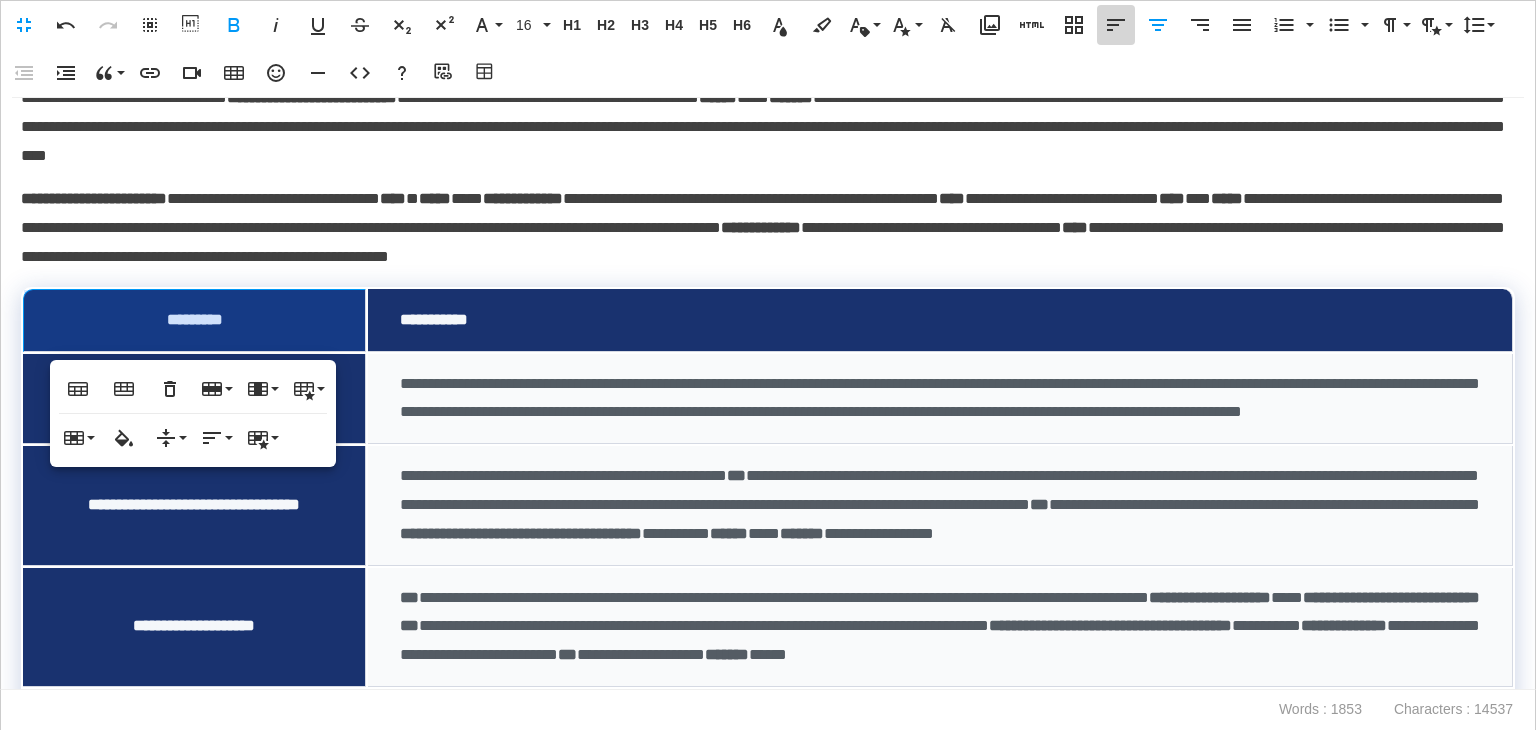 click 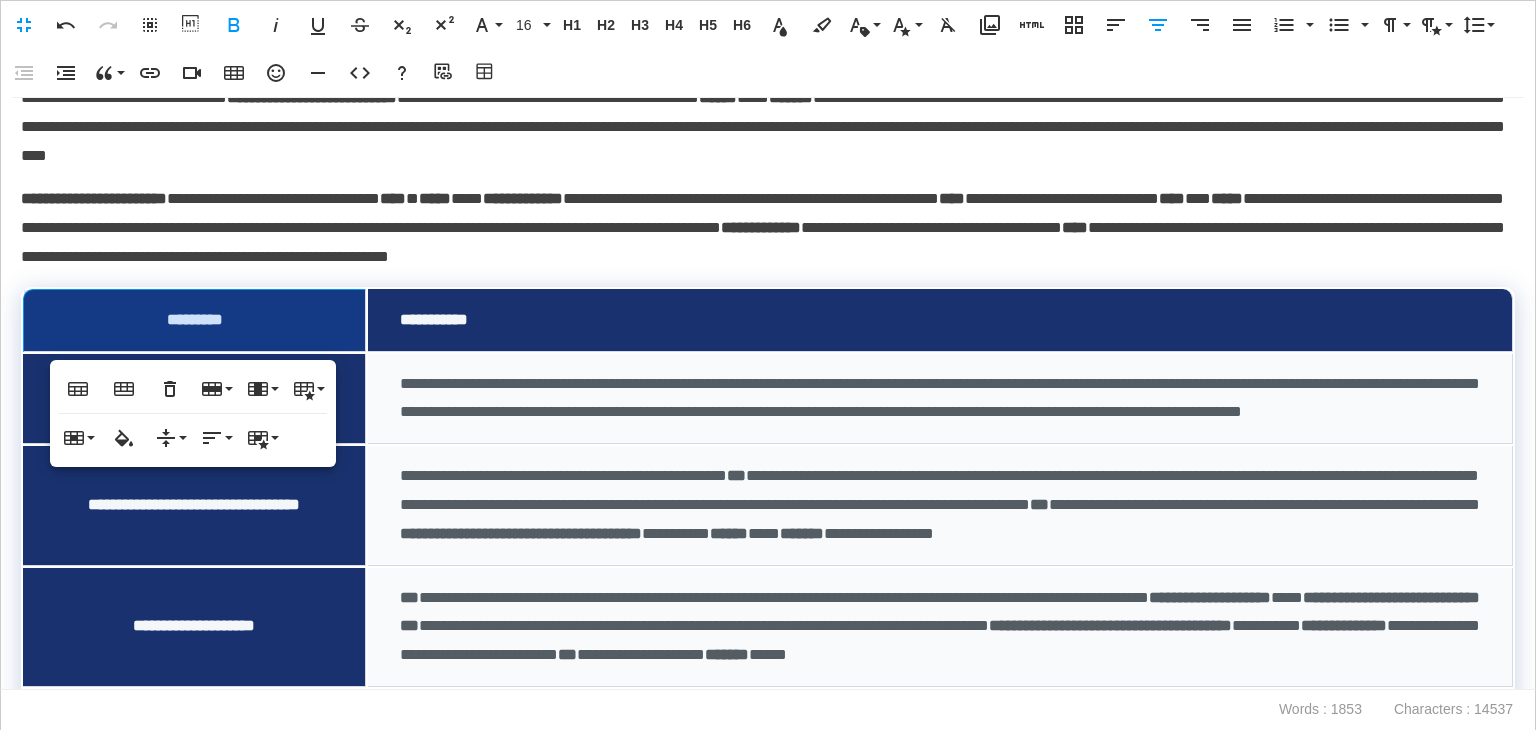 click on "**********" at bounding box center [763, 228] 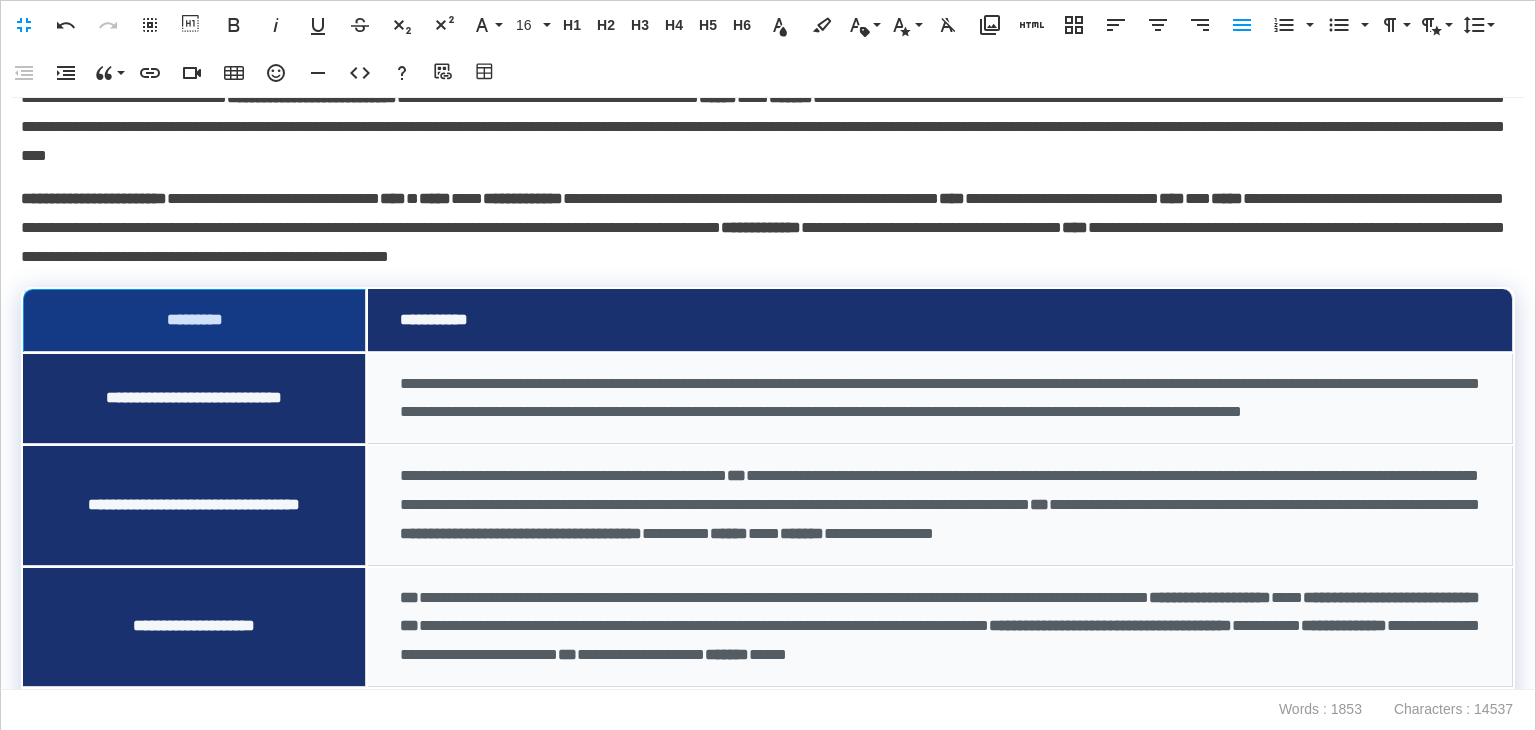 click on "*********" at bounding box center (194, 320) 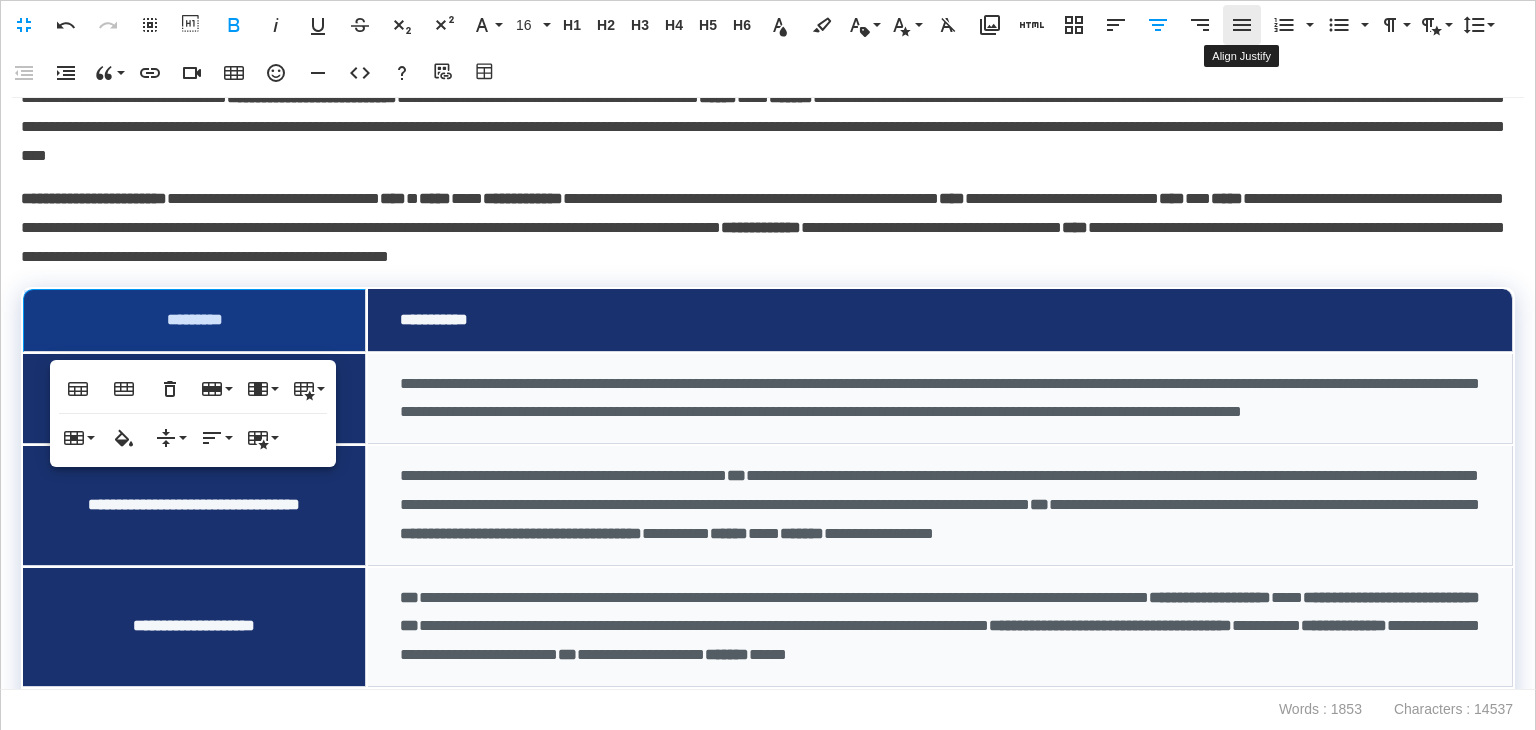 click 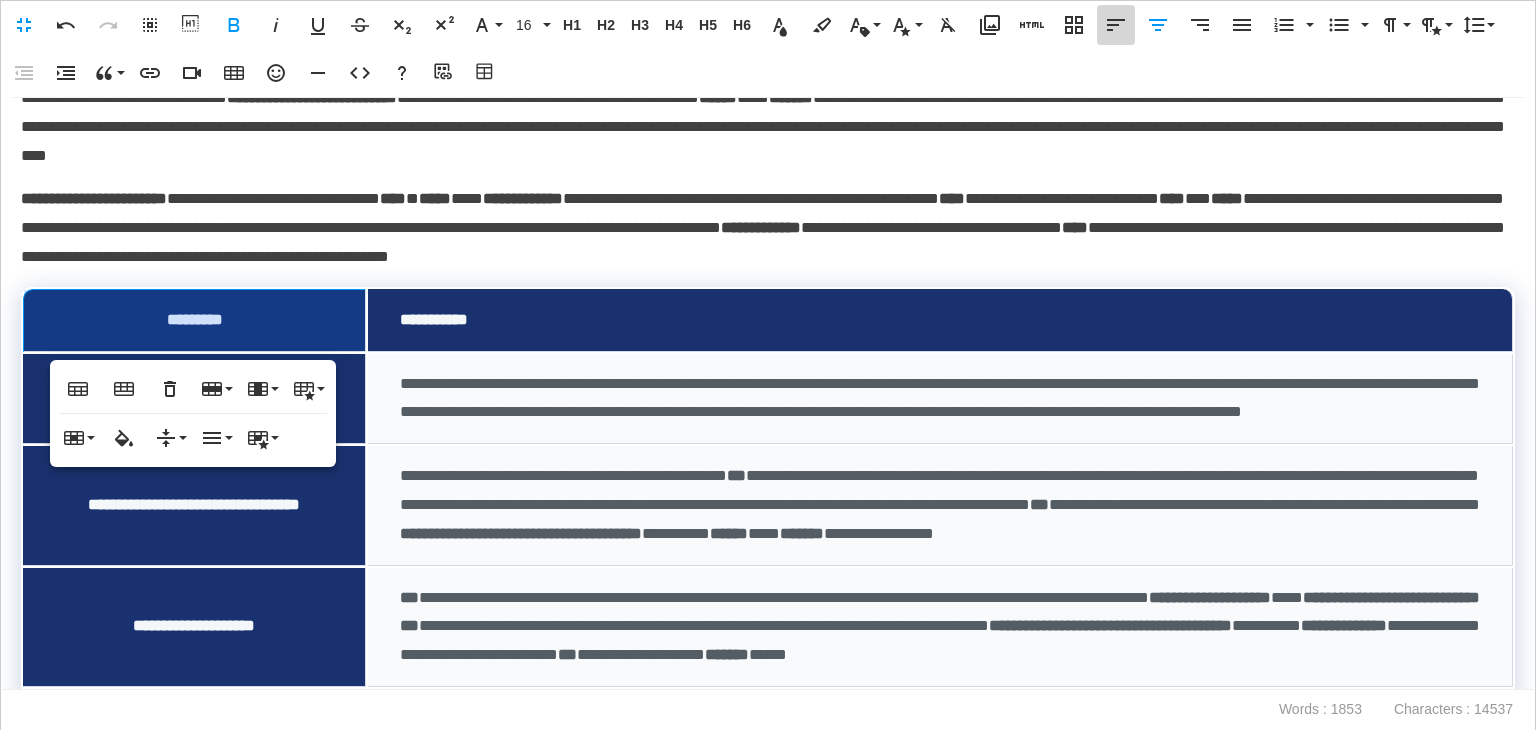 click 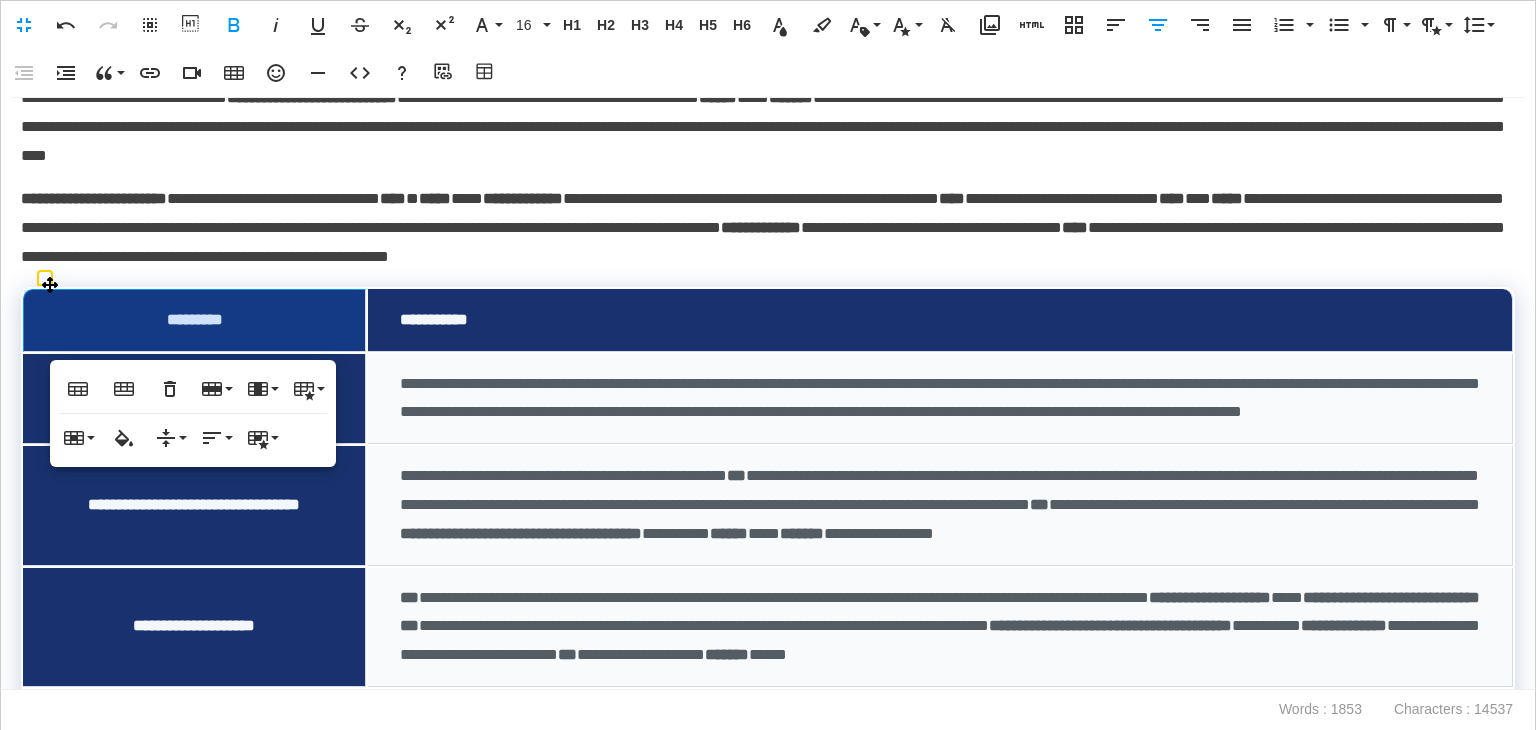 click on "*********" at bounding box center (194, 320) 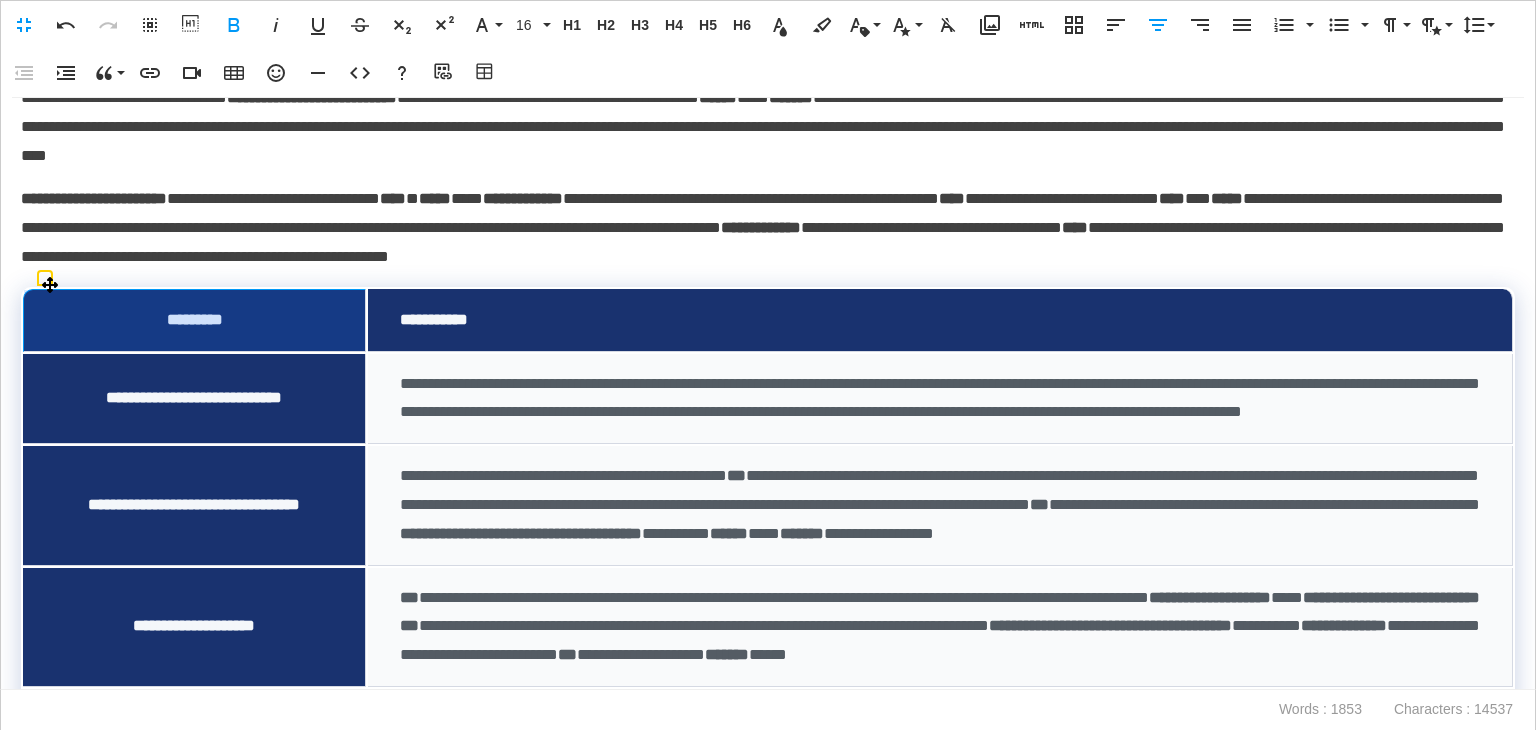 click on "*********" at bounding box center [194, 320] 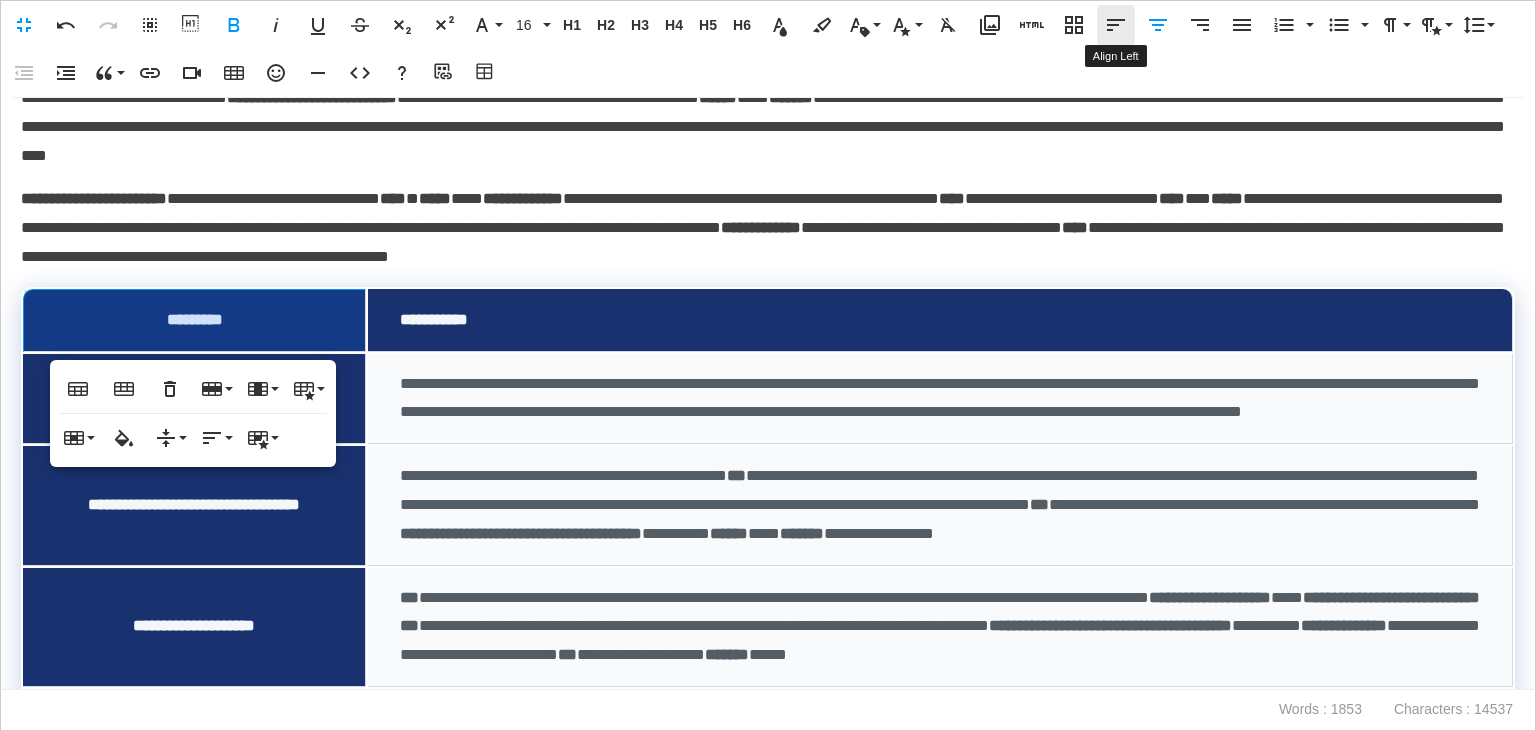 click 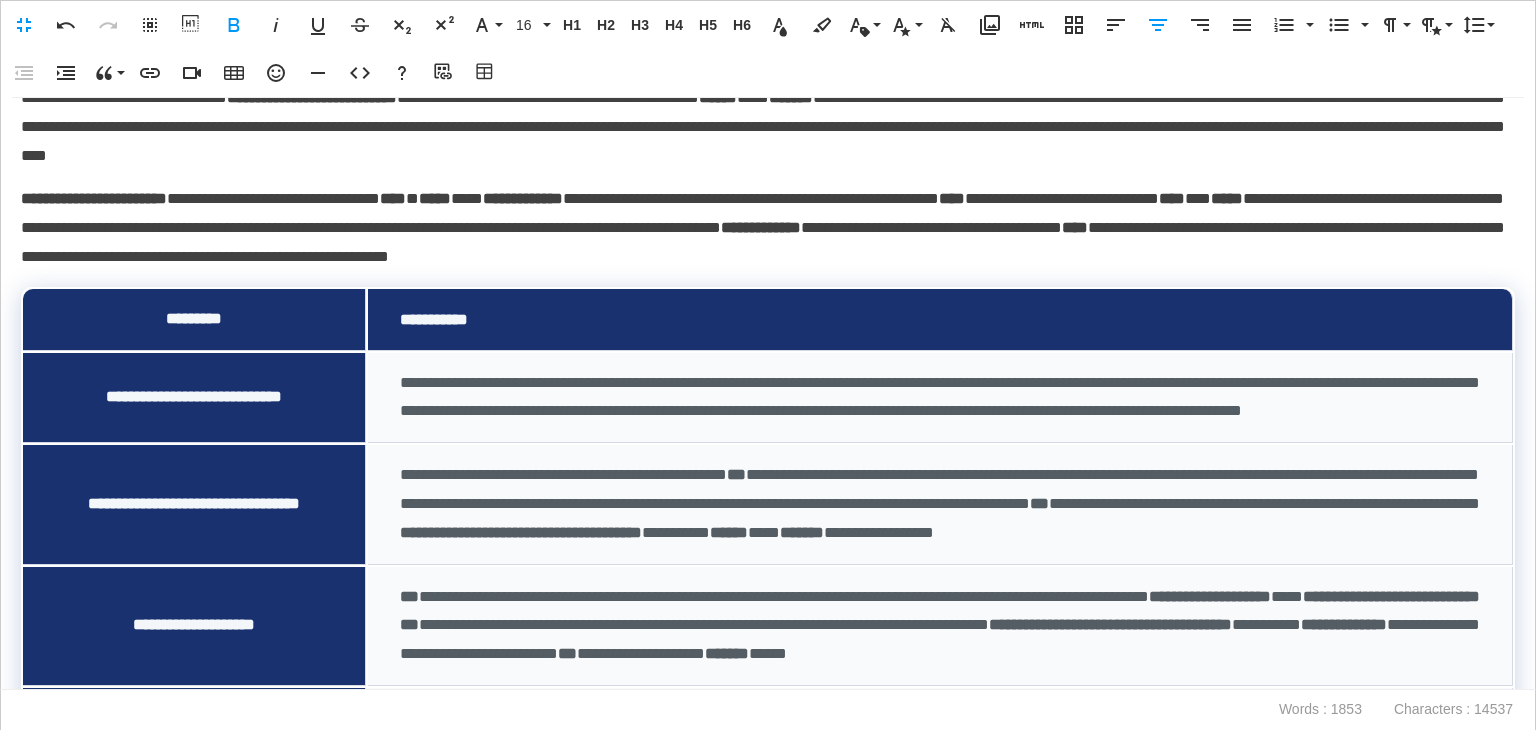 click on "**********" at bounding box center [763, 228] 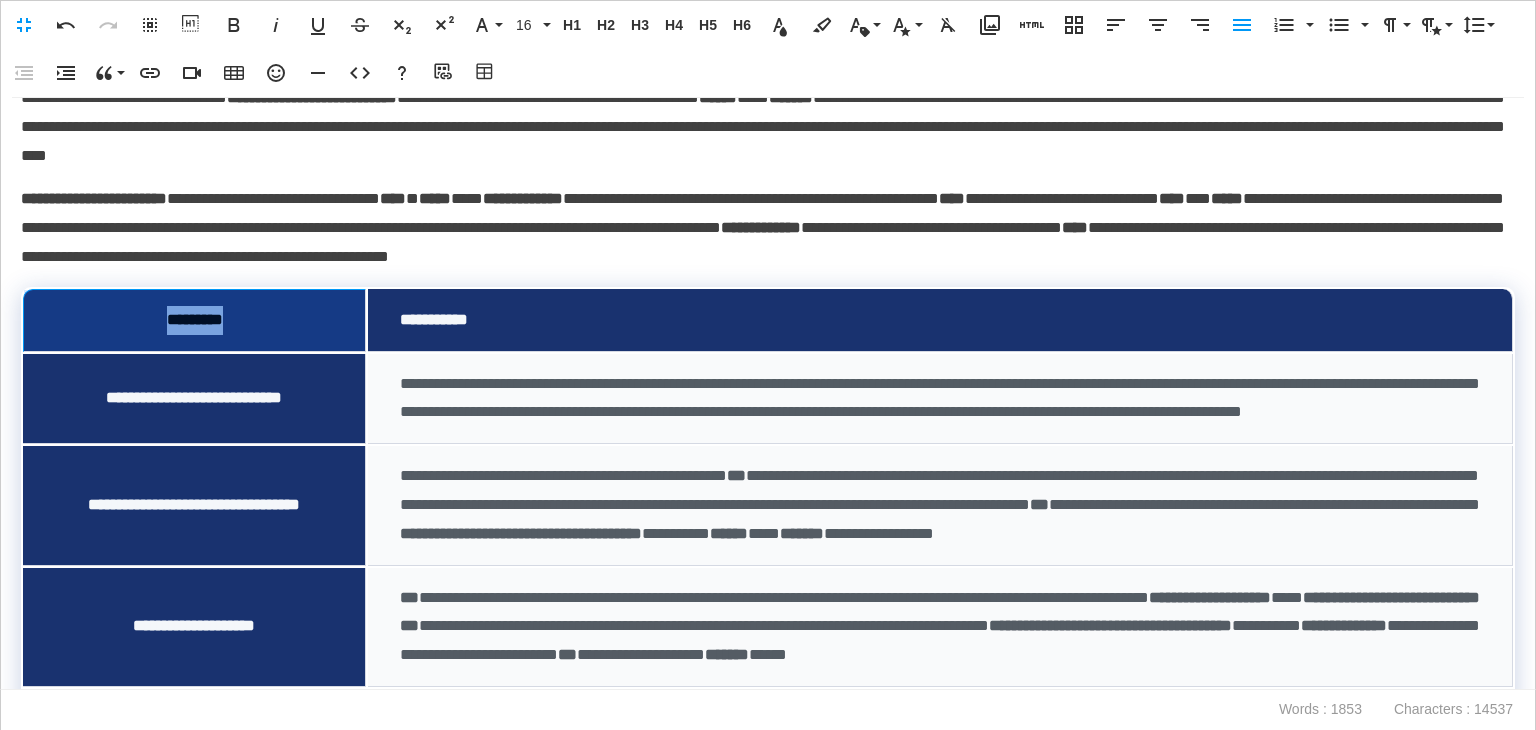 drag, startPoint x: 288, startPoint y: 327, endPoint x: 142, endPoint y: 317, distance: 146.34207 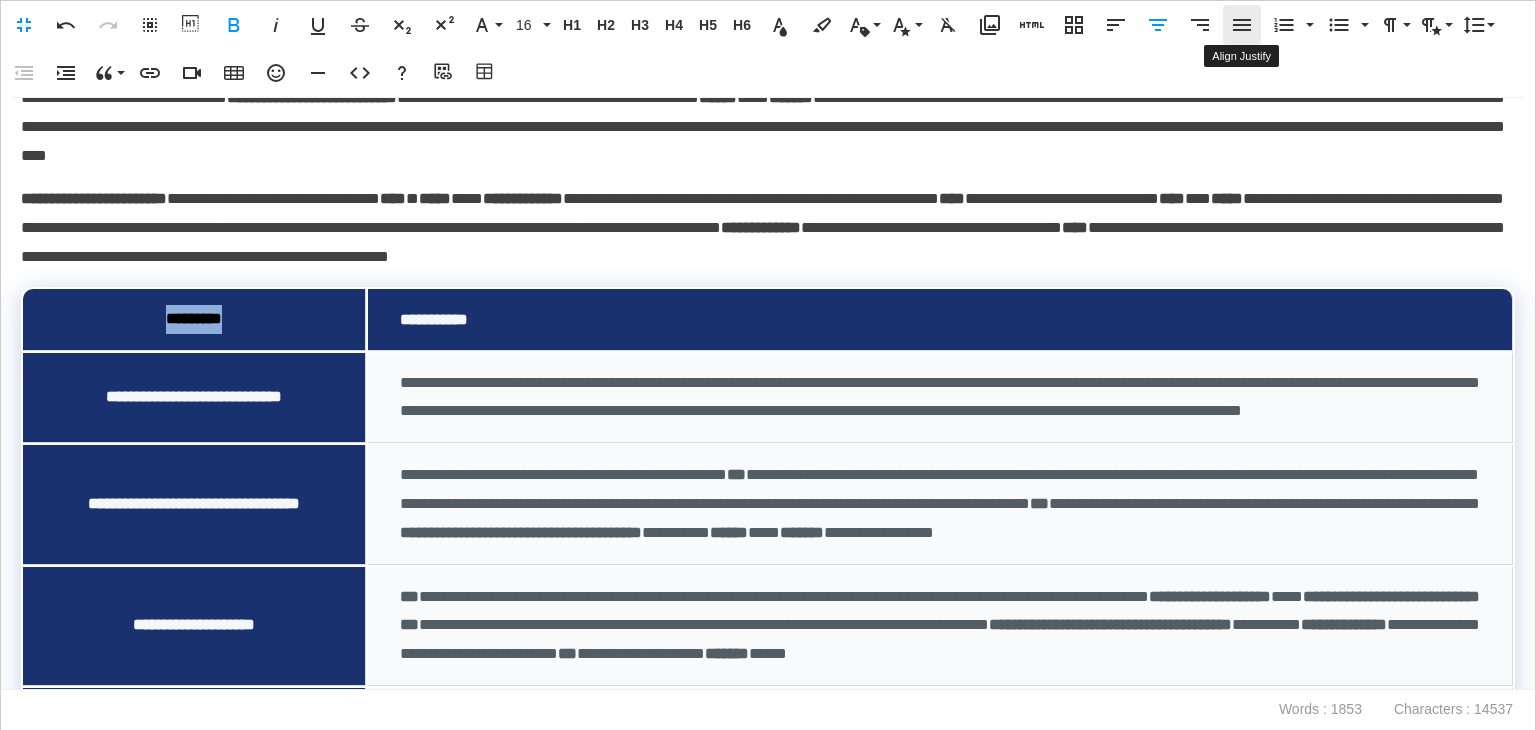 click 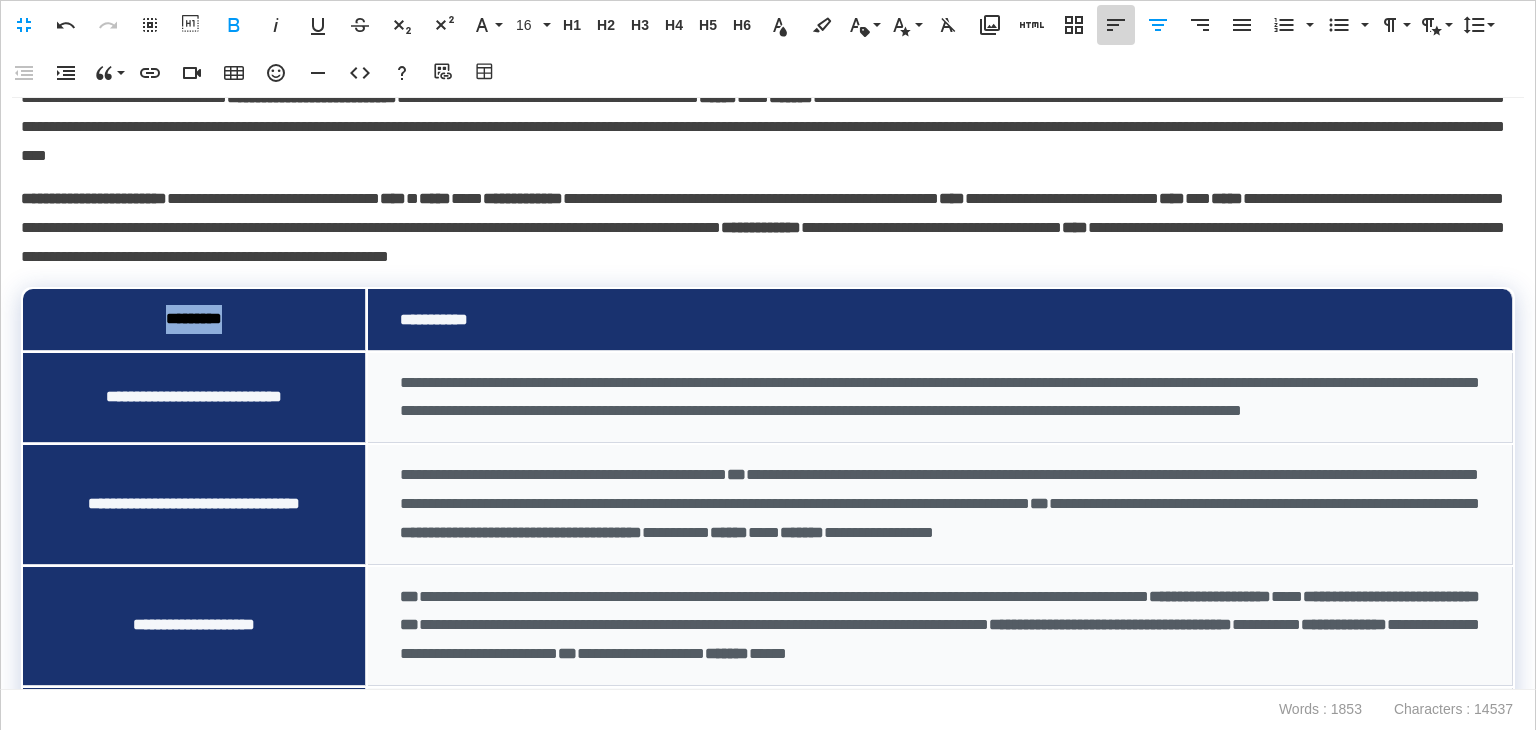 click 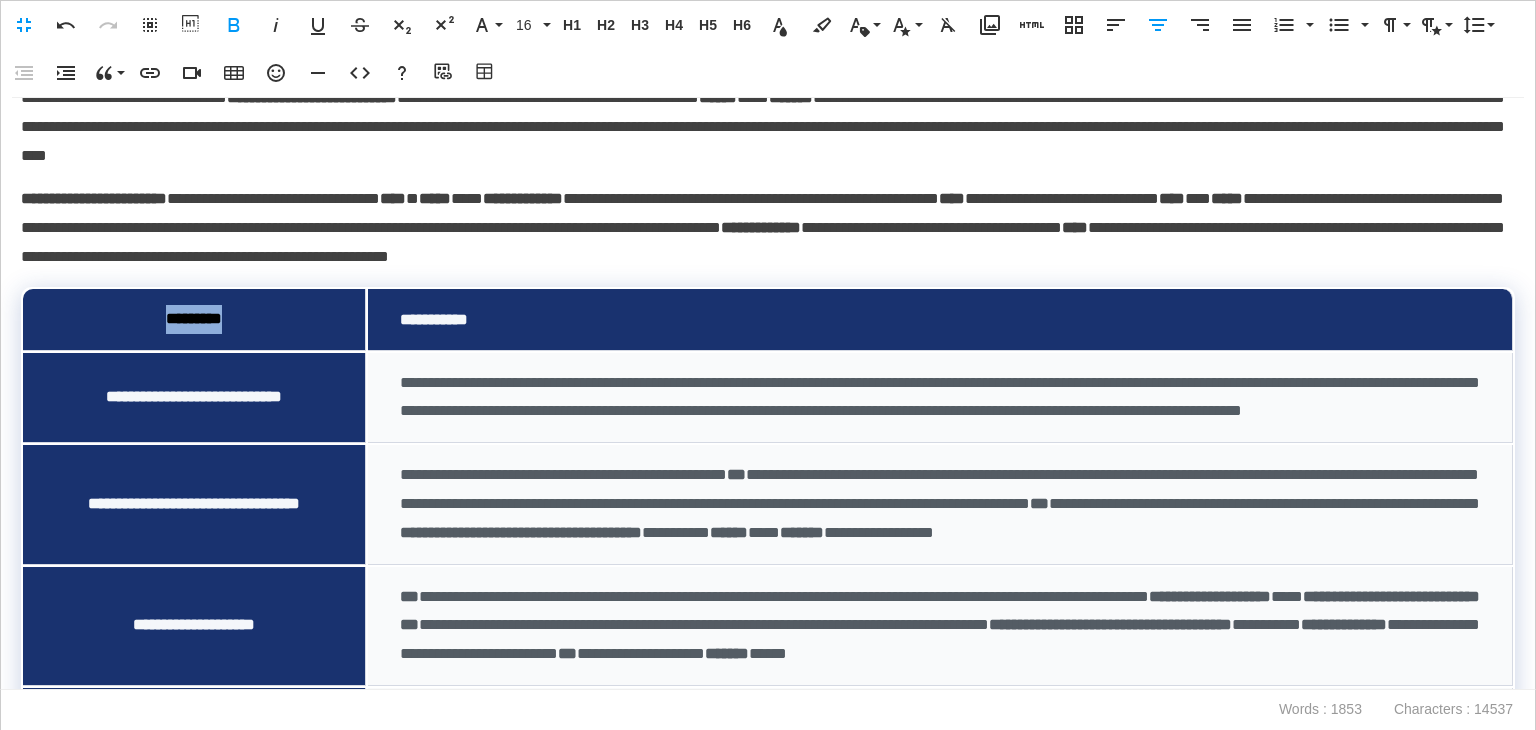 click on "**********" at bounding box center (940, 504) 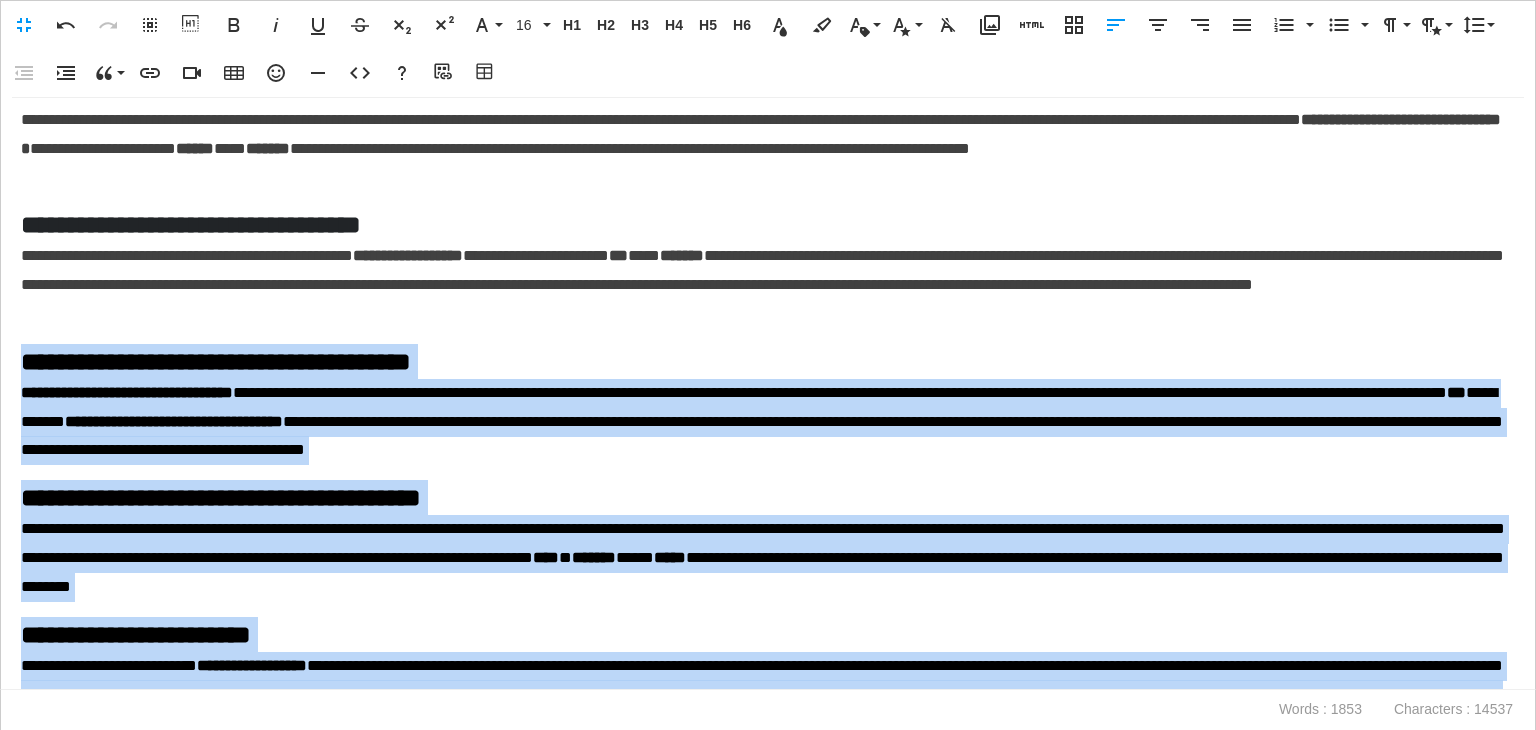 scroll, scrollTop: 0, scrollLeft: 0, axis: both 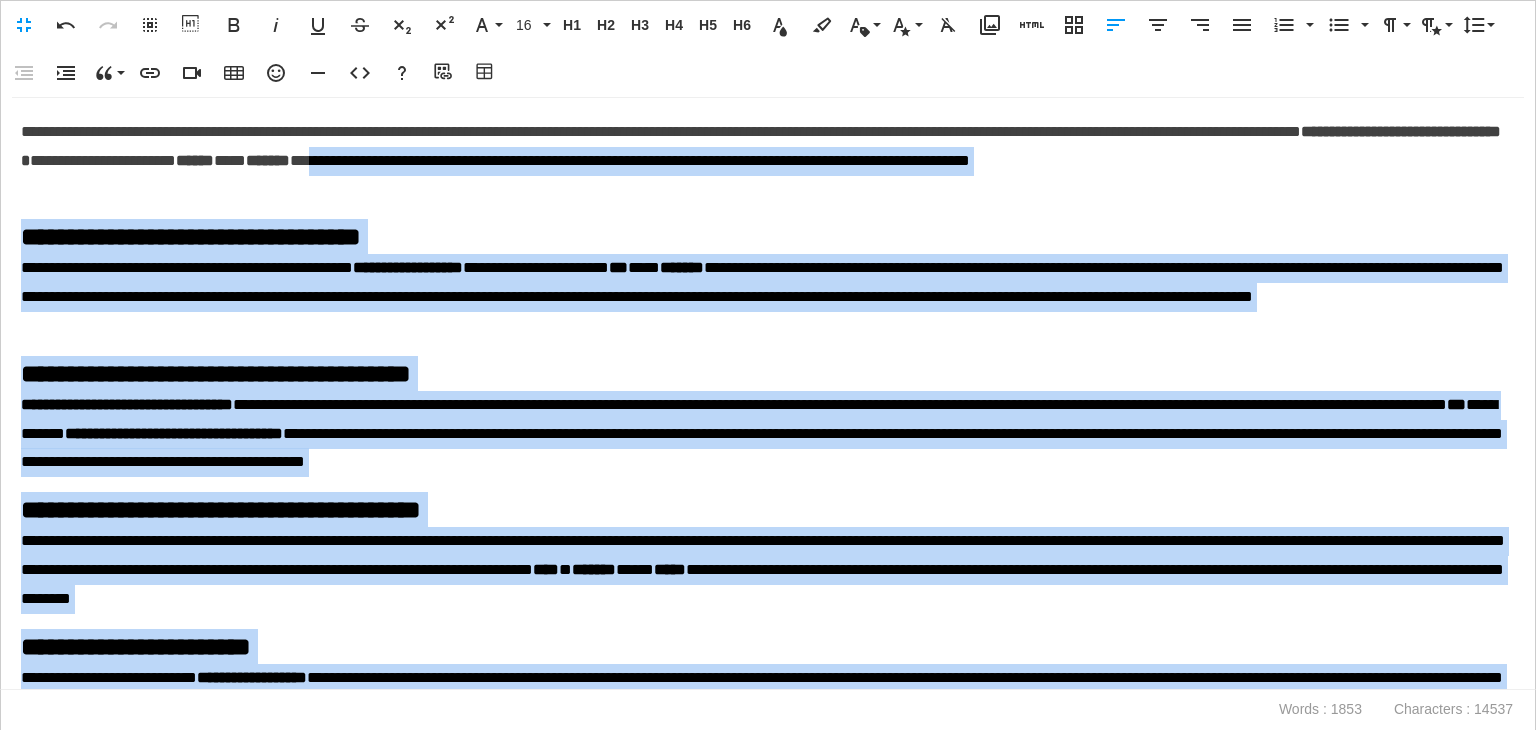 drag, startPoint x: 609, startPoint y: 429, endPoint x: 757, endPoint y: 152, distance: 314.0589 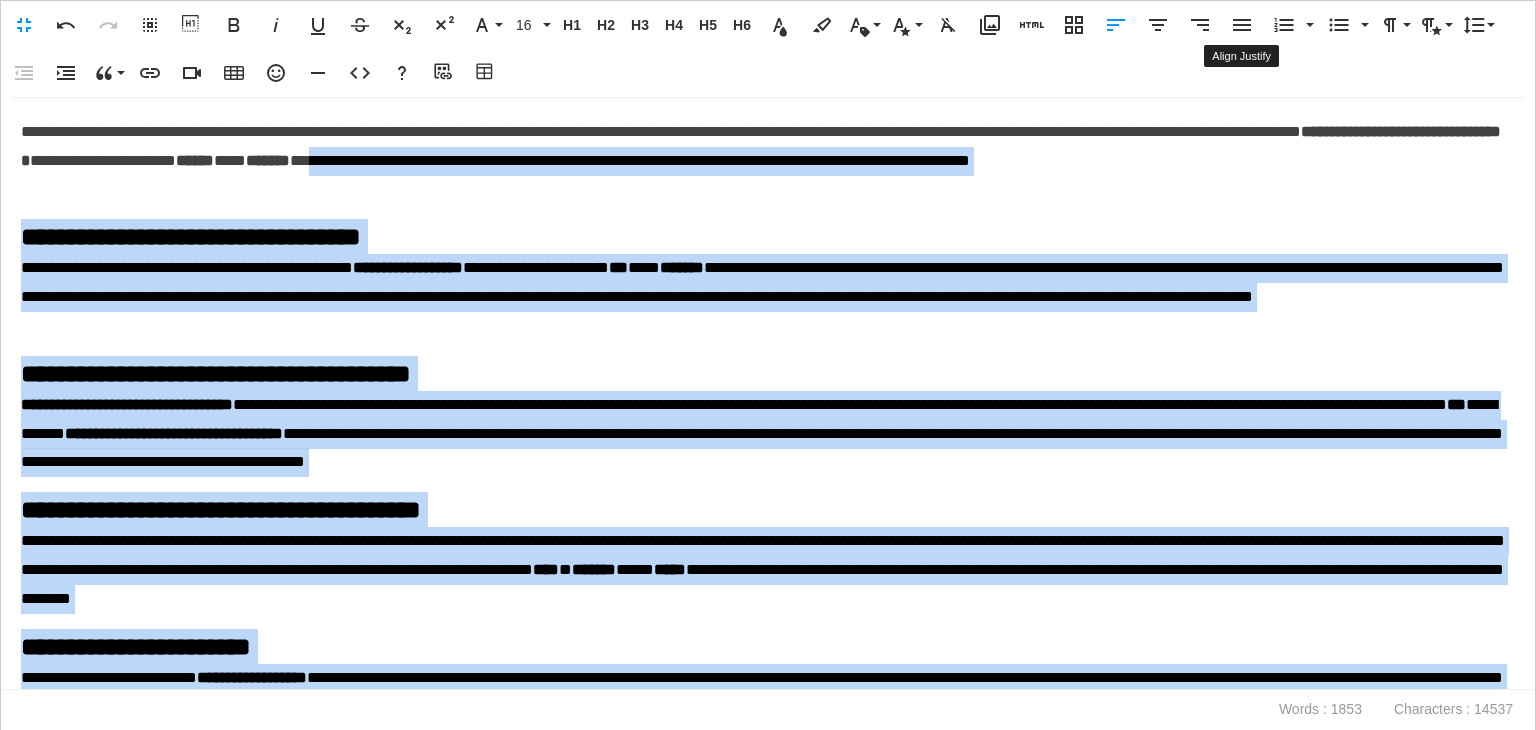 drag, startPoint x: 1251, startPoint y: 34, endPoint x: 1131, endPoint y: 74, distance: 126.491104 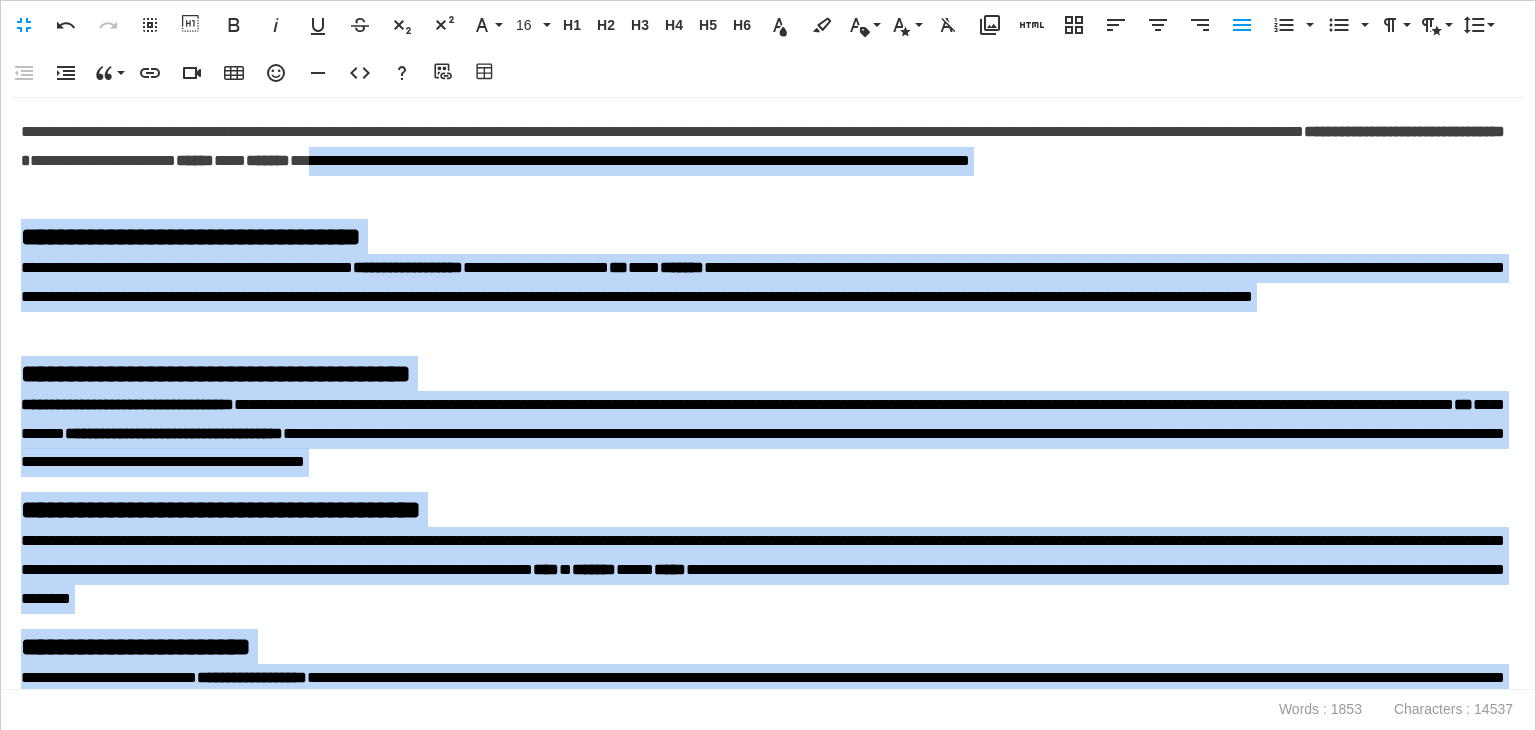 click on "**********" at bounding box center [763, 297] 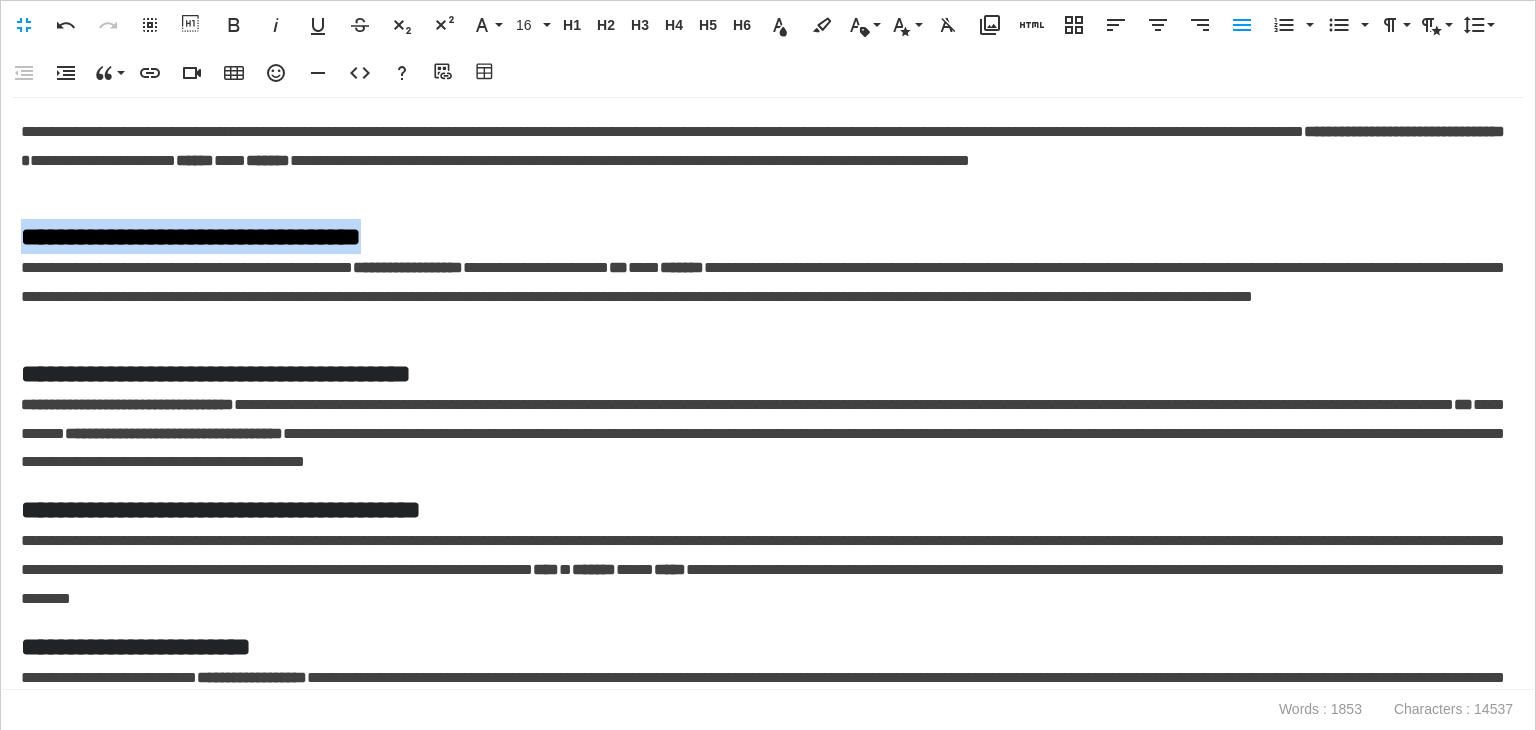 drag, startPoint x: 459, startPoint y: 242, endPoint x: 0, endPoint y: 225, distance: 459.3147 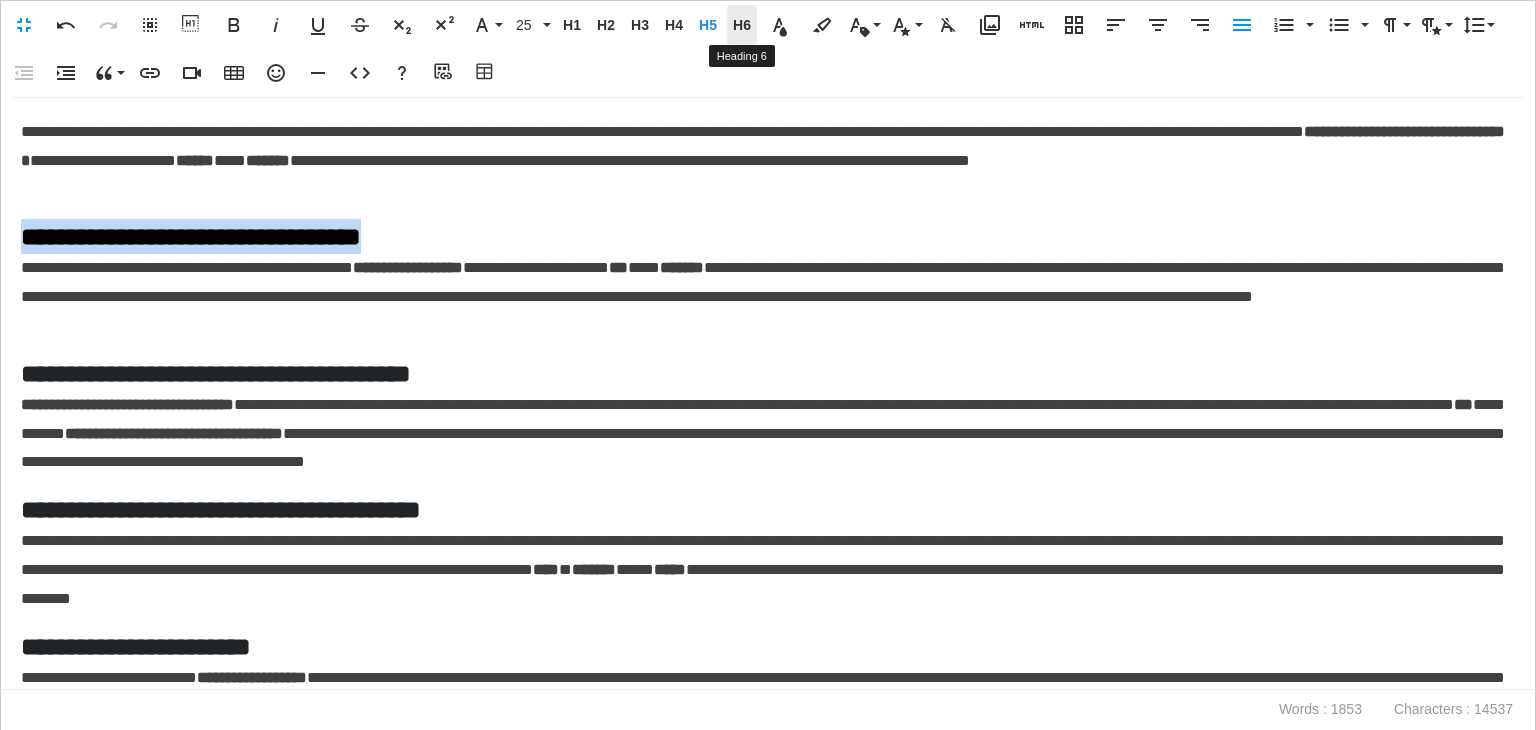 click on "H6" at bounding box center [742, 25] 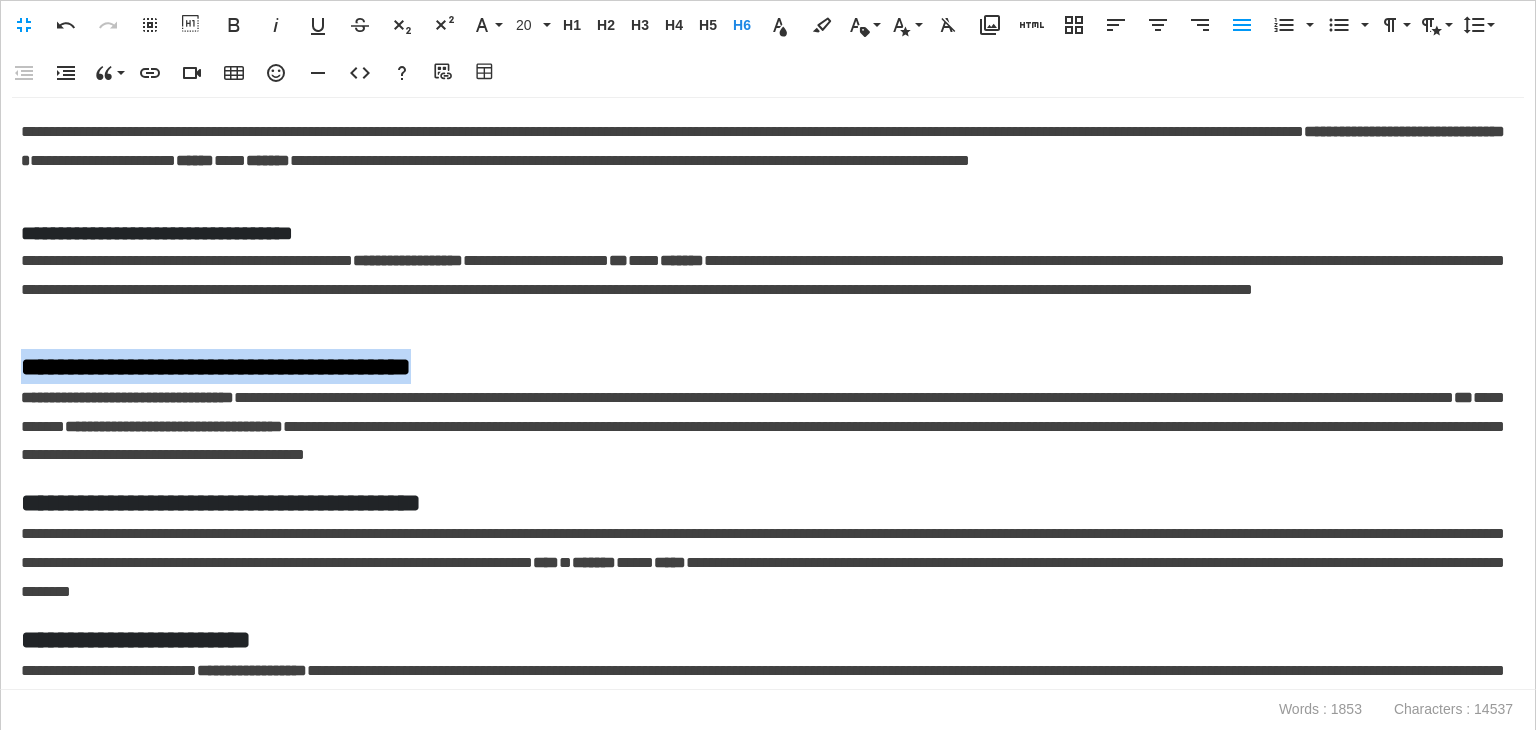 drag, startPoint x: 418, startPoint y: 367, endPoint x: 0, endPoint y: 369, distance: 418.0048 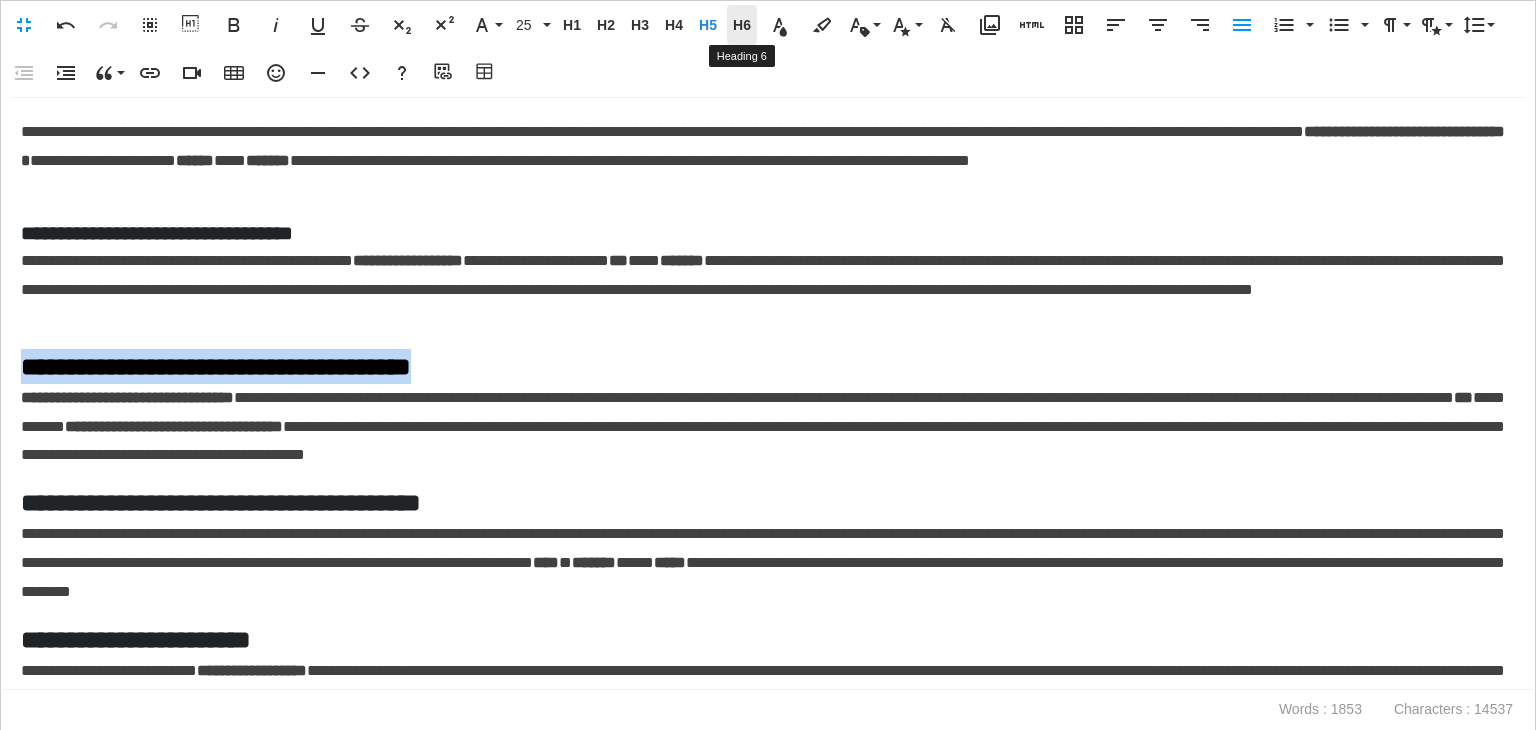 click on "H6 Heading 6" at bounding box center [742, 25] 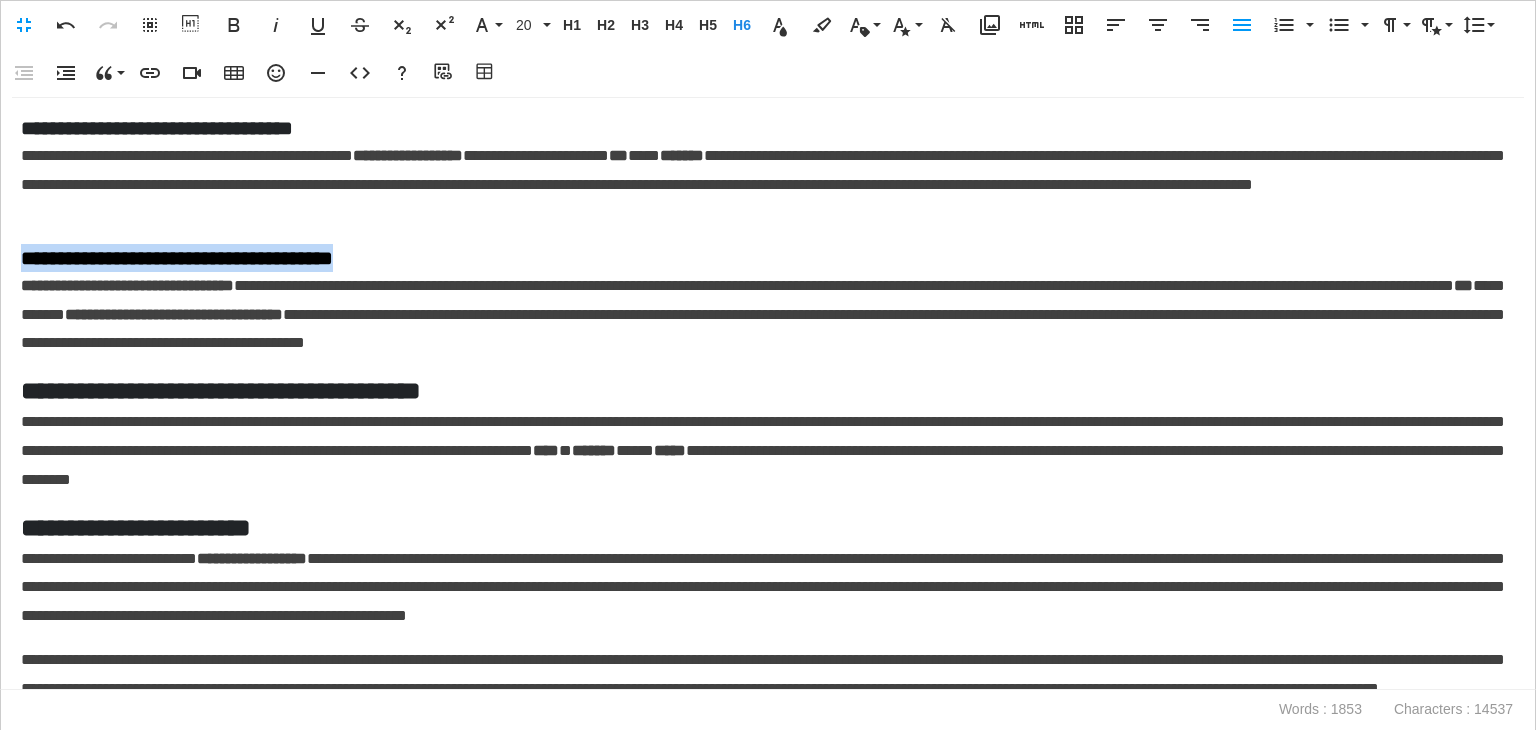 scroll, scrollTop: 200, scrollLeft: 0, axis: vertical 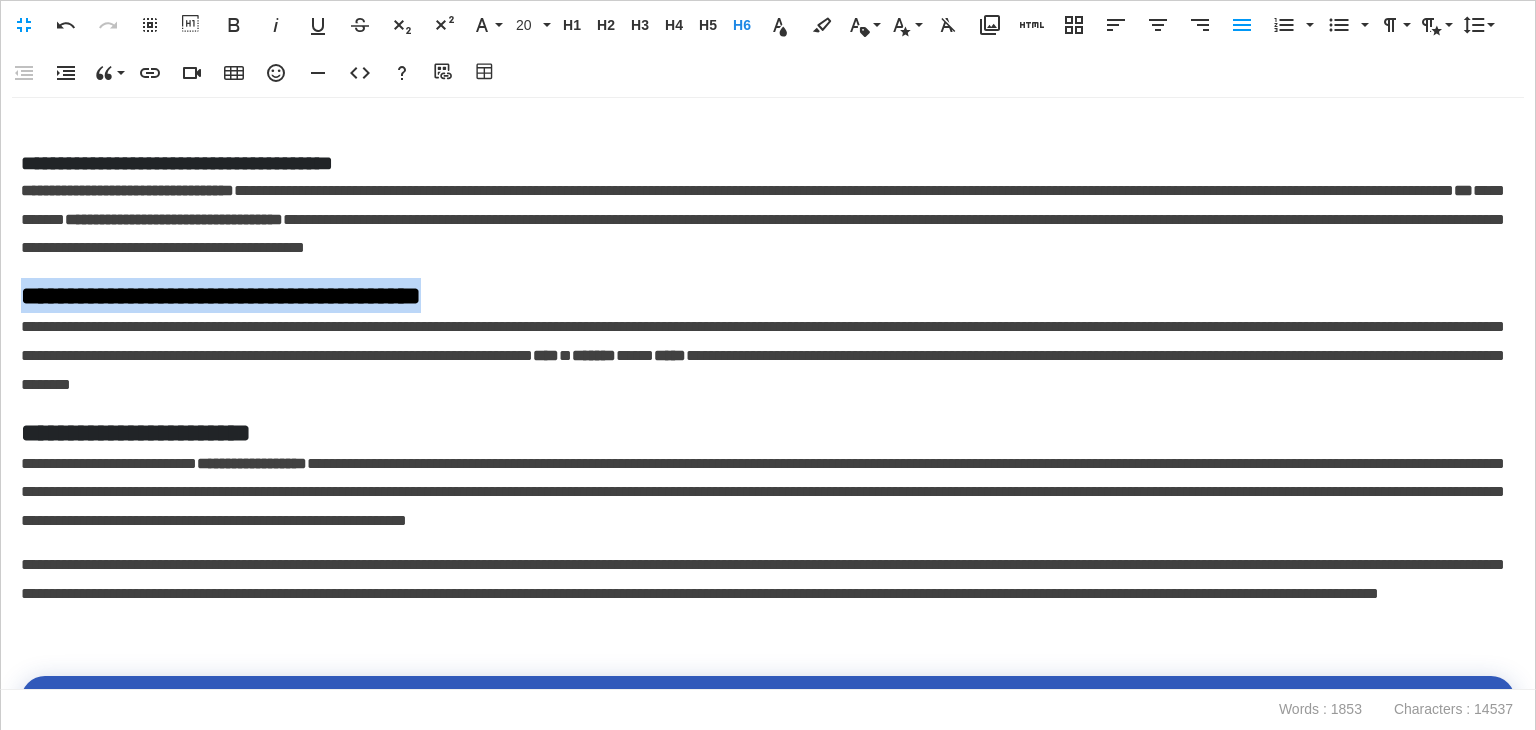 click on "**********" at bounding box center [768, 394] 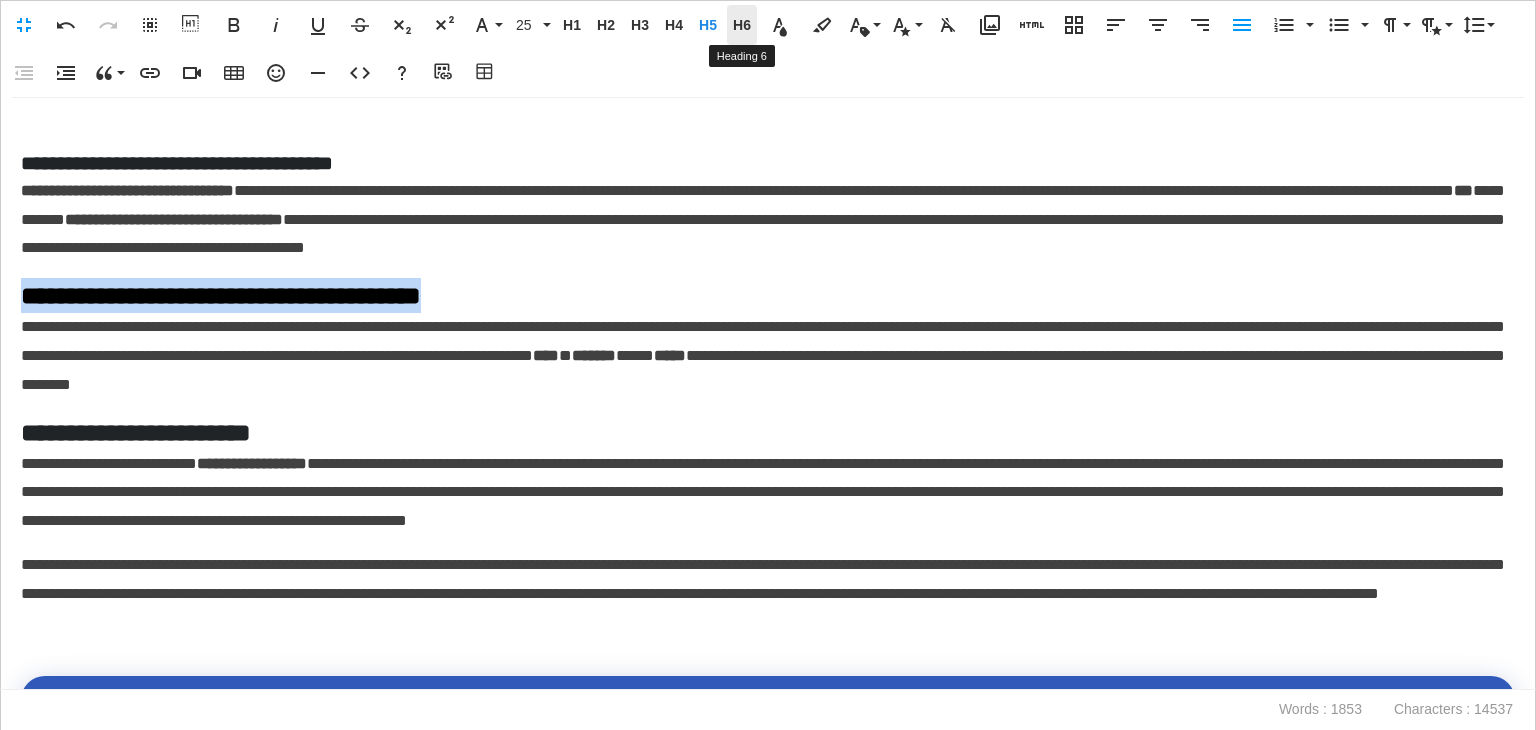 click on "H6" at bounding box center [742, 25] 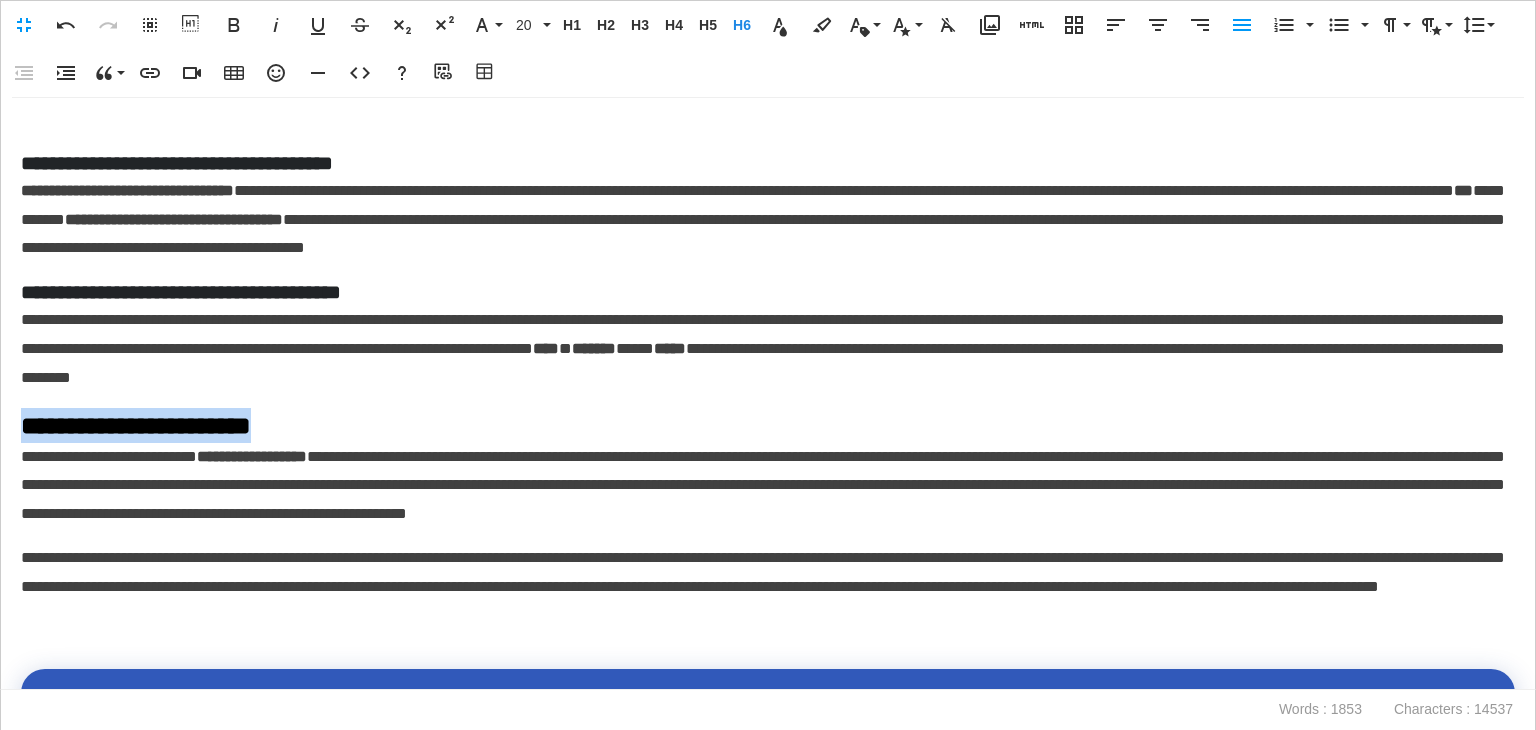drag, startPoint x: 336, startPoint y: 419, endPoint x: 0, endPoint y: 419, distance: 336 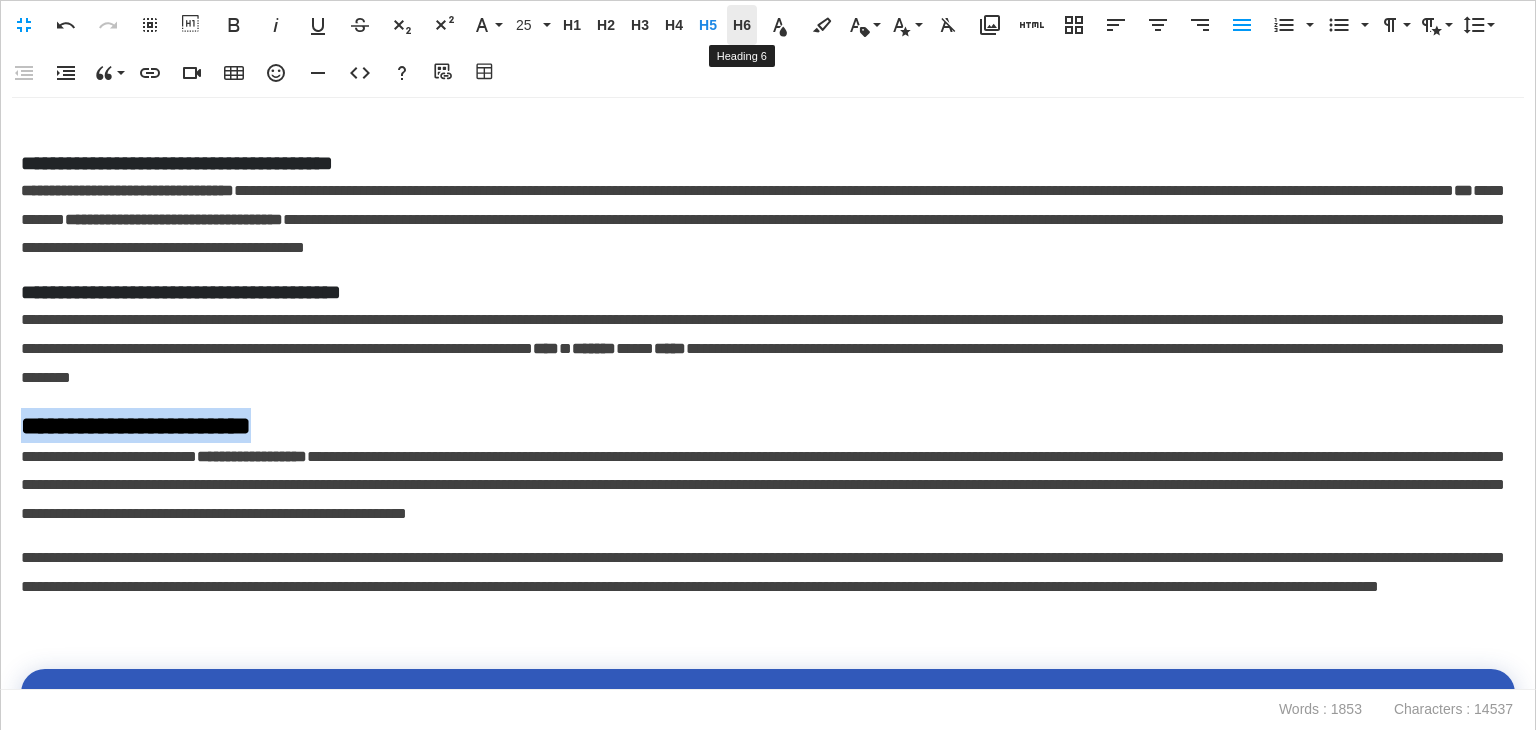 click on "H6" at bounding box center (742, 25) 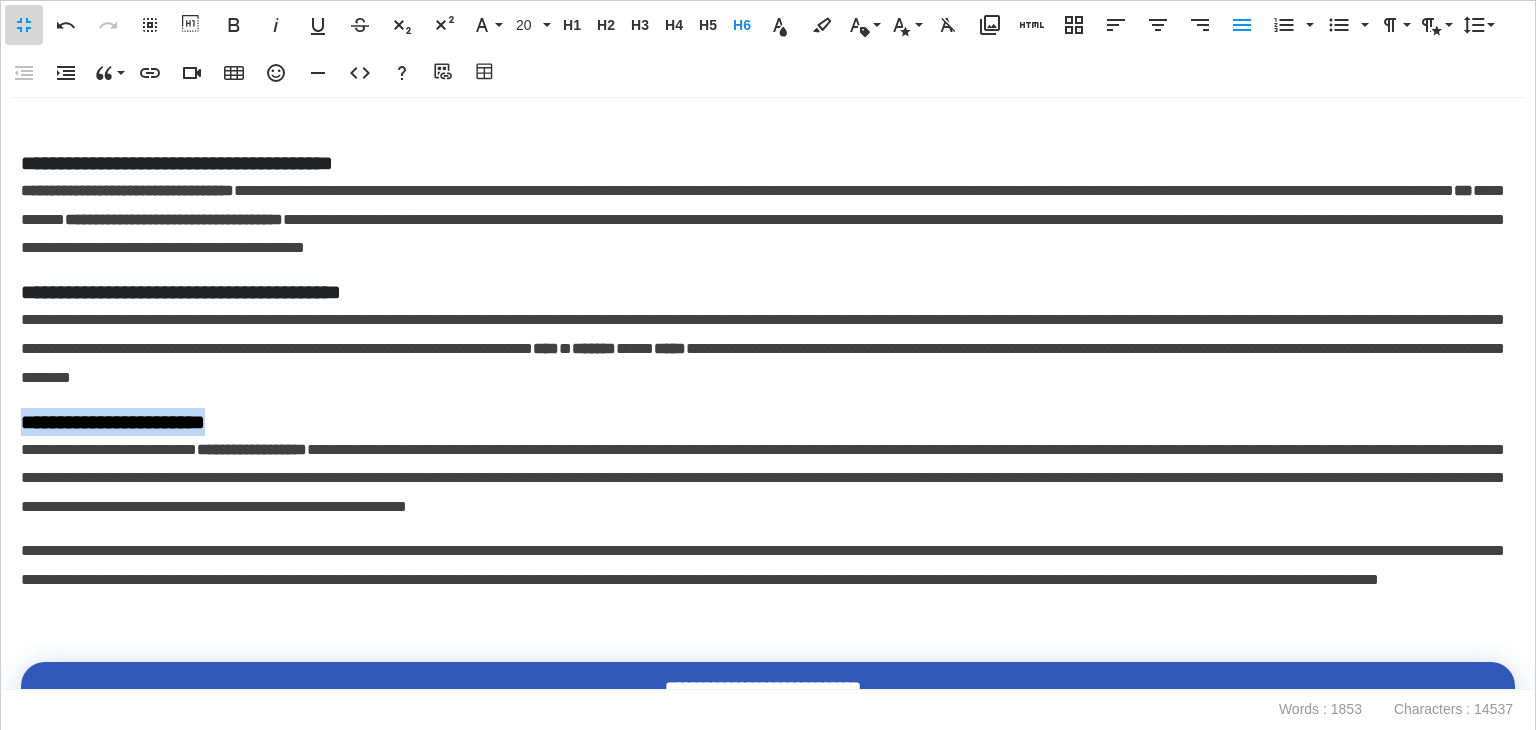 scroll, scrollTop: 0, scrollLeft: 0, axis: both 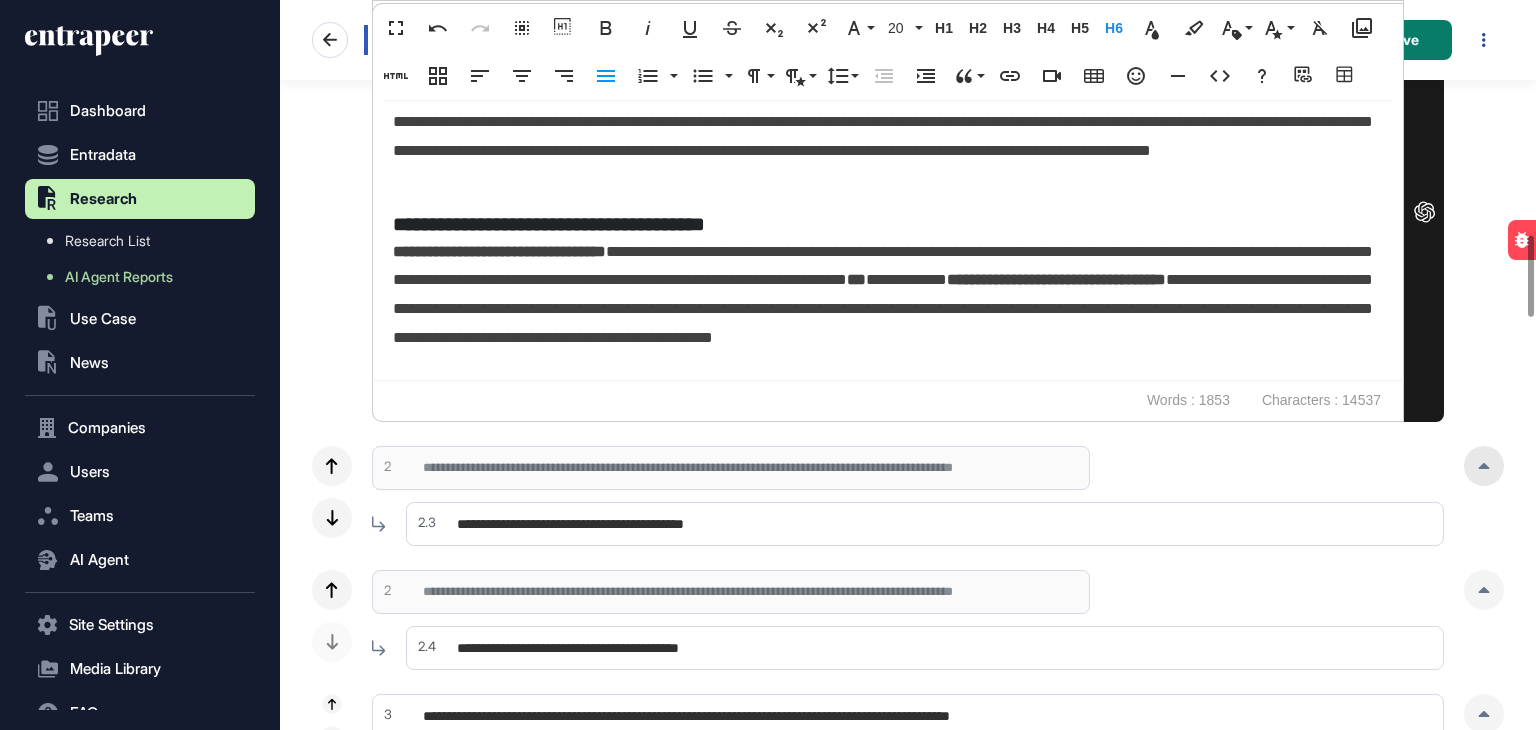 click at bounding box center (1484, 466) 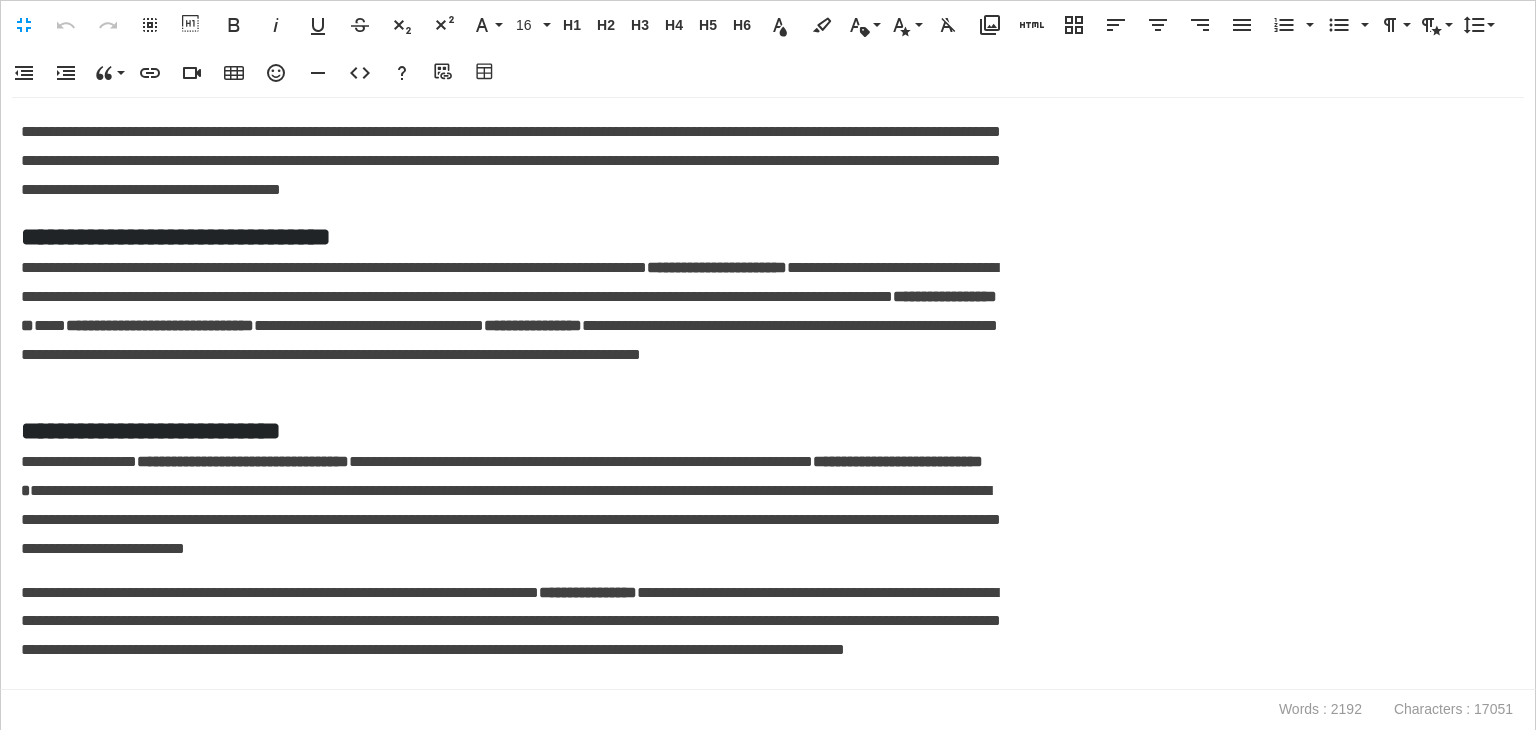 scroll, scrollTop: 0, scrollLeft: 9, axis: horizontal 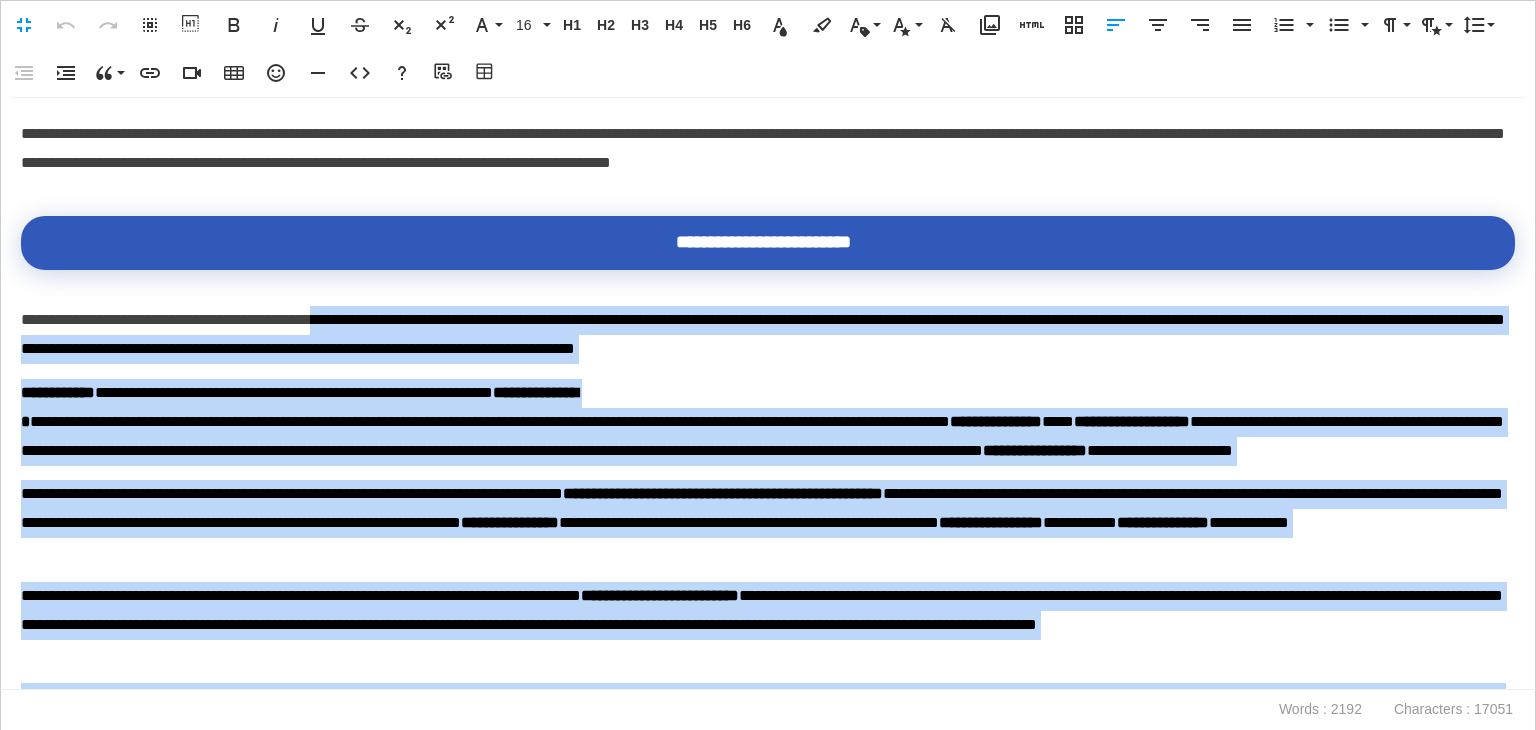 drag, startPoint x: 320, startPoint y: 681, endPoint x: 500, endPoint y: 274, distance: 445.02698 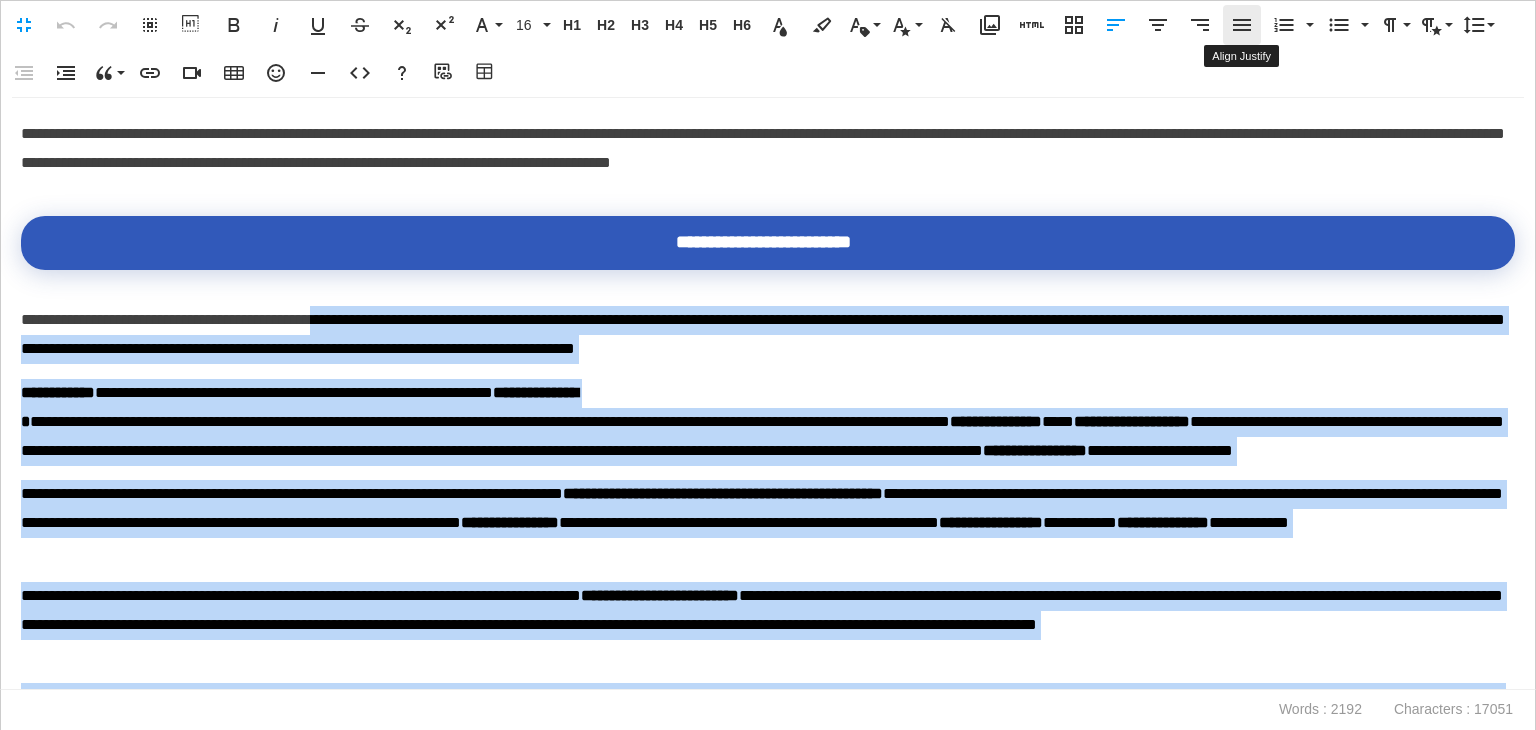 click 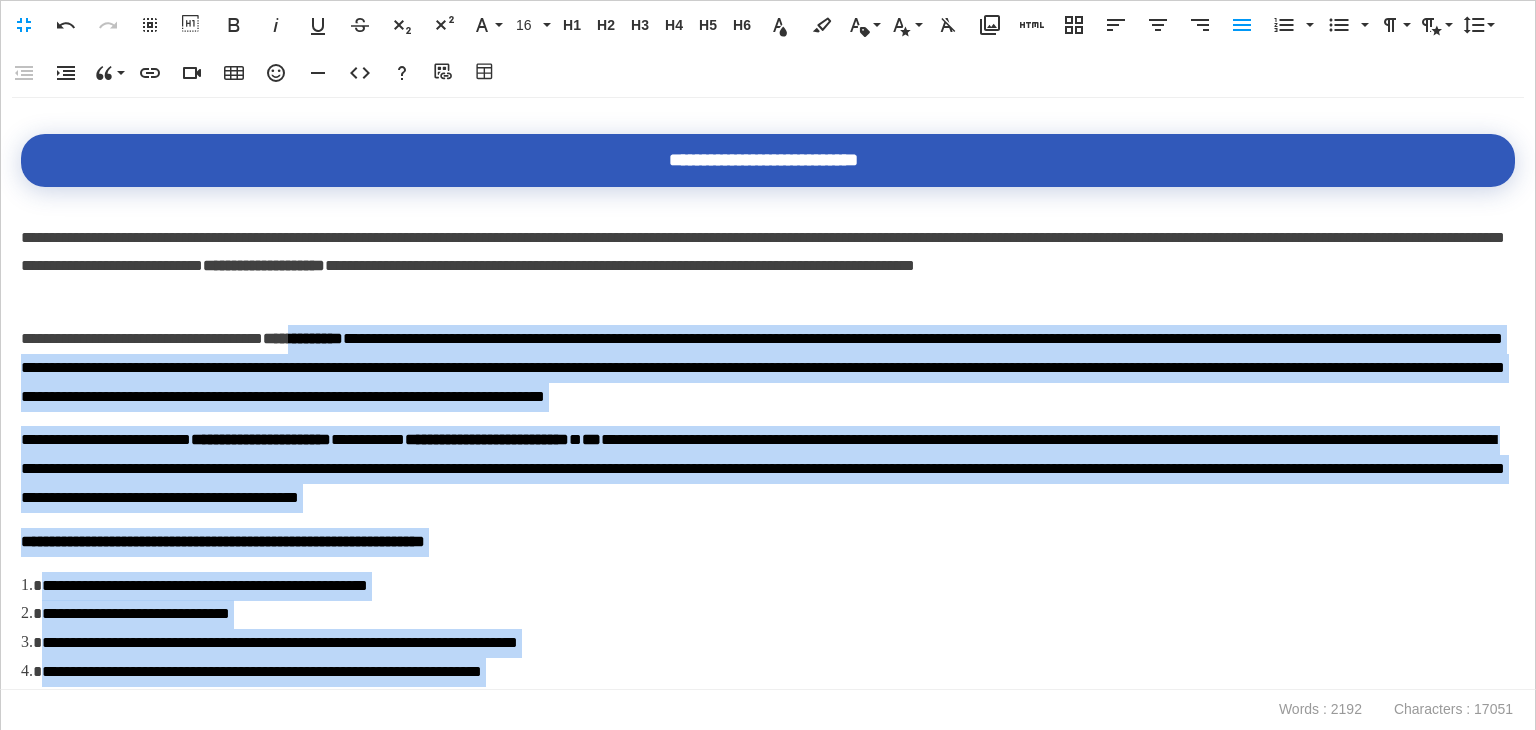 scroll, scrollTop: 2921, scrollLeft: 0, axis: vertical 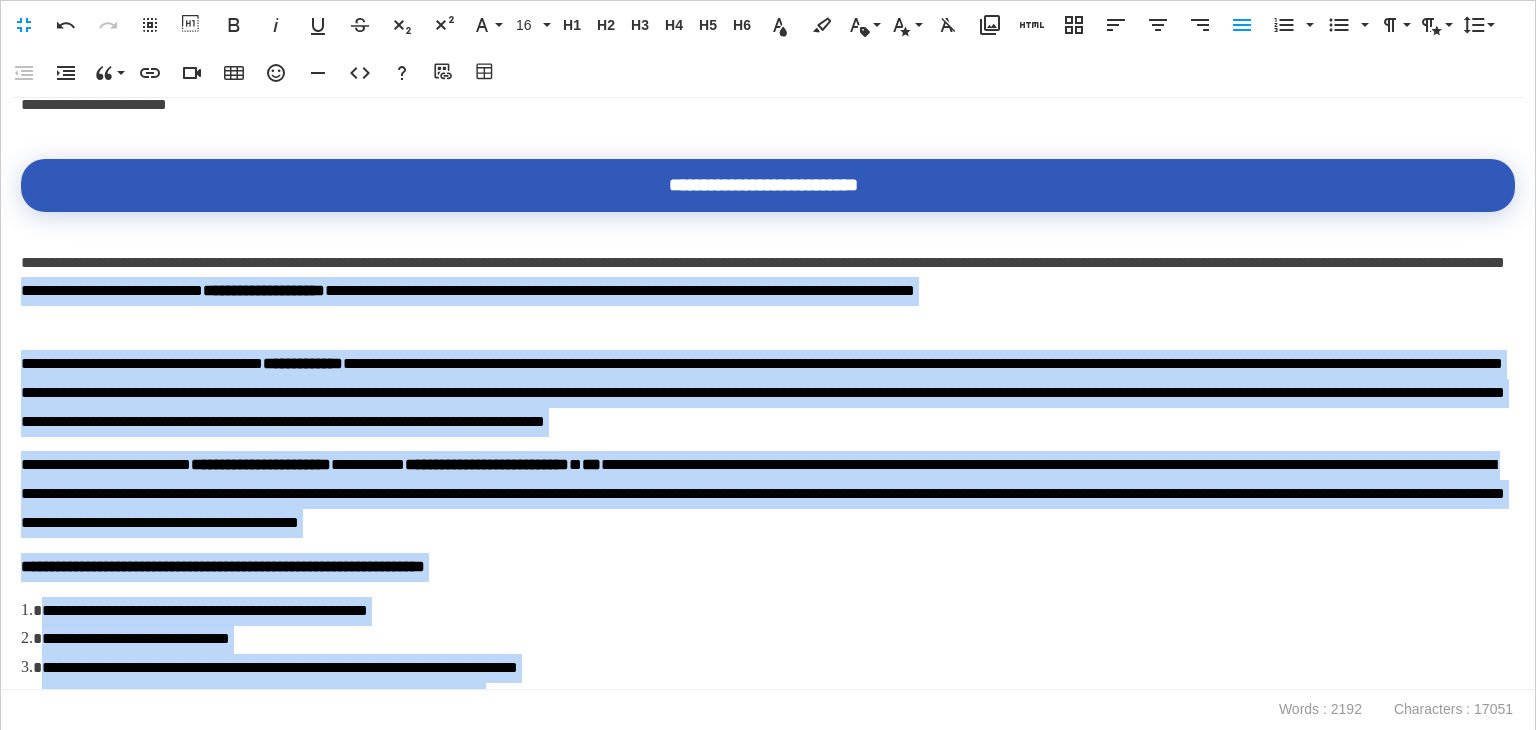 drag, startPoint x: 1145, startPoint y: 557, endPoint x: 396, endPoint y: 286, distance: 796.5187 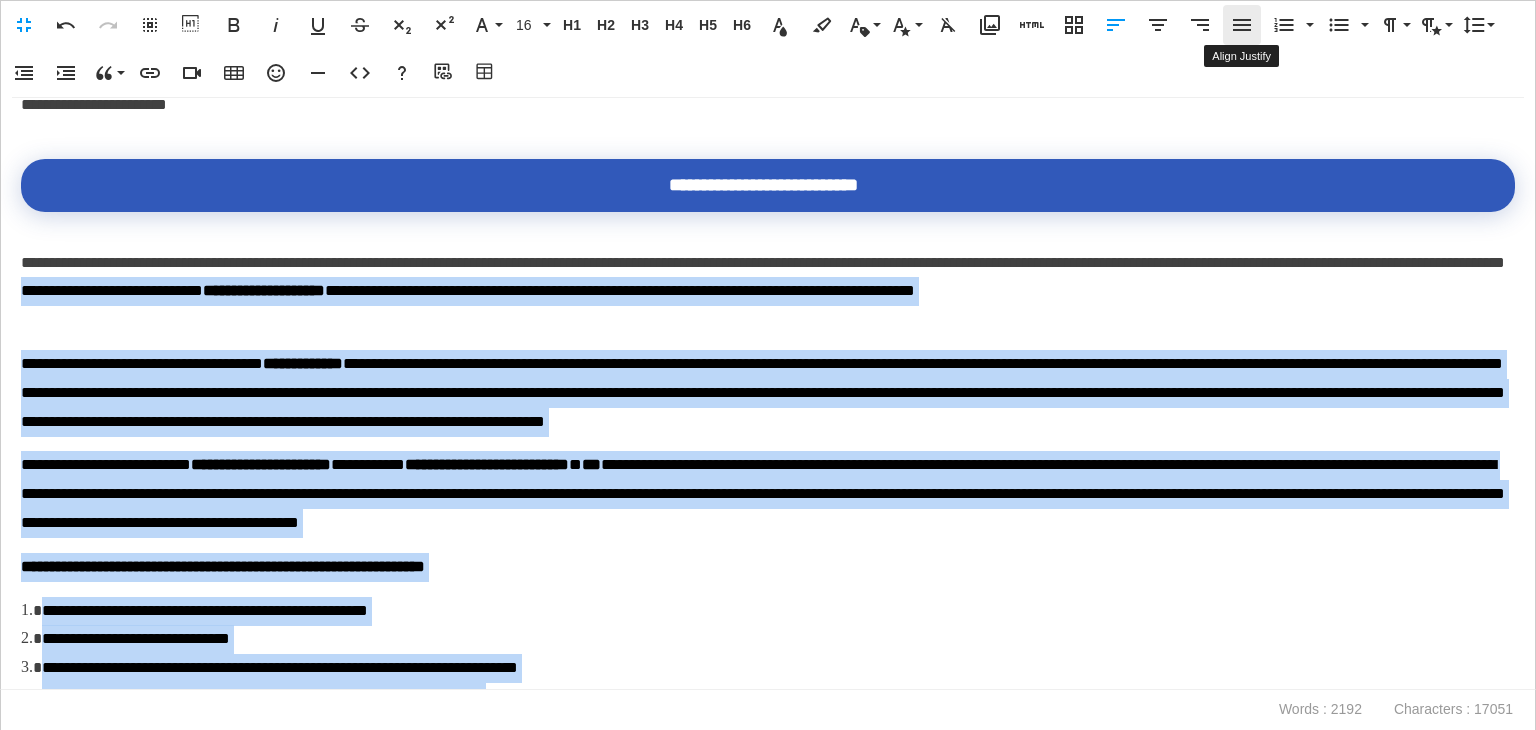click on "Align Justify" at bounding box center (1242, 25) 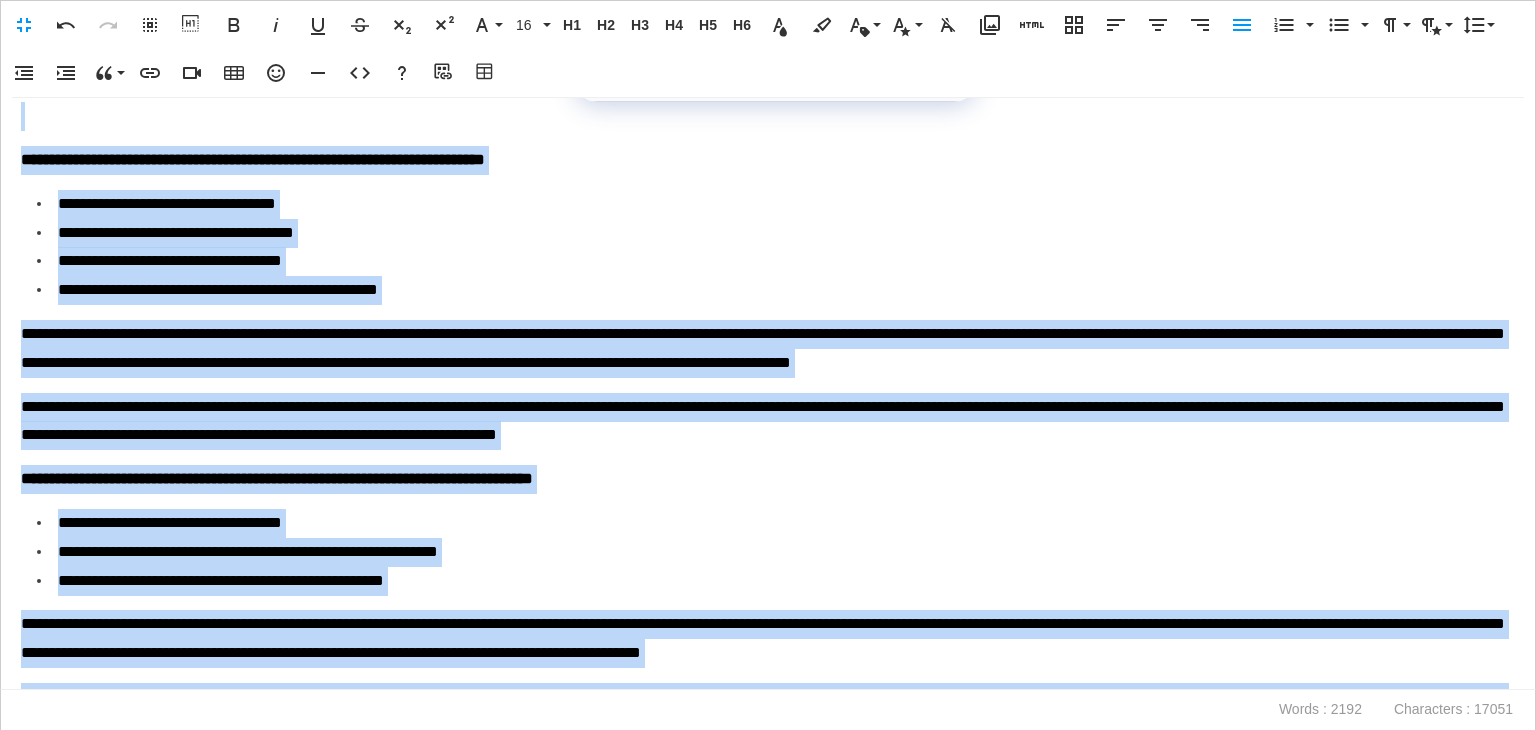 scroll, scrollTop: 1921, scrollLeft: 0, axis: vertical 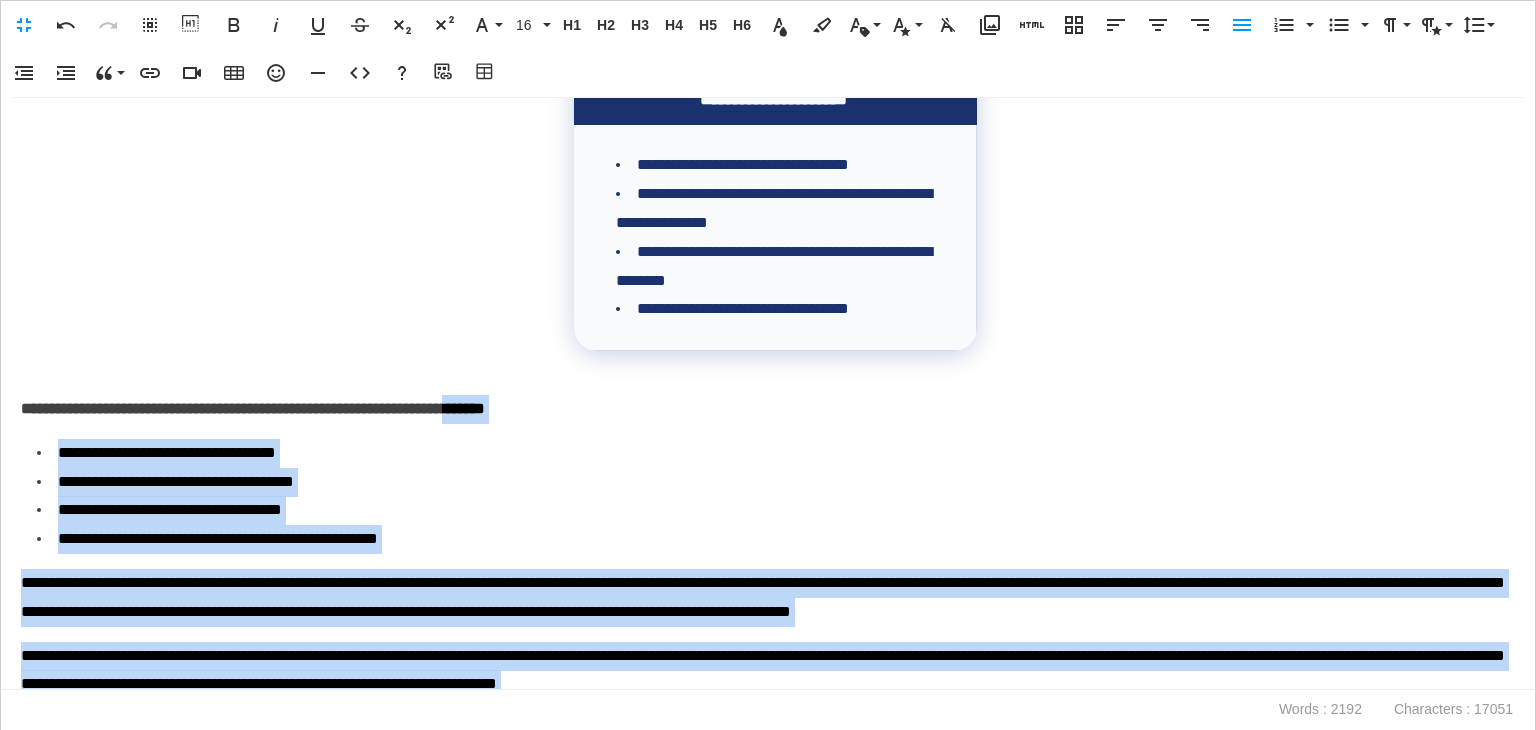 drag, startPoint x: 931, startPoint y: 503, endPoint x: 563, endPoint y: 419, distance: 377.46524 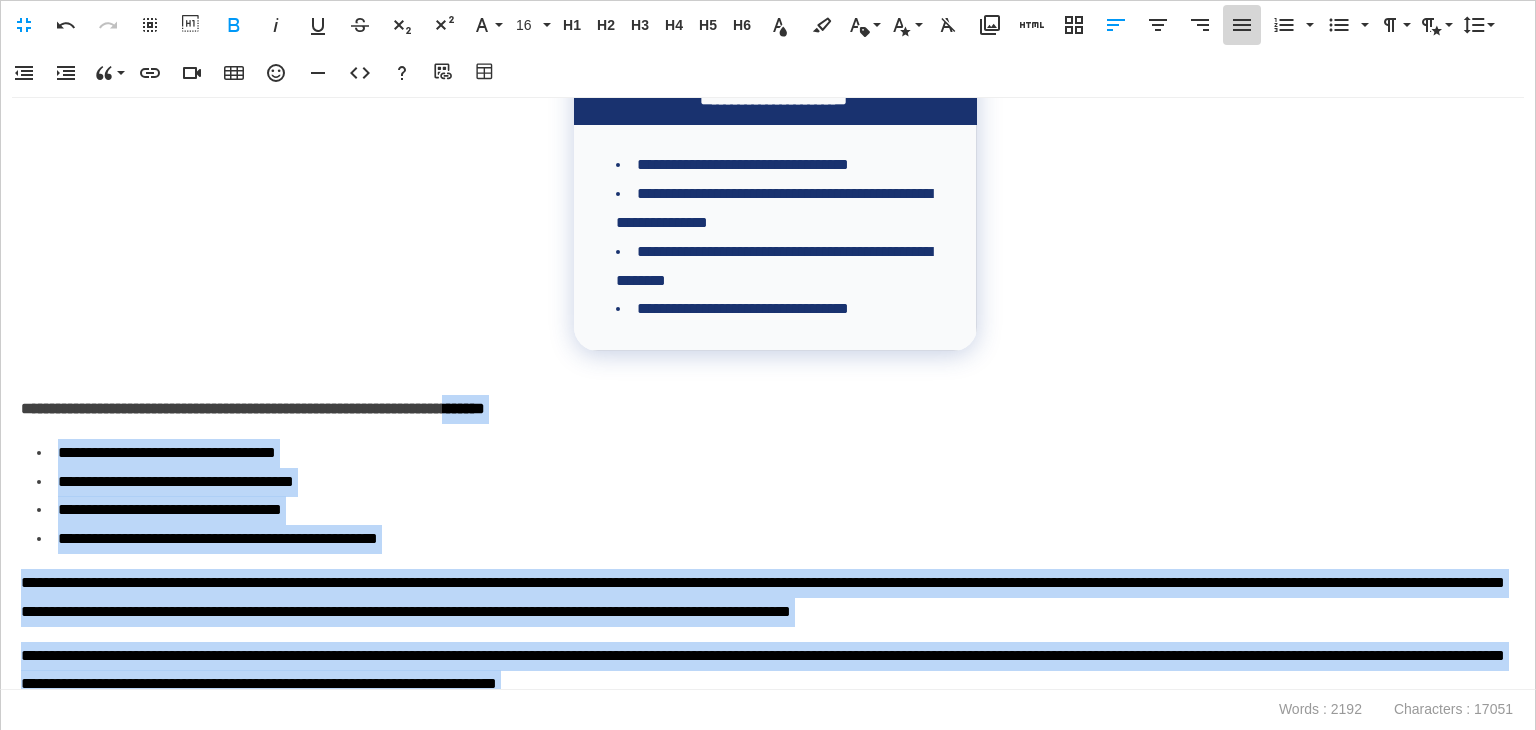 click 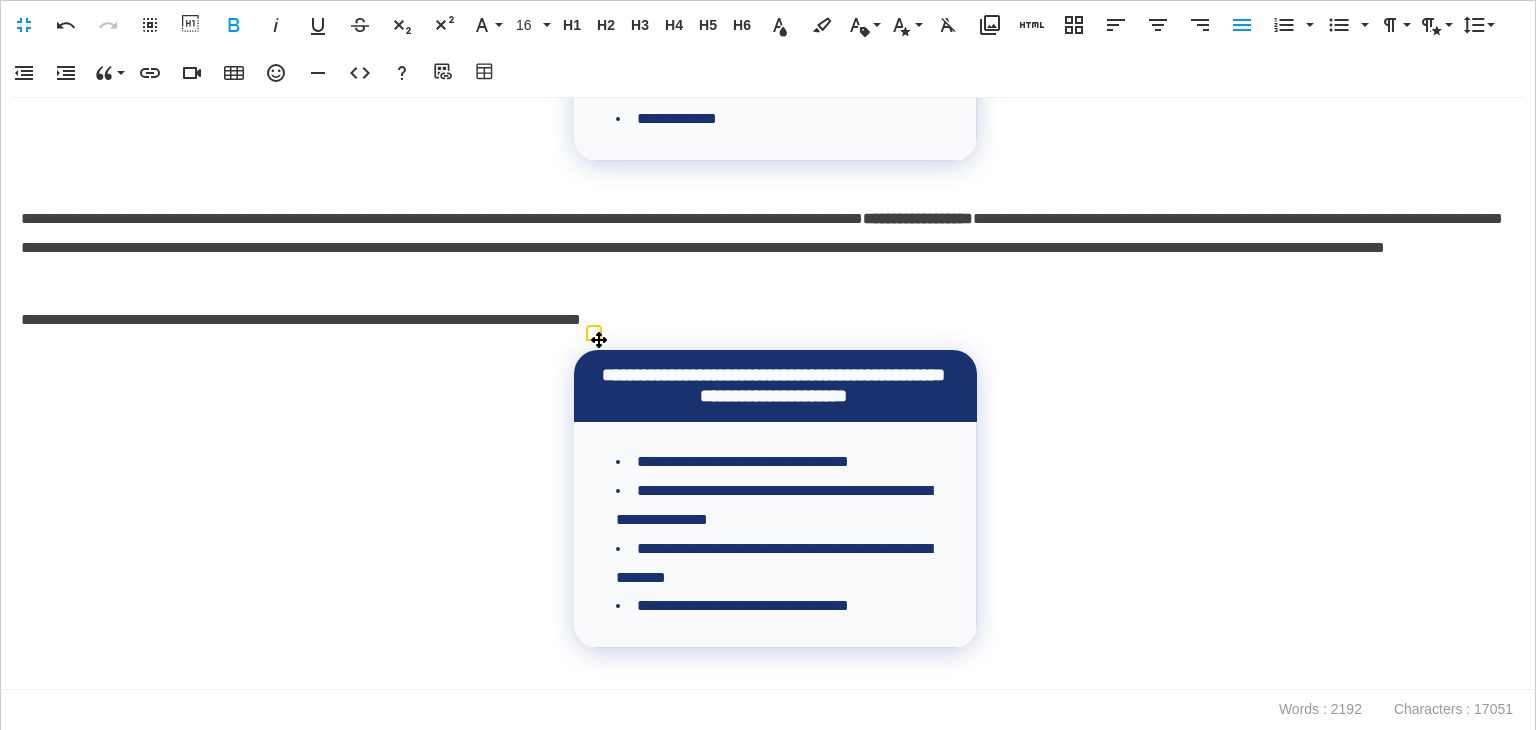 scroll, scrollTop: 1621, scrollLeft: 0, axis: vertical 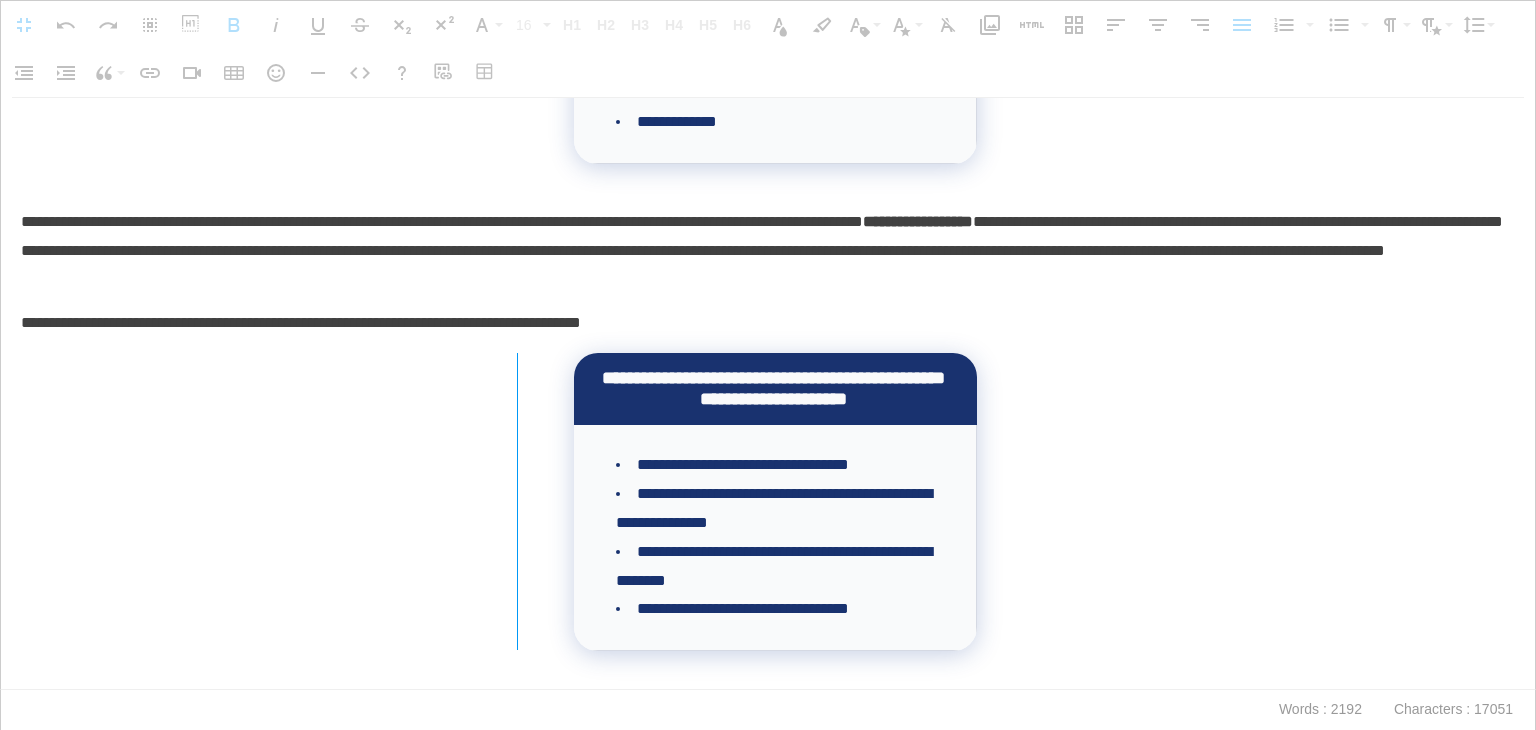 drag, startPoint x: 569, startPoint y: 501, endPoint x: 516, endPoint y: 501, distance: 53 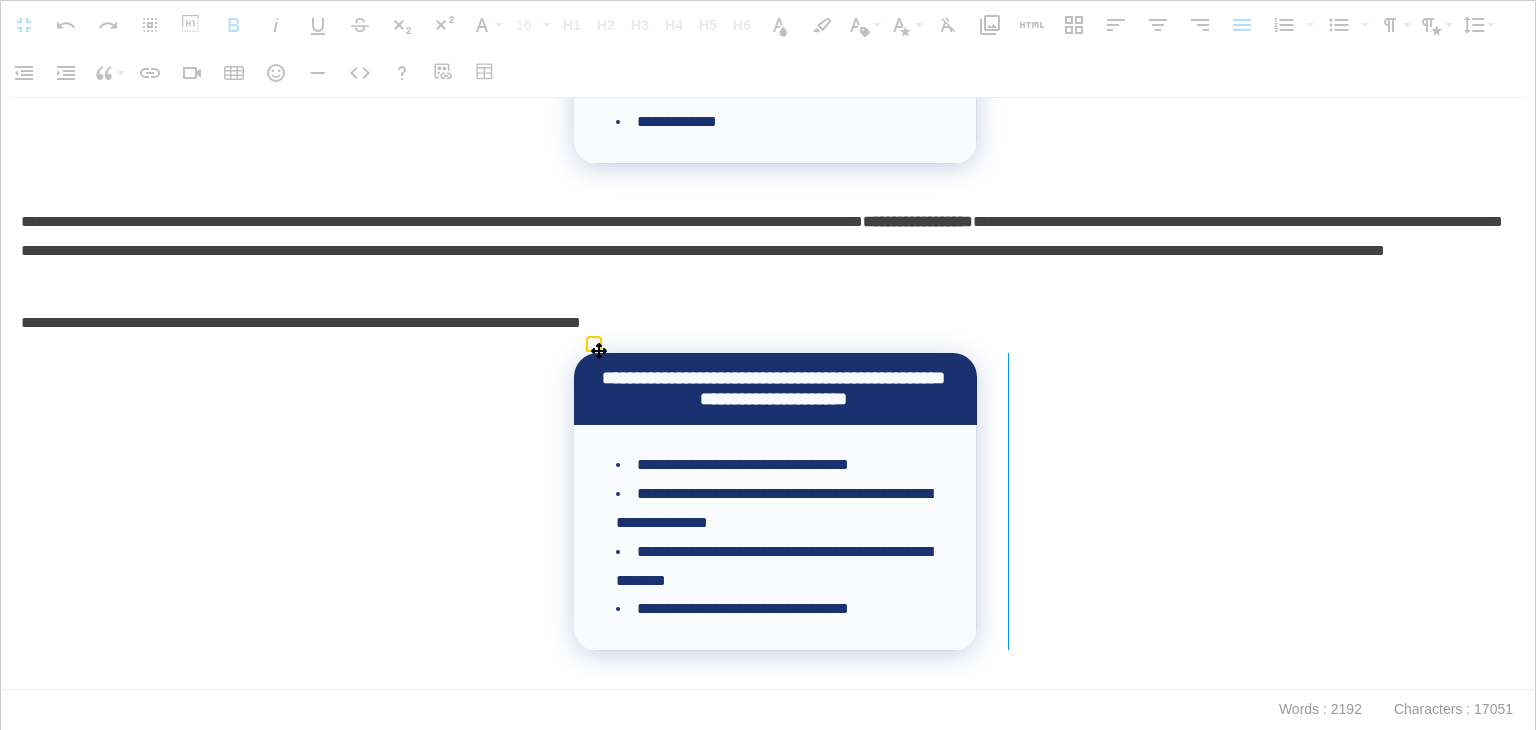 drag, startPoint x: 968, startPoint y: 525, endPoint x: 1008, endPoint y: 521, distance: 40.1995 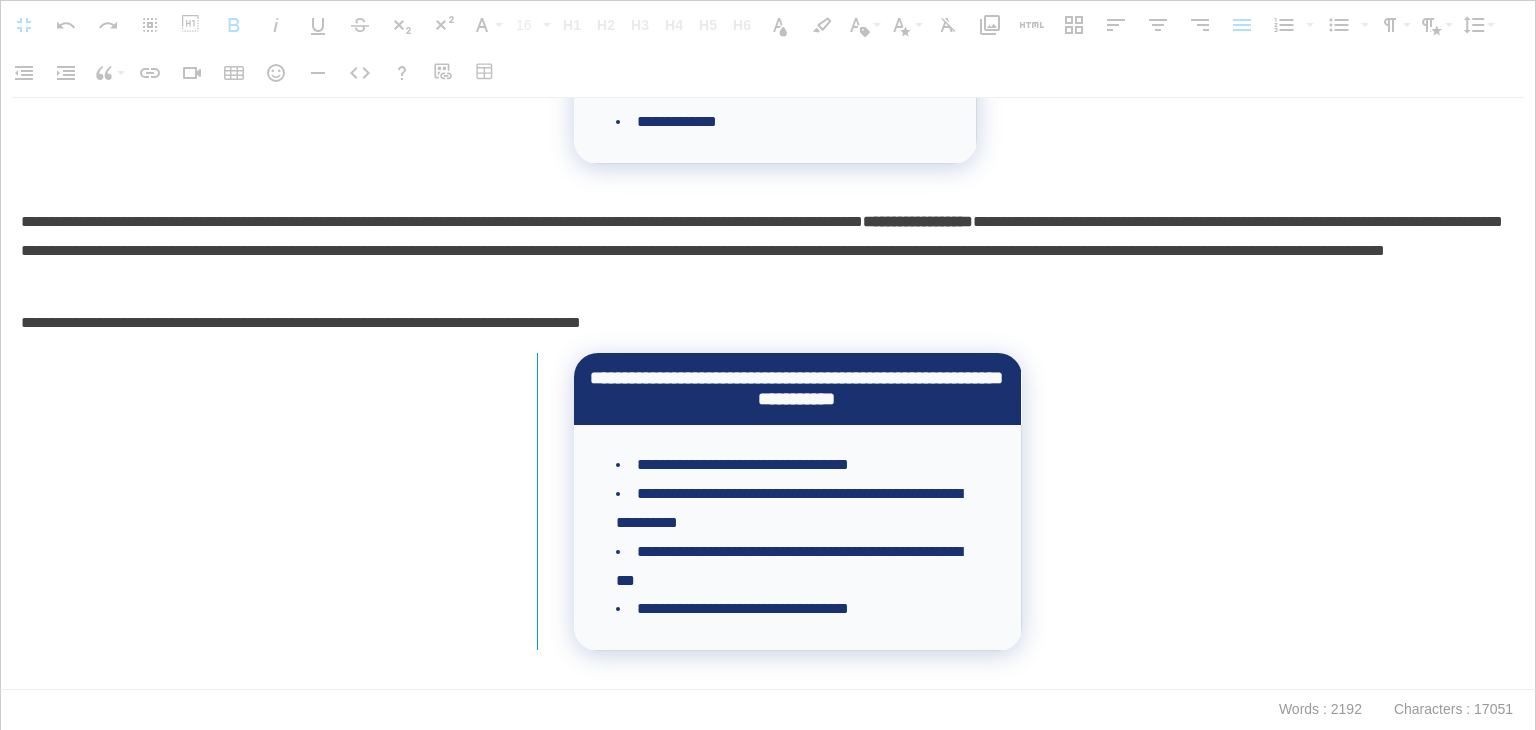 drag, startPoint x: 571, startPoint y: 537, endPoint x: 536, endPoint y: 537, distance: 35 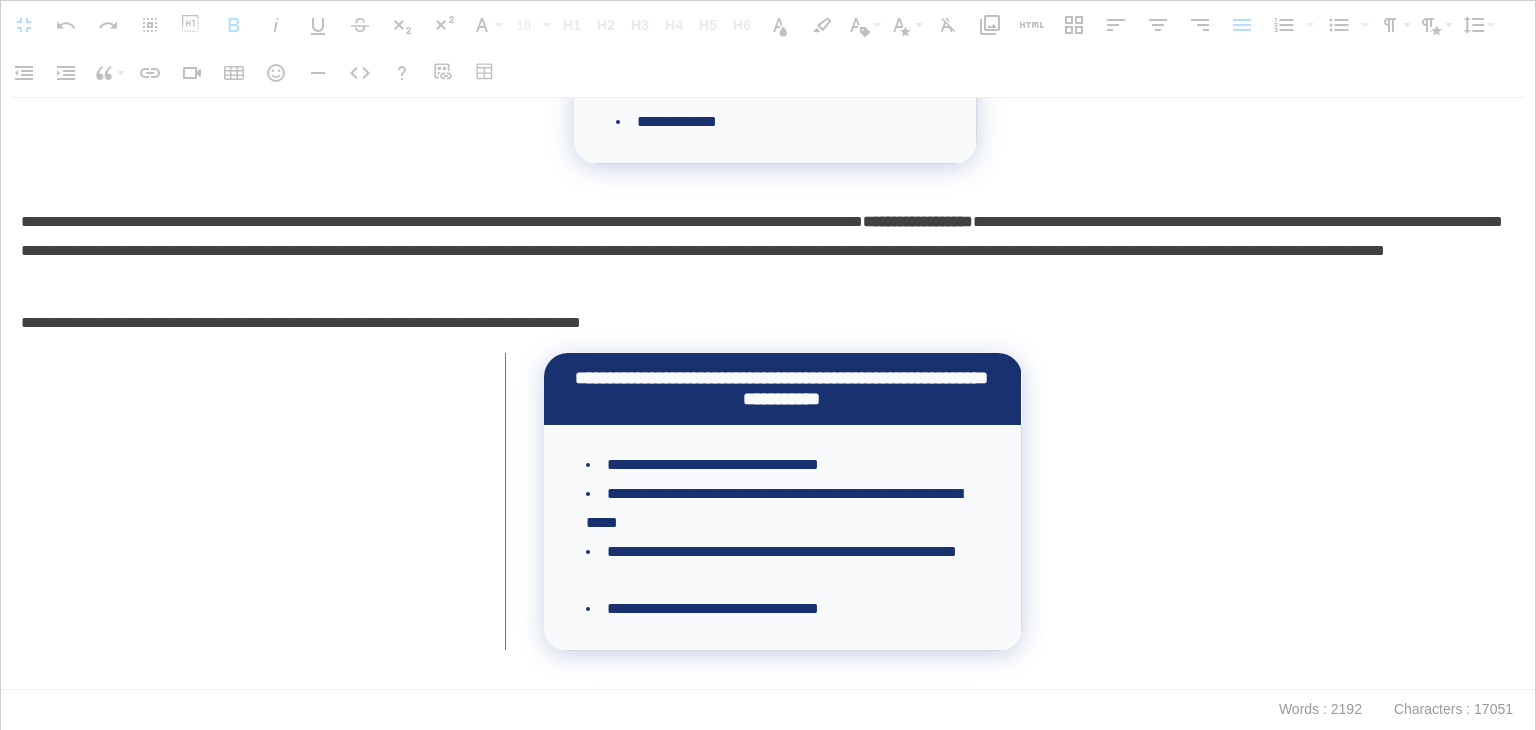 drag, startPoint x: 541, startPoint y: 533, endPoint x: 504, endPoint y: 537, distance: 37.215588 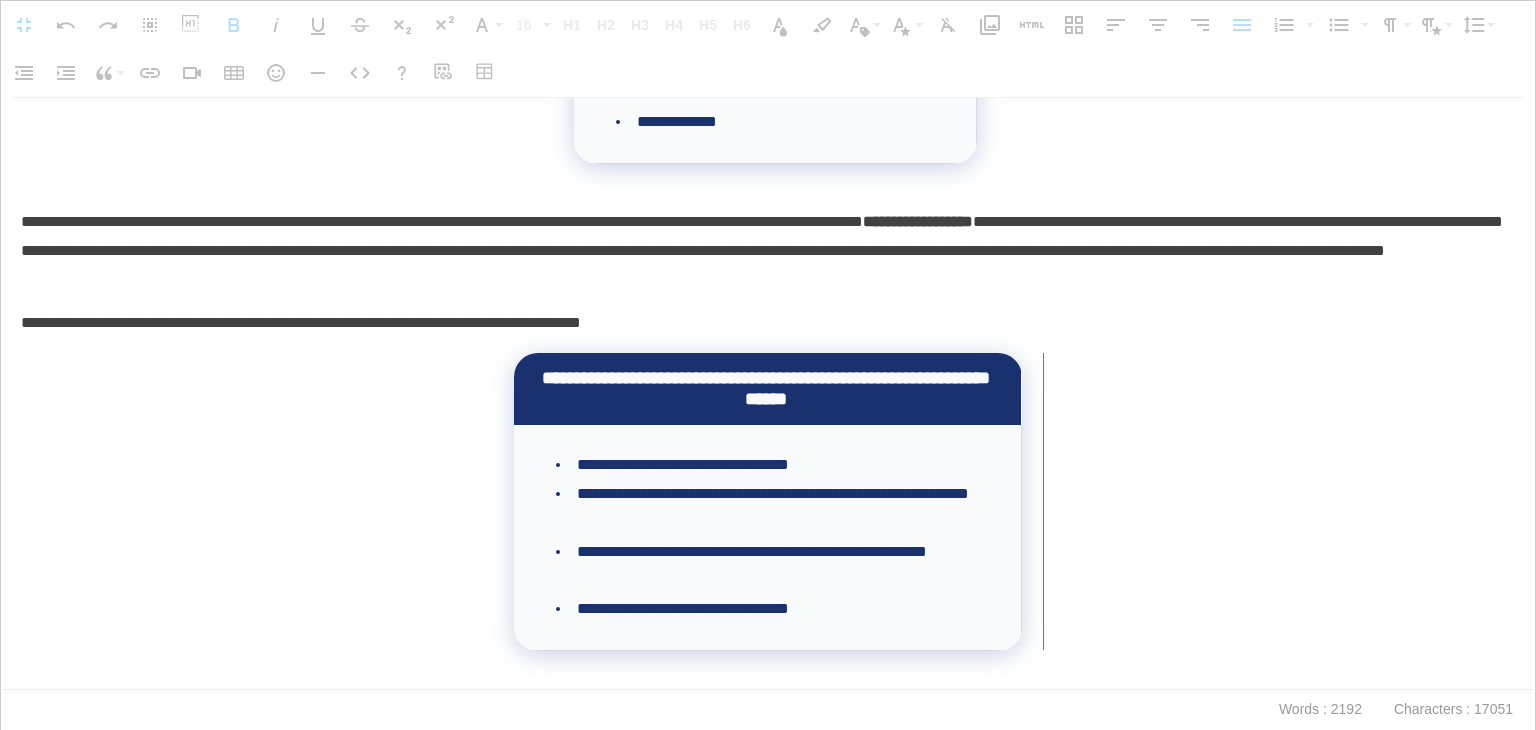 drag, startPoint x: 1012, startPoint y: 531, endPoint x: 1042, endPoint y: 531, distance: 30 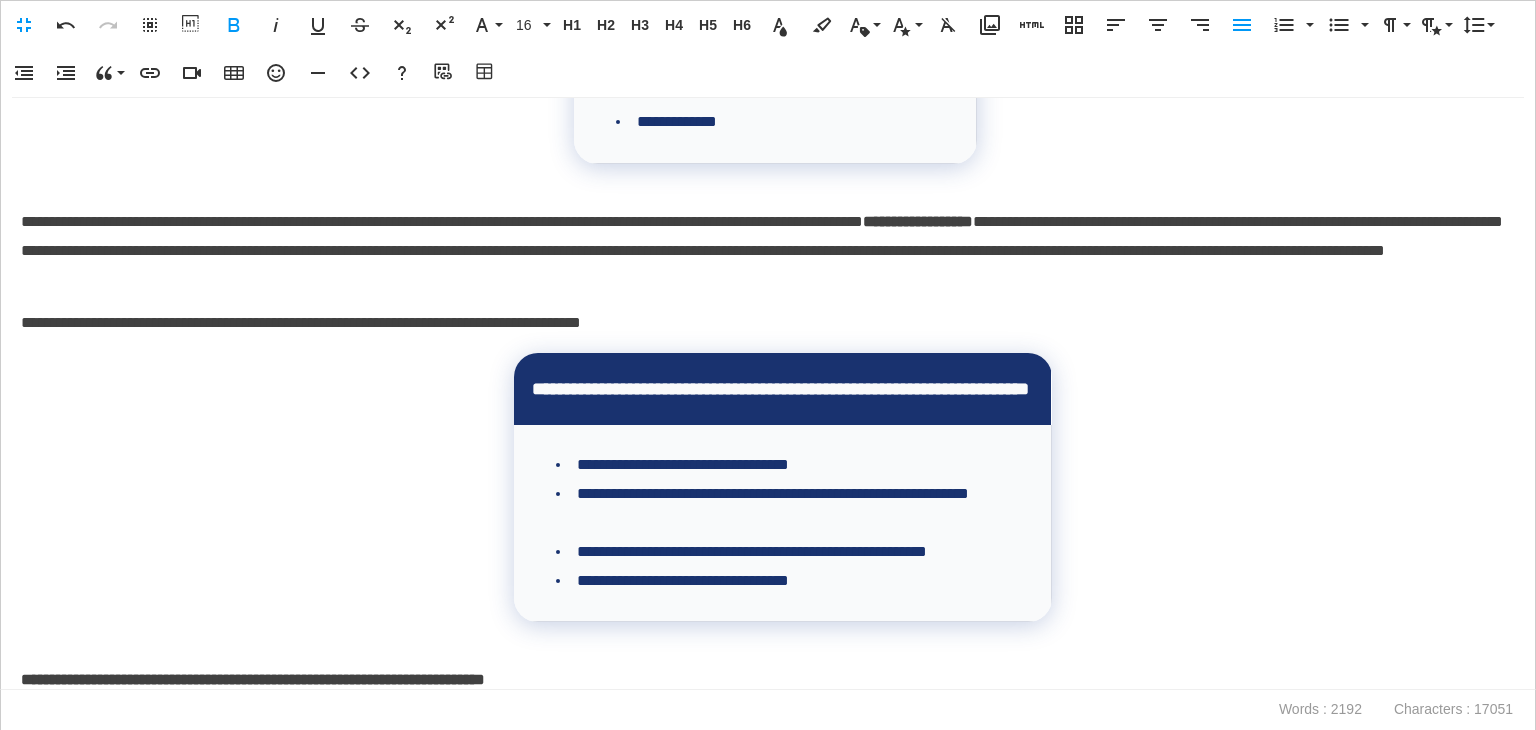 click at bounding box center [768, 636] 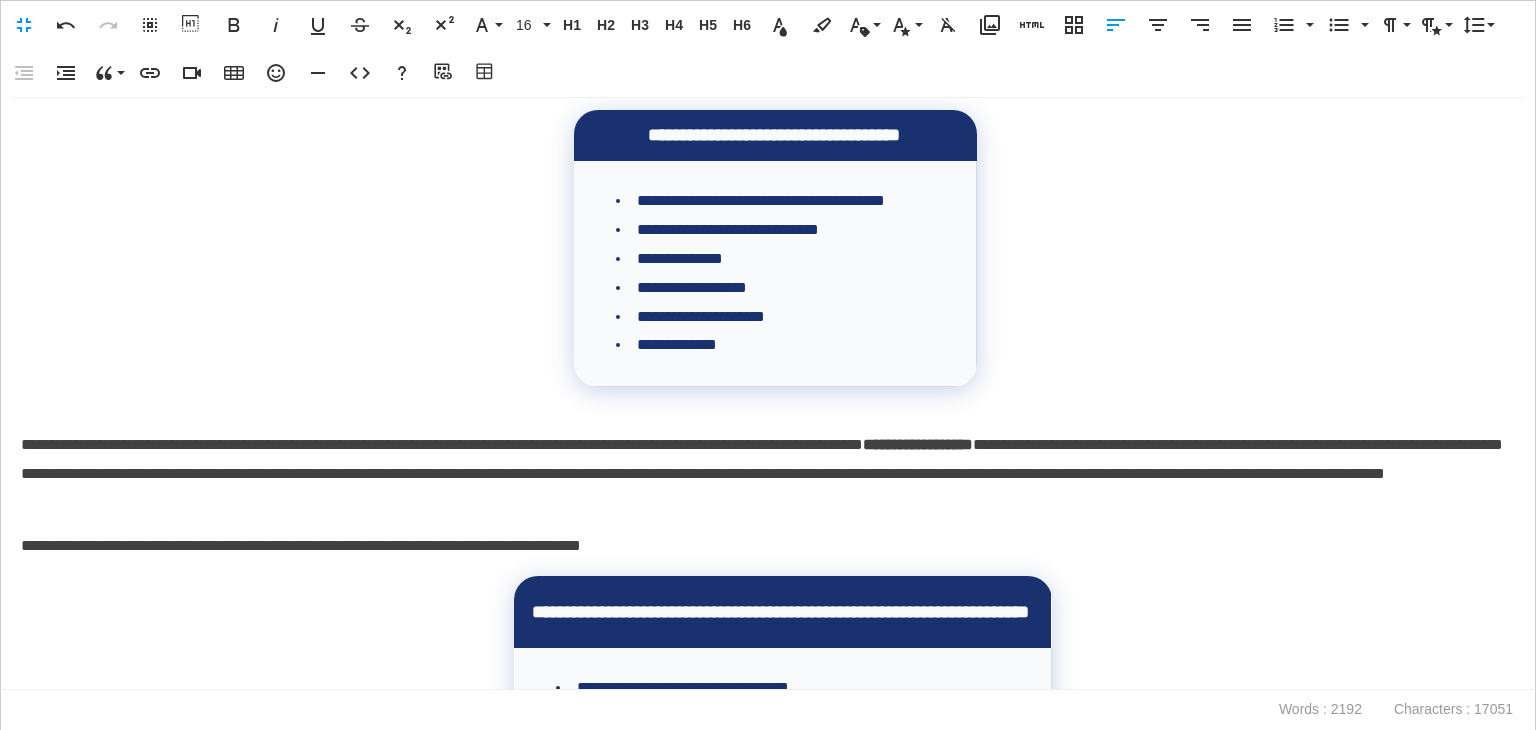 scroll, scrollTop: 1321, scrollLeft: 0, axis: vertical 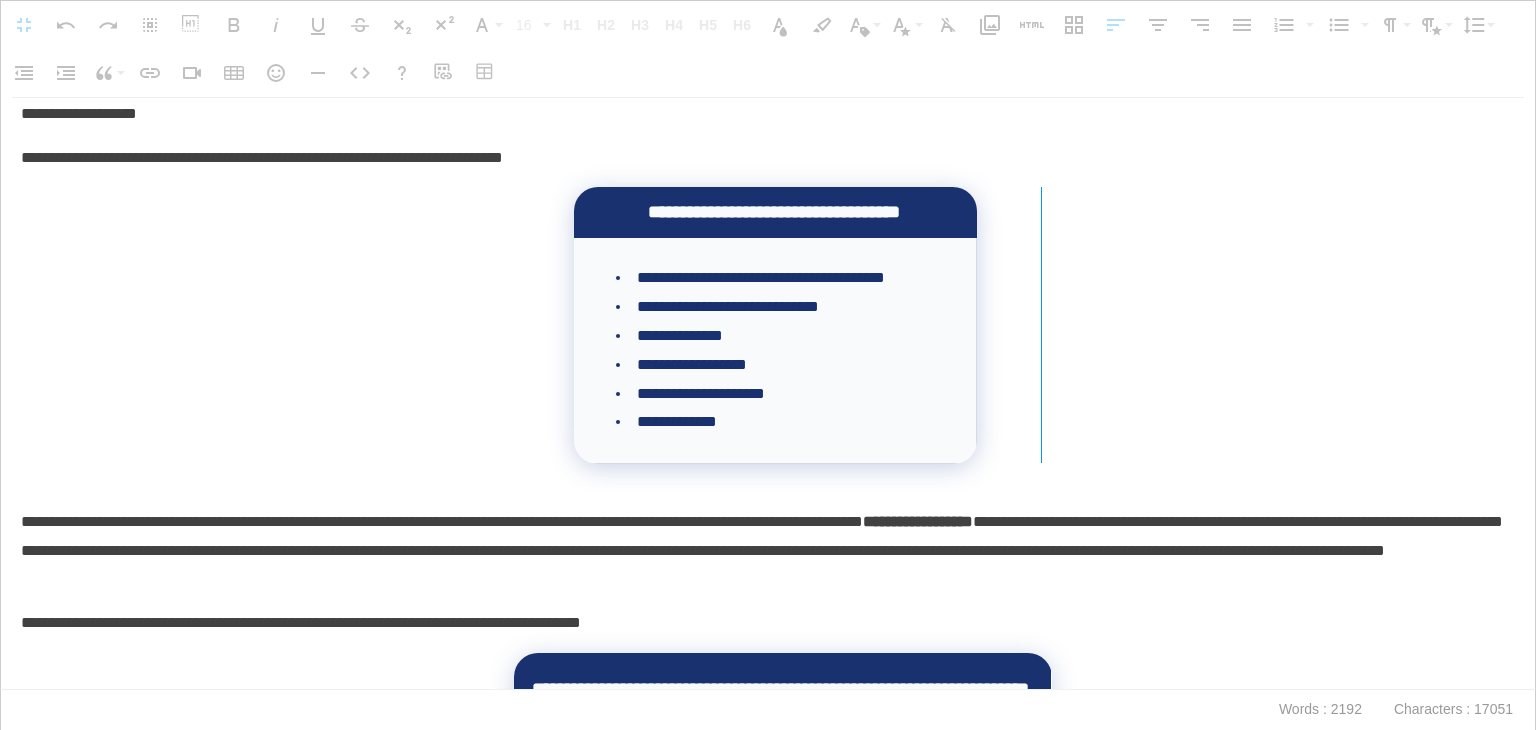 drag, startPoint x: 969, startPoint y: 369, endPoint x: 1040, endPoint y: 382, distance: 72.18033 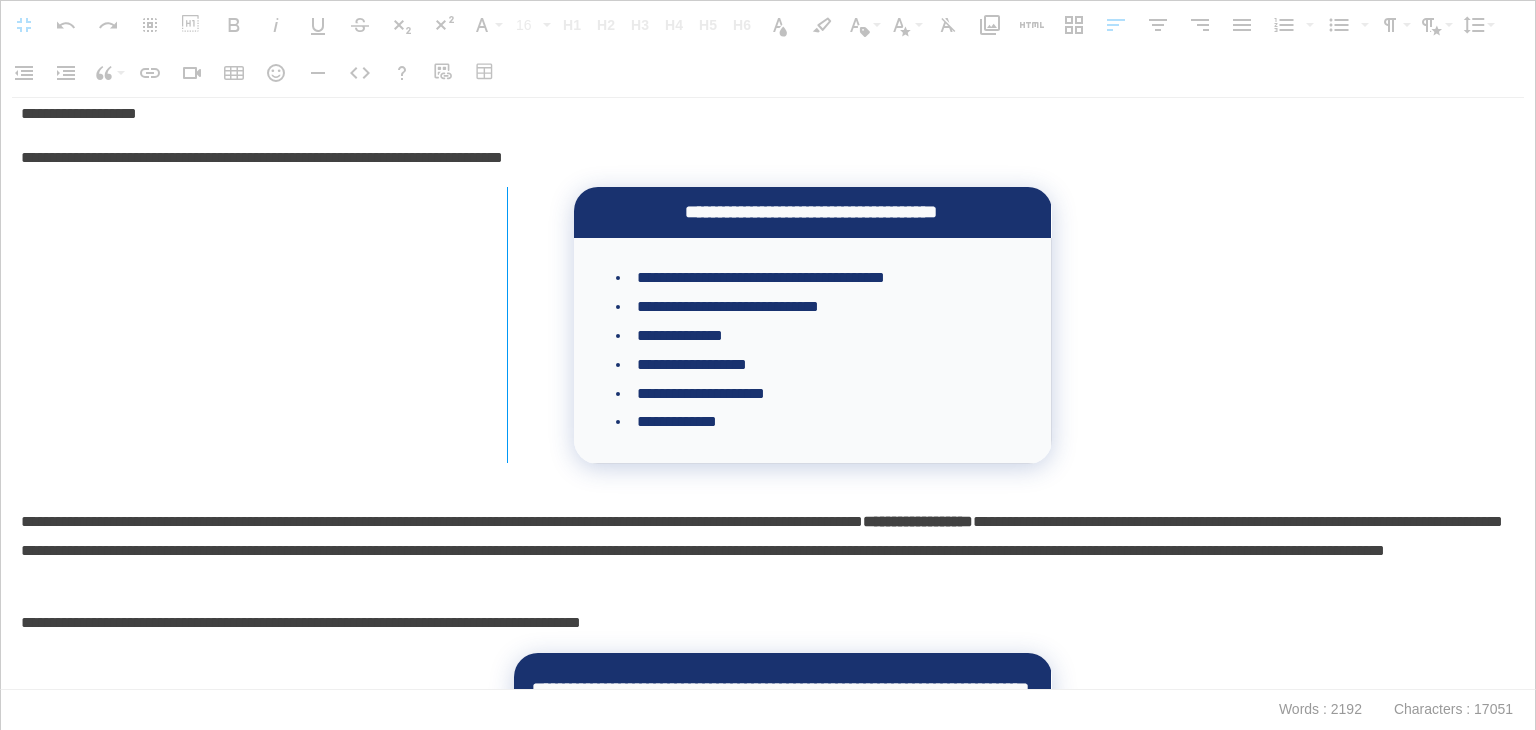 drag, startPoint x: 572, startPoint y: 397, endPoint x: 506, endPoint y: 403, distance: 66.27216 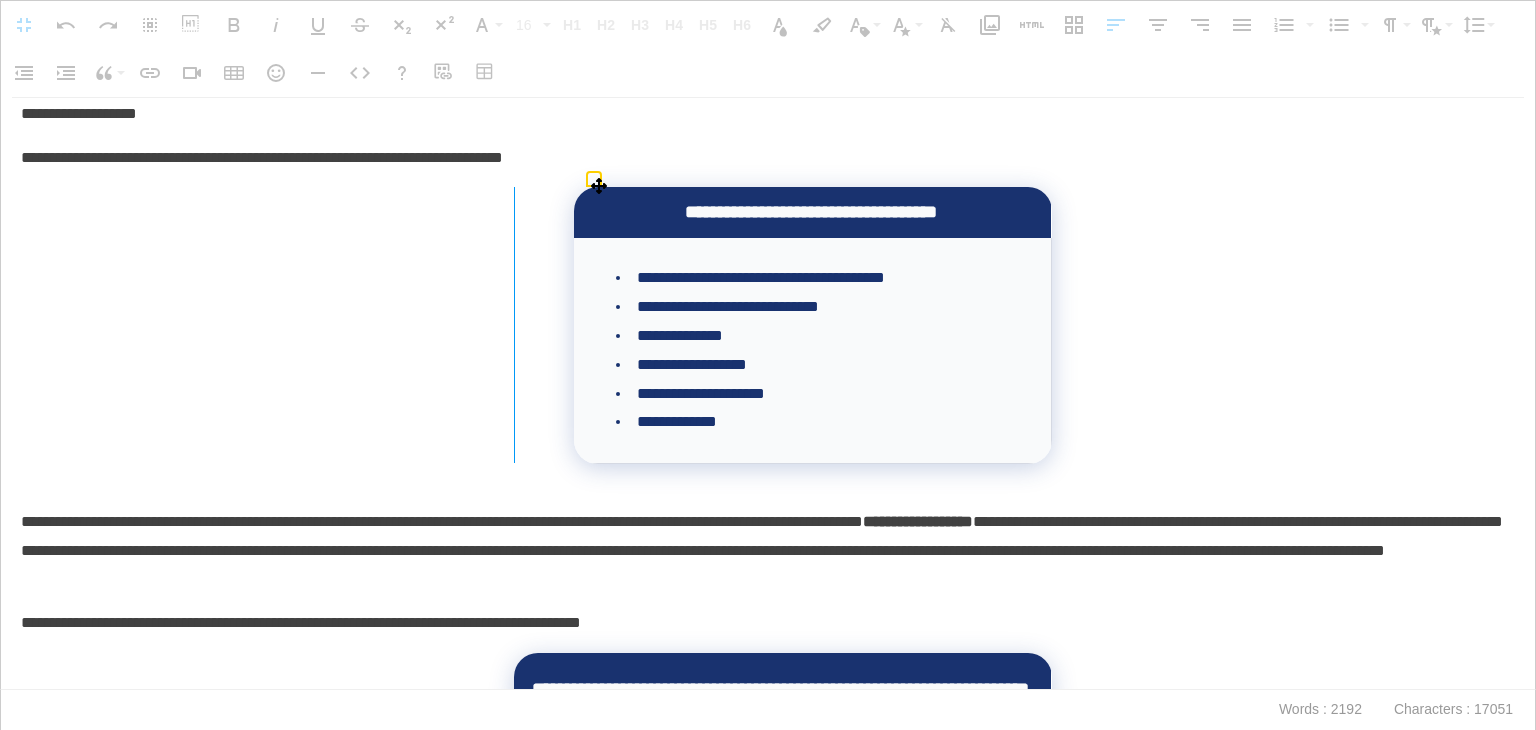 drag, startPoint x: 571, startPoint y: 385, endPoint x: 513, endPoint y: 399, distance: 59.665737 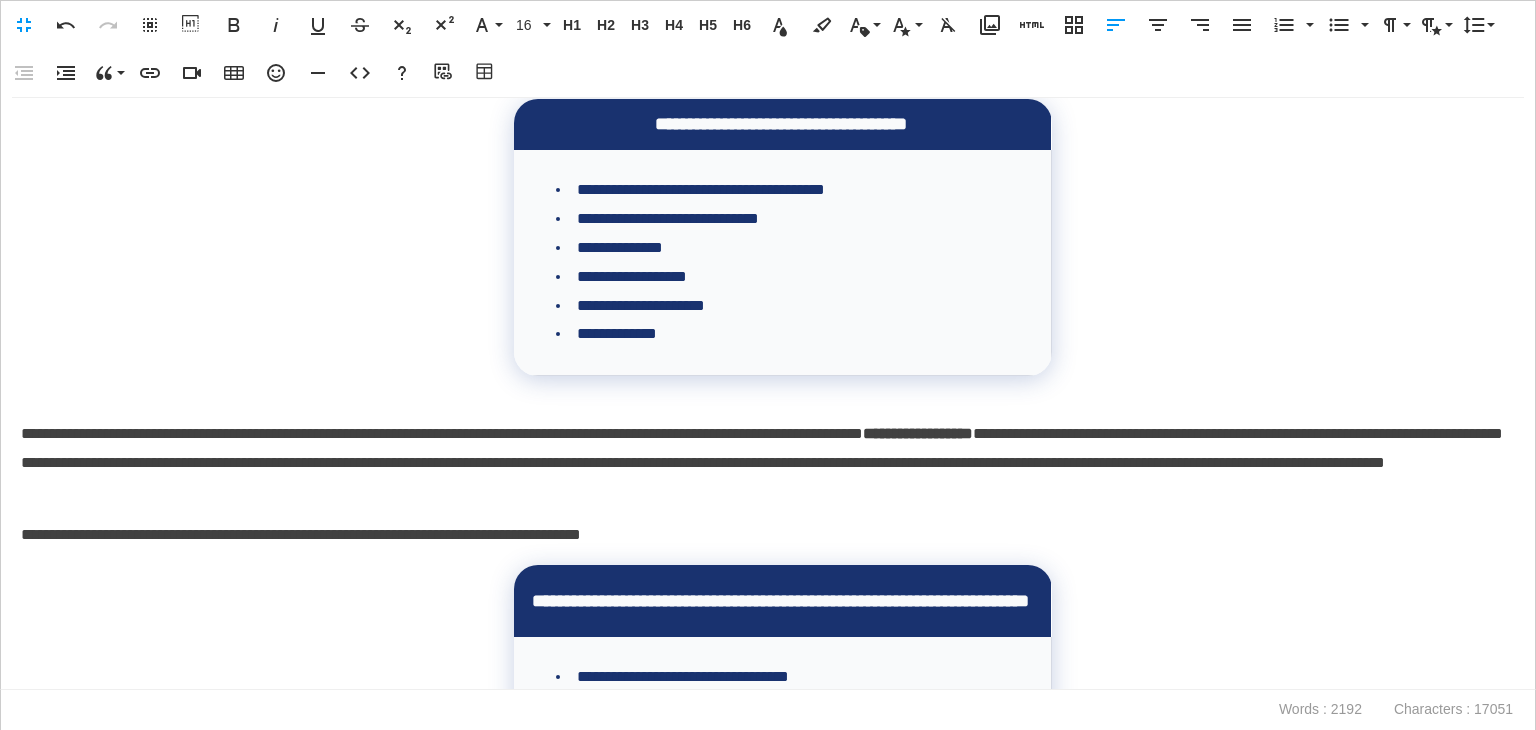 scroll, scrollTop: 1421, scrollLeft: 0, axis: vertical 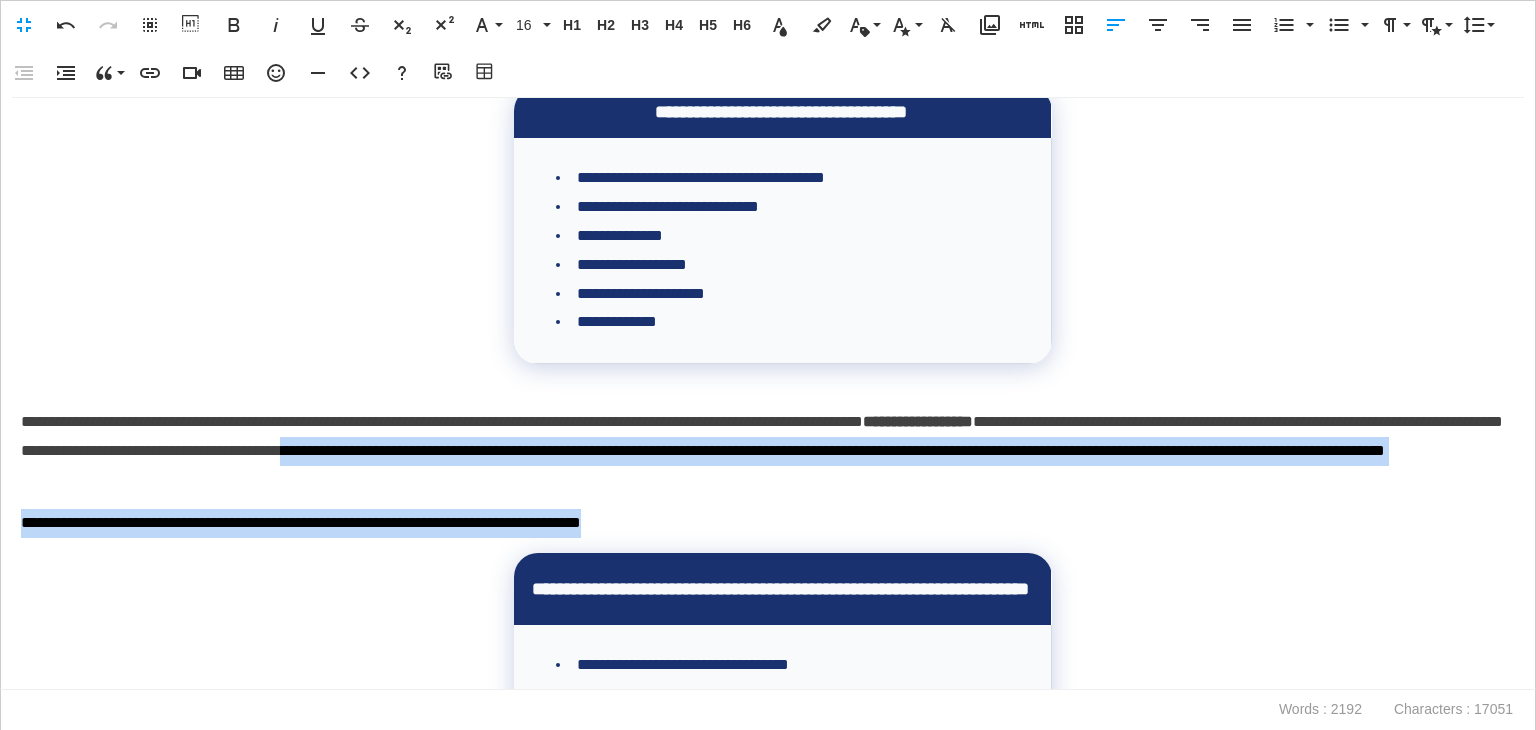 drag, startPoint x: 780, startPoint y: 519, endPoint x: 774, endPoint y: 433, distance: 86.209045 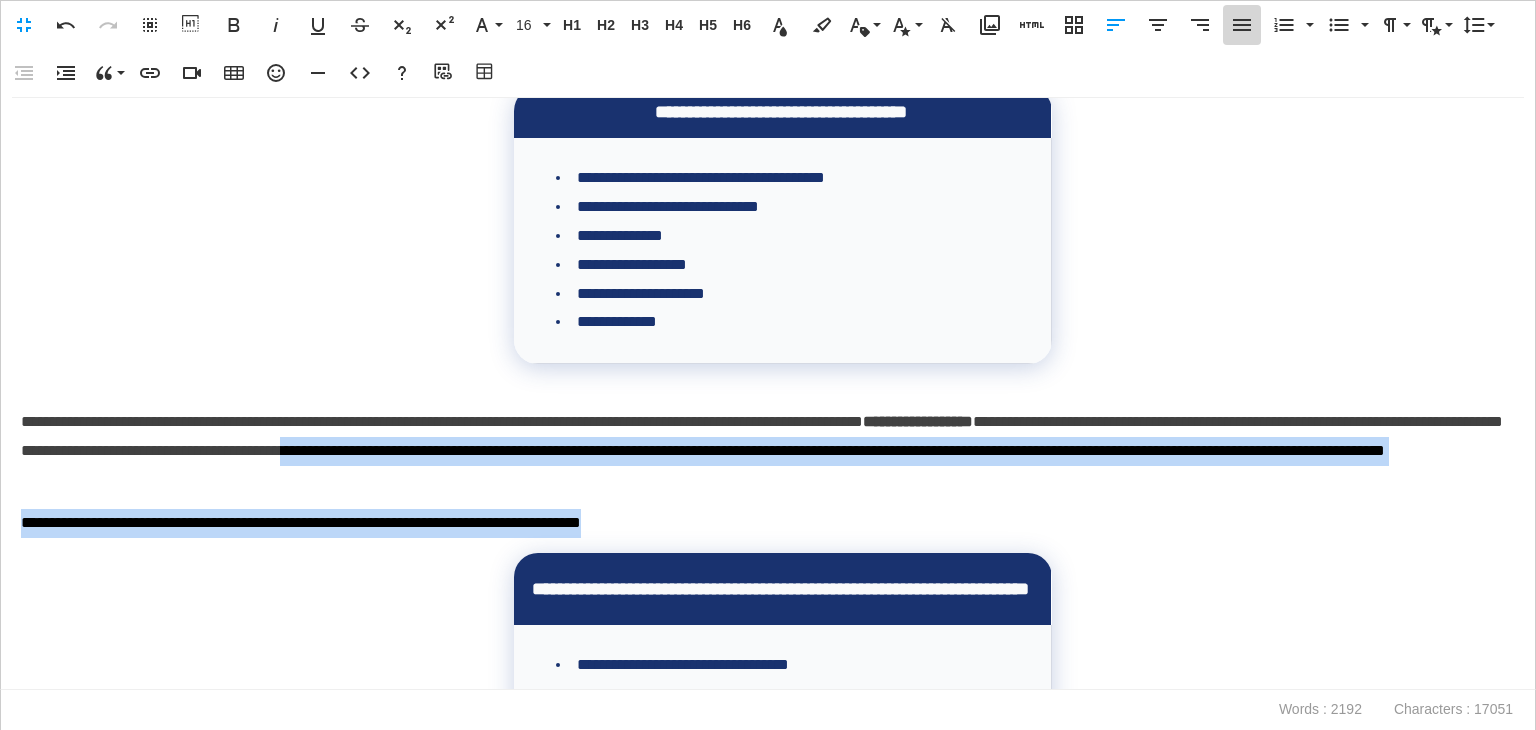 click 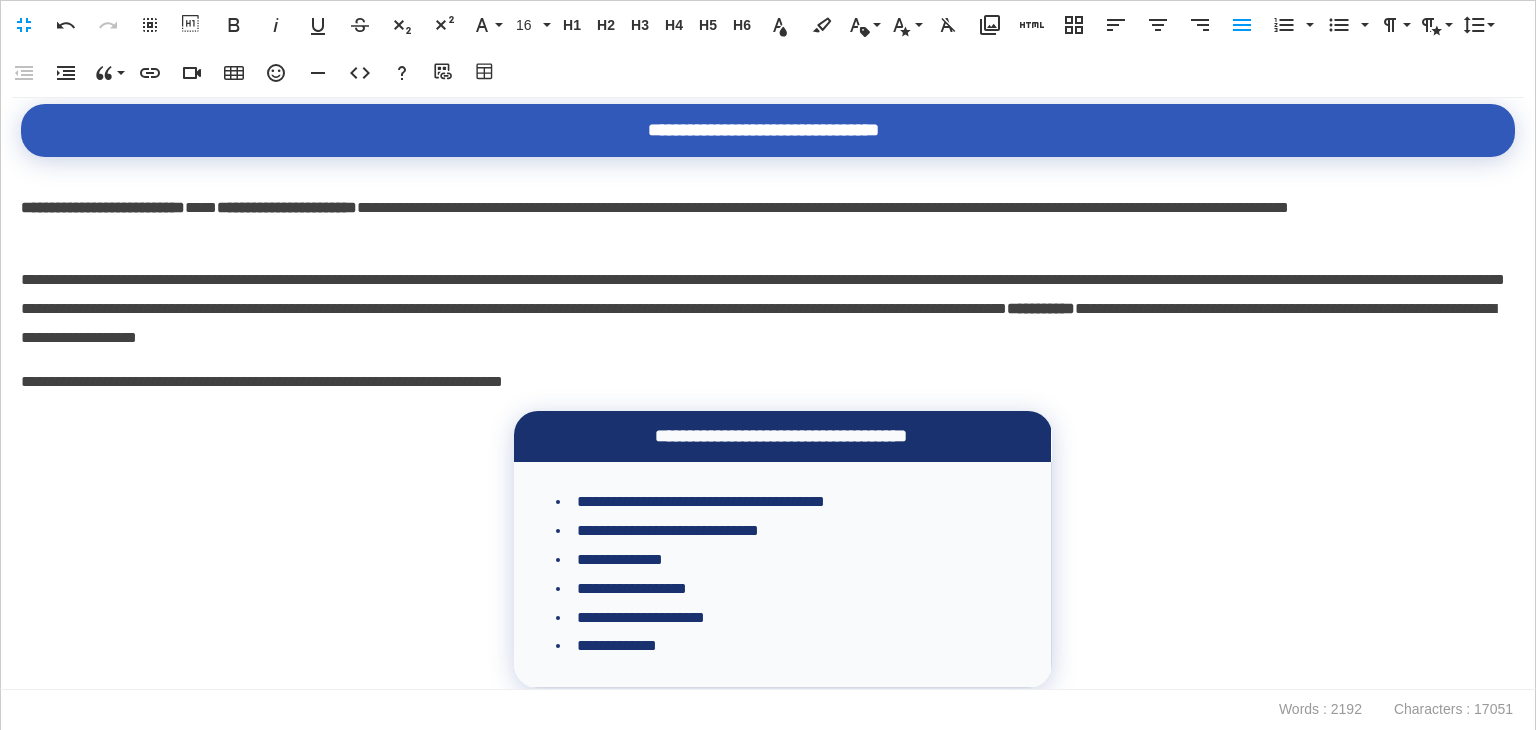 scroll, scrollTop: 1021, scrollLeft: 0, axis: vertical 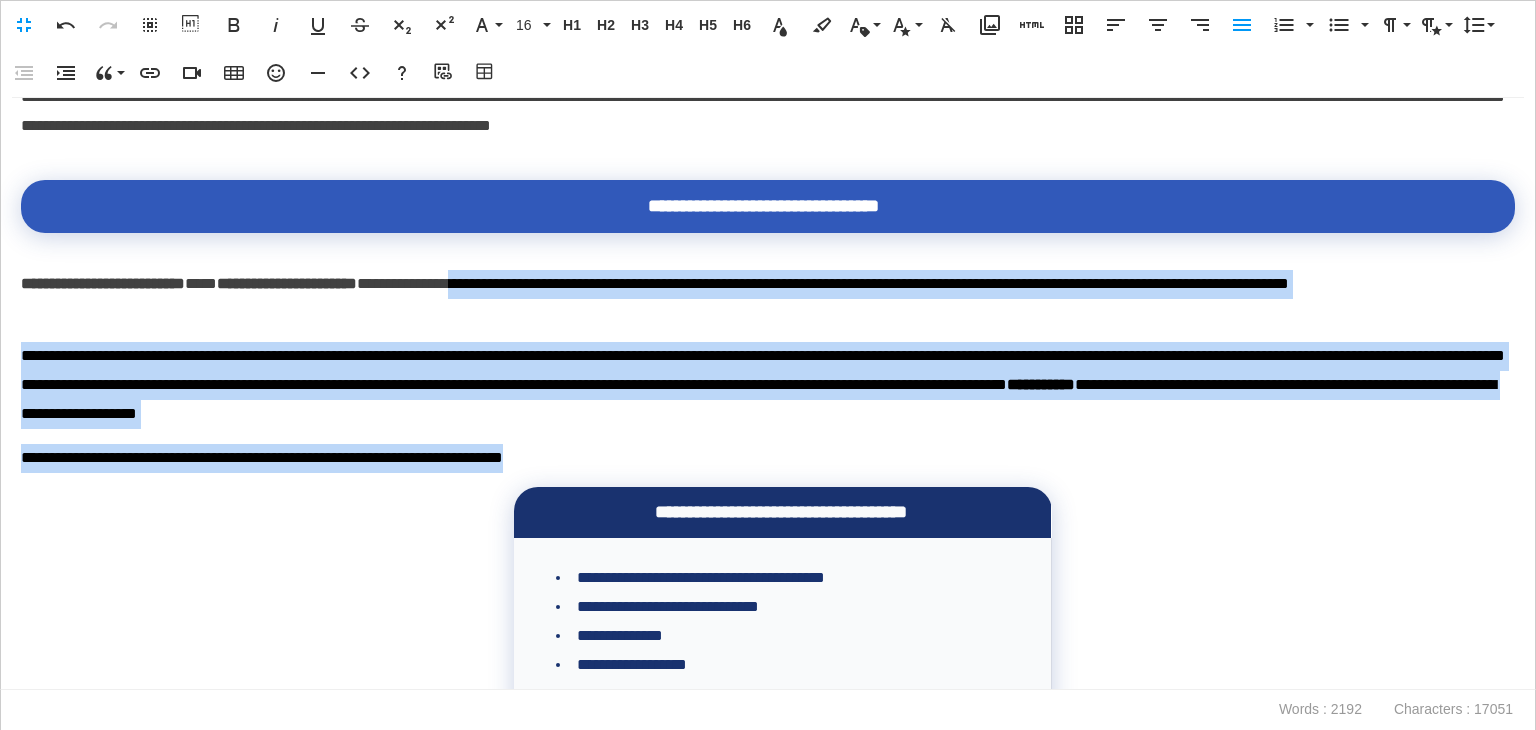 drag, startPoint x: 642, startPoint y: 457, endPoint x: 594, endPoint y: 273, distance: 190.15782 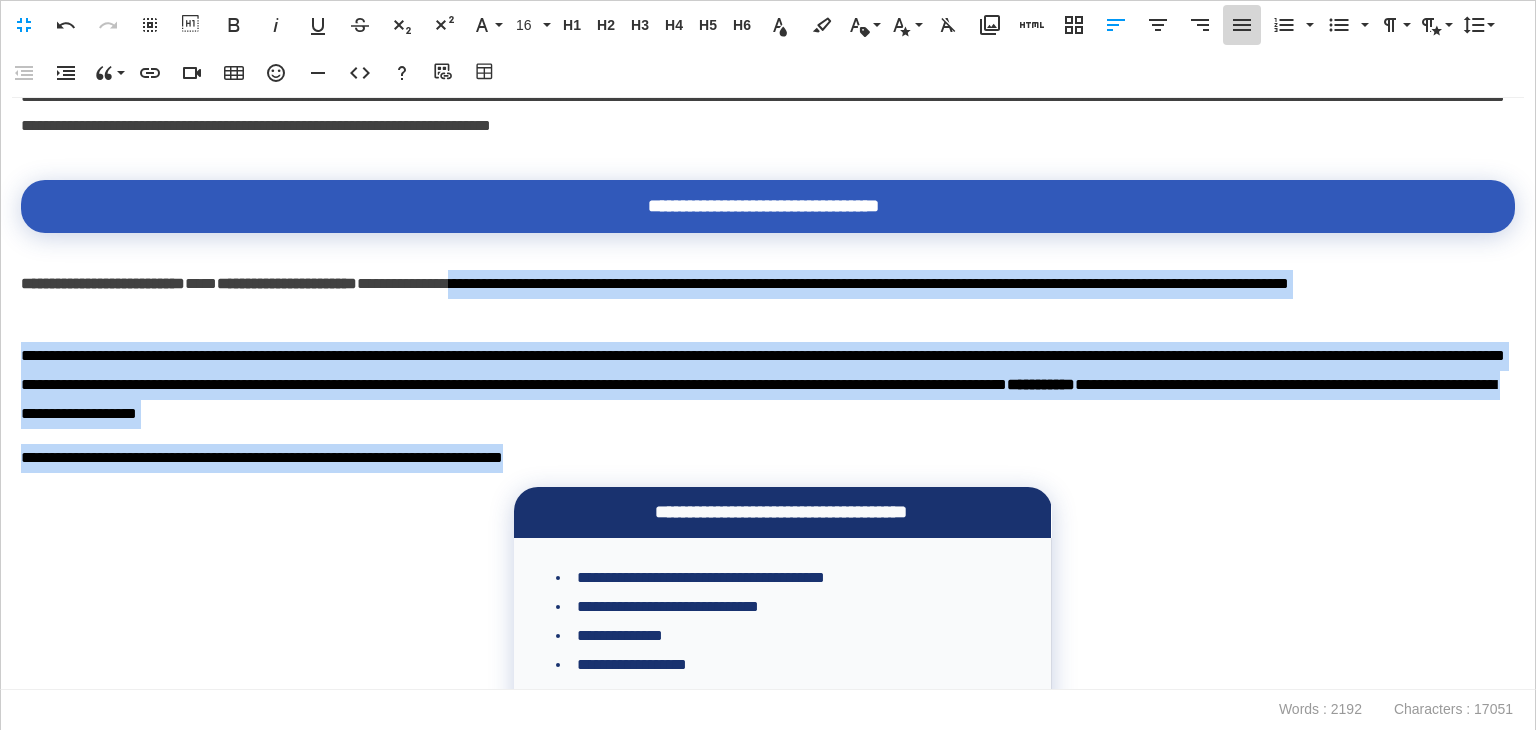 click 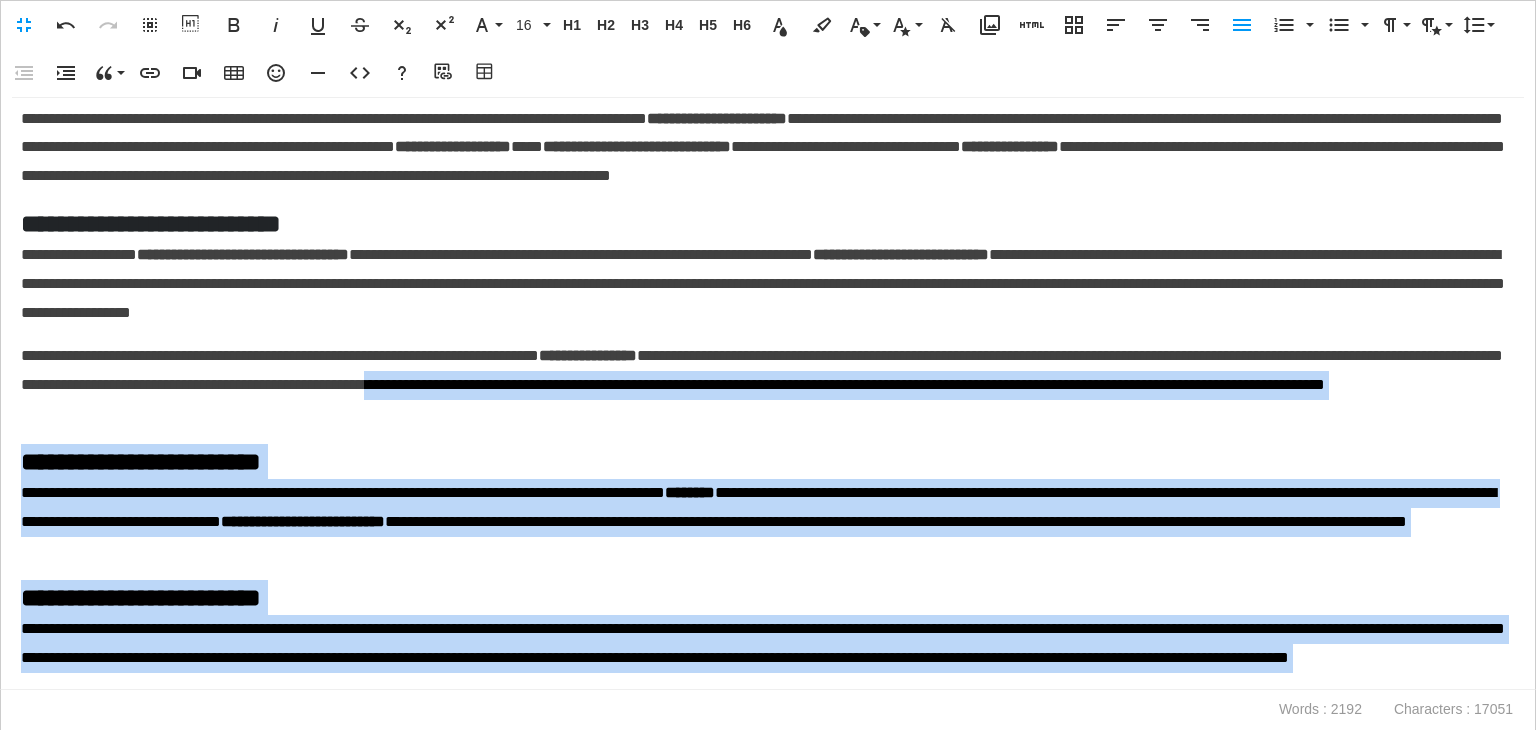 scroll, scrollTop: 0, scrollLeft: 0, axis: both 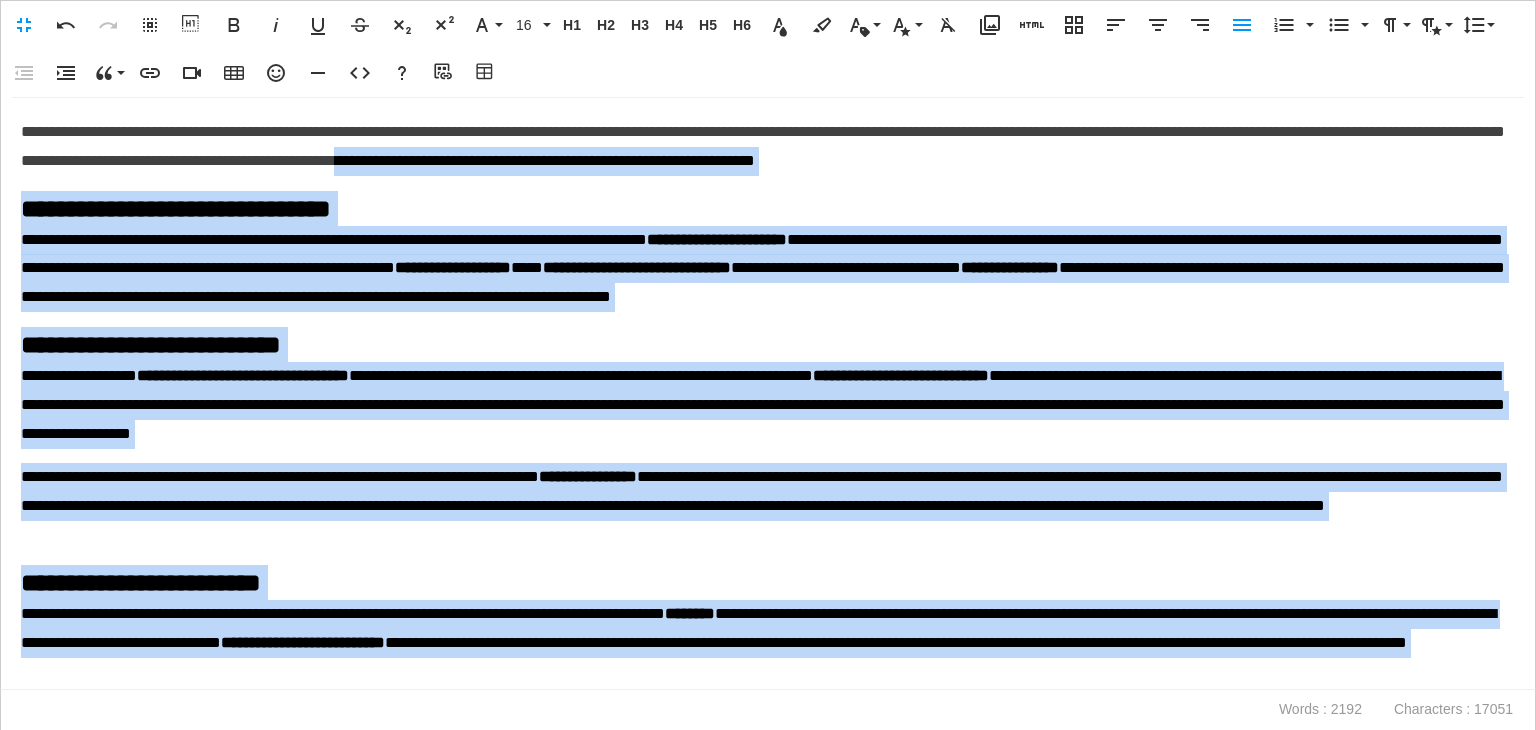 drag, startPoint x: 1432, startPoint y: 521, endPoint x: 780, endPoint y: 161, distance: 744.78455 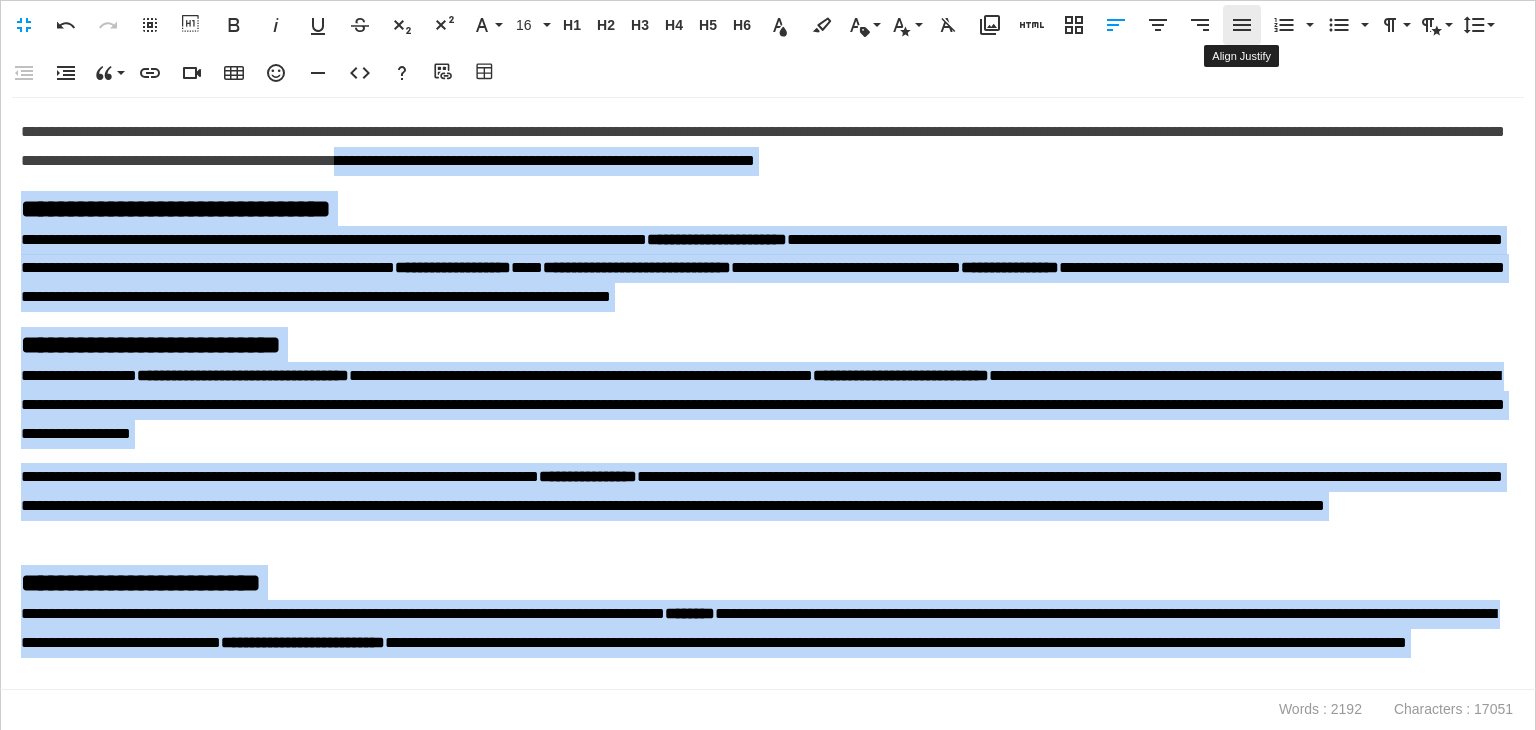 click 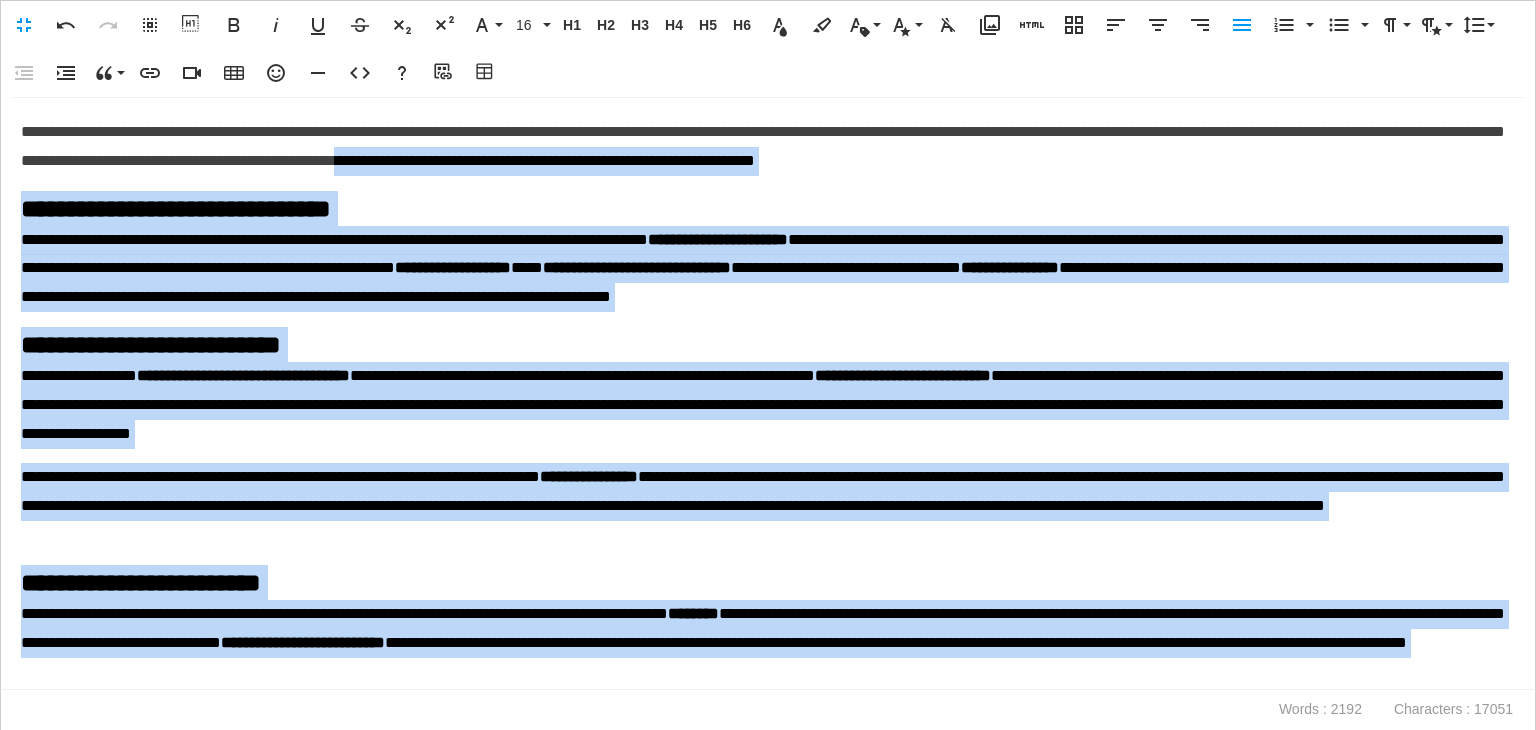 click on "**********" at bounding box center [763, 208] 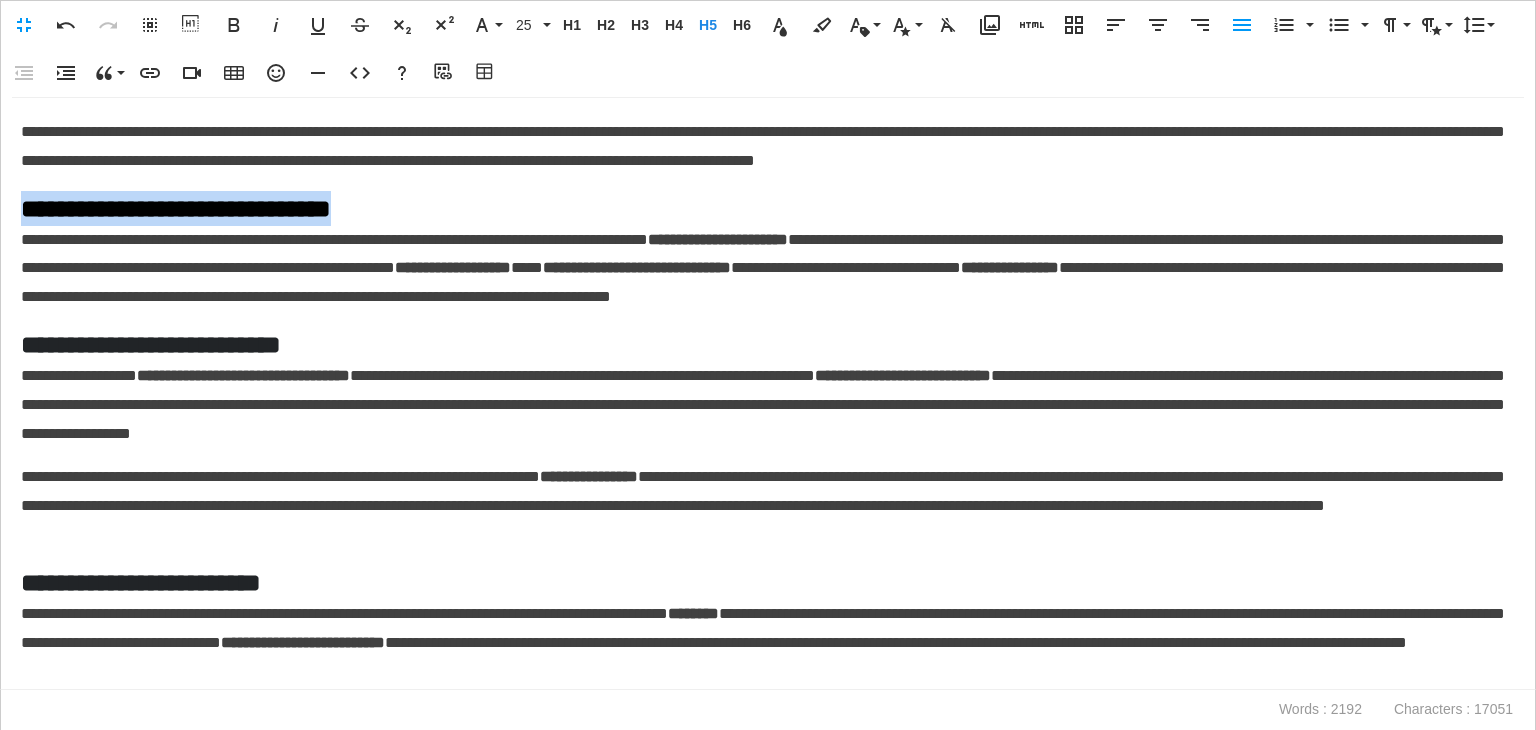 drag, startPoint x: 448, startPoint y: 209, endPoint x: 508, endPoint y: 134, distance: 96.04687 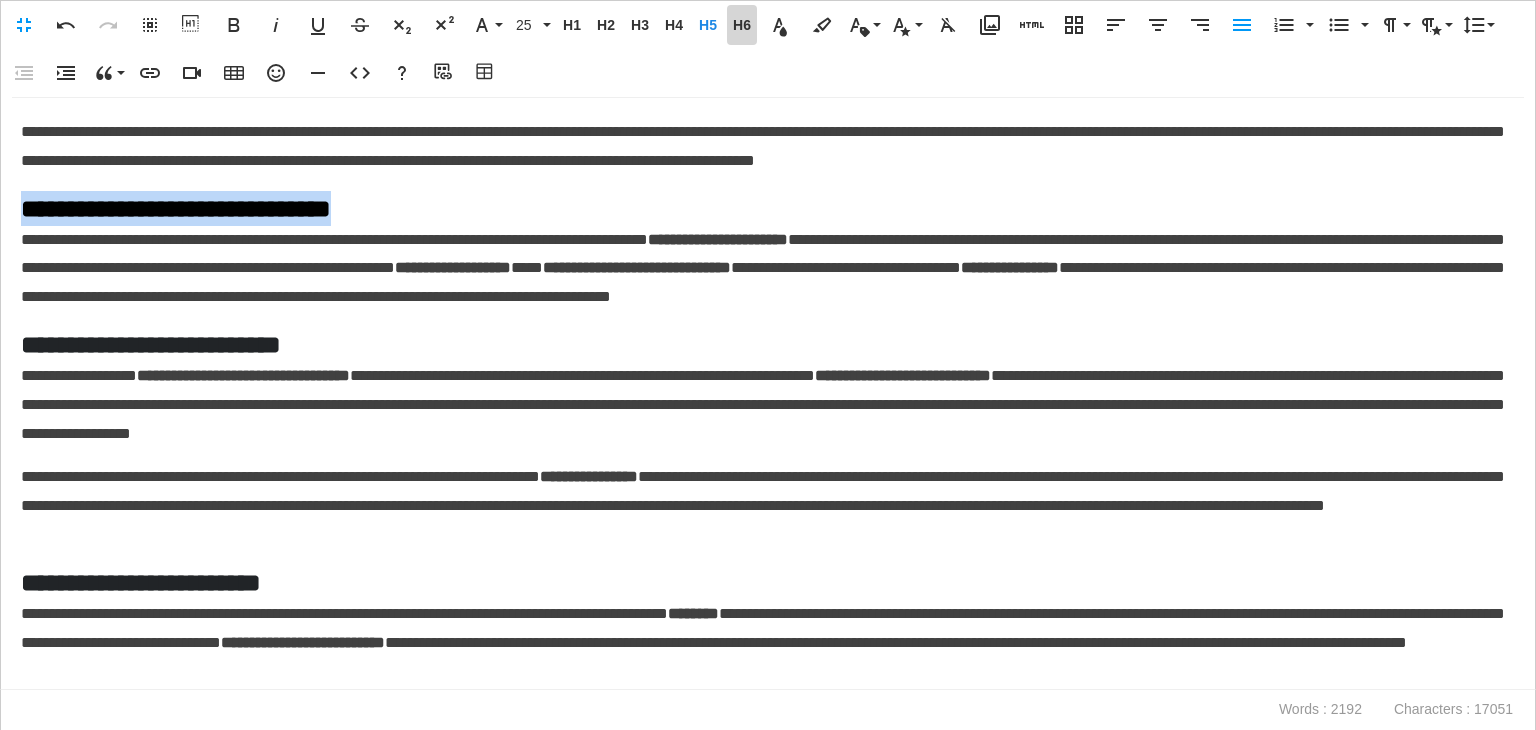 click on "H6" at bounding box center [742, 25] 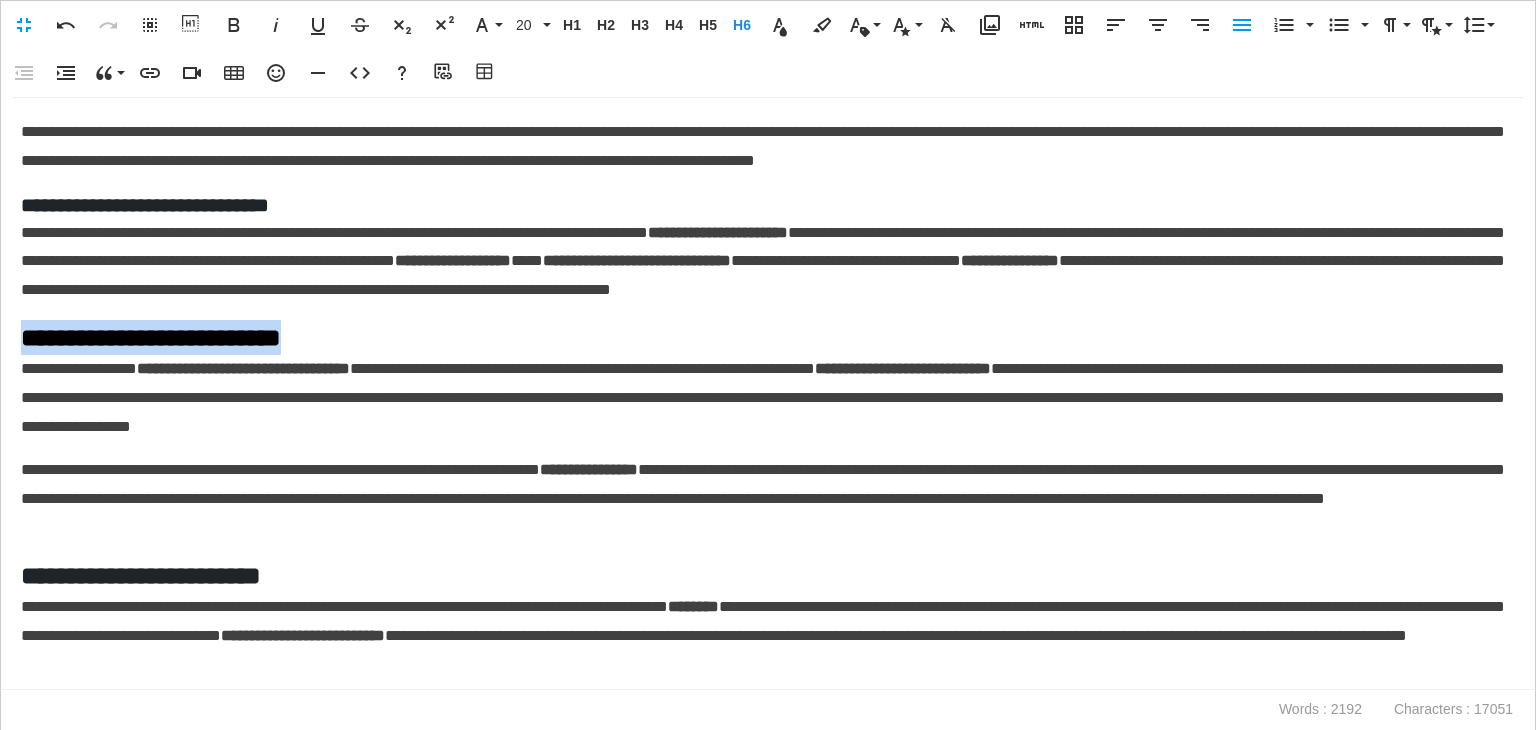 drag, startPoint x: 360, startPoint y: 338, endPoint x: 0, endPoint y: 320, distance: 360.4497 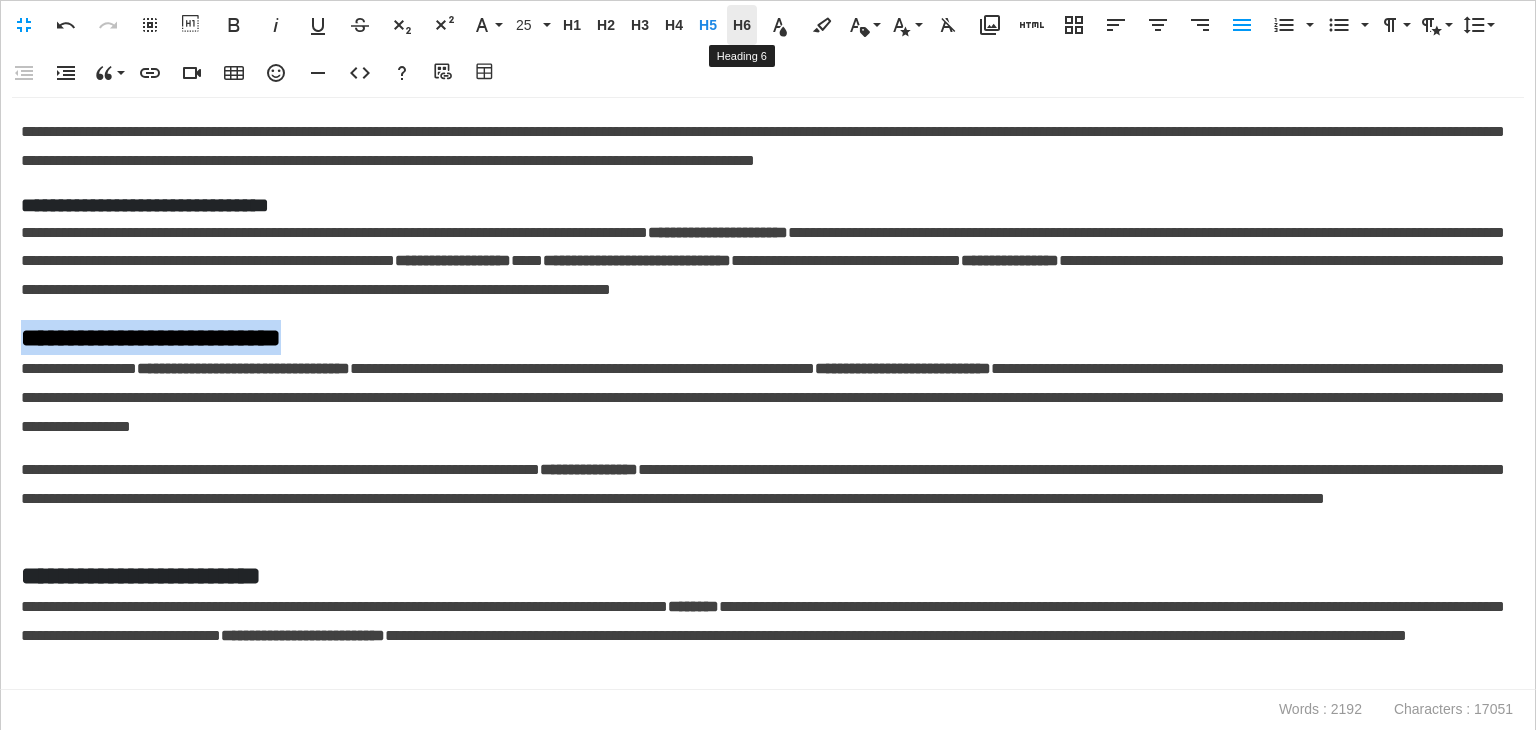 click on "H6" at bounding box center [742, 25] 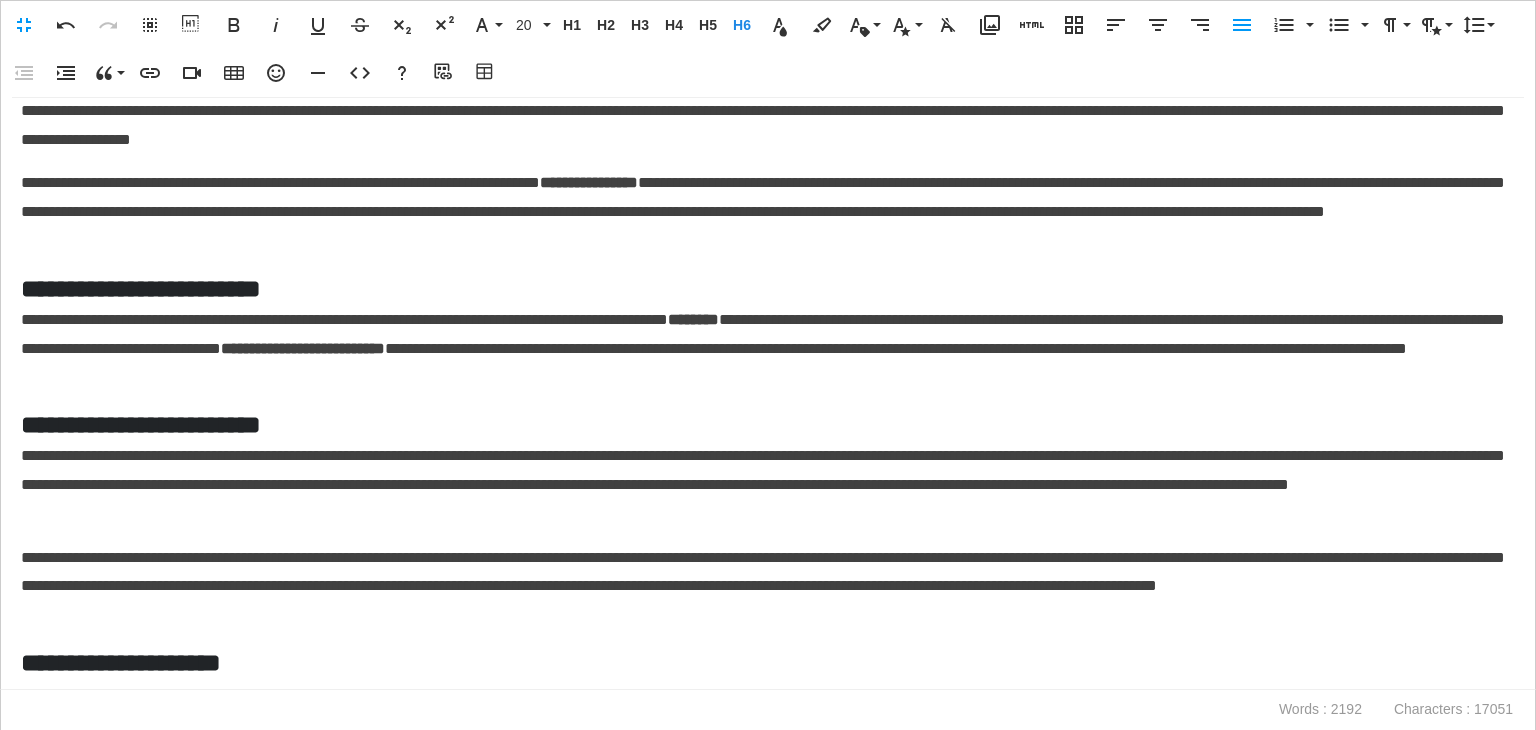 scroll, scrollTop: 300, scrollLeft: 0, axis: vertical 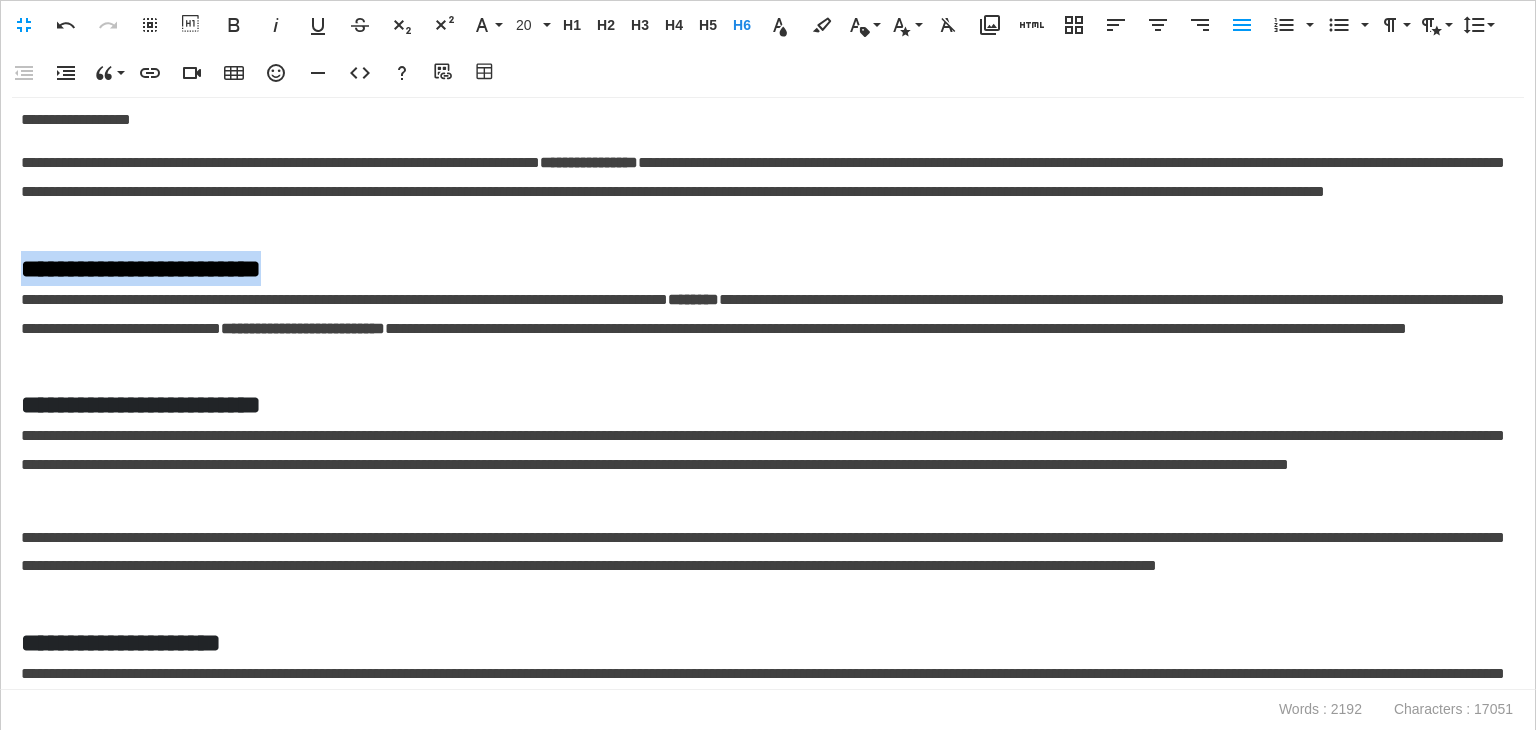 drag, startPoint x: 57, startPoint y: 271, endPoint x: 0, endPoint y: 271, distance: 57 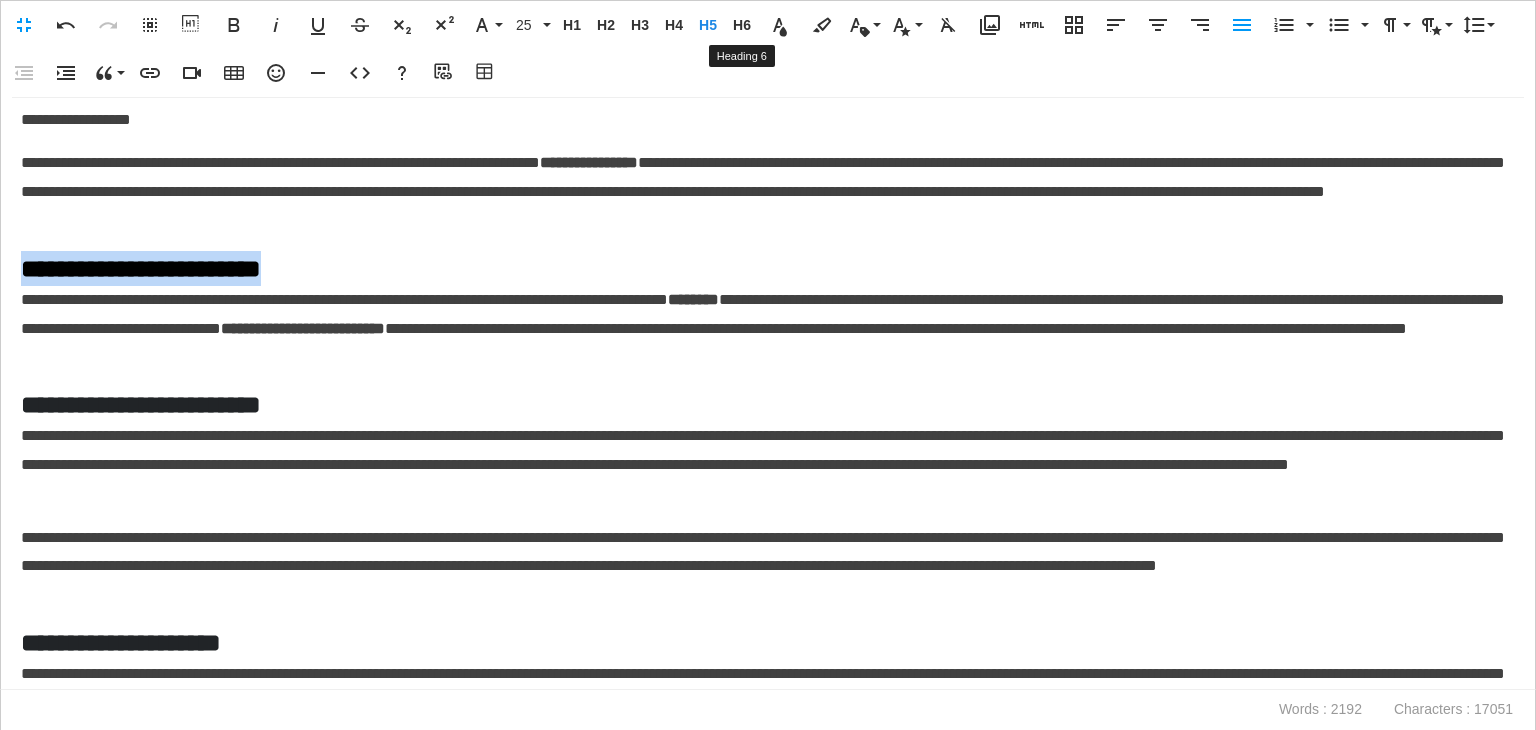 click on "H6" at bounding box center [742, 25] 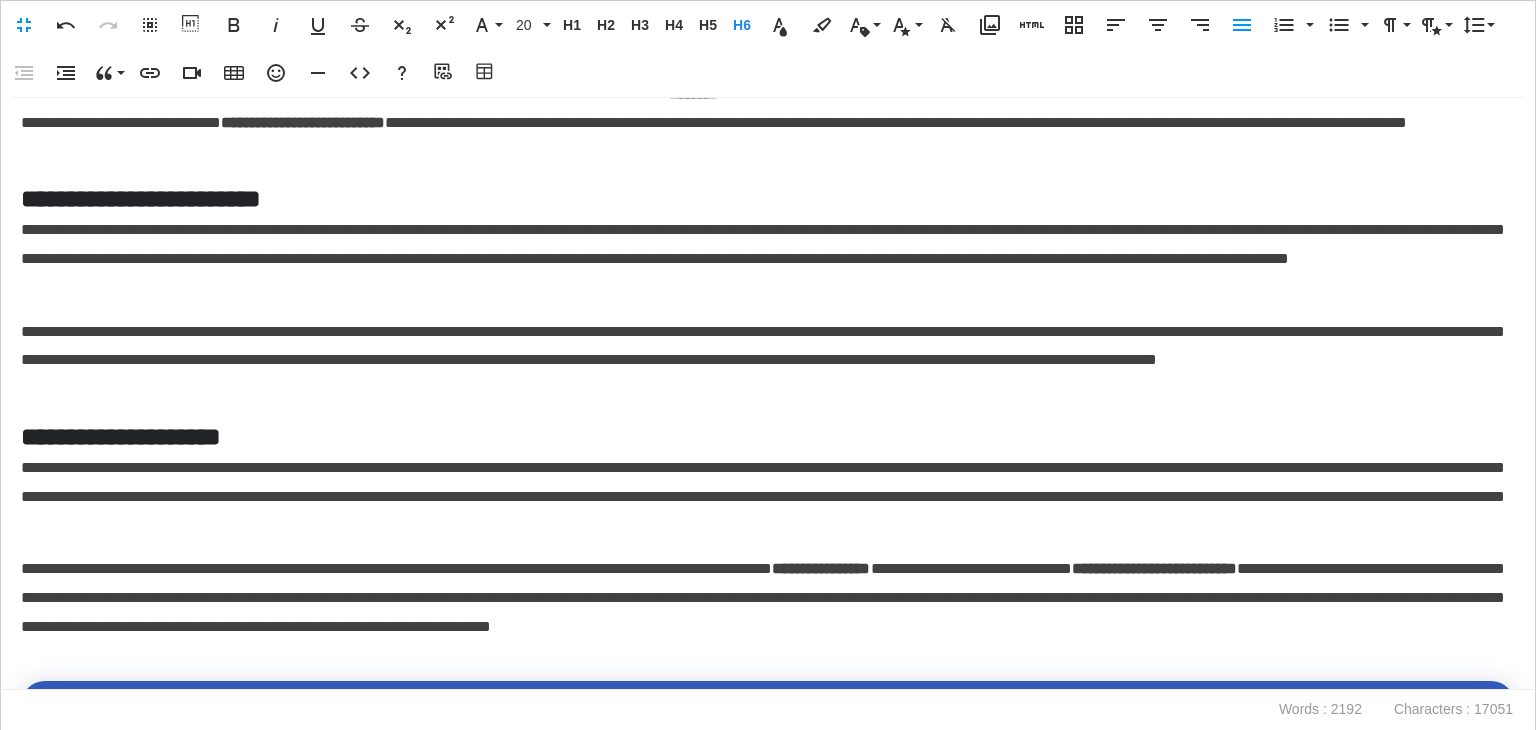 scroll, scrollTop: 500, scrollLeft: 0, axis: vertical 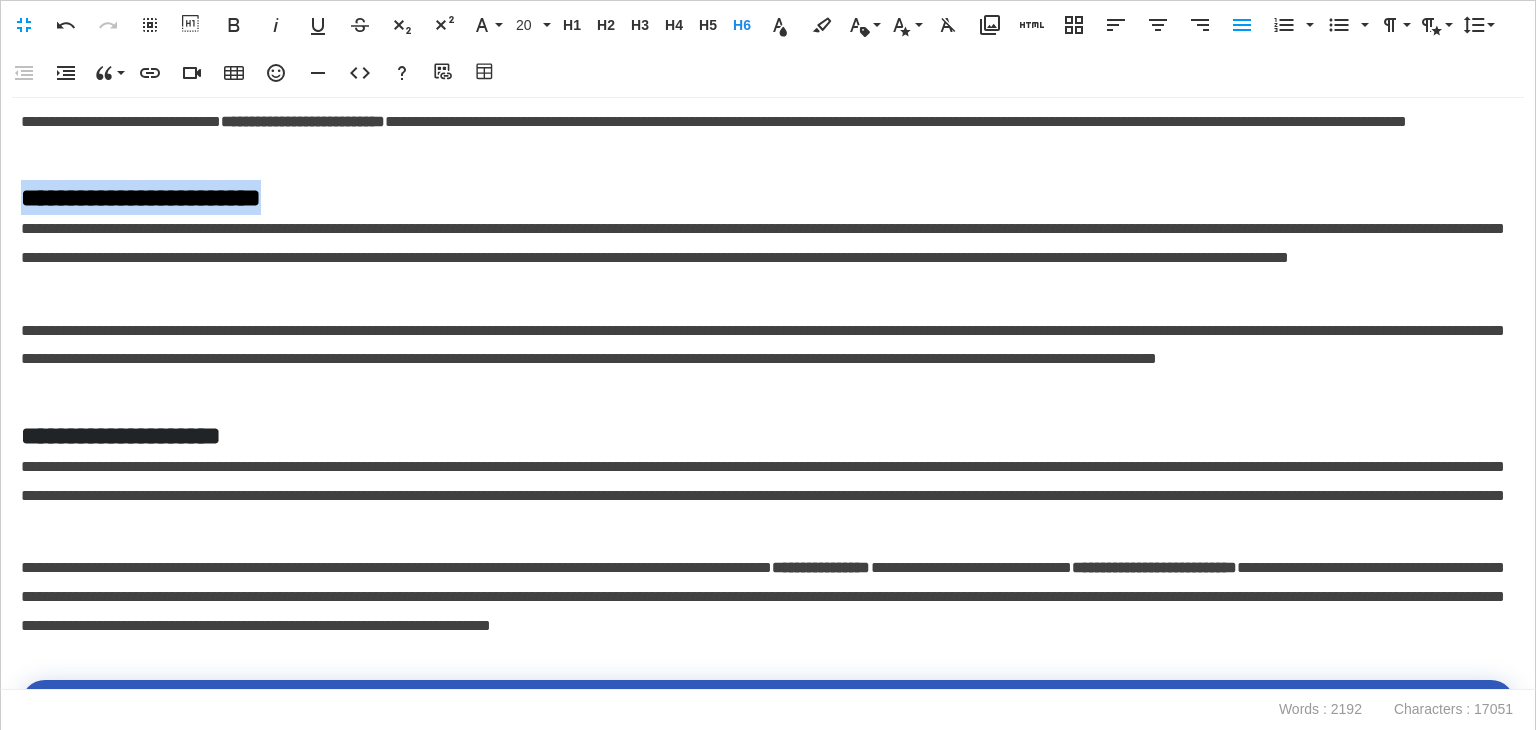 drag, startPoint x: 254, startPoint y: 180, endPoint x: 0, endPoint y: 180, distance: 254 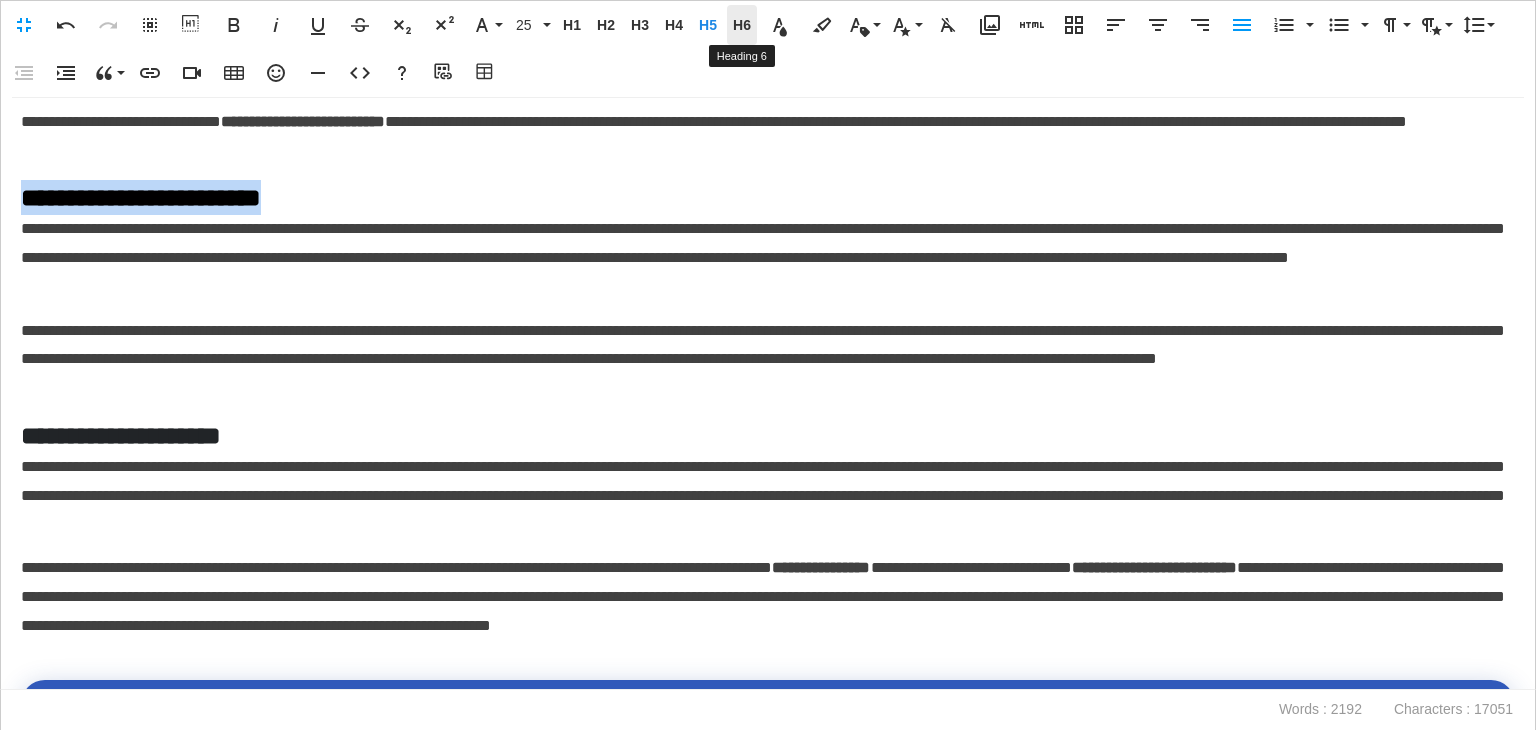 click on "H6" at bounding box center [742, 25] 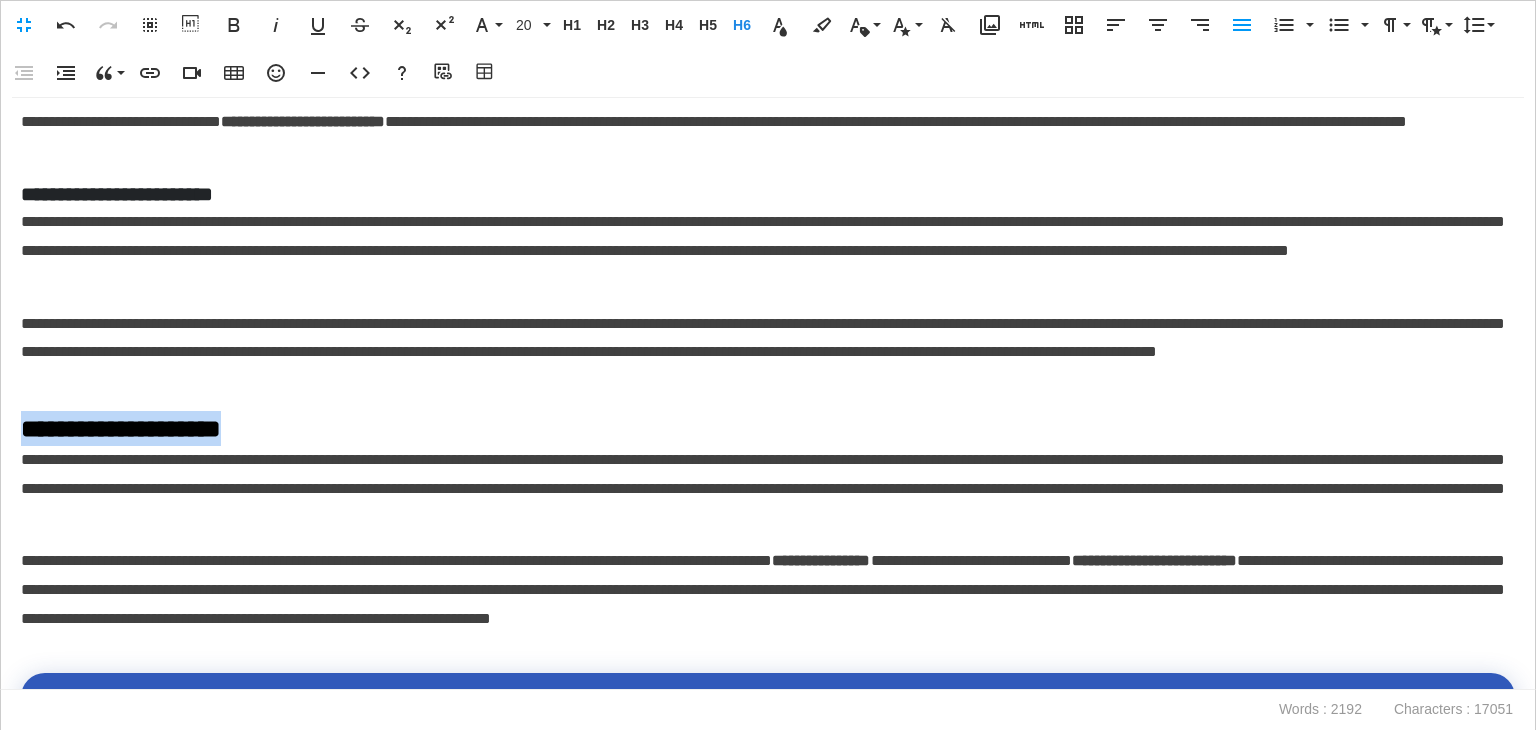 drag, startPoint x: 310, startPoint y: 425, endPoint x: 0, endPoint y: 415, distance: 310.16125 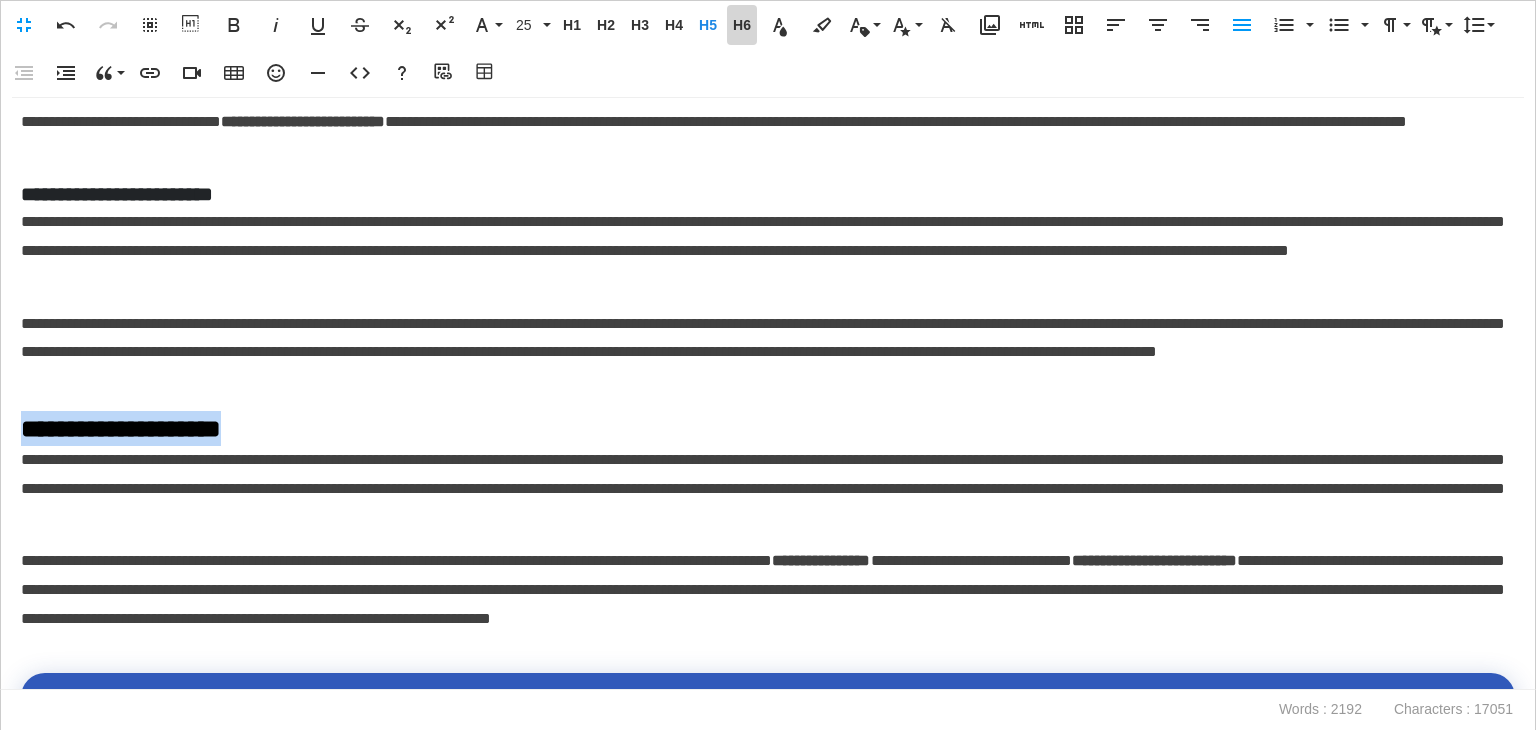 click on "H6" at bounding box center [742, 25] 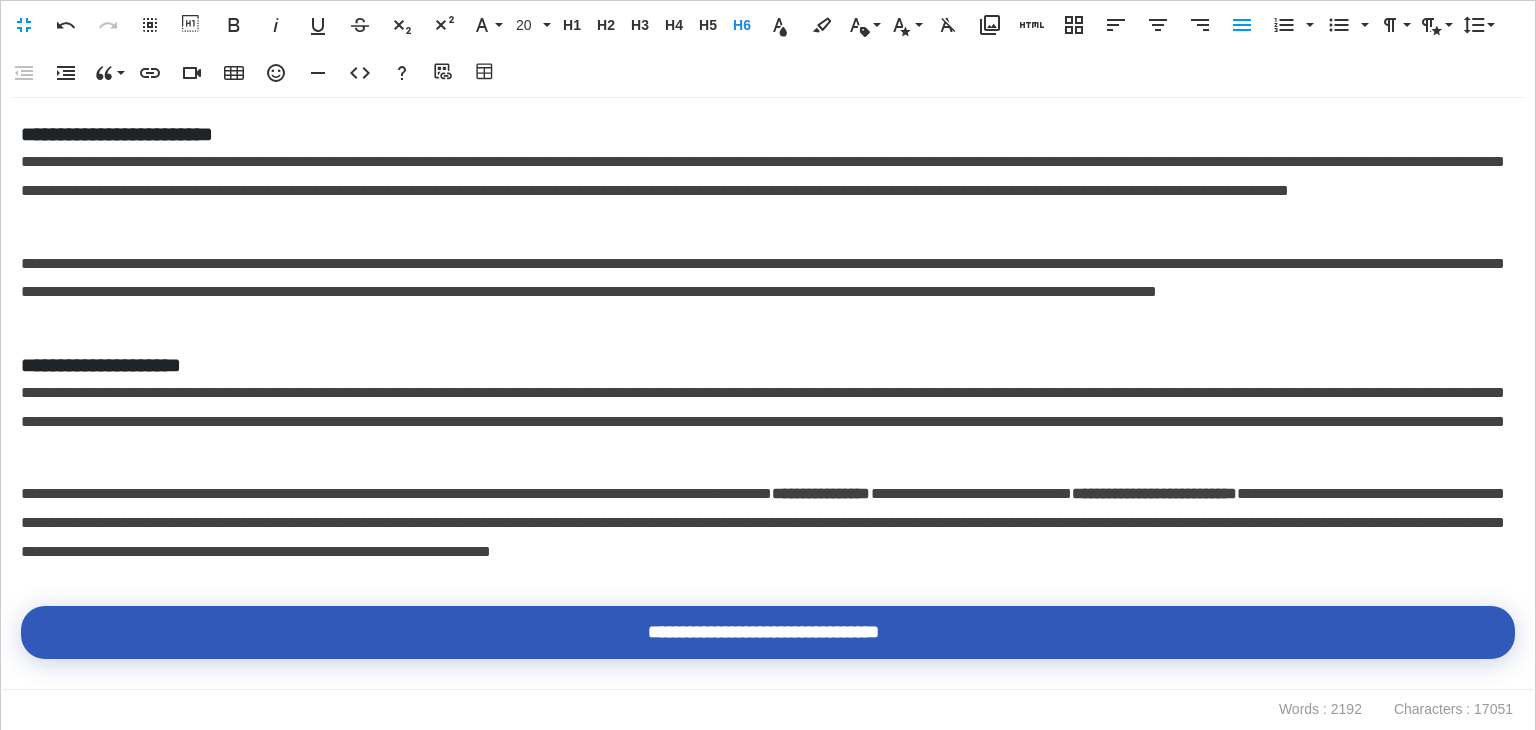 scroll, scrollTop: 500, scrollLeft: 0, axis: vertical 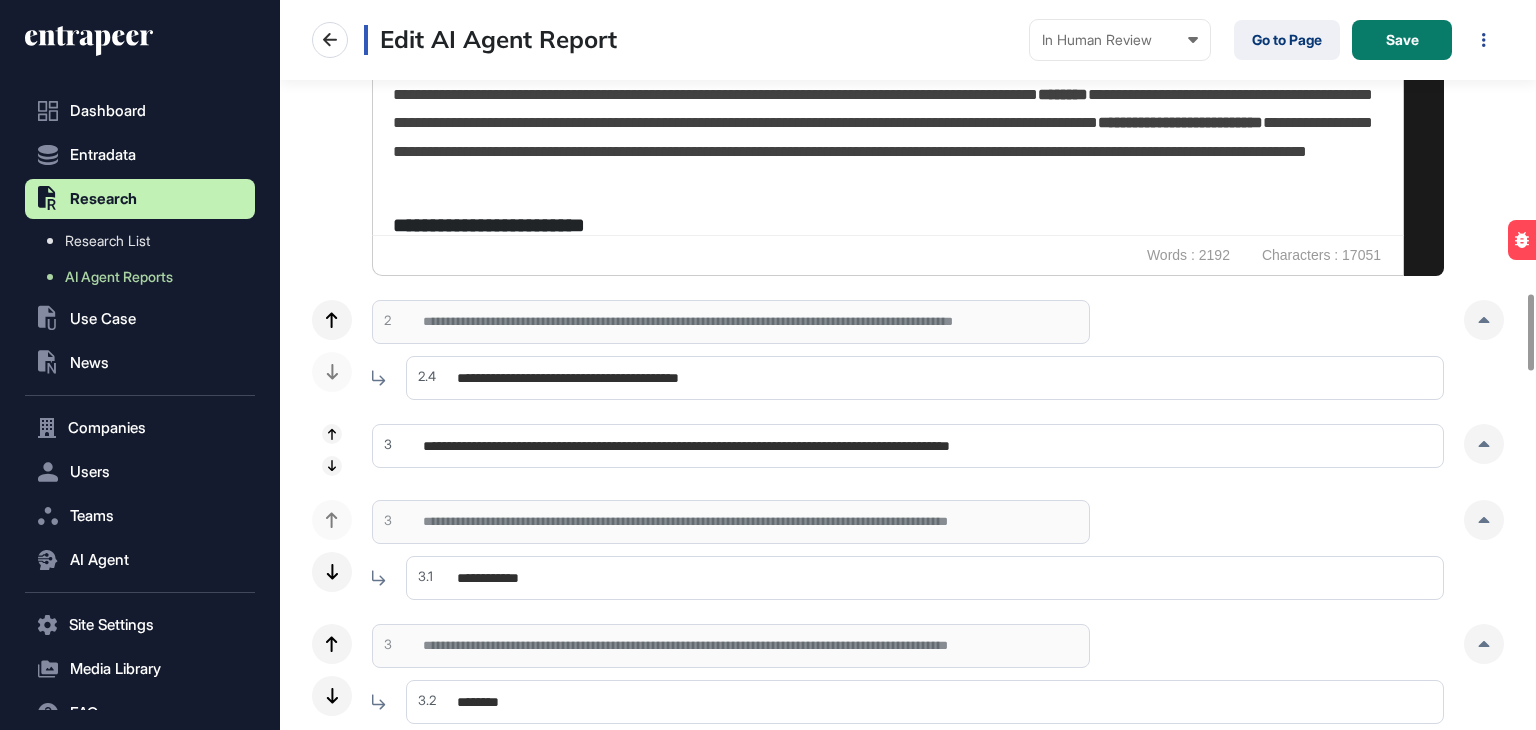 drag, startPoint x: 1478, startPoint y: 333, endPoint x: 1394, endPoint y: 346, distance: 85 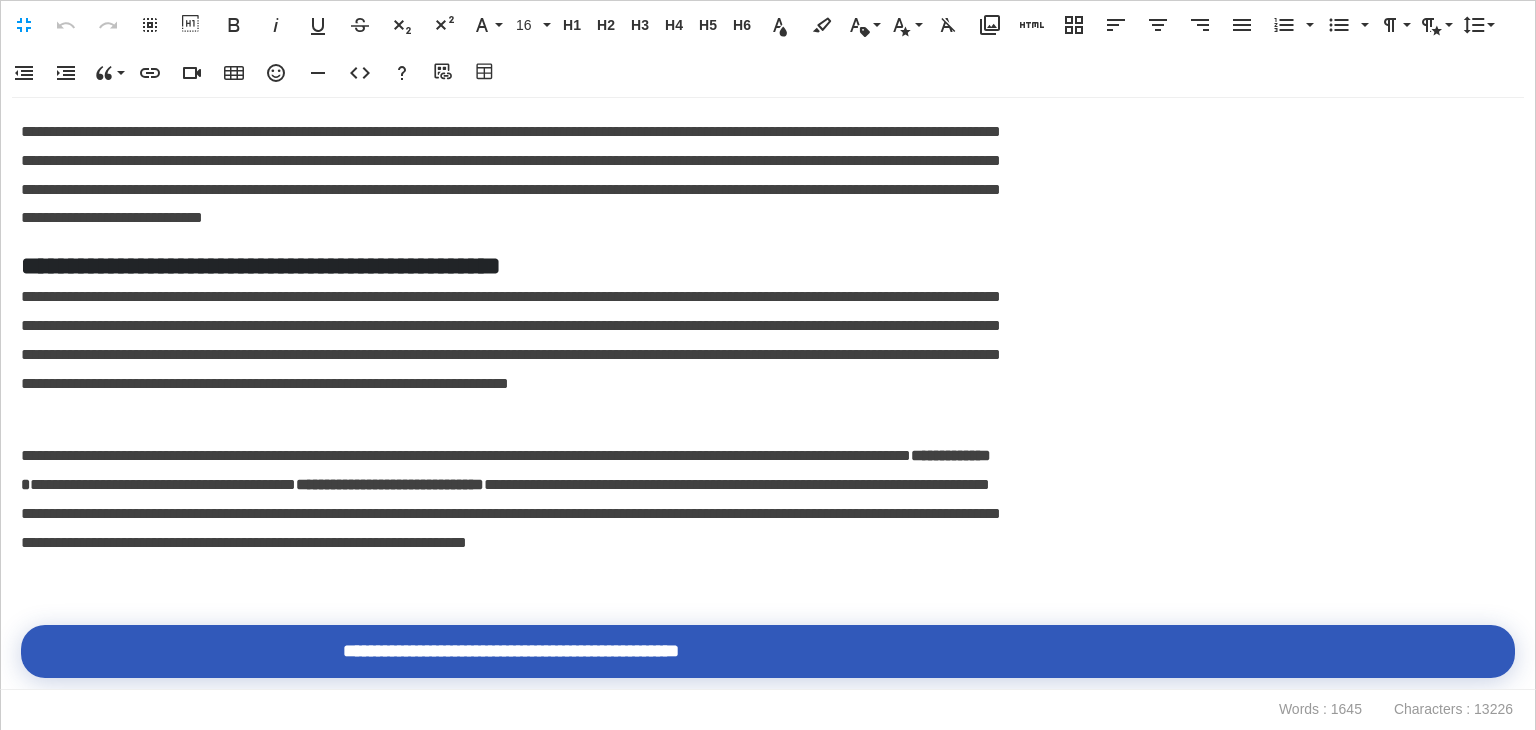 scroll, scrollTop: 0, scrollLeft: 9, axis: horizontal 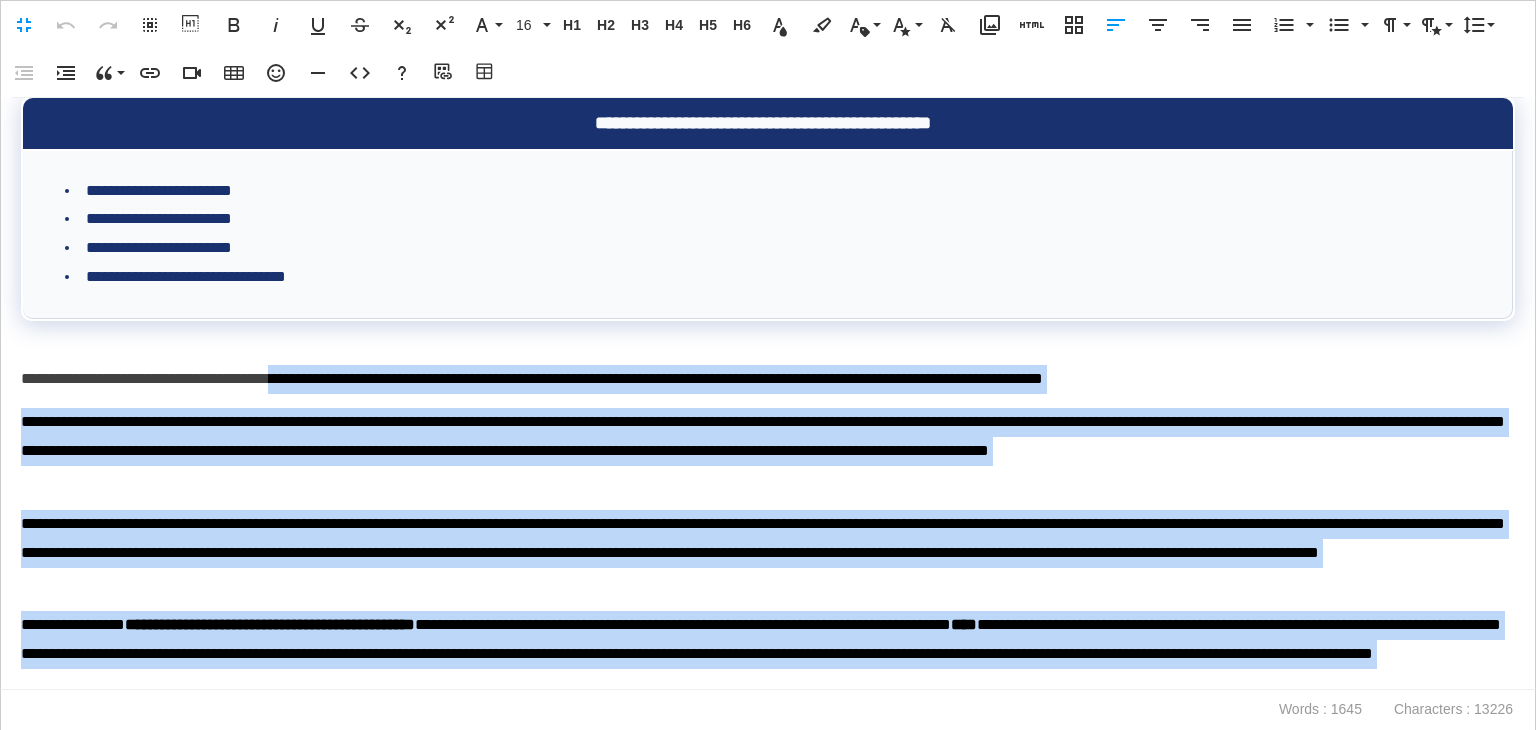 drag, startPoint x: 296, startPoint y: 672, endPoint x: 331, endPoint y: 357, distance: 316.93848 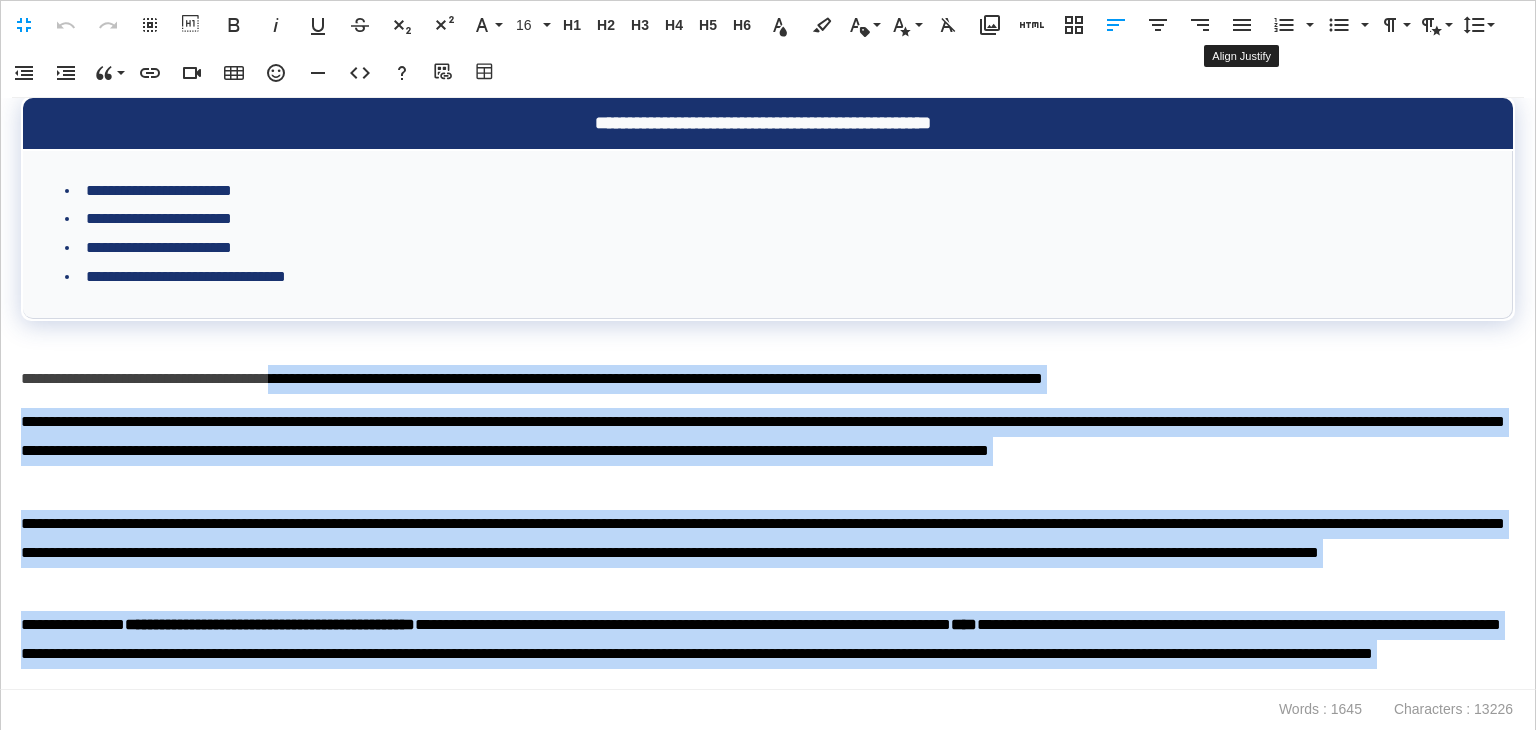 click 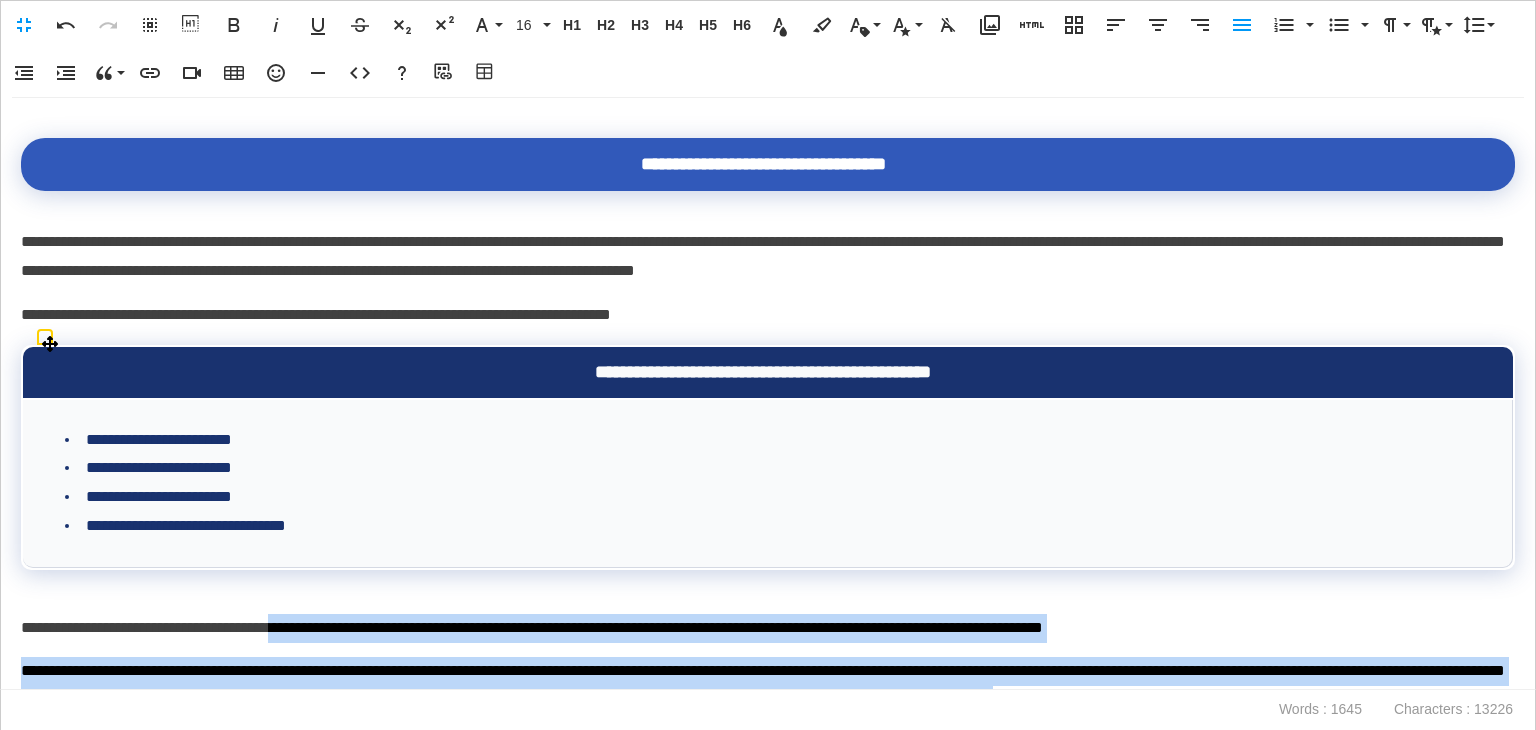 scroll, scrollTop: 2876, scrollLeft: 0, axis: vertical 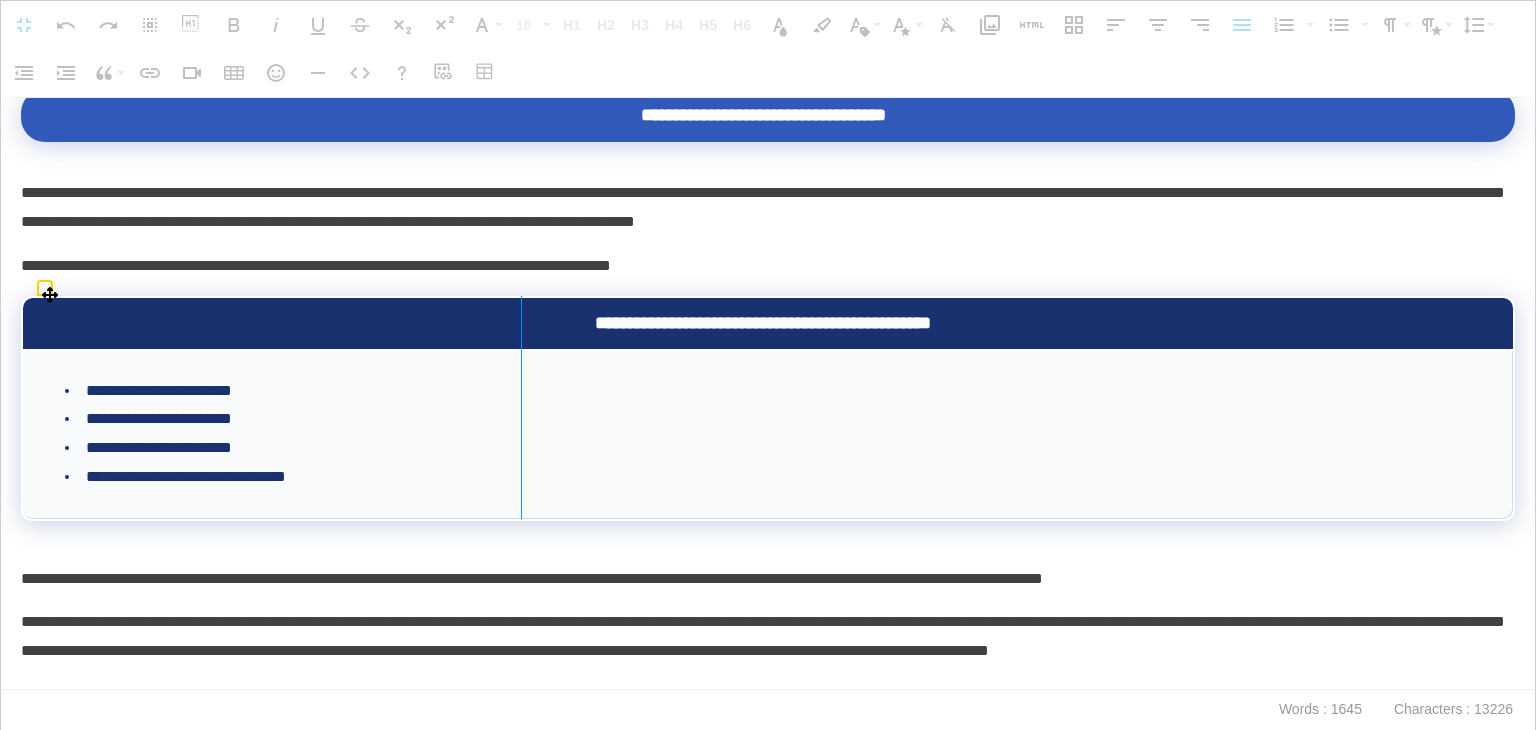 drag, startPoint x: 1501, startPoint y: 379, endPoint x: 520, endPoint y: 403, distance: 981.2935 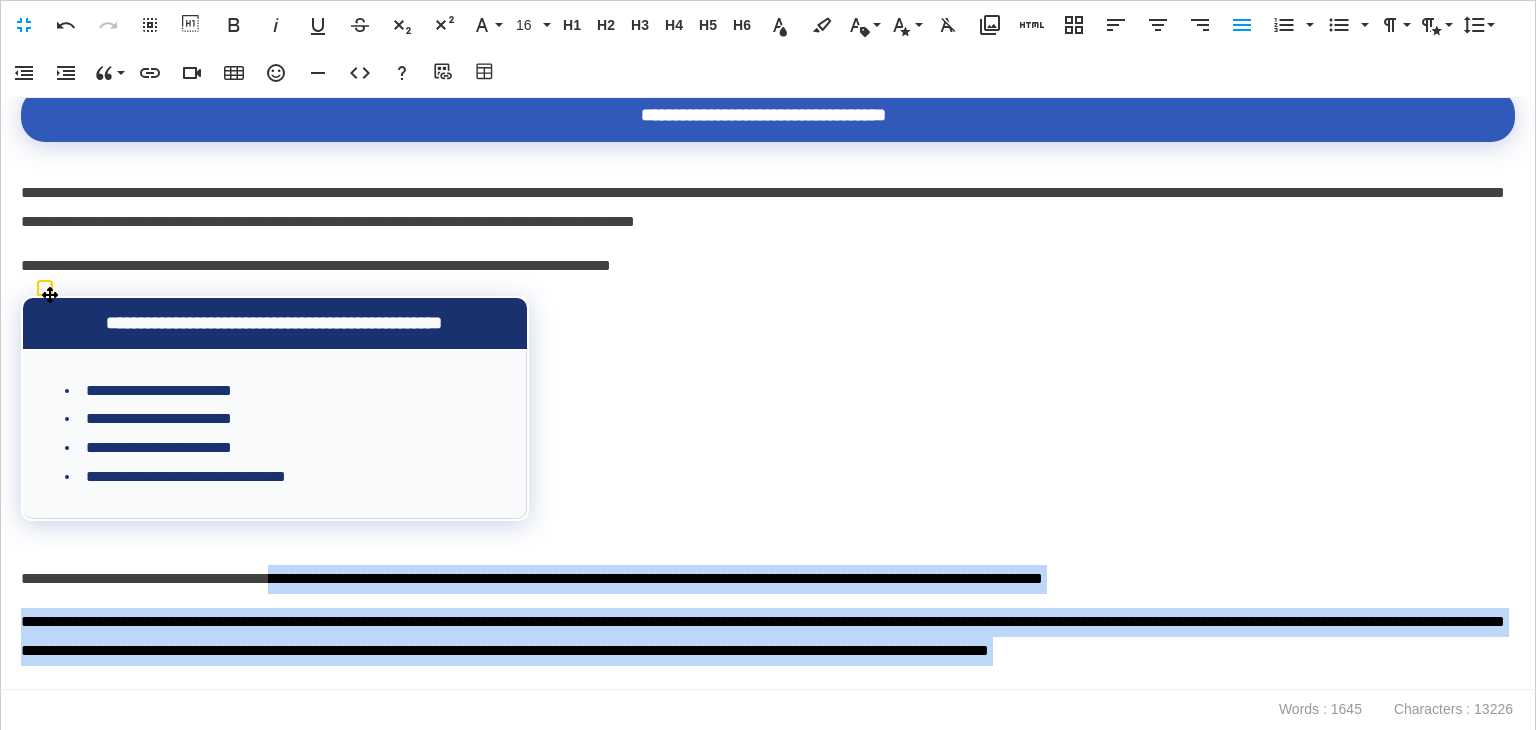 click on "**********" at bounding box center [768, 394] 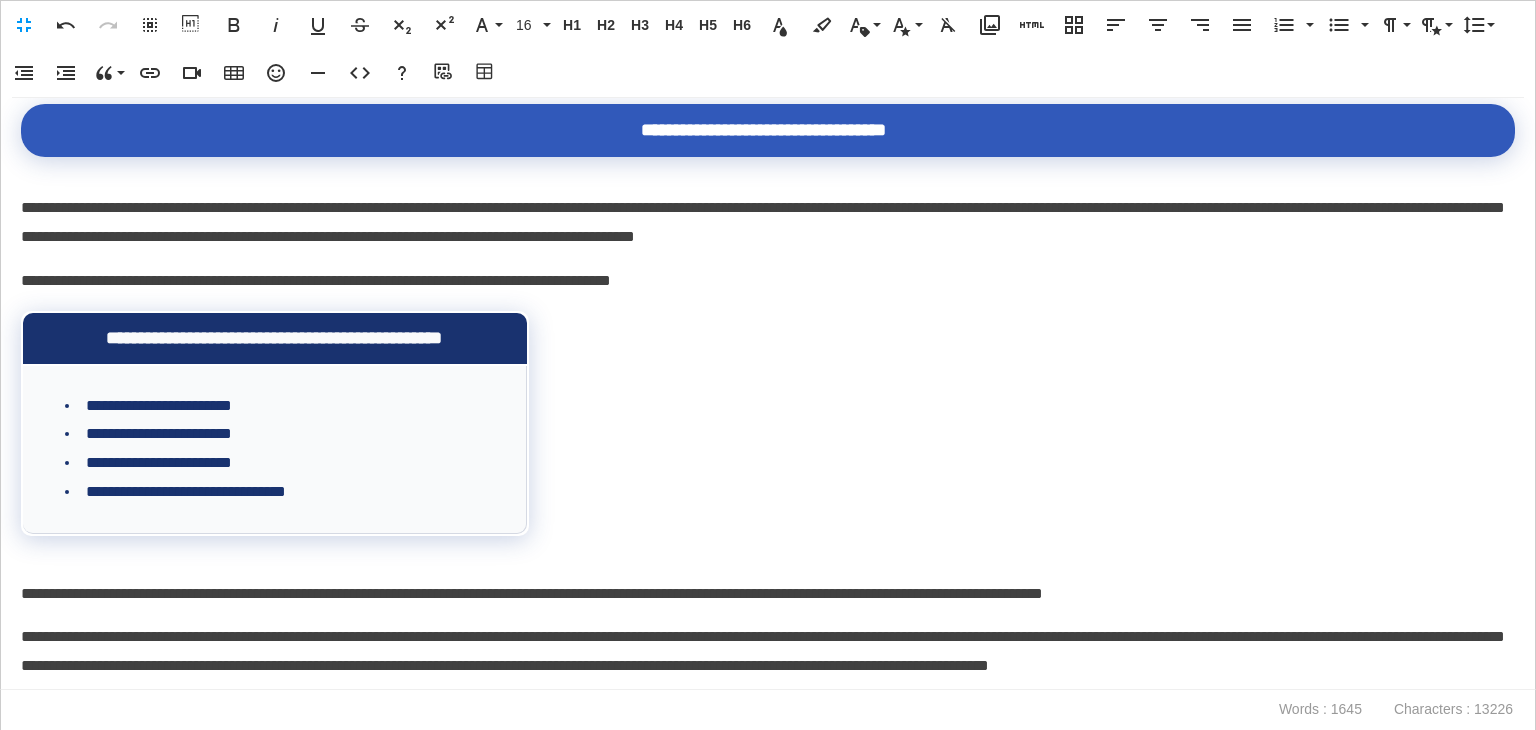 scroll, scrollTop: 2776, scrollLeft: 0, axis: vertical 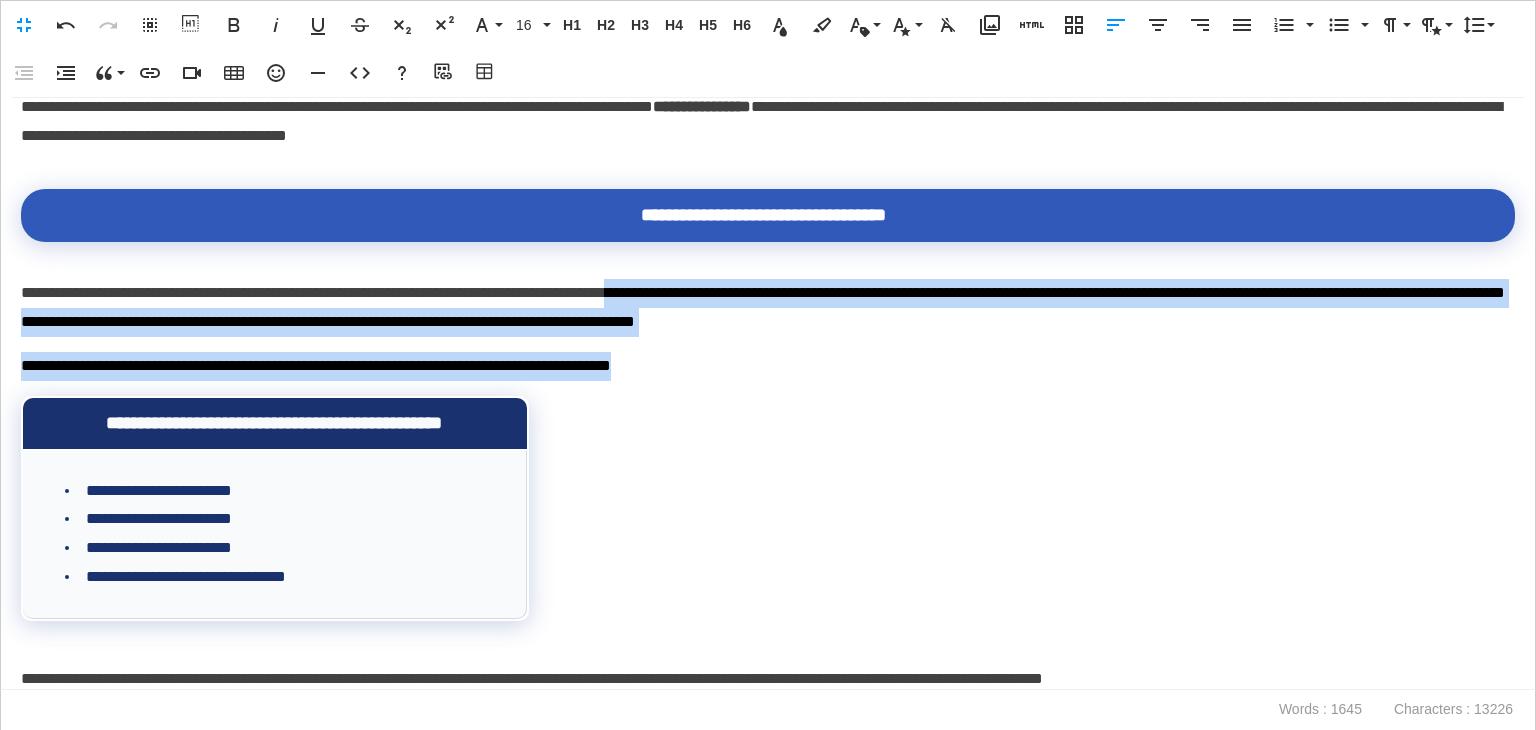 drag, startPoint x: 774, startPoint y: 364, endPoint x: 739, endPoint y: 298, distance: 74.70609 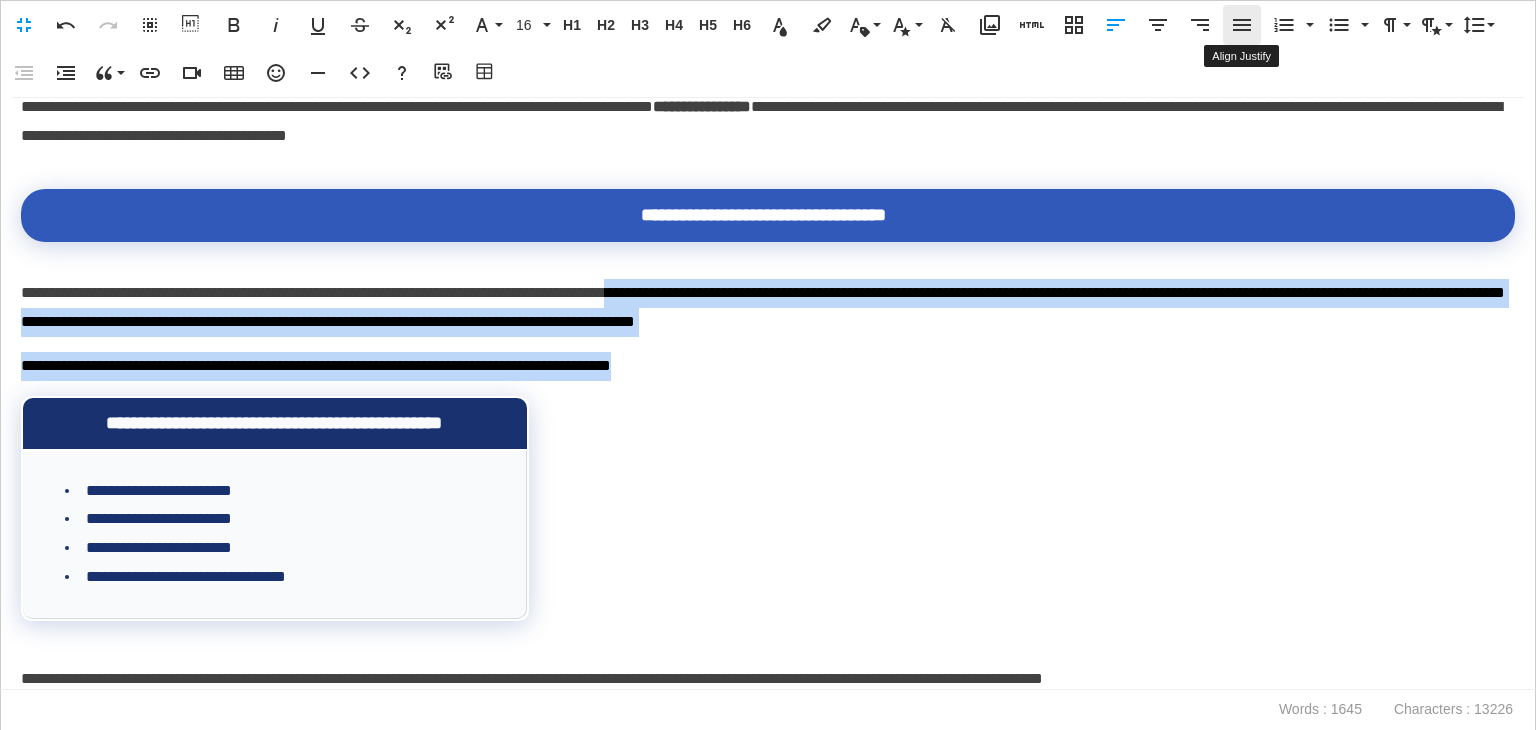click 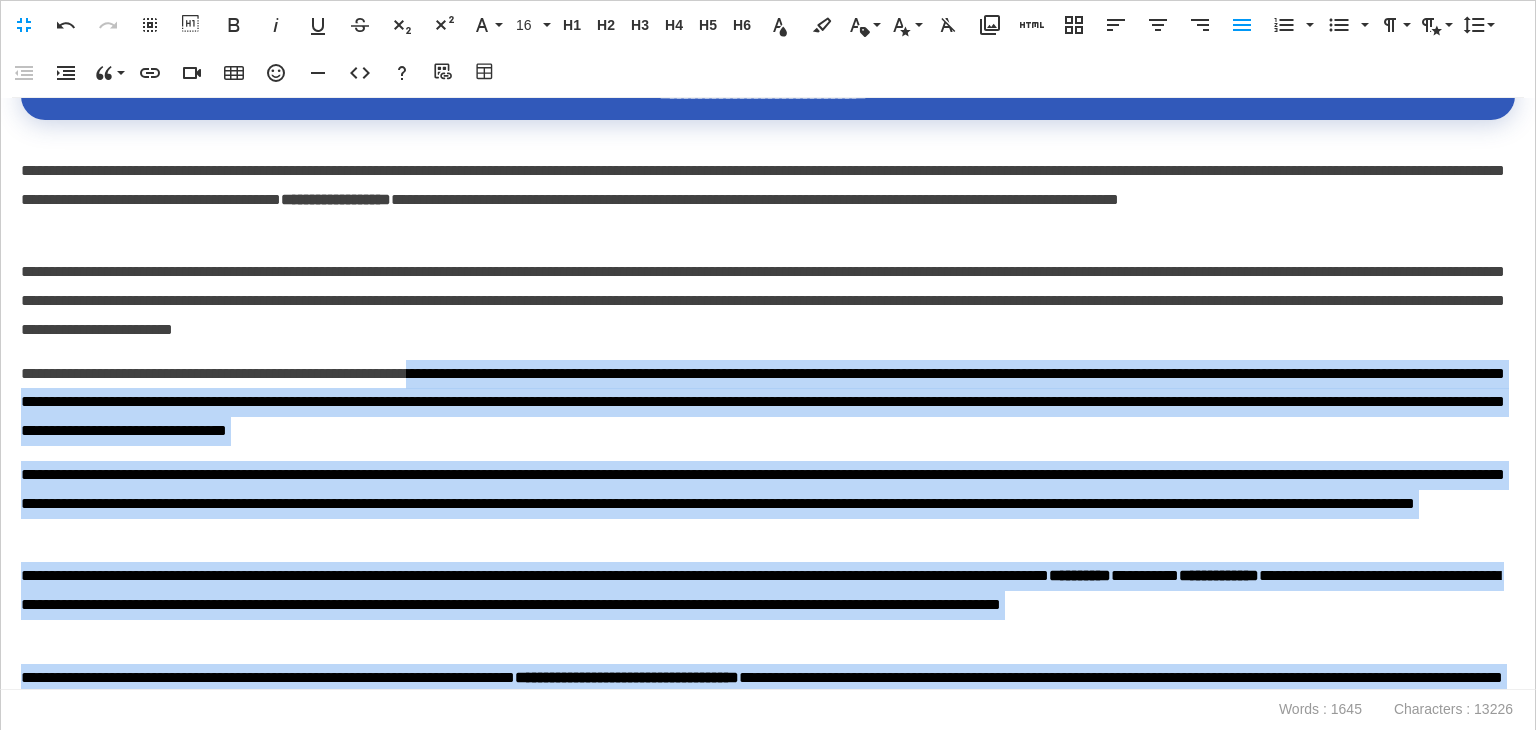 scroll, scrollTop: 1776, scrollLeft: 0, axis: vertical 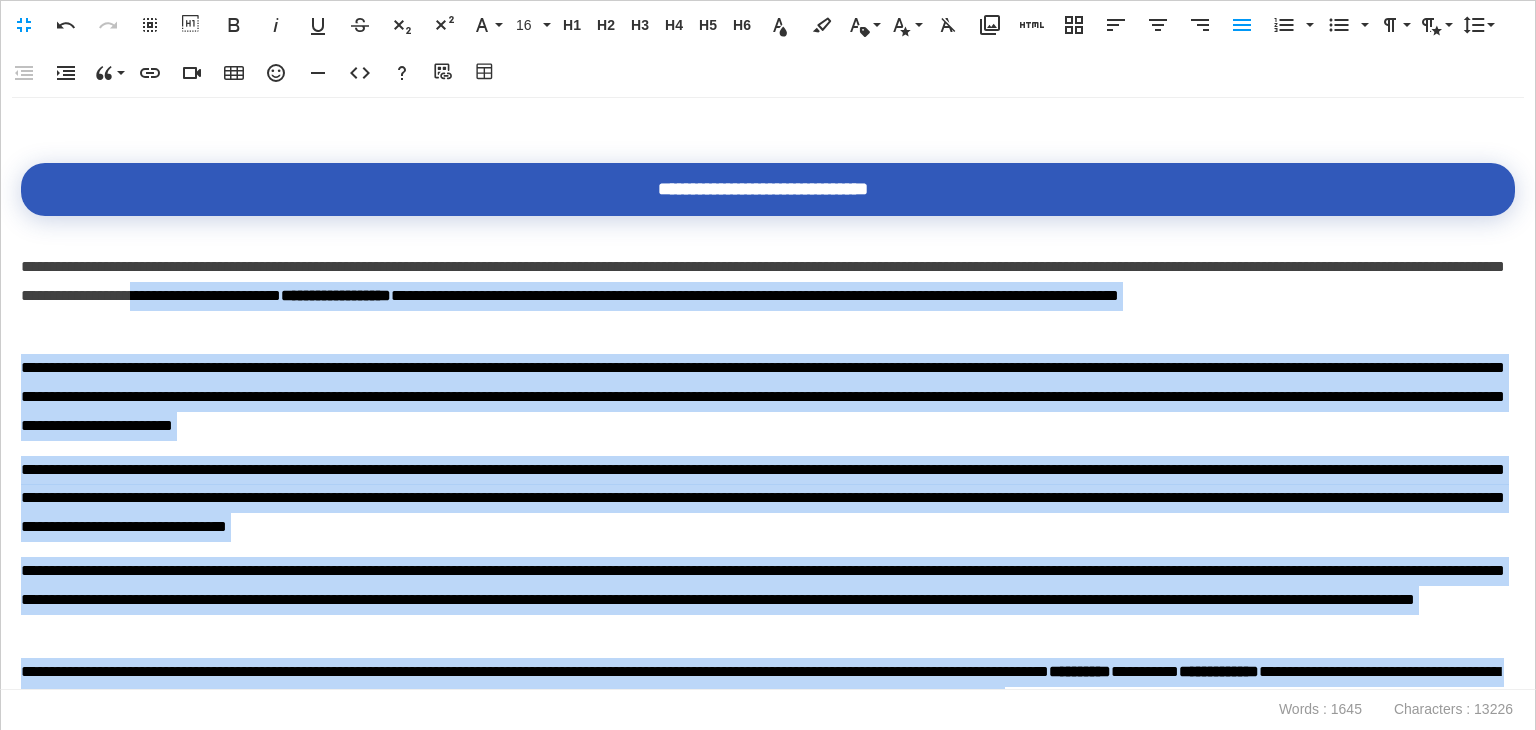 drag, startPoint x: 1106, startPoint y: 417, endPoint x: 495, endPoint y: 299, distance: 622.2901 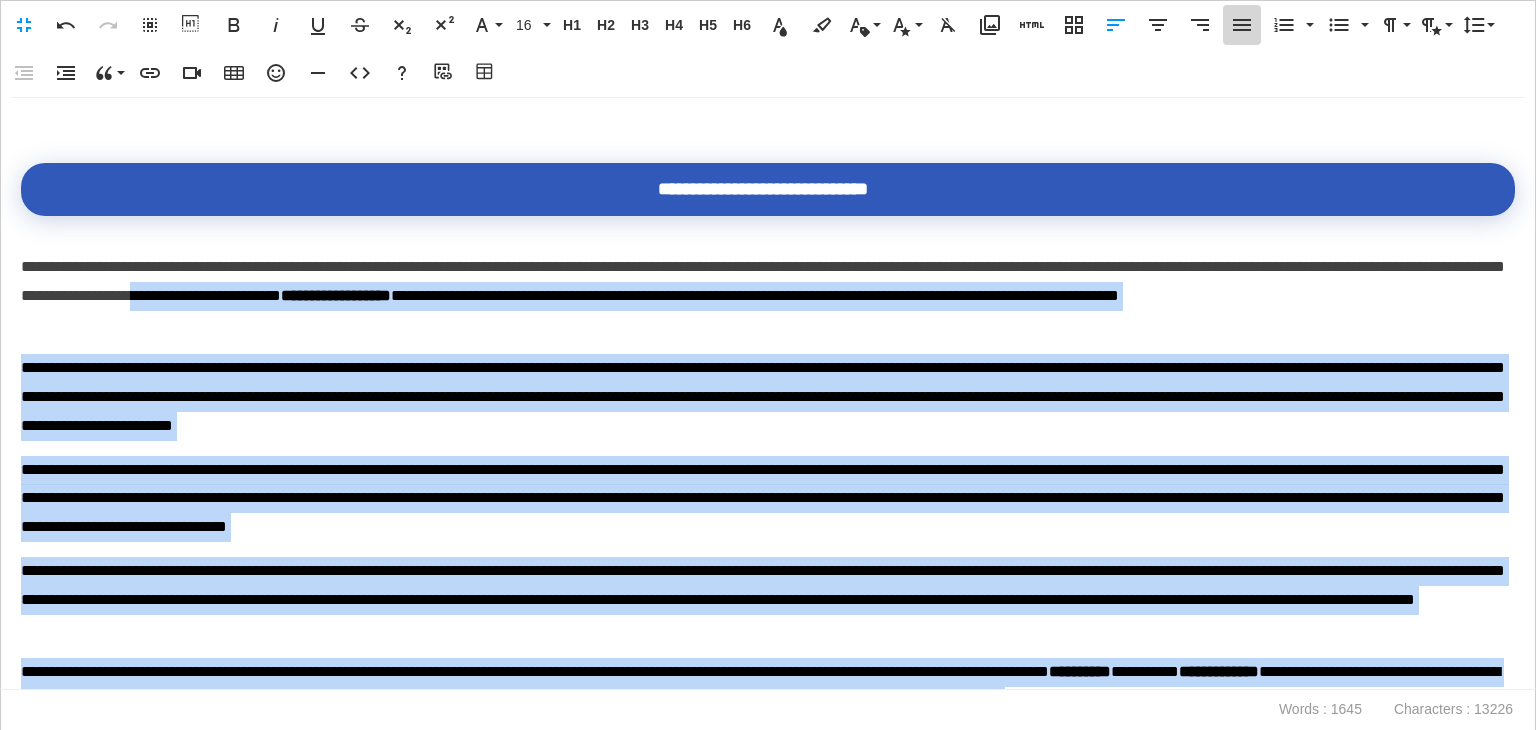click on "Align Justify" at bounding box center [1242, 25] 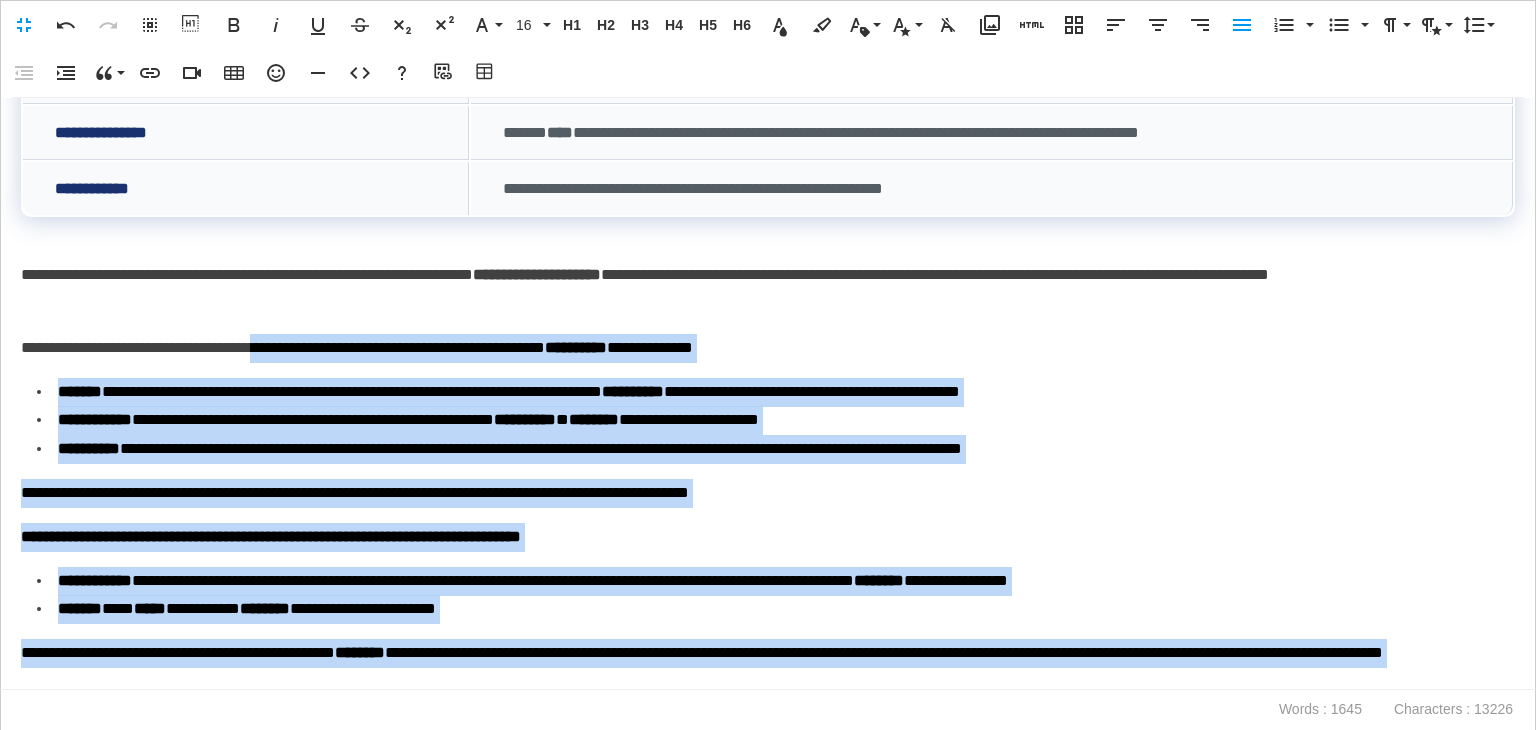 scroll, scrollTop: 676, scrollLeft: 0, axis: vertical 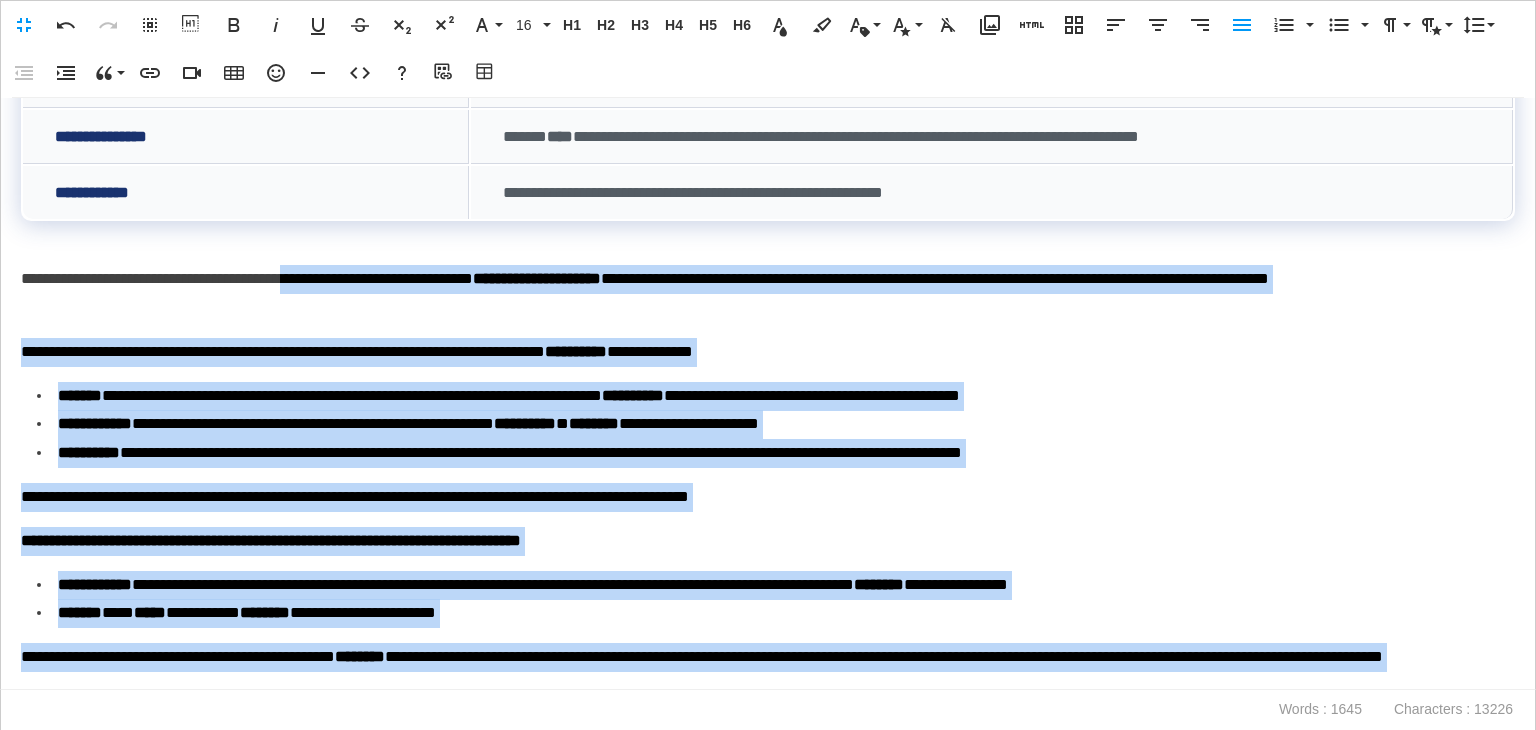drag, startPoint x: 342, startPoint y: 508, endPoint x: 354, endPoint y: 273, distance: 235.30618 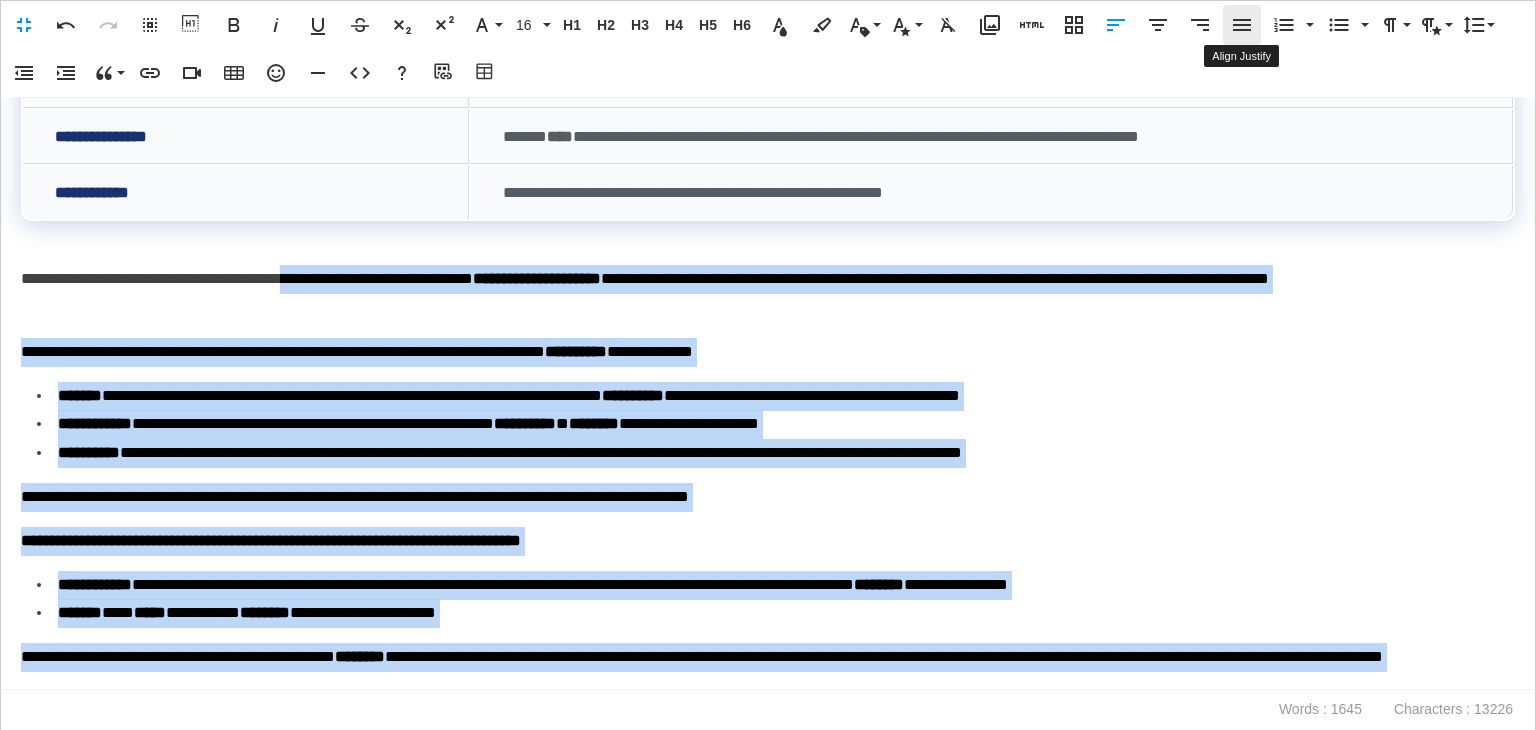 click 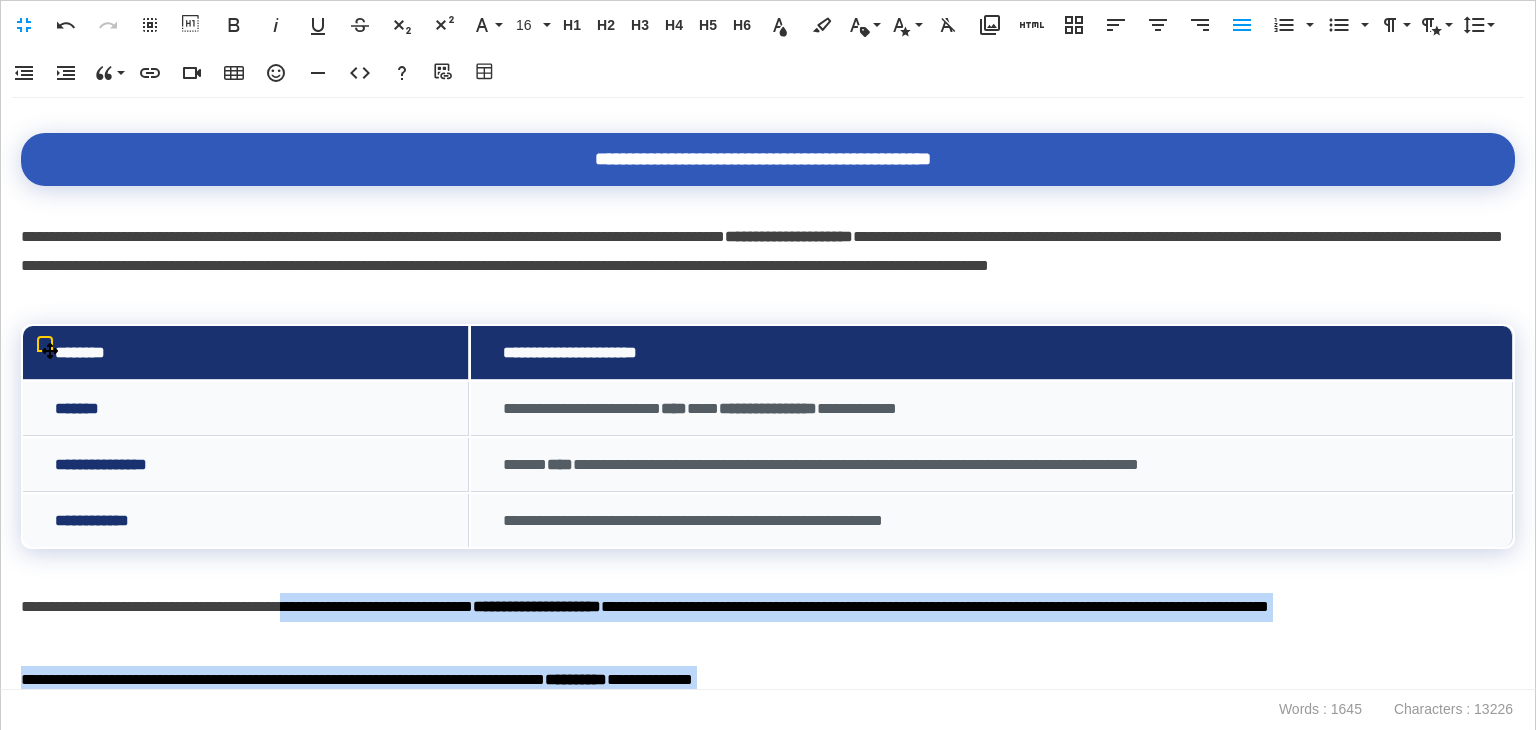 scroll, scrollTop: 476, scrollLeft: 0, axis: vertical 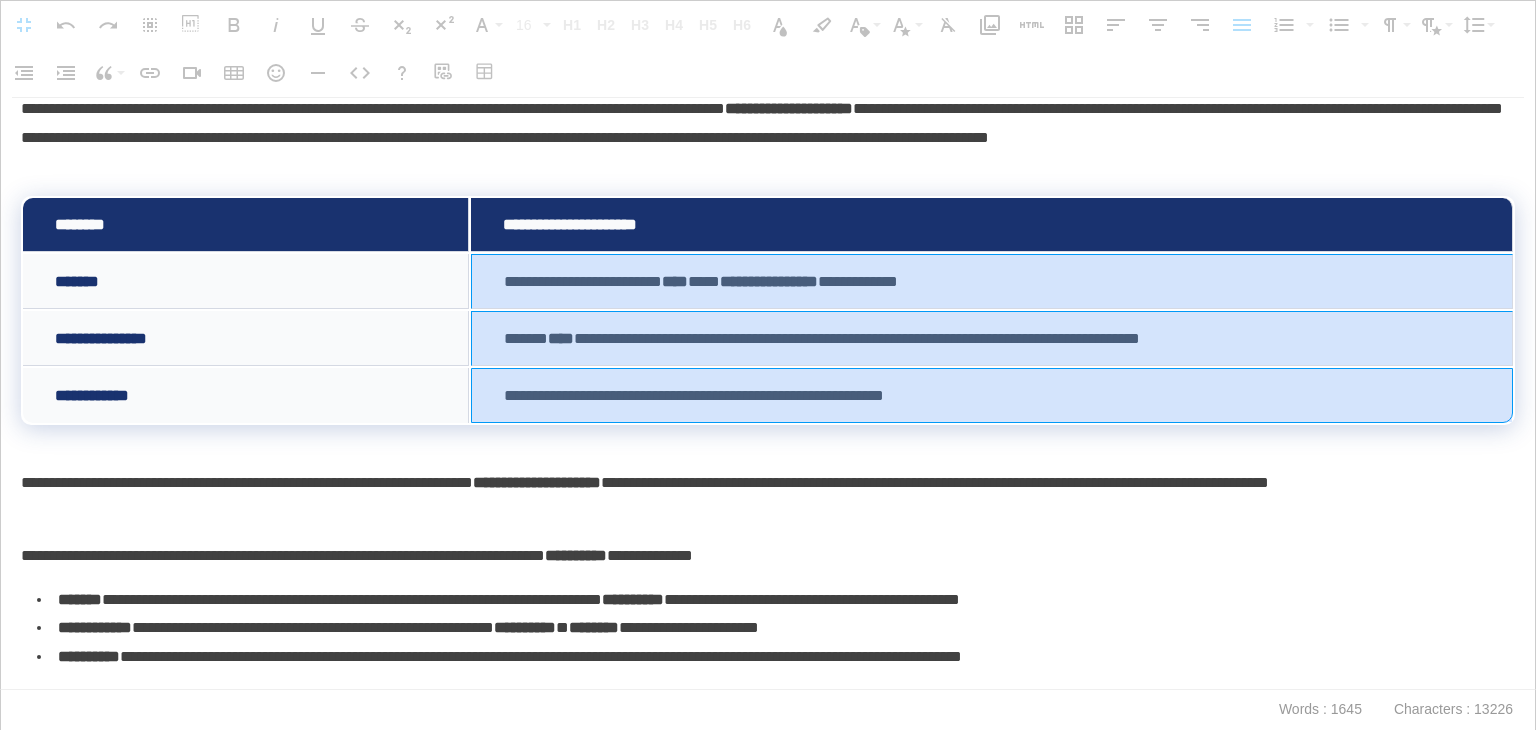 drag, startPoint x: 966, startPoint y: 278, endPoint x: 956, endPoint y: 377, distance: 99.50377 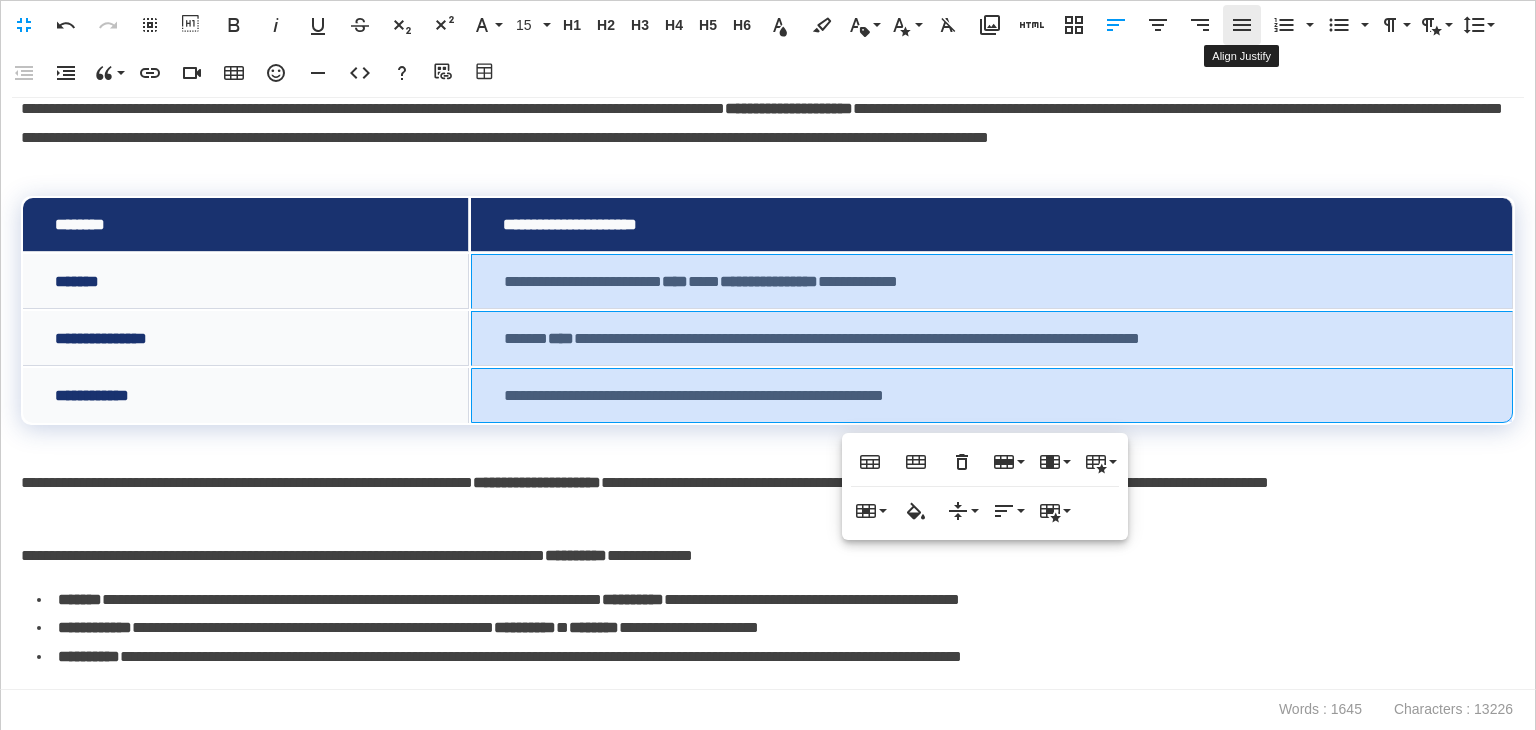 click 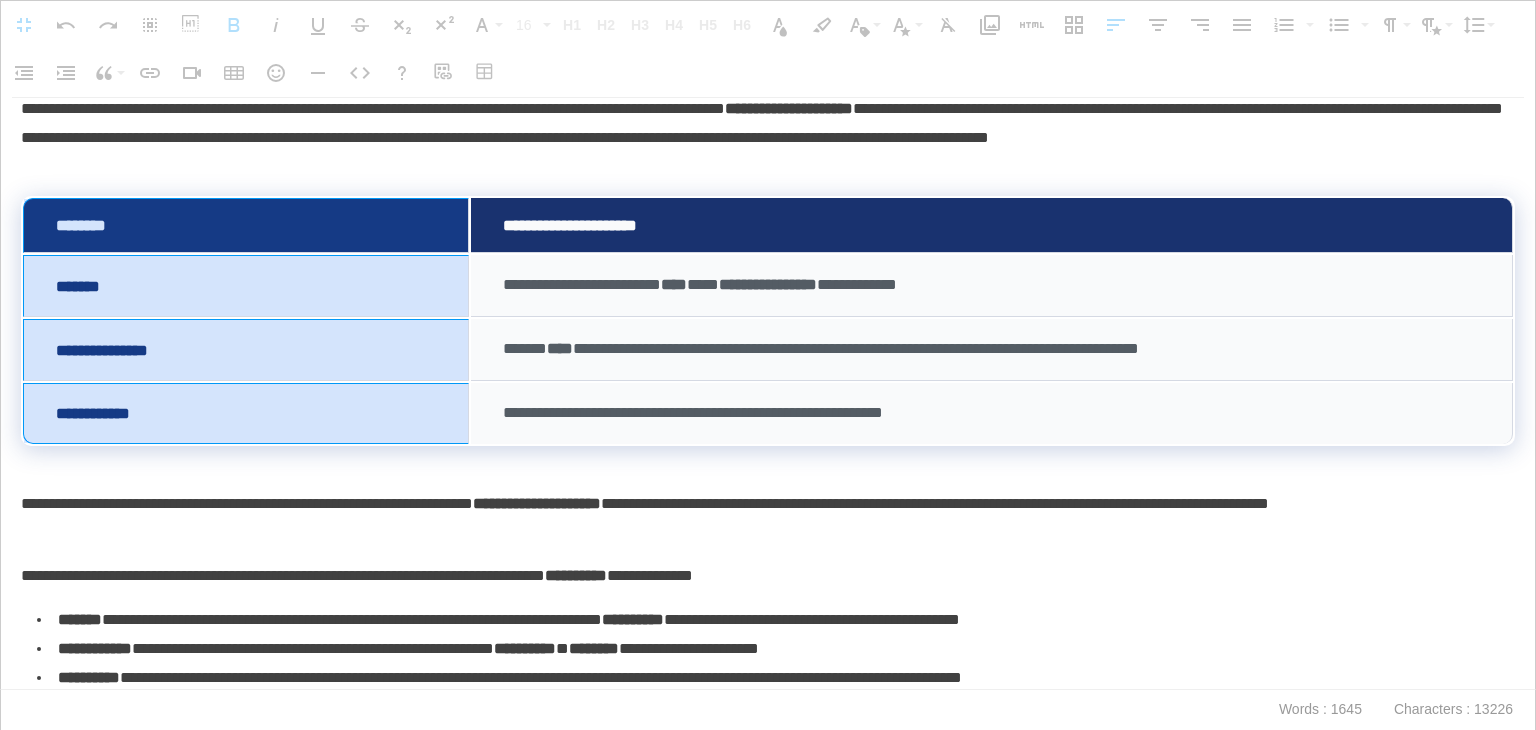 drag, startPoint x: 189, startPoint y: 222, endPoint x: 832, endPoint y: 2, distance: 679.5947 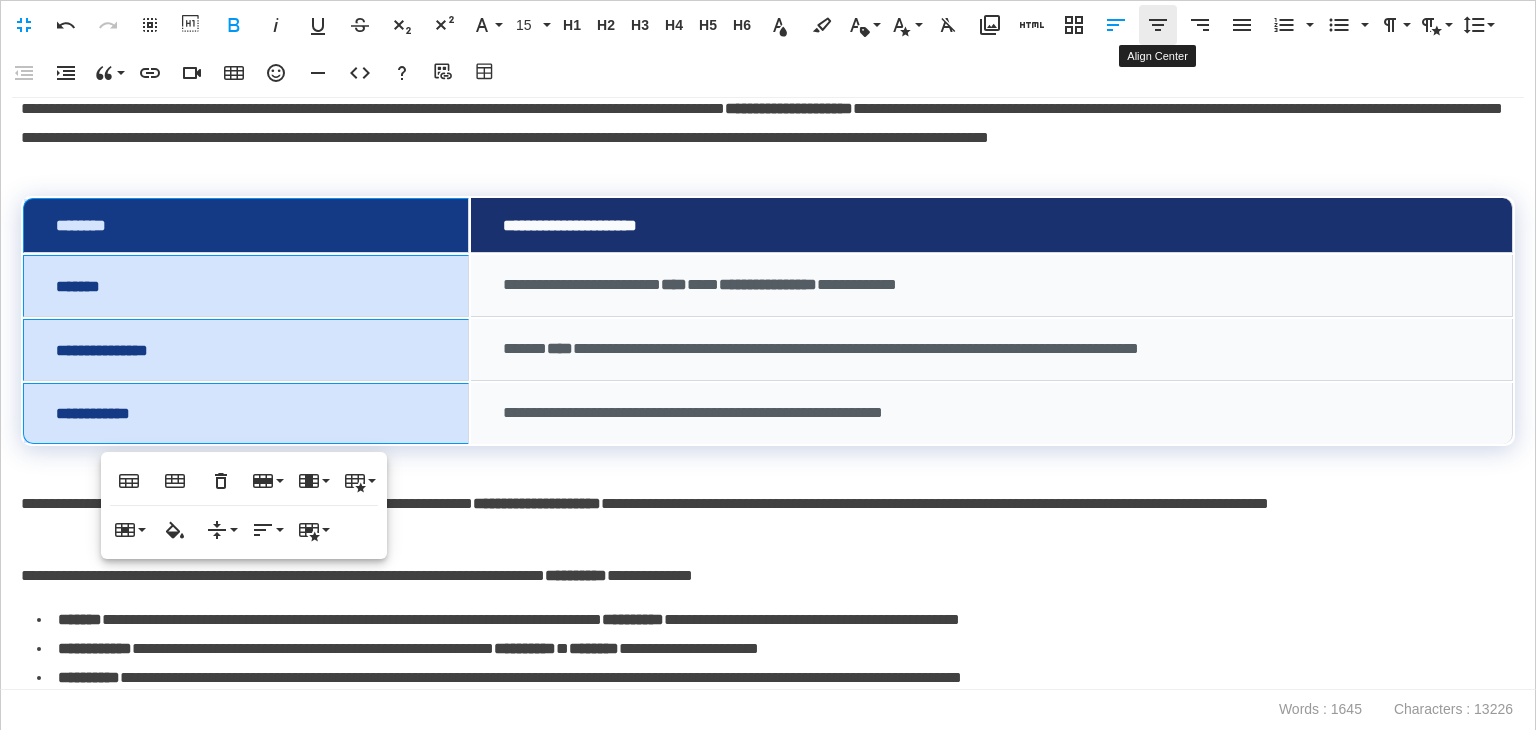 click 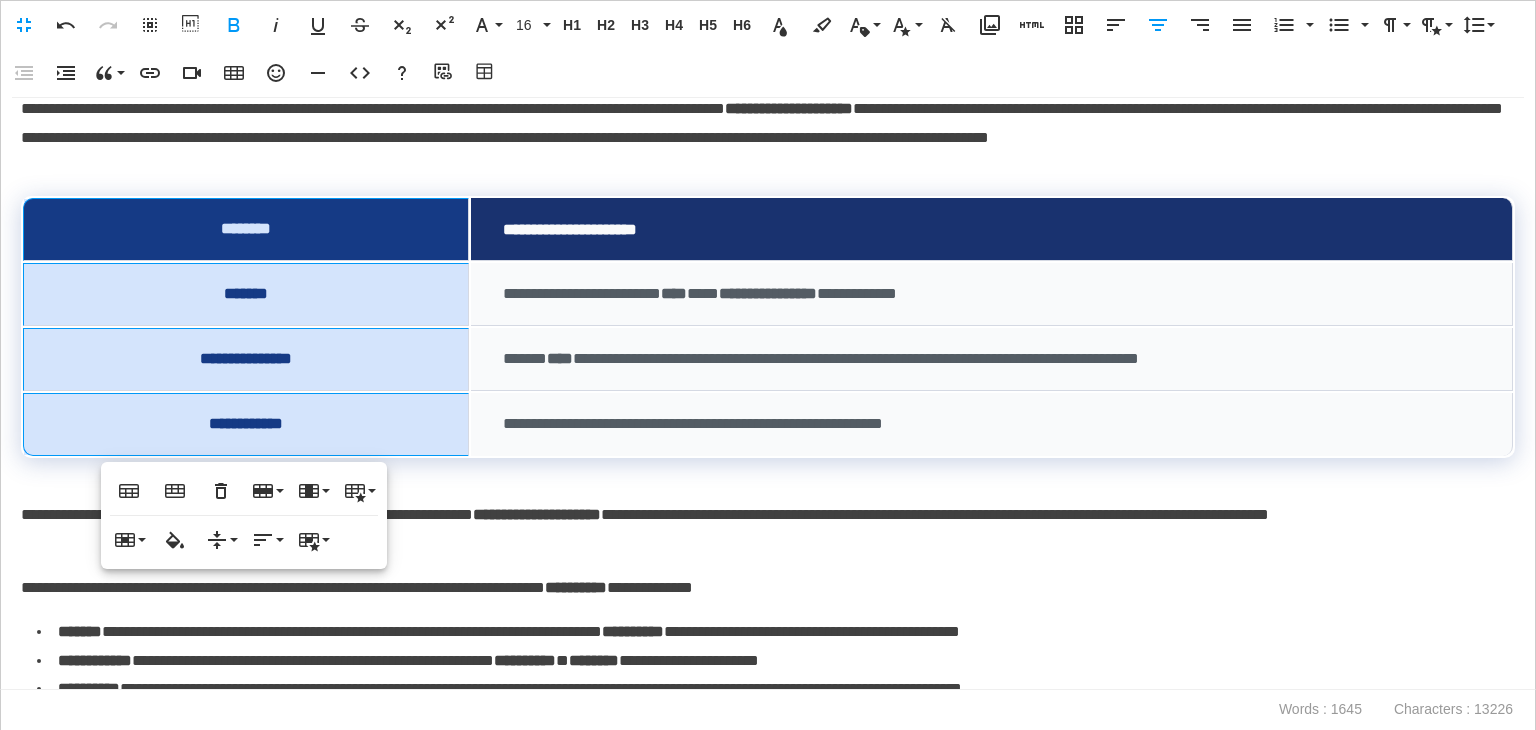 click on "**********" at bounding box center [763, 530] 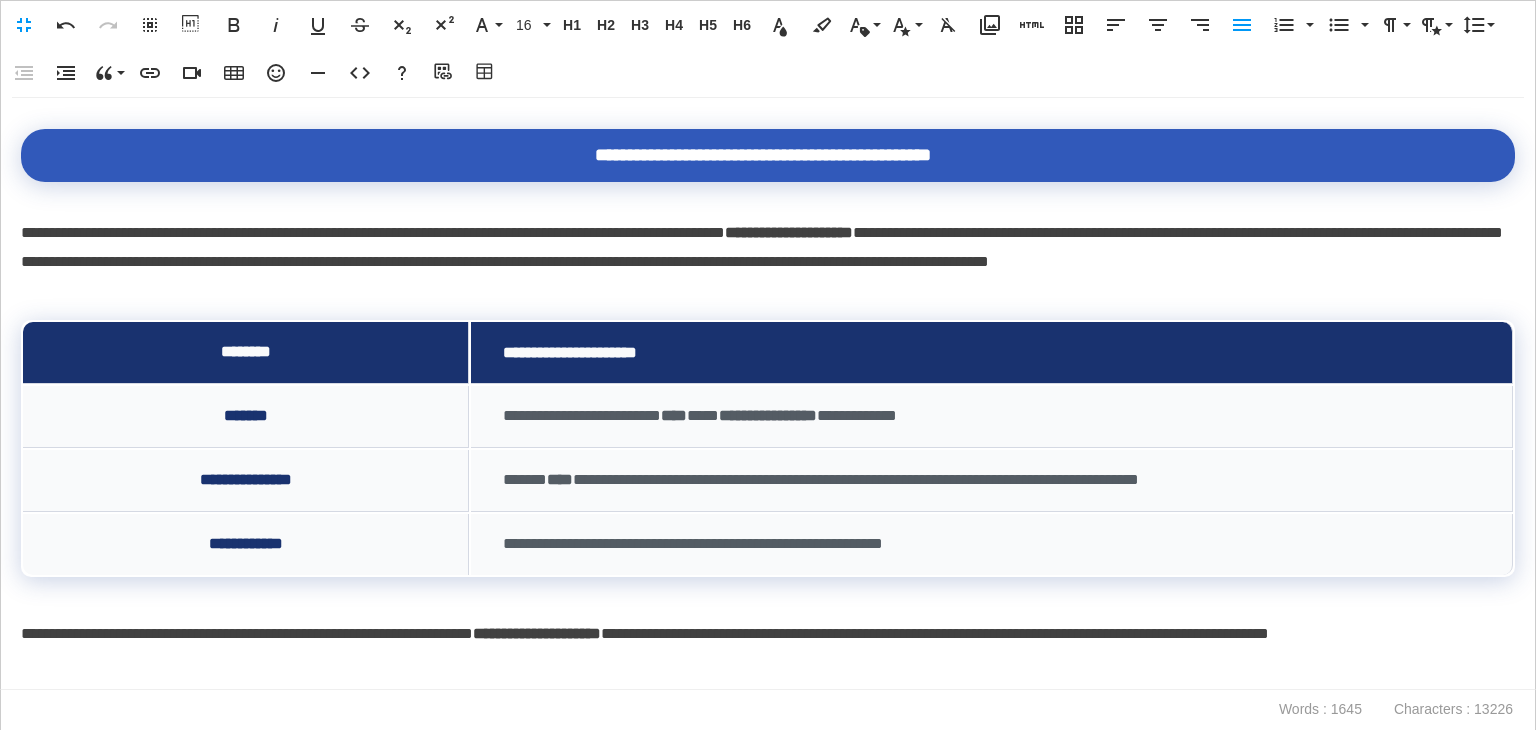 scroll, scrollTop: 176, scrollLeft: 0, axis: vertical 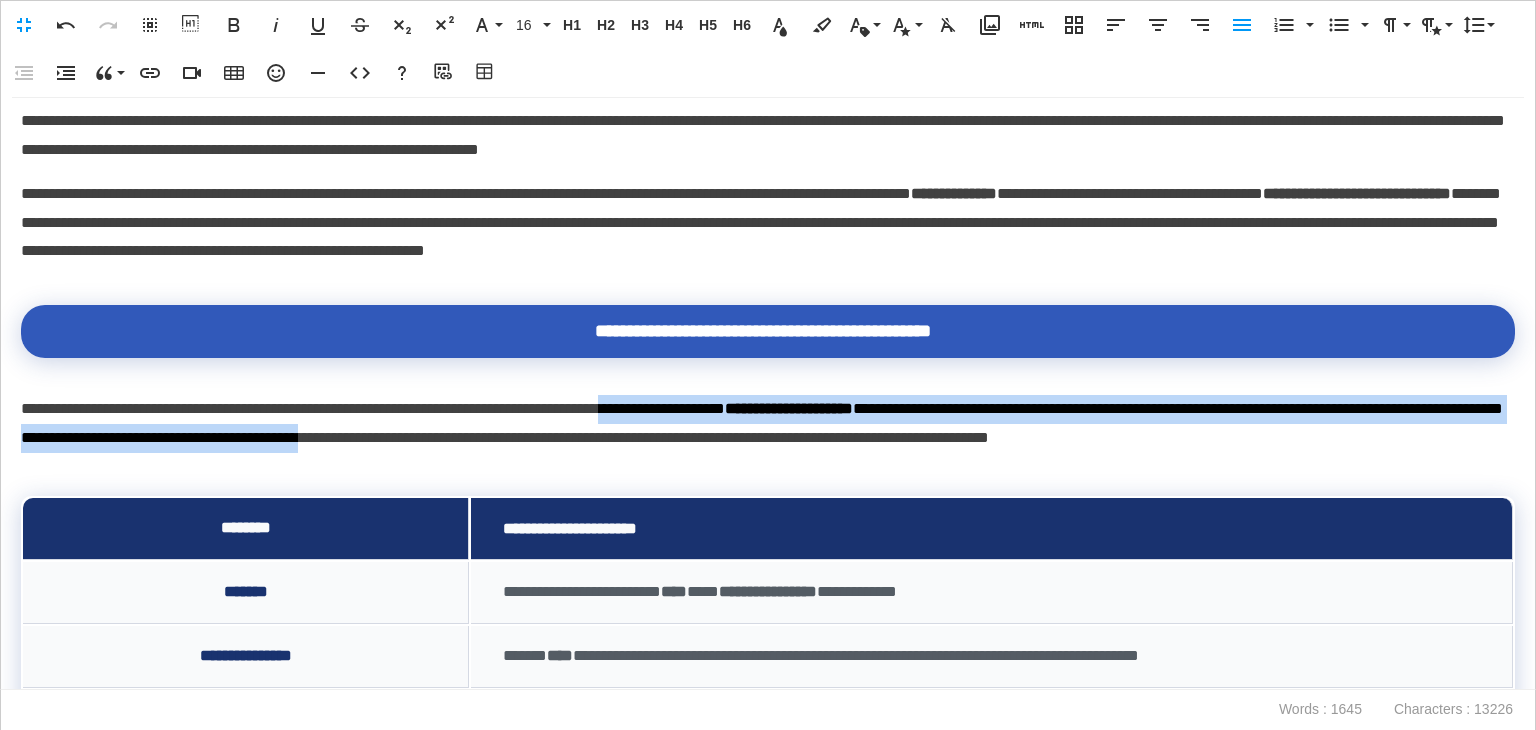 drag, startPoint x: 710, startPoint y: 441, endPoint x: 716, endPoint y: 398, distance: 43.416588 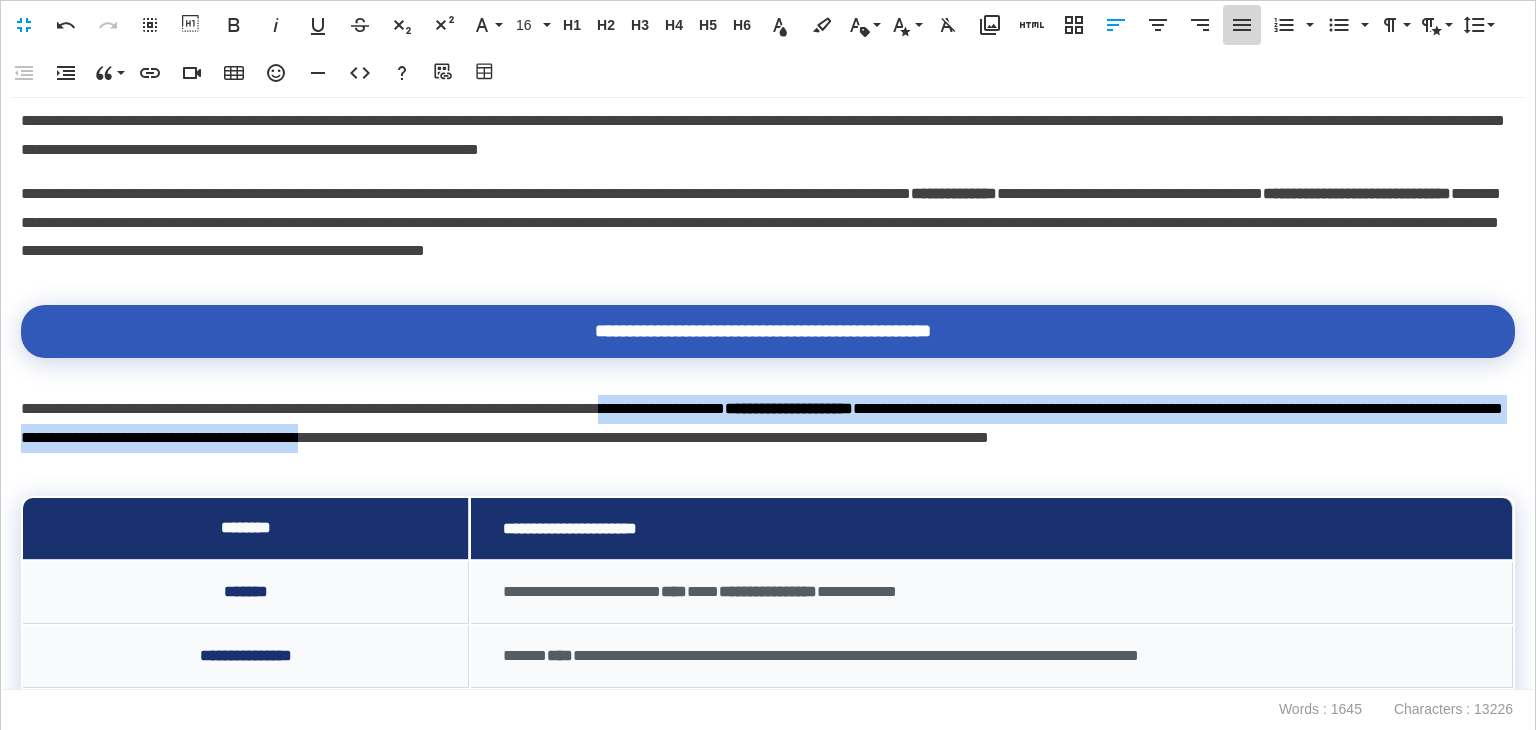 click 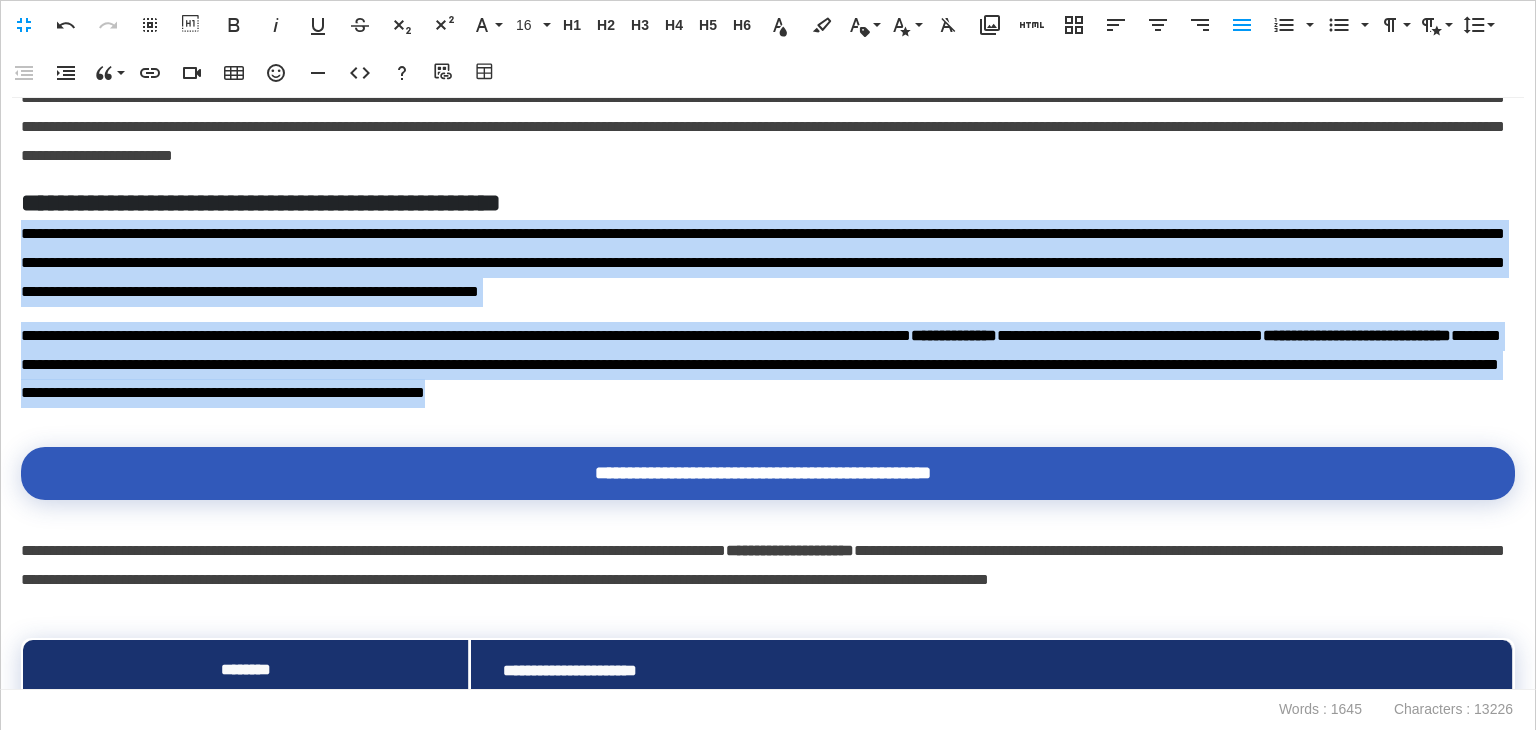 scroll, scrollTop: 0, scrollLeft: 0, axis: both 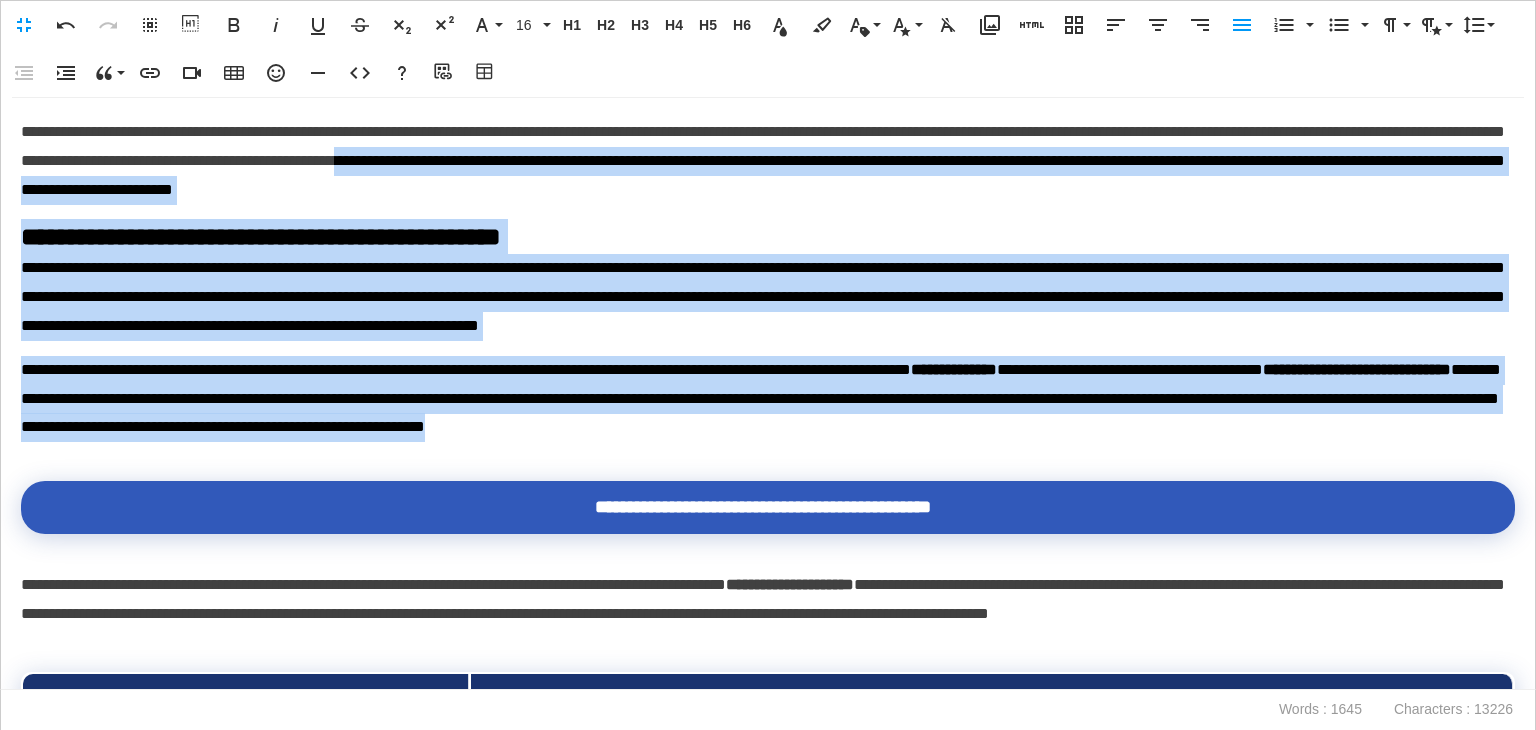 drag, startPoint x: 1264, startPoint y: 247, endPoint x: 788, endPoint y: 174, distance: 481.56516 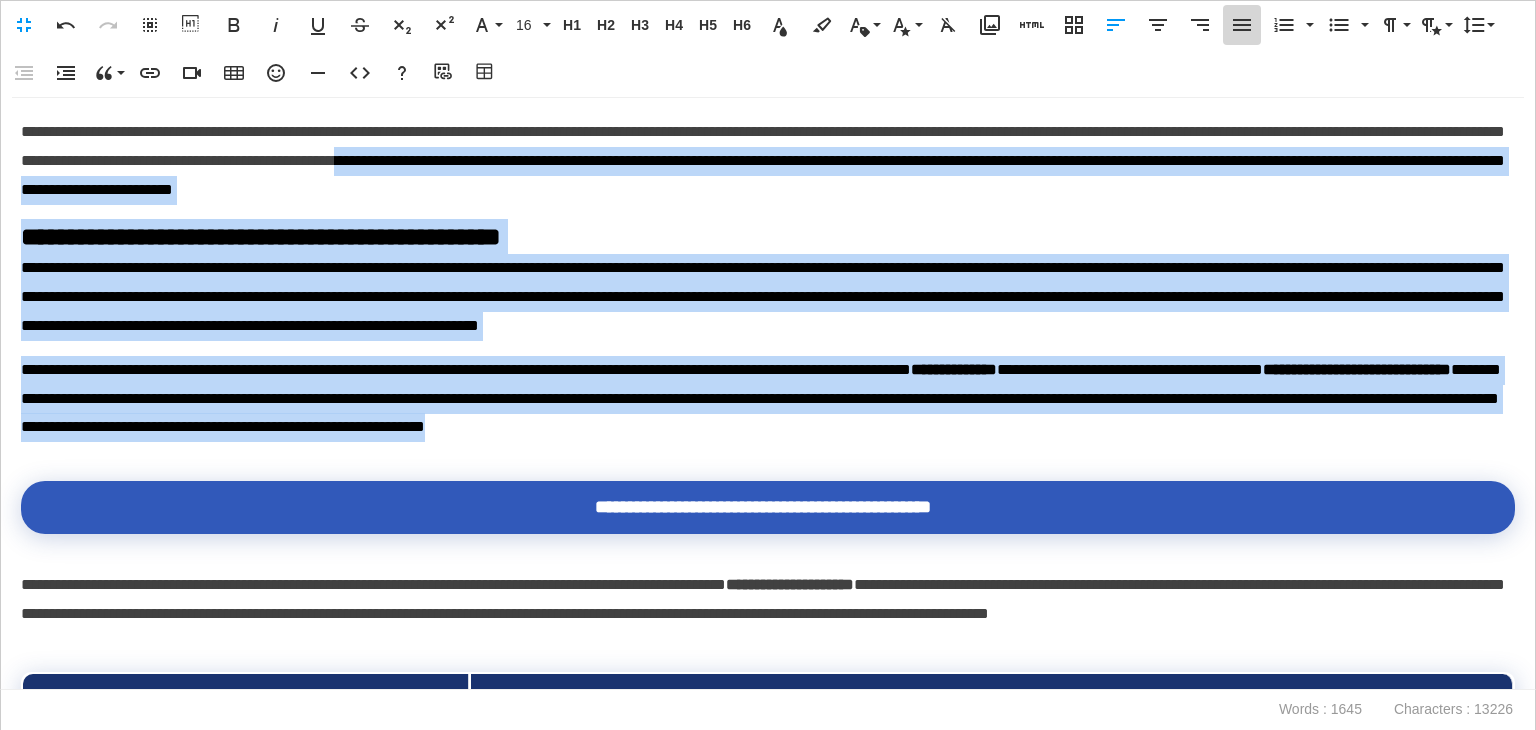 click 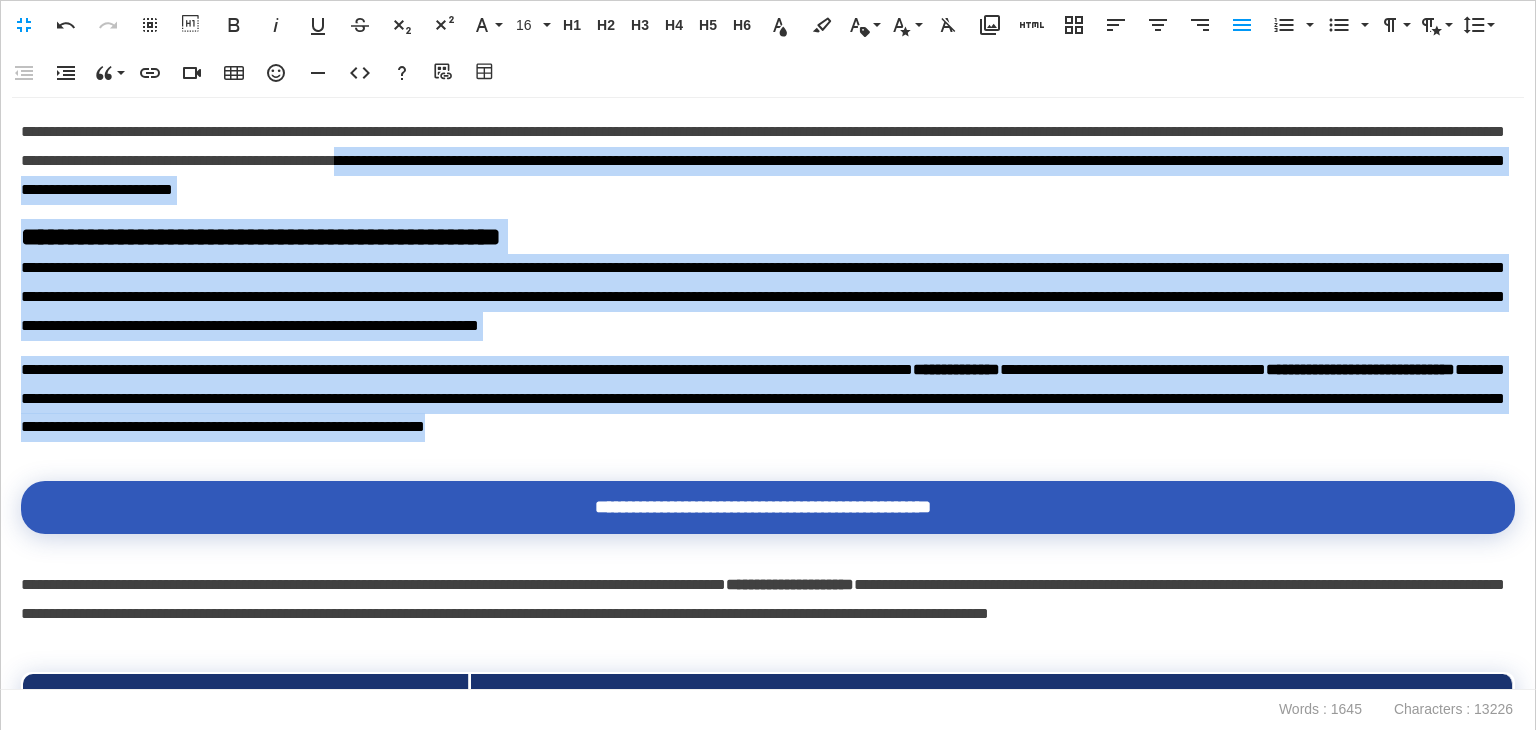 click on "**********" at bounding box center (763, 236) 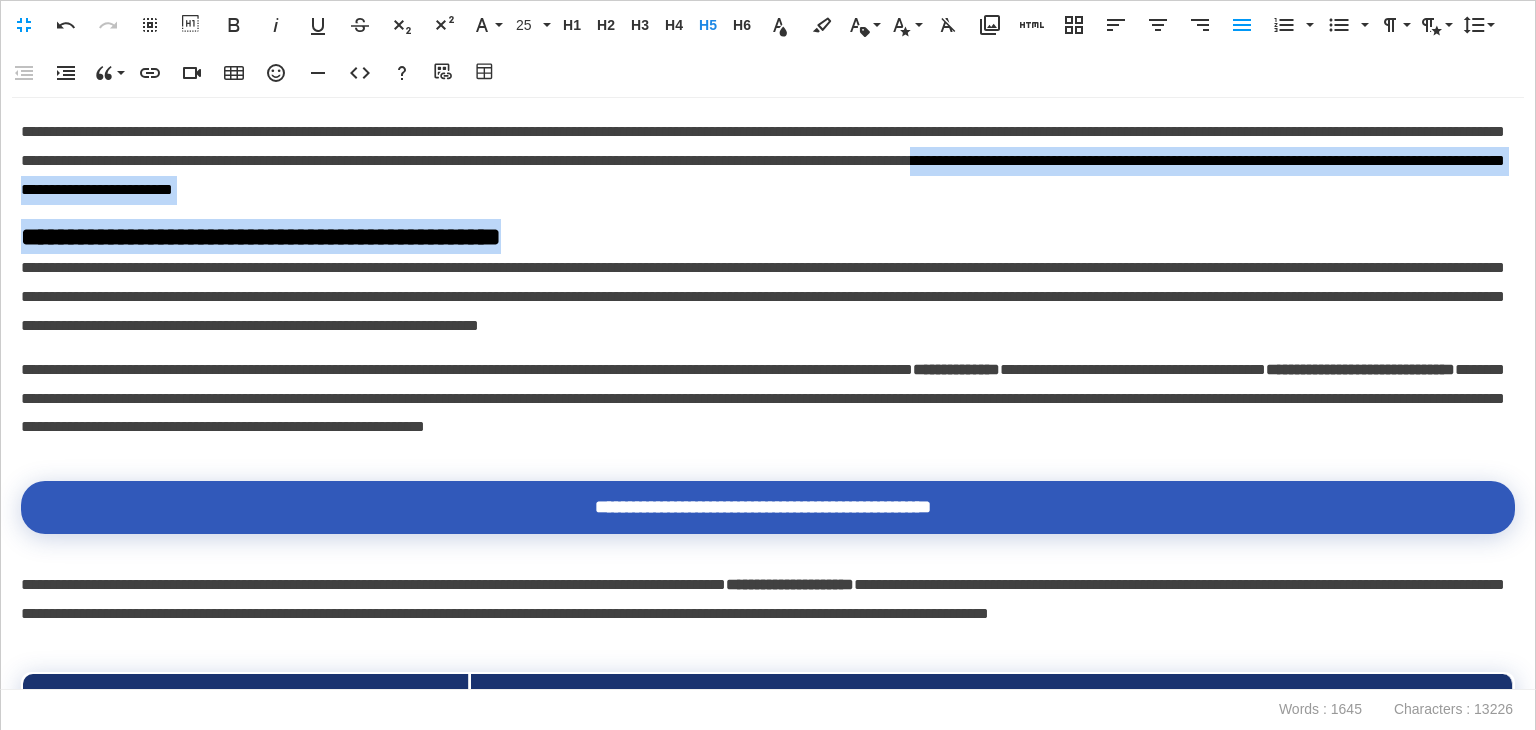 drag, startPoint x: 343, startPoint y: 237, endPoint x: 0, endPoint y: 201, distance: 344.88403 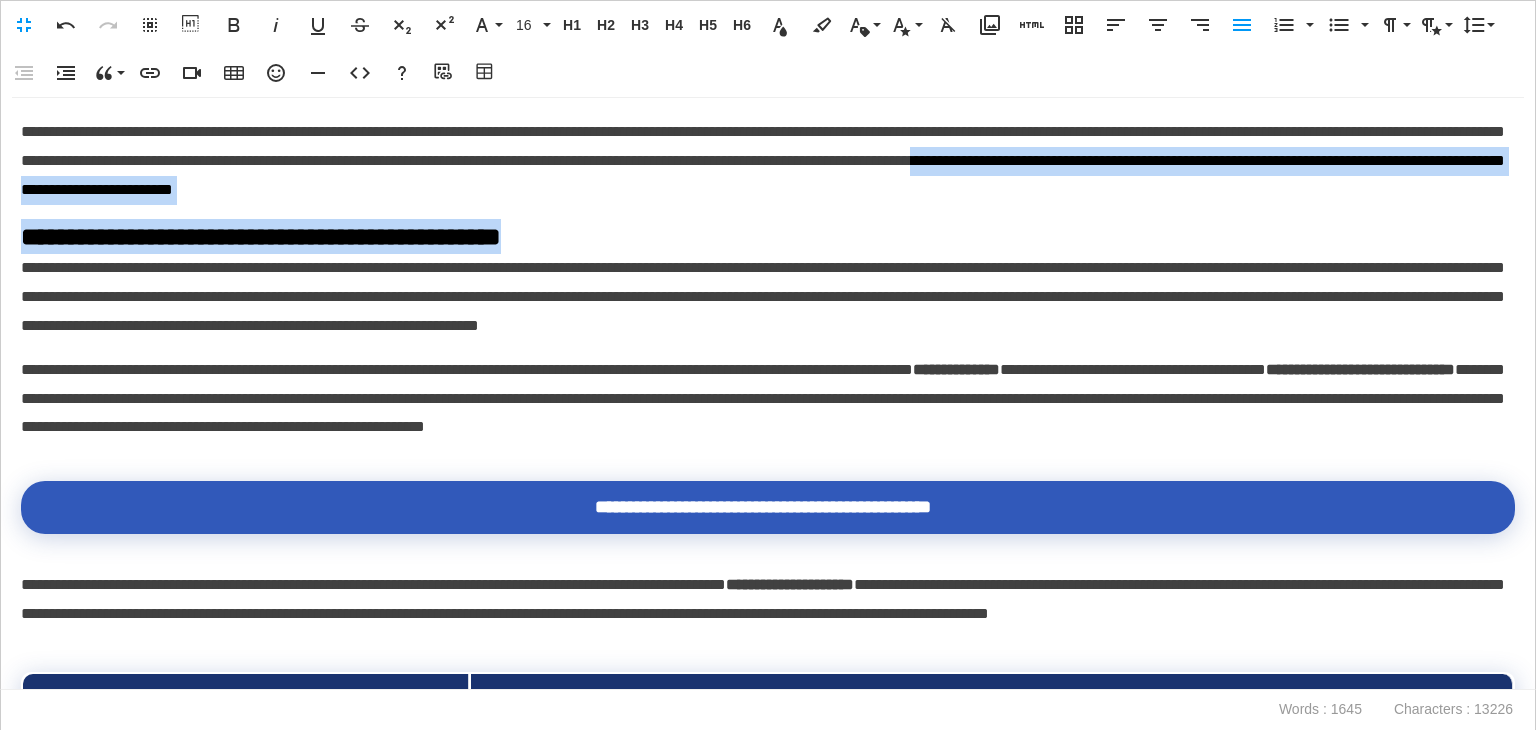drag, startPoint x: 594, startPoint y: 217, endPoint x: 649, endPoint y: 231, distance: 56.753853 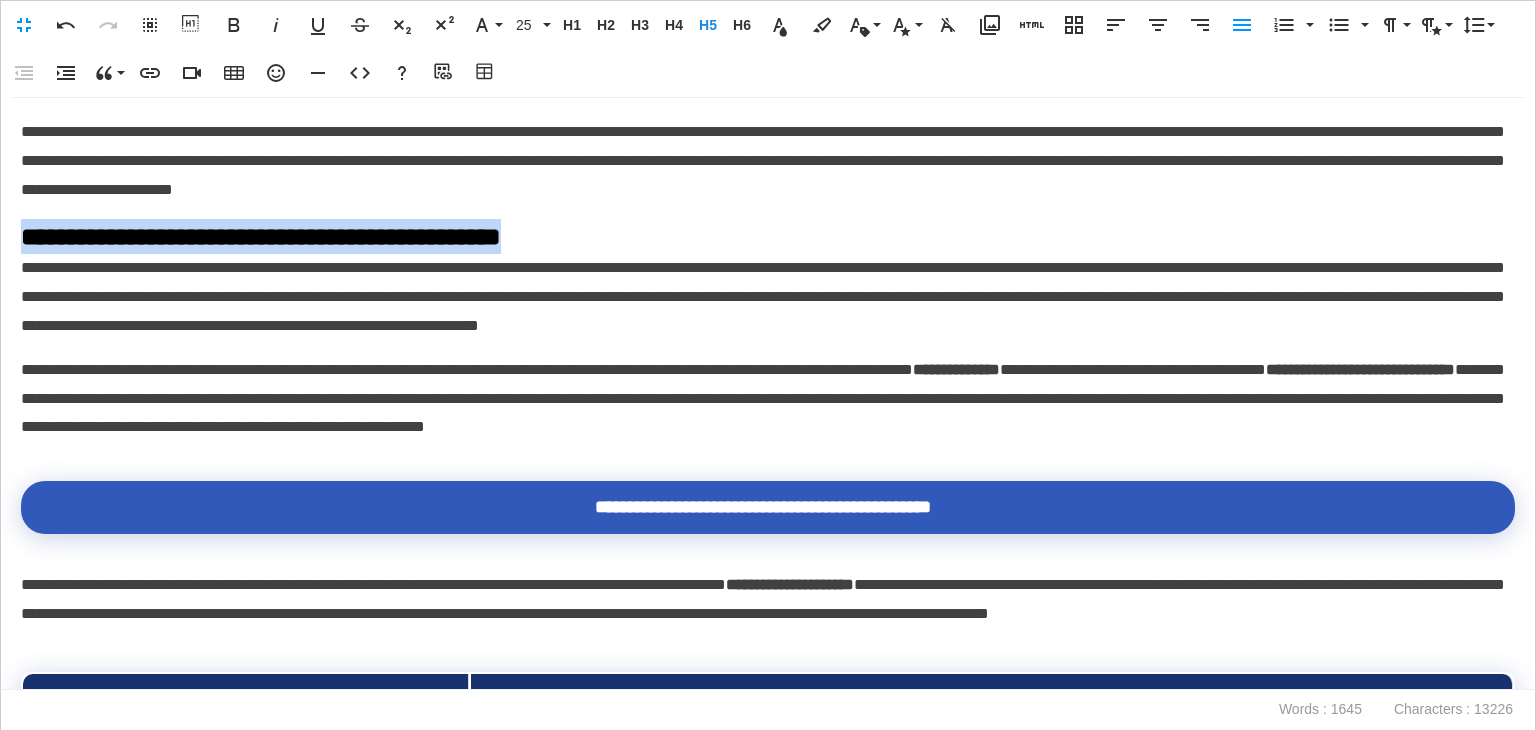 drag, startPoint x: 636, startPoint y: 234, endPoint x: 0, endPoint y: 241, distance: 636.0385 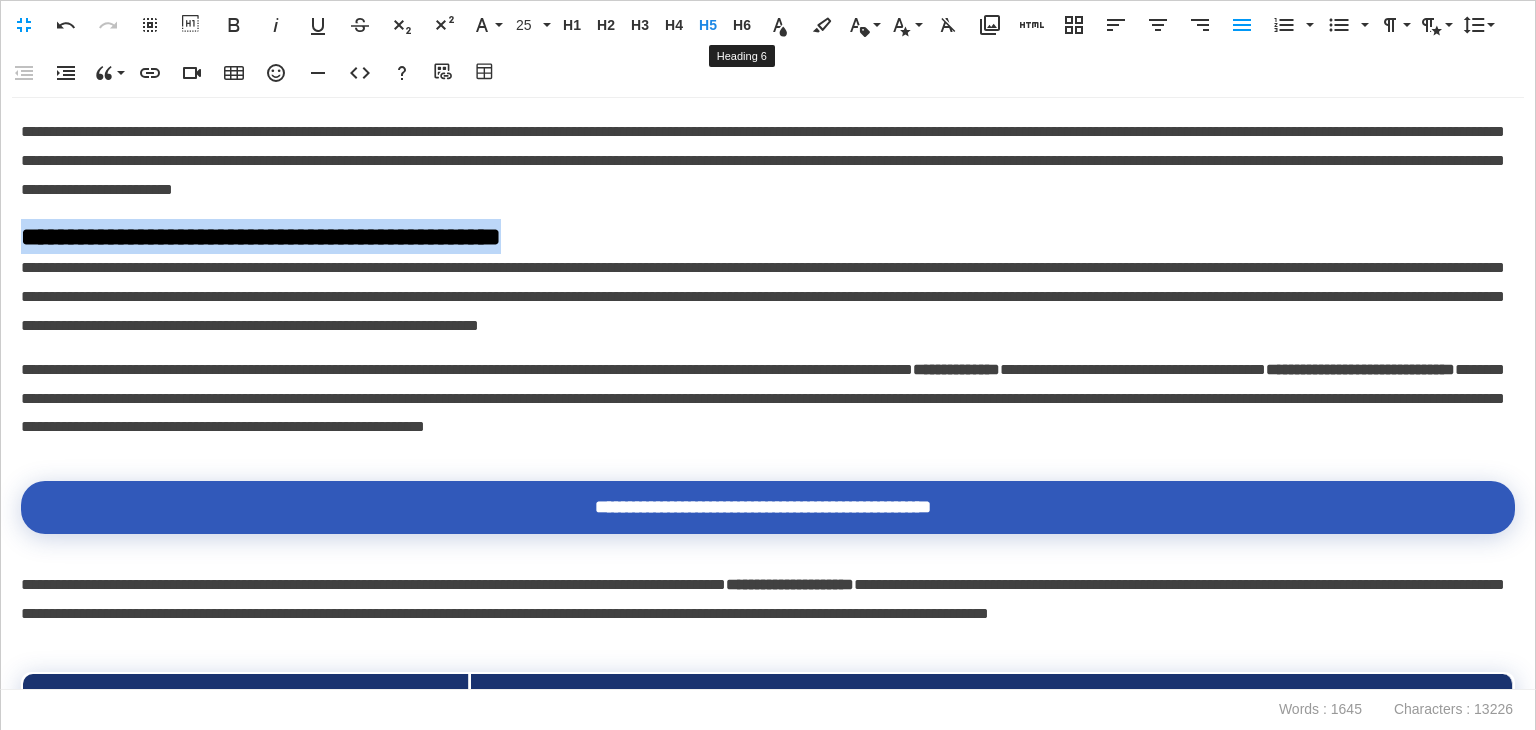 click on "H6 Heading 6" at bounding box center (742, 25) 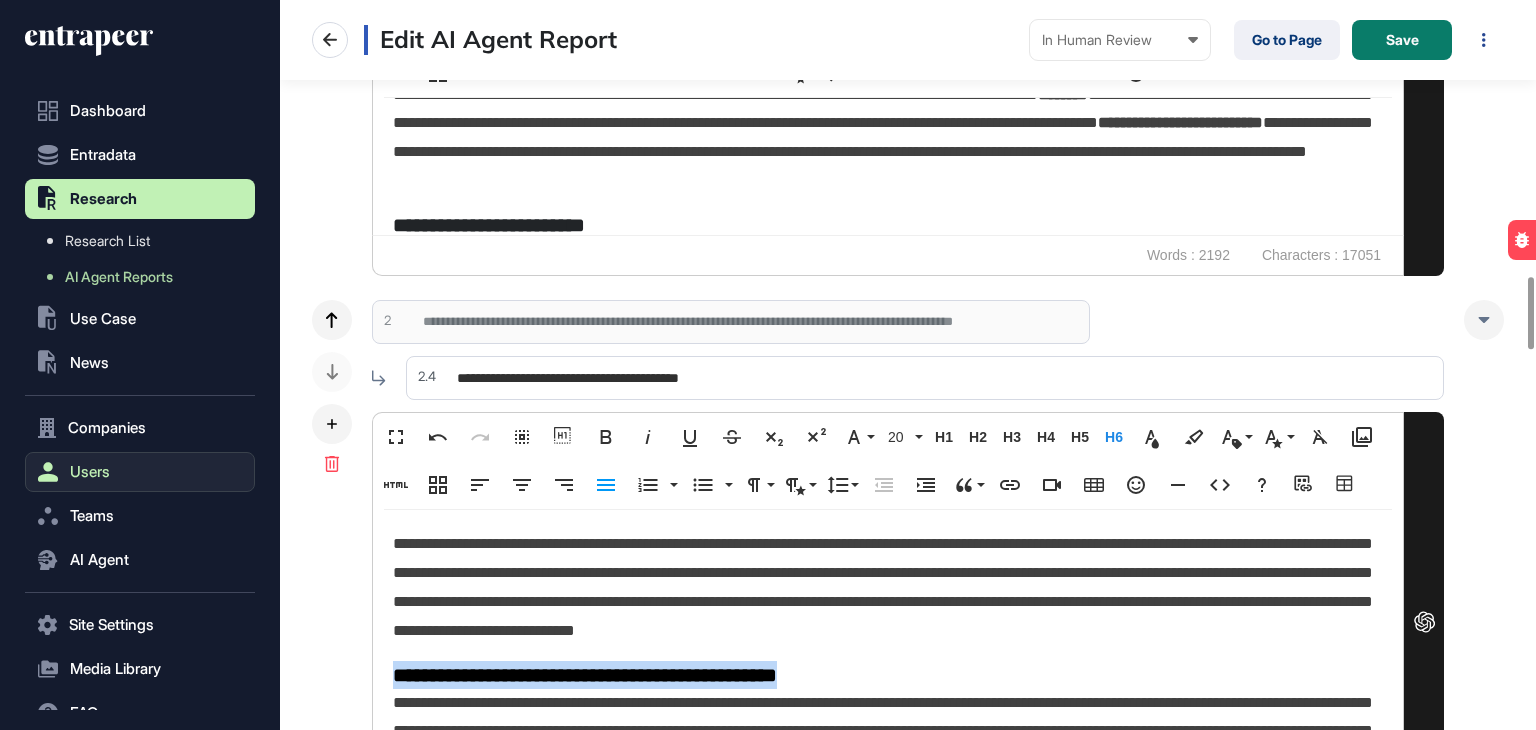 scroll, scrollTop: 0, scrollLeft: 0, axis: both 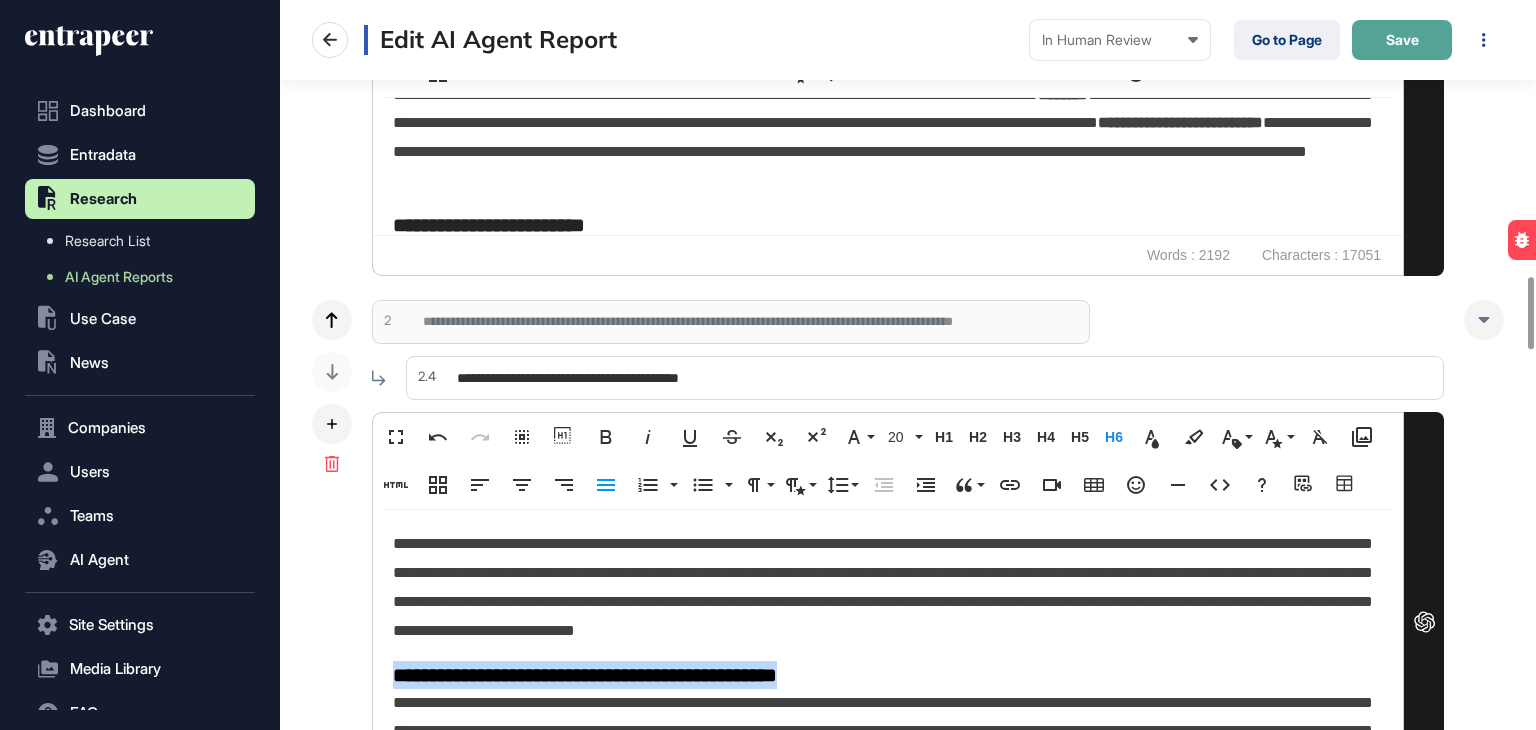 click on "Save" 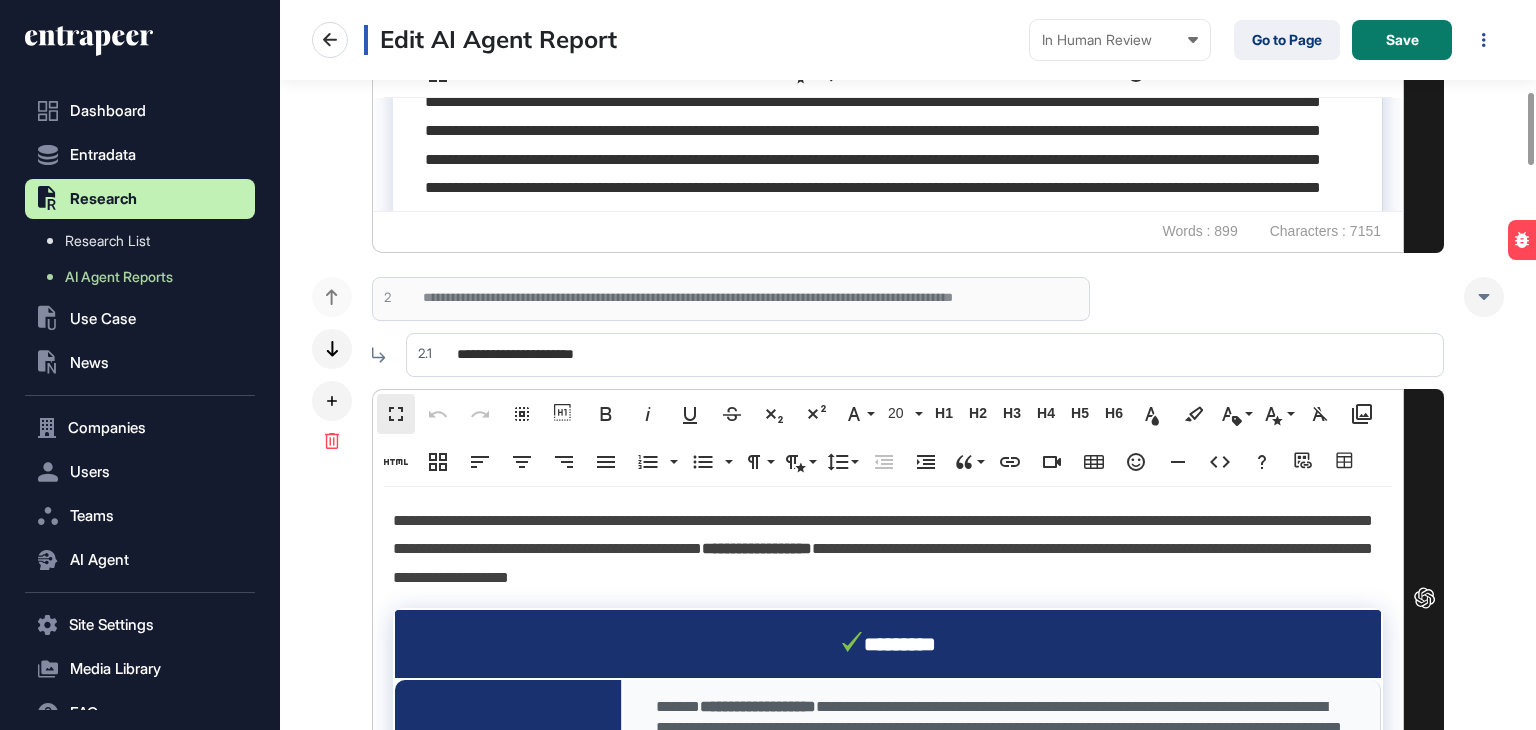 scroll, scrollTop: 900, scrollLeft: 0, axis: vertical 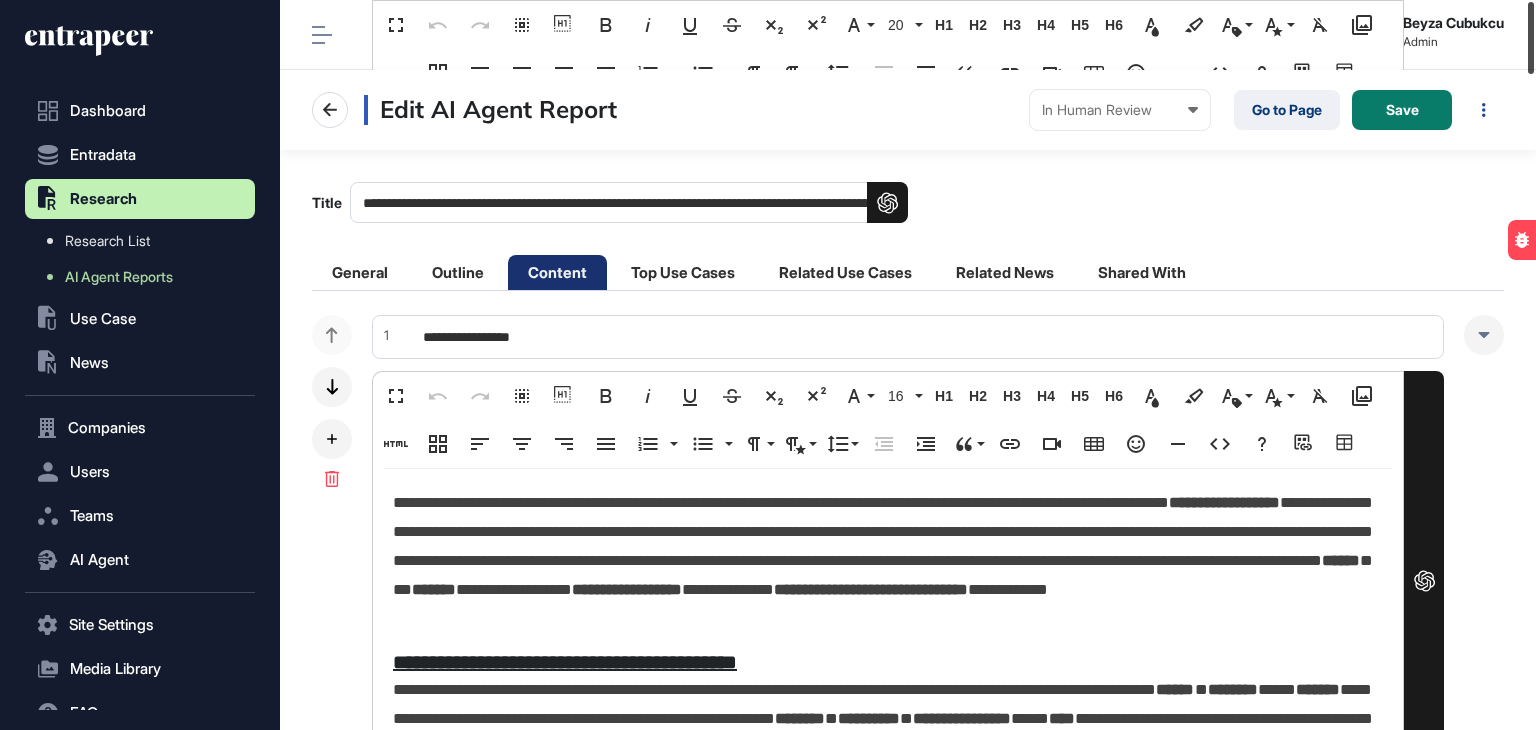 drag, startPoint x: 1535, startPoint y: 125, endPoint x: 1393, endPoint y: 31, distance: 170.29387 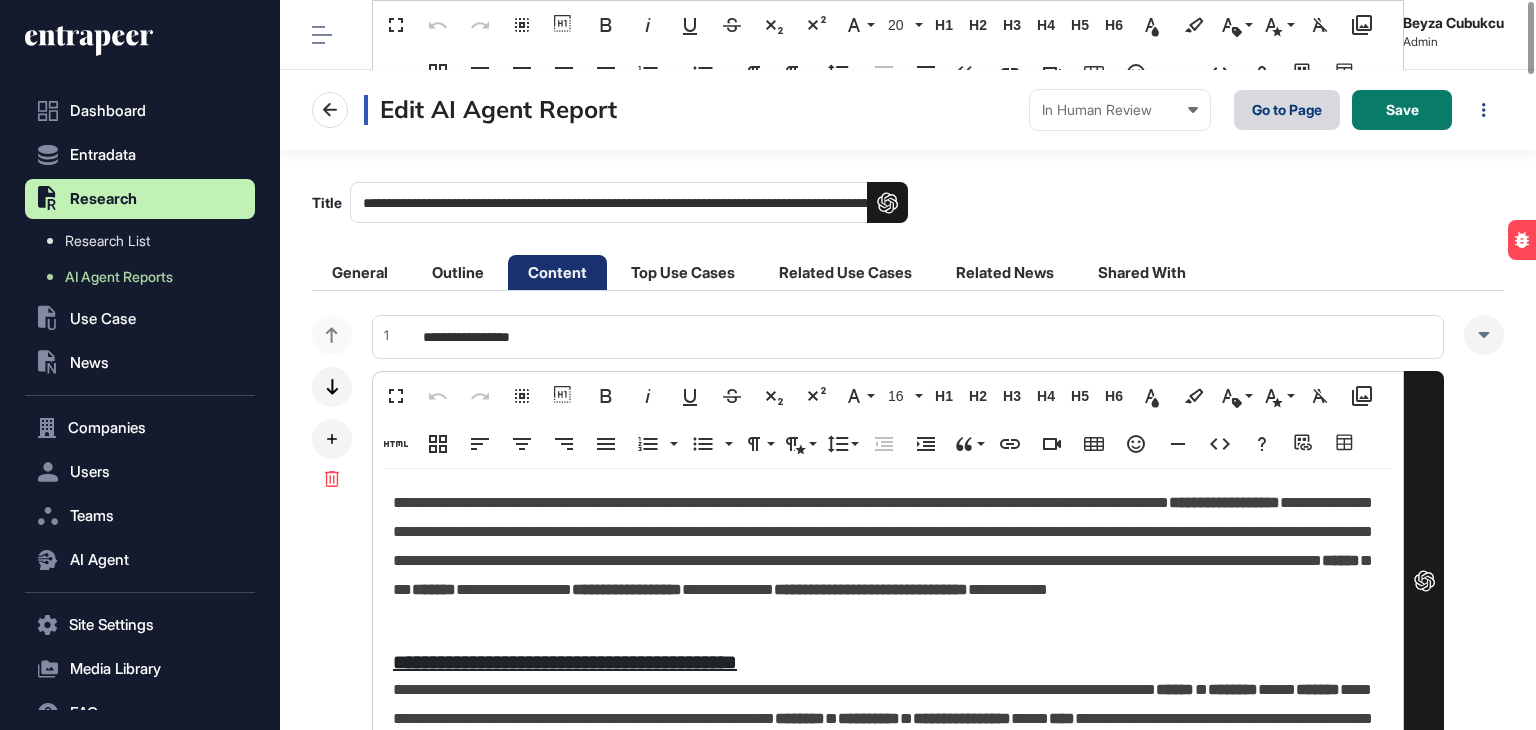 click on "Go to Page" at bounding box center (1287, 110) 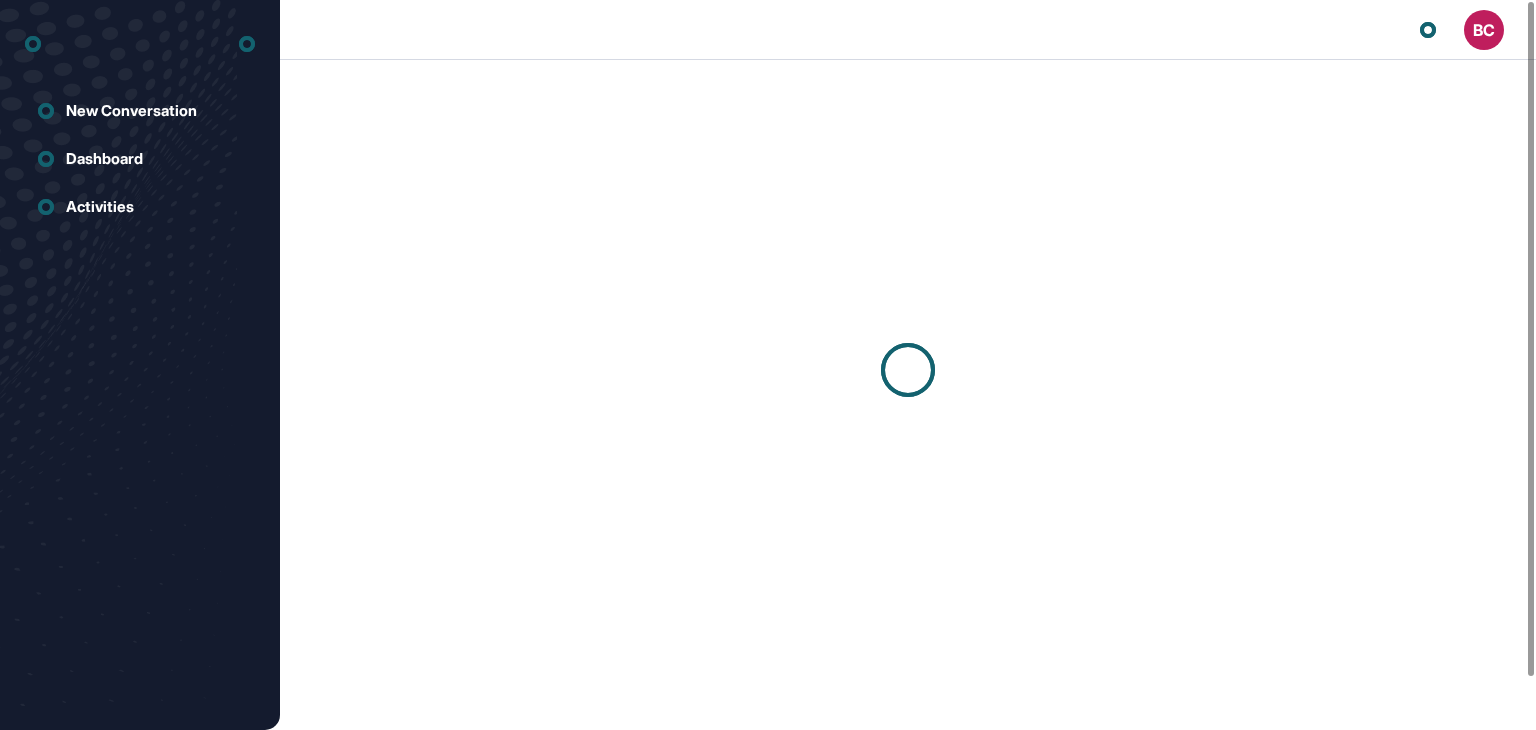 scroll, scrollTop: 0, scrollLeft: 0, axis: both 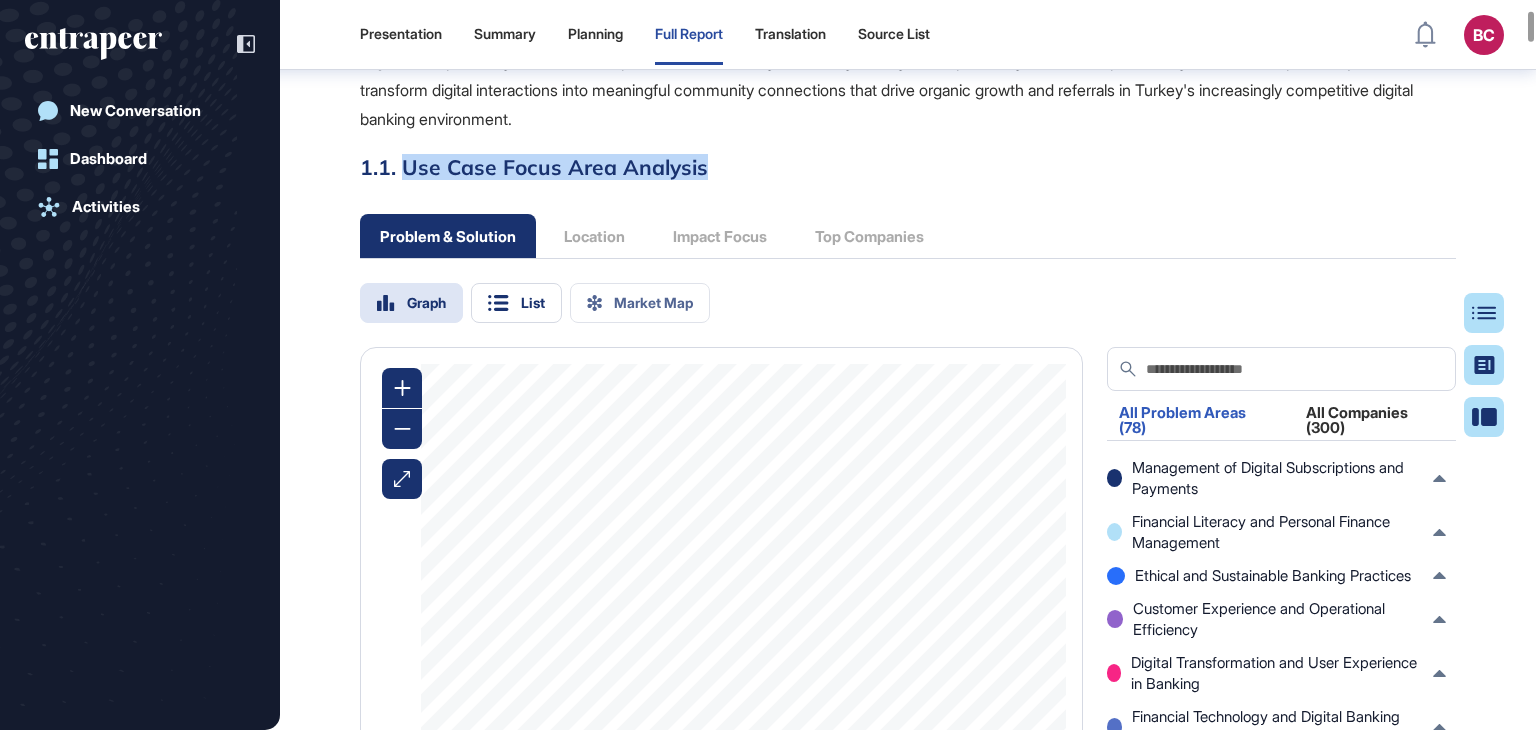 drag, startPoint x: 710, startPoint y: 264, endPoint x: 402, endPoint y: 265, distance: 308.00162 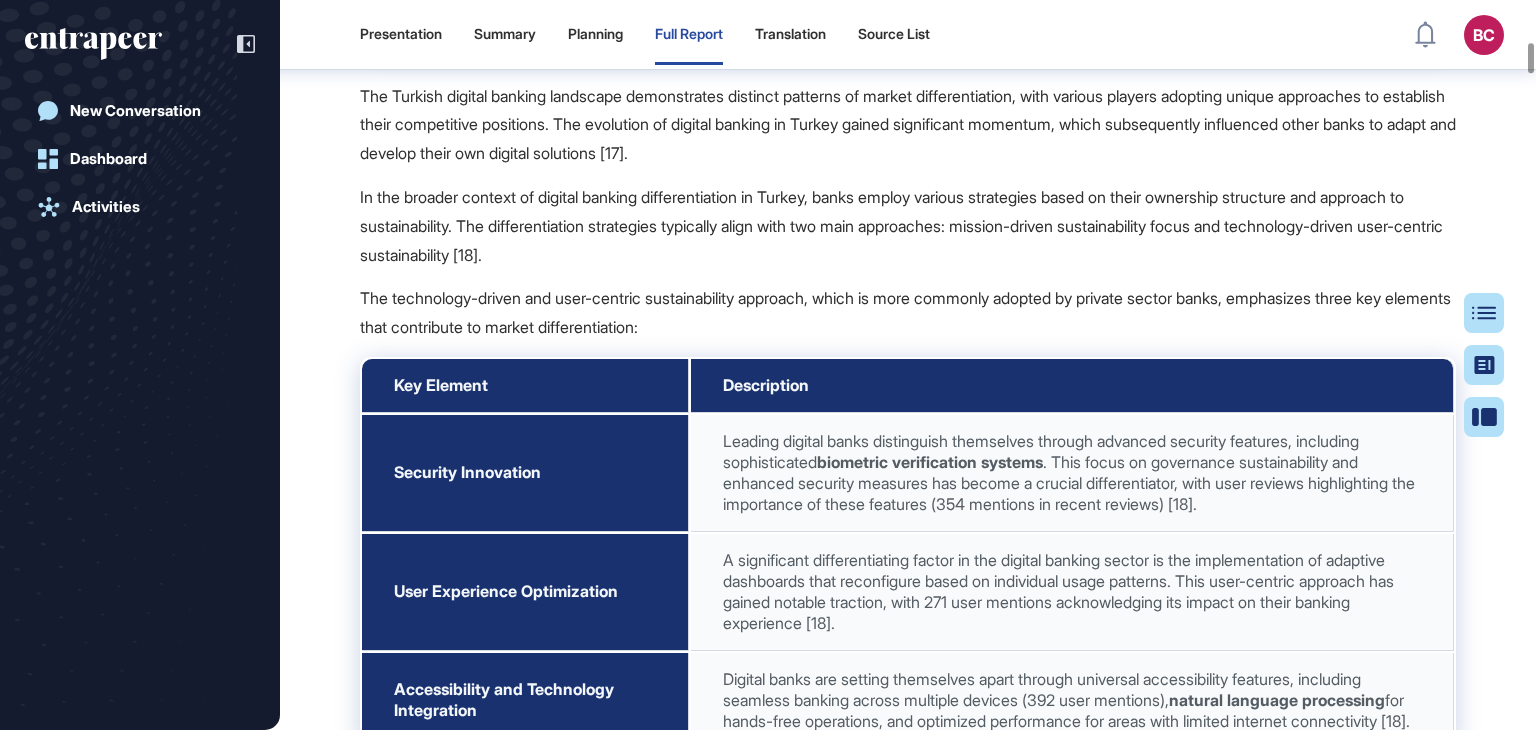 scroll, scrollTop: 7360, scrollLeft: 0, axis: vertical 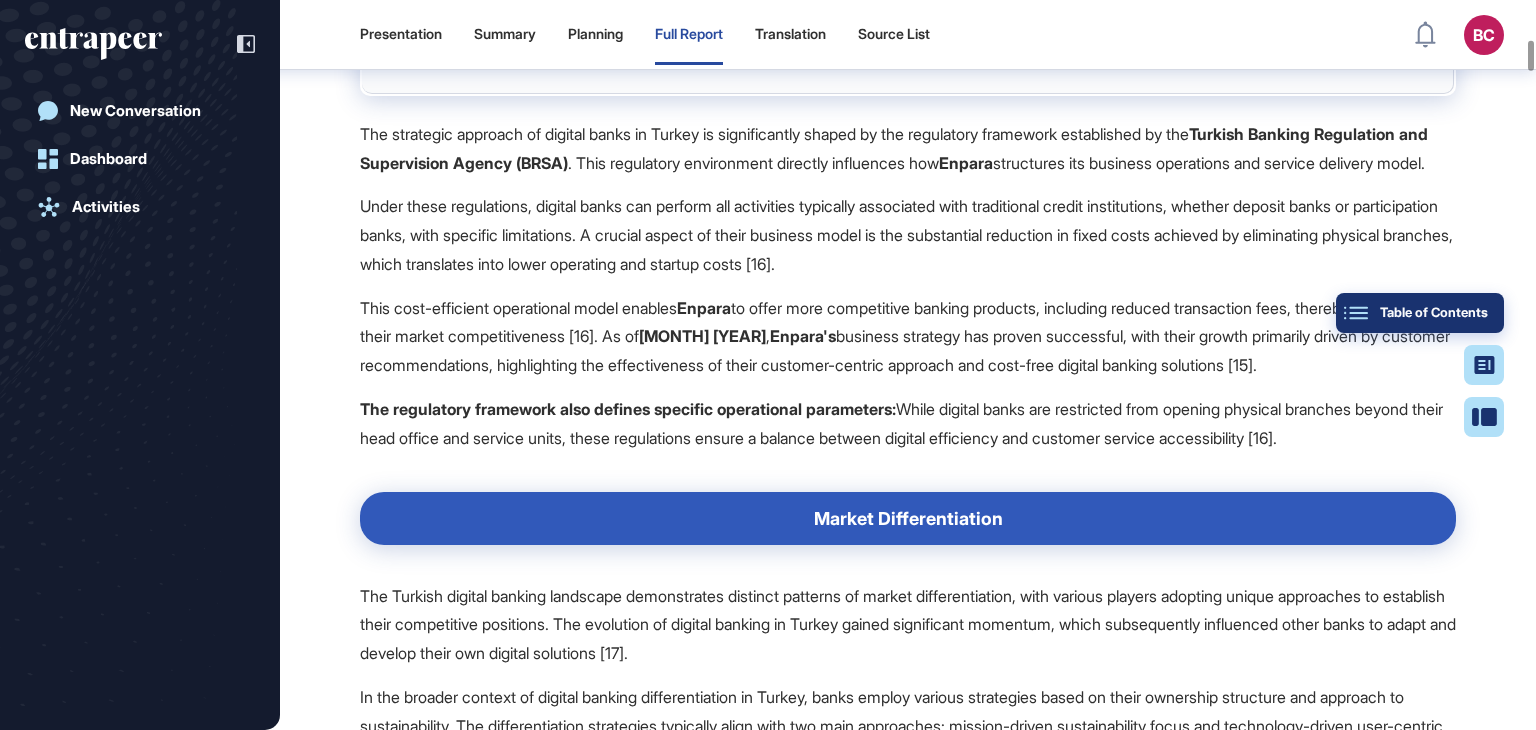 click on "Table of Contents" 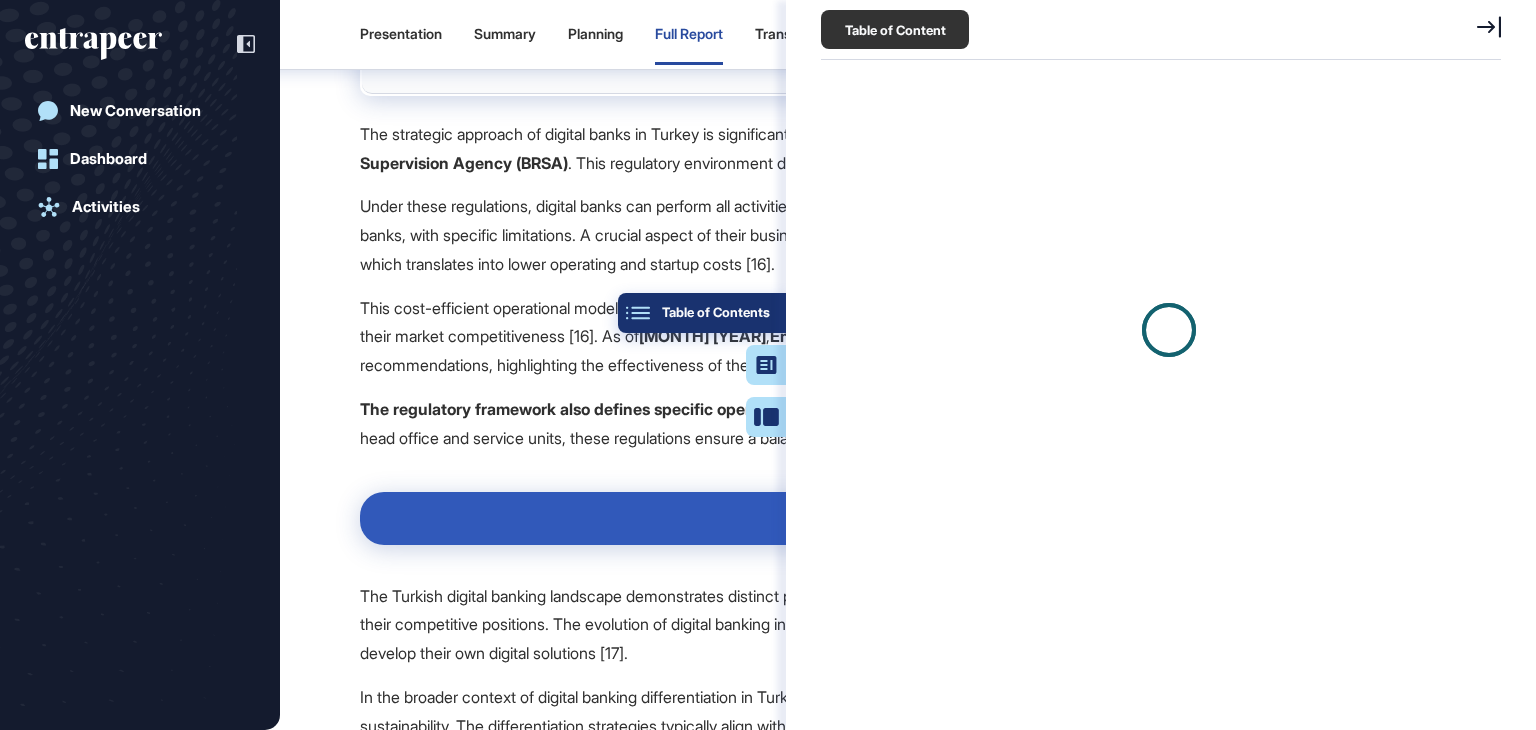 scroll, scrollTop: 629, scrollLeft: 684, axis: both 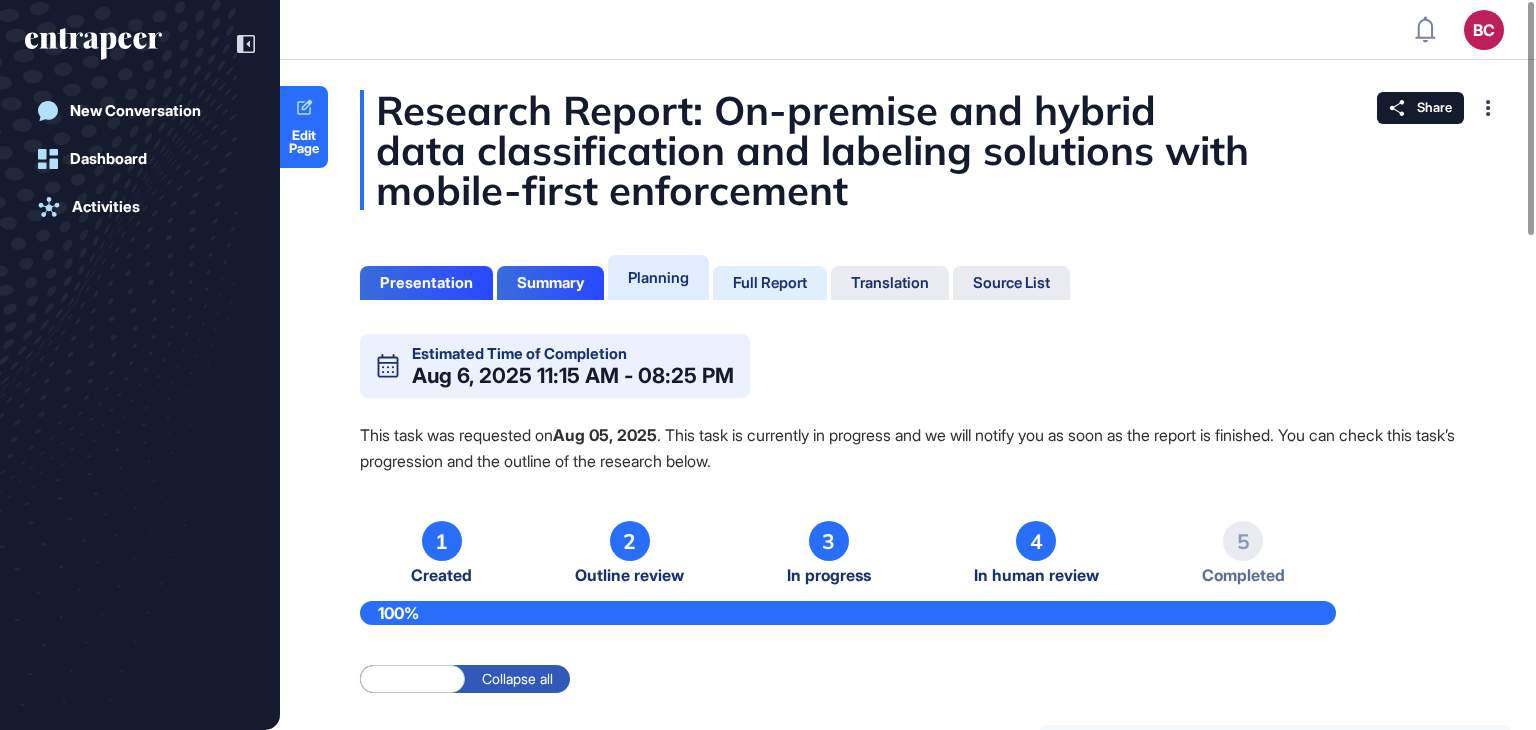 click on "Full Report" 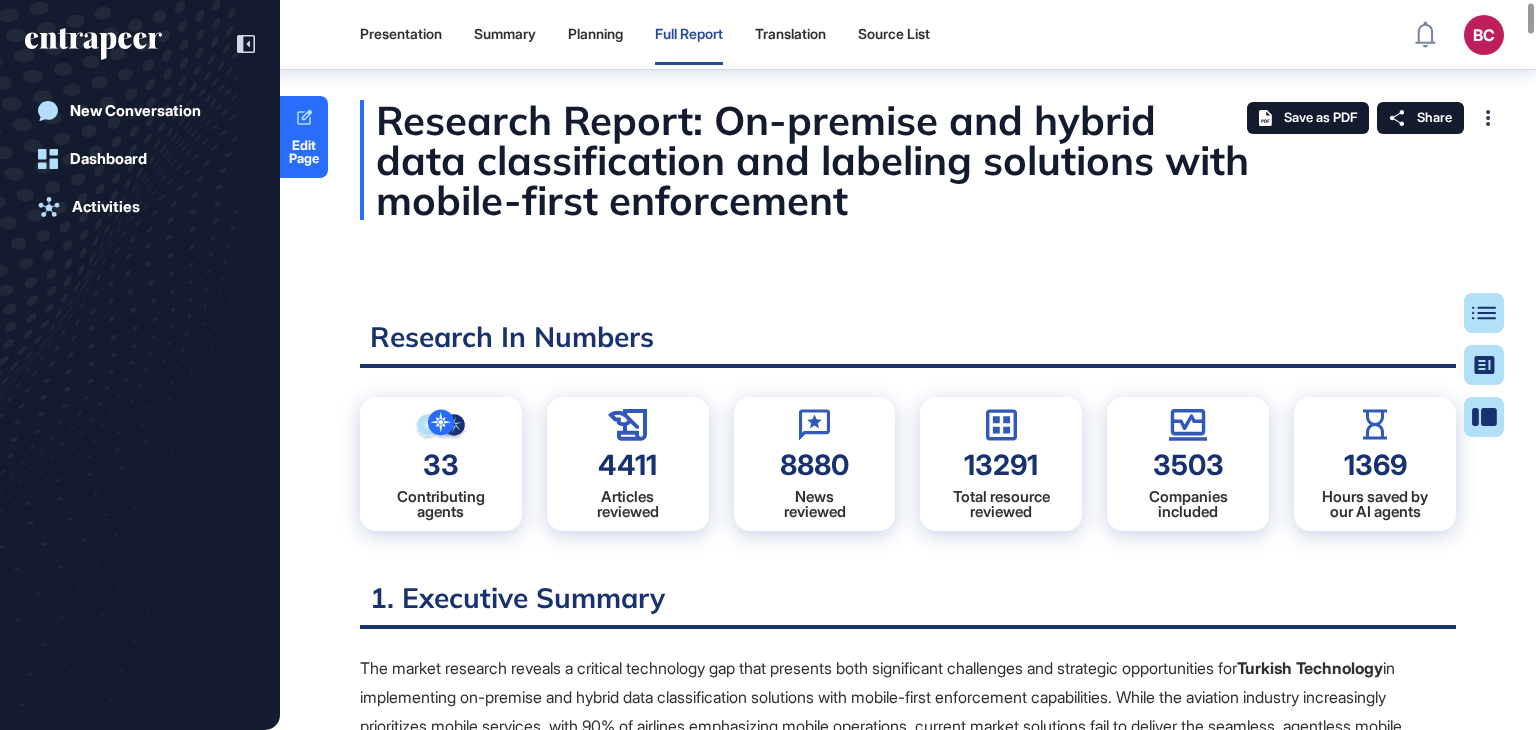 scroll, scrollTop: 9, scrollLeft: 0, axis: vertical 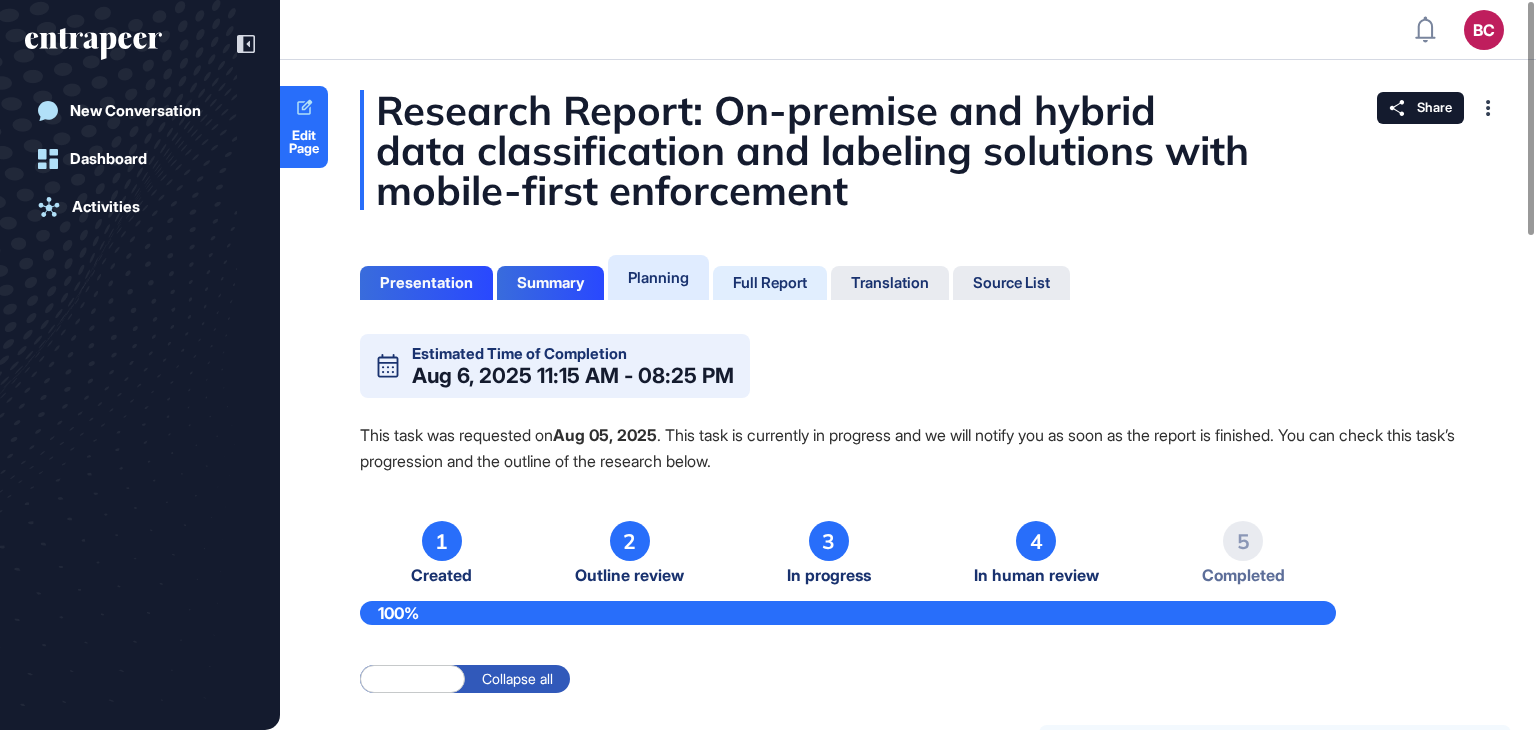 click on "Full Report" at bounding box center (770, 283) 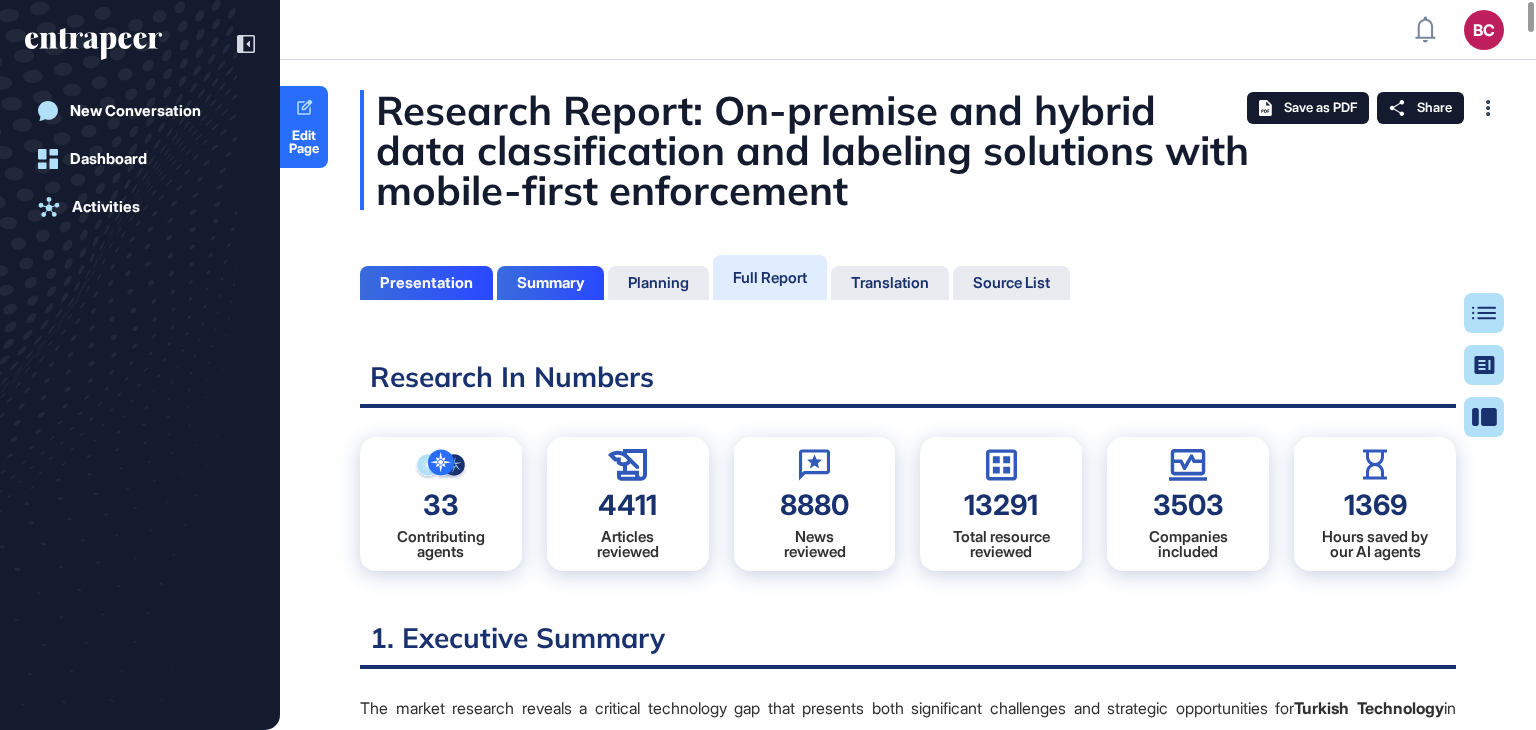 scroll, scrollTop: 9, scrollLeft: 0, axis: vertical 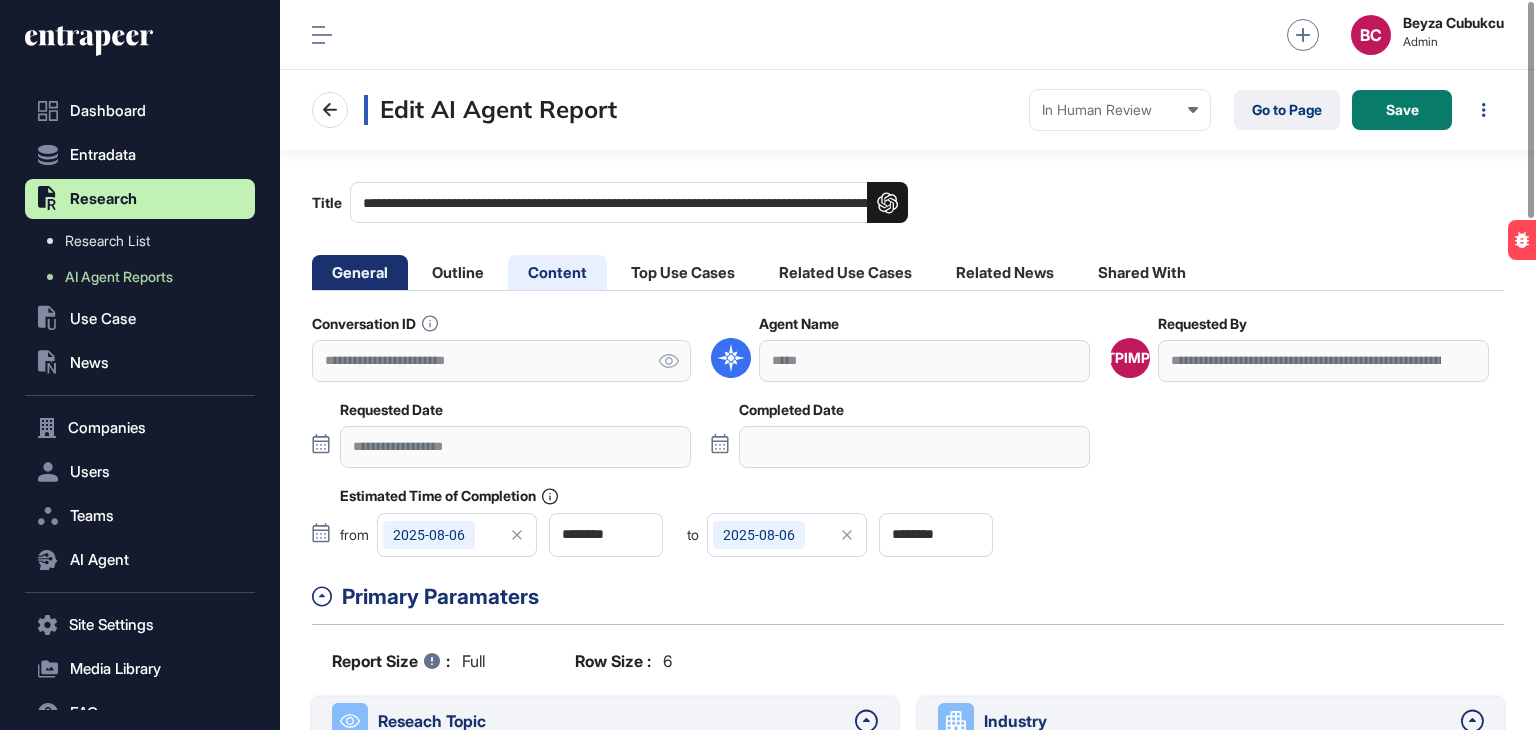 click on "Content" 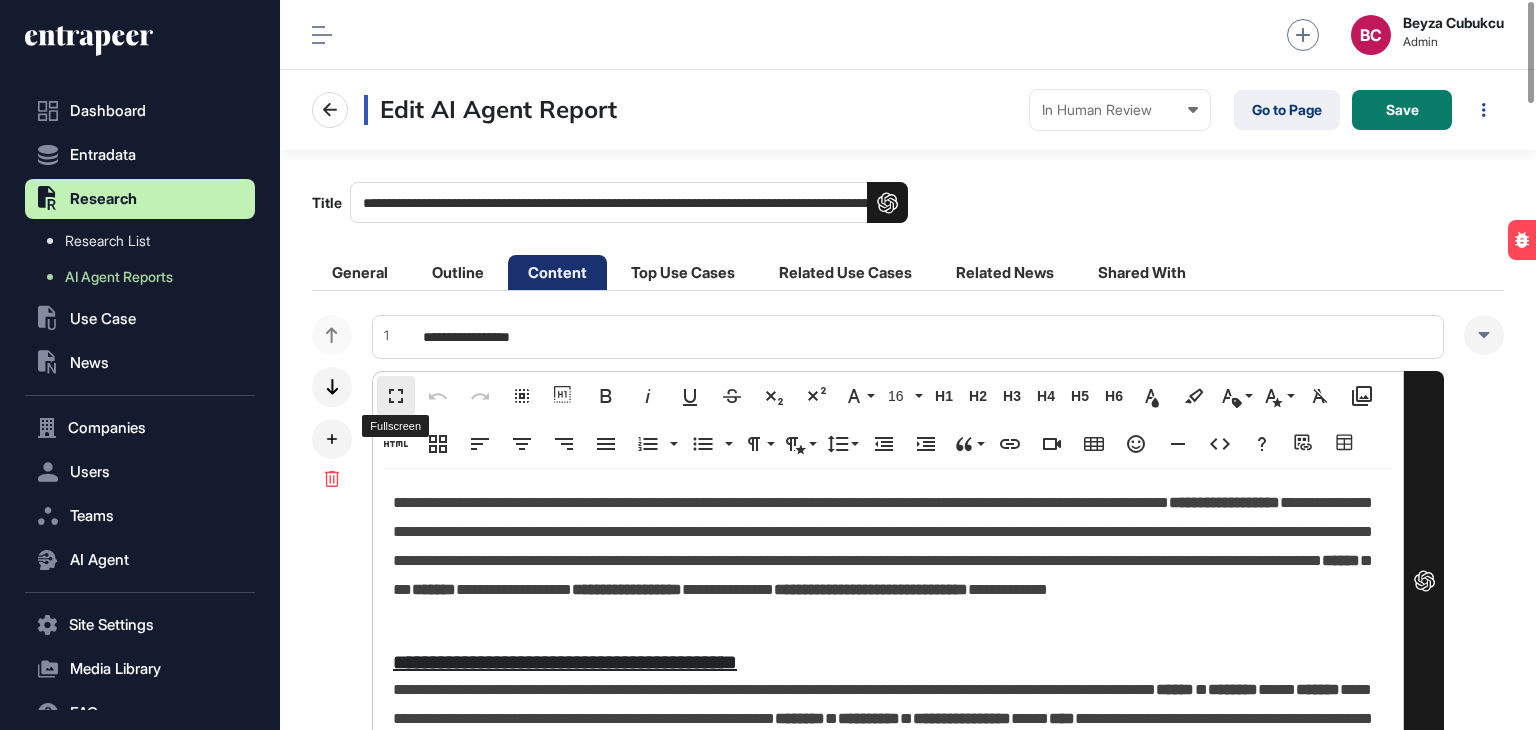 click on "Fullscreen" at bounding box center (396, 396) 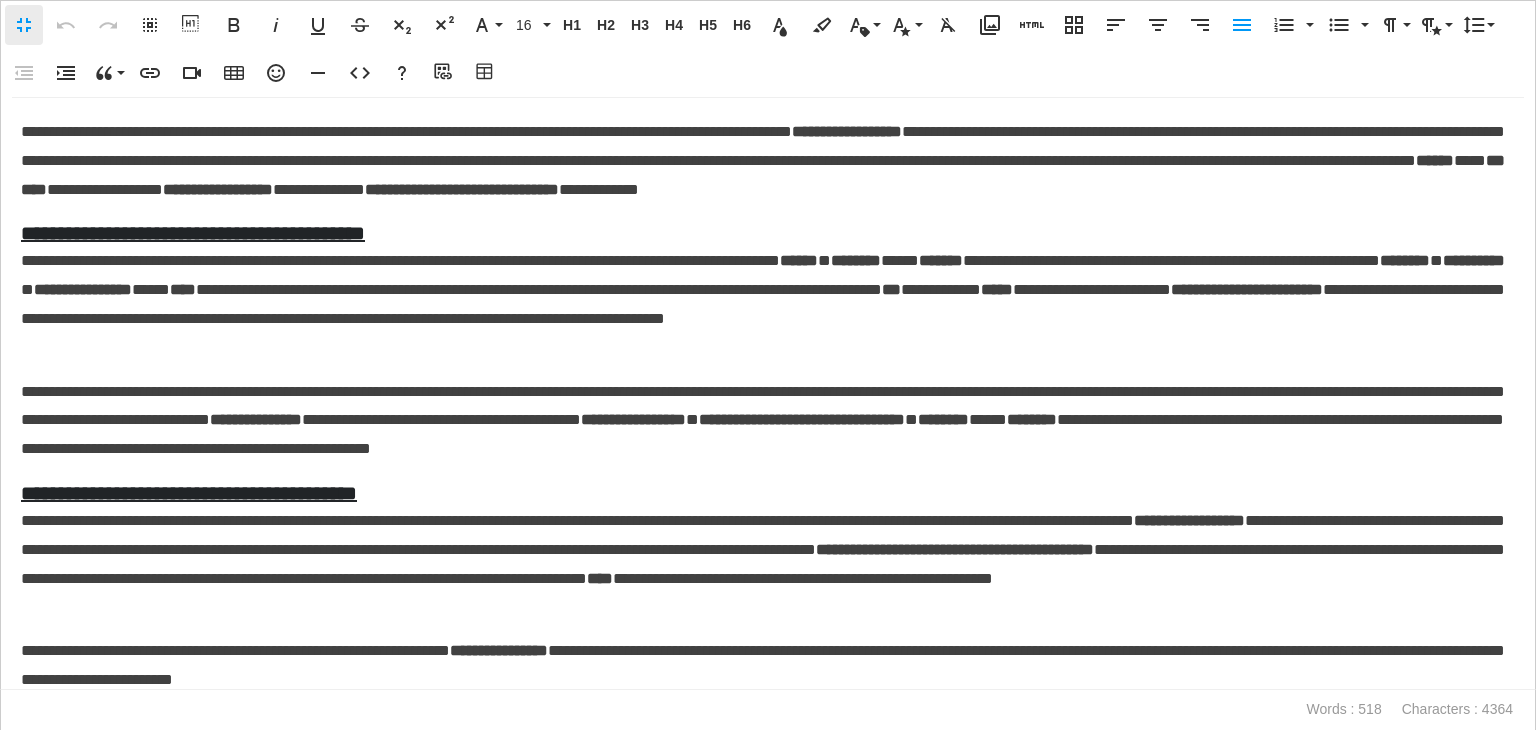 scroll, scrollTop: 0, scrollLeft: 9, axis: horizontal 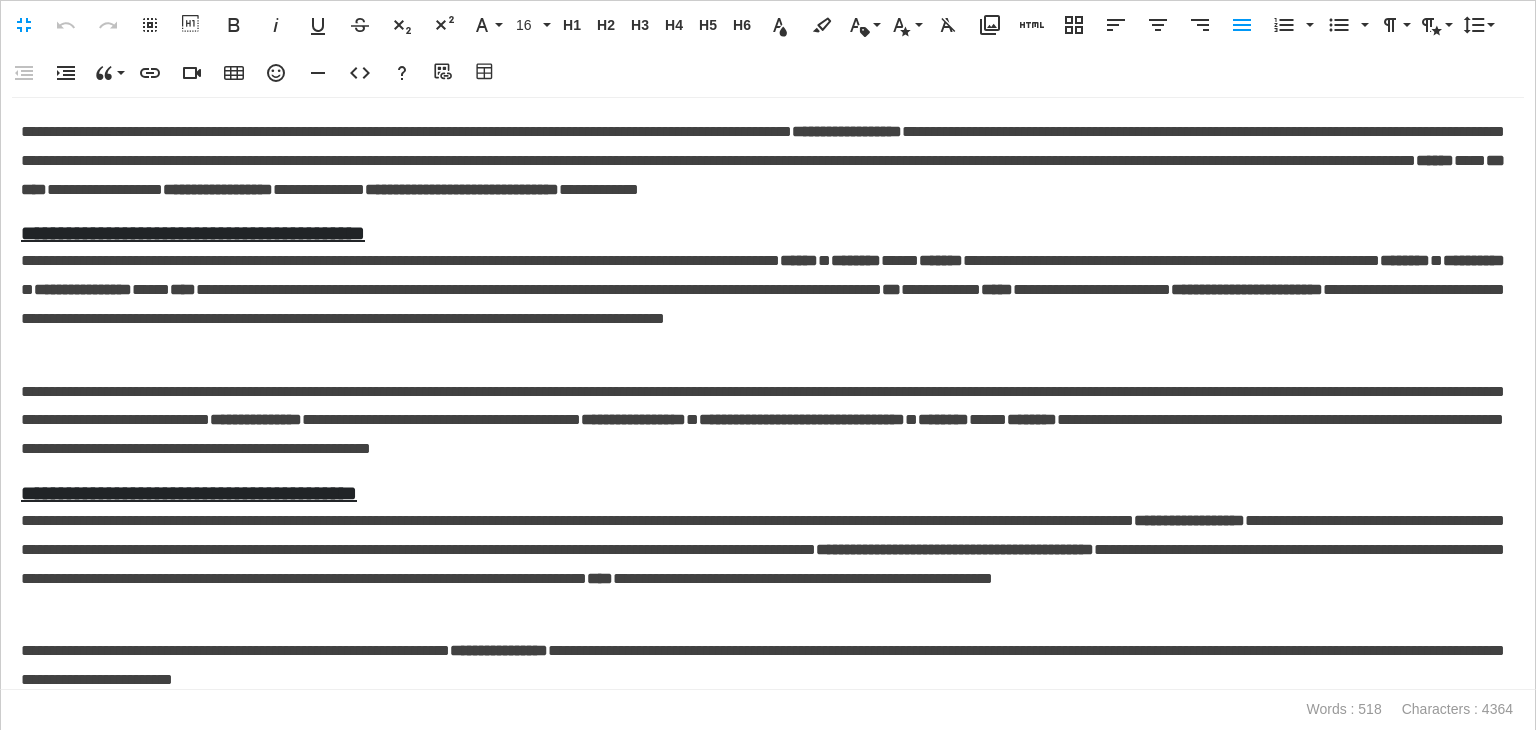 click on "**********" at bounding box center [193, 233] 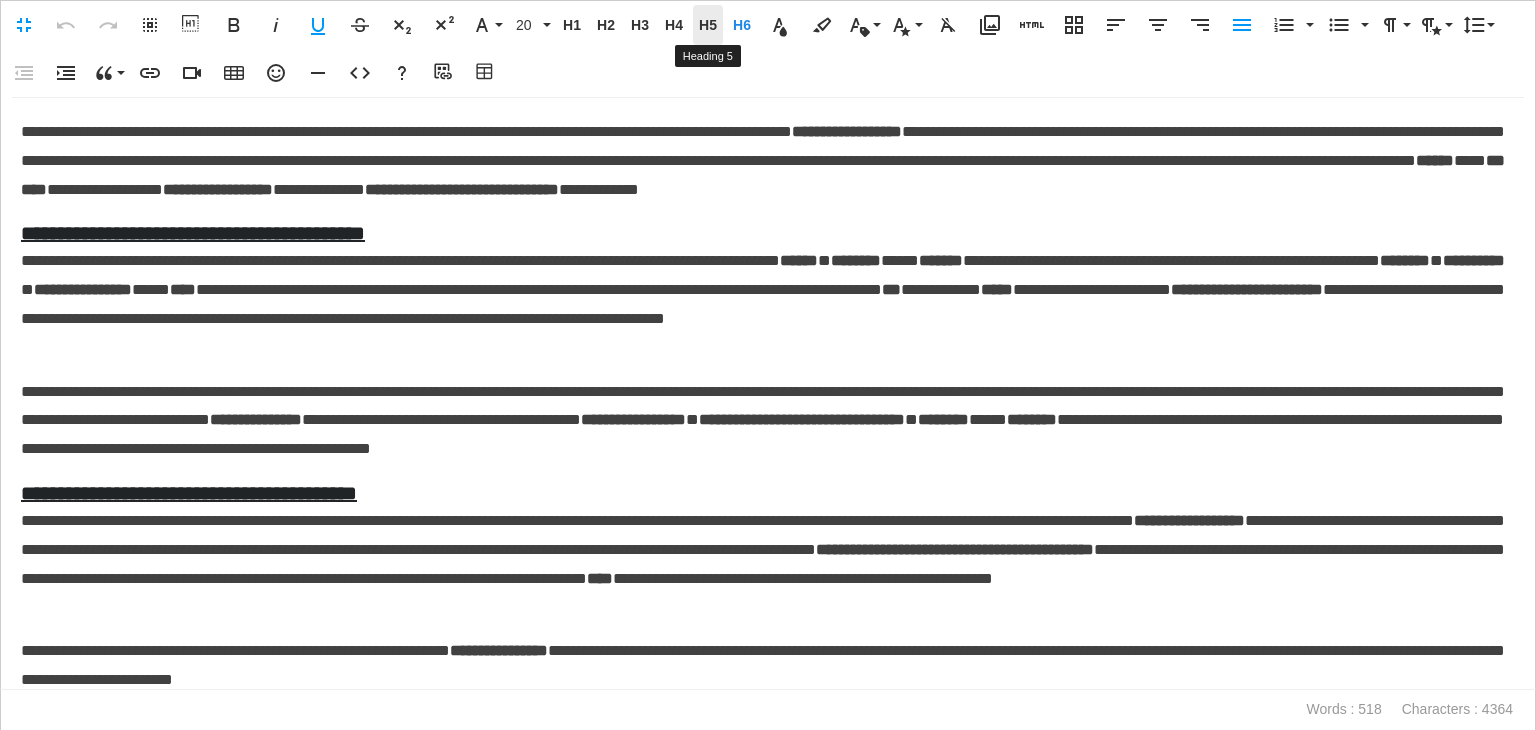 click on "H5" at bounding box center (708, 25) 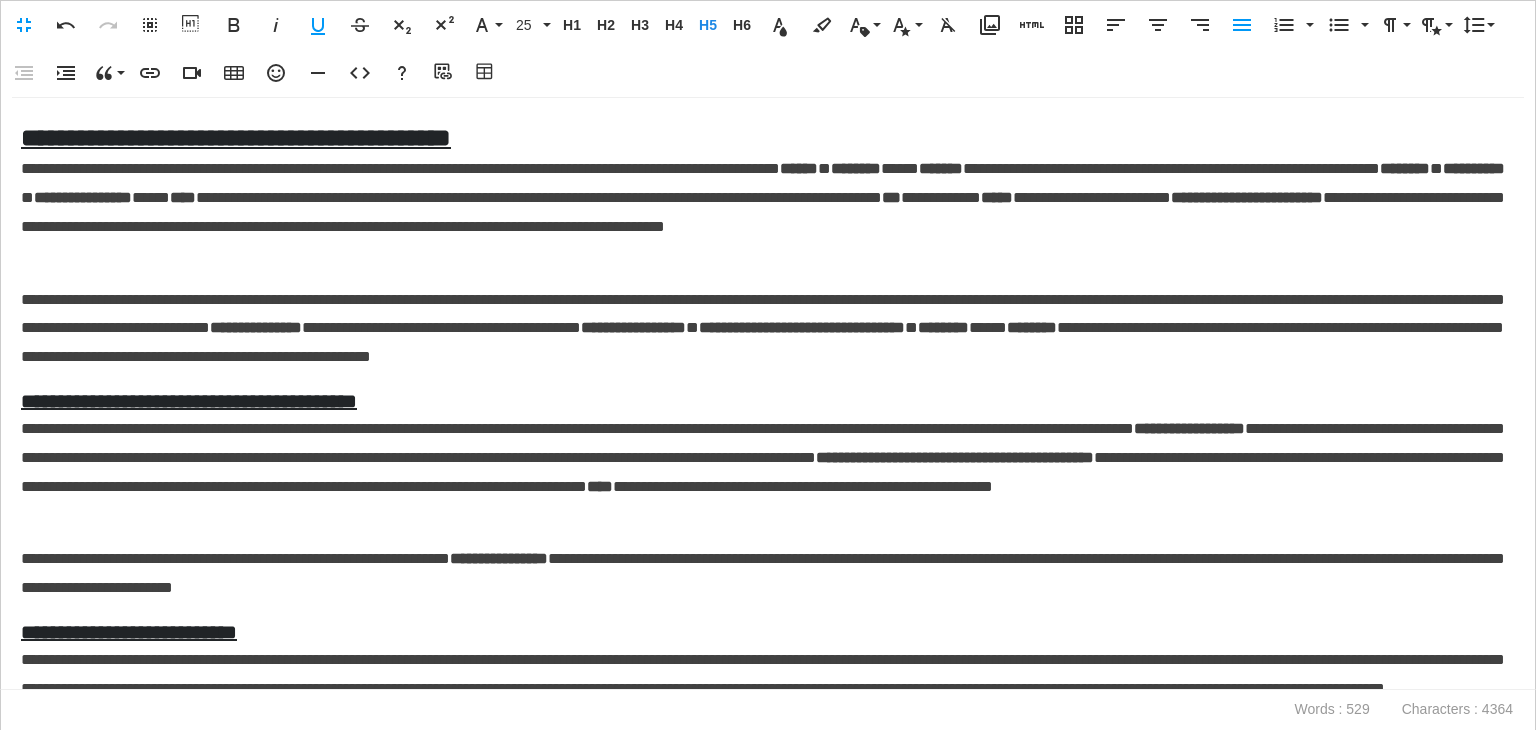 scroll, scrollTop: 100, scrollLeft: 0, axis: vertical 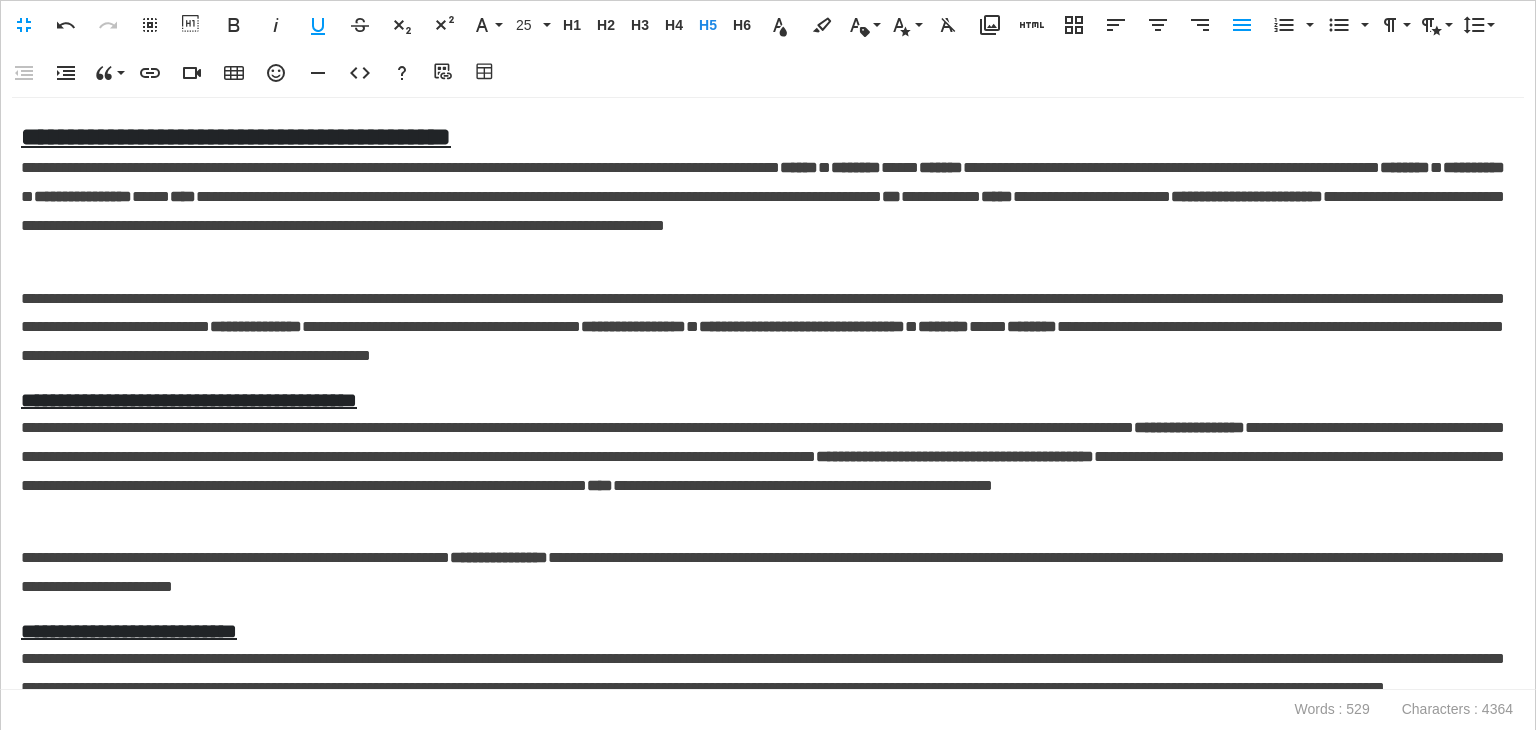 click on "**********" at bounding box center [189, 400] 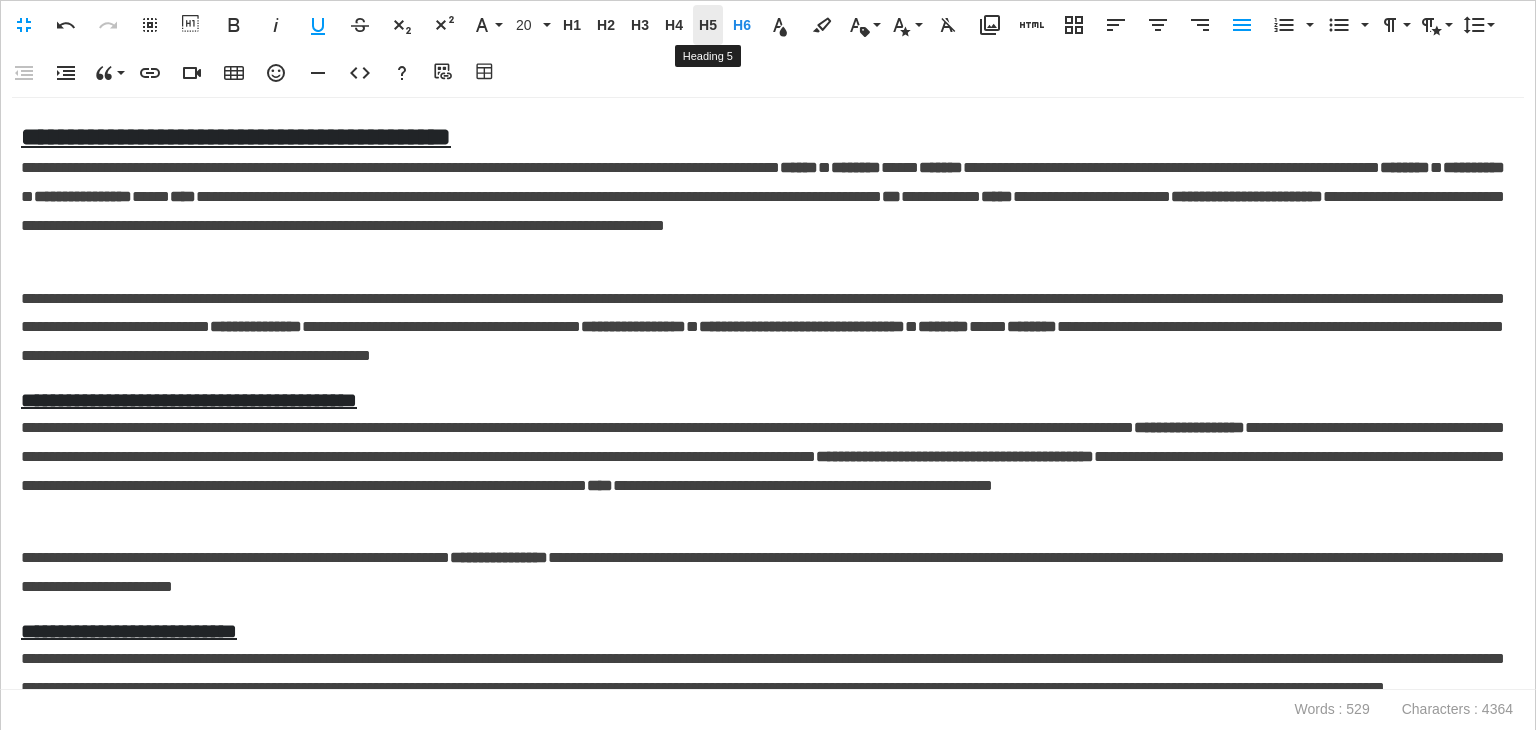 click on "H5" at bounding box center (708, 25) 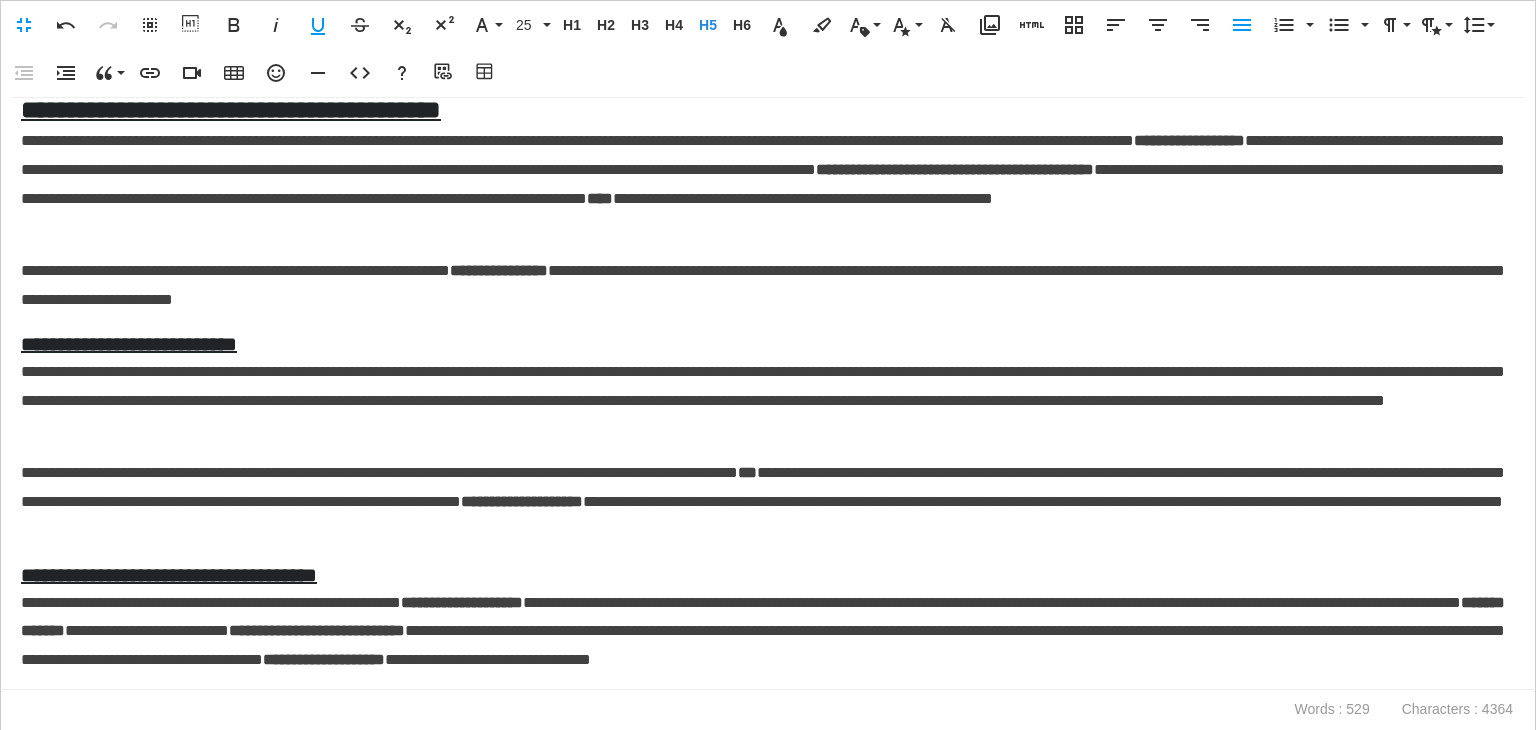 scroll, scrollTop: 400, scrollLeft: 0, axis: vertical 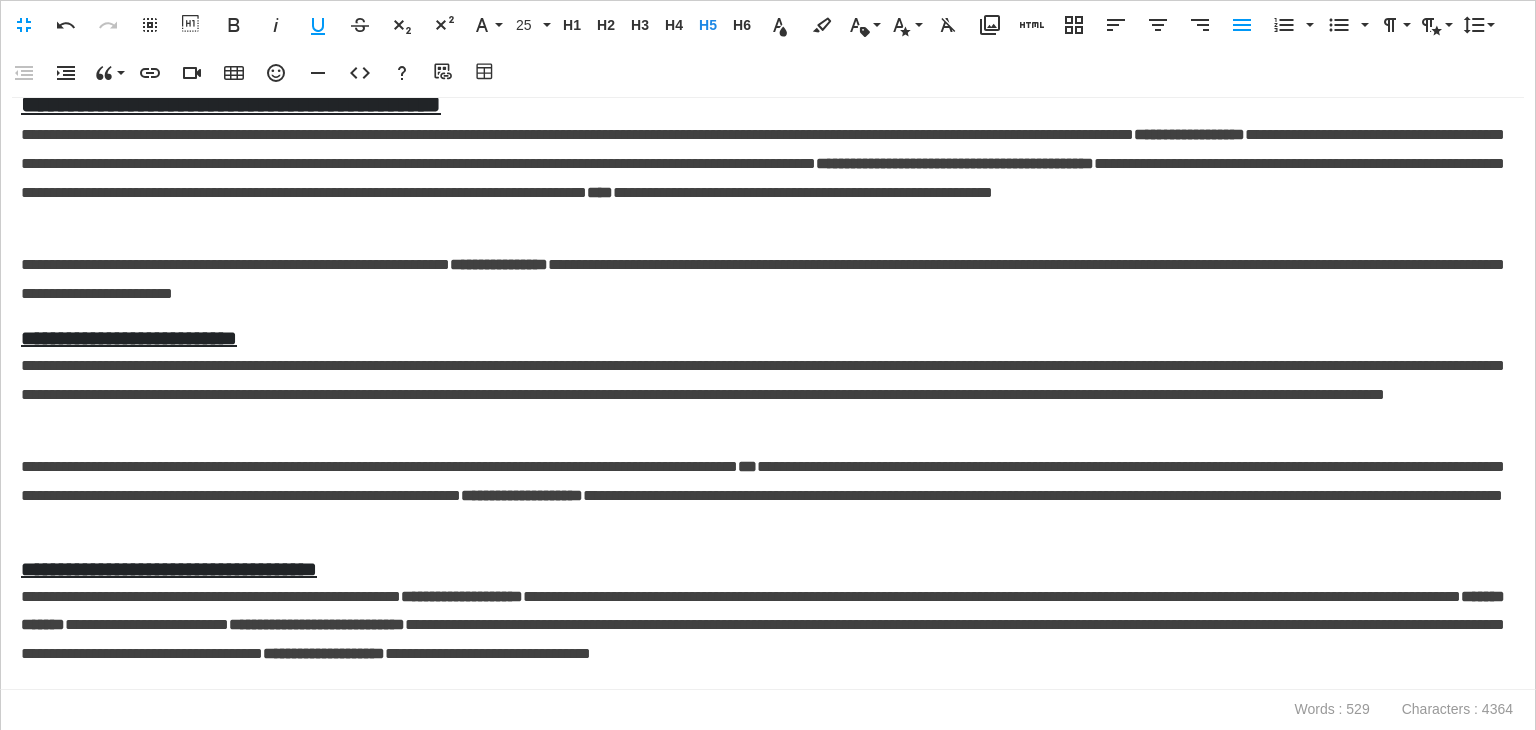 click on "**********" at bounding box center (129, 338) 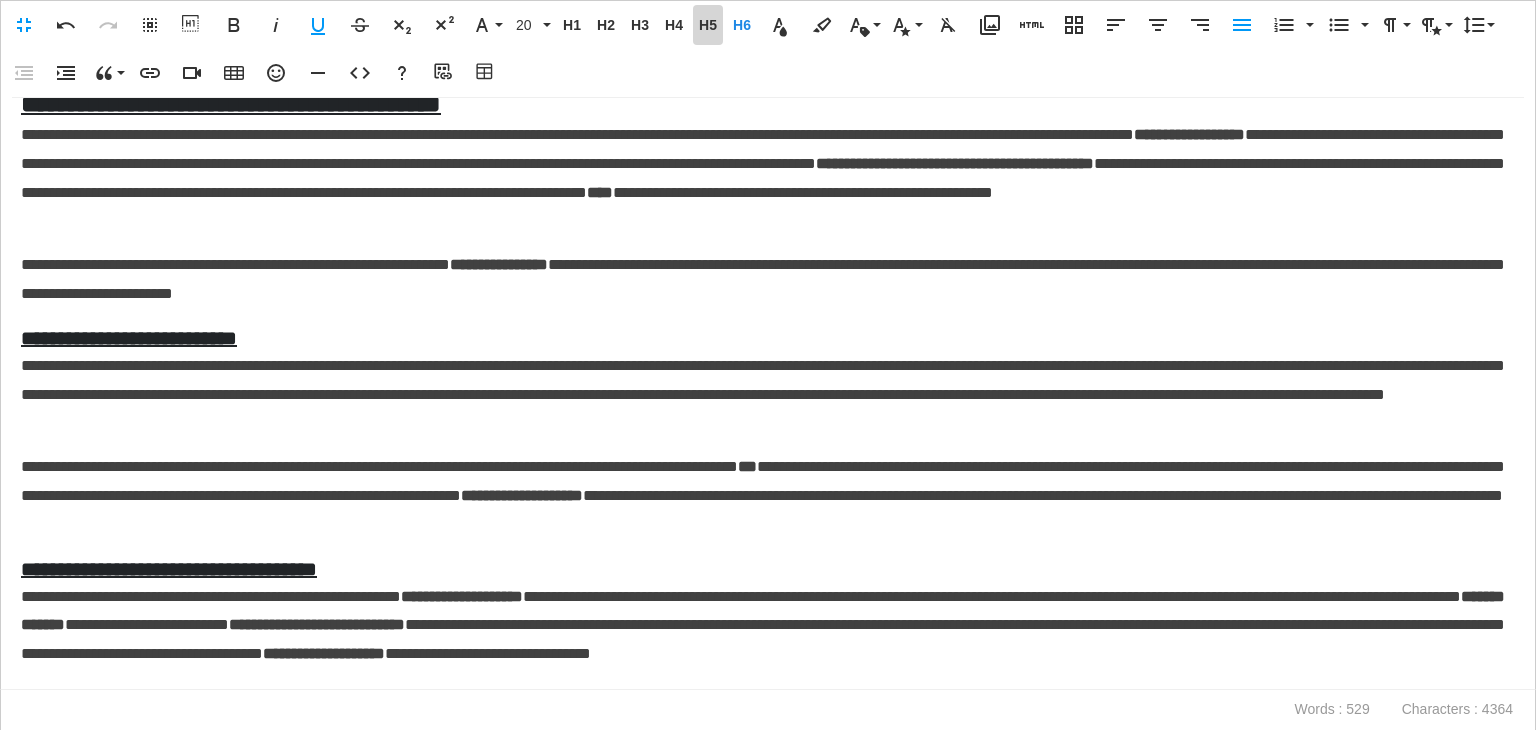 click on "H5" at bounding box center (708, 25) 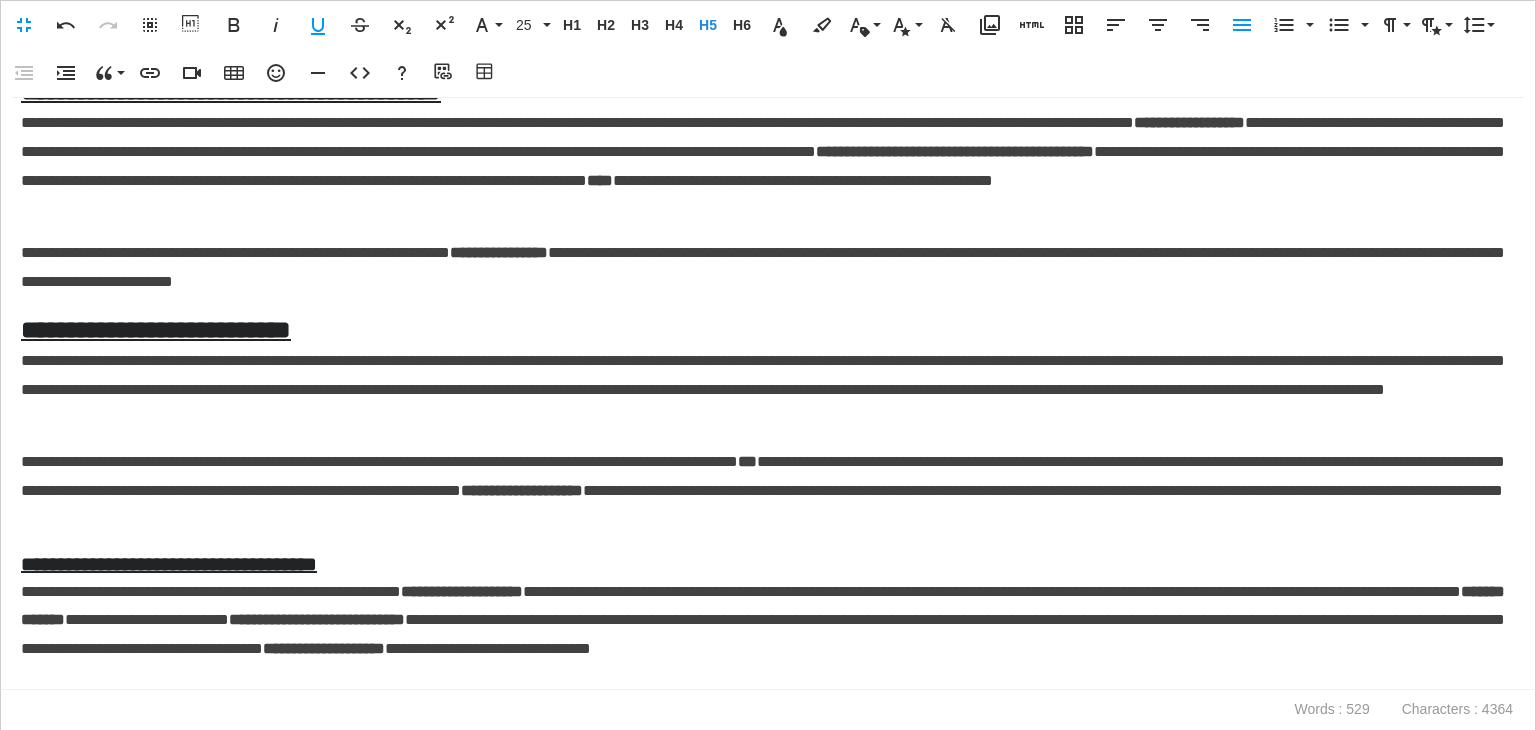 scroll, scrollTop: 416, scrollLeft: 0, axis: vertical 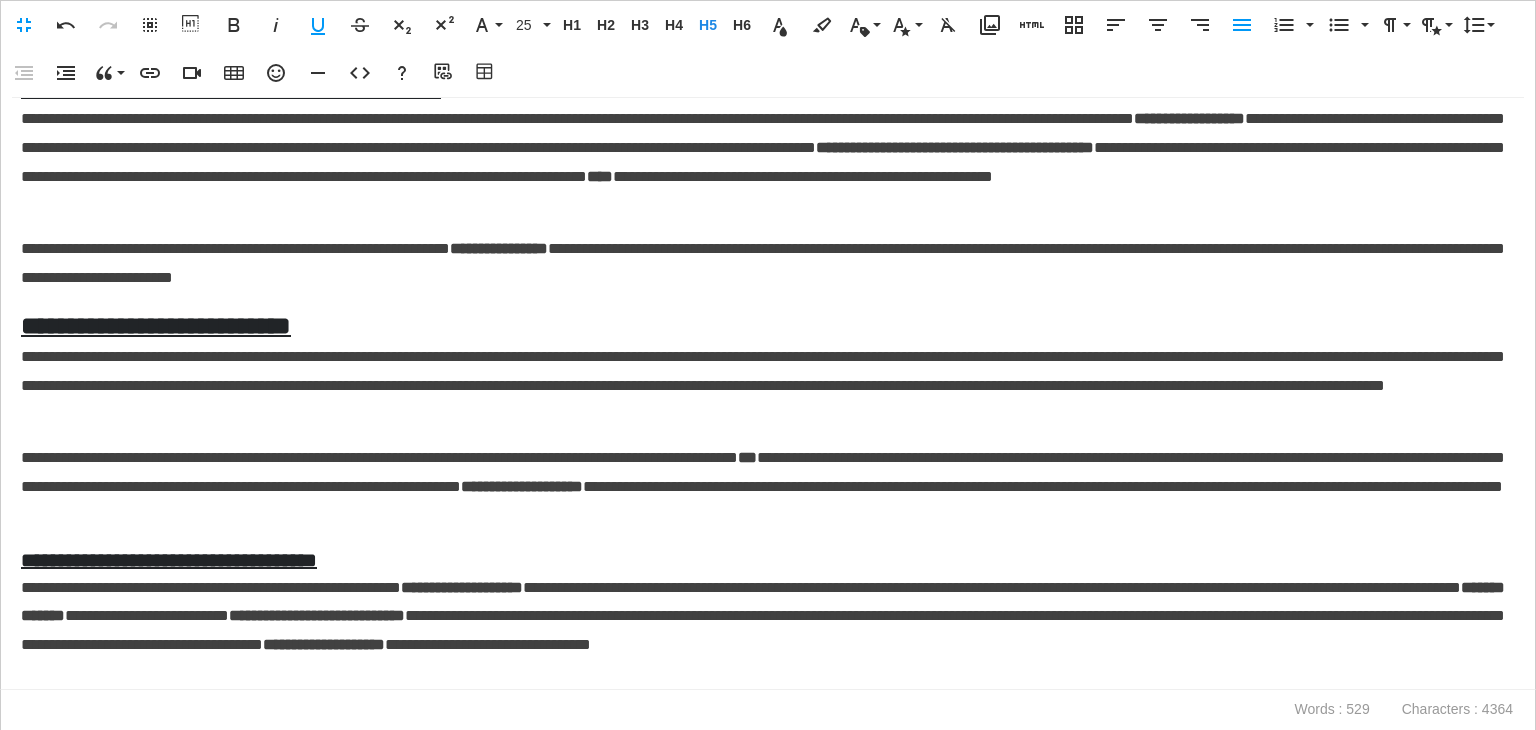 click on "**********" at bounding box center (169, 560) 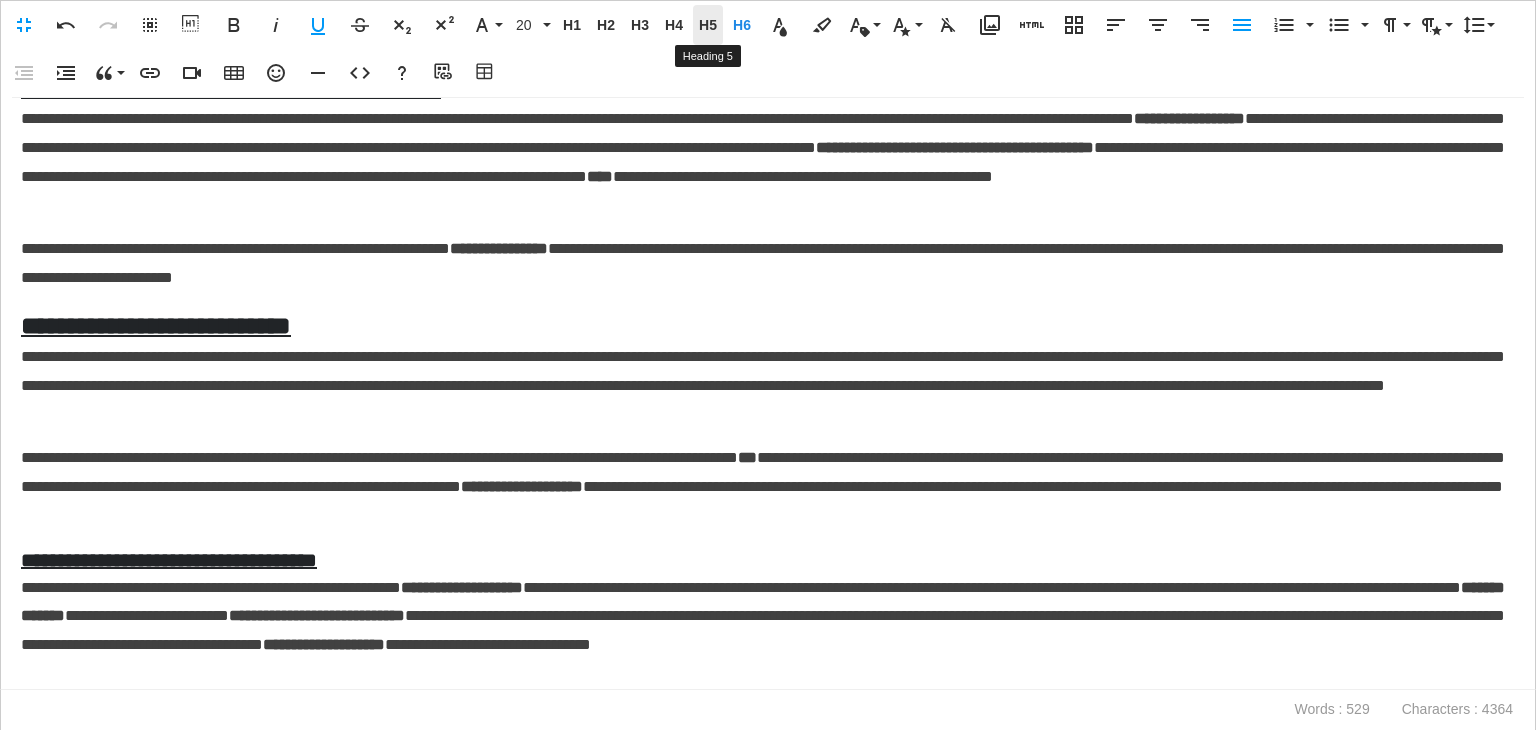 click on "H5" at bounding box center (708, 25) 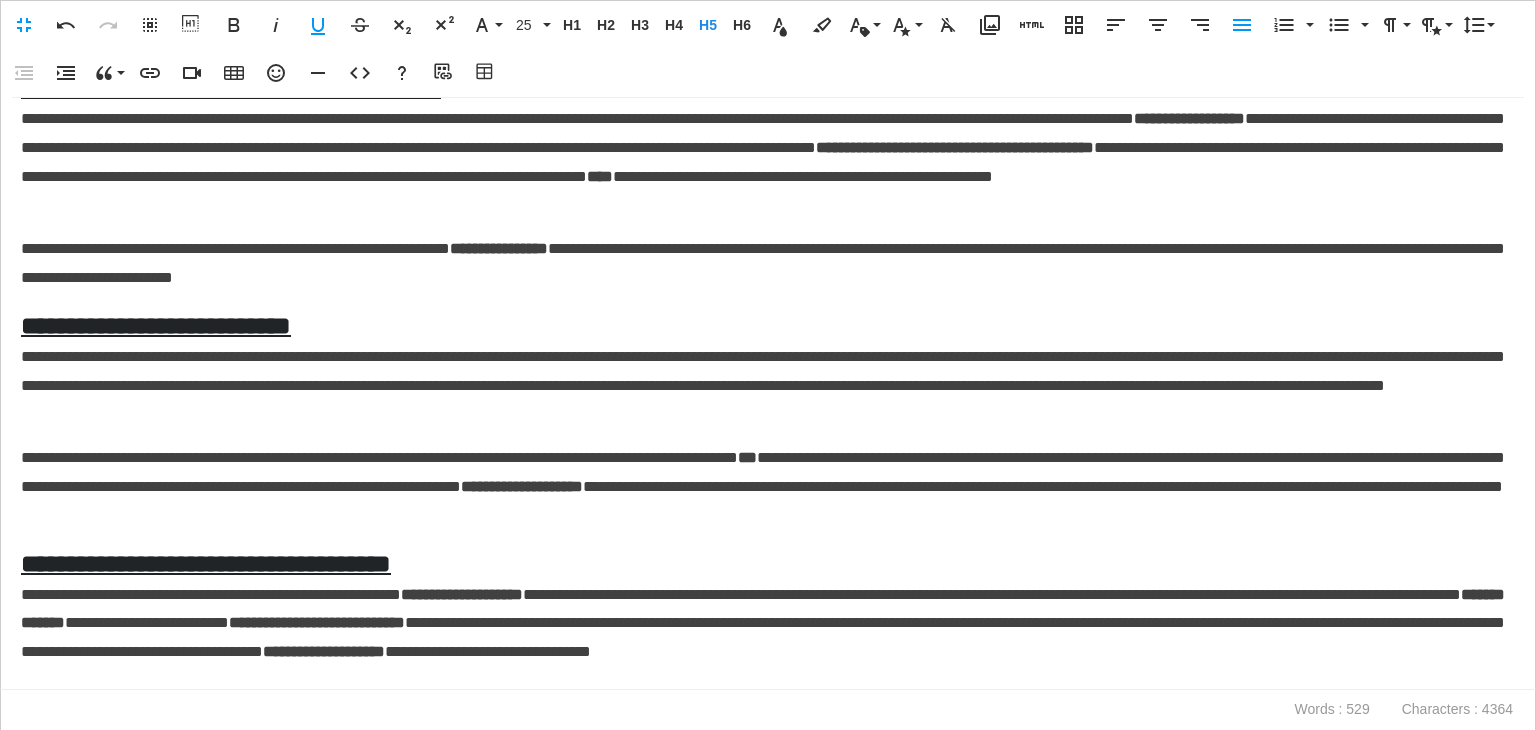 scroll, scrollTop: 422, scrollLeft: 0, axis: vertical 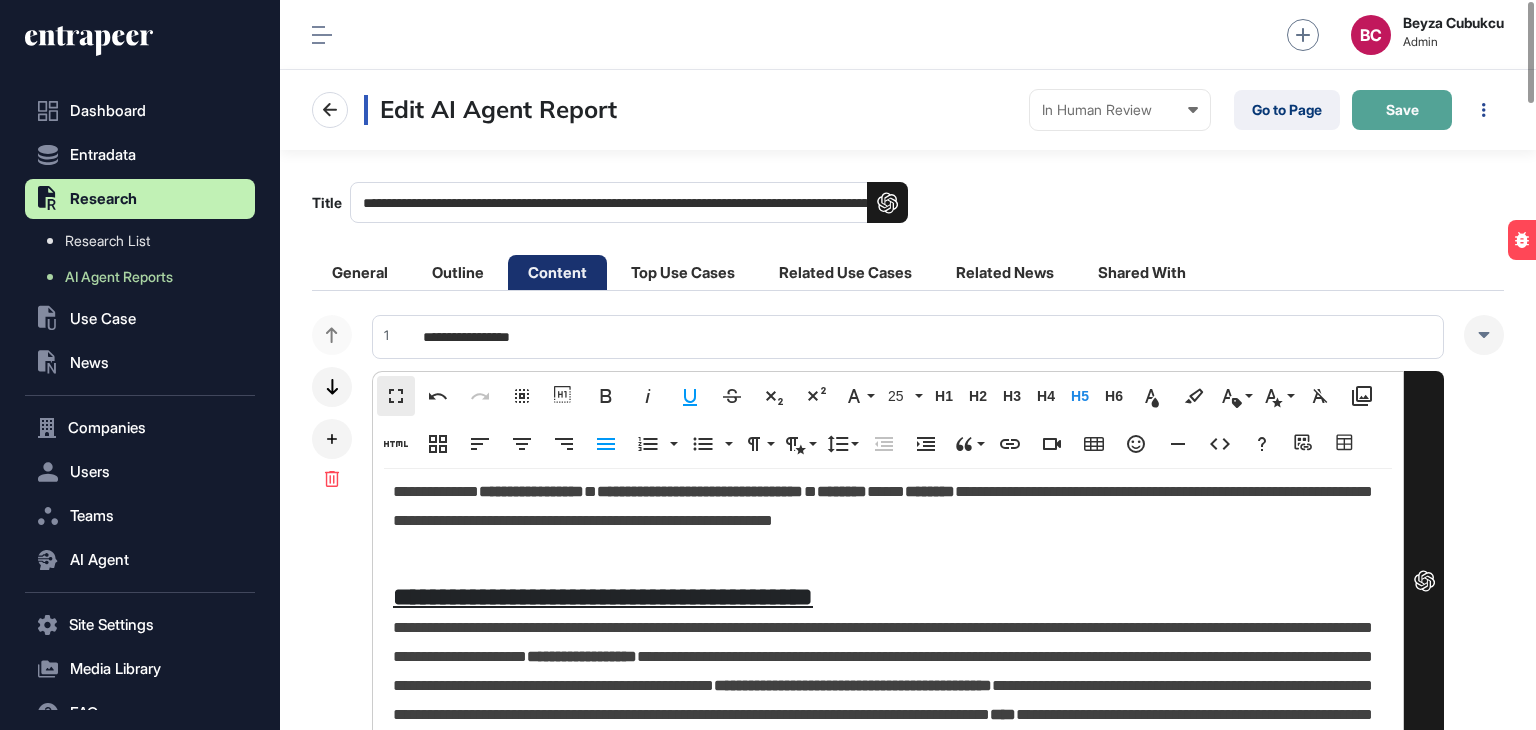 click on "Save" at bounding box center [1402, 110] 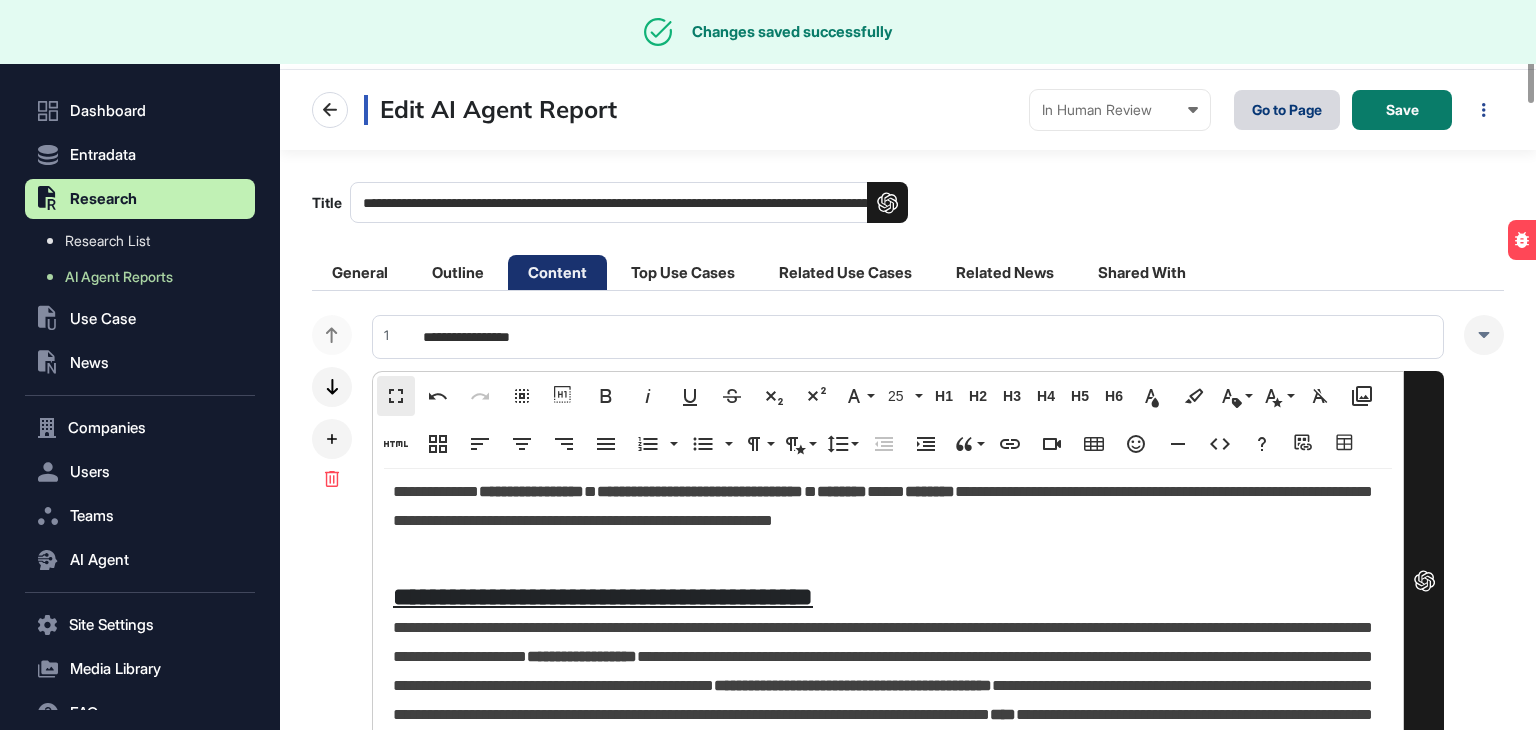 click on "Go to Page" at bounding box center [1287, 110] 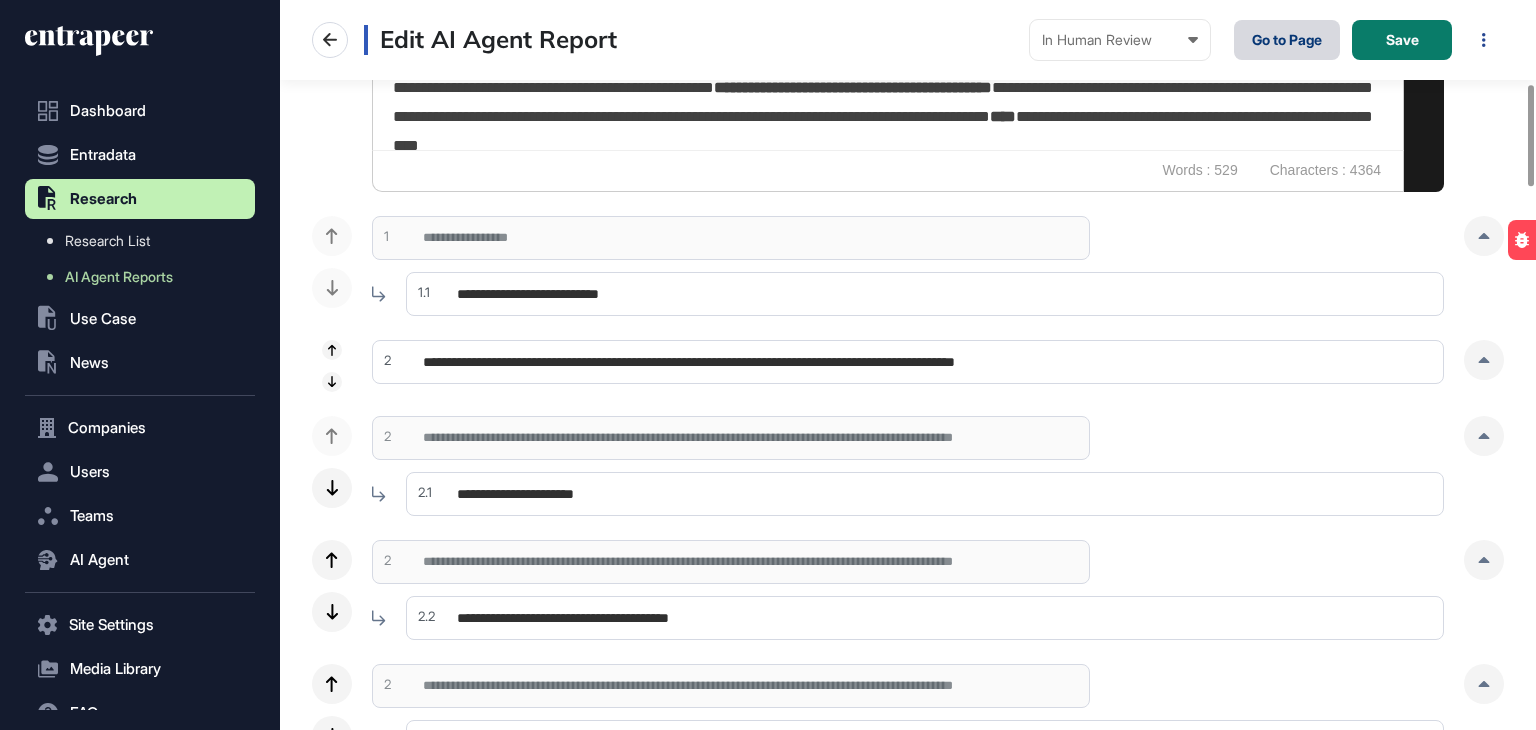 scroll, scrollTop: 600, scrollLeft: 0, axis: vertical 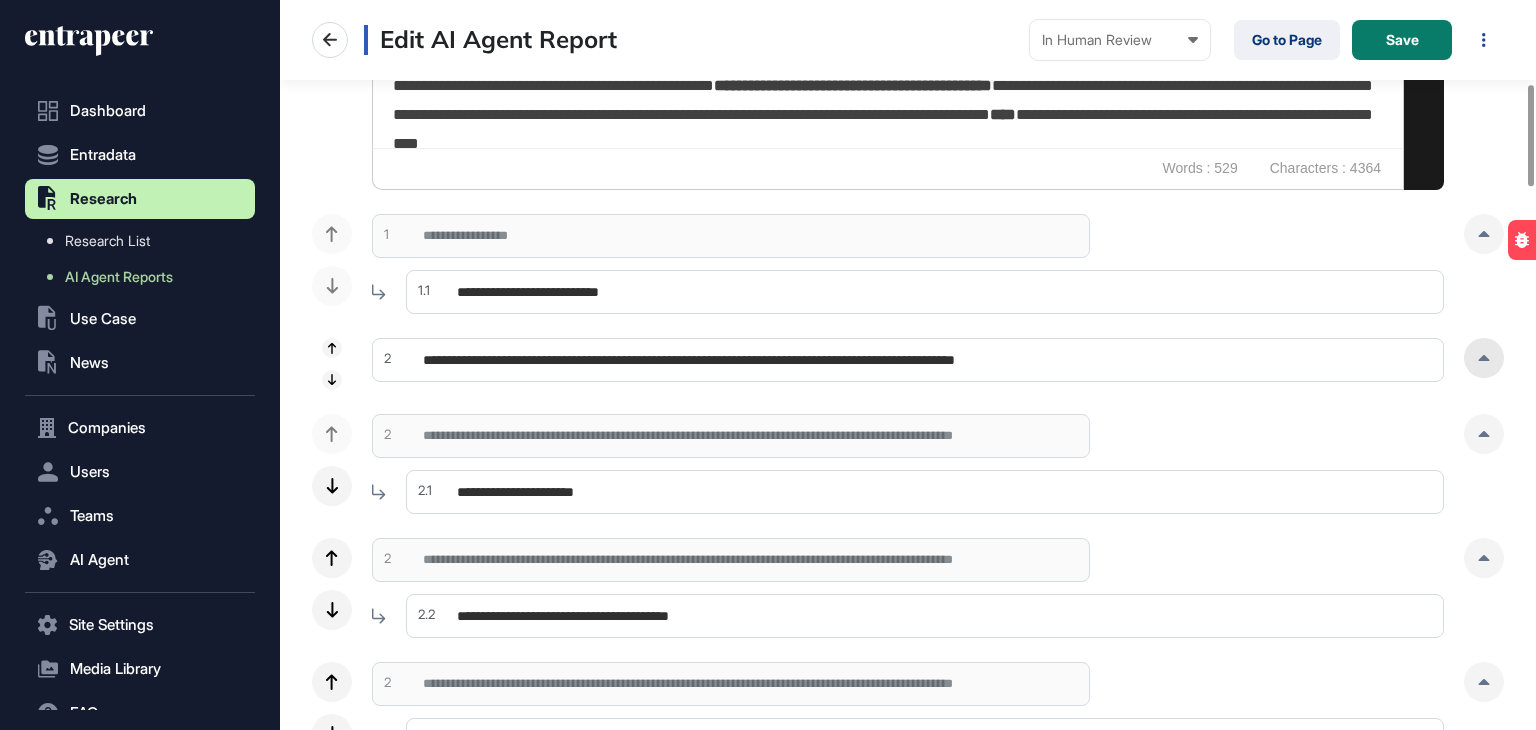 click at bounding box center (1484, 358) 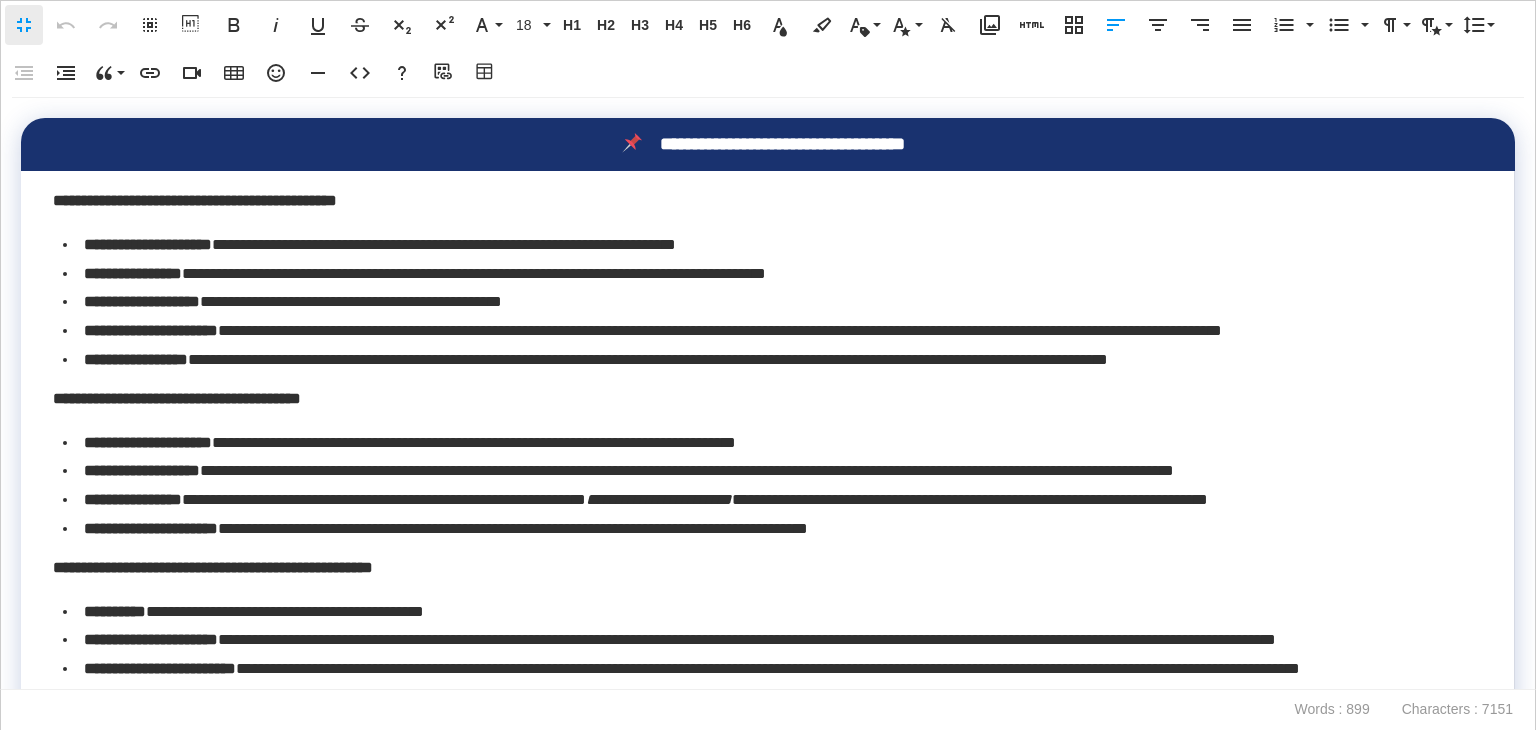 scroll, scrollTop: 0, scrollLeft: 9, axis: horizontal 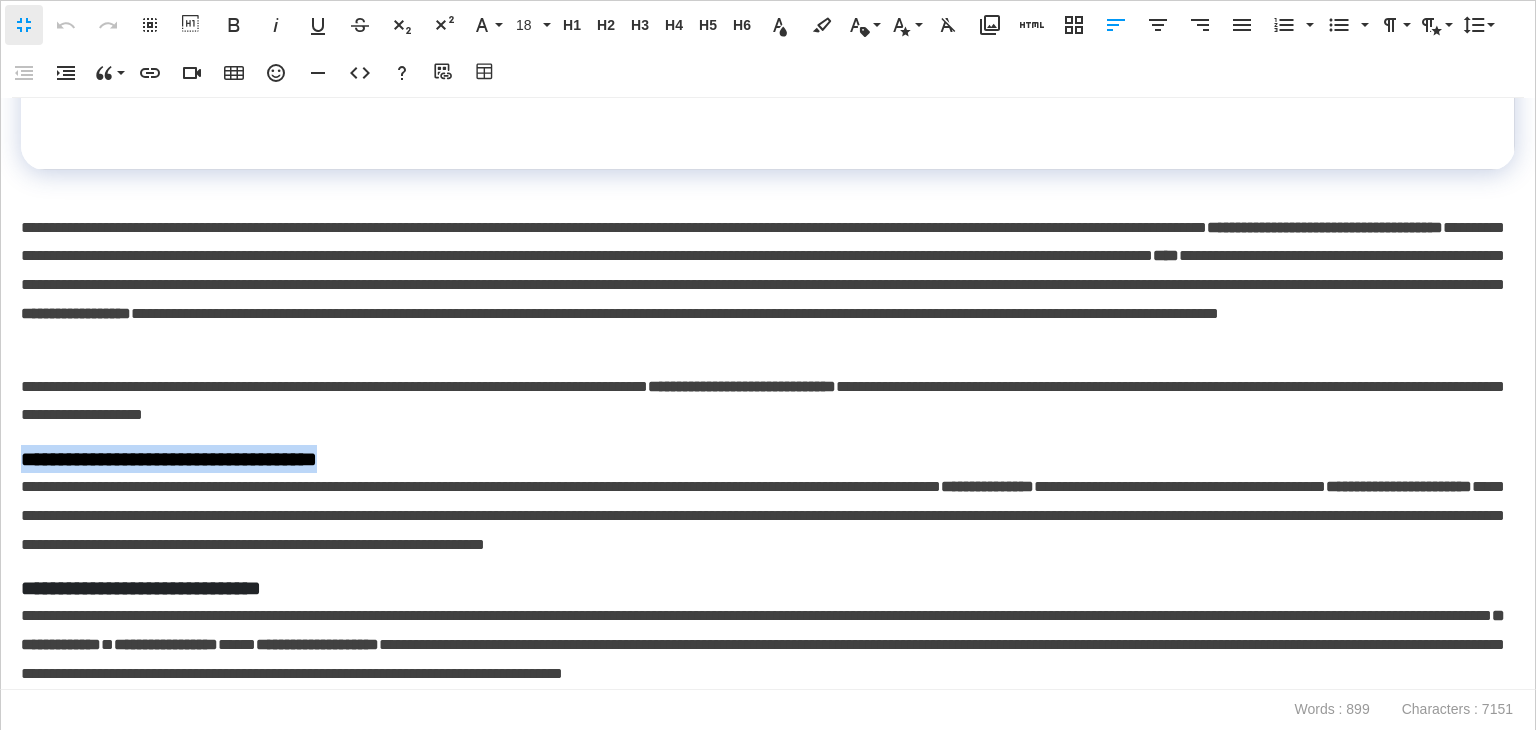 drag, startPoint x: 390, startPoint y: 457, endPoint x: 0, endPoint y: 456, distance: 390.00128 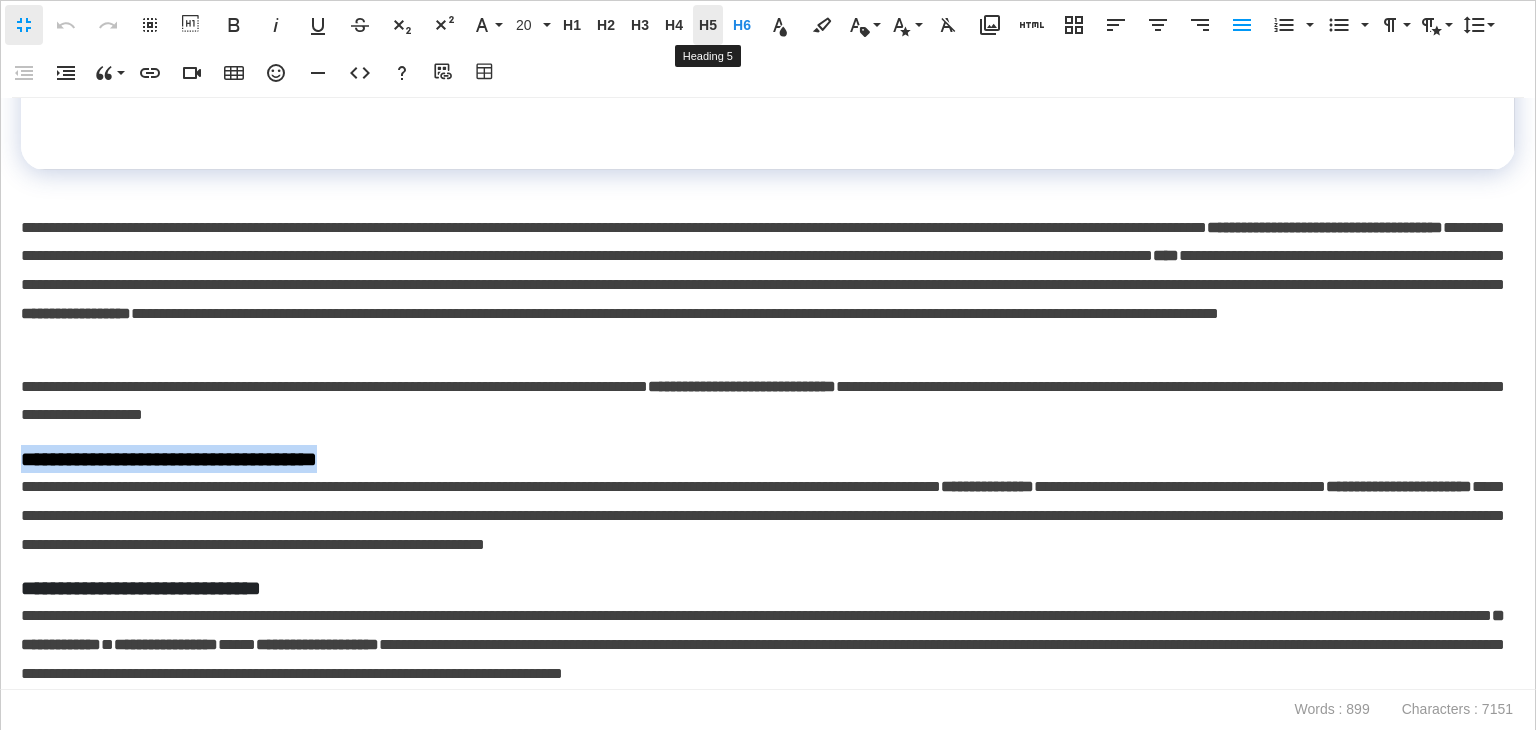 click on "H5" at bounding box center [708, 25] 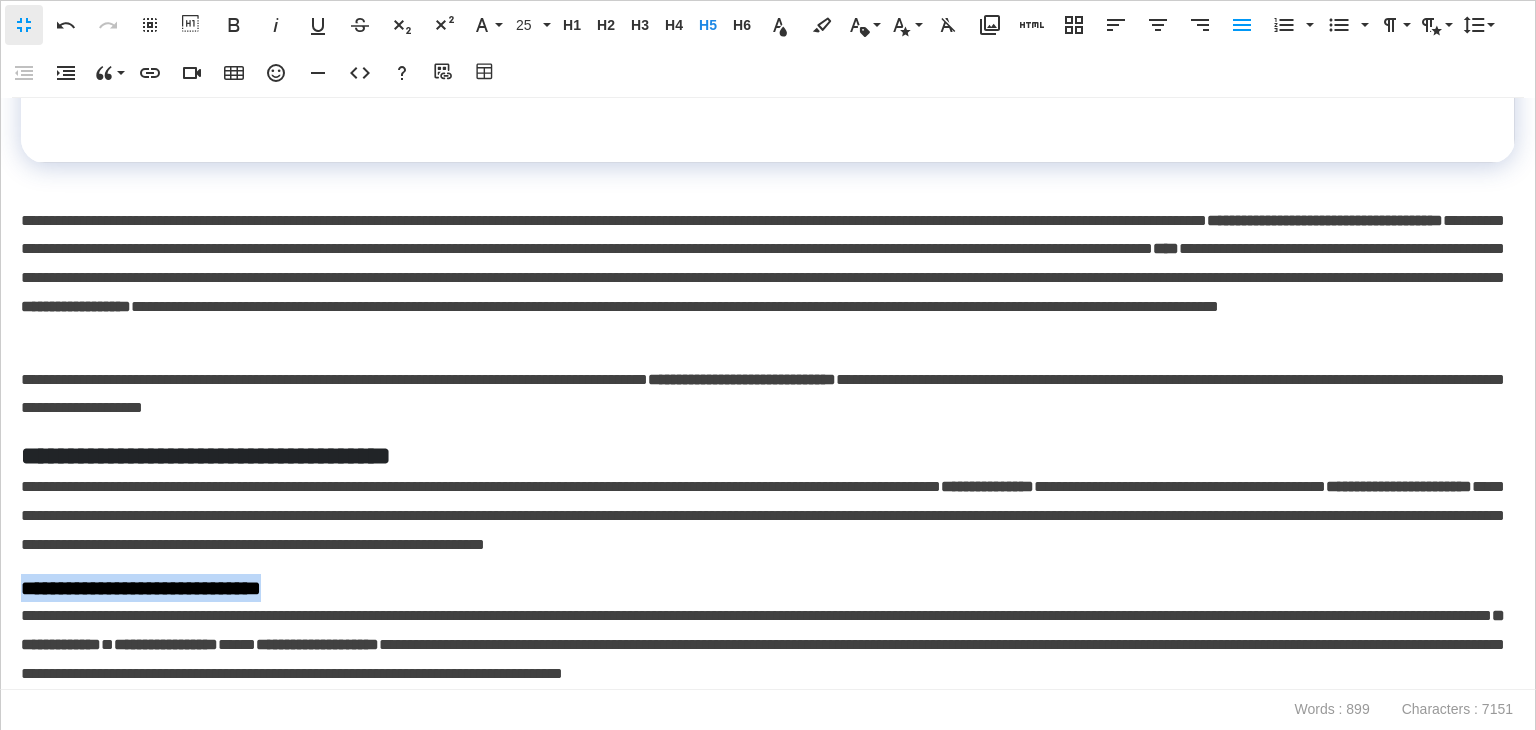 drag, startPoint x: 166, startPoint y: 592, endPoint x: 0, endPoint y: 585, distance: 166.14752 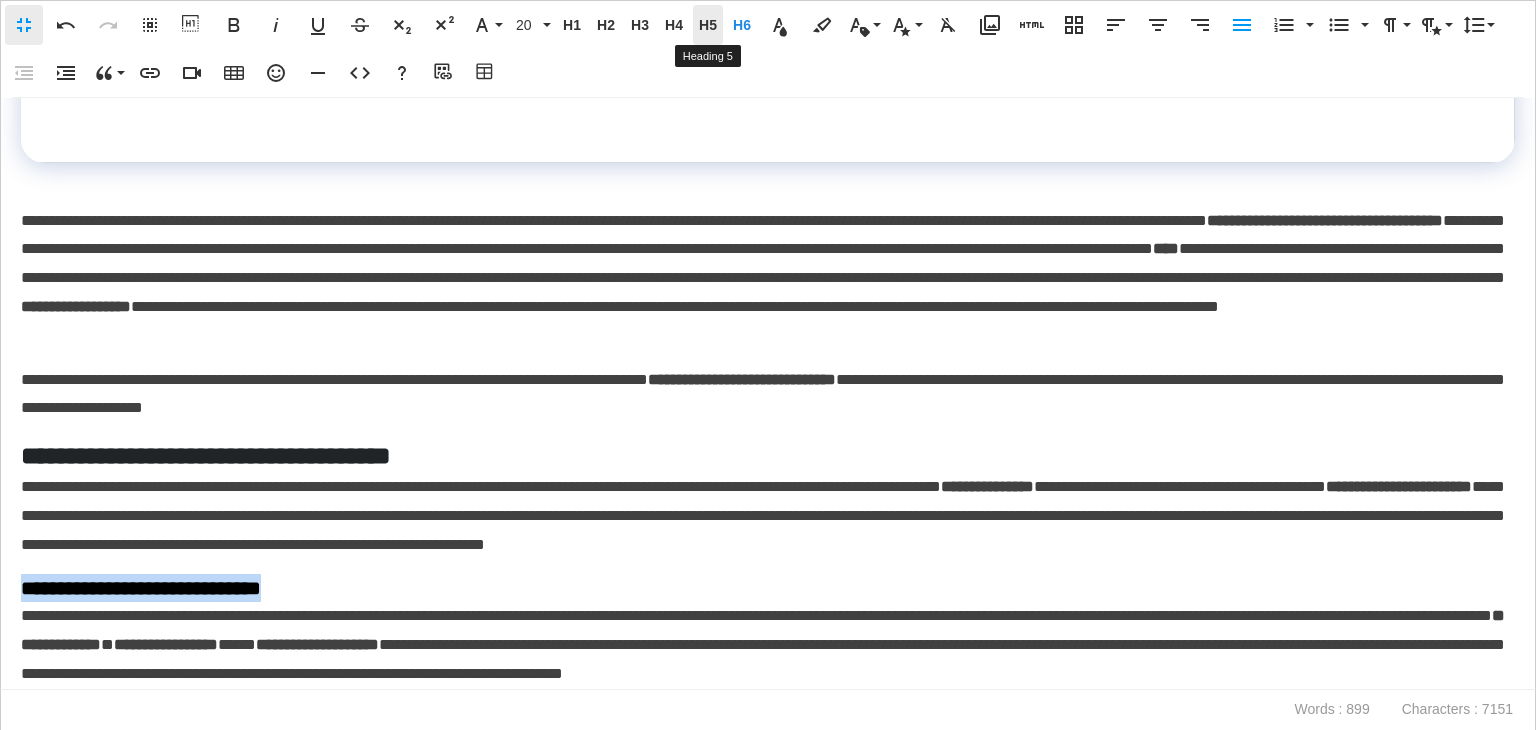 click on "H5" at bounding box center [708, 25] 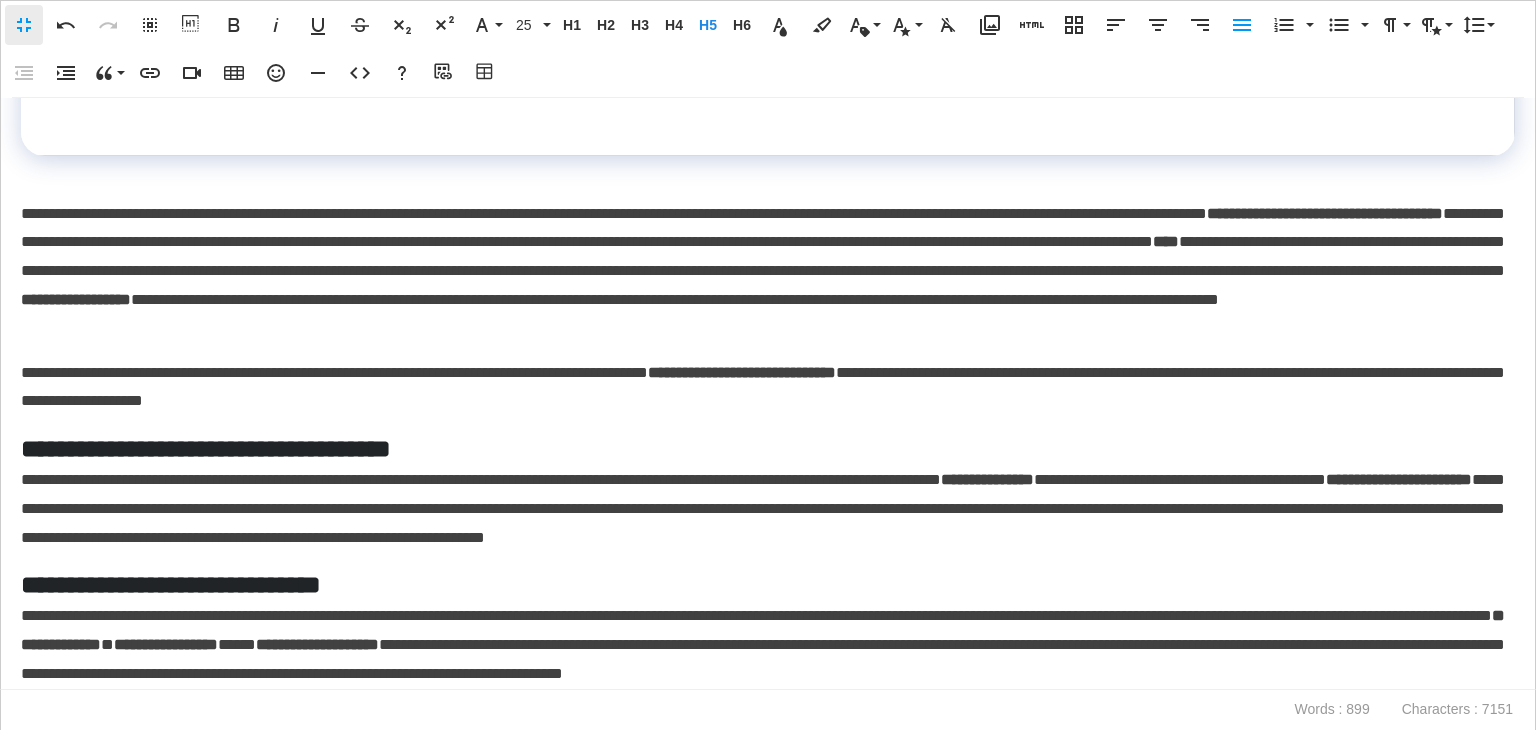click on "**********" at bounding box center [763, 509] 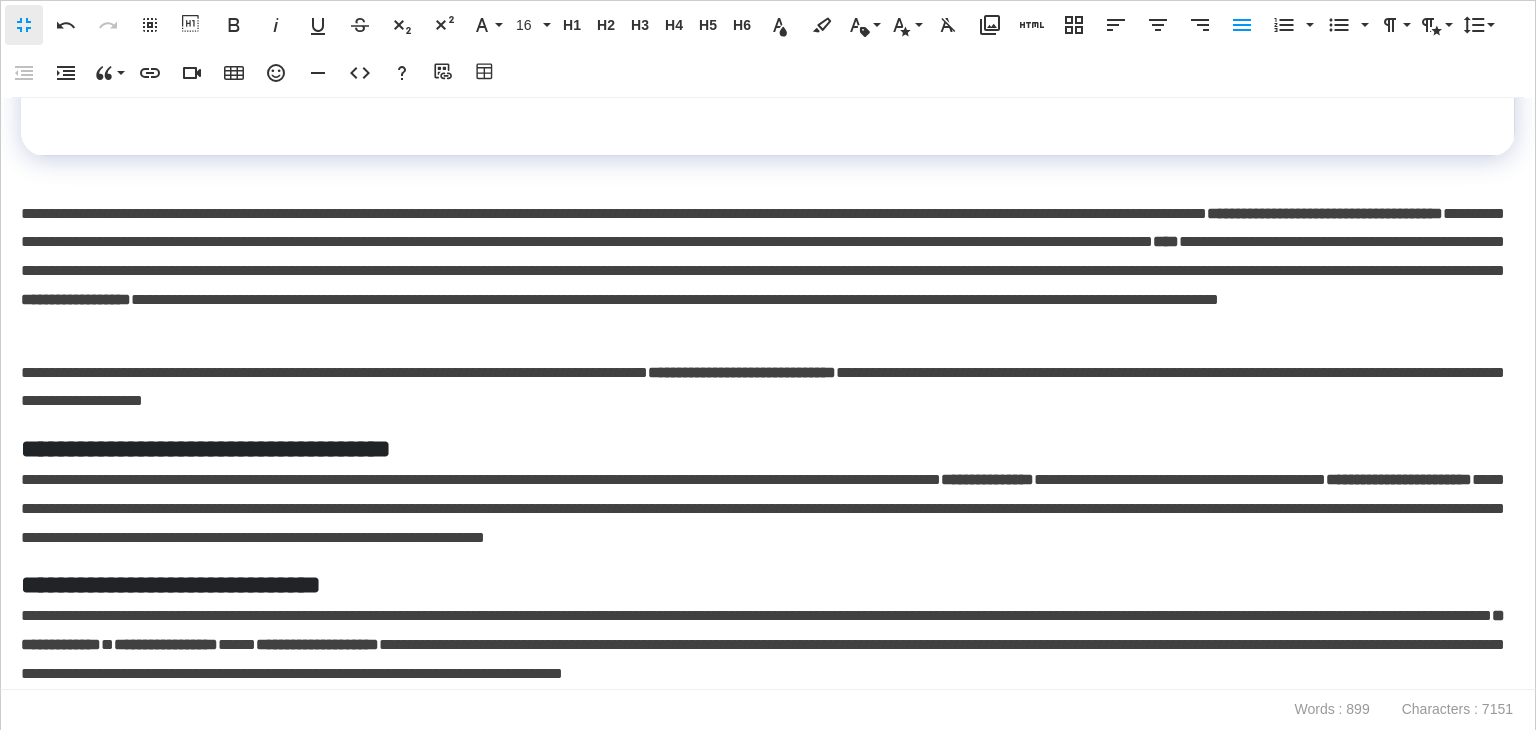 scroll, scrollTop: 1305, scrollLeft: 0, axis: vertical 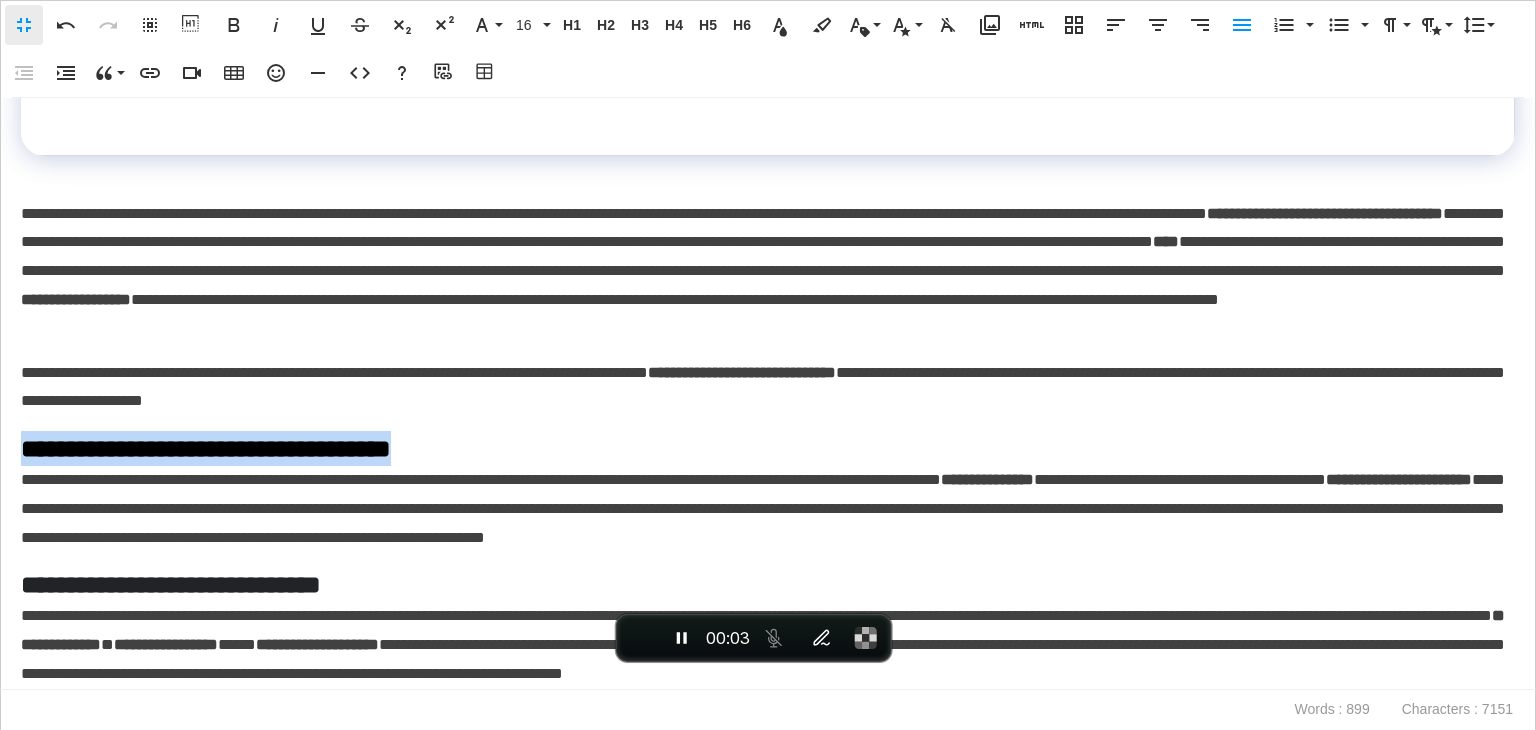 drag, startPoint x: 472, startPoint y: 444, endPoint x: 0, endPoint y: 450, distance: 472.03815 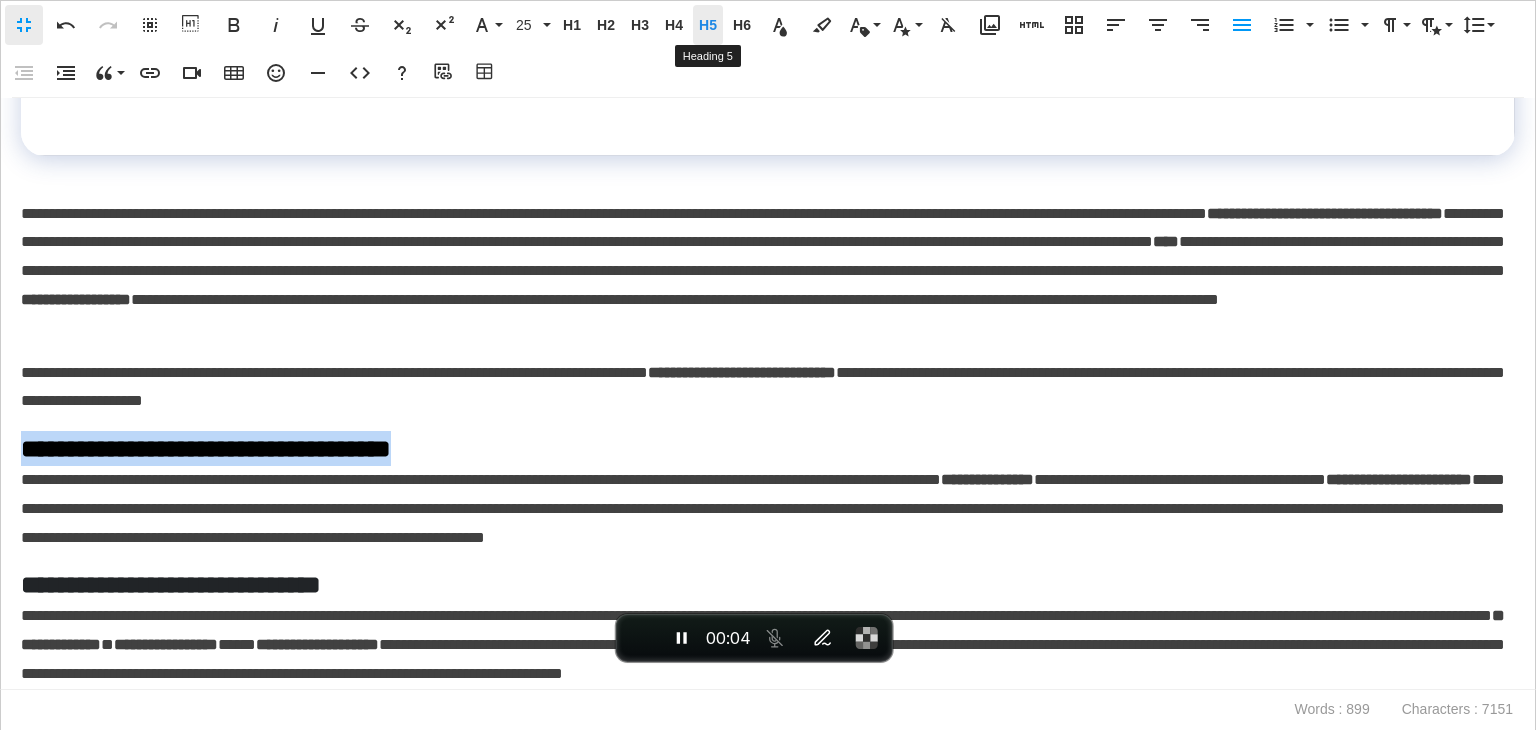 click on "H5" at bounding box center [708, 25] 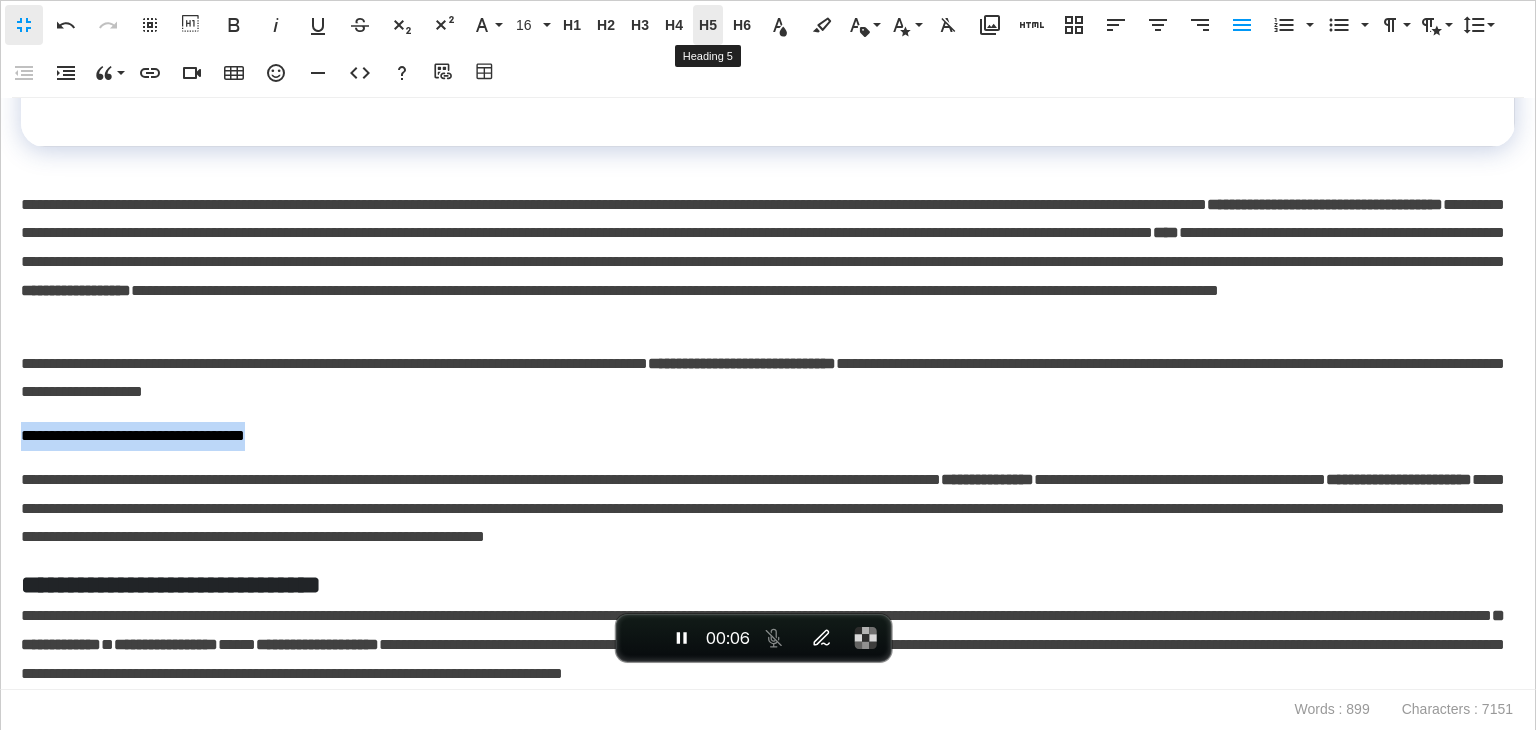 click on "H5" at bounding box center (708, 25) 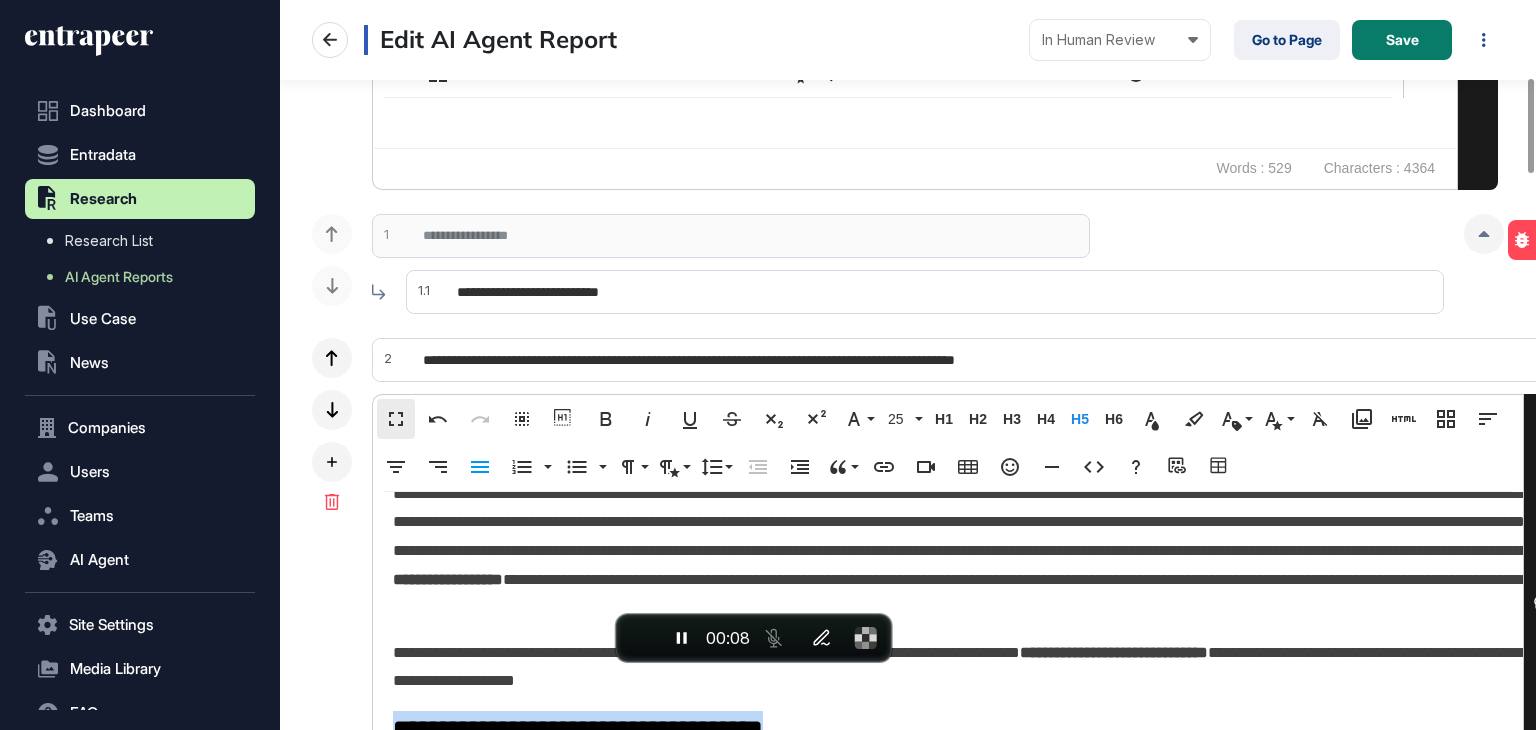 scroll, scrollTop: 0, scrollLeft: 0, axis: both 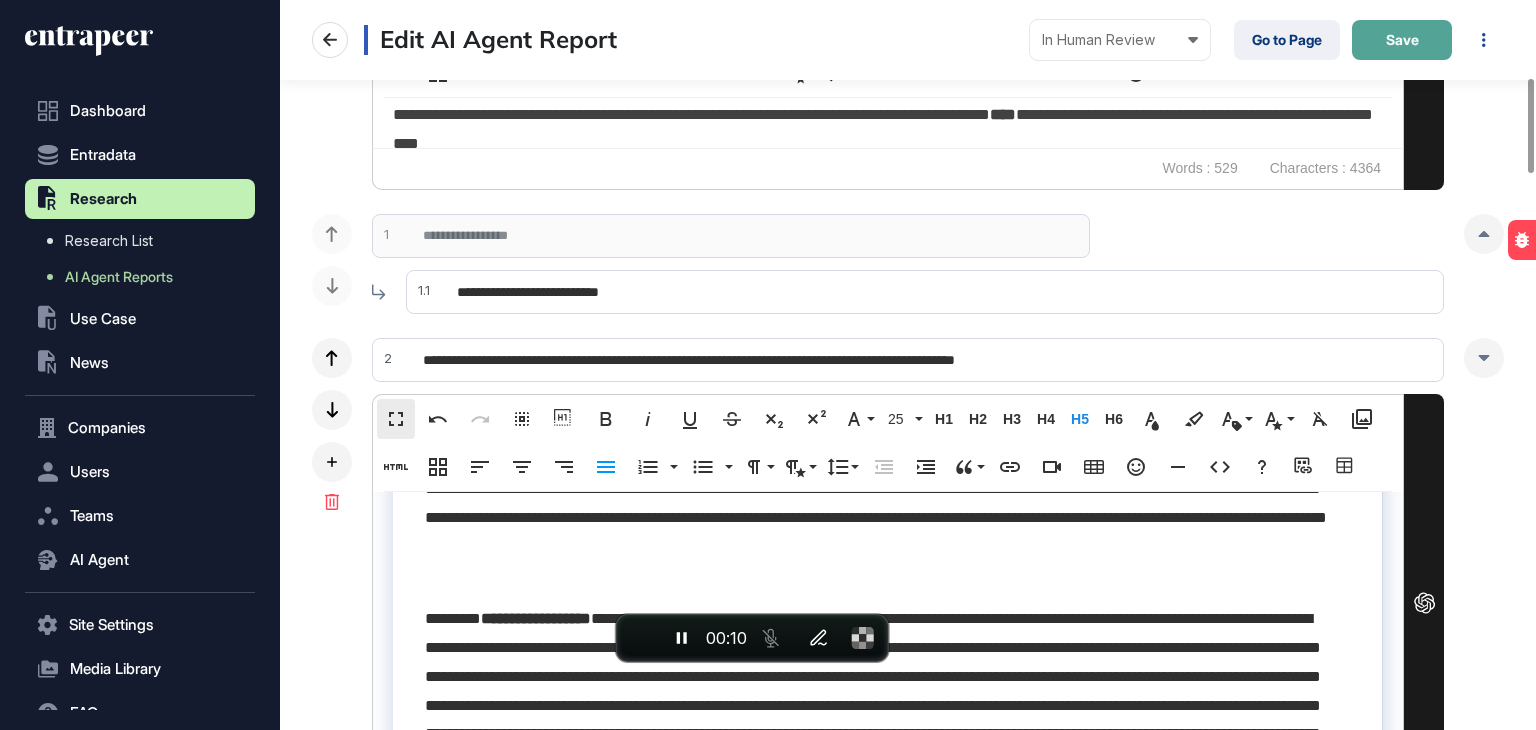 click on "Save" at bounding box center (1402, 40) 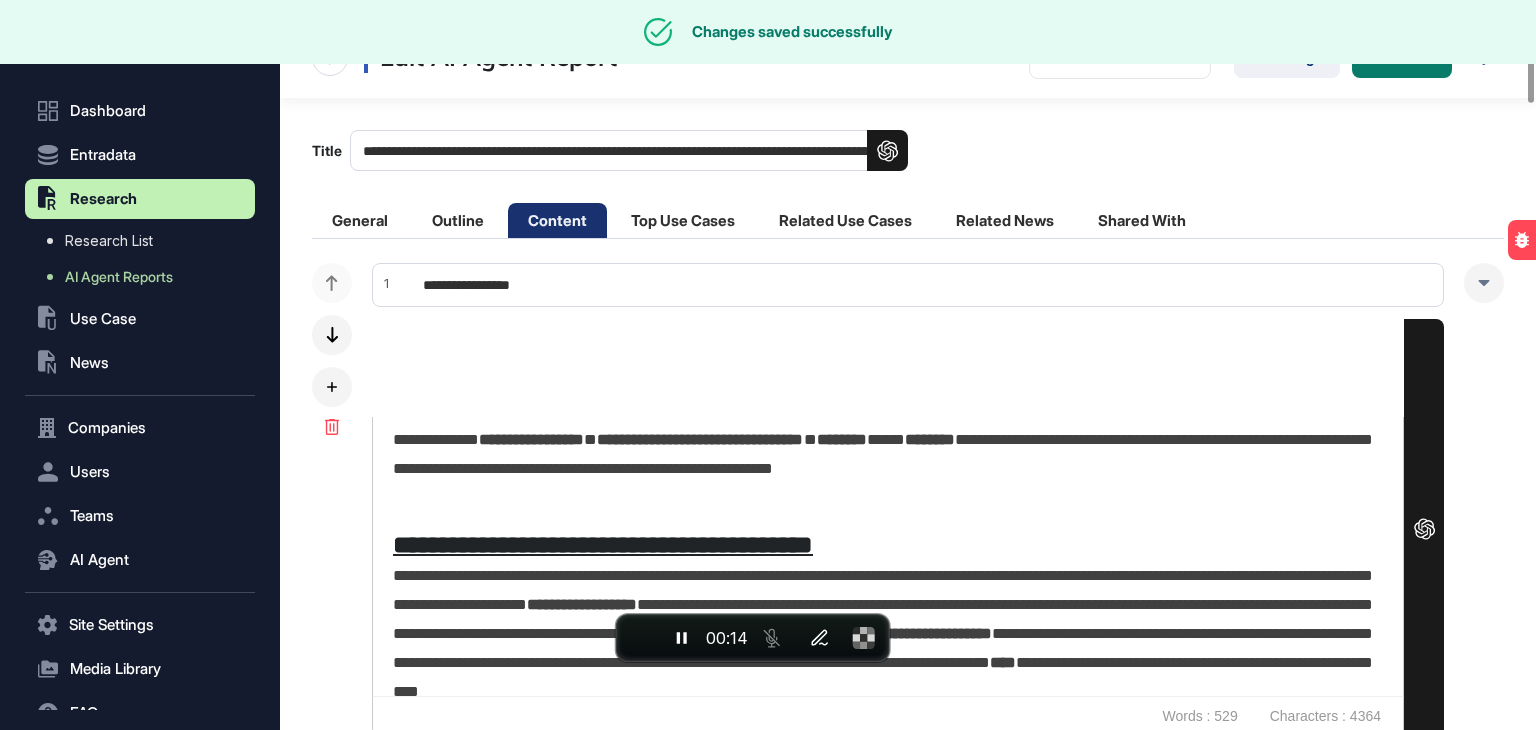 scroll, scrollTop: 0, scrollLeft: 0, axis: both 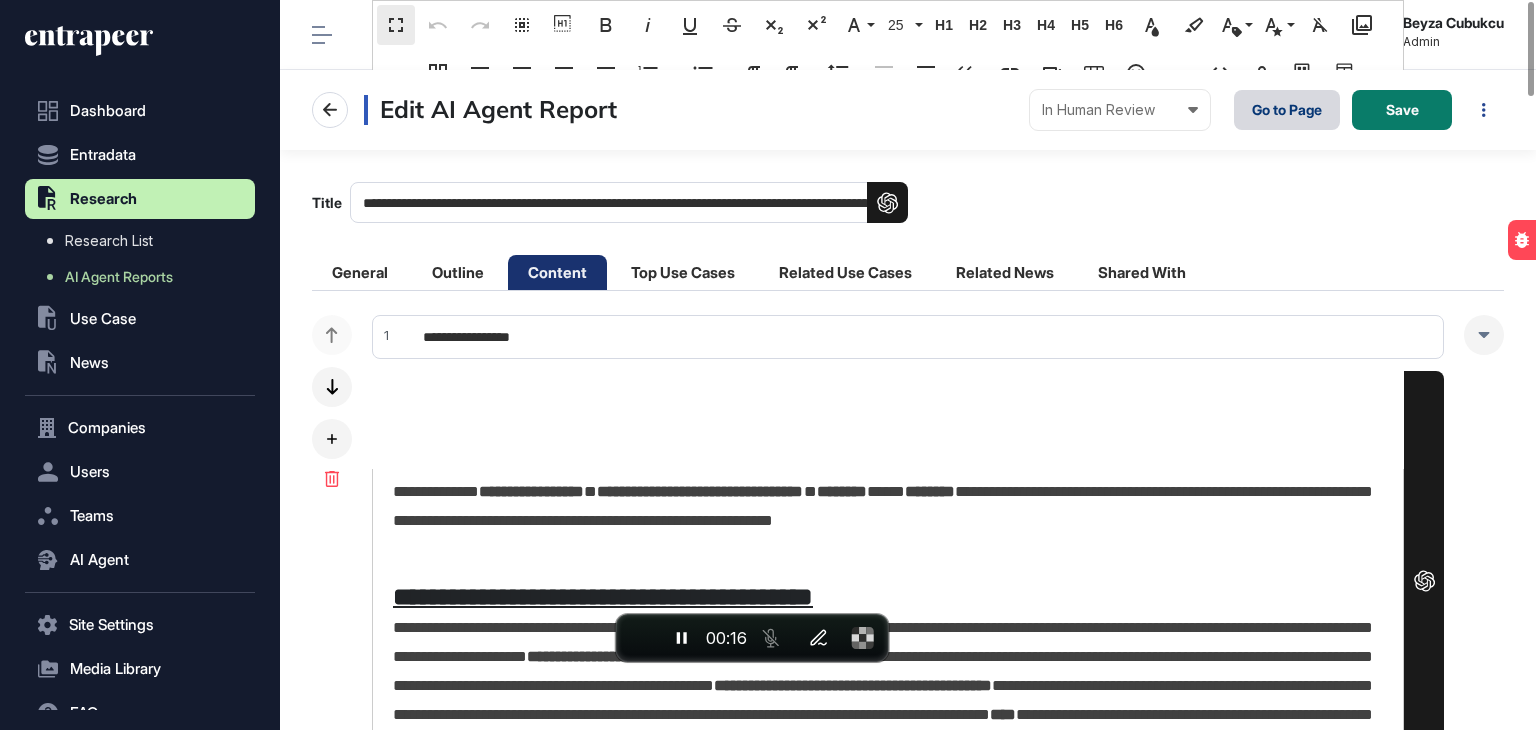 click on "Go to Page" at bounding box center [1287, 110] 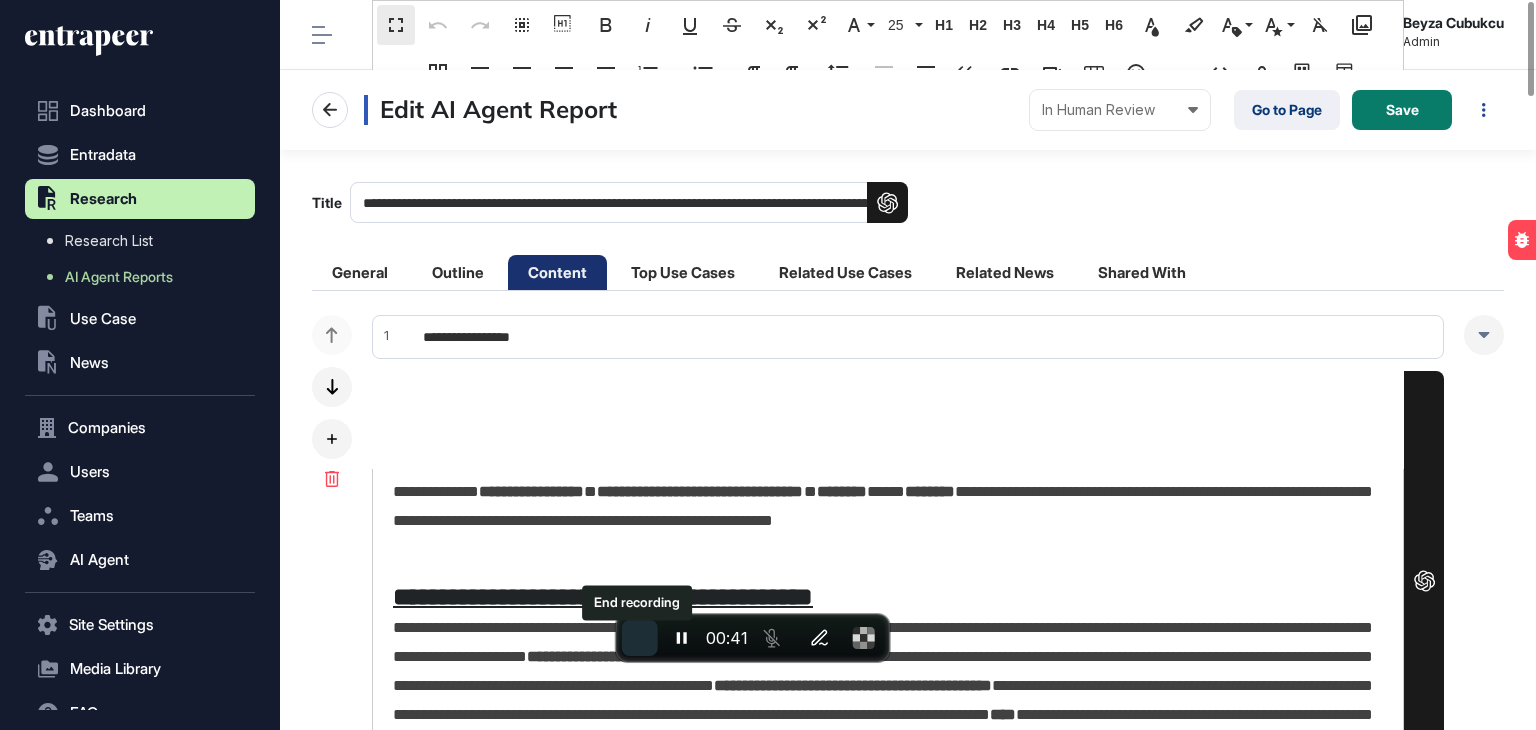 click at bounding box center (640, 638) 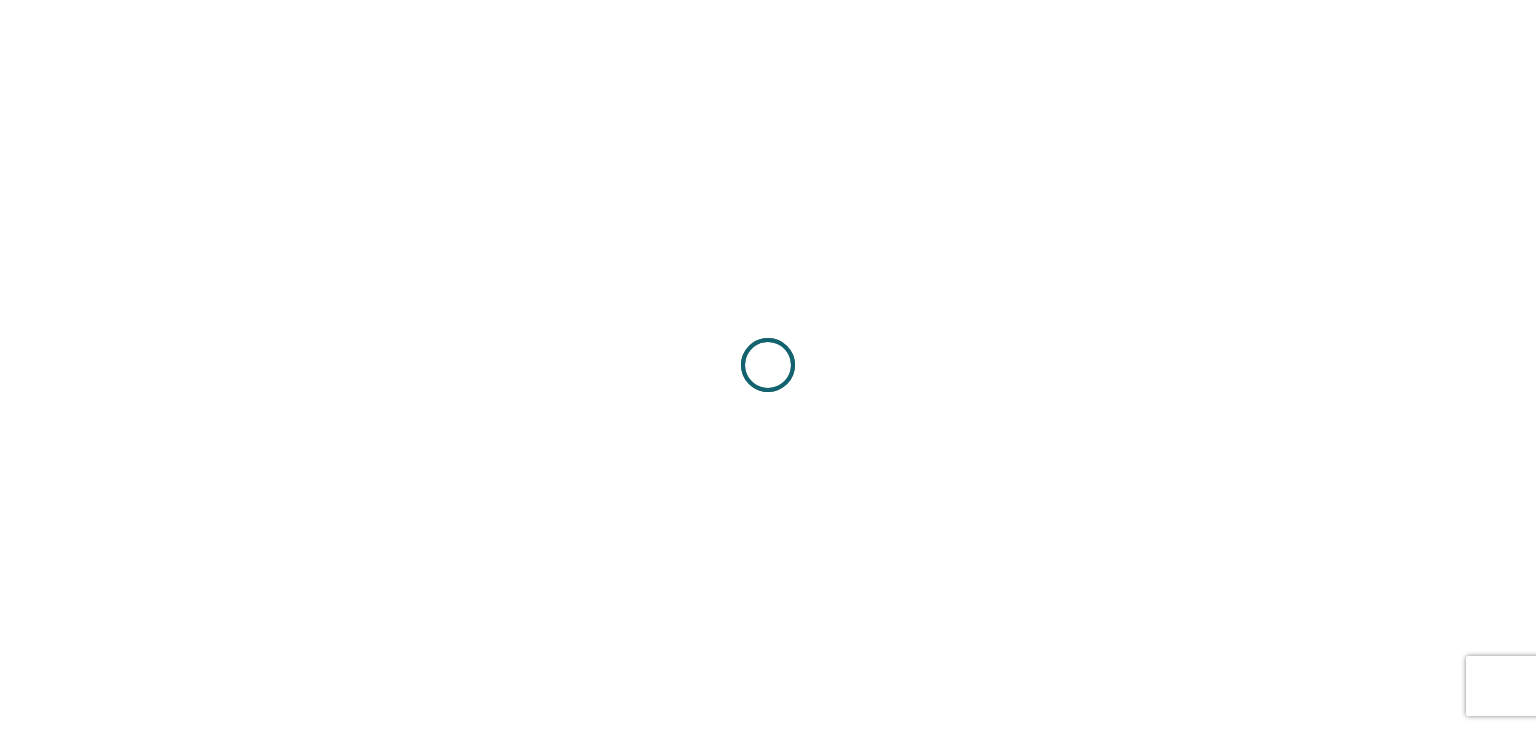 scroll, scrollTop: 0, scrollLeft: 0, axis: both 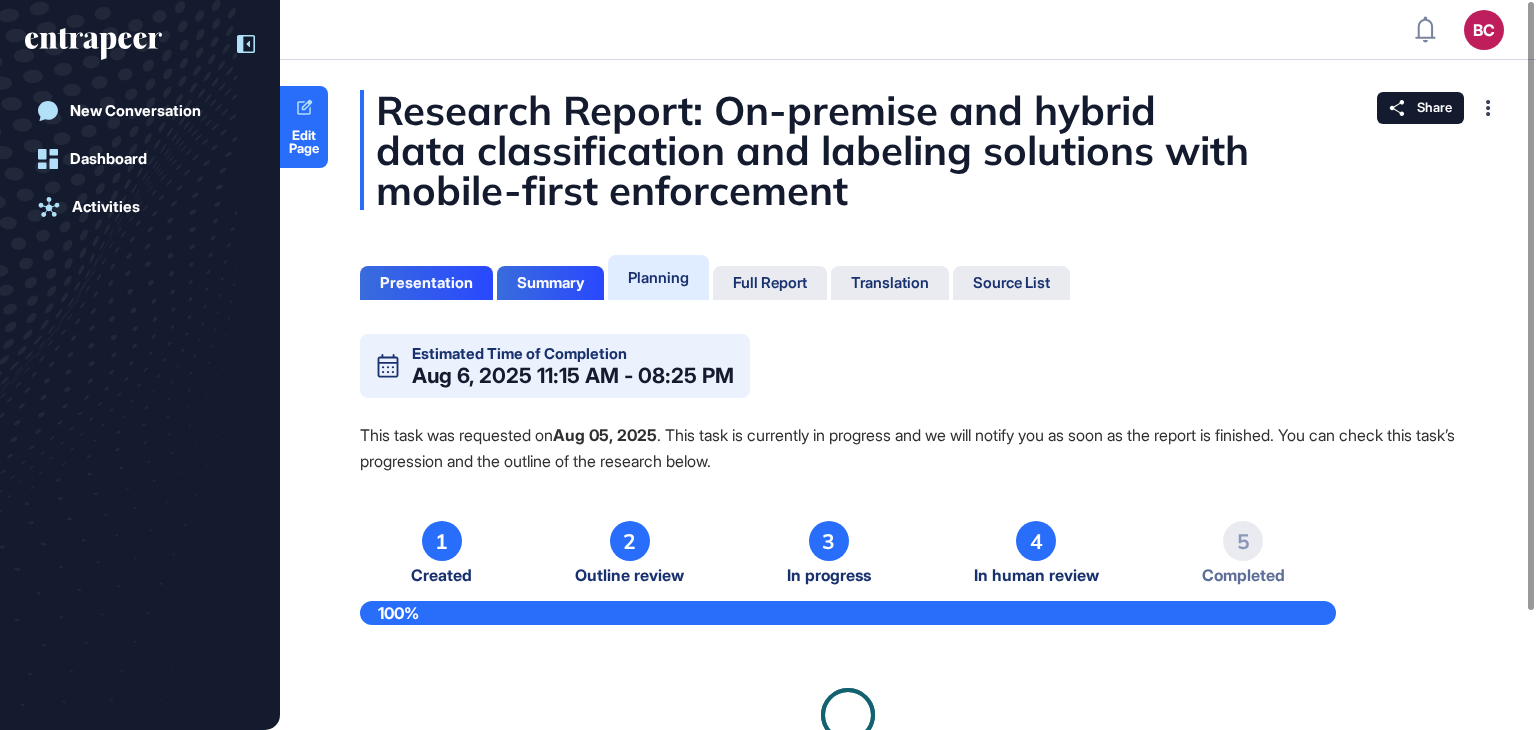 click 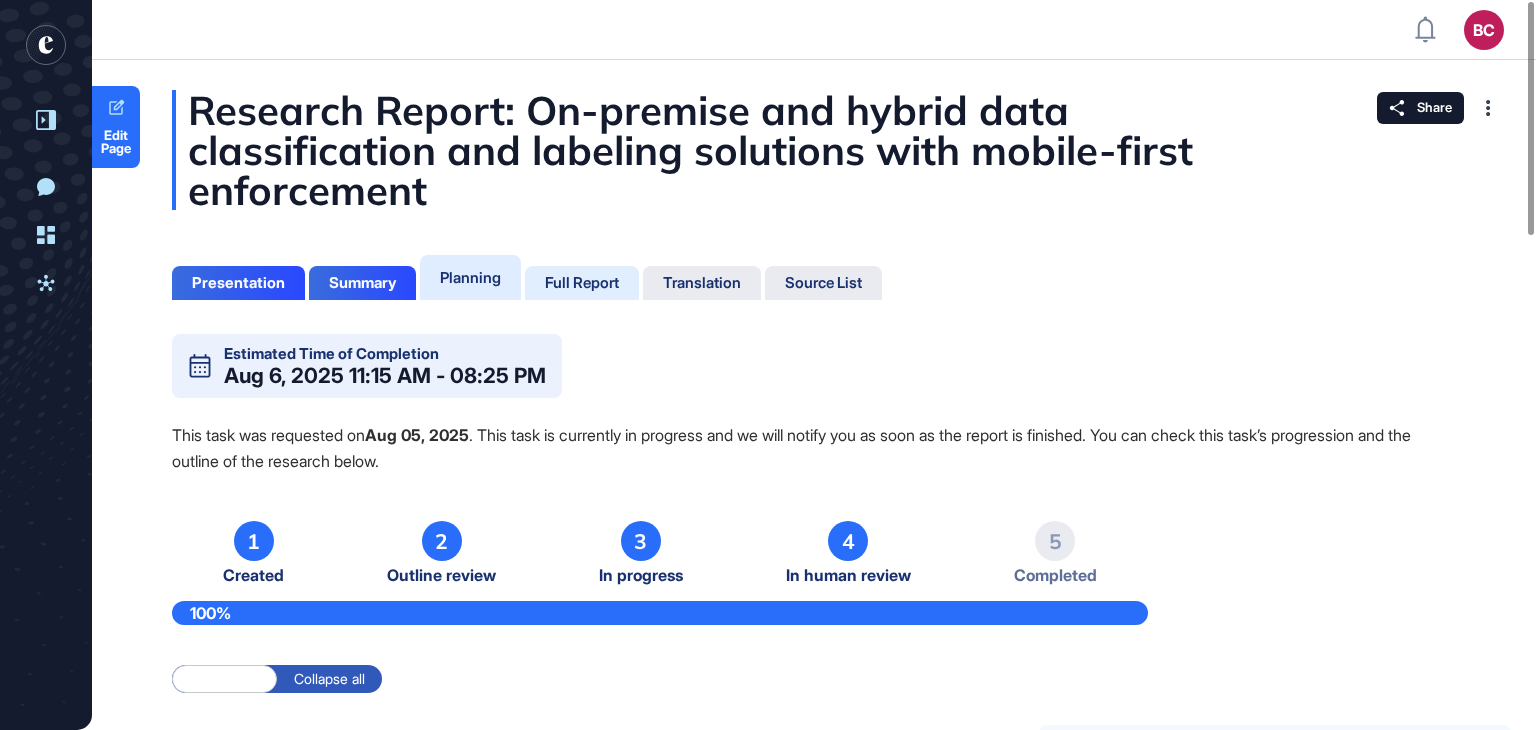 click on "Full Report" at bounding box center [582, 283] 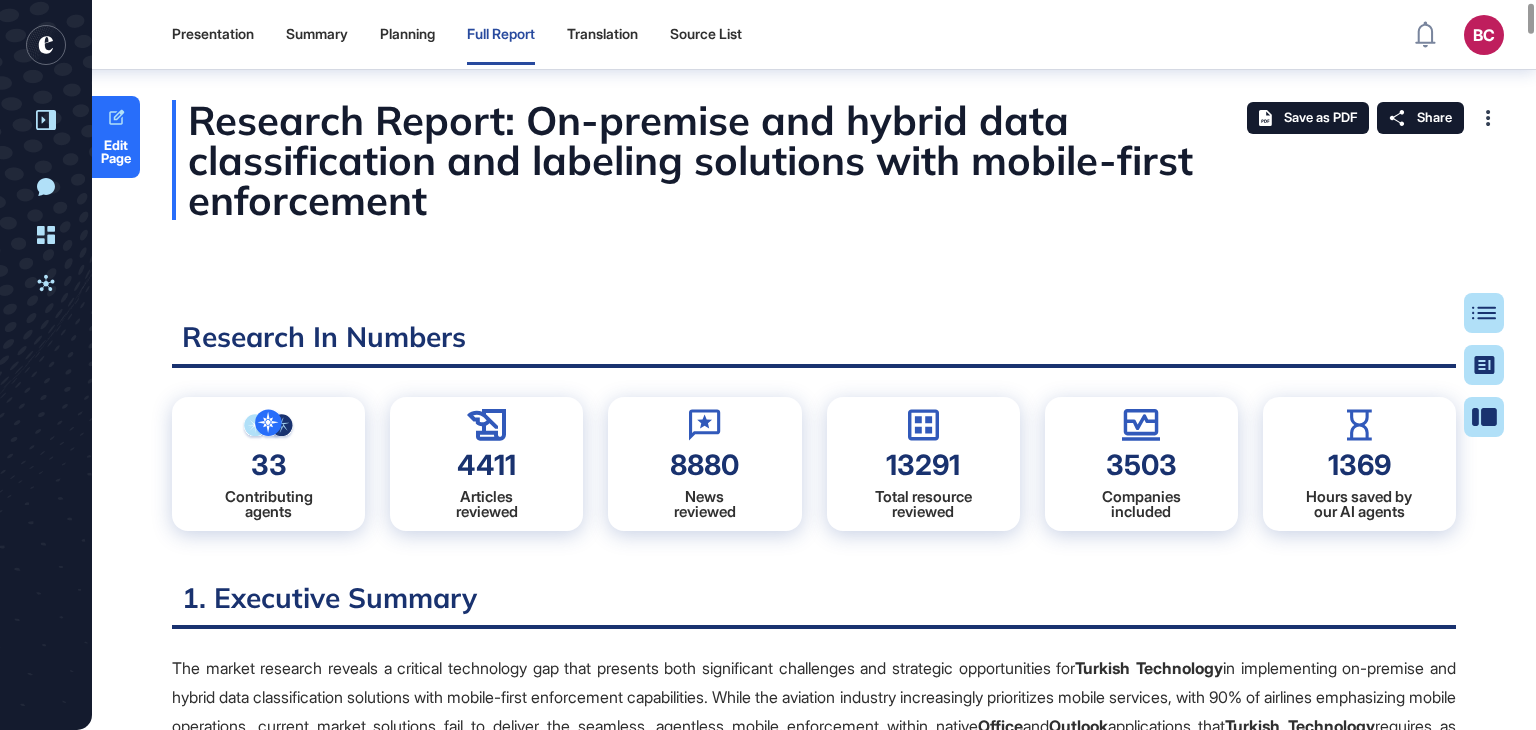 scroll, scrollTop: 460, scrollLeft: 0, axis: vertical 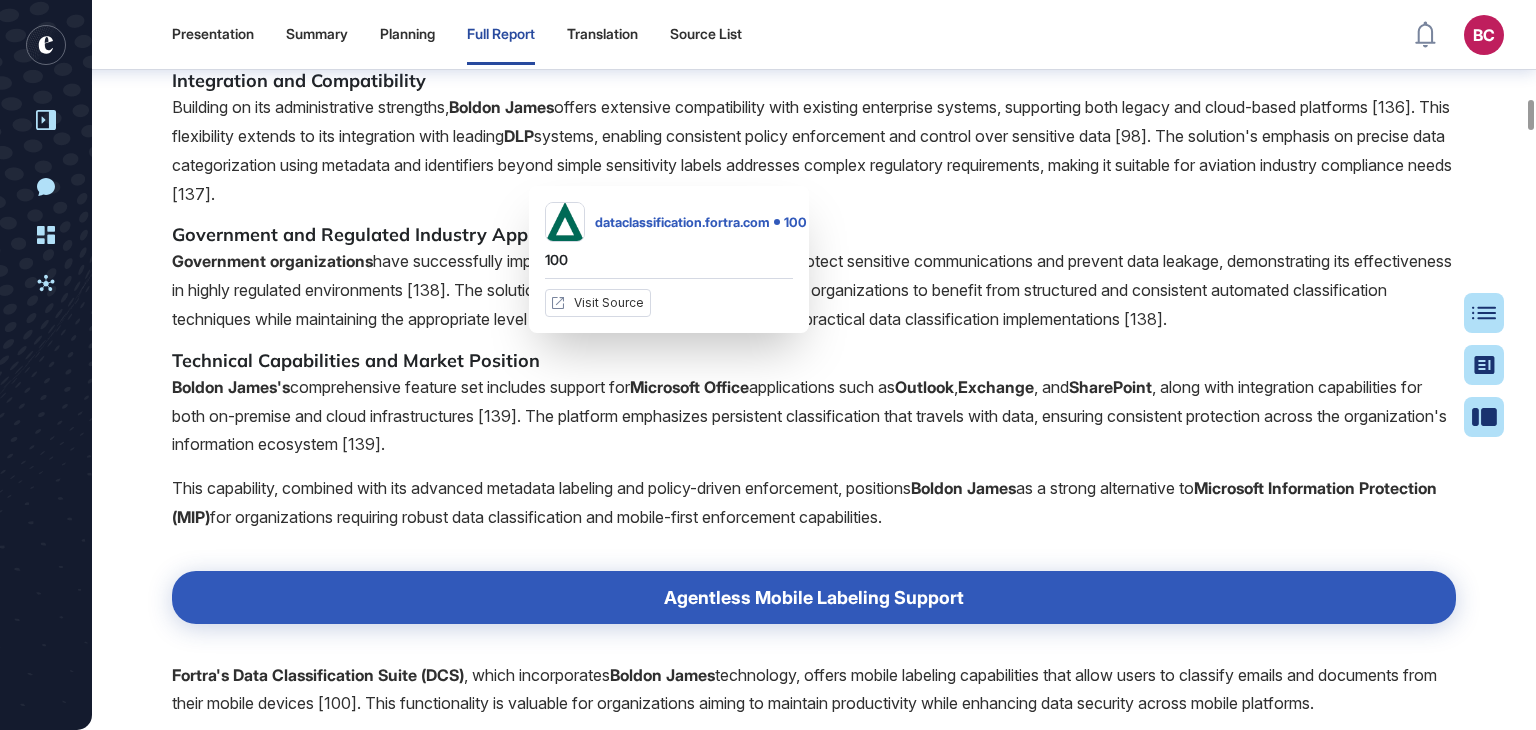 click on "100" at bounding box center (681, -553) 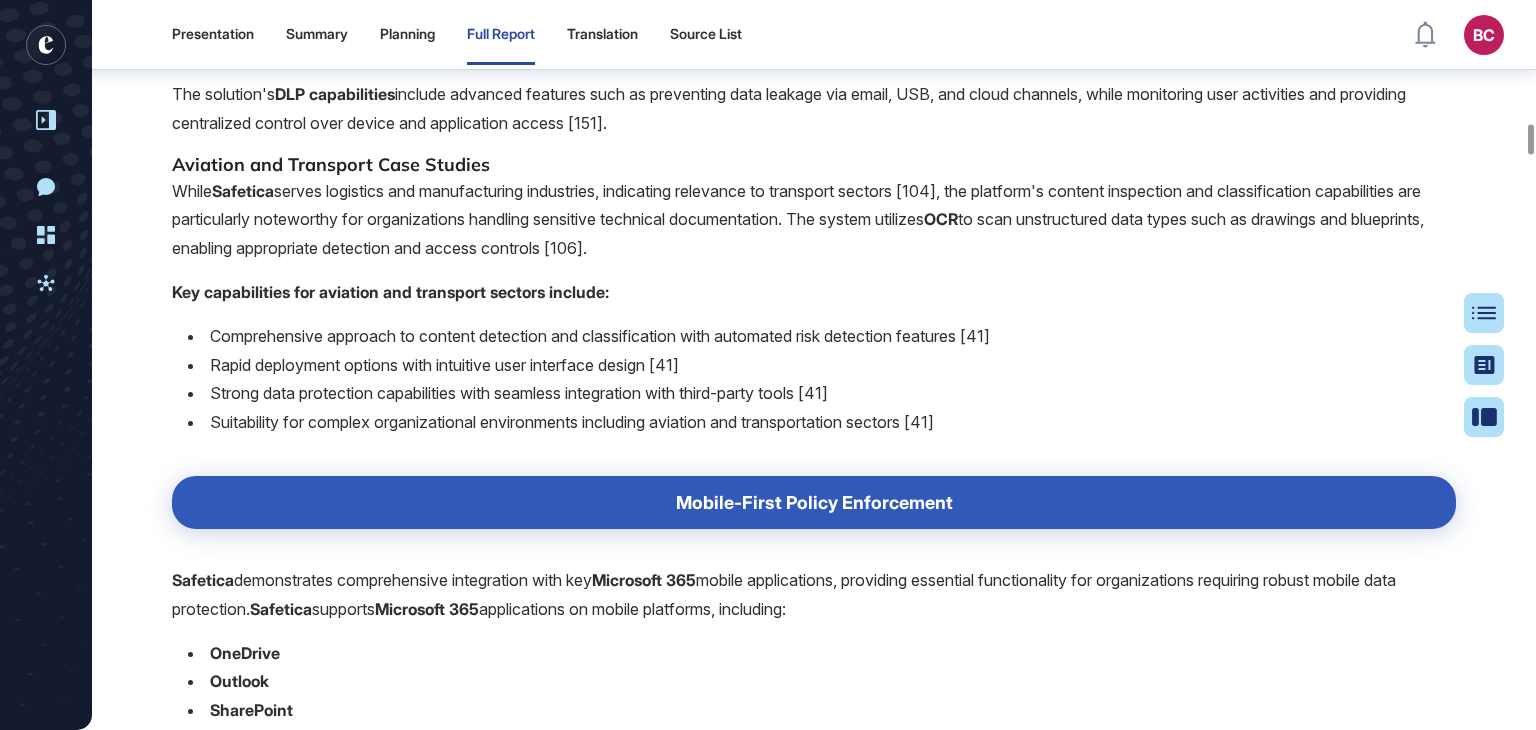 scroll, scrollTop: 31842, scrollLeft: 0, axis: vertical 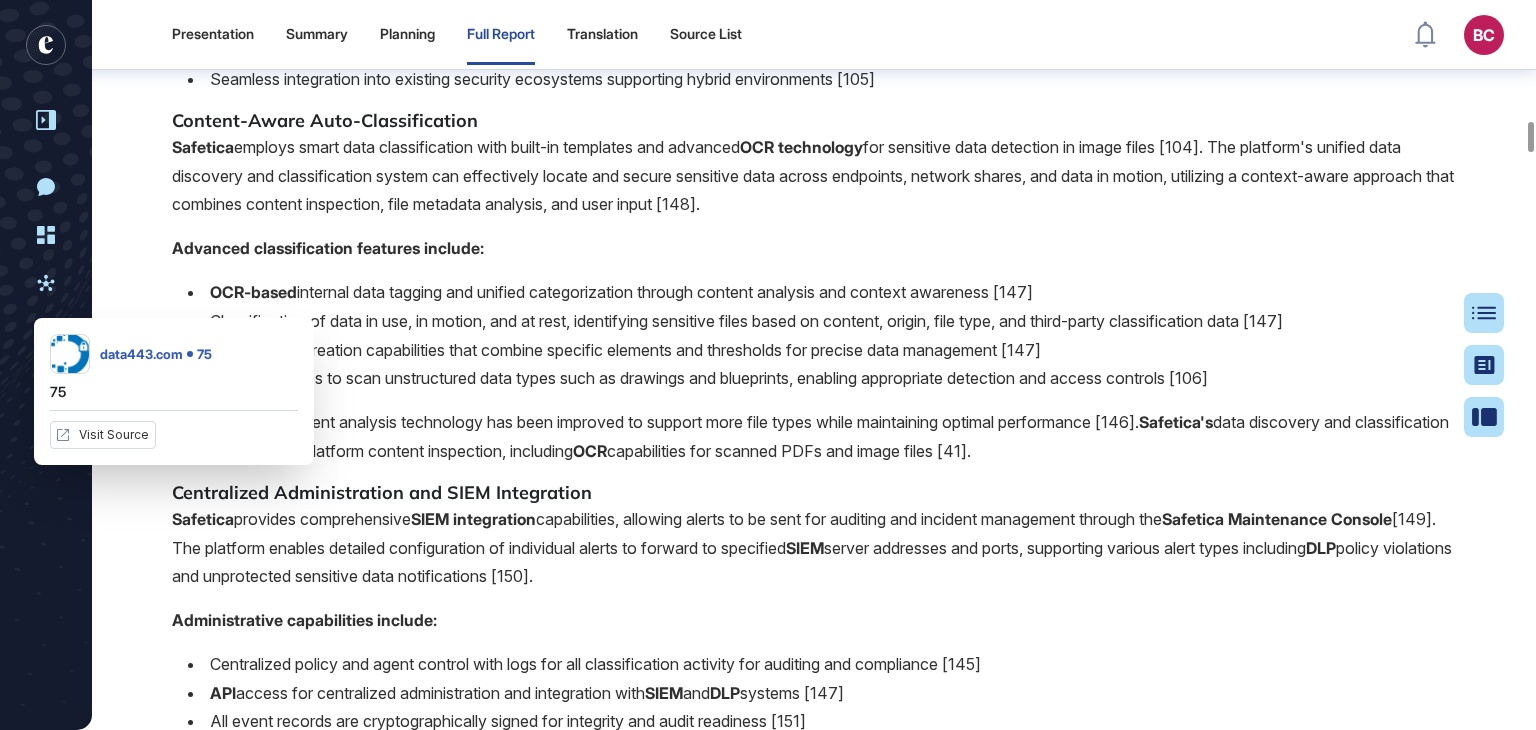 click on "75" at bounding box center (186, -537) 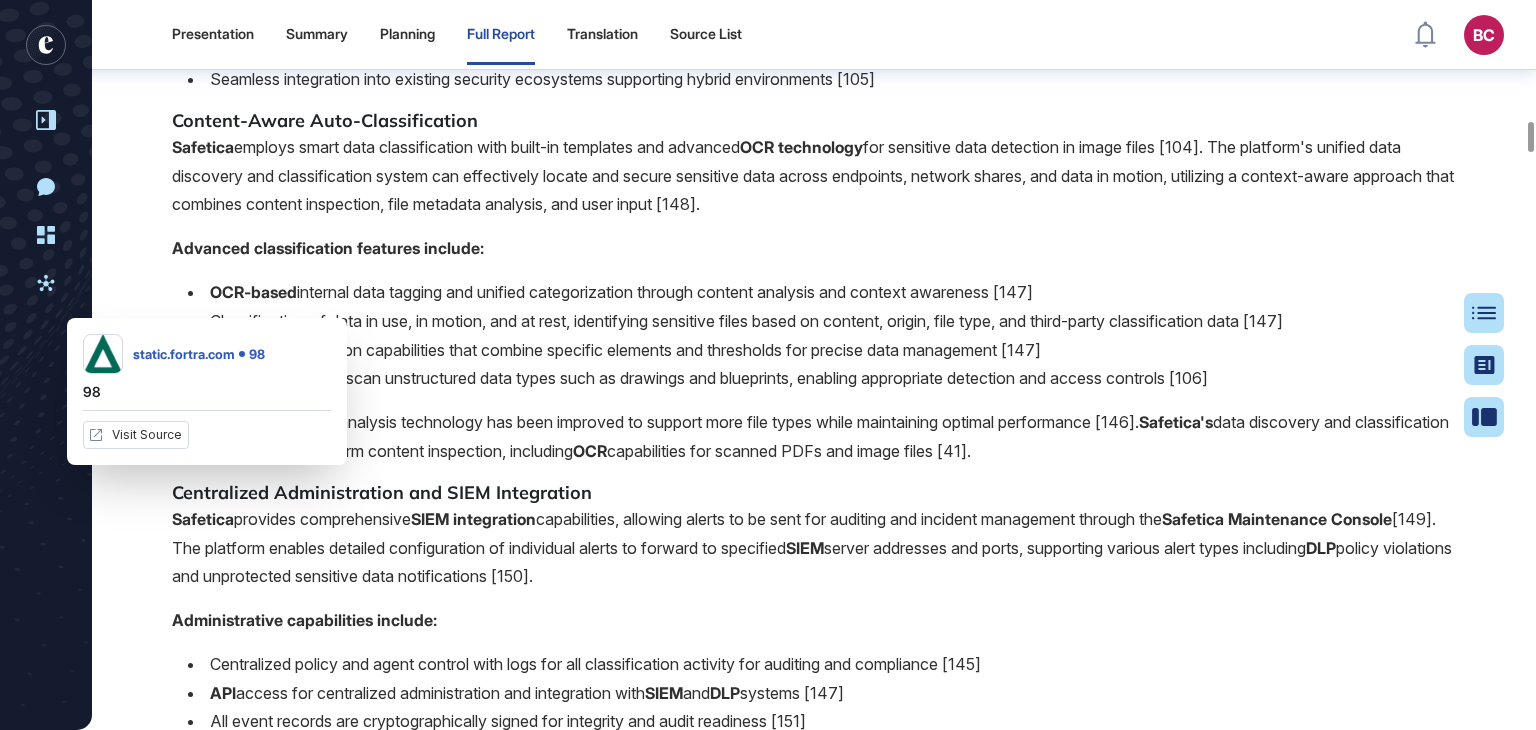 click on "98" at bounding box center (219, -537) 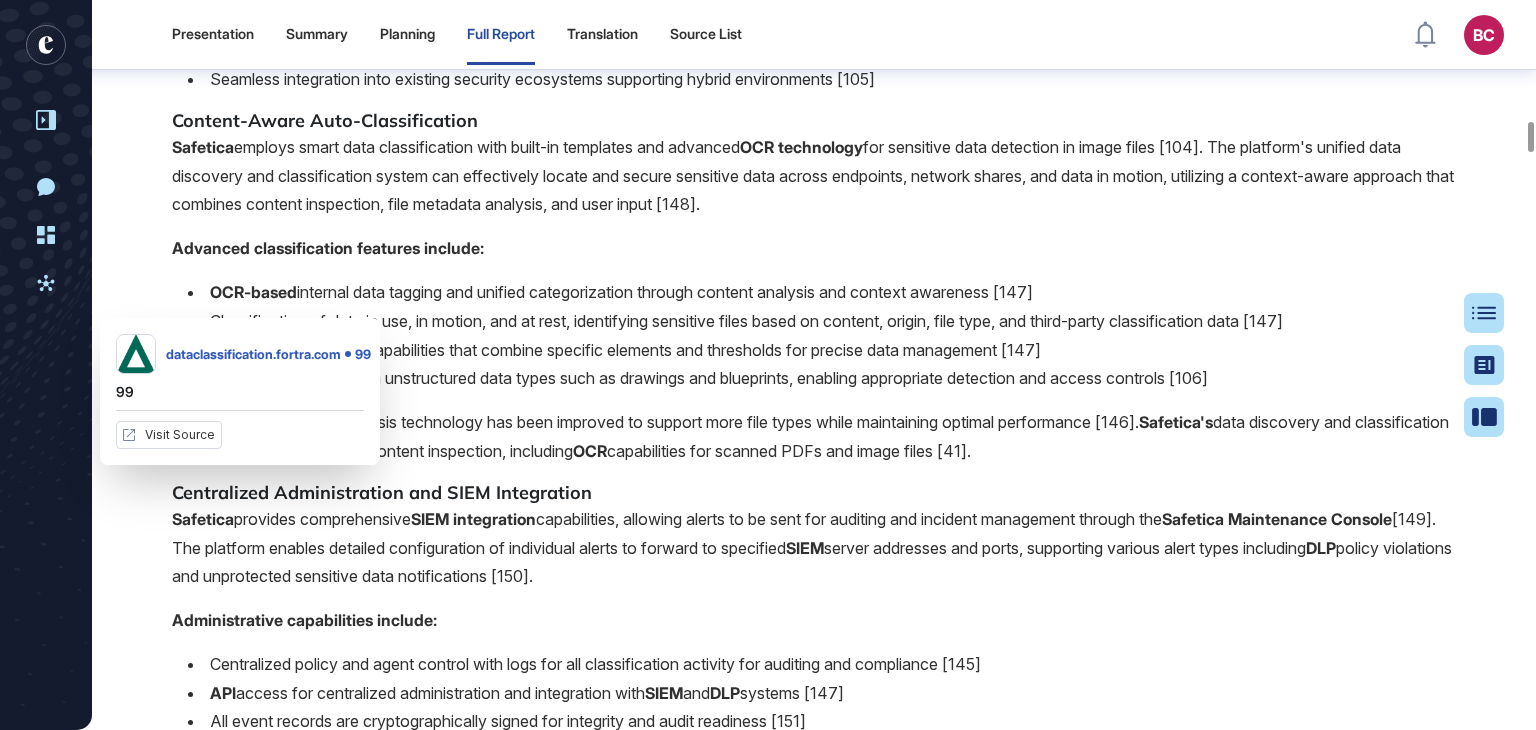 click on "99" at bounding box center [252, -537] 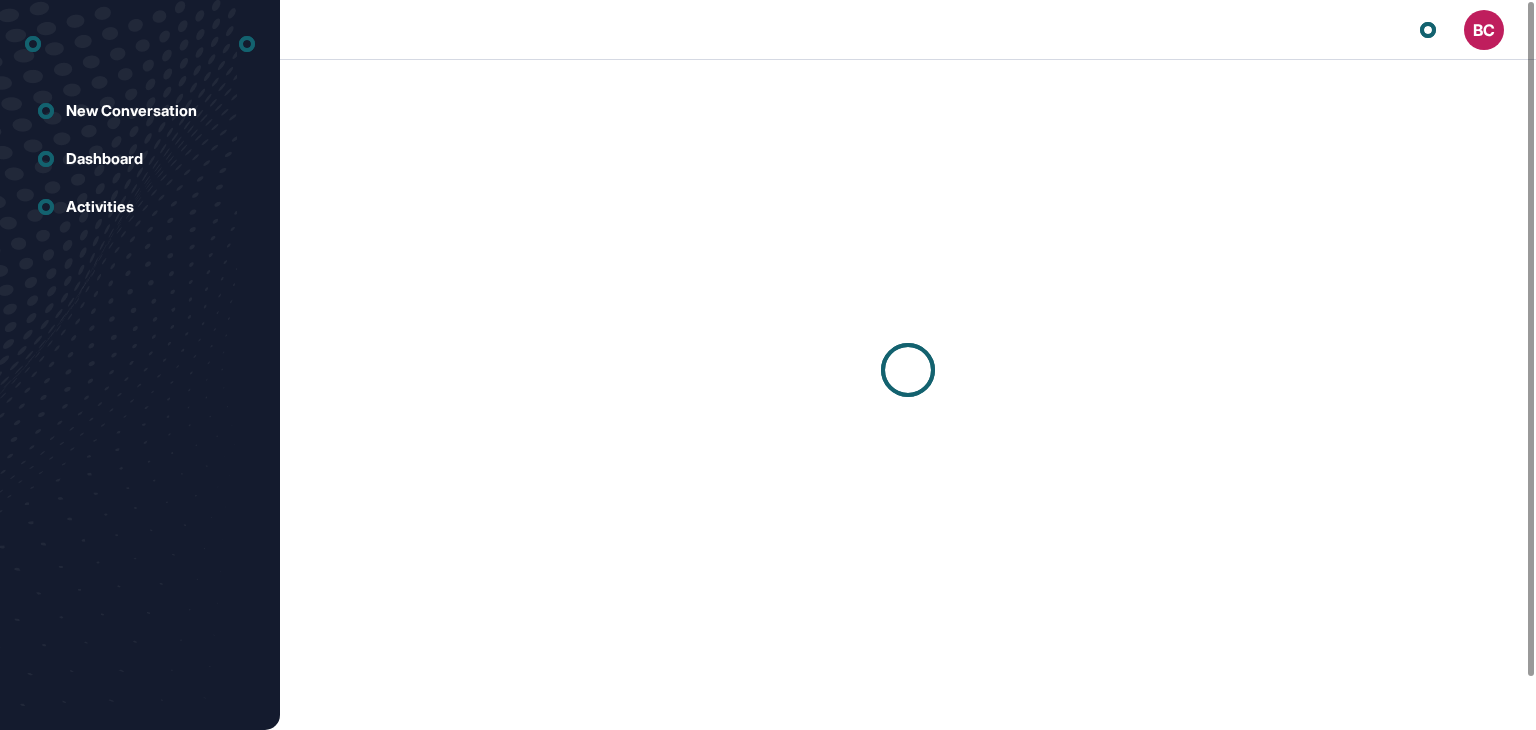 scroll, scrollTop: 0, scrollLeft: 0, axis: both 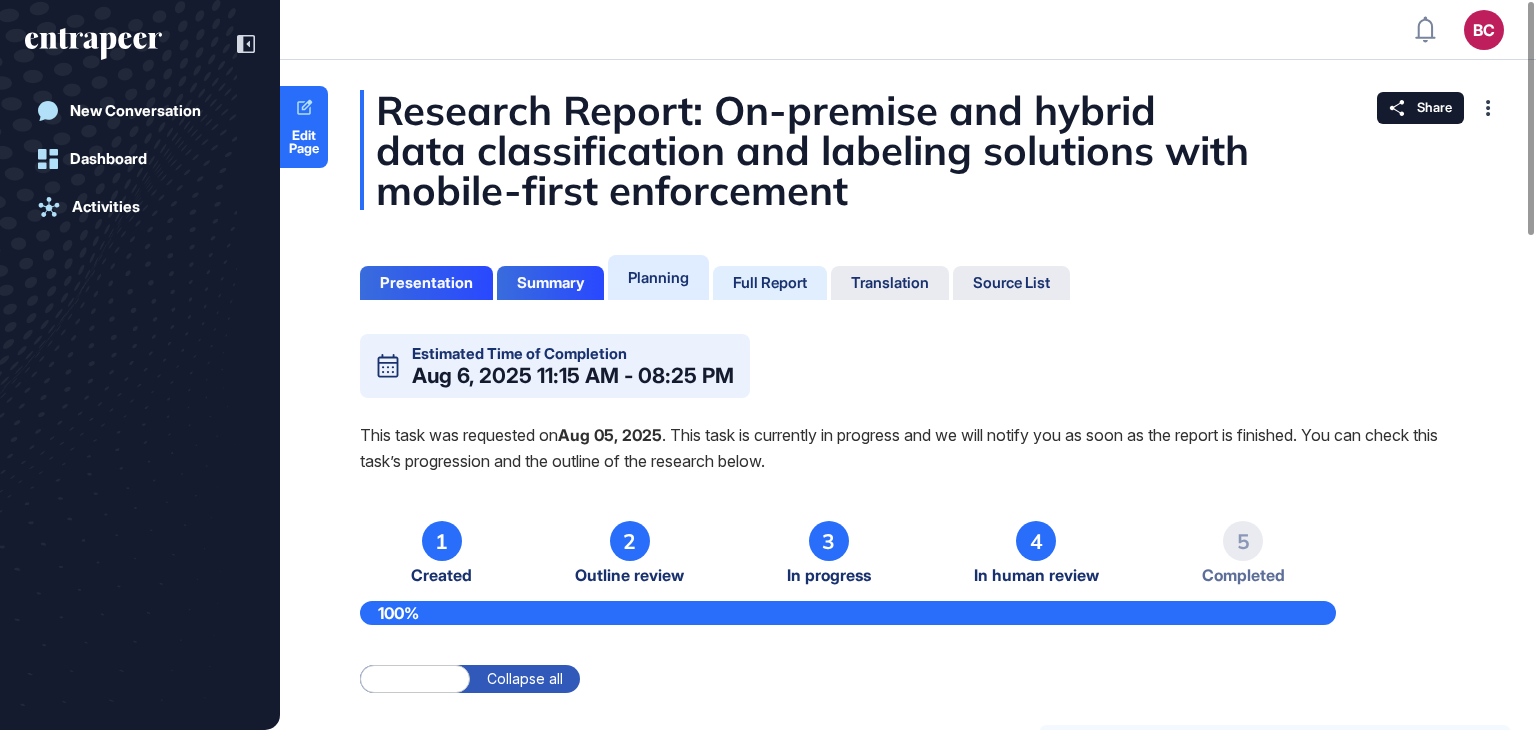 click on "Full Report" at bounding box center (770, 283) 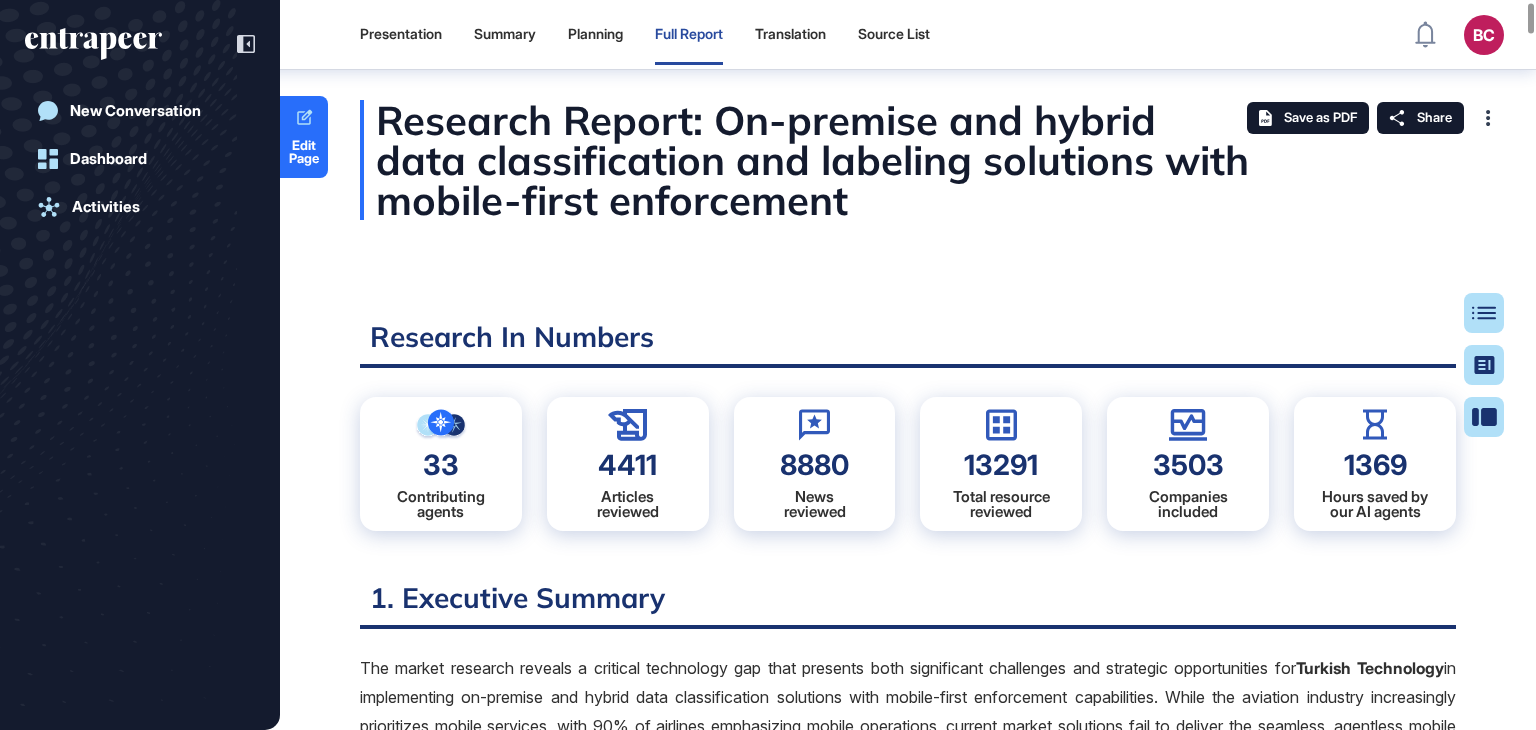 scroll, scrollTop: 9, scrollLeft: 0, axis: vertical 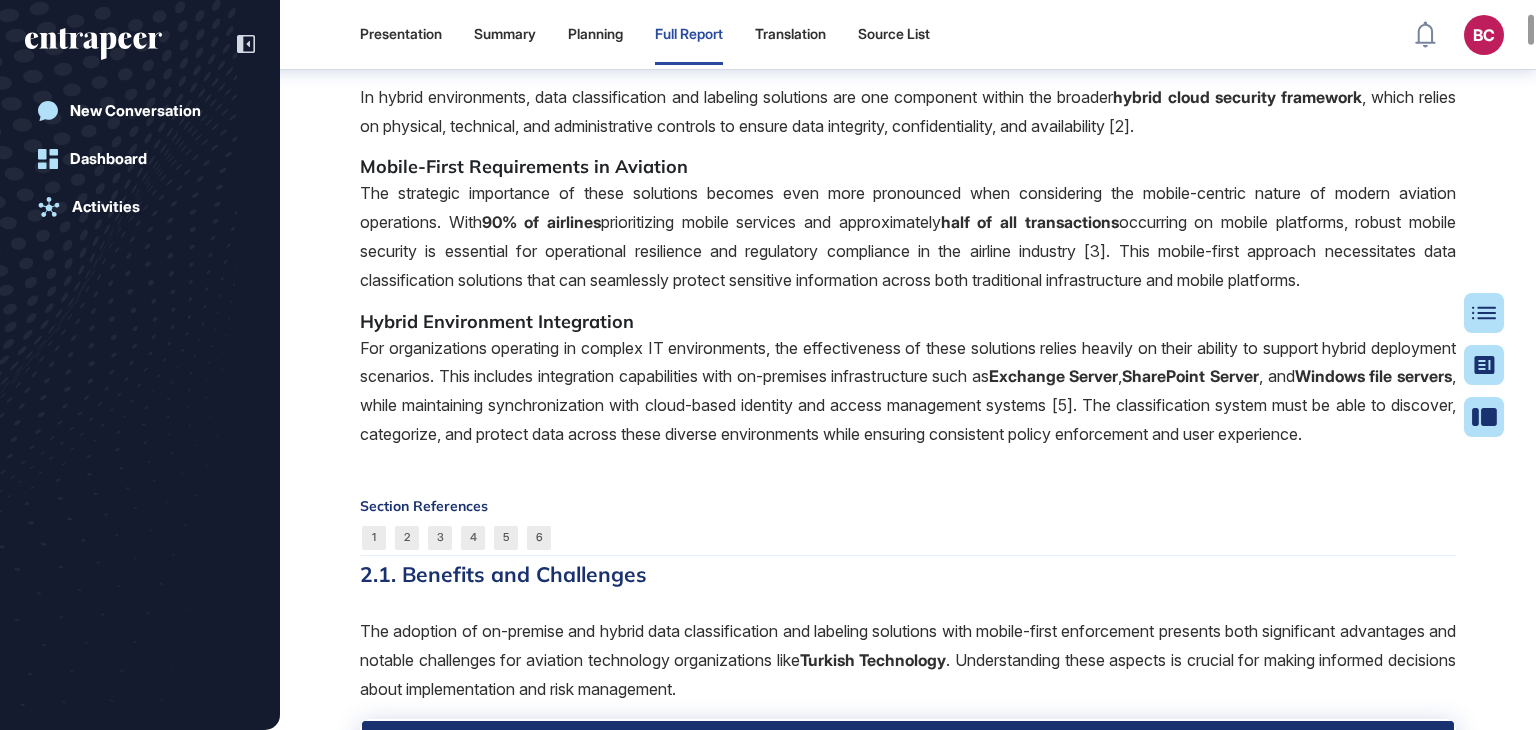 drag, startPoint x: 364, startPoint y: 297, endPoint x: 680, endPoint y: 287, distance: 316.1582 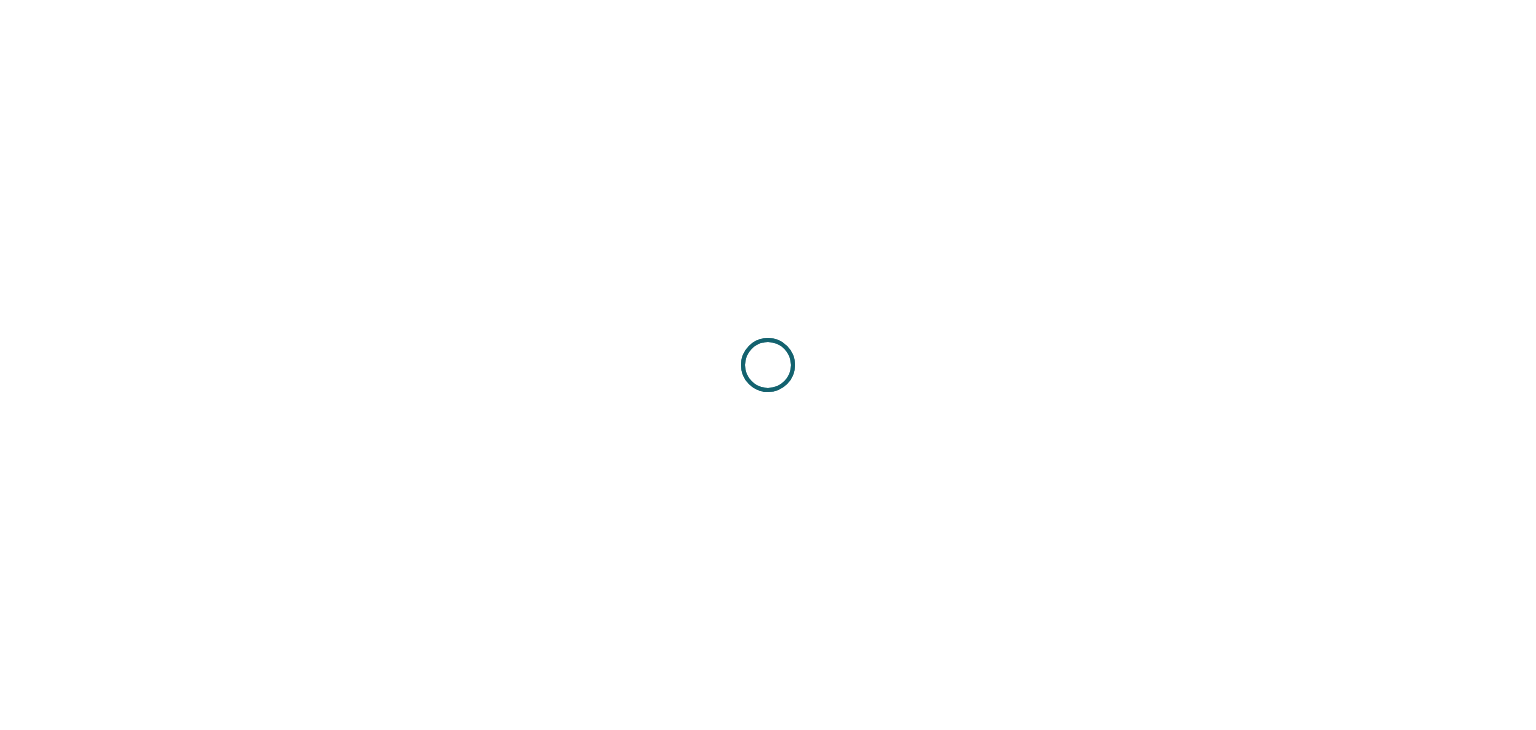 scroll, scrollTop: 0, scrollLeft: 0, axis: both 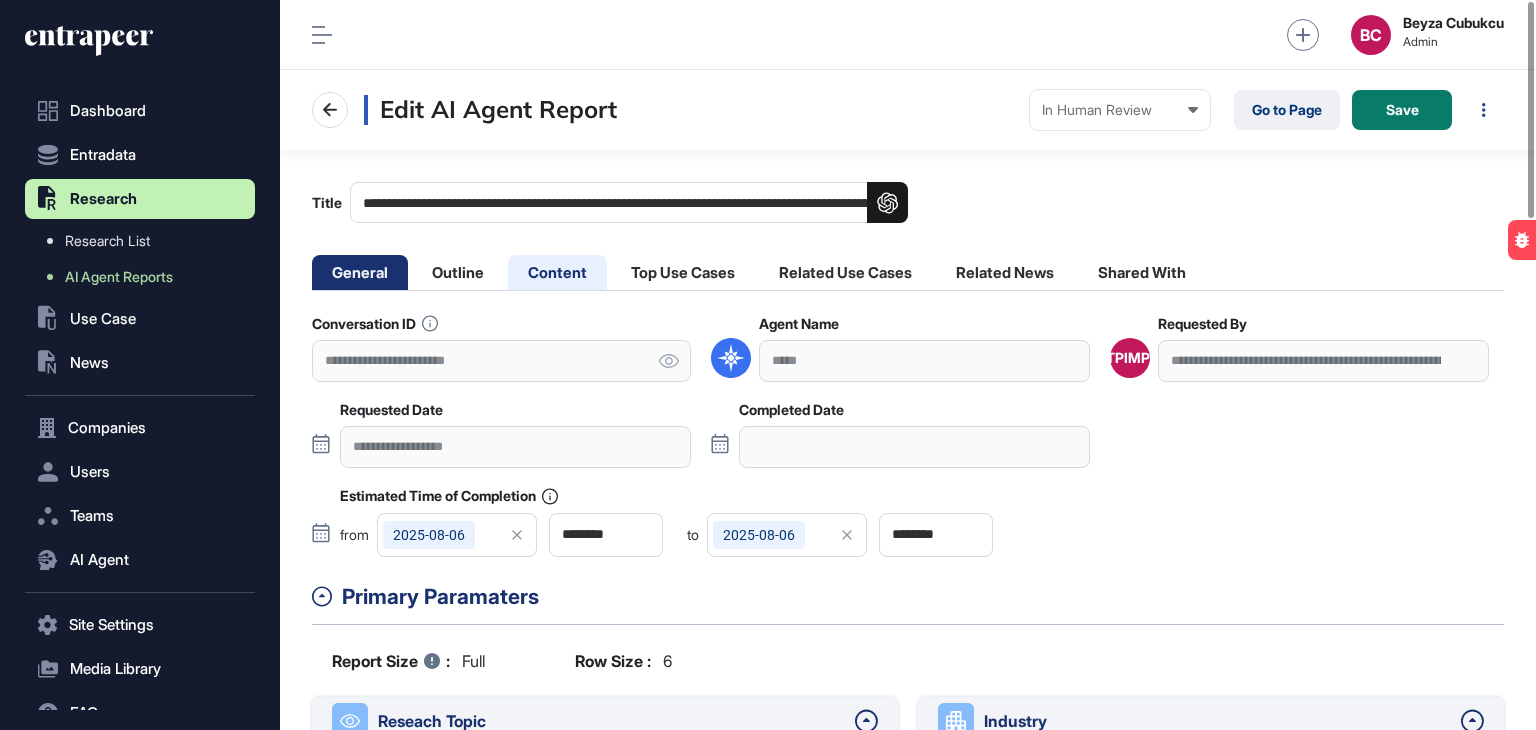 click on "Content" 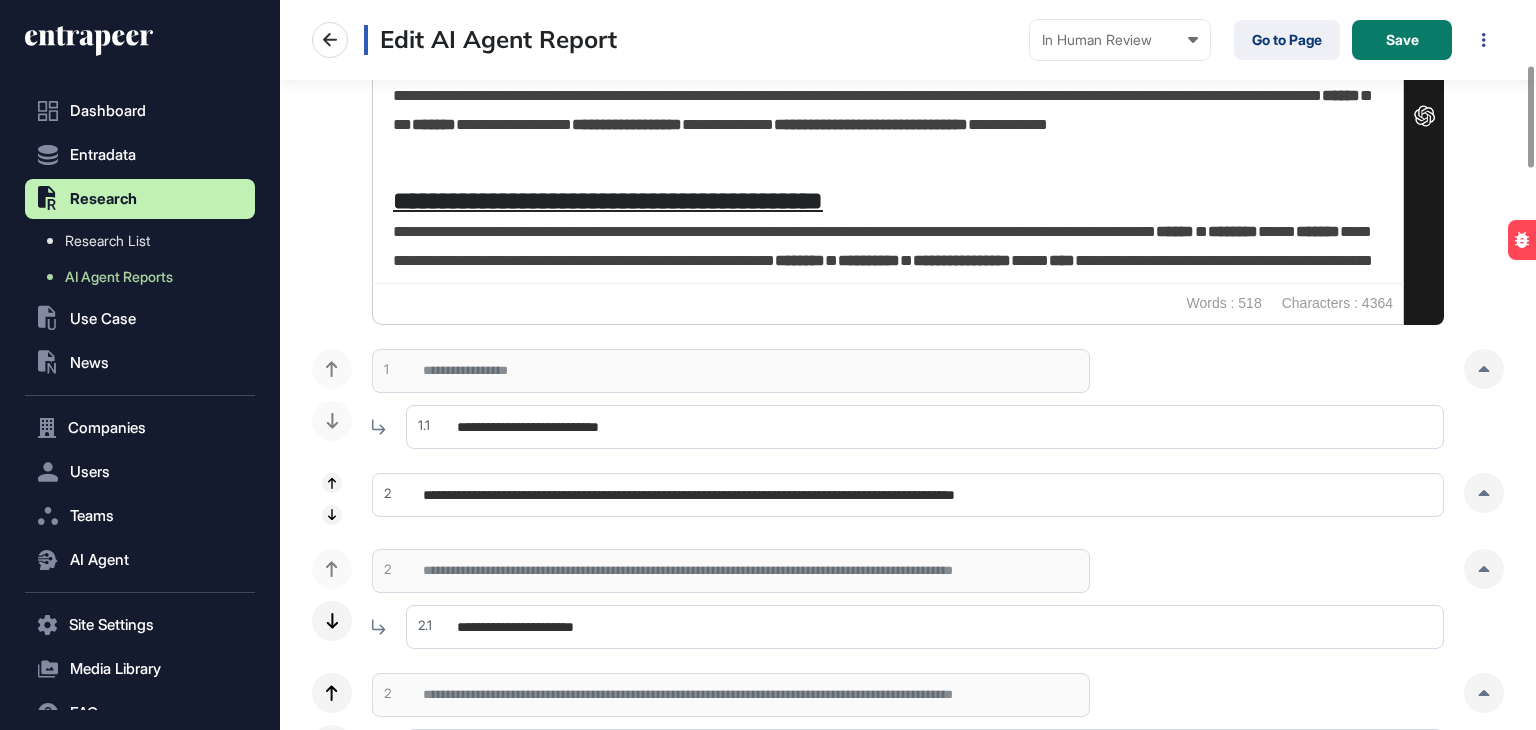 scroll, scrollTop: 800, scrollLeft: 0, axis: vertical 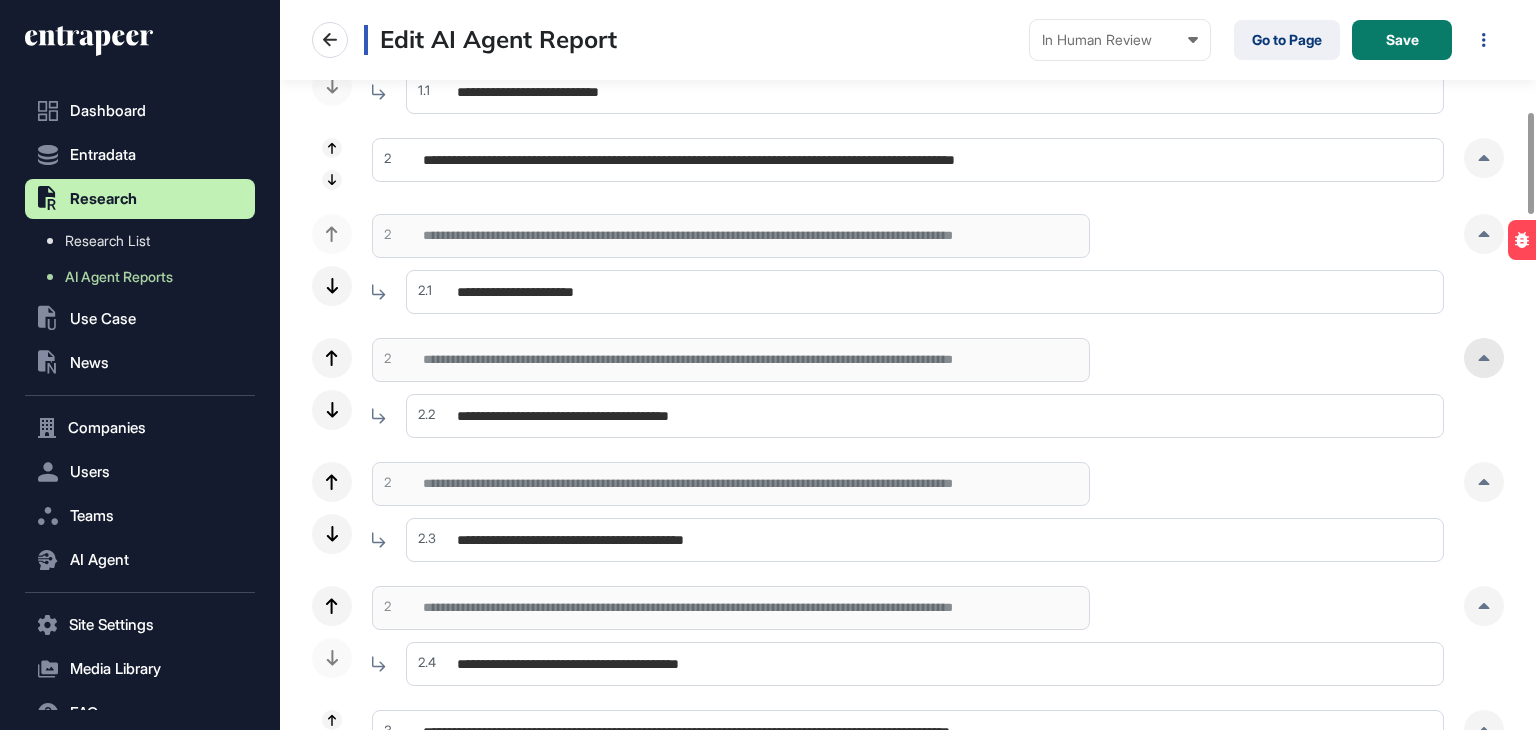 click at bounding box center [1484, 358] 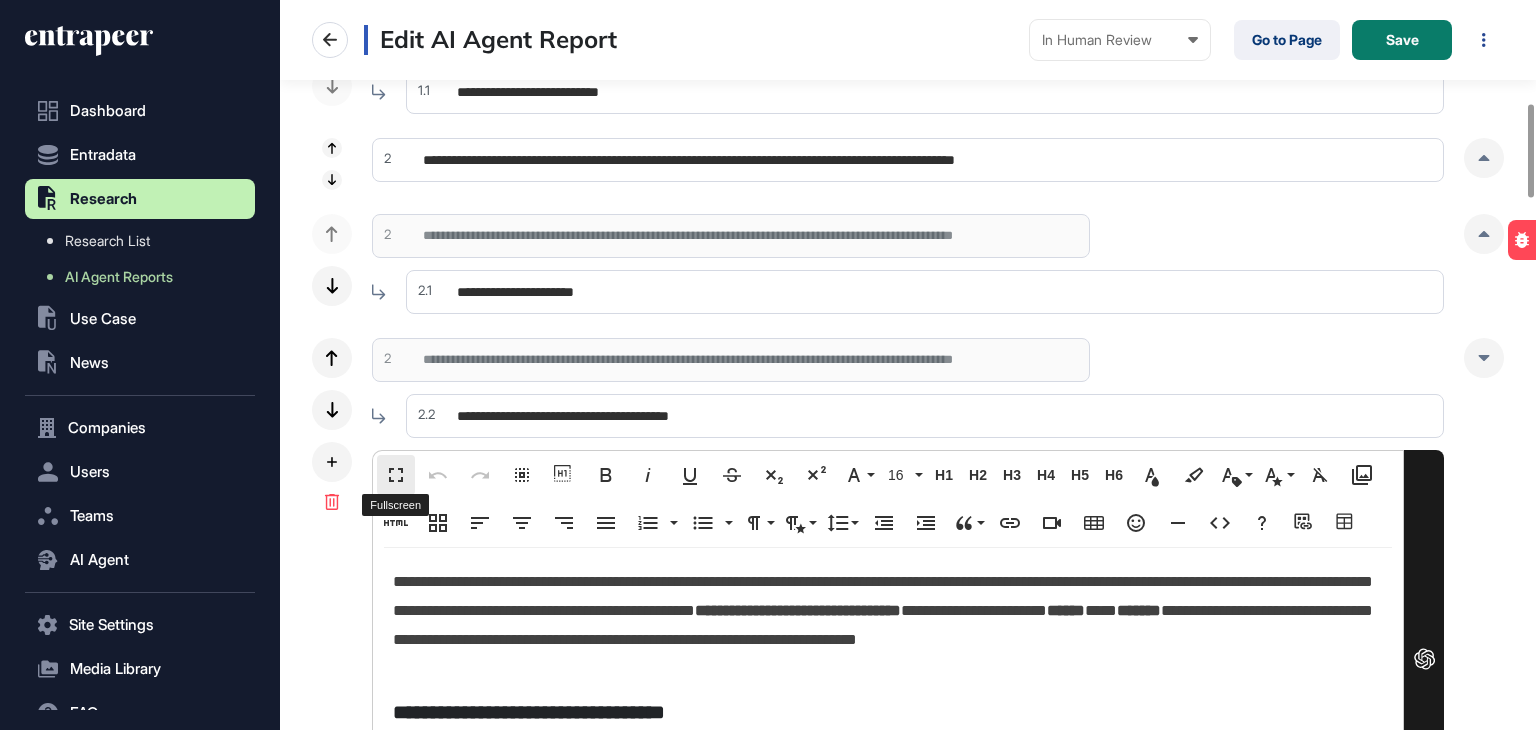 click on "Fullscreen" at bounding box center (396, 475) 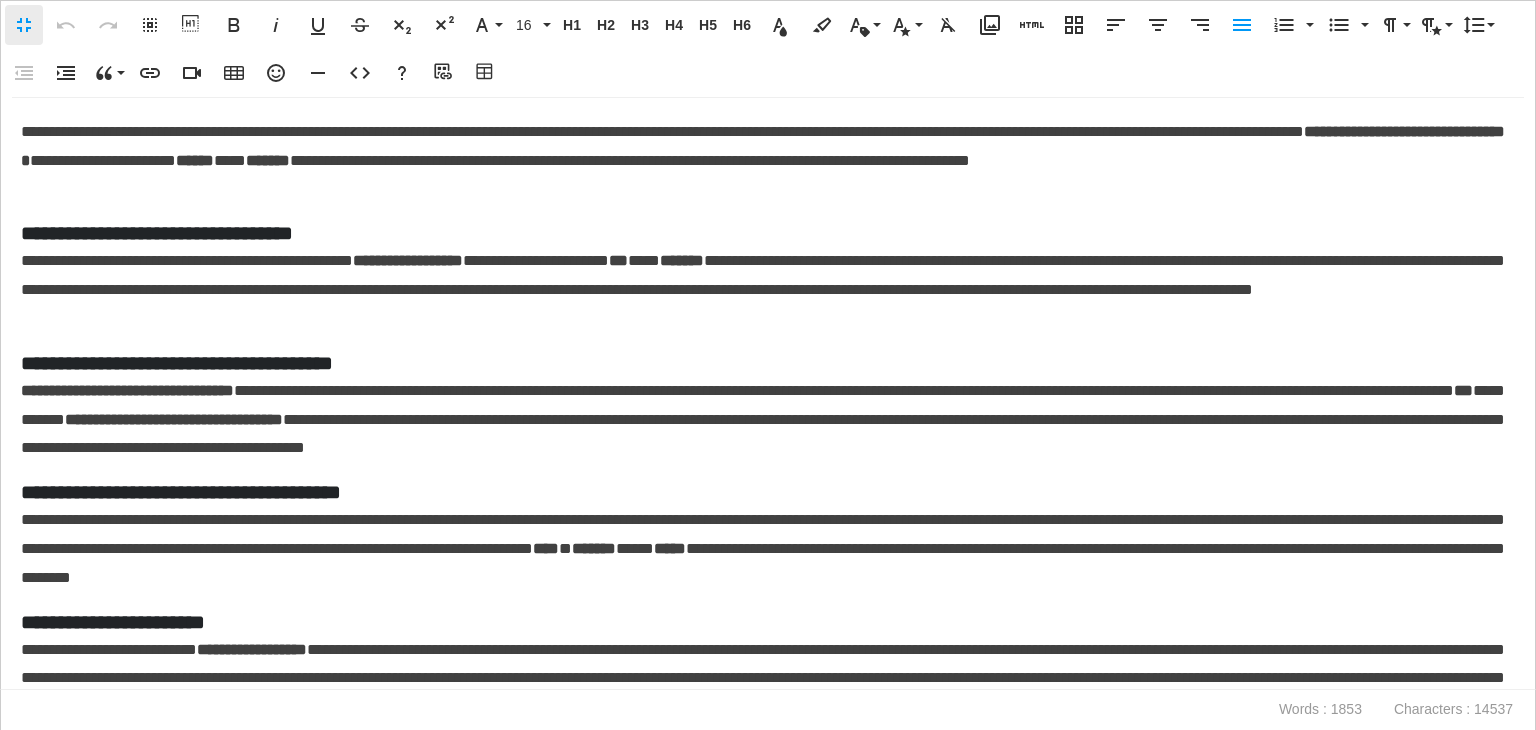 scroll, scrollTop: 0, scrollLeft: 9, axis: horizontal 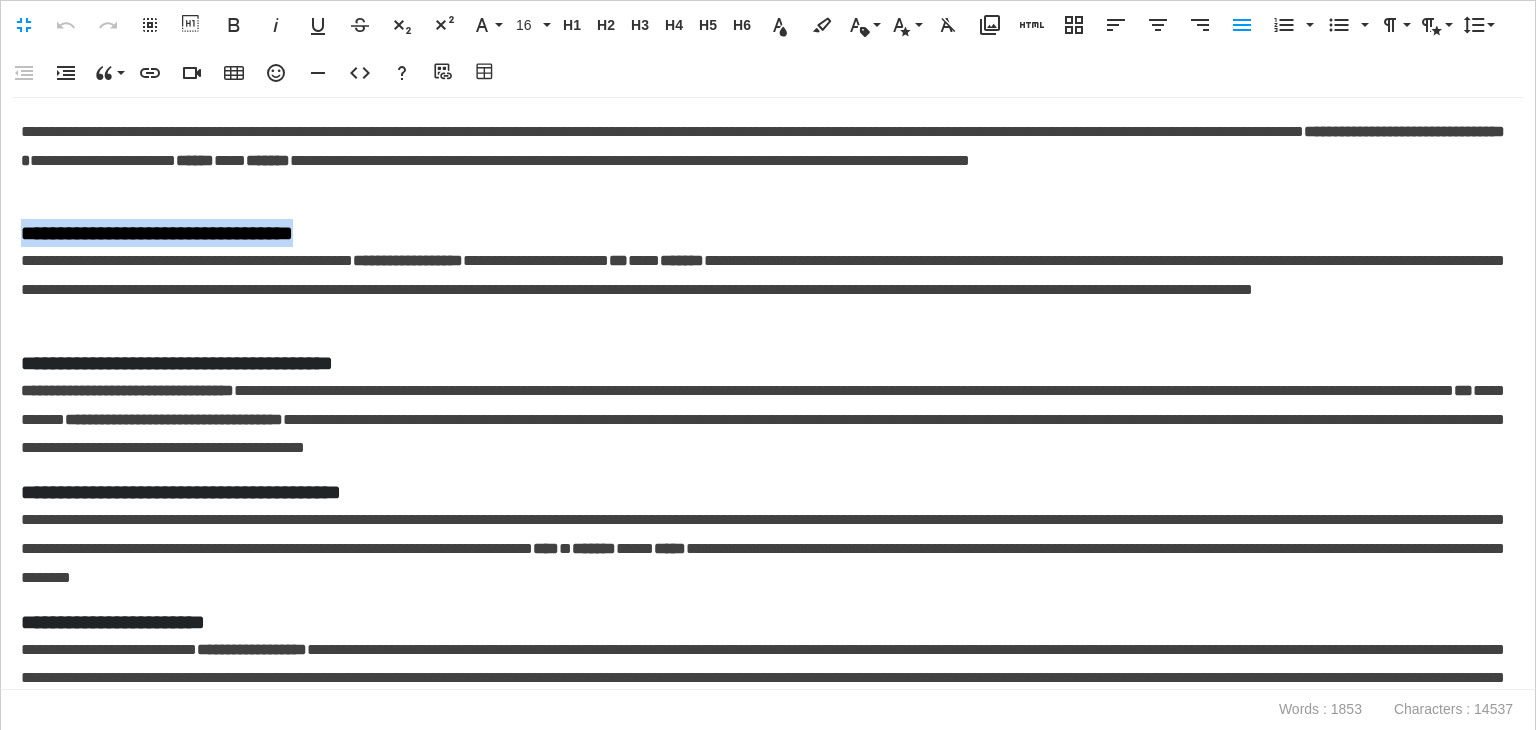 drag, startPoint x: 354, startPoint y: 231, endPoint x: 10, endPoint y: 230, distance: 344.00146 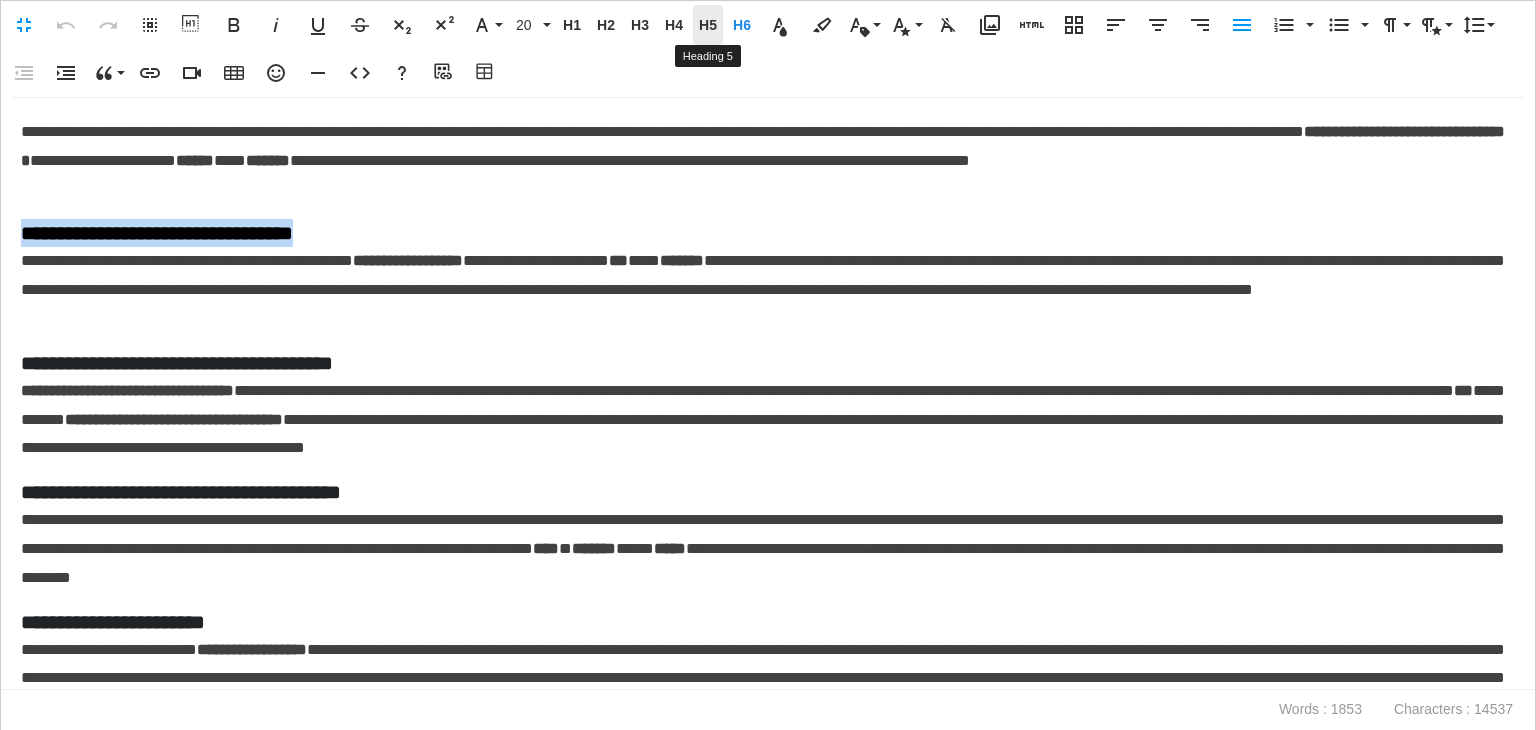 click on "H5 Heading 5" at bounding box center (708, 25) 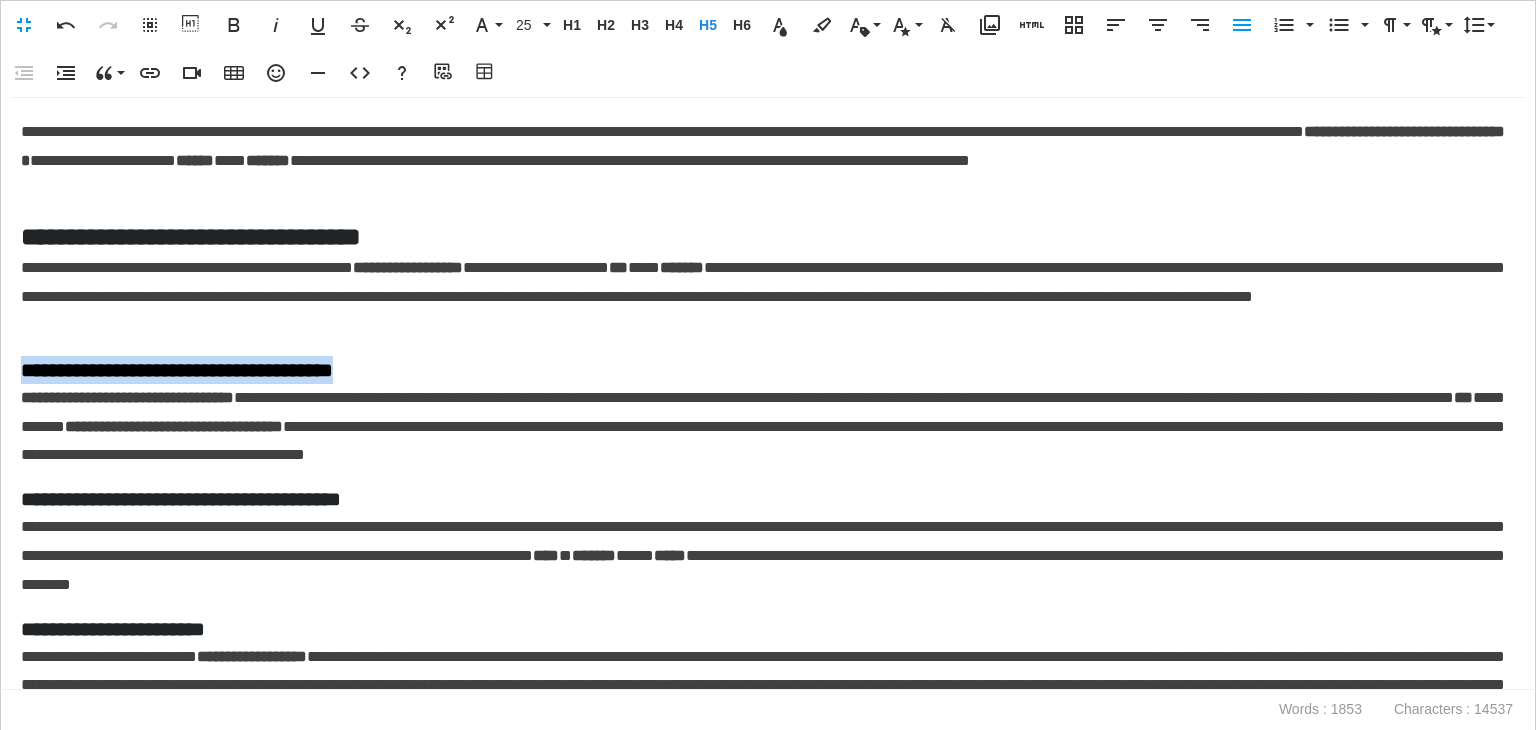 click on "**********" at bounding box center [768, 394] 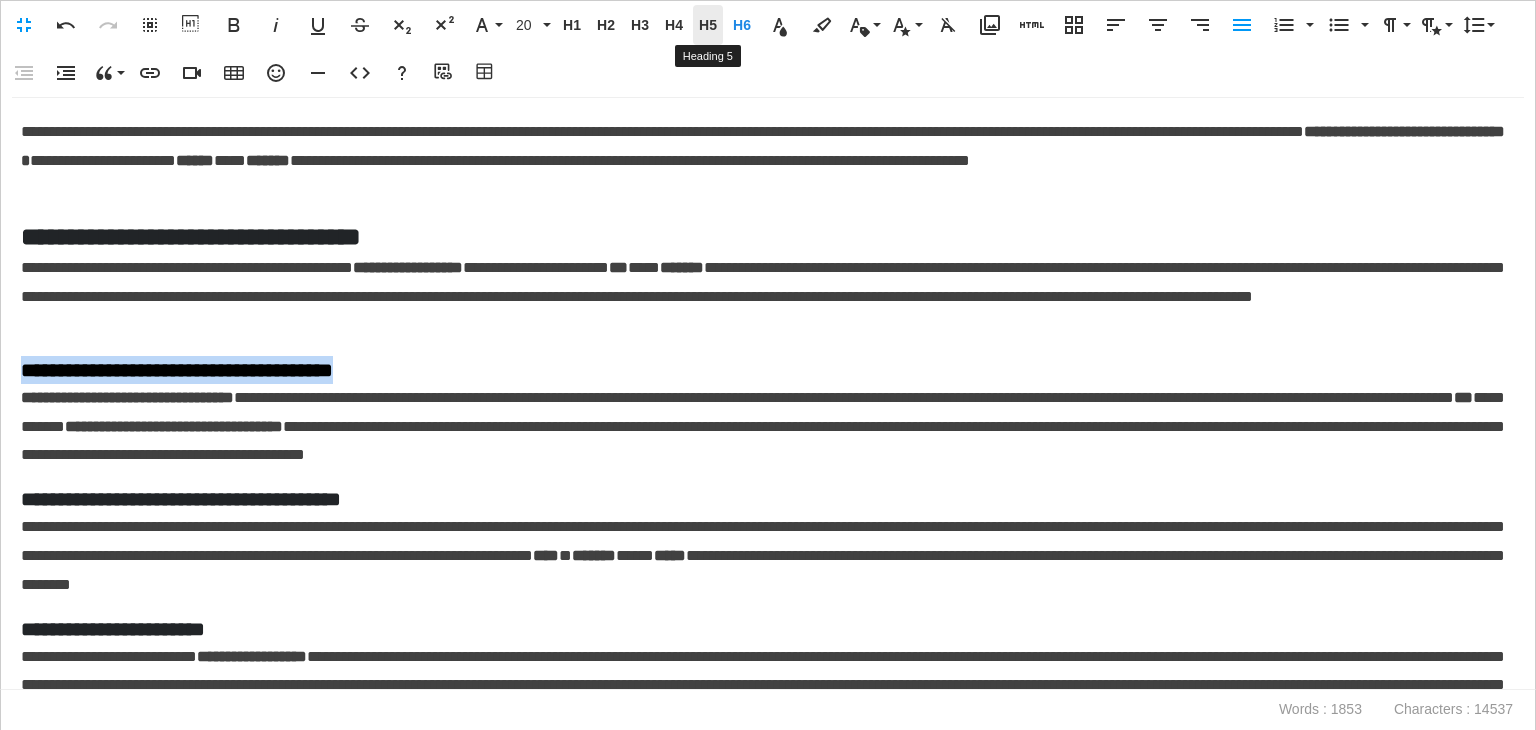 click on "H5" at bounding box center [708, 25] 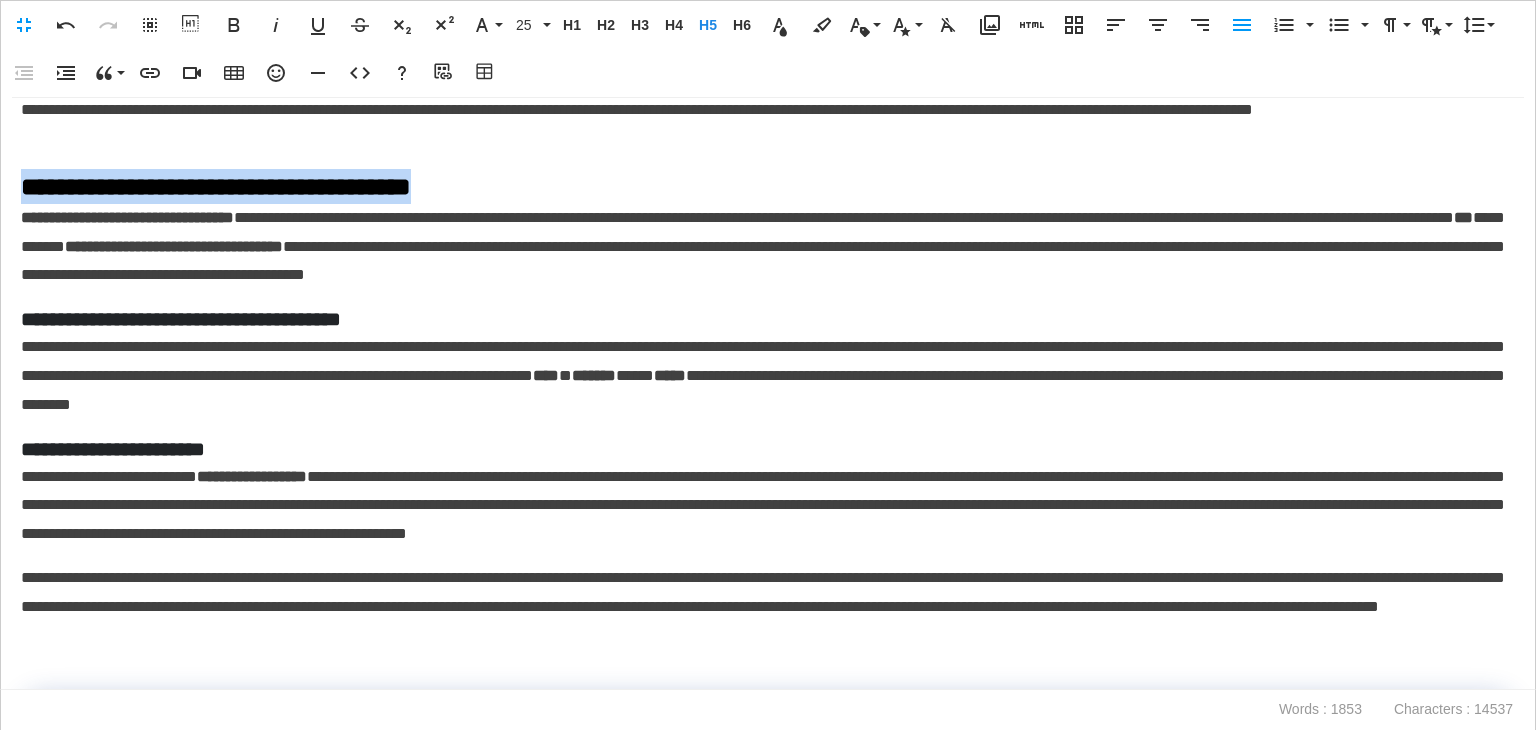 scroll, scrollTop: 200, scrollLeft: 0, axis: vertical 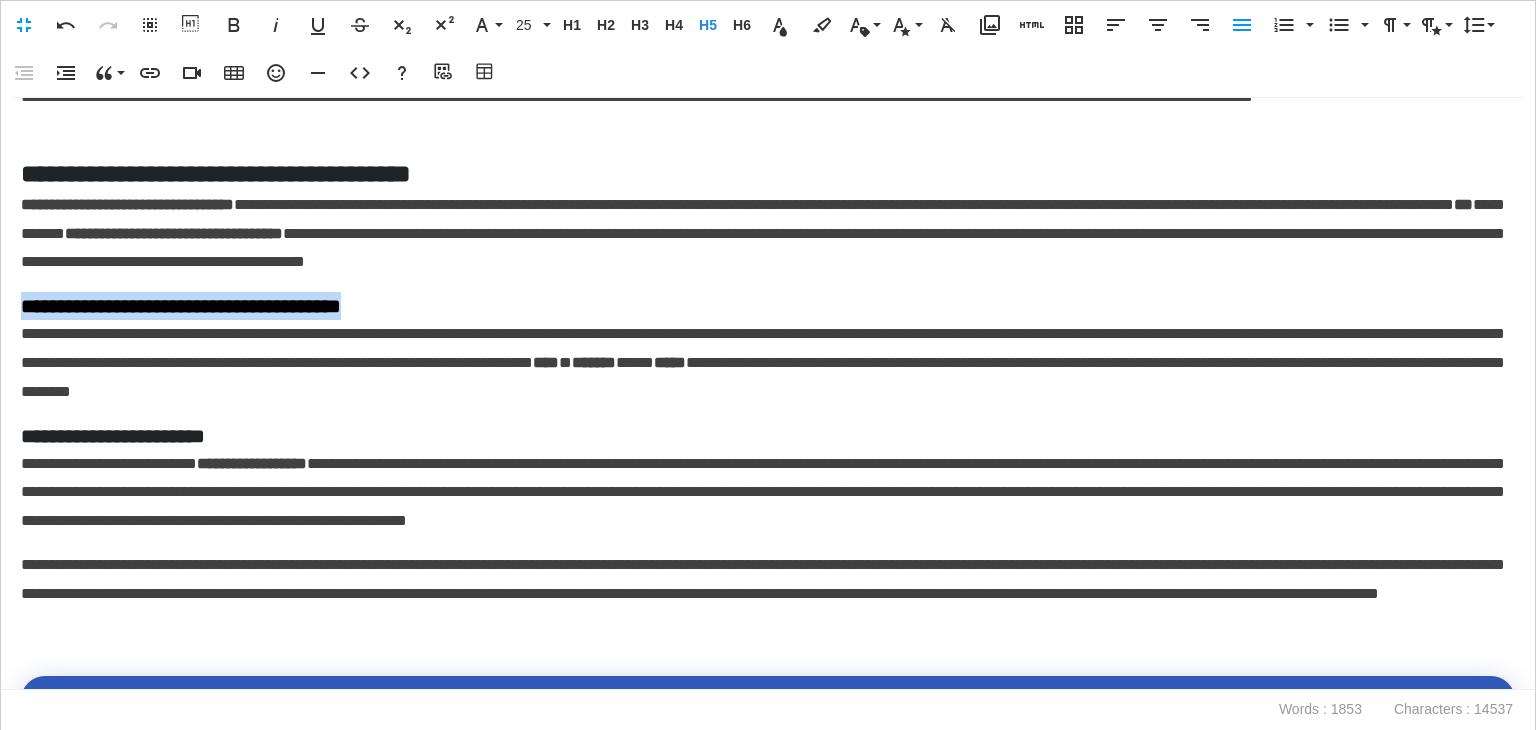 drag, startPoint x: 58, startPoint y: 283, endPoint x: 3, endPoint y: 287, distance: 55.145264 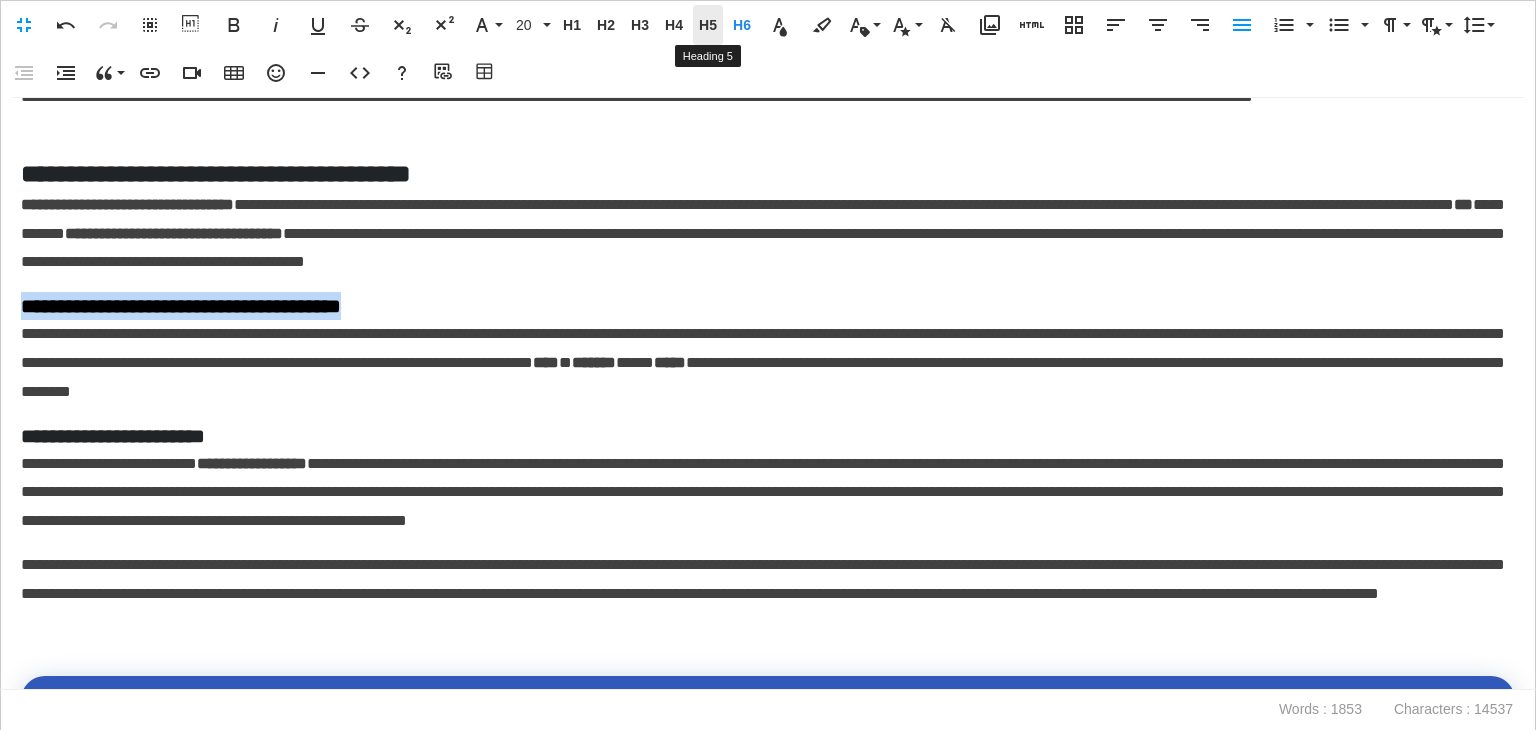 click on "H5 Heading 5" at bounding box center (708, 25) 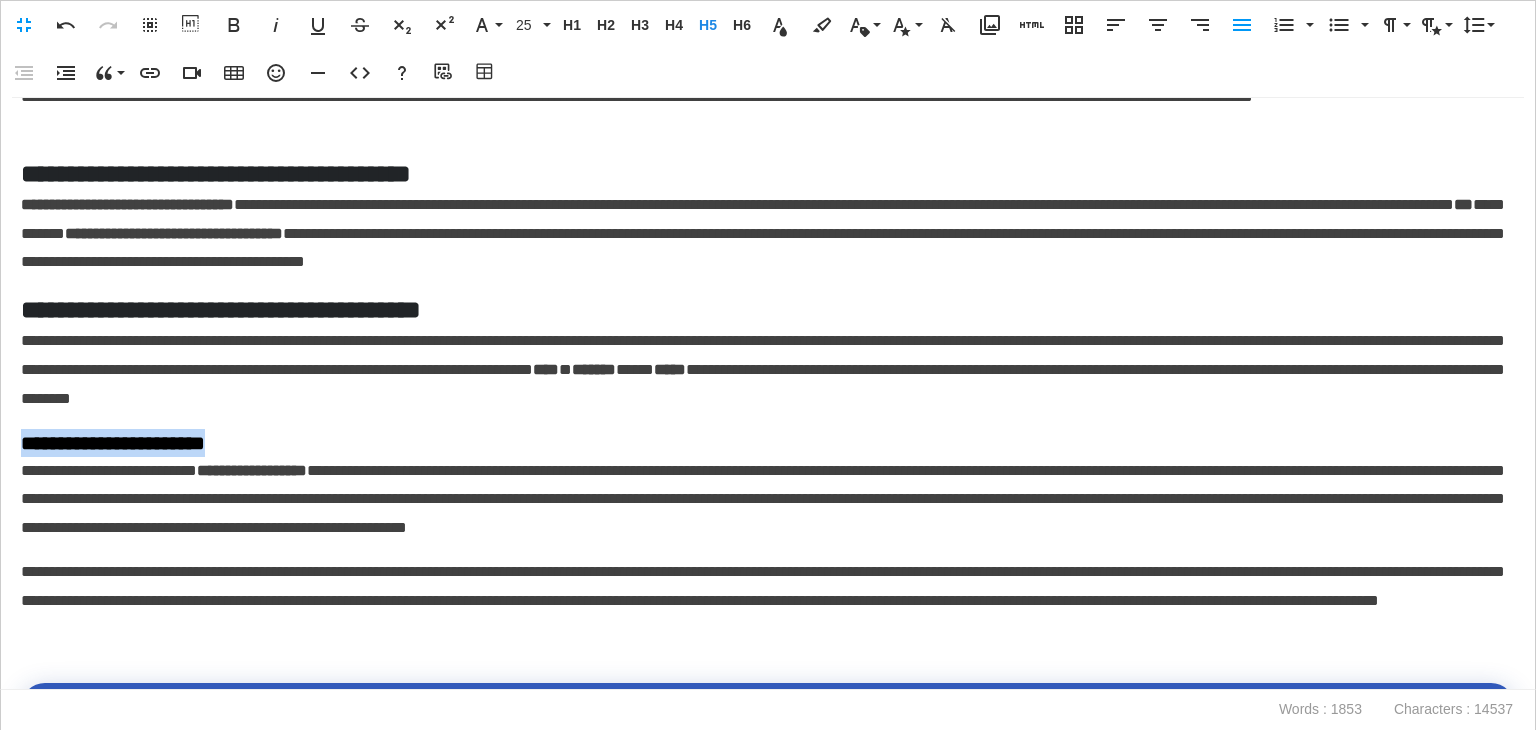 drag, startPoint x: 312, startPoint y: 437, endPoint x: 0, endPoint y: 448, distance: 312.19385 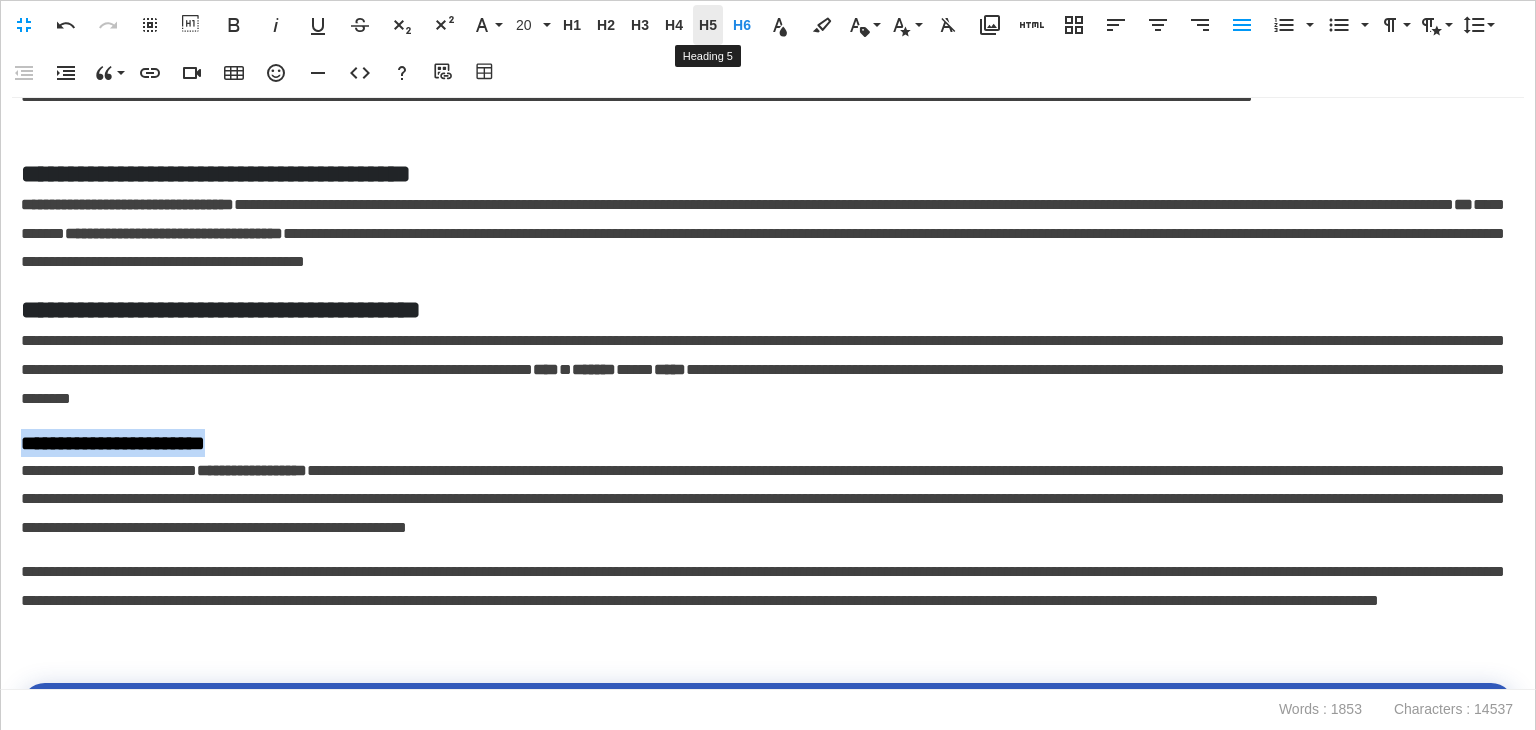 click on "H5" at bounding box center (708, 25) 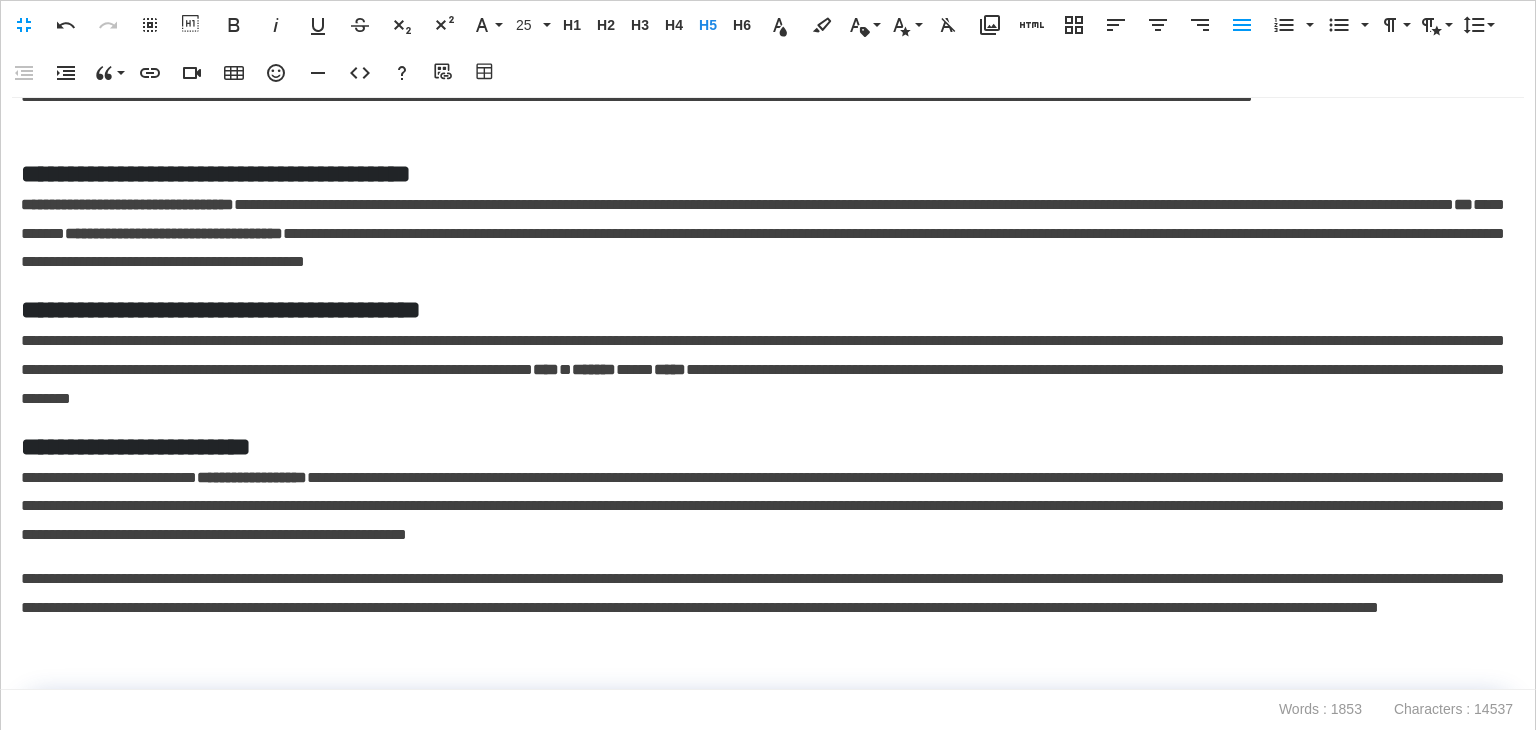 click on "**********" at bounding box center (763, 507) 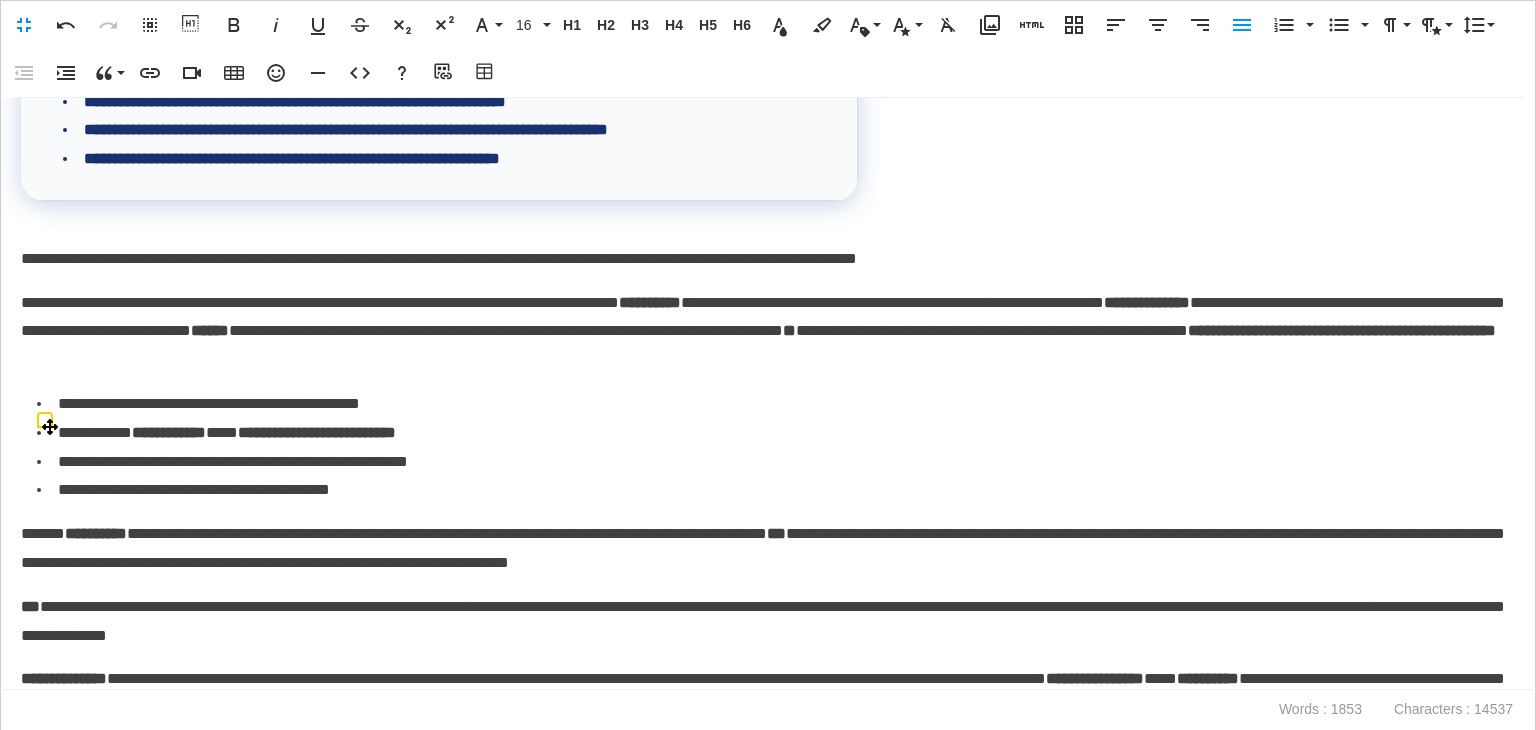 scroll, scrollTop: 3630, scrollLeft: 0, axis: vertical 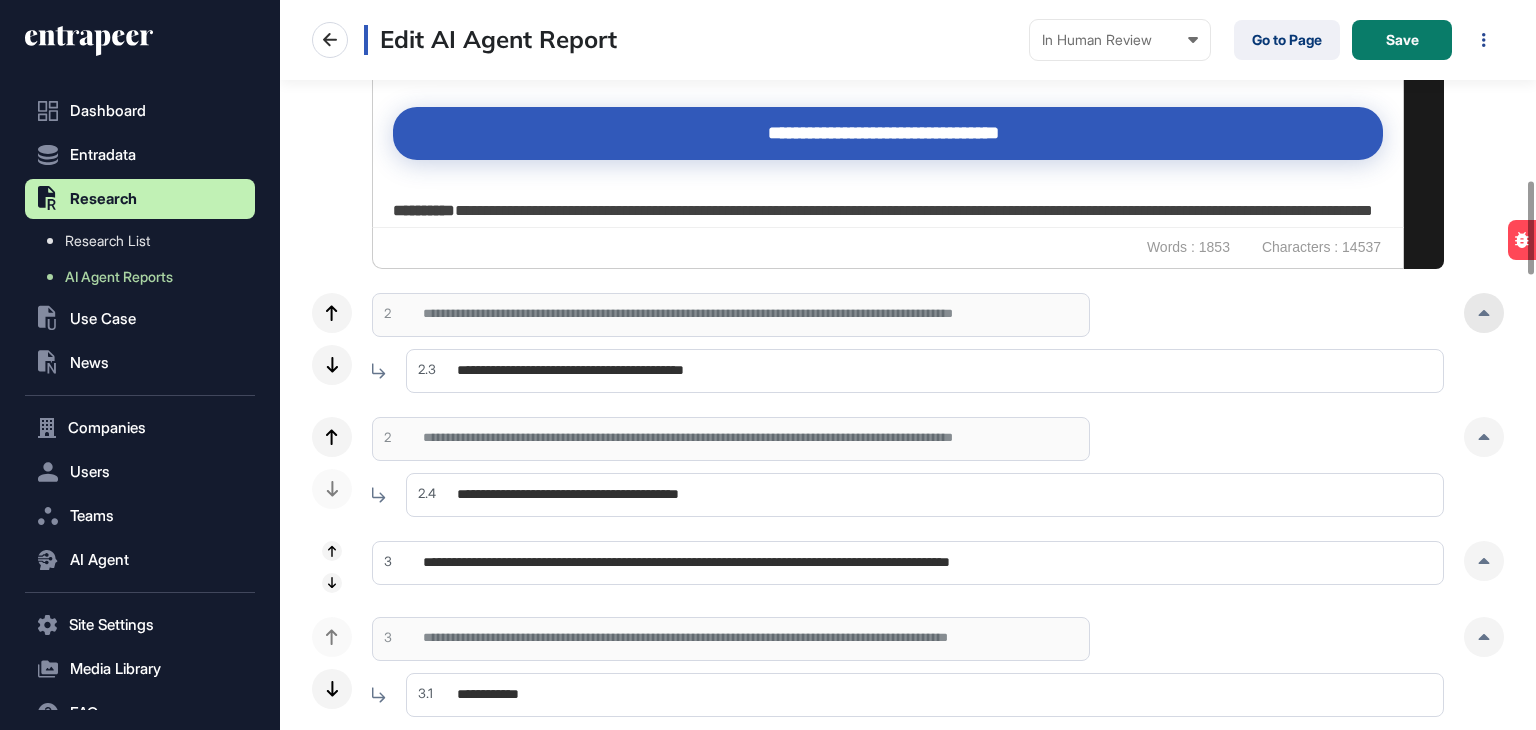 click at bounding box center (1484, 313) 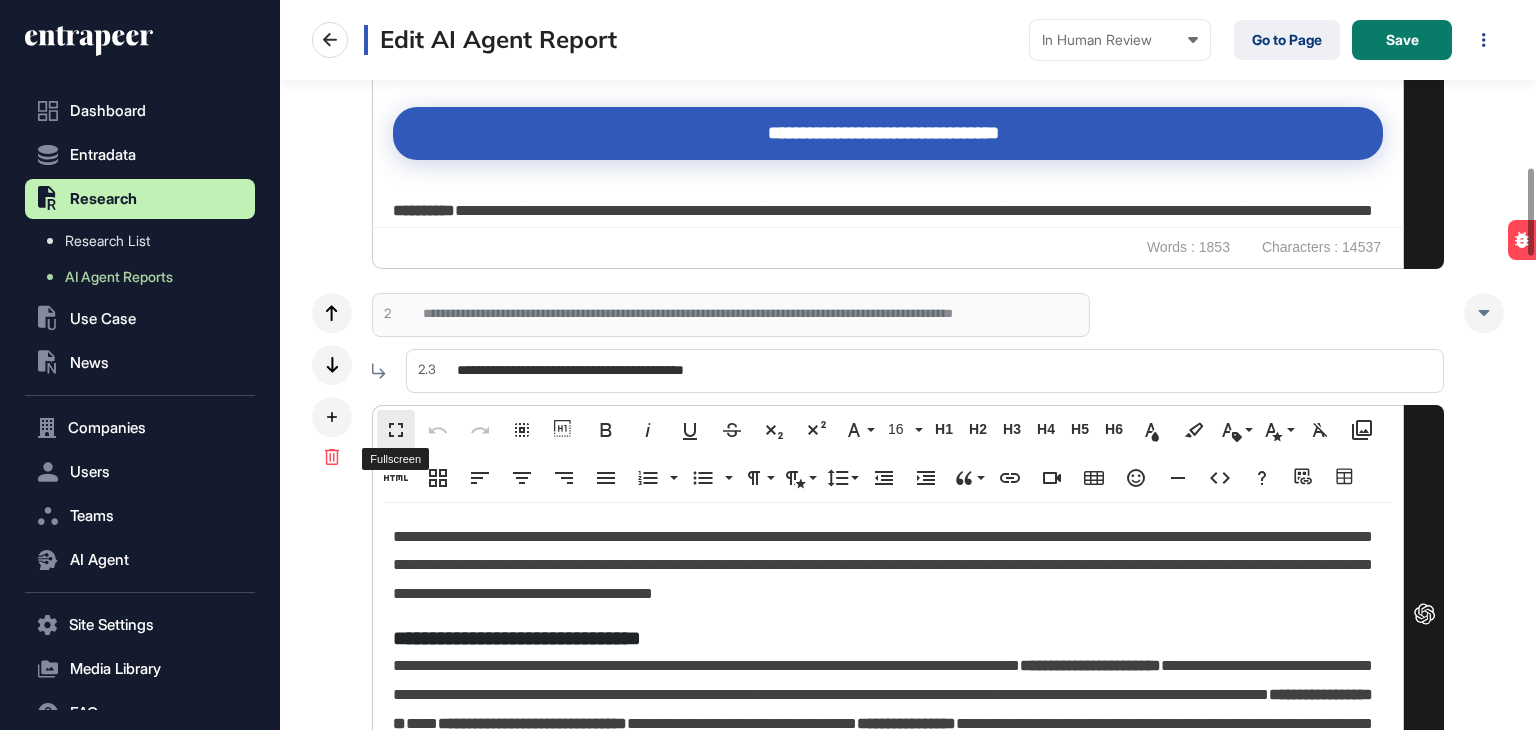 click on "Fullscreen" at bounding box center (396, 430) 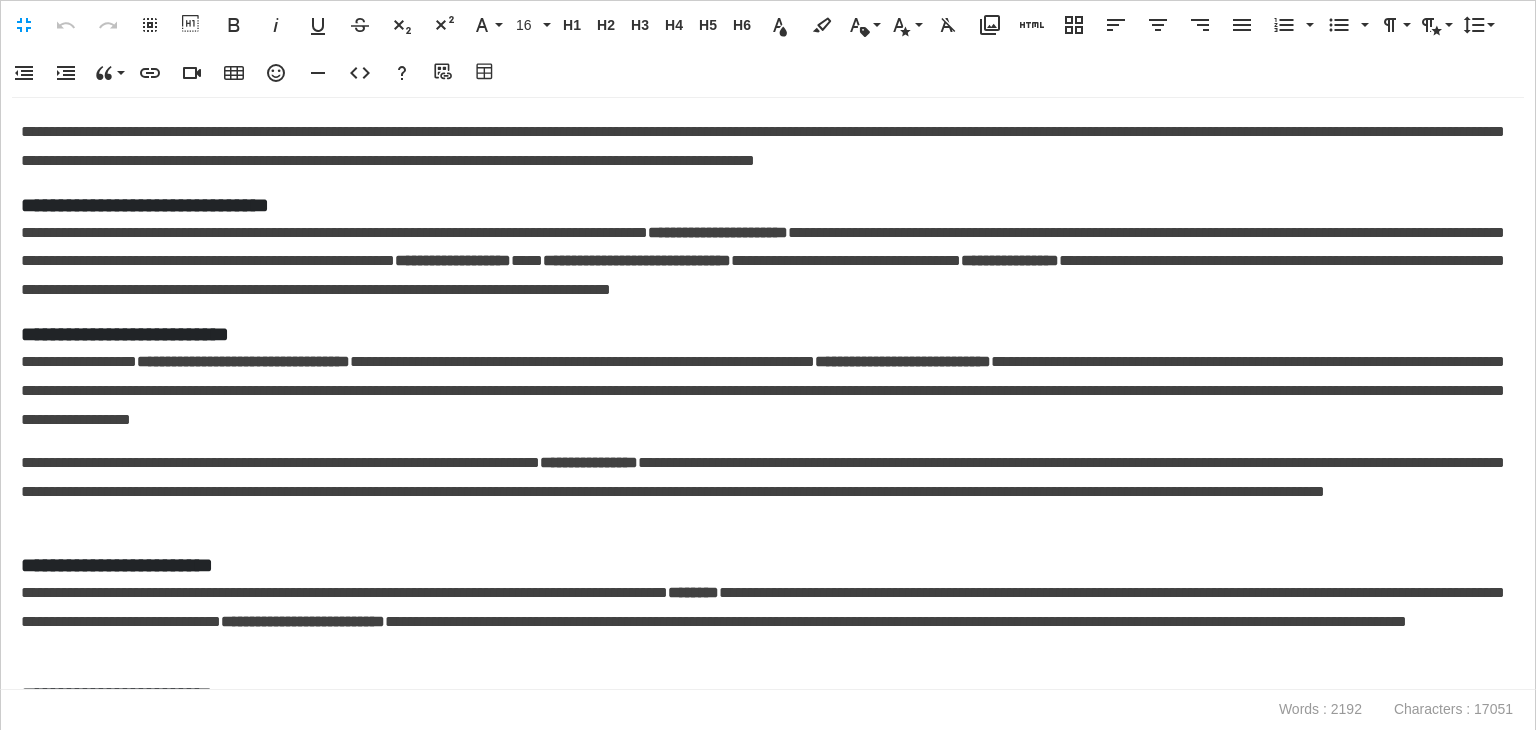 scroll, scrollTop: 0, scrollLeft: 9, axis: horizontal 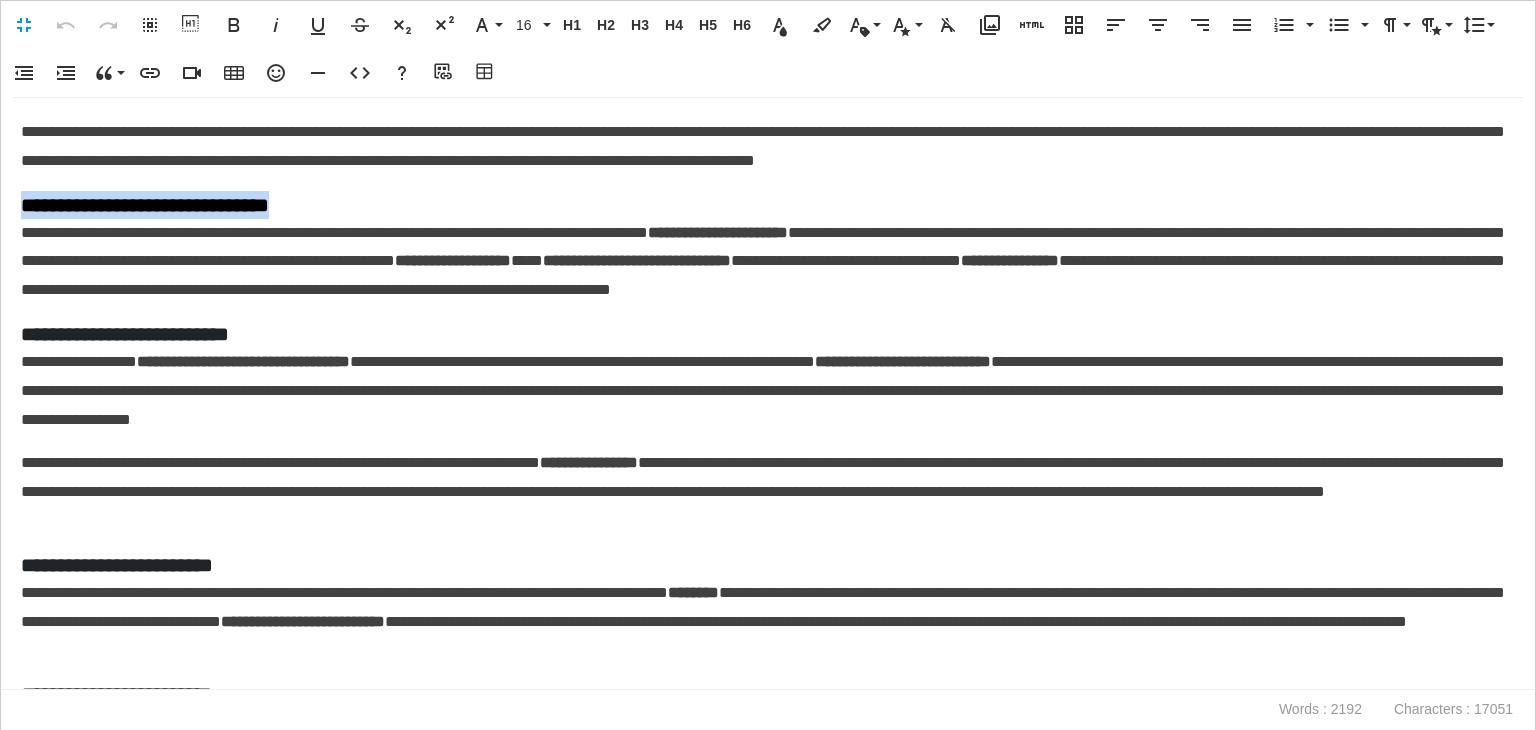 drag, startPoint x: 257, startPoint y: 202, endPoint x: 0, endPoint y: 189, distance: 257.32858 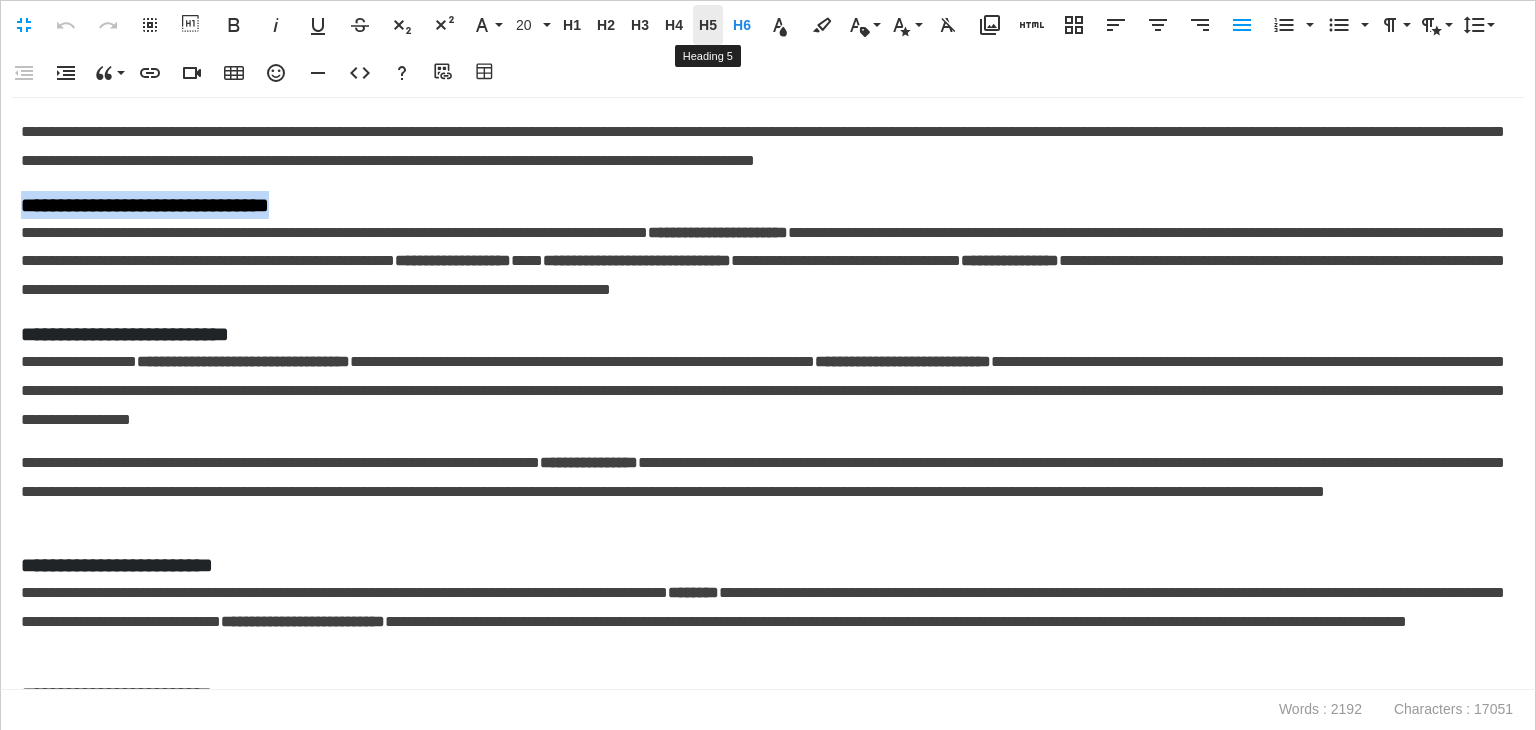 click on "H5" at bounding box center [708, 25] 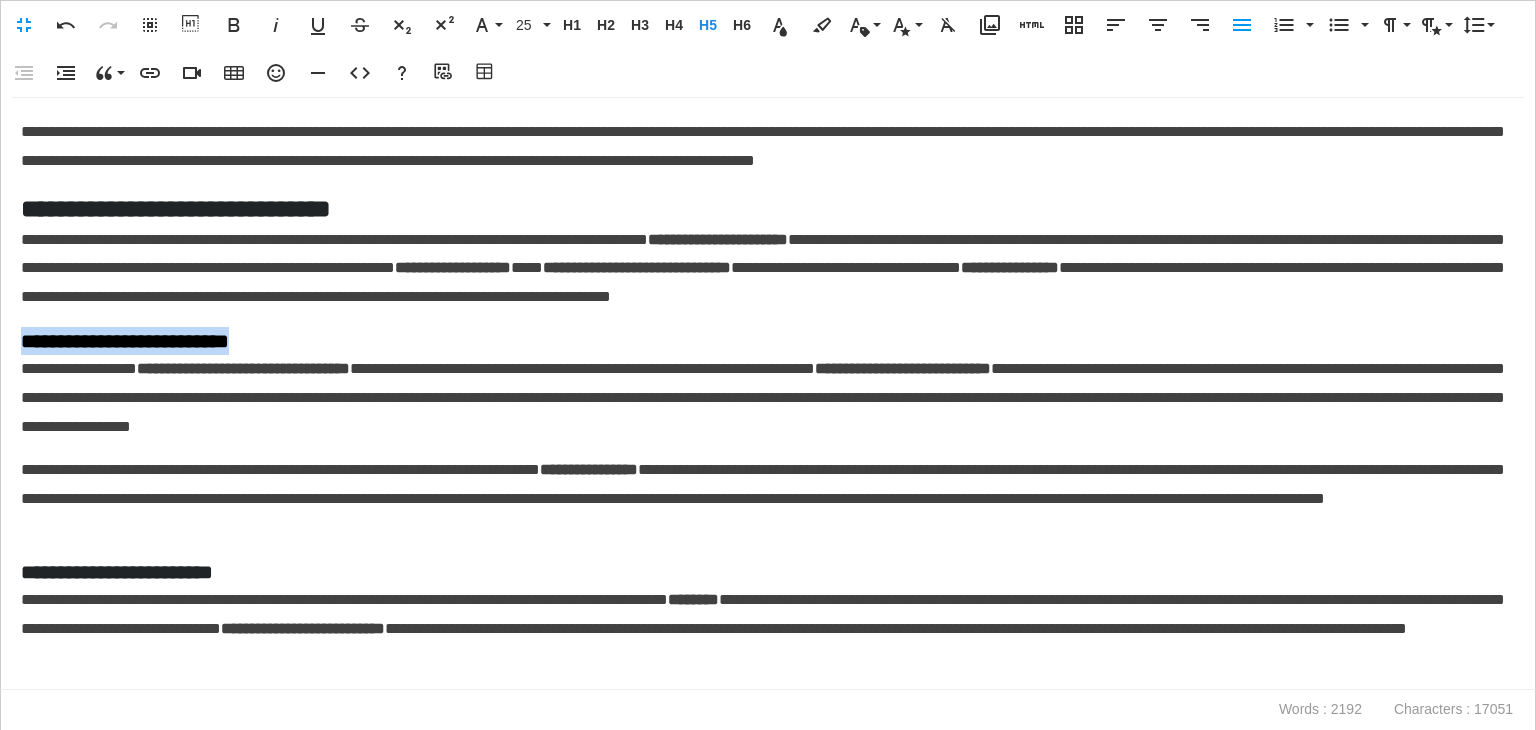 drag, startPoint x: 284, startPoint y: 337, endPoint x: 0, endPoint y: 327, distance: 284.176 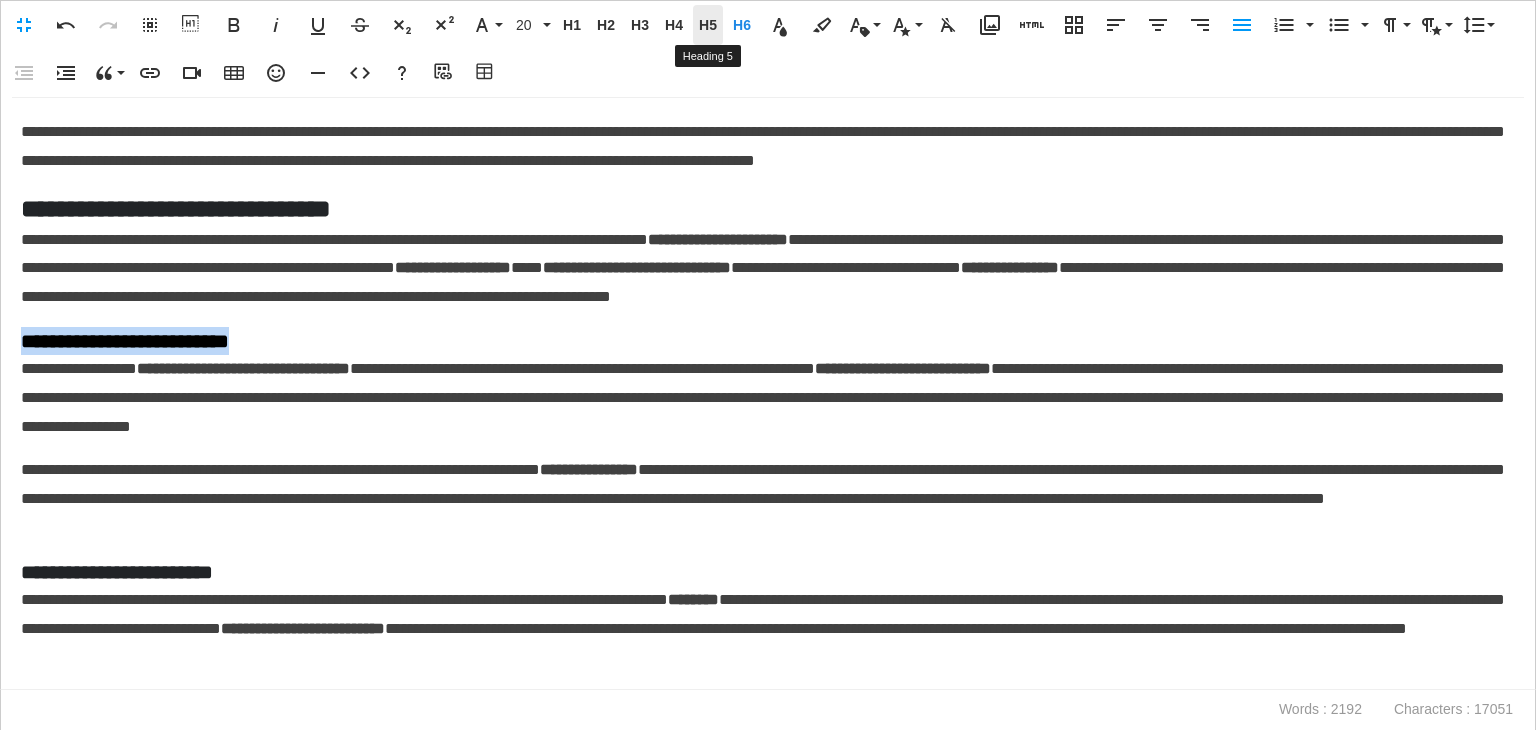 click on "H5 Heading 5" at bounding box center [708, 25] 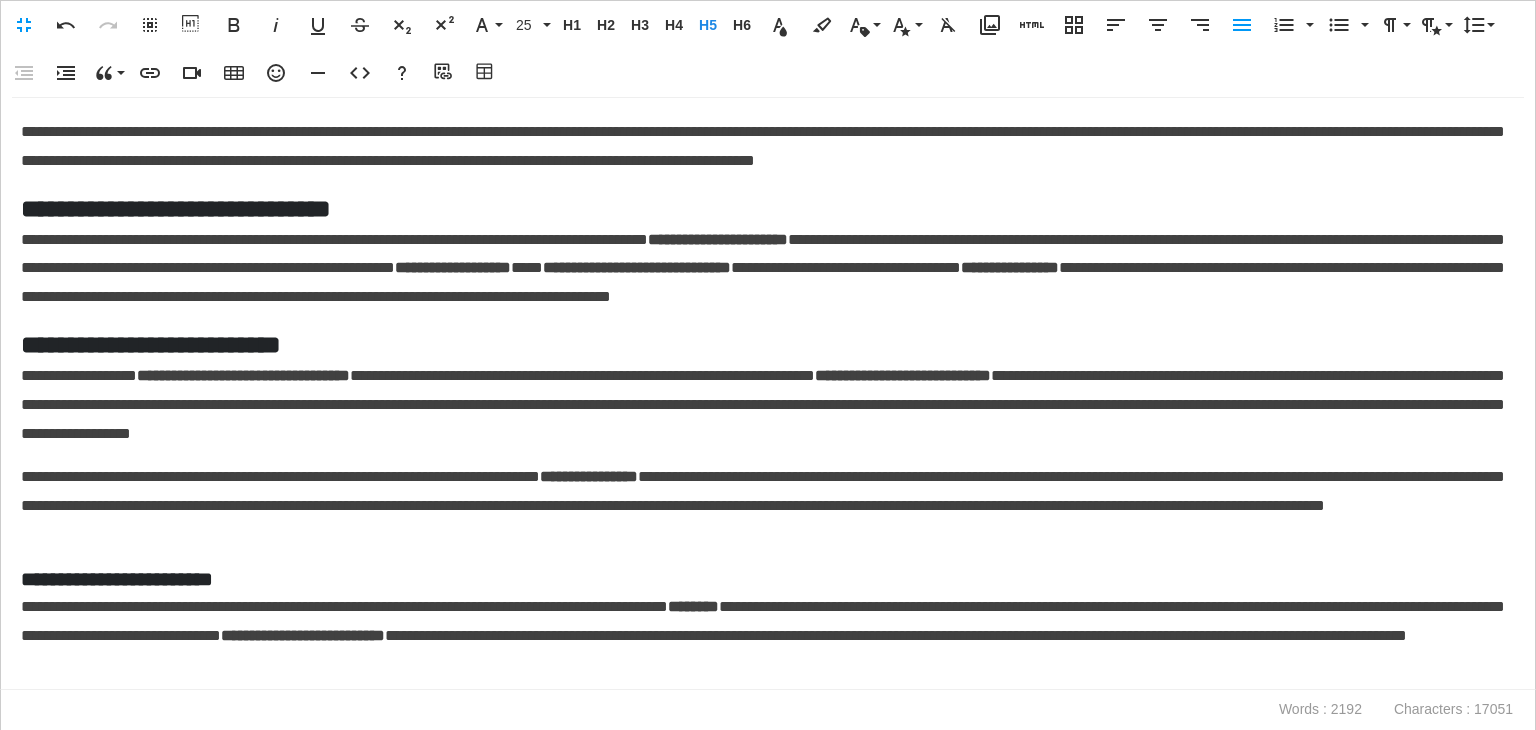 drag, startPoint x: 261, startPoint y: 562, endPoint x: 0, endPoint y: 556, distance: 261.06897 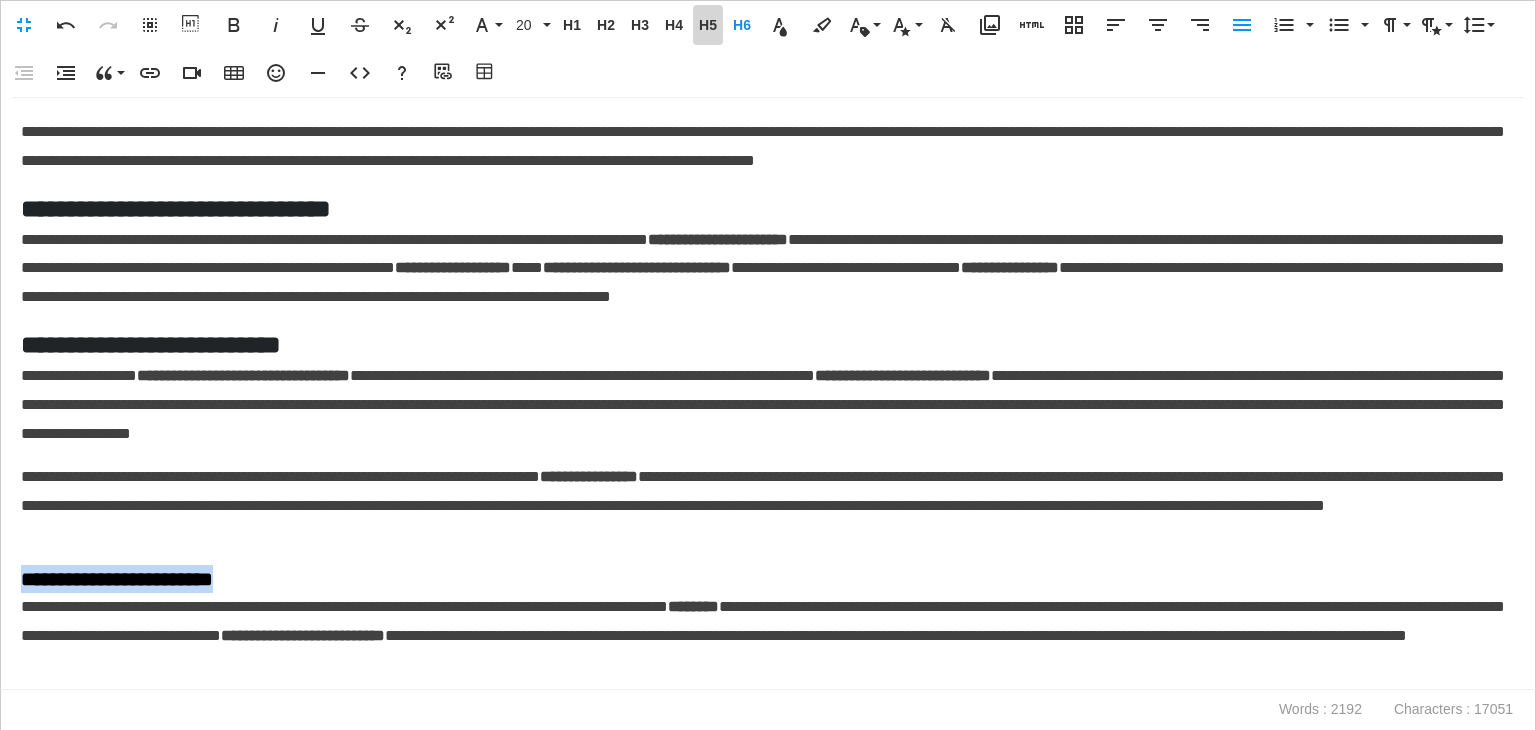 click on "H5" at bounding box center (708, 25) 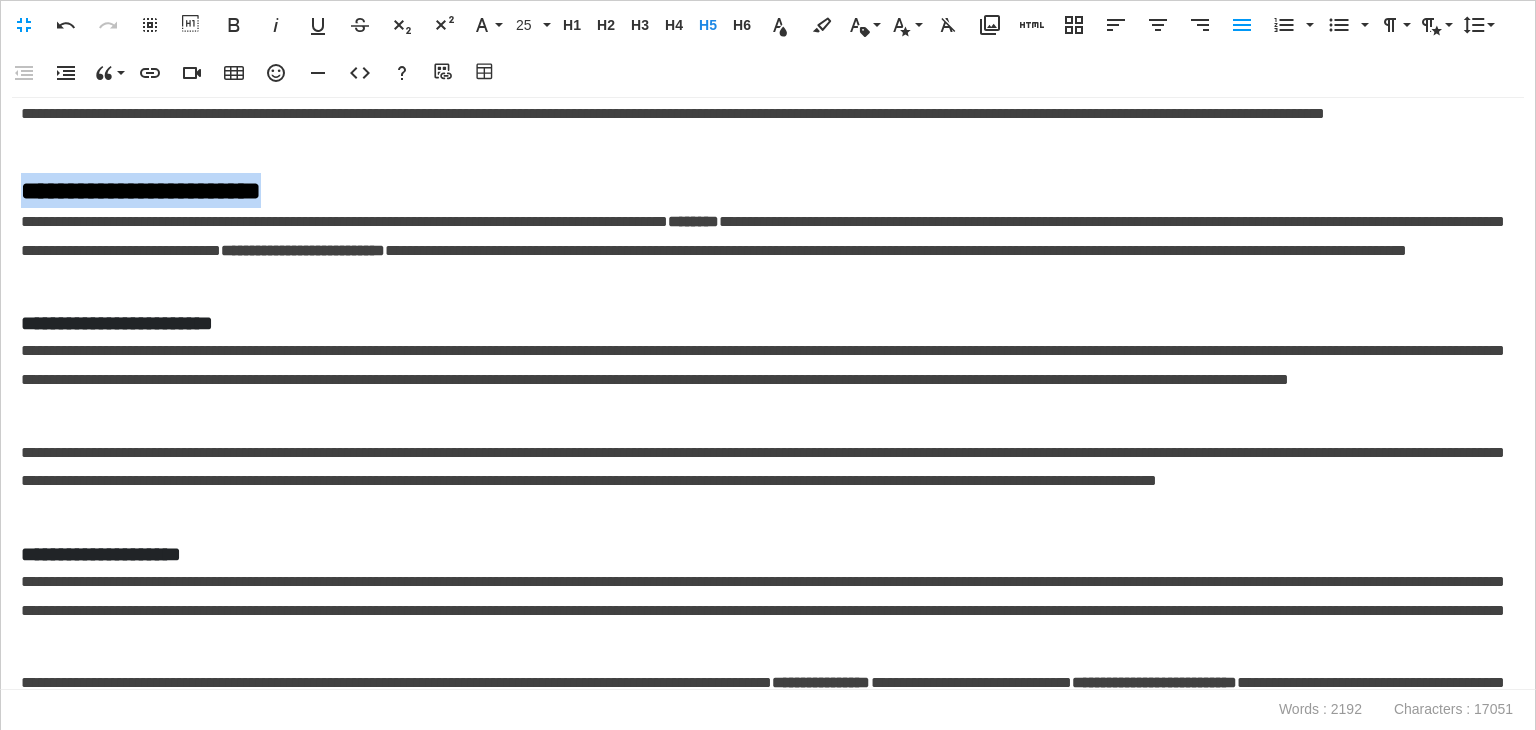 scroll, scrollTop: 300, scrollLeft: 0, axis: vertical 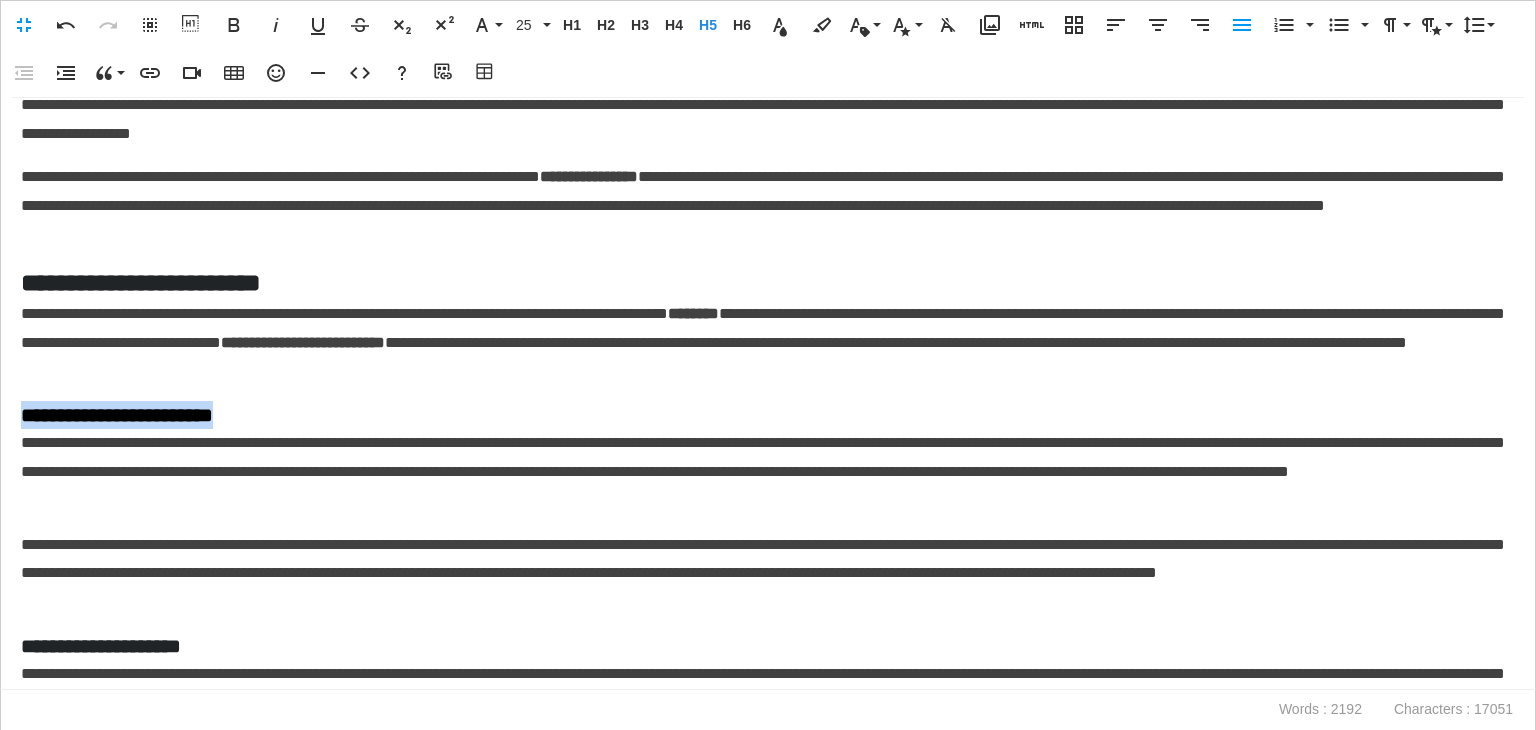 drag, startPoint x: 287, startPoint y: 409, endPoint x: 11, endPoint y: 371, distance: 278.60367 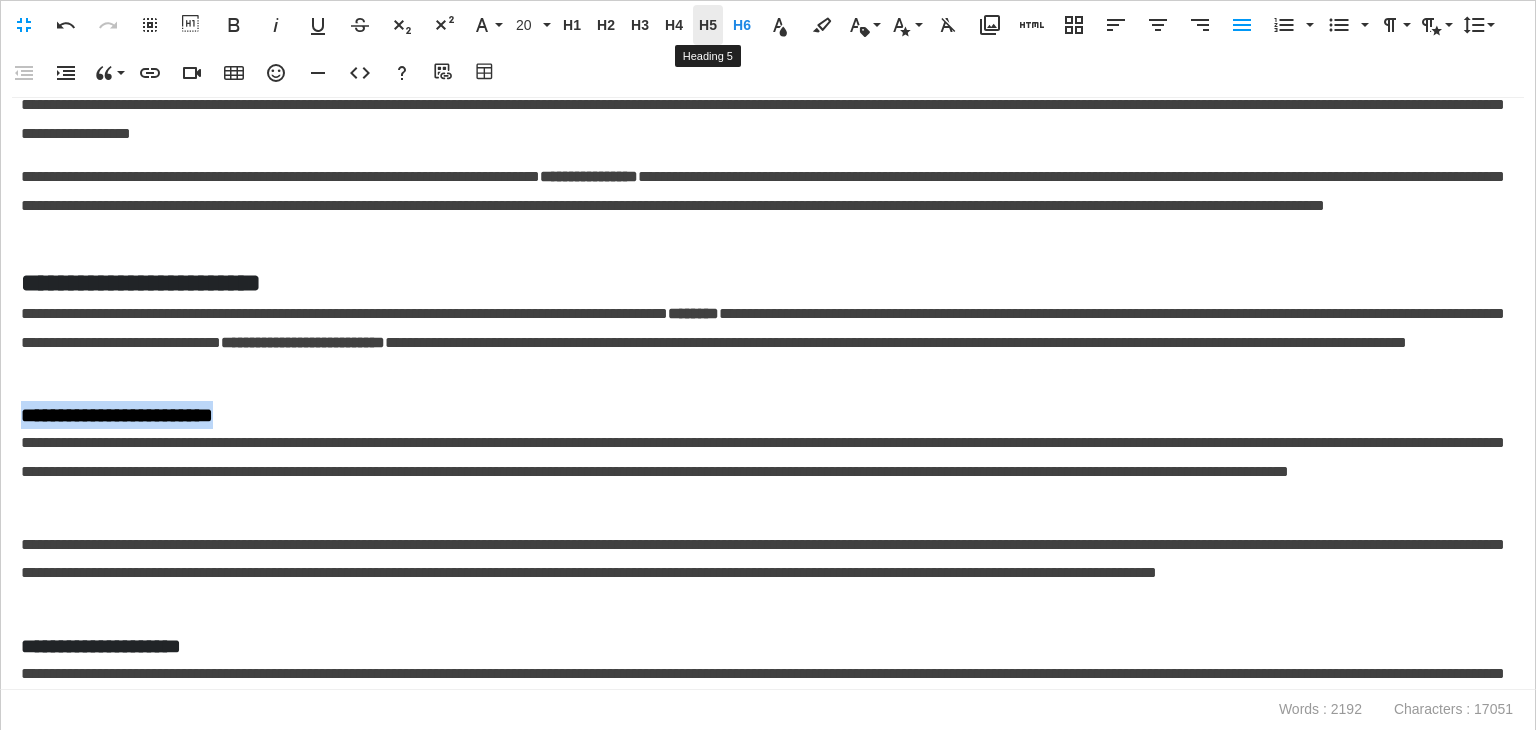 click on "H5" at bounding box center [708, 25] 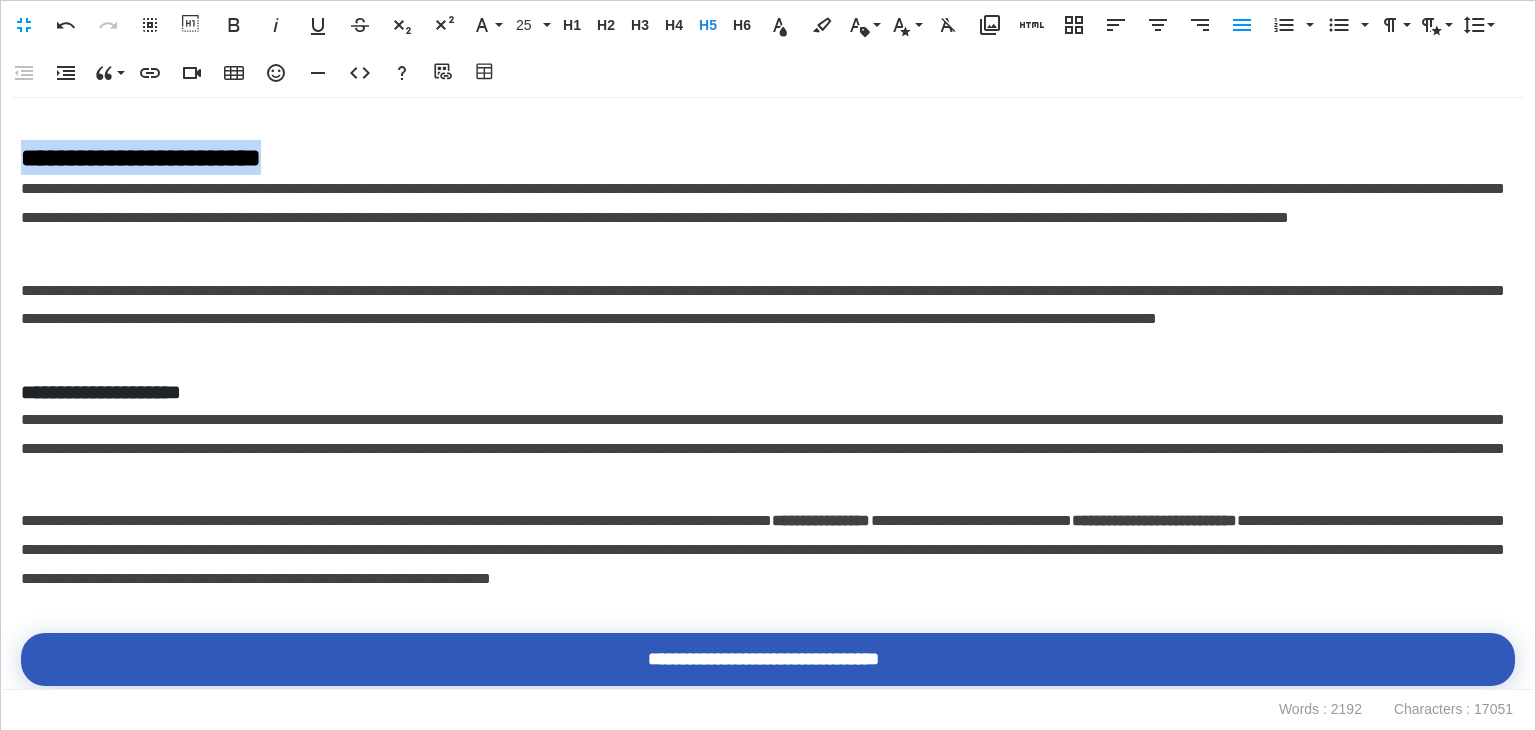 scroll, scrollTop: 600, scrollLeft: 0, axis: vertical 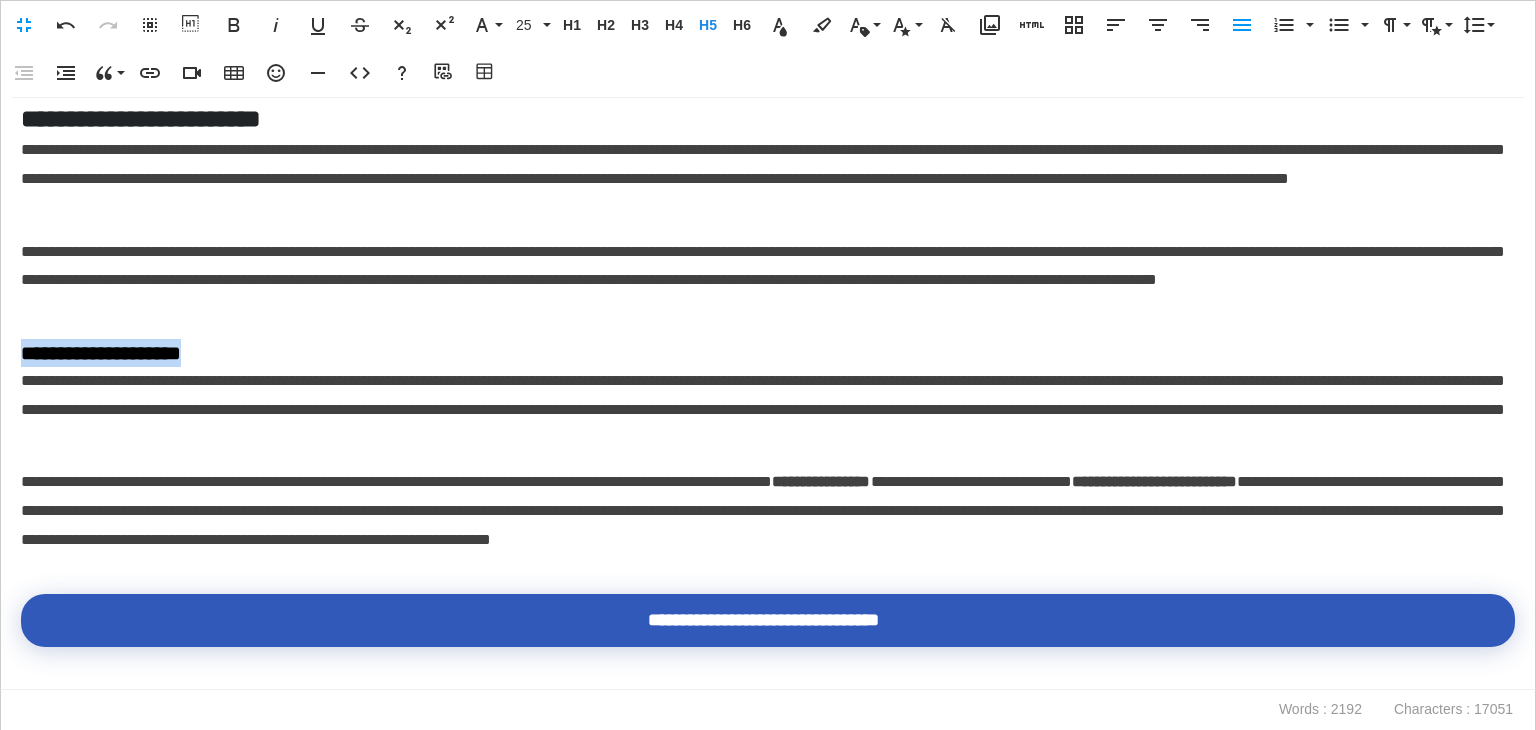 click on "**********" at bounding box center (768, 394) 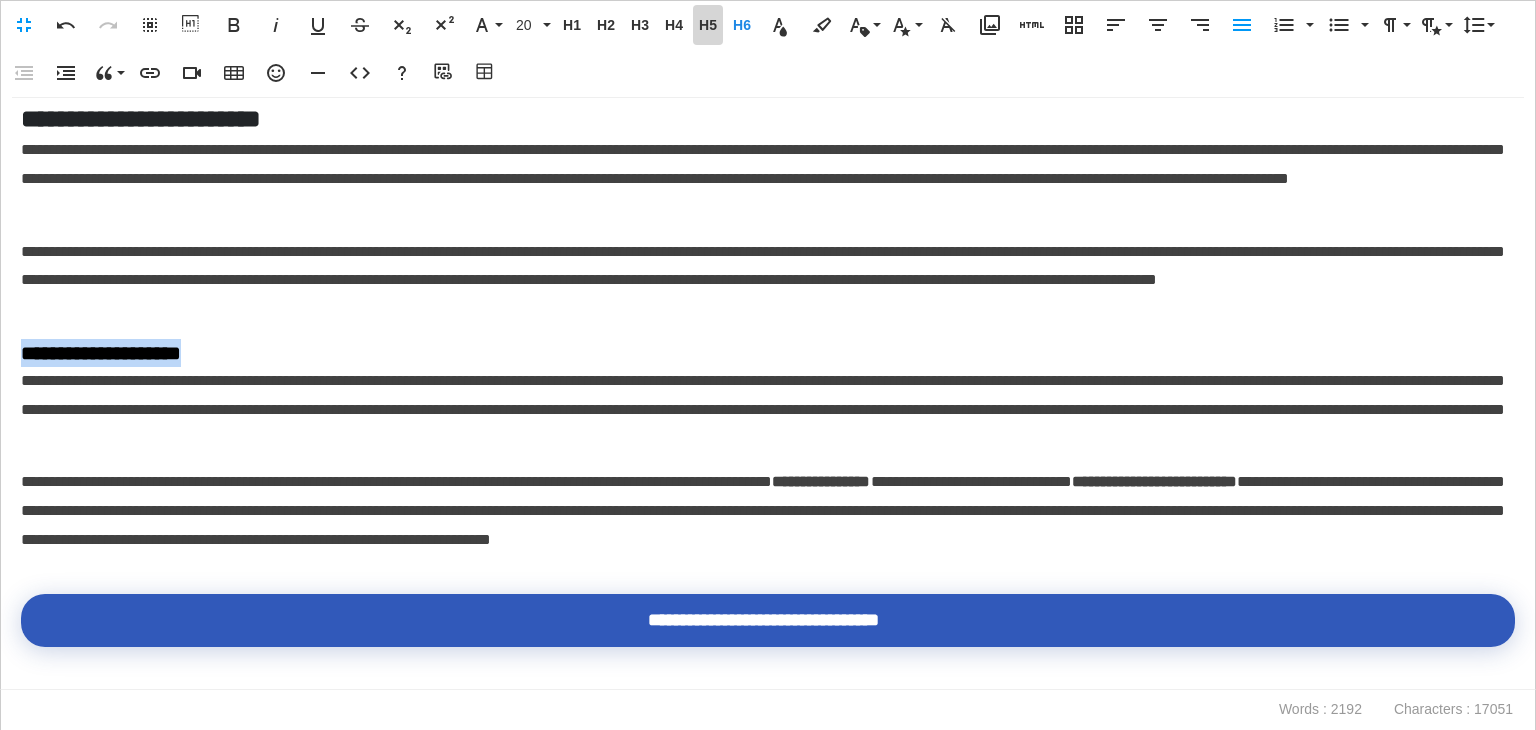 click on "H5" at bounding box center [708, 25] 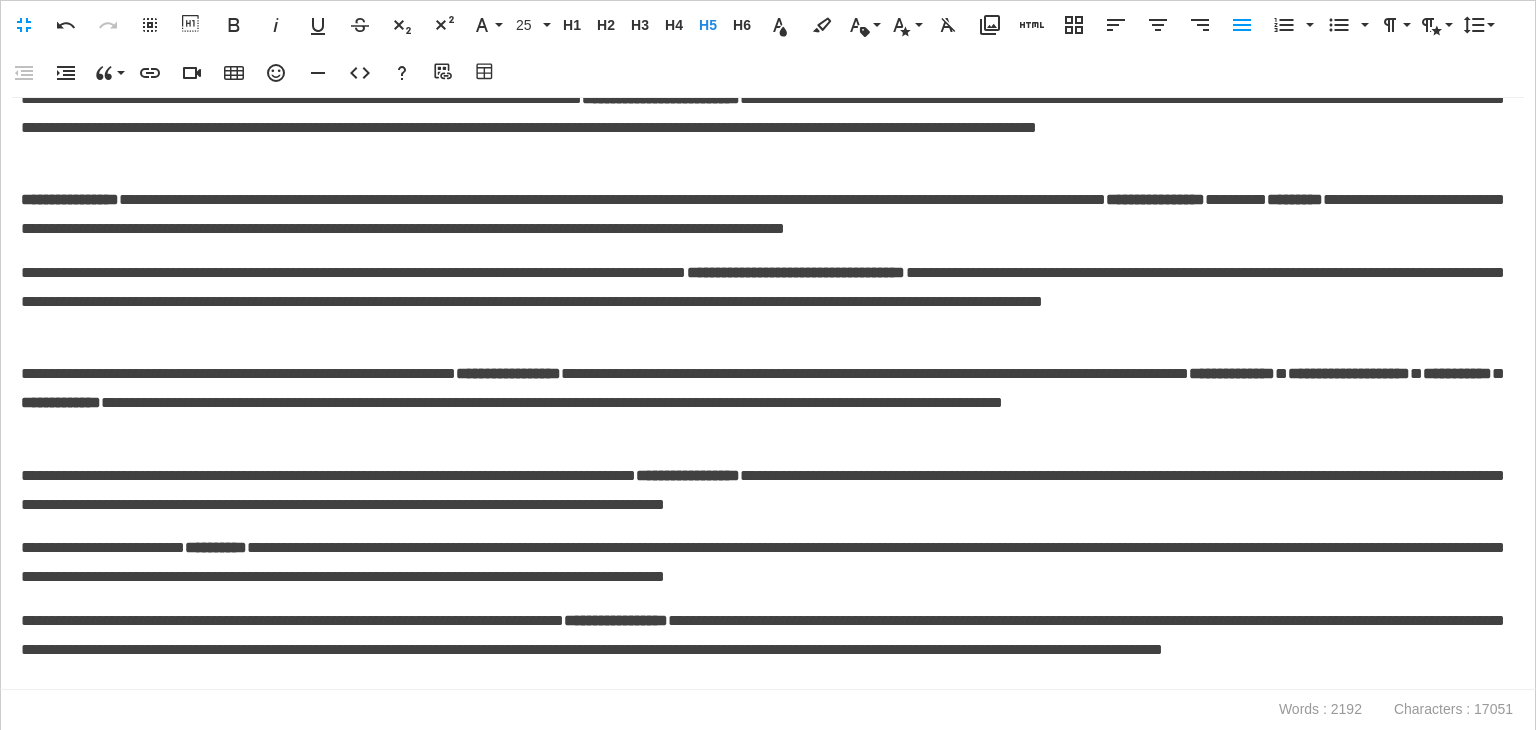 scroll, scrollTop: 4492, scrollLeft: 0, axis: vertical 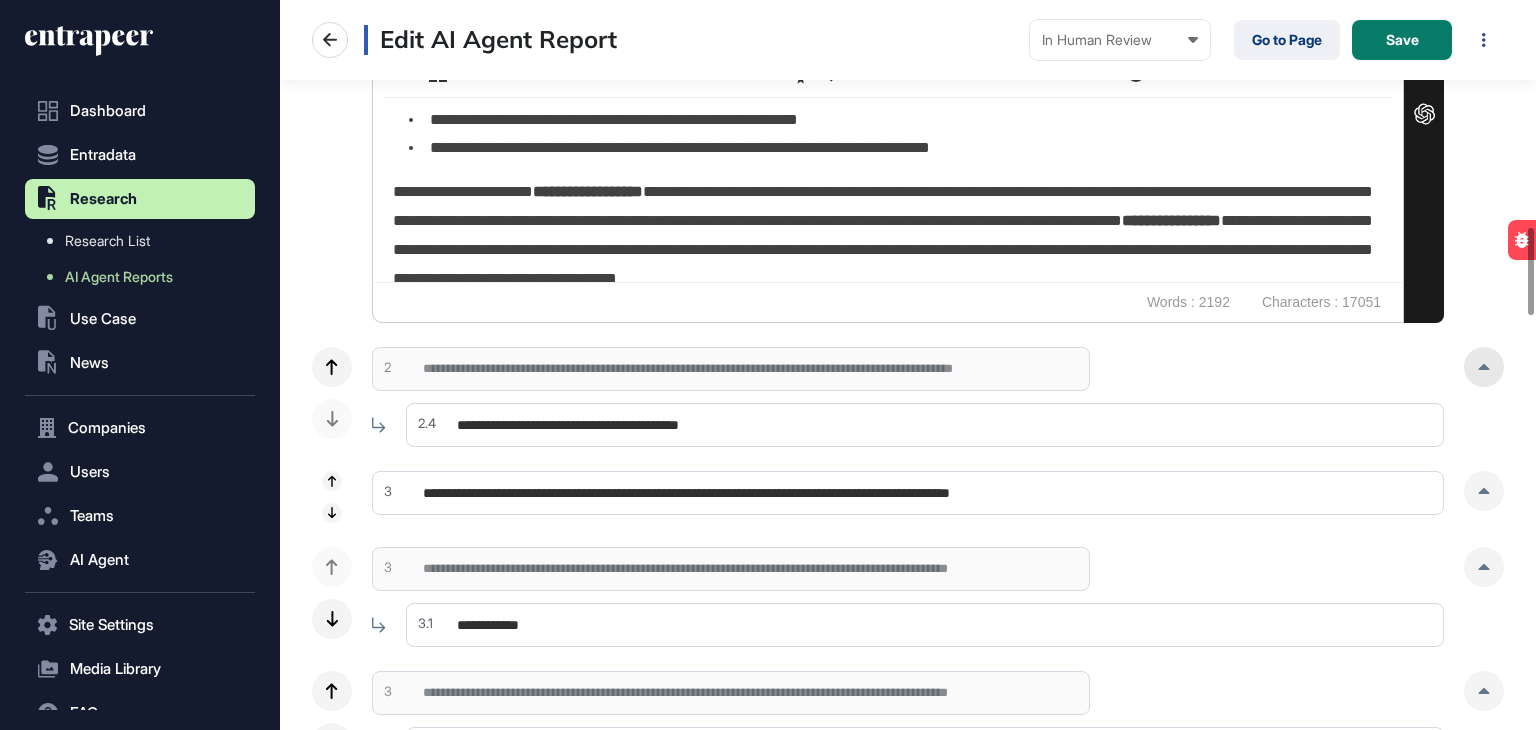 click at bounding box center [1484, 367] 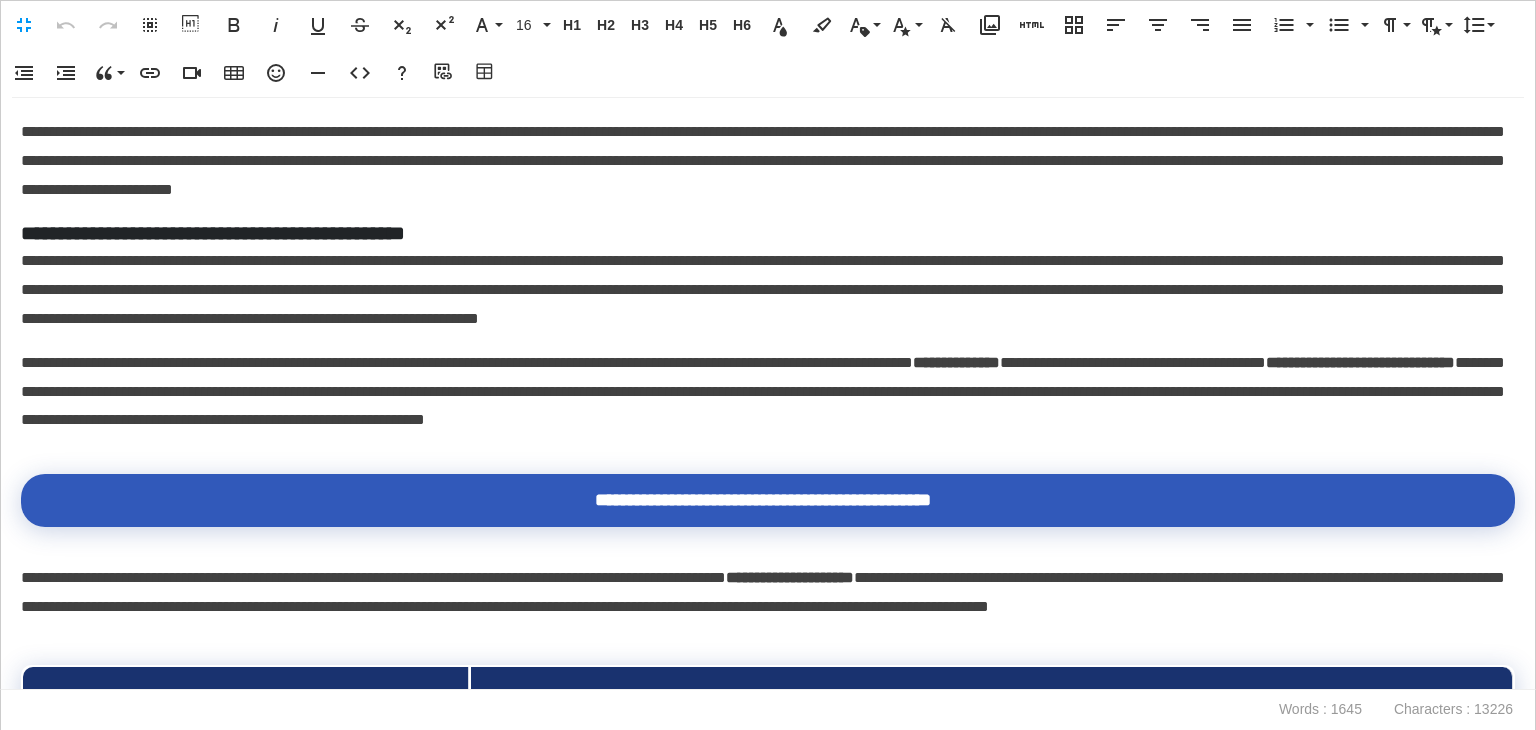 scroll, scrollTop: 0, scrollLeft: 9, axis: horizontal 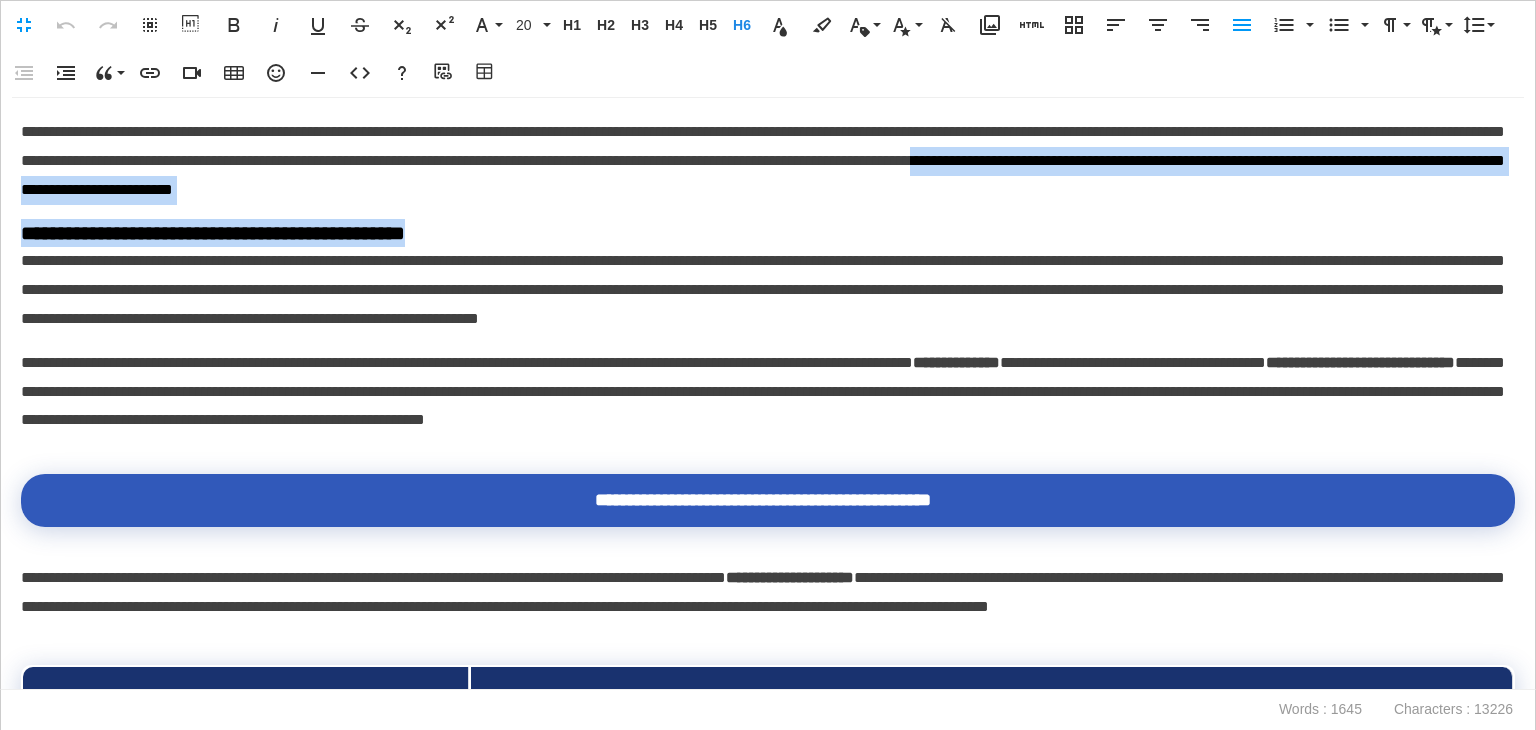 drag, startPoint x: 397, startPoint y: 226, endPoint x: 0, endPoint y: 199, distance: 397.91708 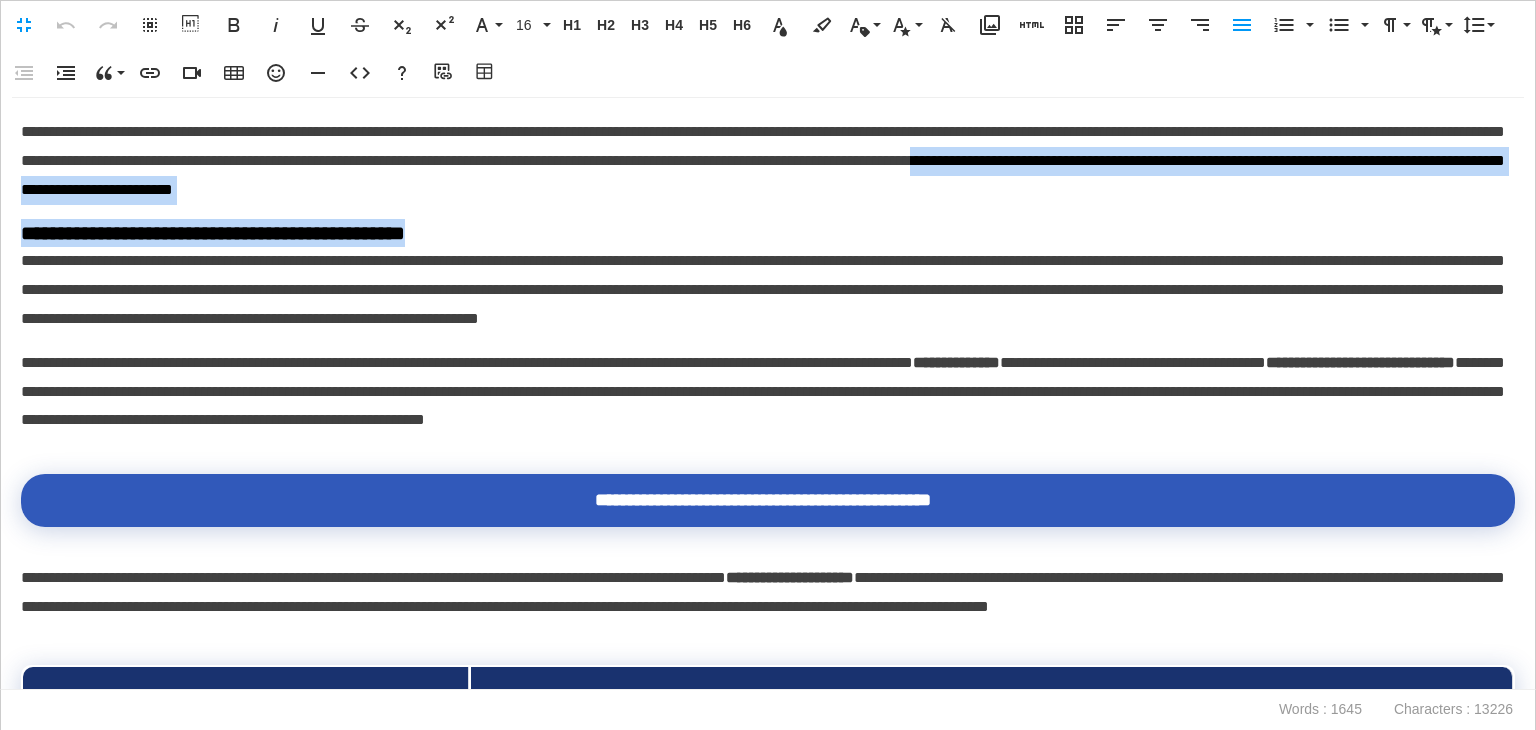 click on "**********" at bounding box center [763, 233] 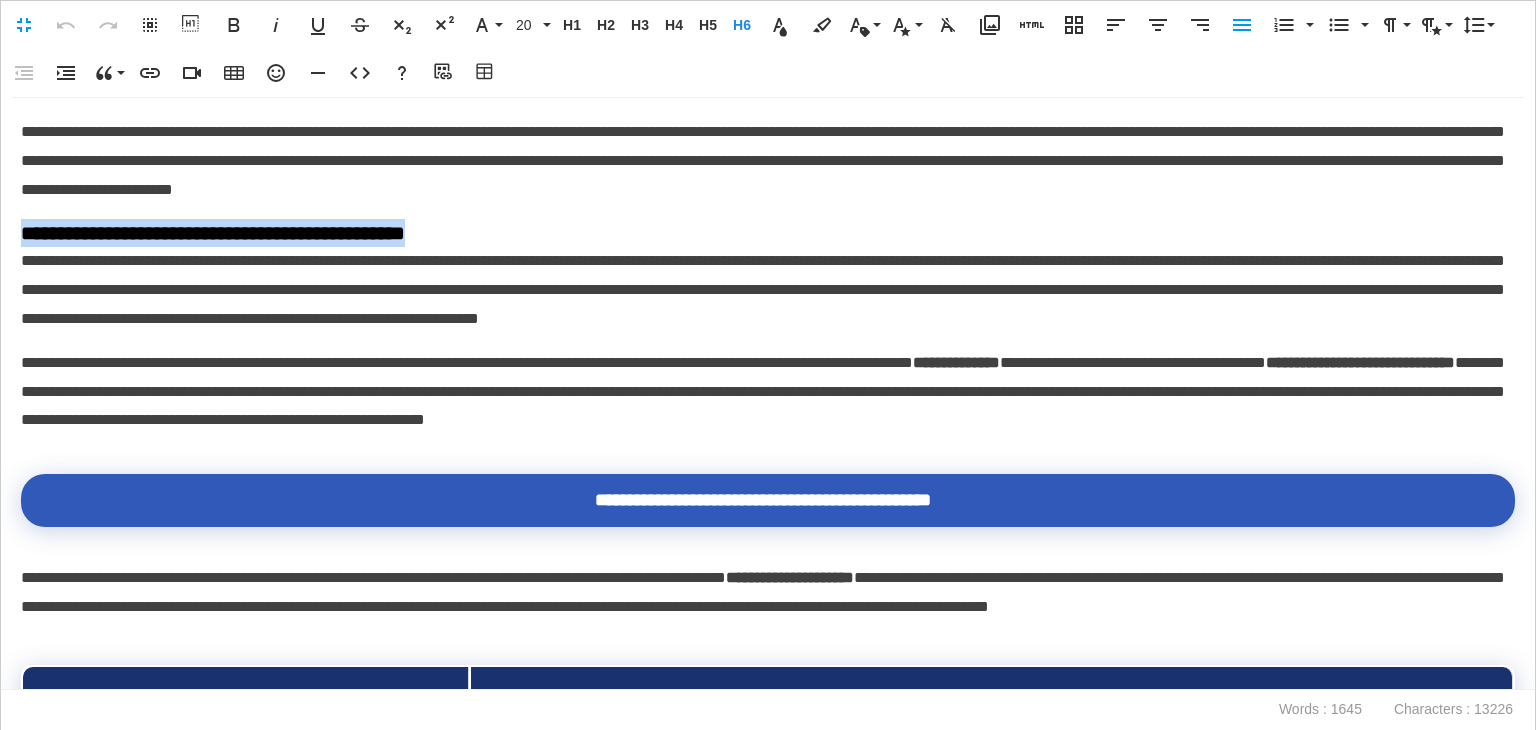 drag, startPoint x: 352, startPoint y: 237, endPoint x: 0, endPoint y: 232, distance: 352.03552 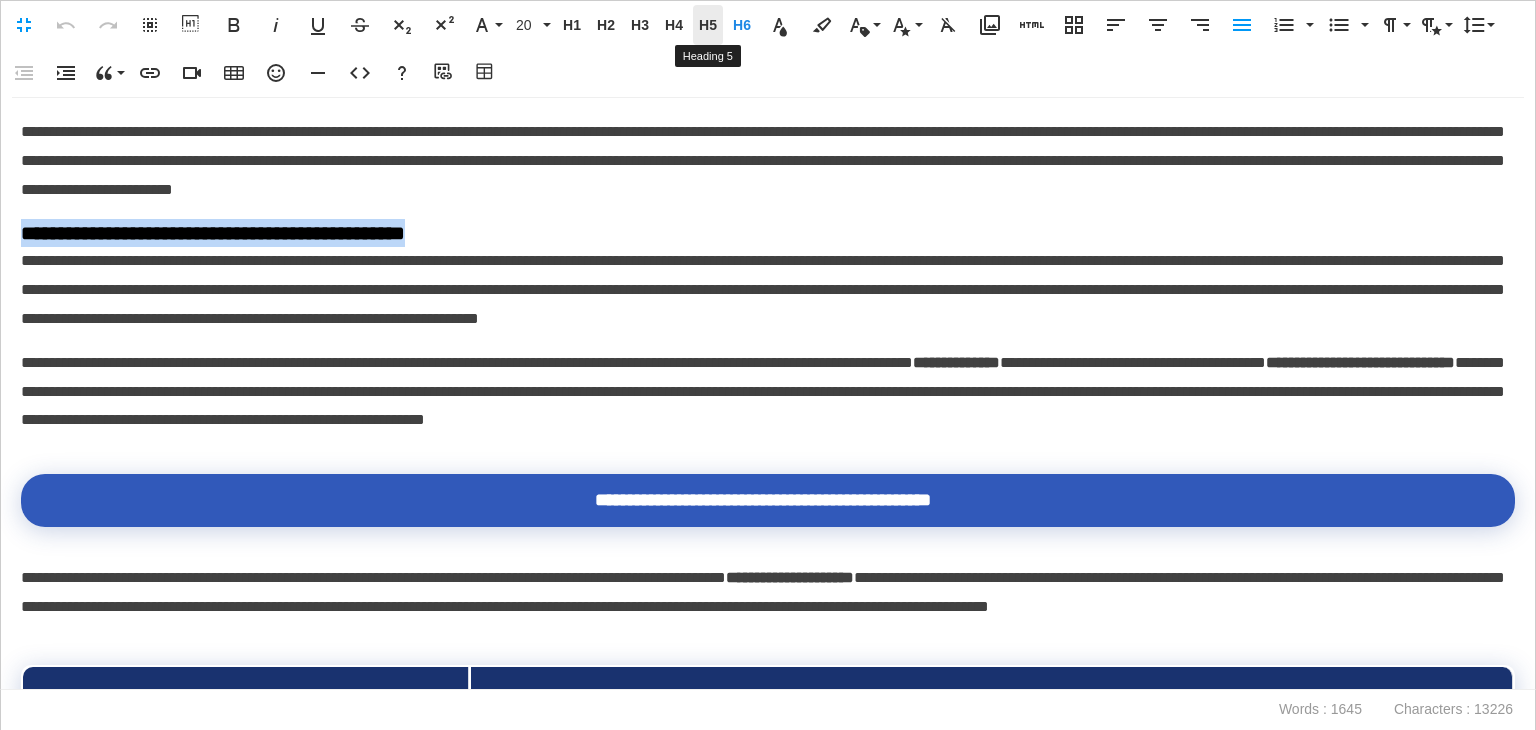 click on "H5" at bounding box center (708, 25) 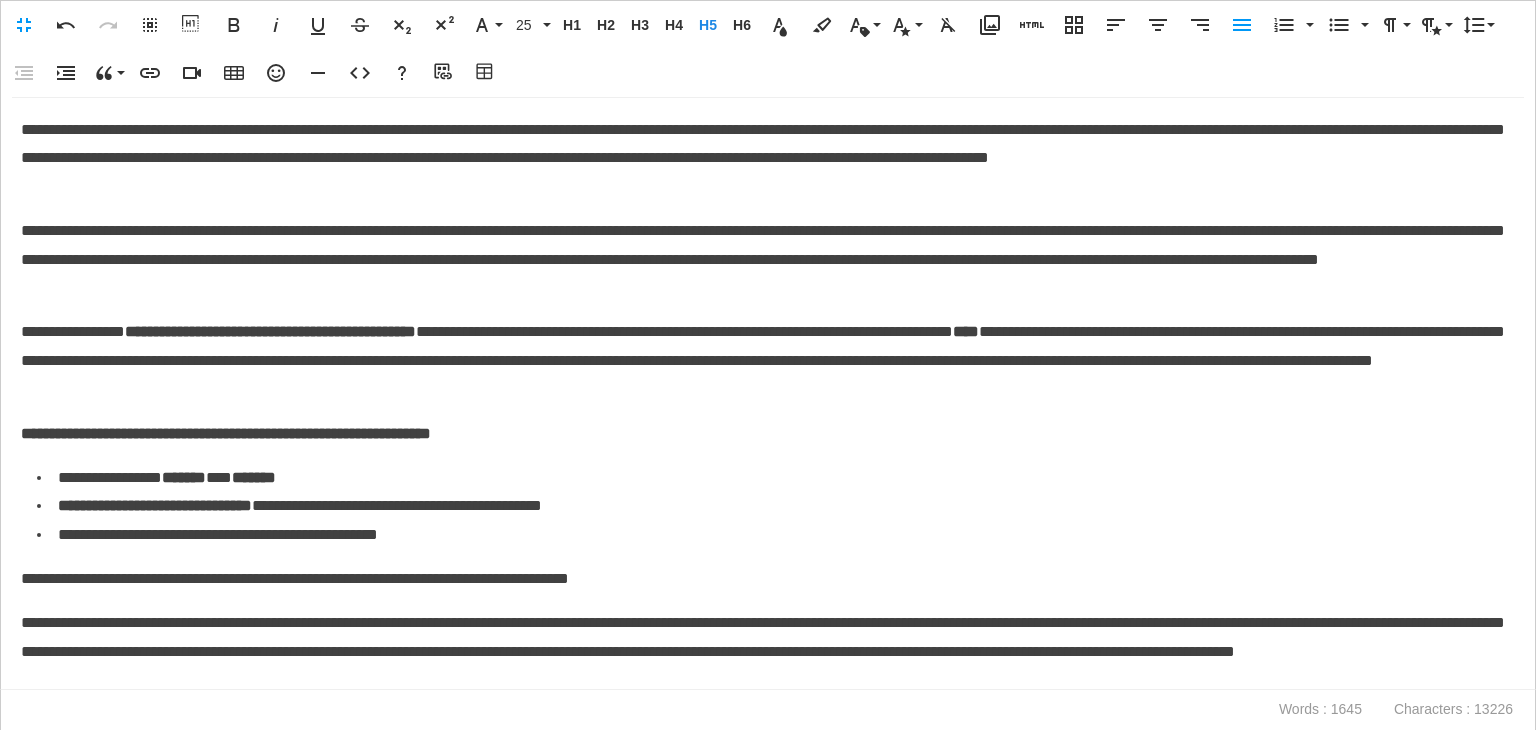 scroll, scrollTop: 3504, scrollLeft: 0, axis: vertical 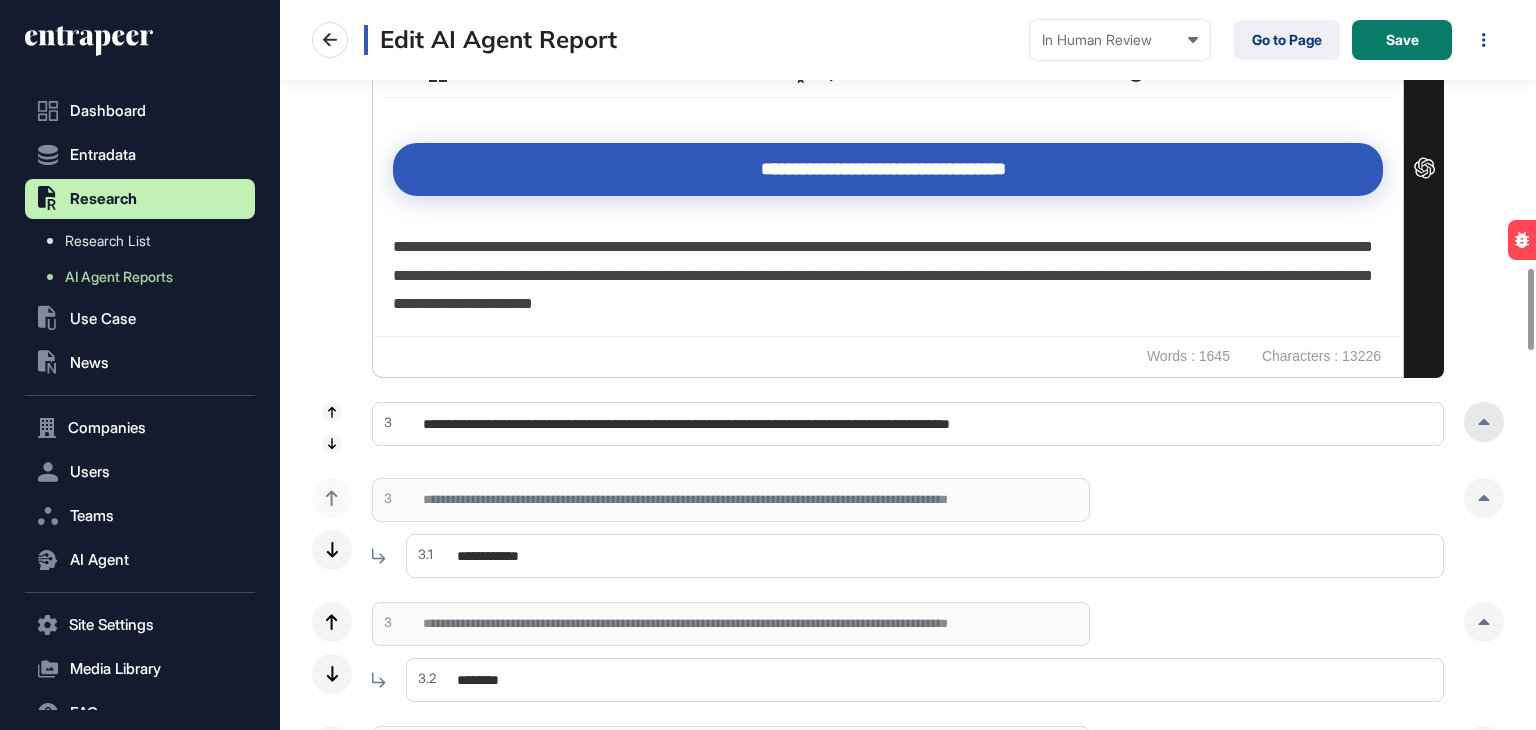 click at bounding box center [1484, 422] 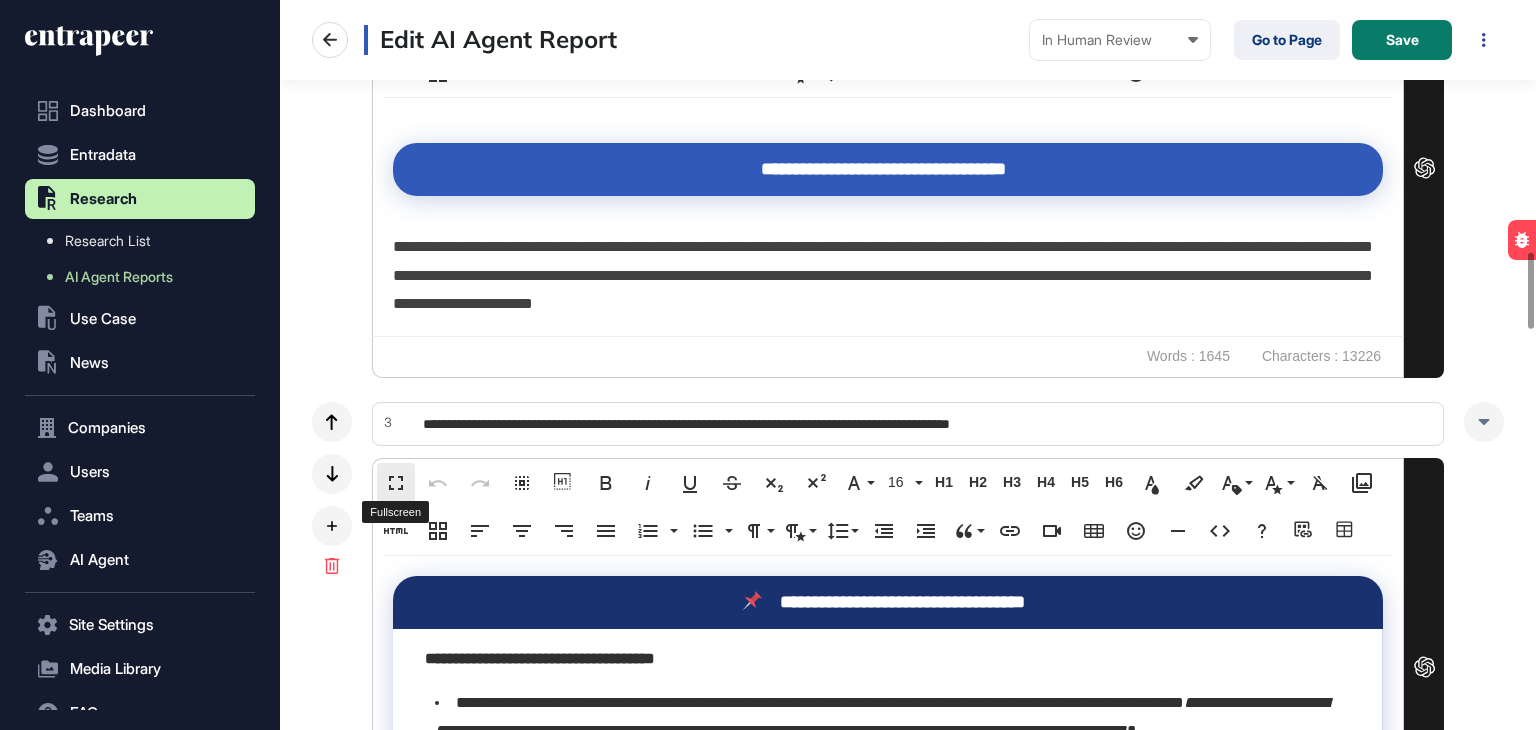click on "Fullscreen" at bounding box center [396, 483] 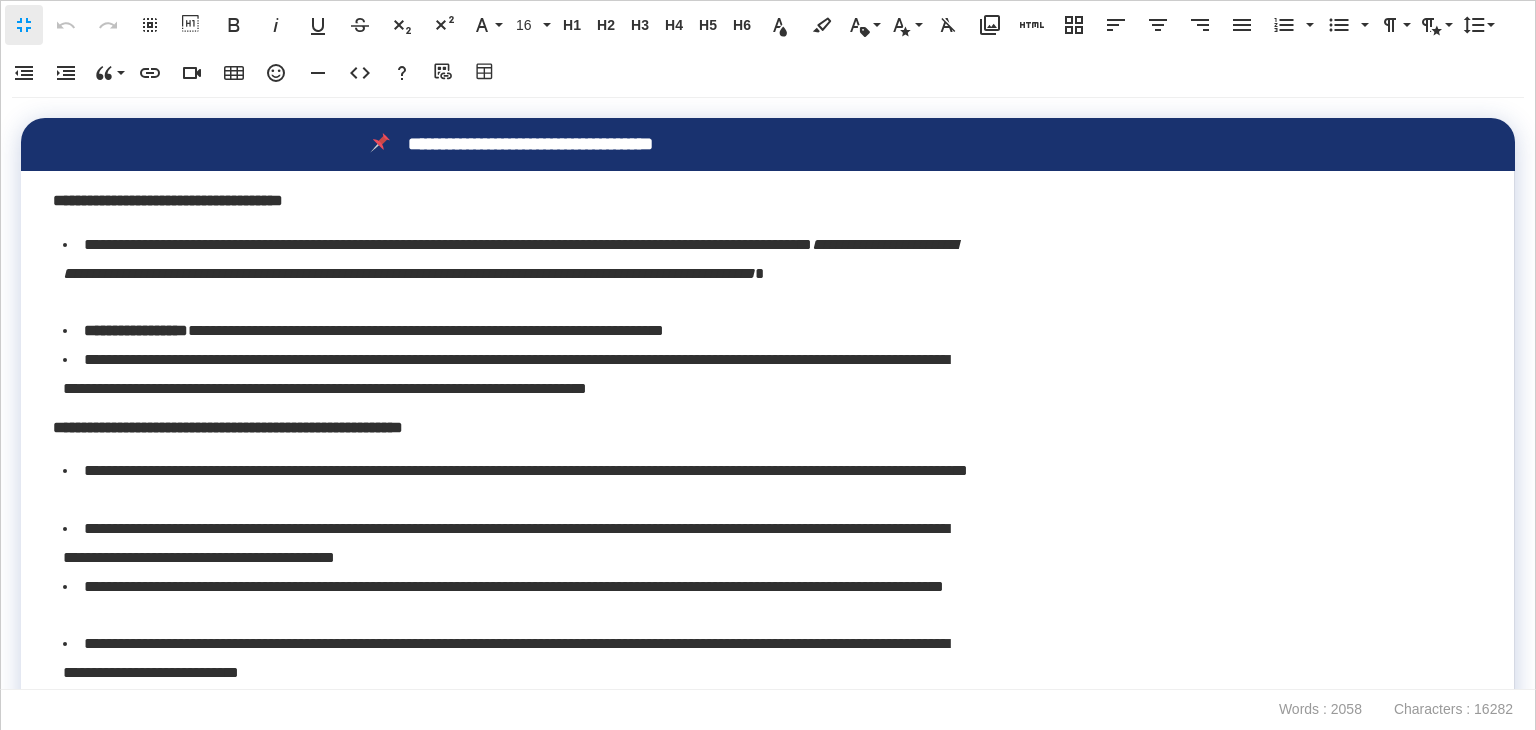 scroll, scrollTop: 0, scrollLeft: 9, axis: horizontal 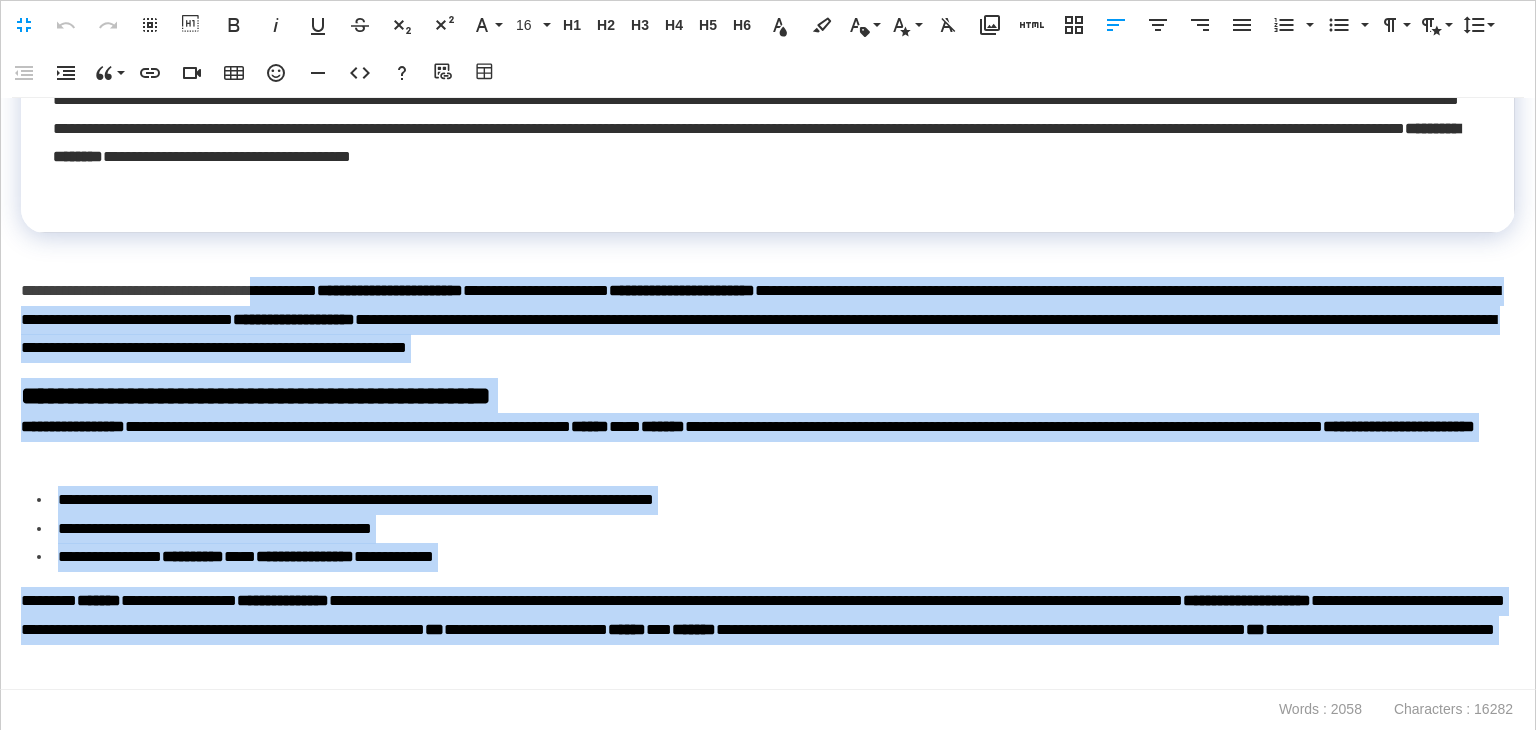 drag, startPoint x: 974, startPoint y: 582, endPoint x: 304, endPoint y: 289, distance: 731.2653 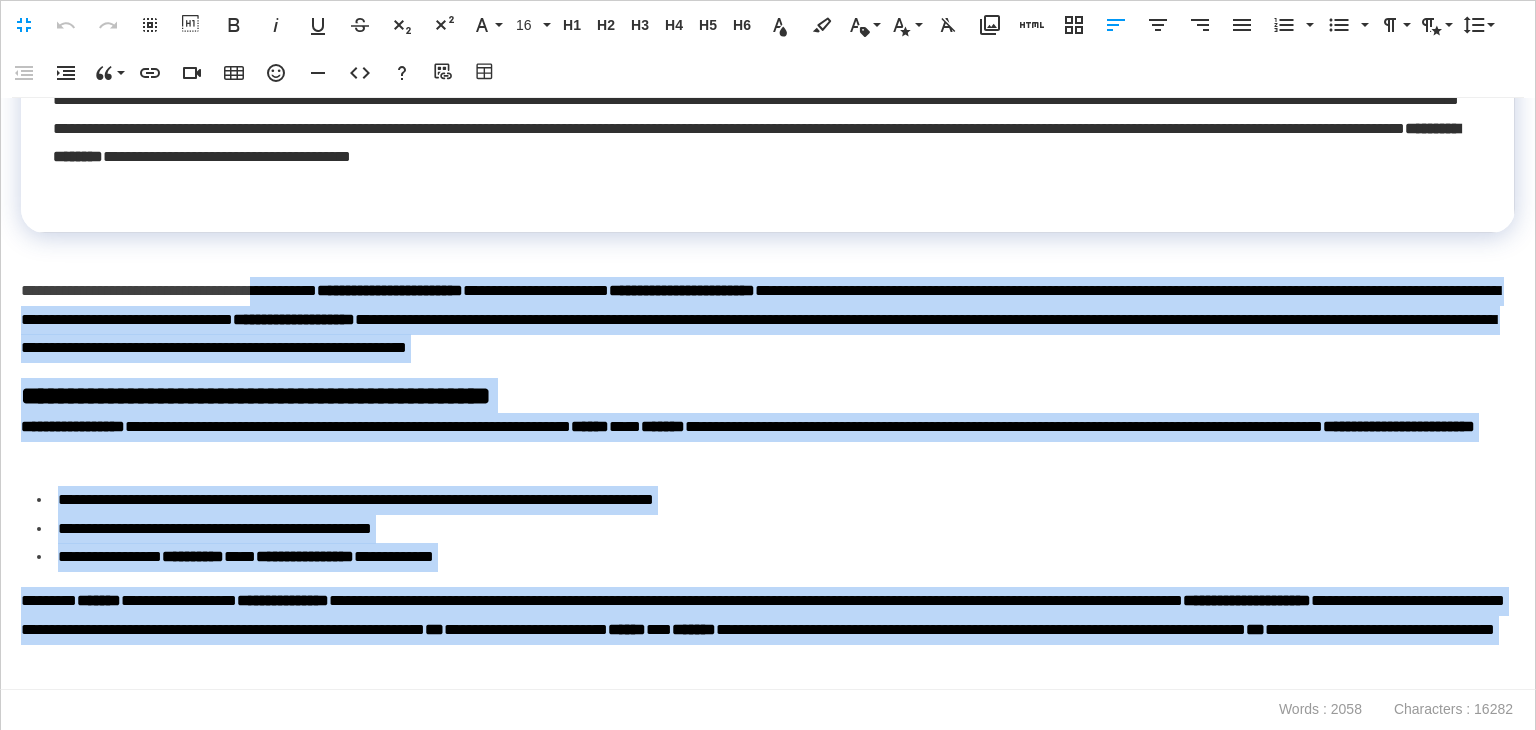 click on "**********" at bounding box center [768, -807] 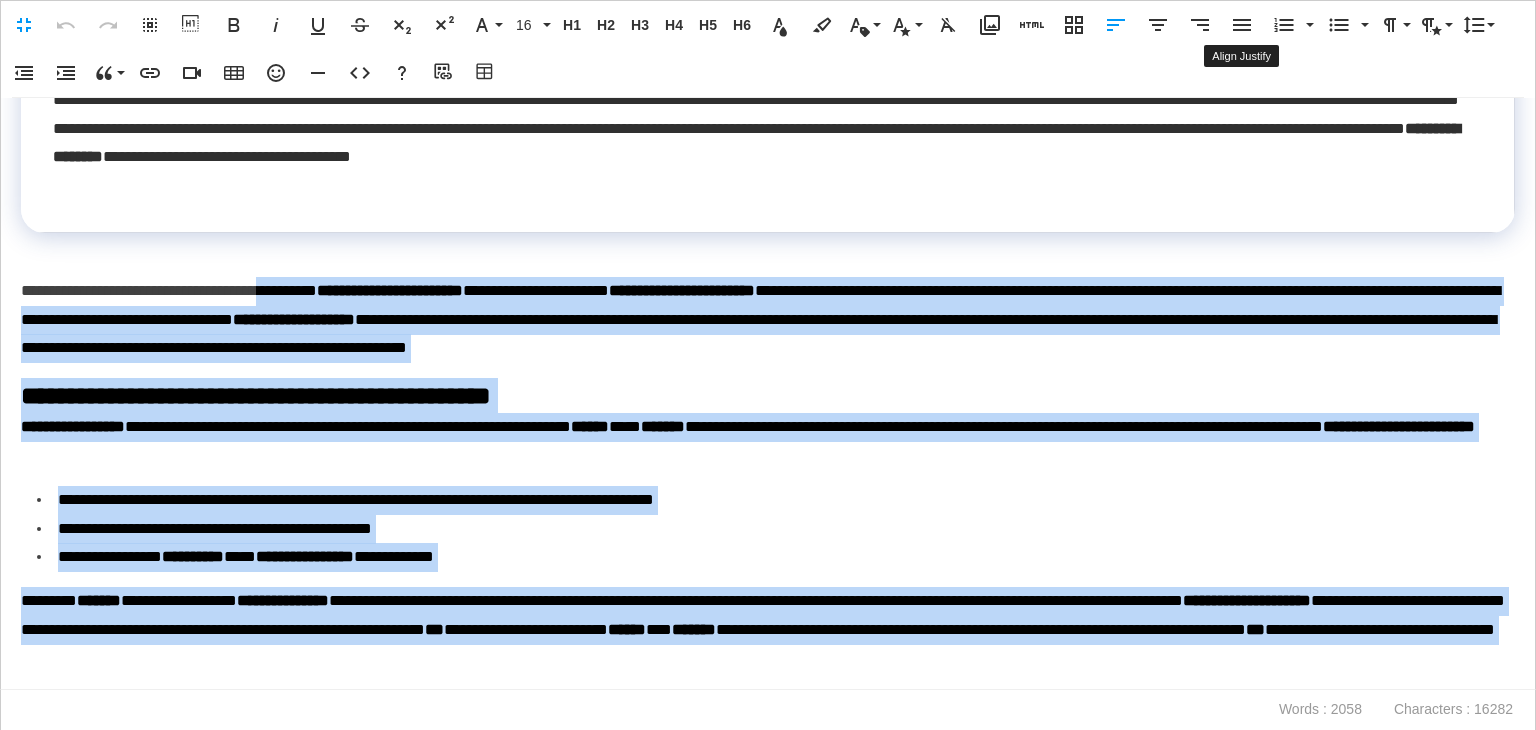 click 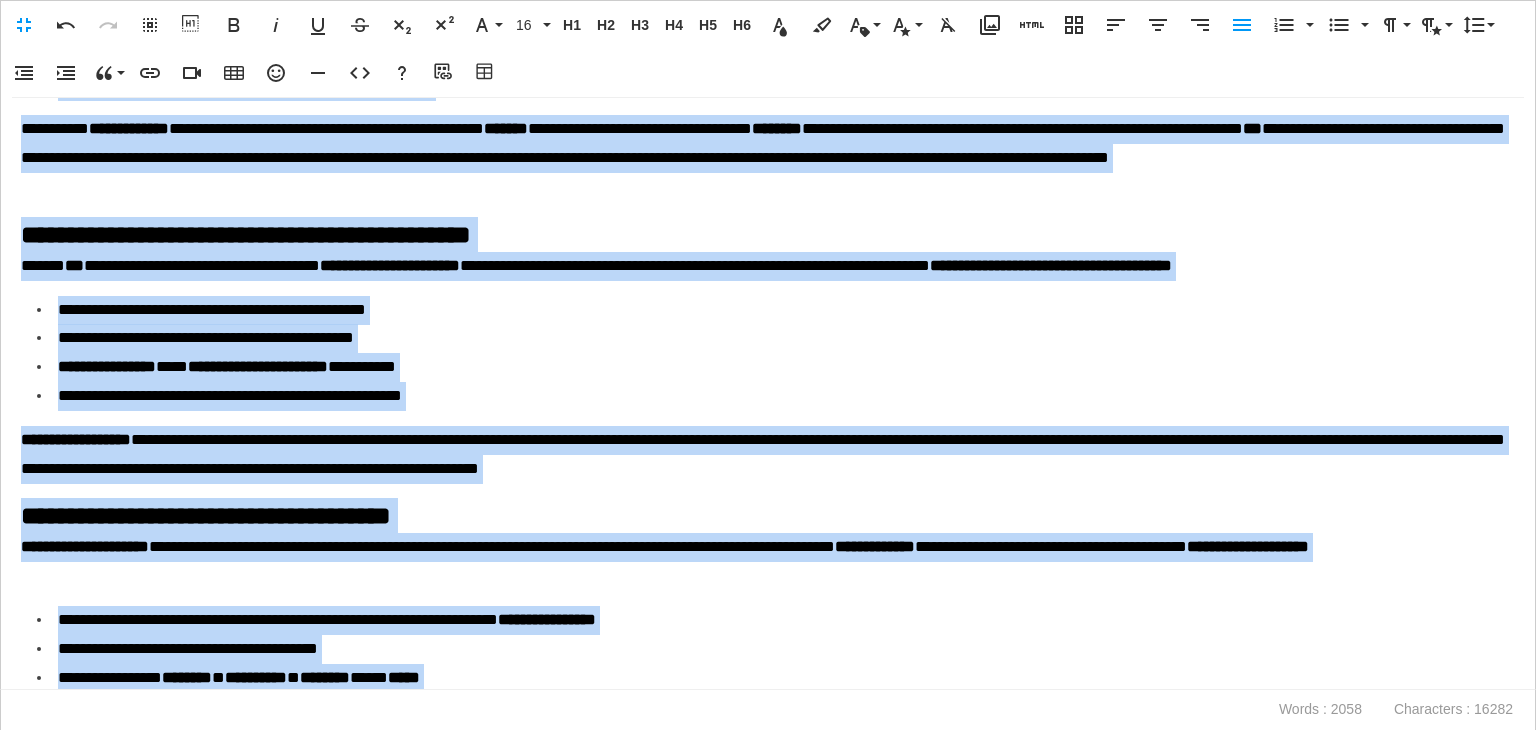 click on "**********" at bounding box center (768, 394) 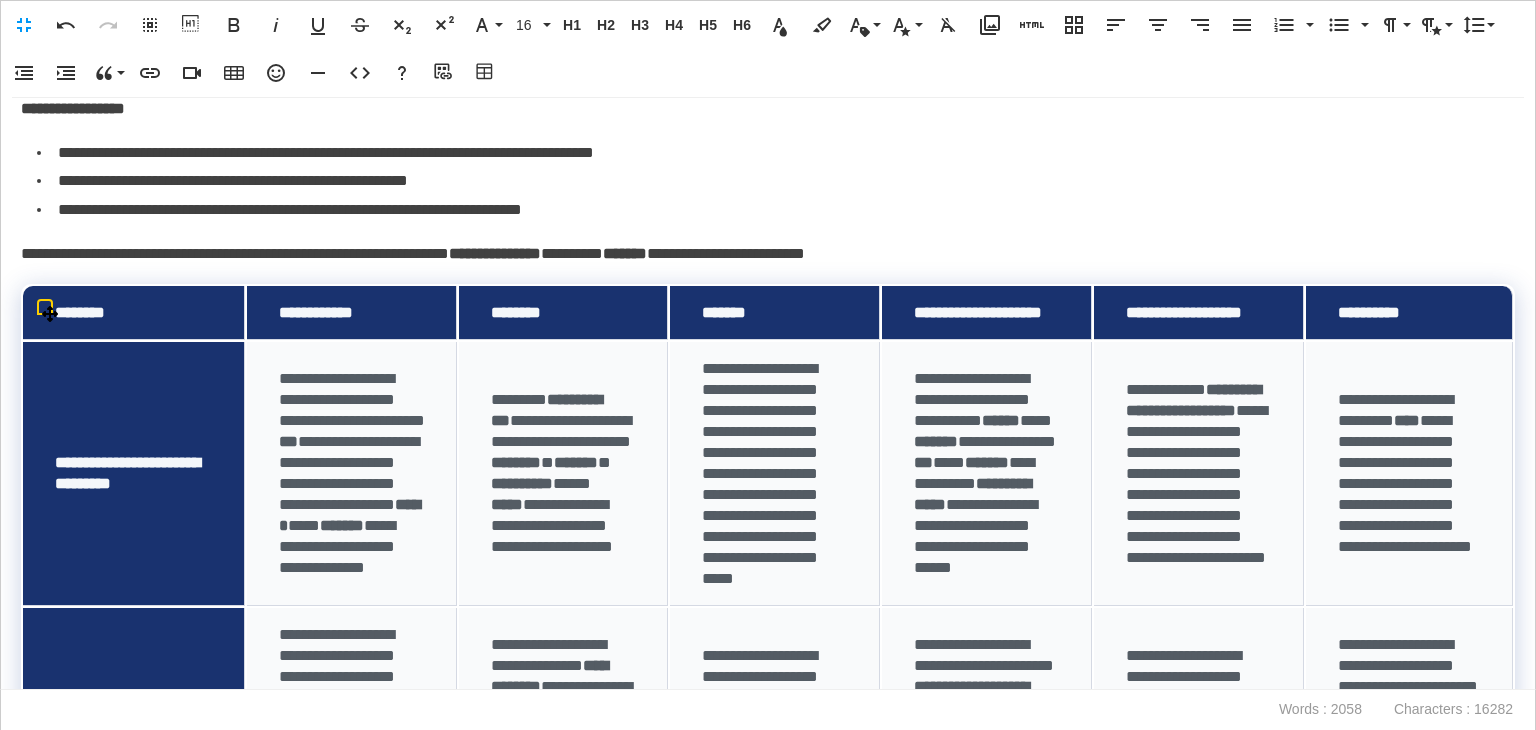 scroll, scrollTop: 3300, scrollLeft: 0, axis: vertical 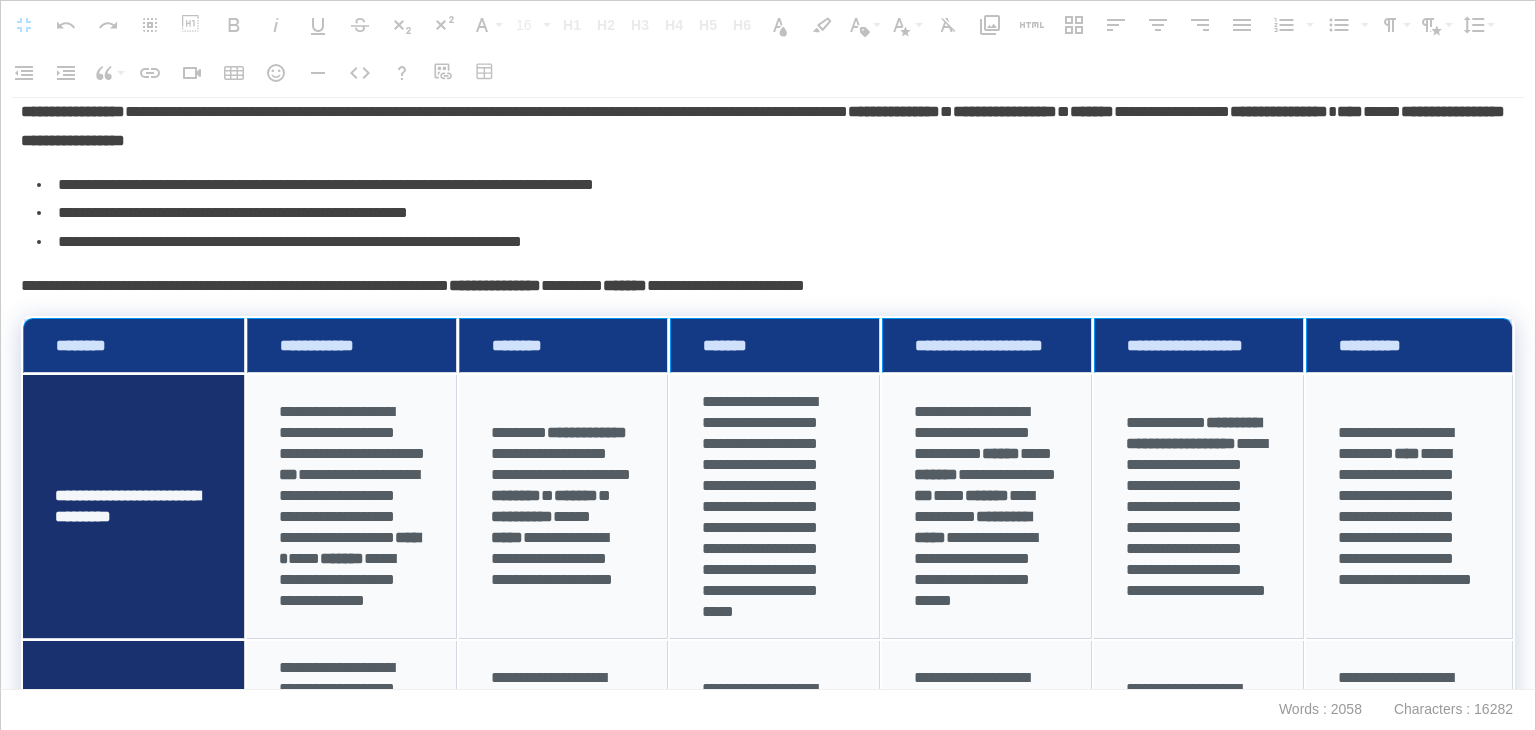 drag, startPoint x: 191, startPoint y: 342, endPoint x: 1402, endPoint y: 277, distance: 1212.7432 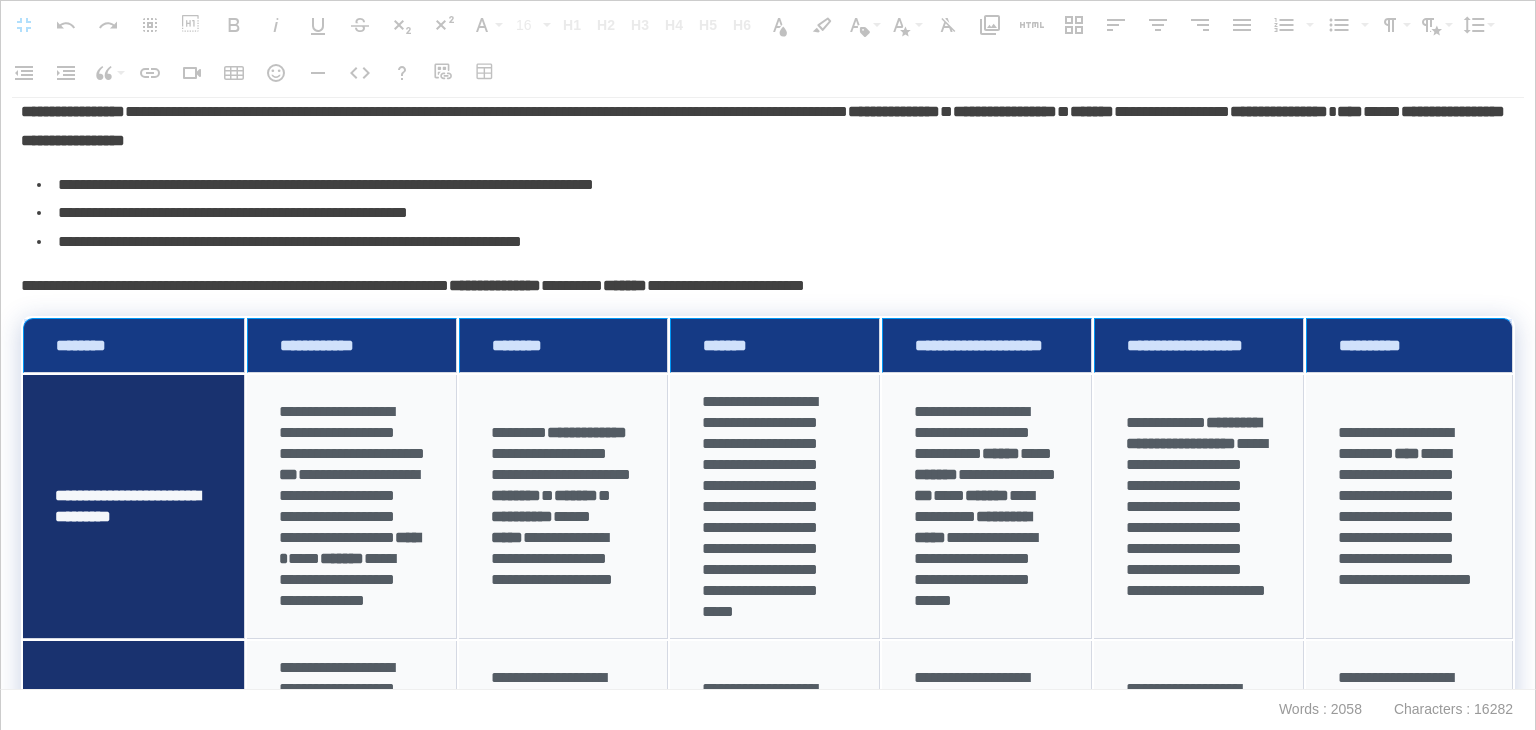 click on "**********" at bounding box center [768, 345] 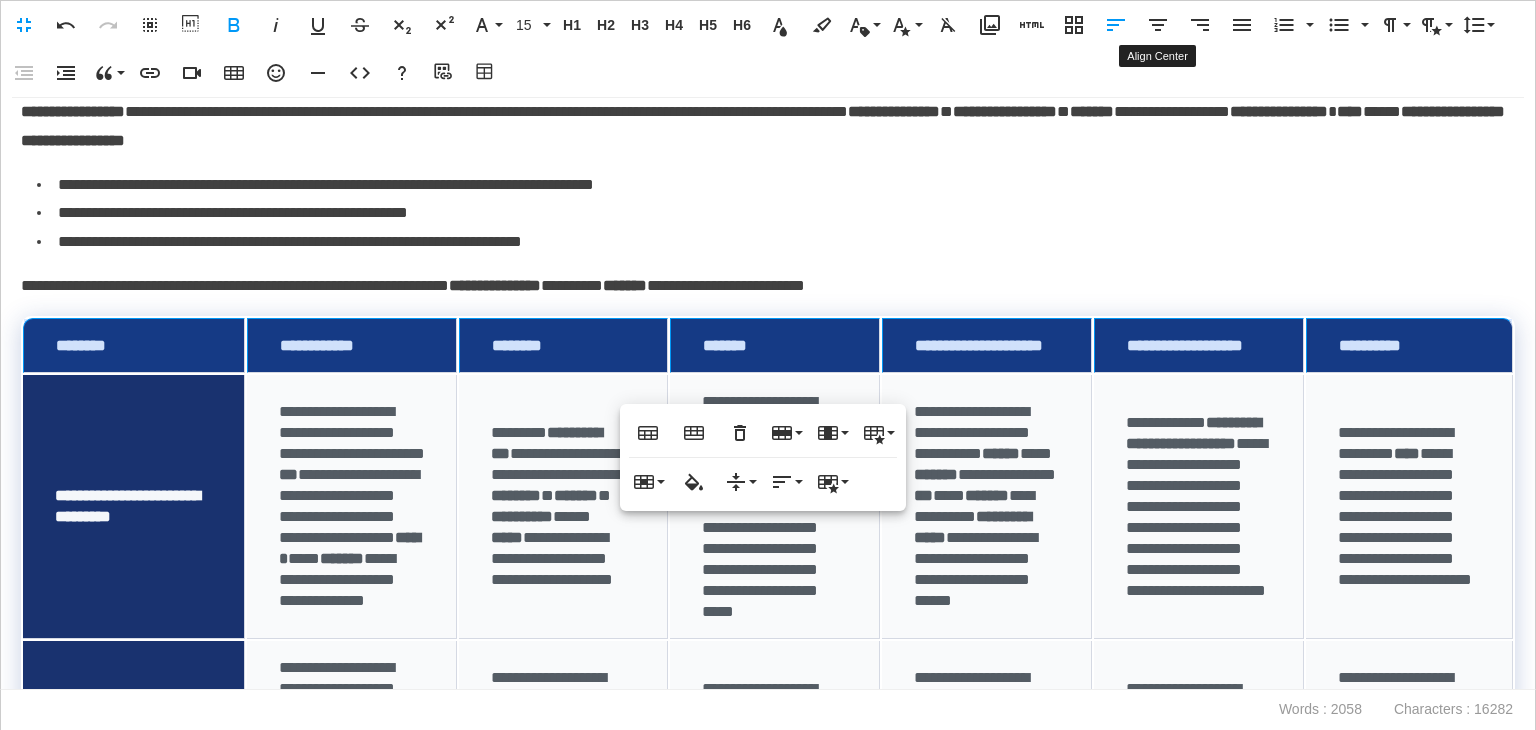 click 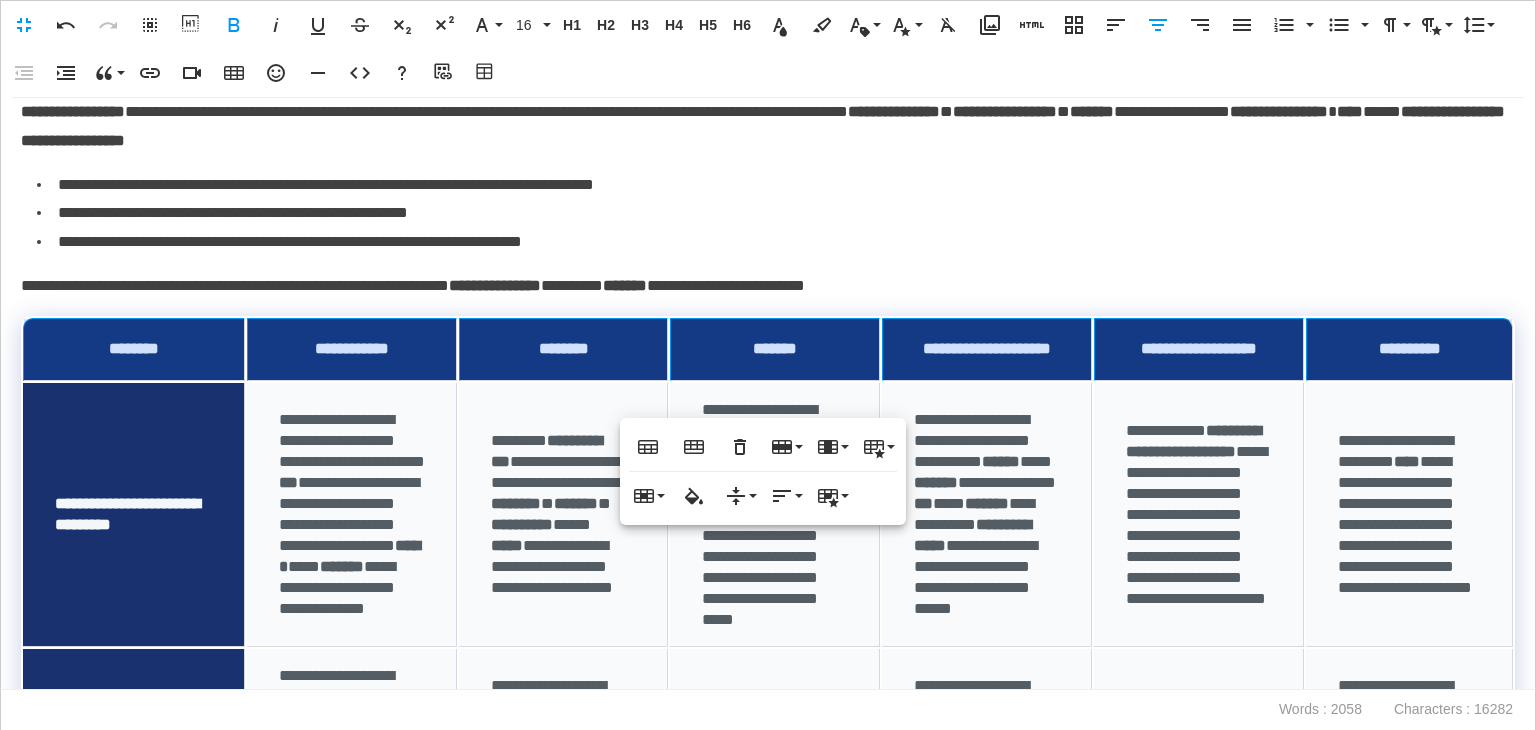 click on "**********" at bounding box center (771, 213) 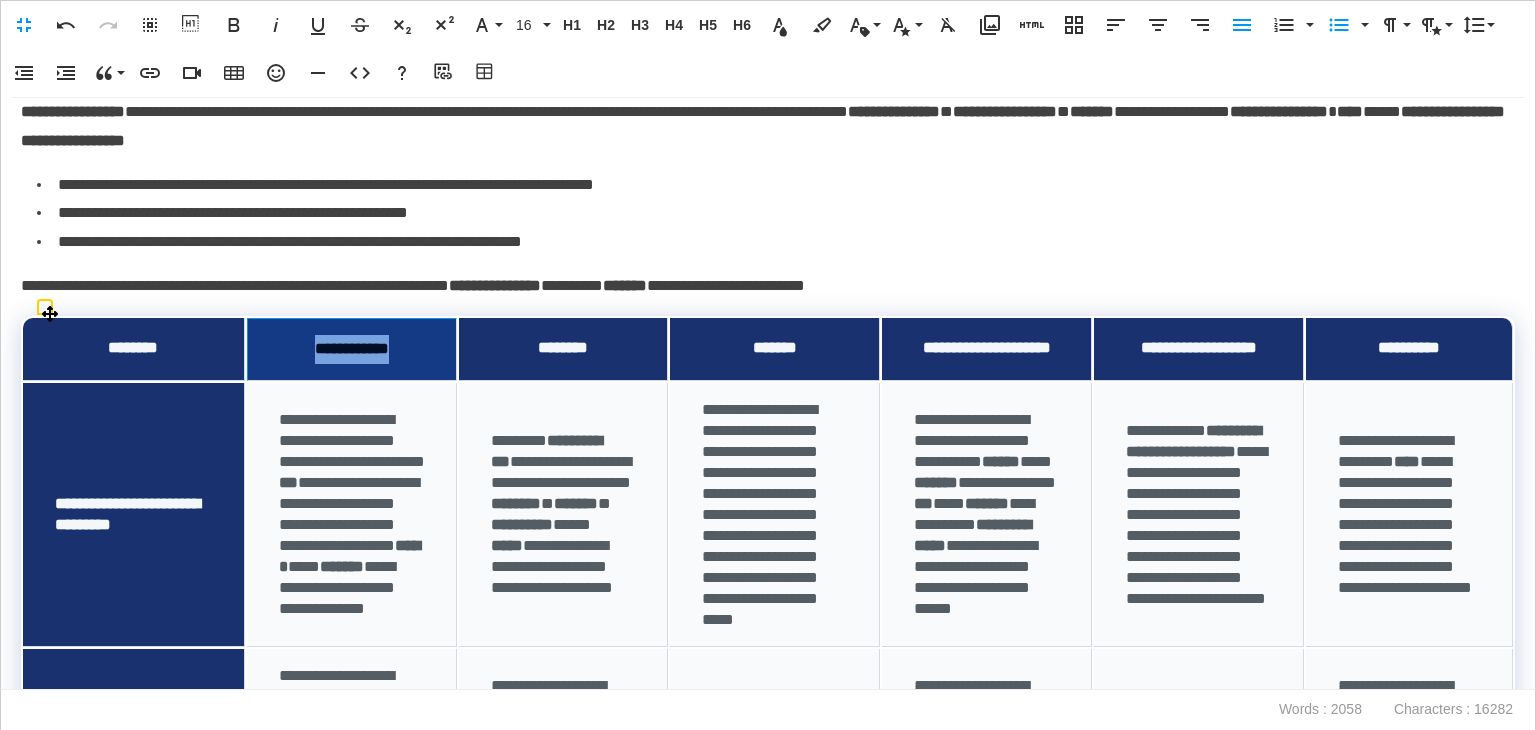 drag, startPoint x: 409, startPoint y: 362, endPoint x: 288, endPoint y: 361, distance: 121.004135 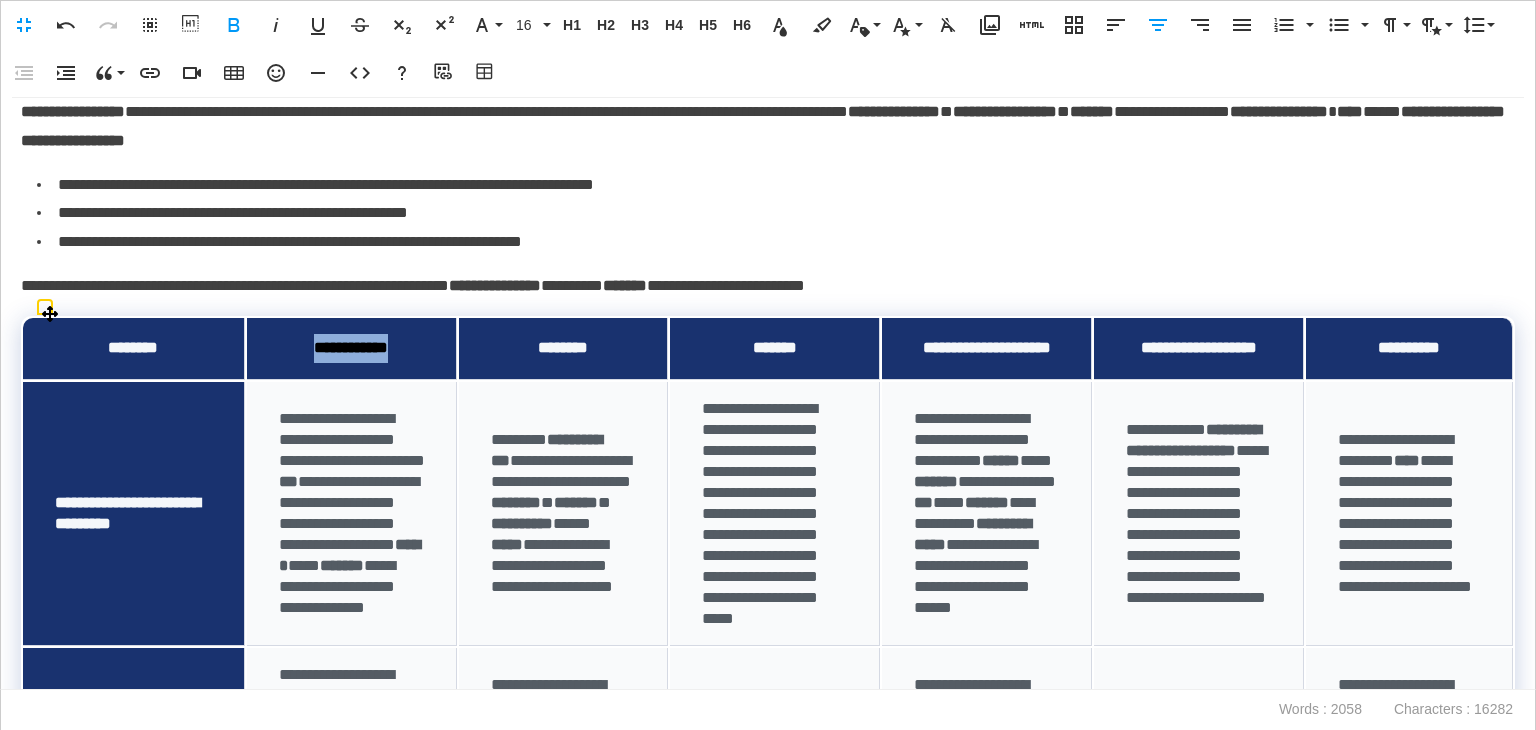 copy on "**********" 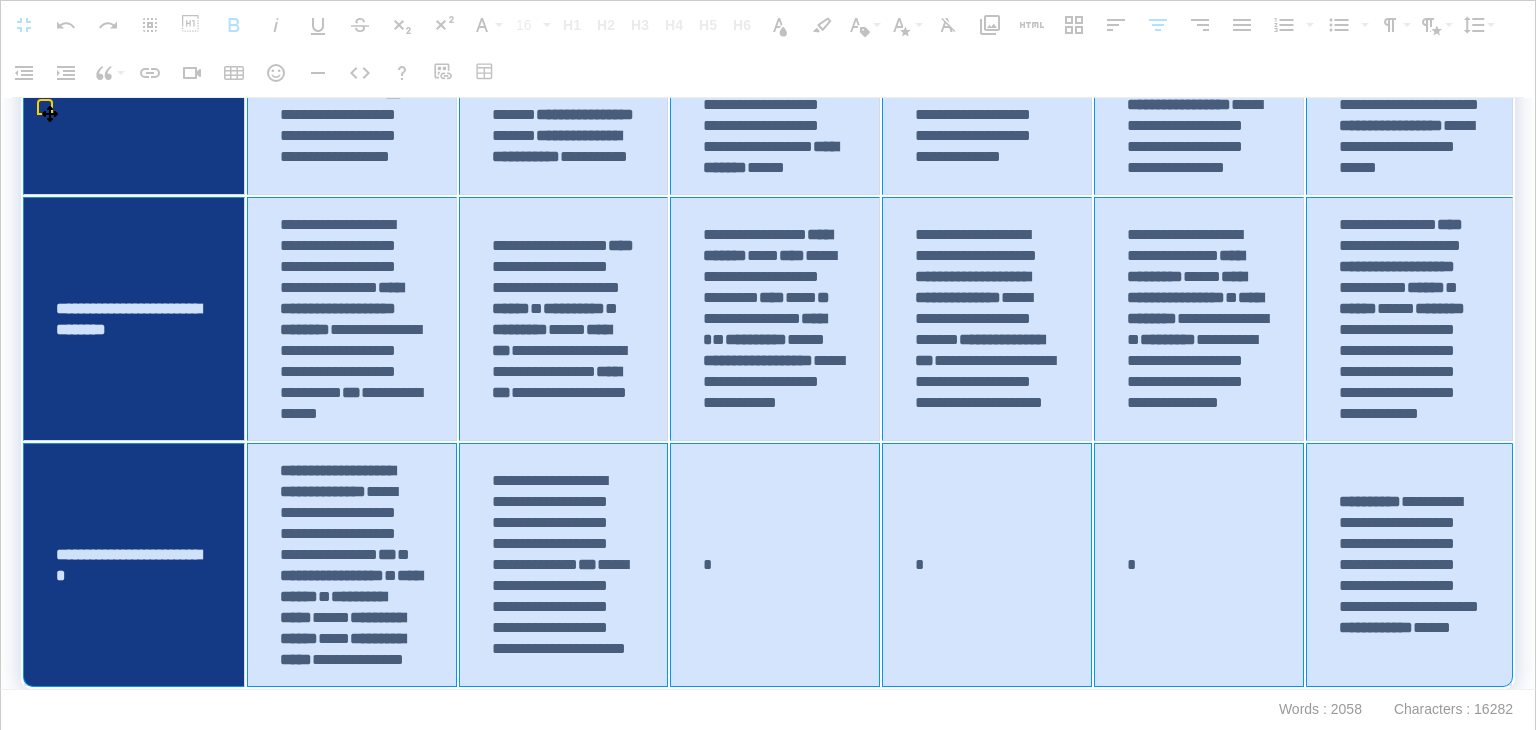 scroll, scrollTop: 4919, scrollLeft: 0, axis: vertical 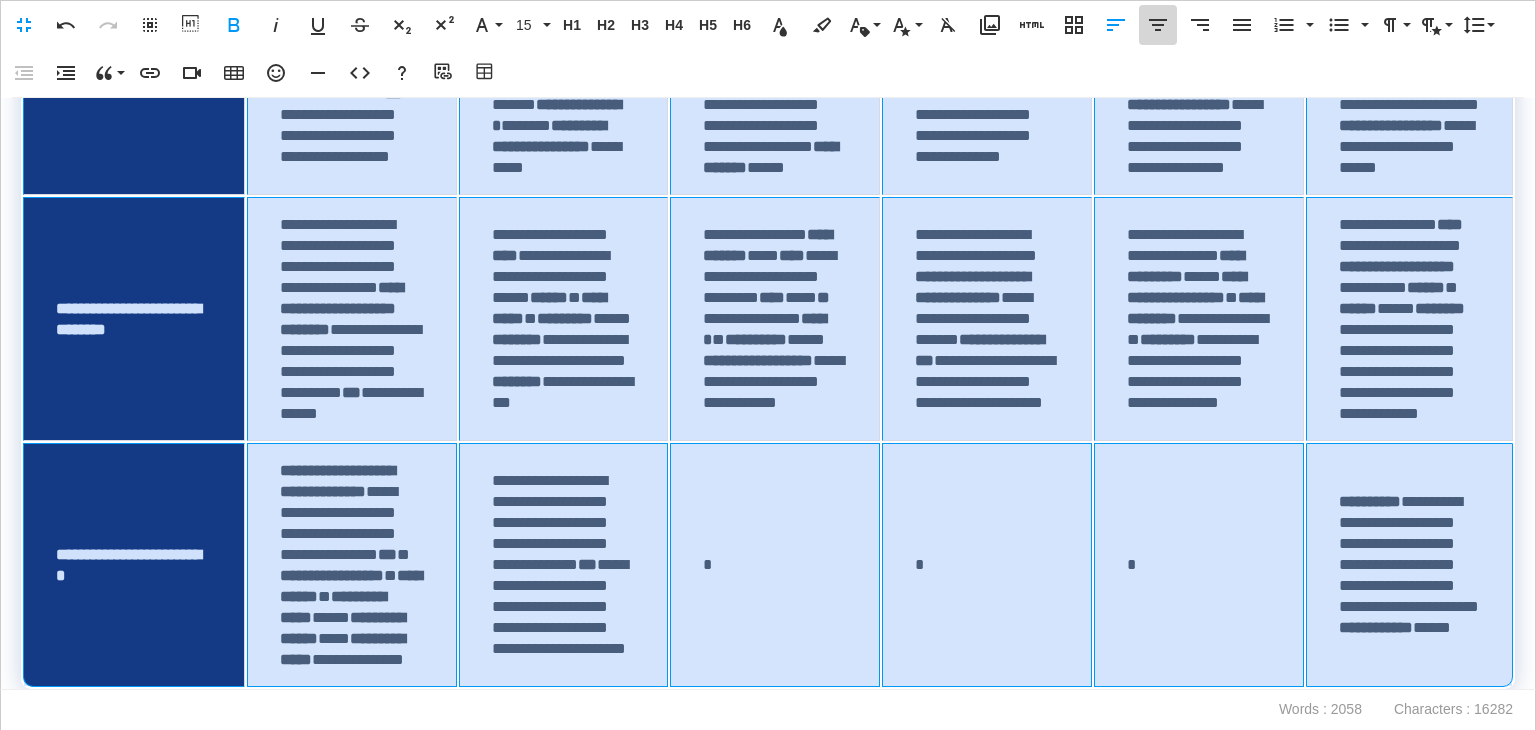 click 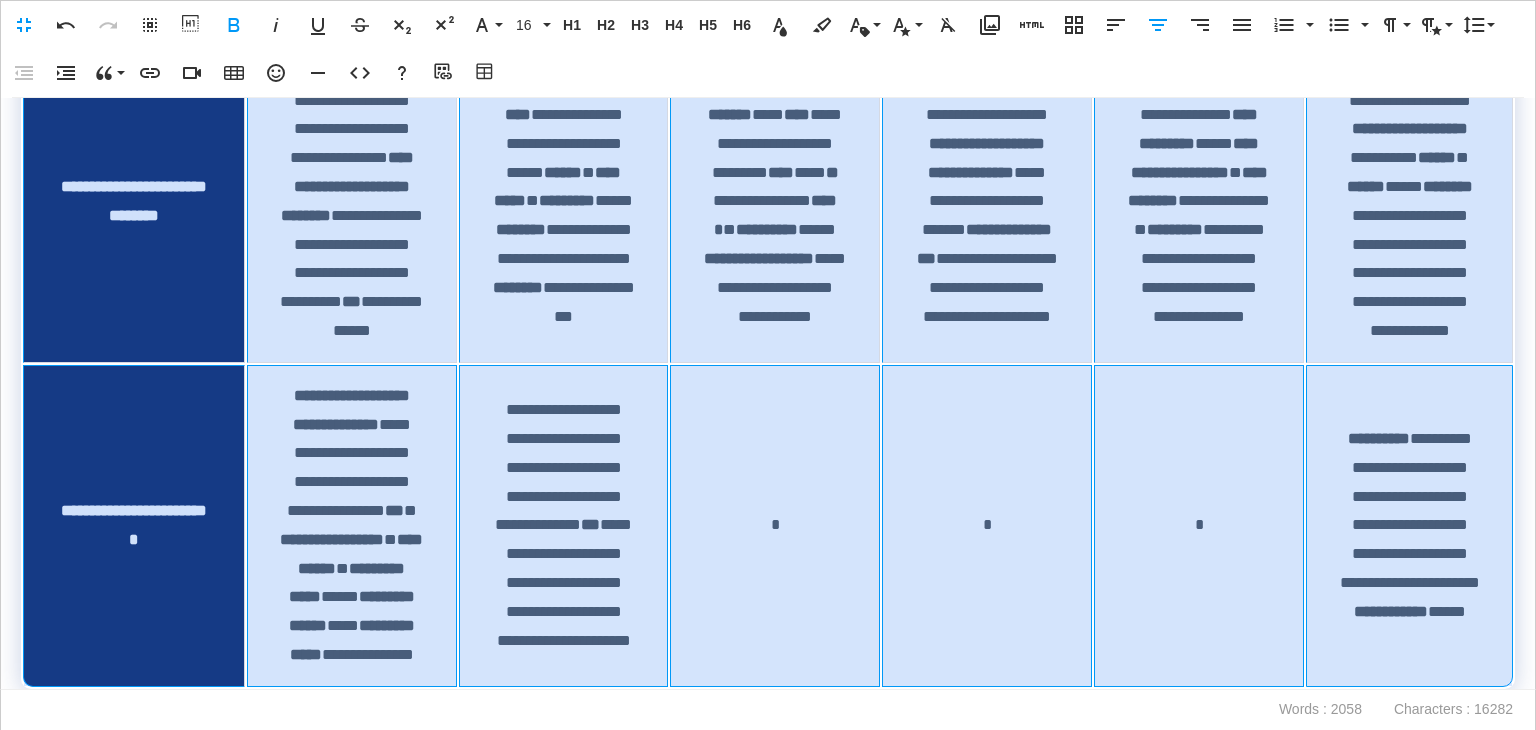 click on "*" at bounding box center [987, 526] 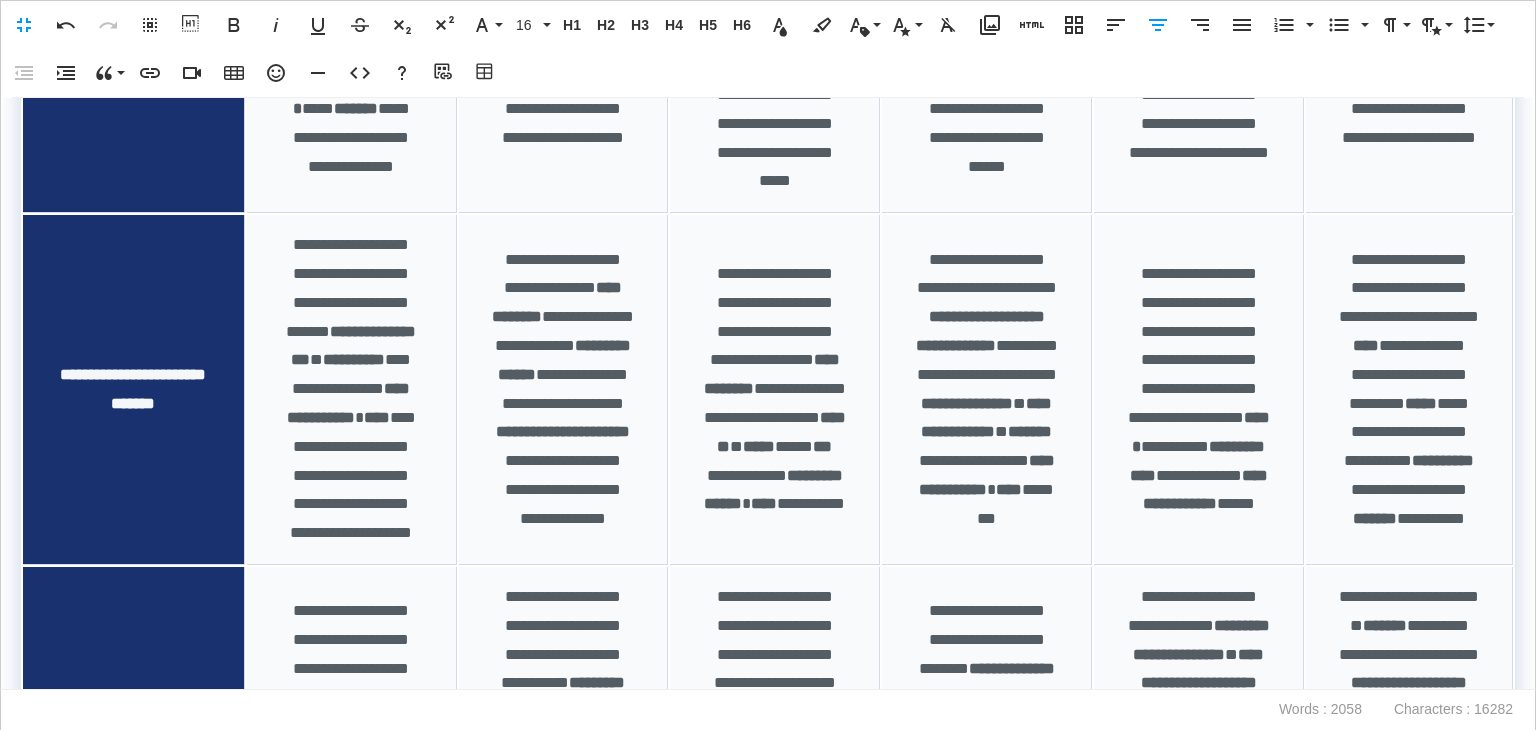scroll, scrollTop: 3837, scrollLeft: 0, axis: vertical 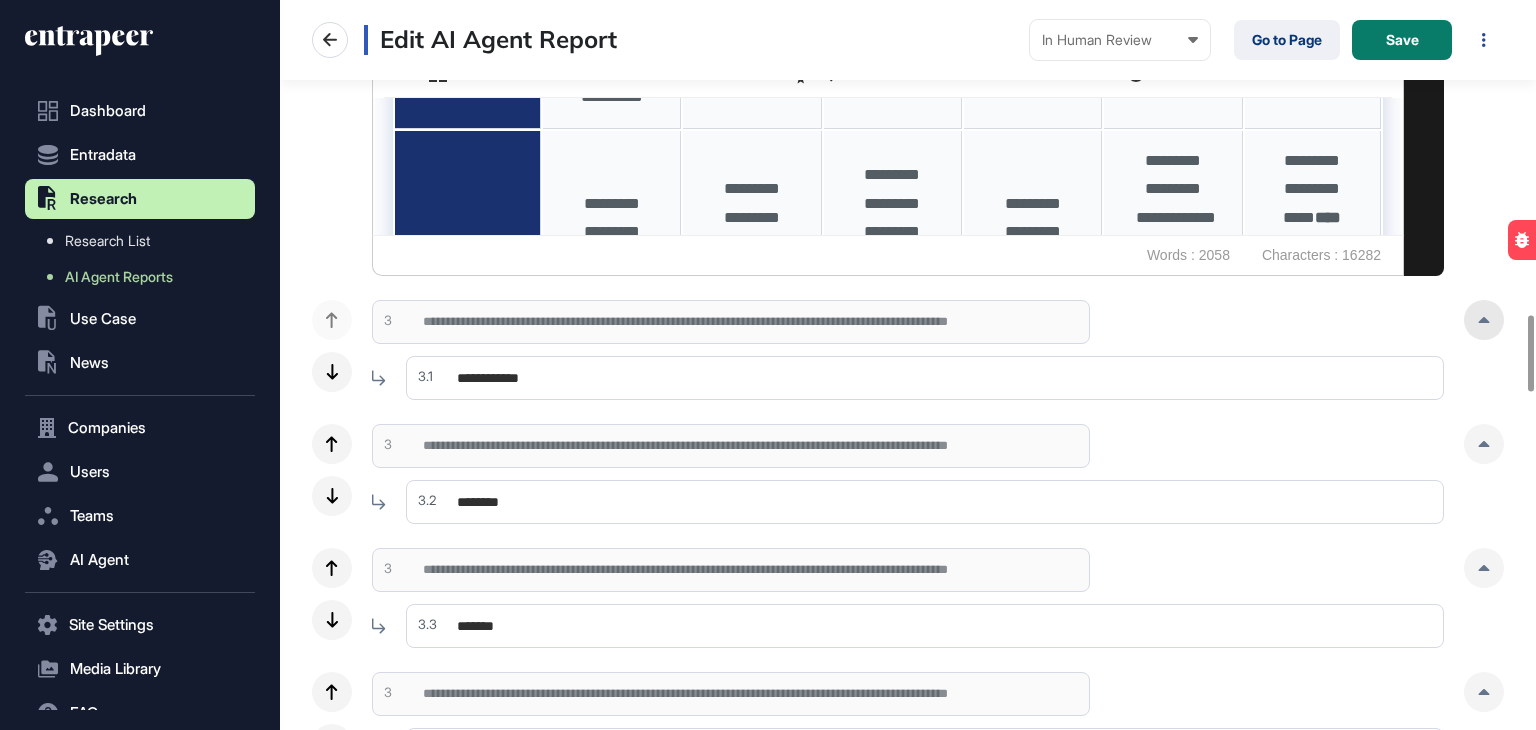 click at bounding box center [1484, 320] 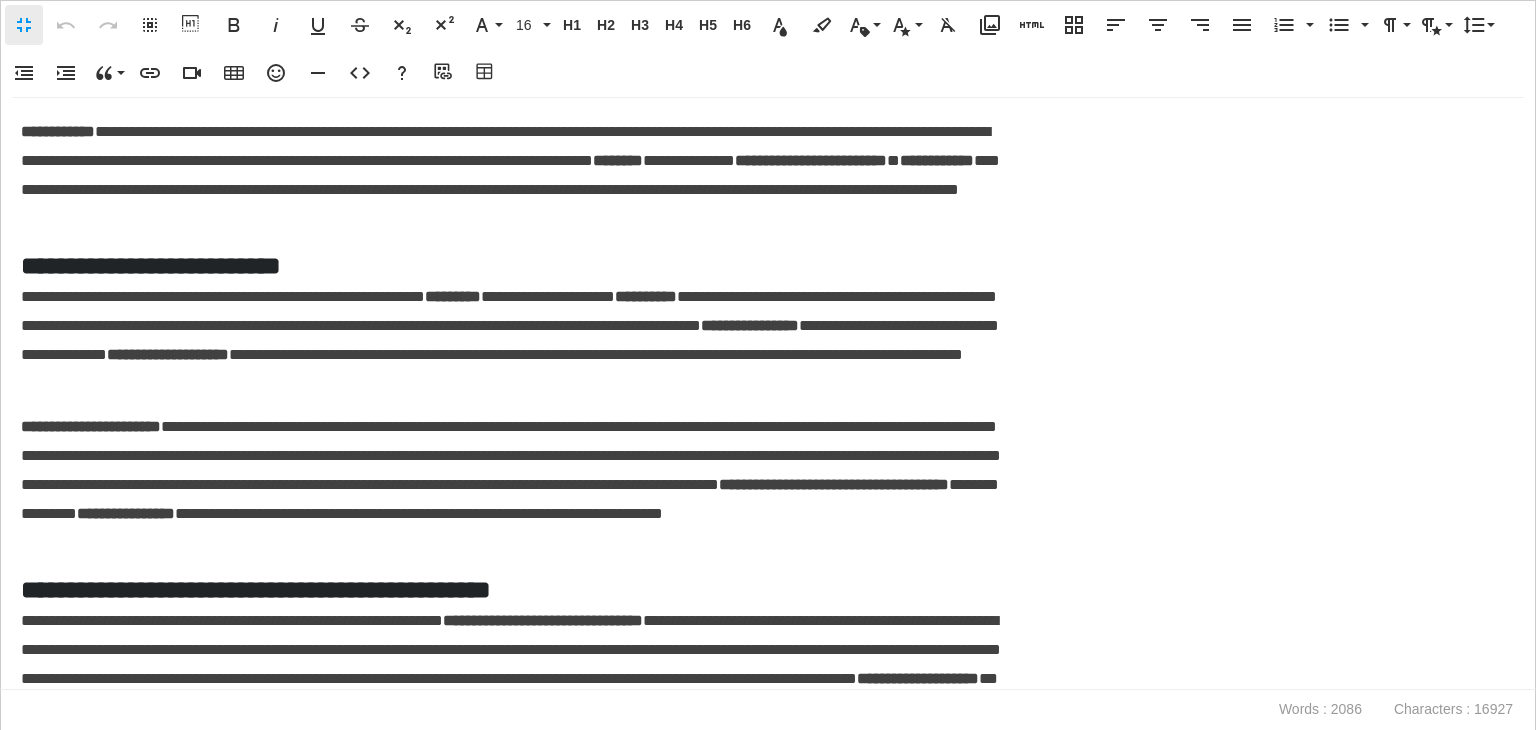 scroll, scrollTop: 0, scrollLeft: 9, axis: horizontal 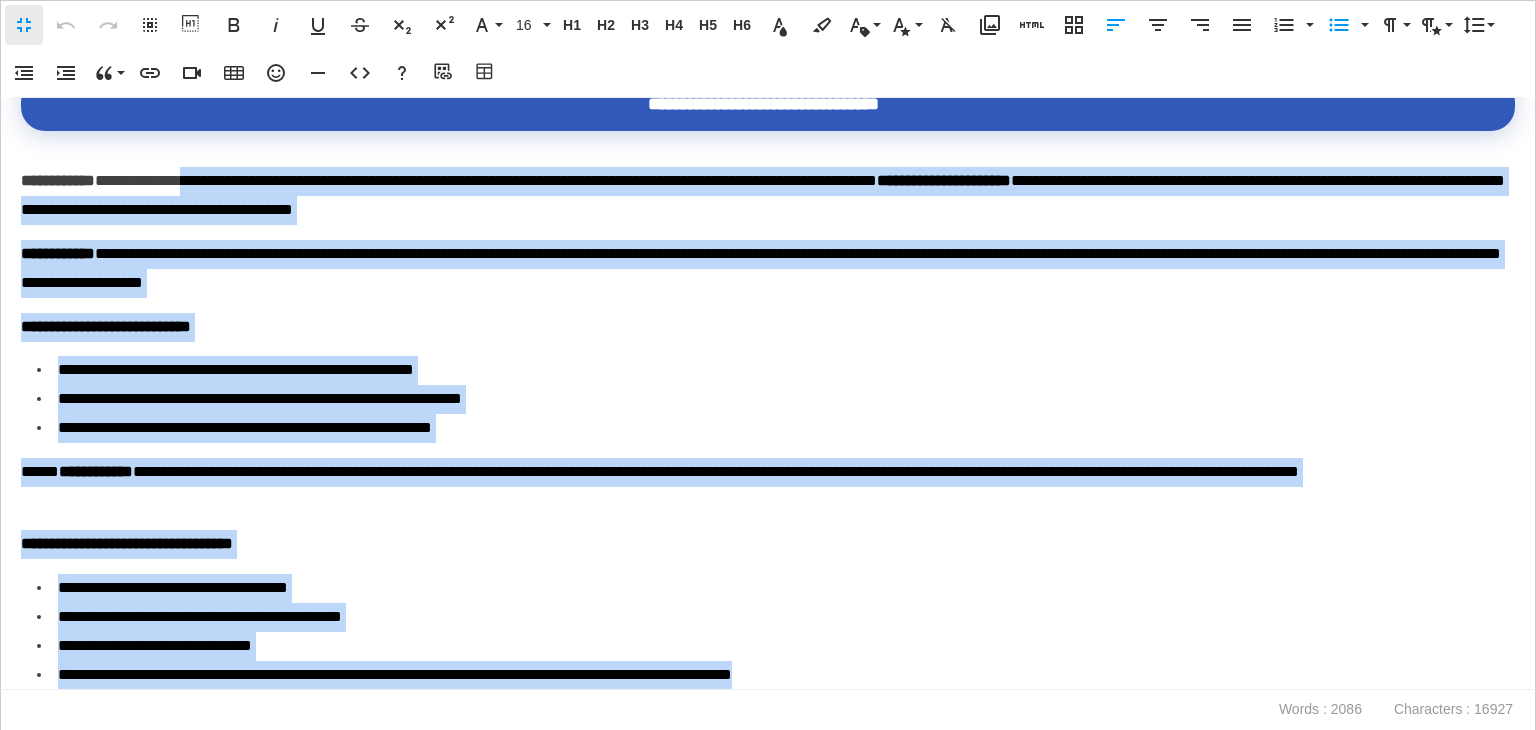 drag, startPoint x: 885, startPoint y: 673, endPoint x: 219, endPoint y: 180, distance: 828.61633 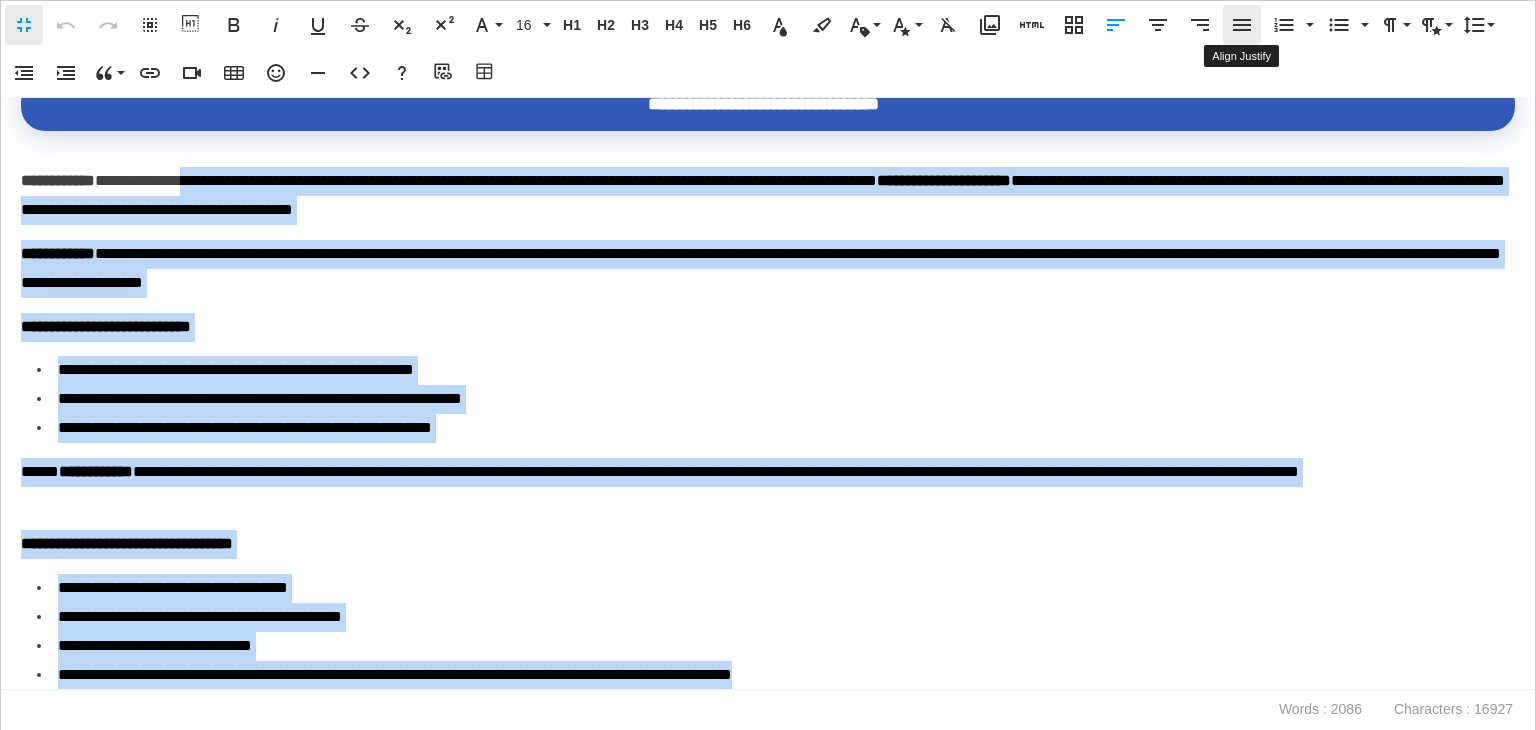 click on "Align Justify" at bounding box center [1242, 25] 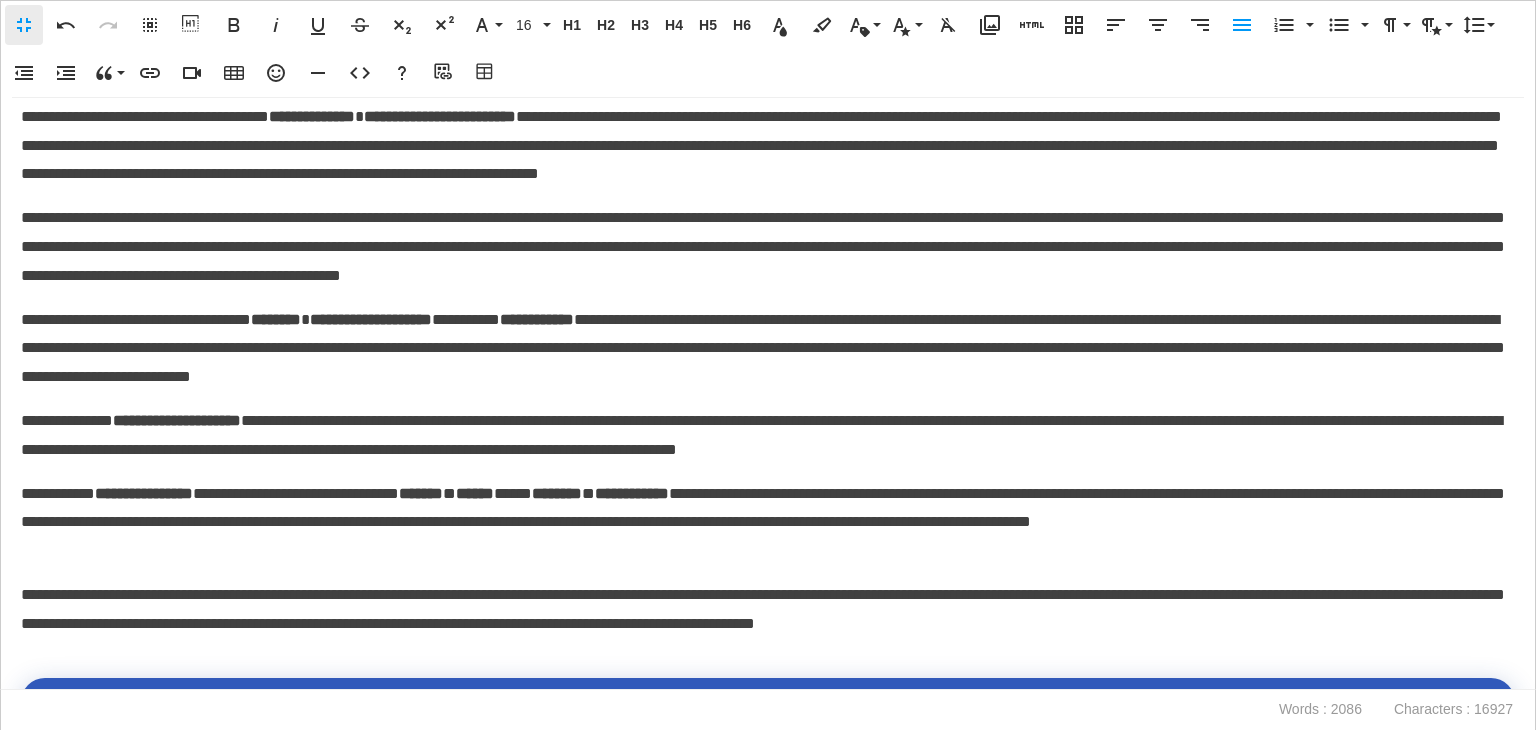 scroll, scrollTop: 4331, scrollLeft: 0, axis: vertical 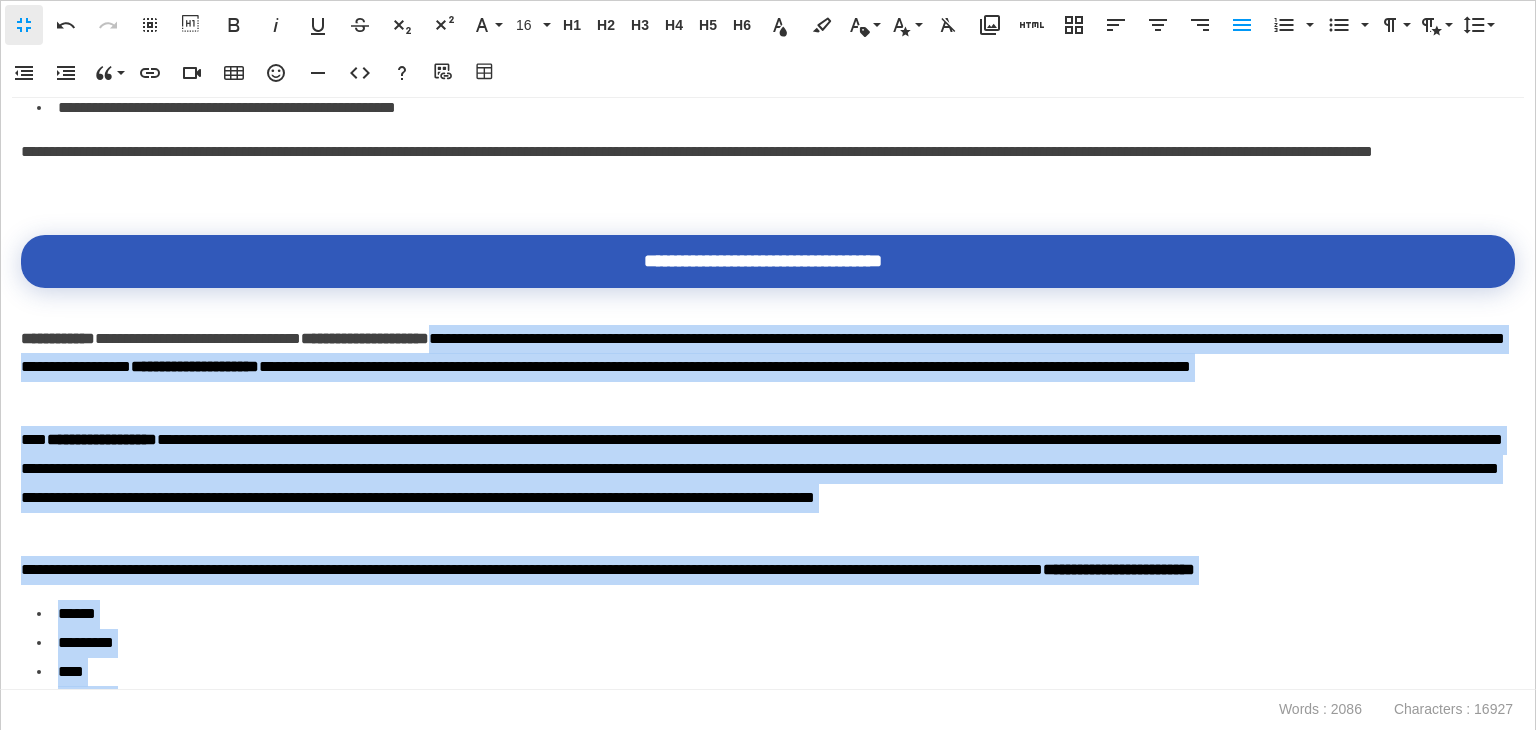 drag, startPoint x: 1260, startPoint y: 530, endPoint x: 544, endPoint y: 351, distance: 738.0359 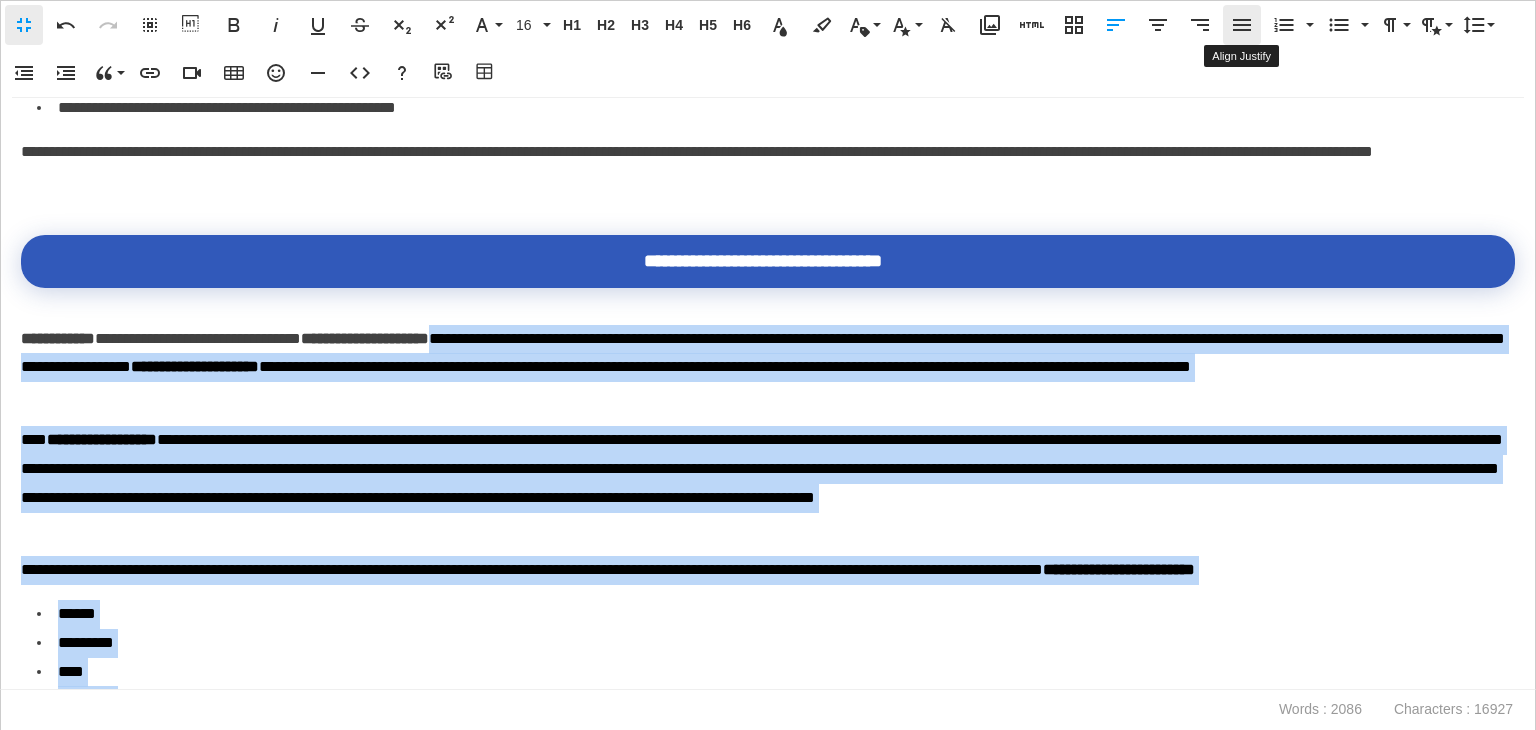 click 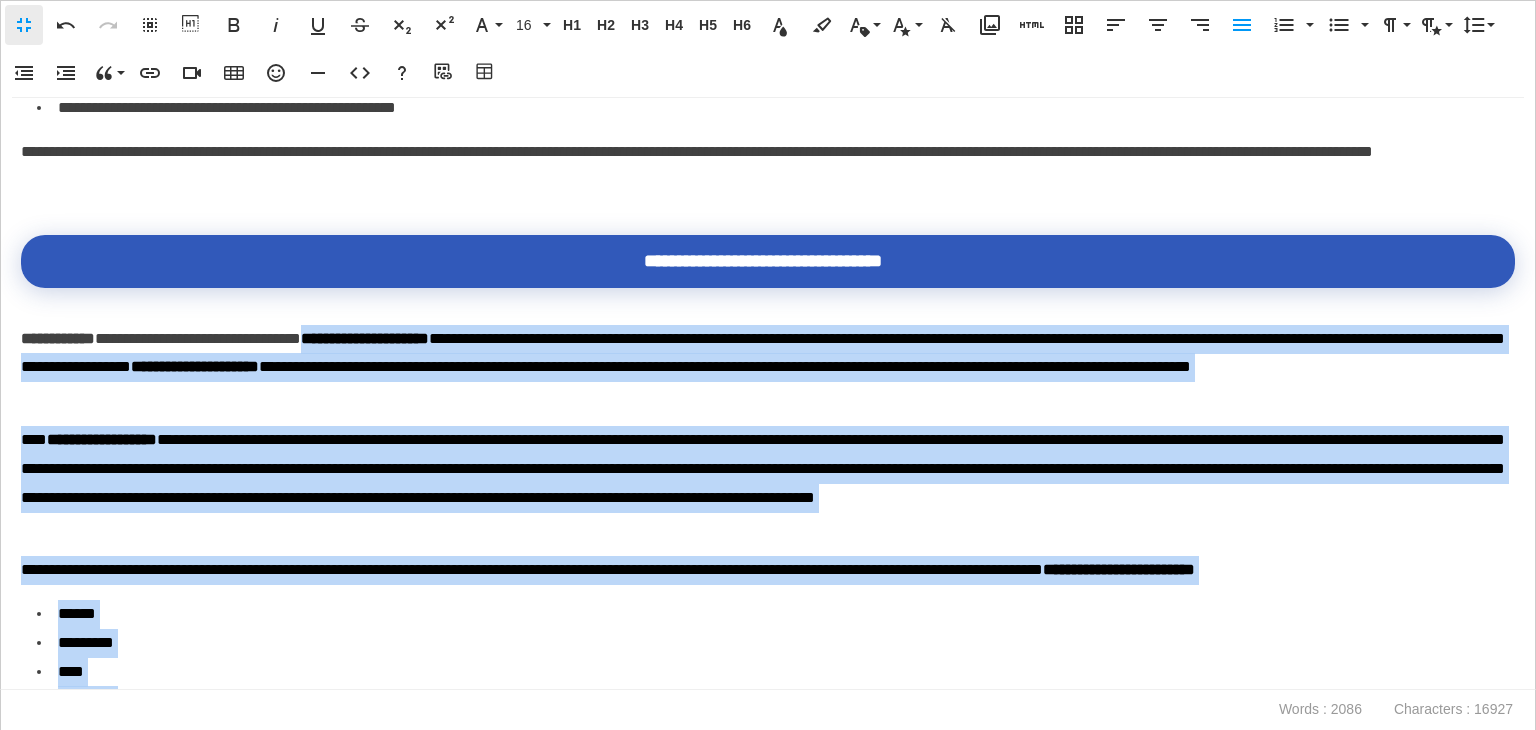 scroll, scrollTop: 3131, scrollLeft: 0, axis: vertical 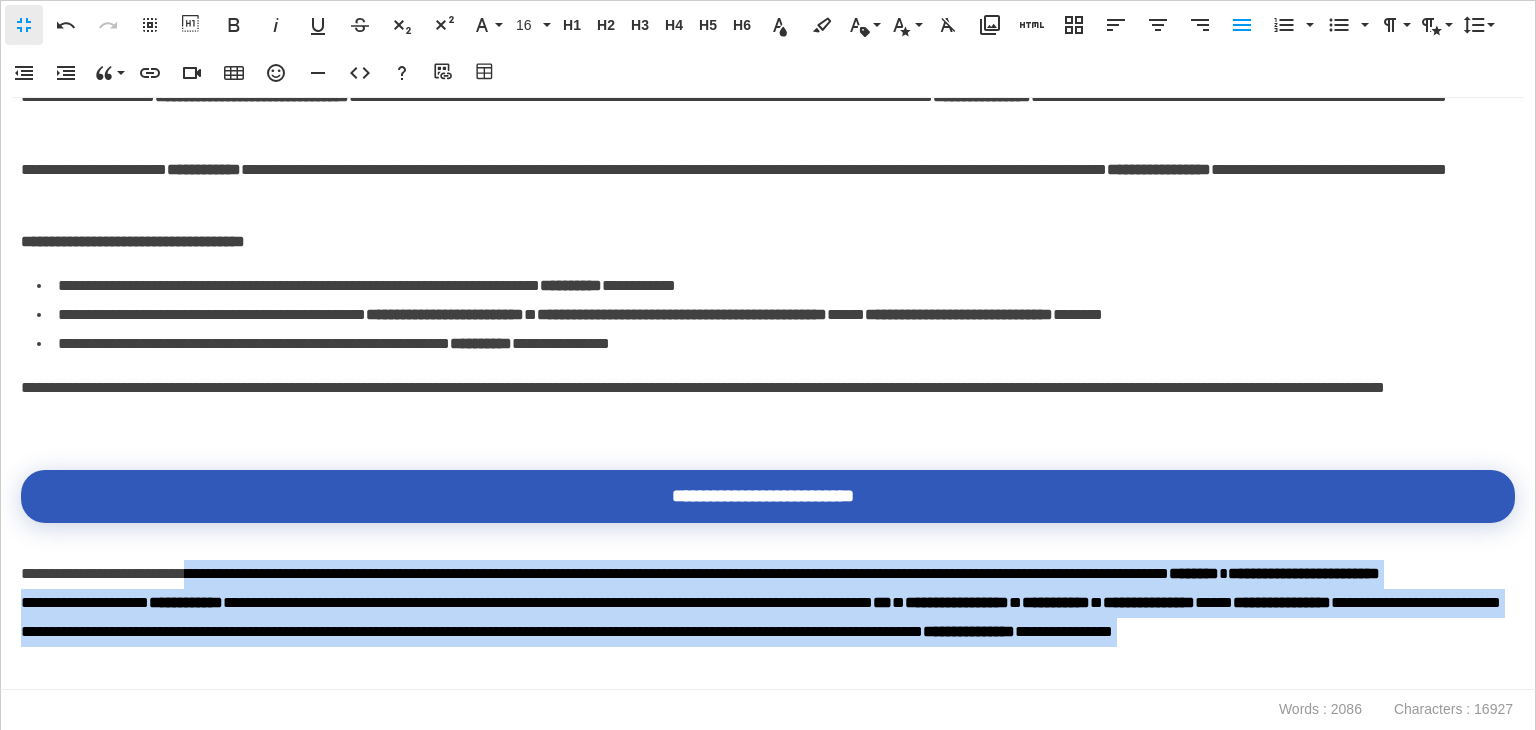 drag, startPoint x: 324, startPoint y: 572, endPoint x: 234, endPoint y: 573, distance: 90.005554 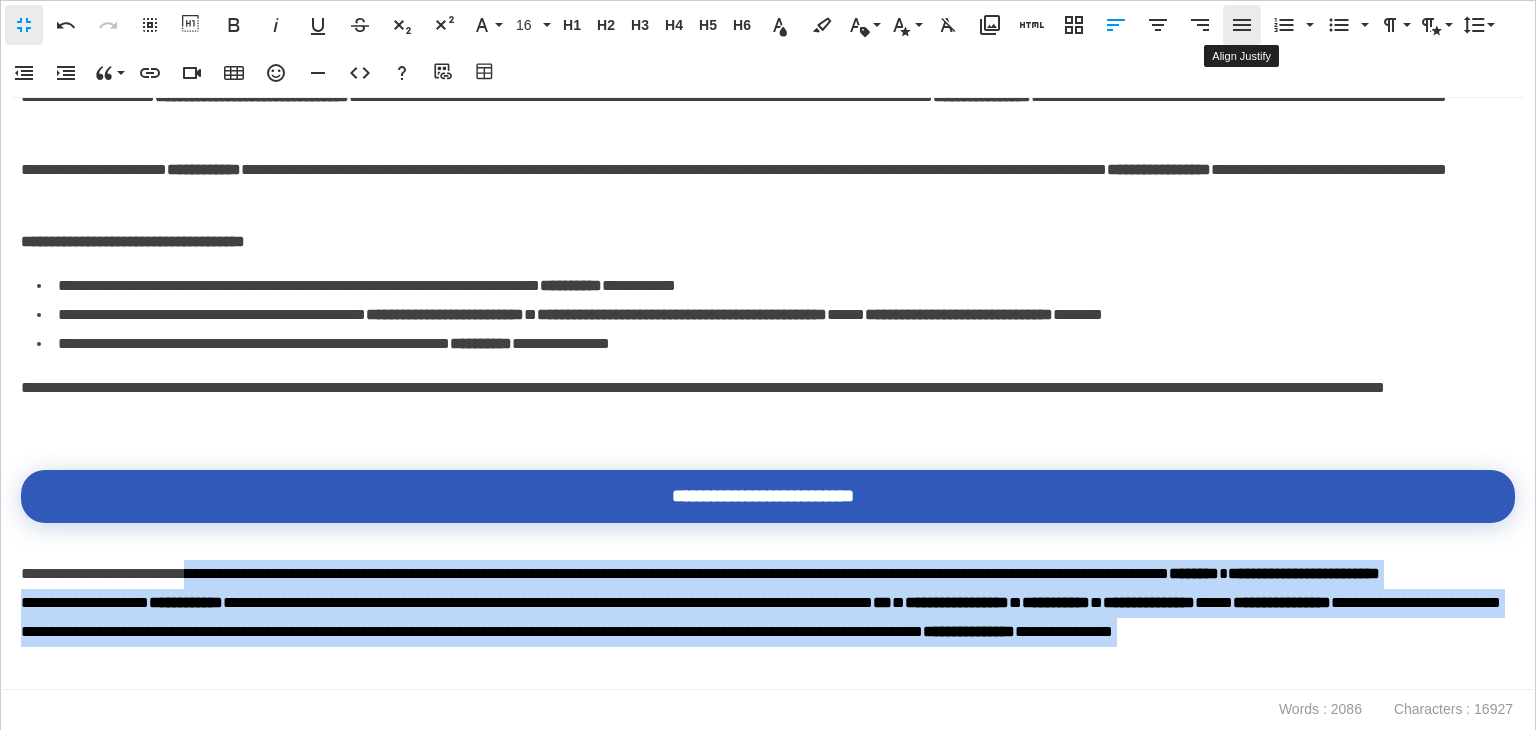 click 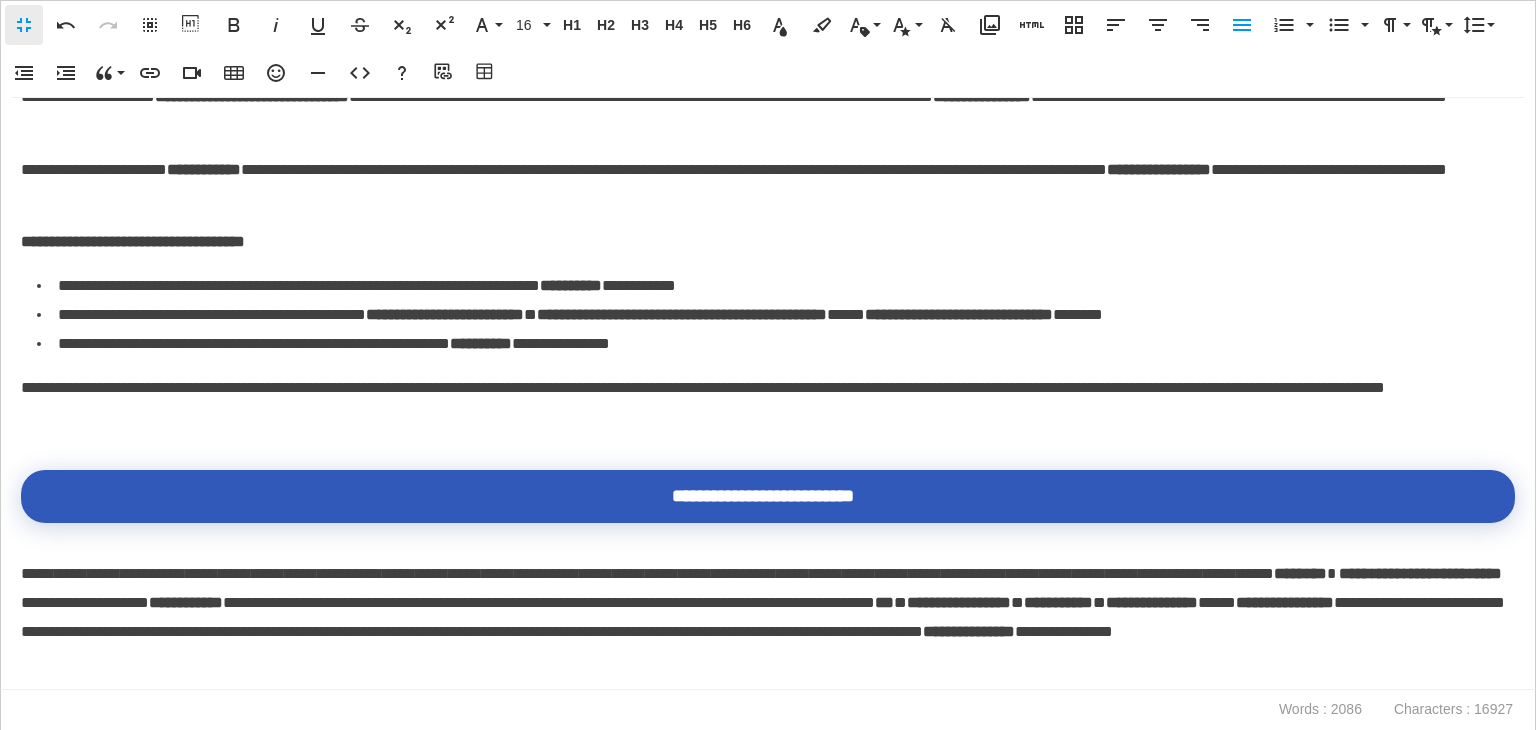 scroll, scrollTop: 2131, scrollLeft: 0, axis: vertical 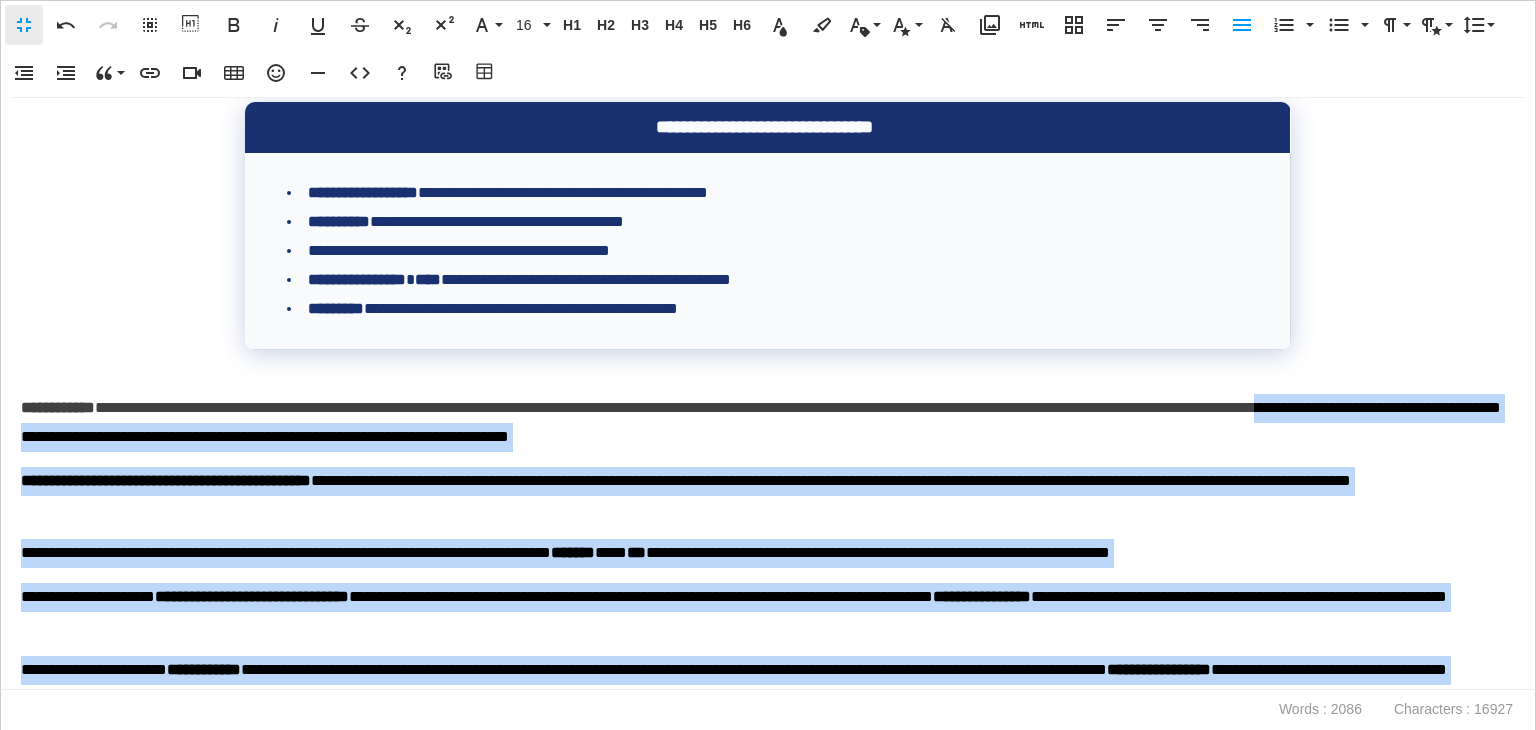 drag, startPoint x: 348, startPoint y: 405, endPoint x: 146, endPoint y: 425, distance: 202.98769 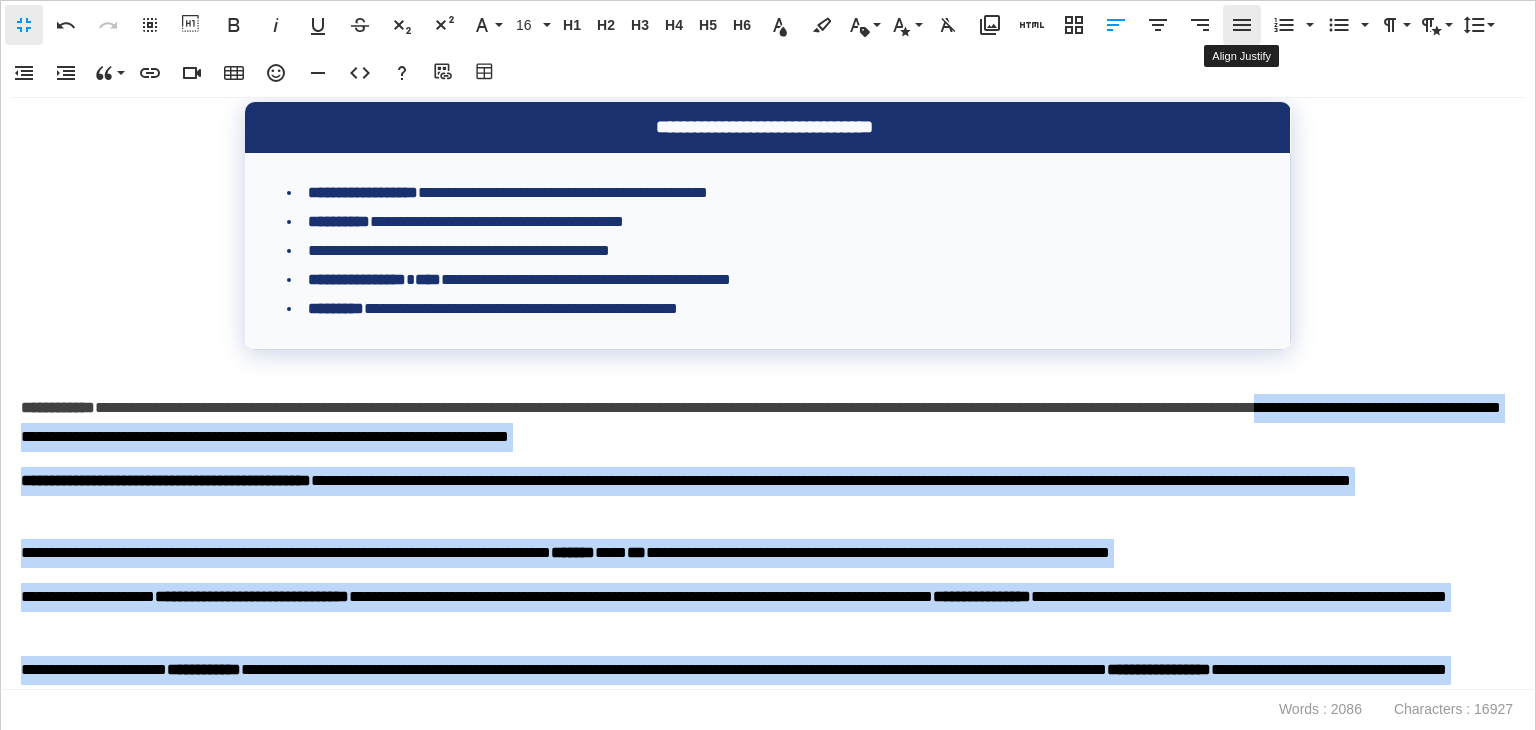 click 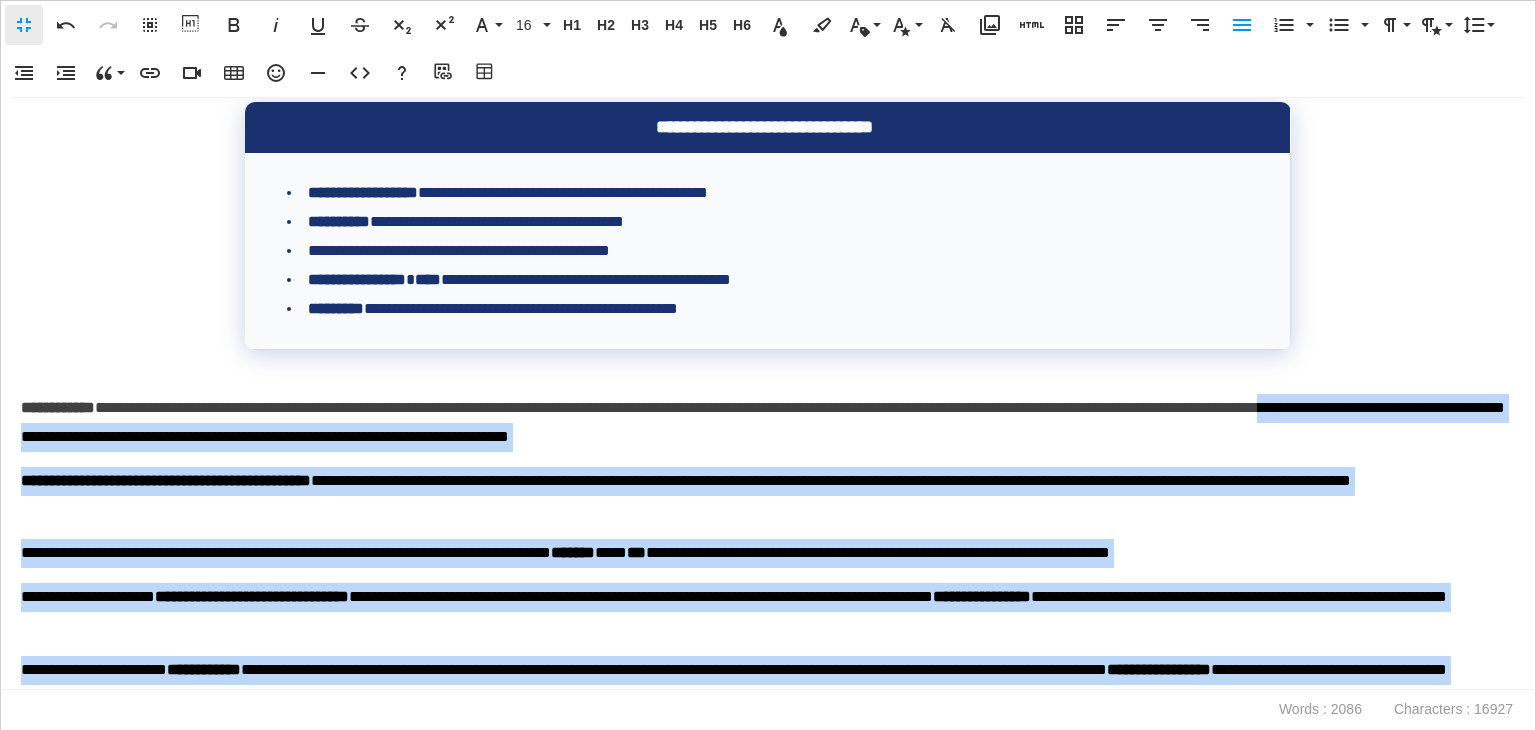 scroll, scrollTop: 1431, scrollLeft: 0, axis: vertical 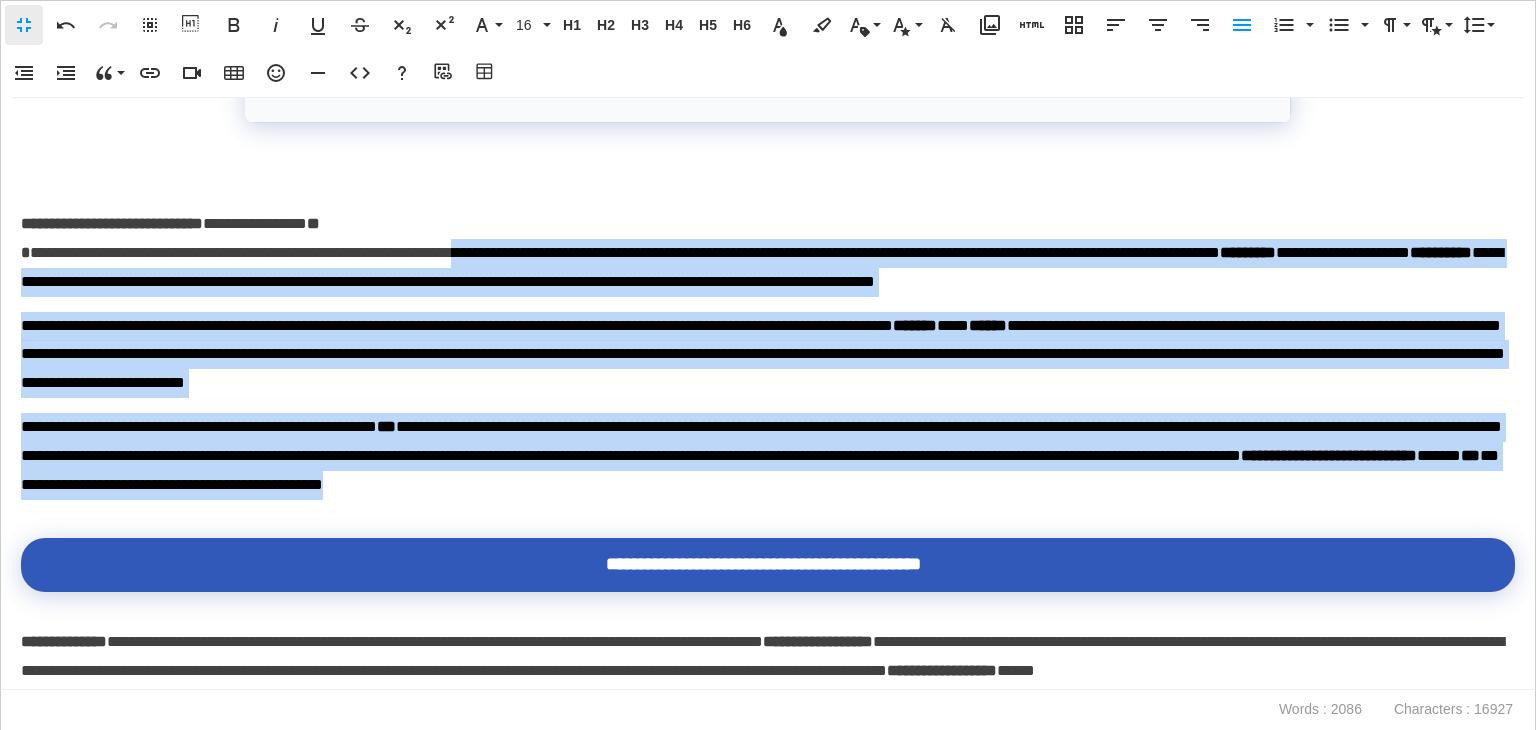 drag, startPoint x: 1097, startPoint y: 477, endPoint x: 944, endPoint y: 221, distance: 298.23648 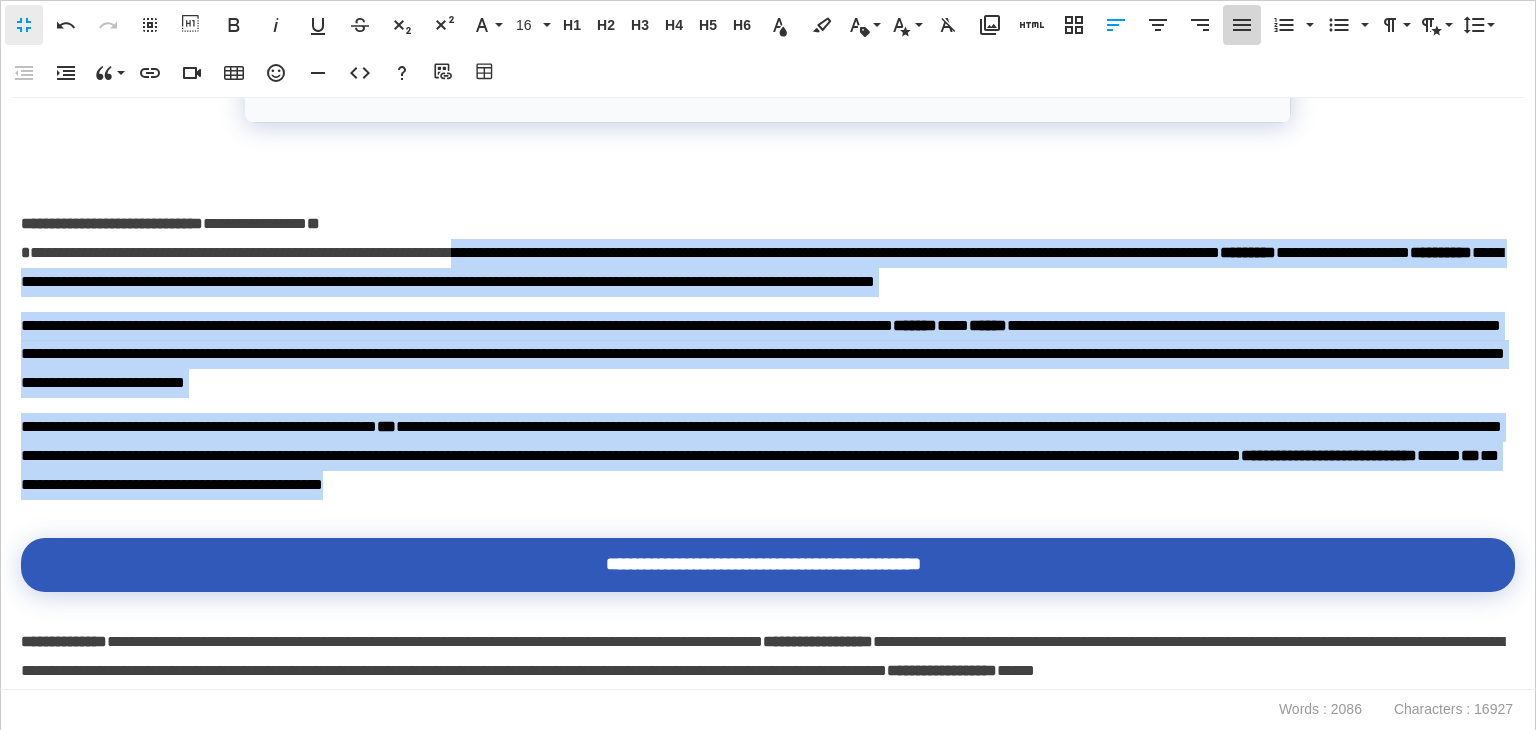 click on "Align Justify" at bounding box center [1242, 25] 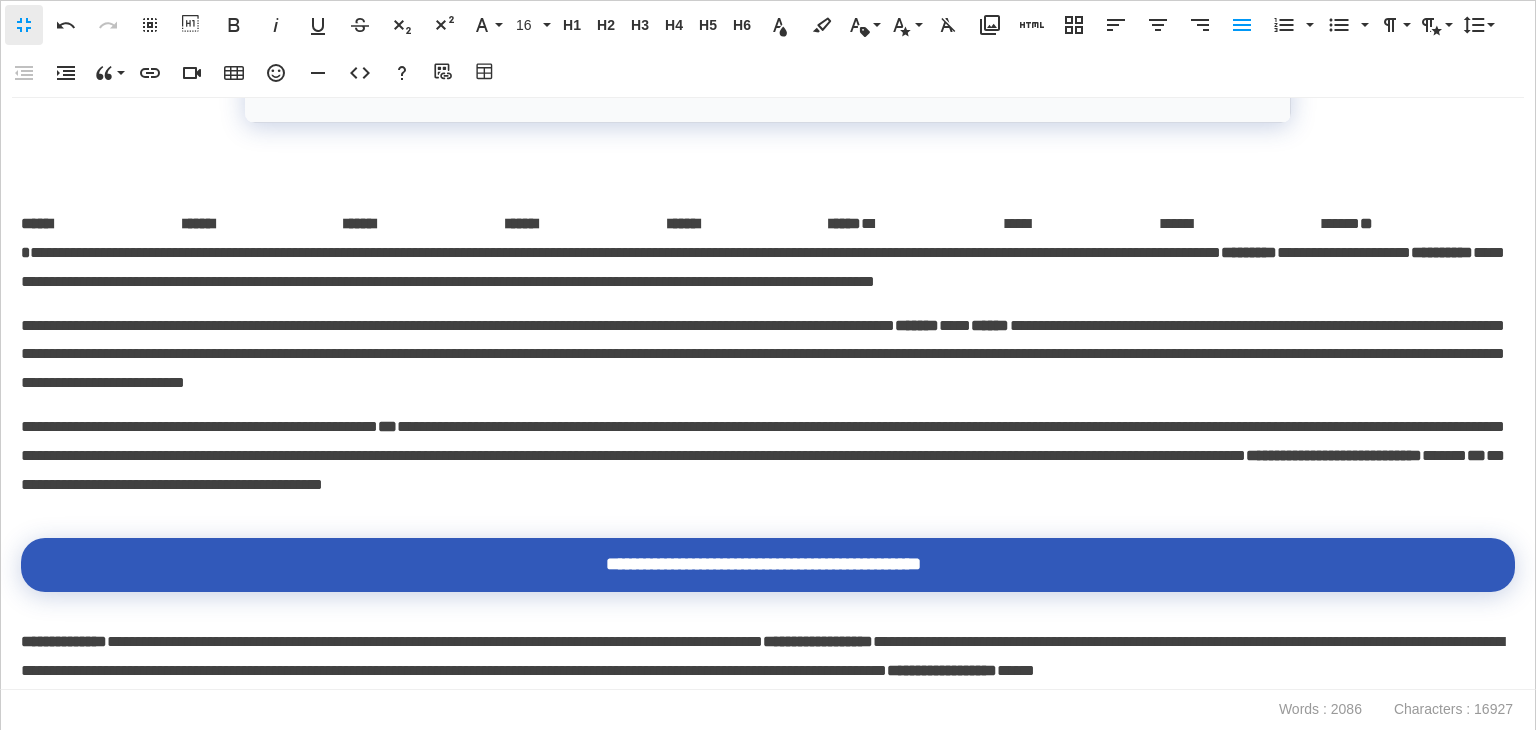 click at bounding box center [768, 180] 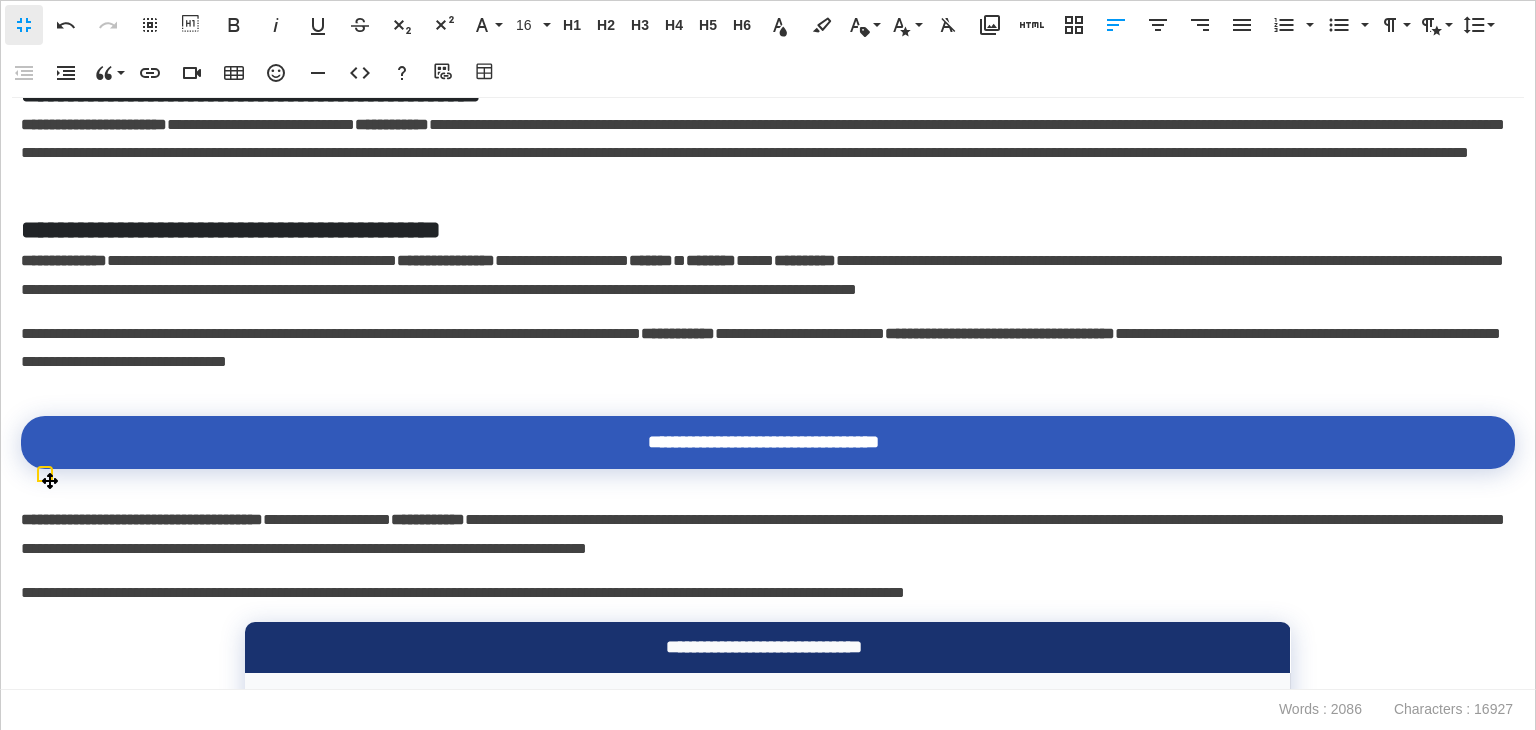 scroll, scrollTop: 731, scrollLeft: 0, axis: vertical 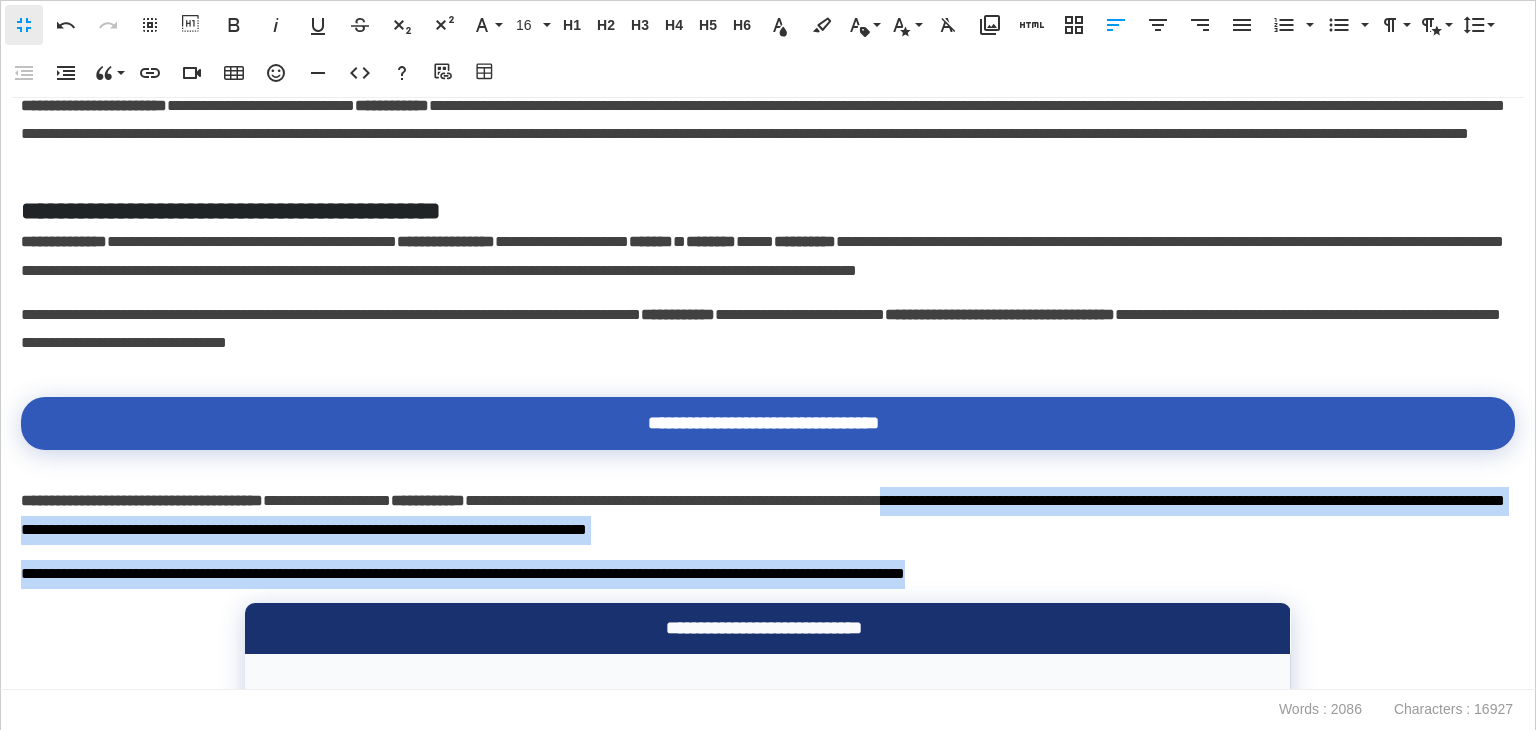 drag, startPoint x: 1150, startPoint y: 578, endPoint x: 1085, endPoint y: 501, distance: 100.76706 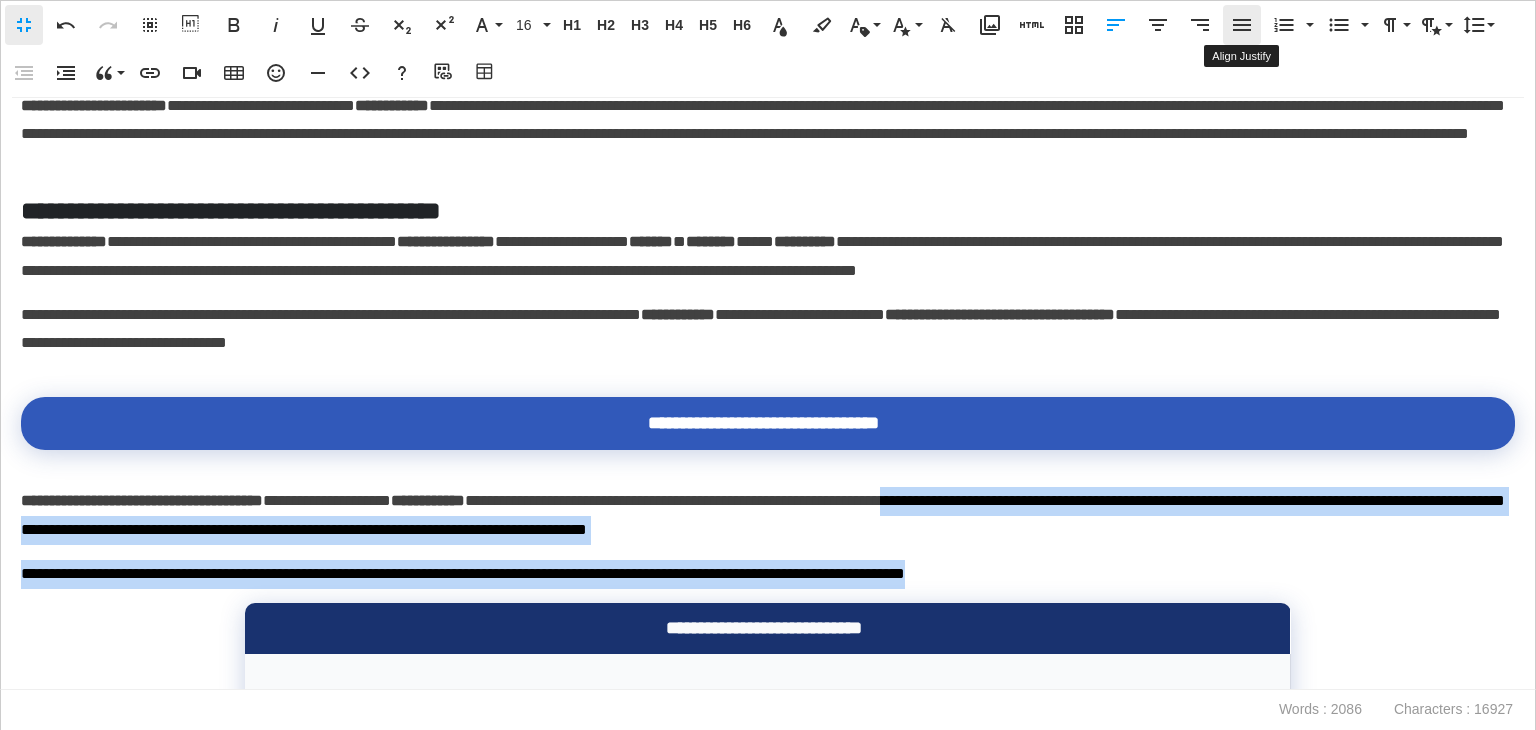 click 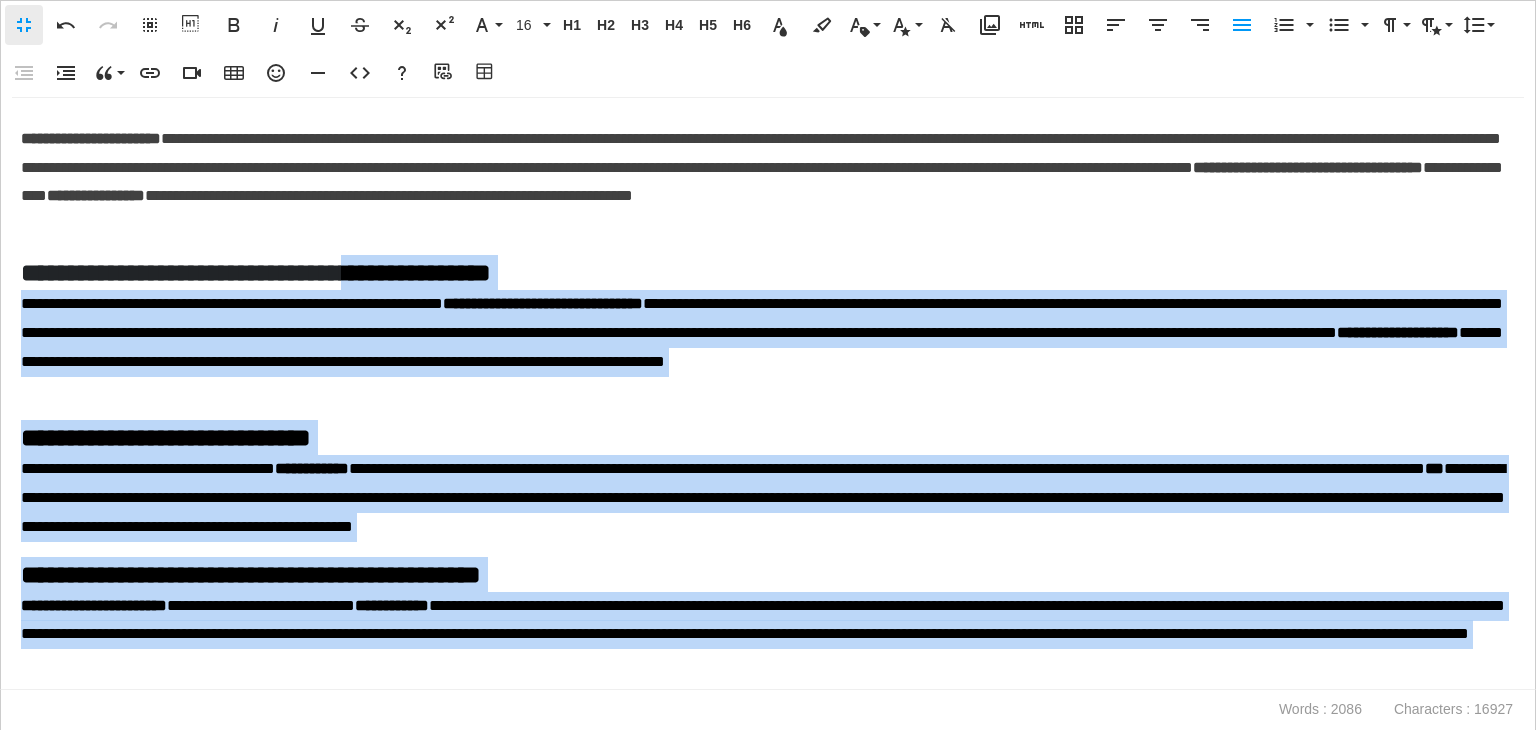 scroll, scrollTop: 0, scrollLeft: 0, axis: both 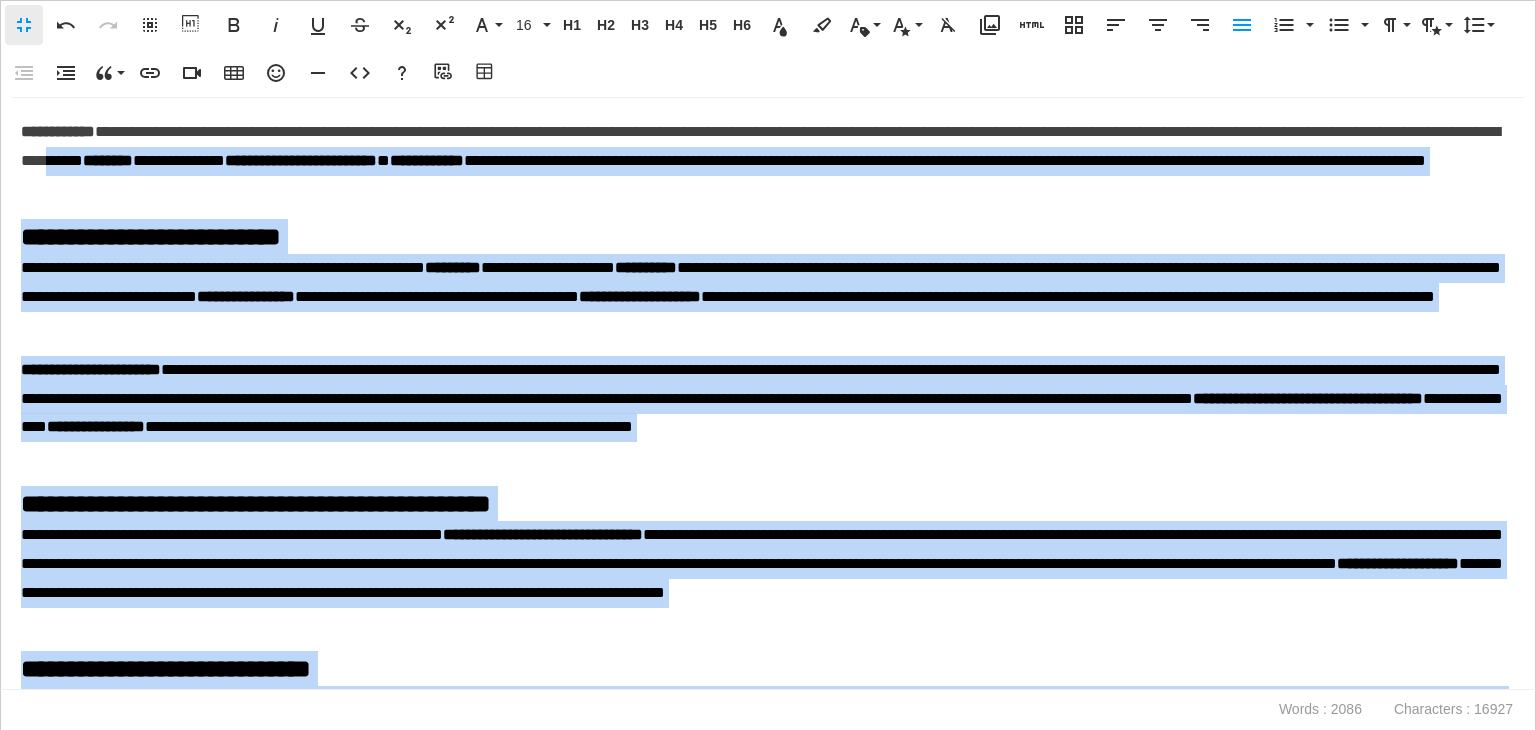 drag, startPoint x: 688, startPoint y: 341, endPoint x: 444, endPoint y: 154, distance: 307.41666 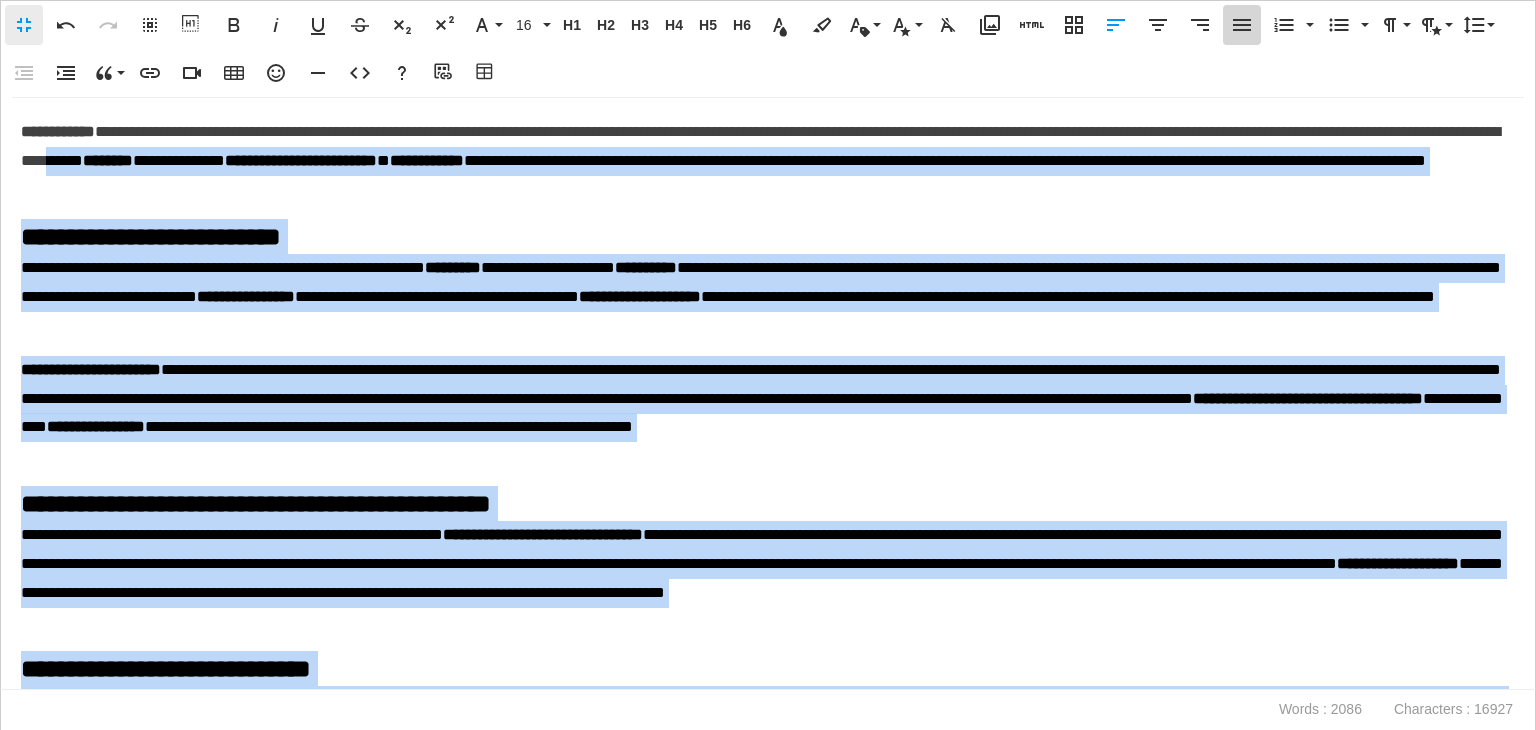 click 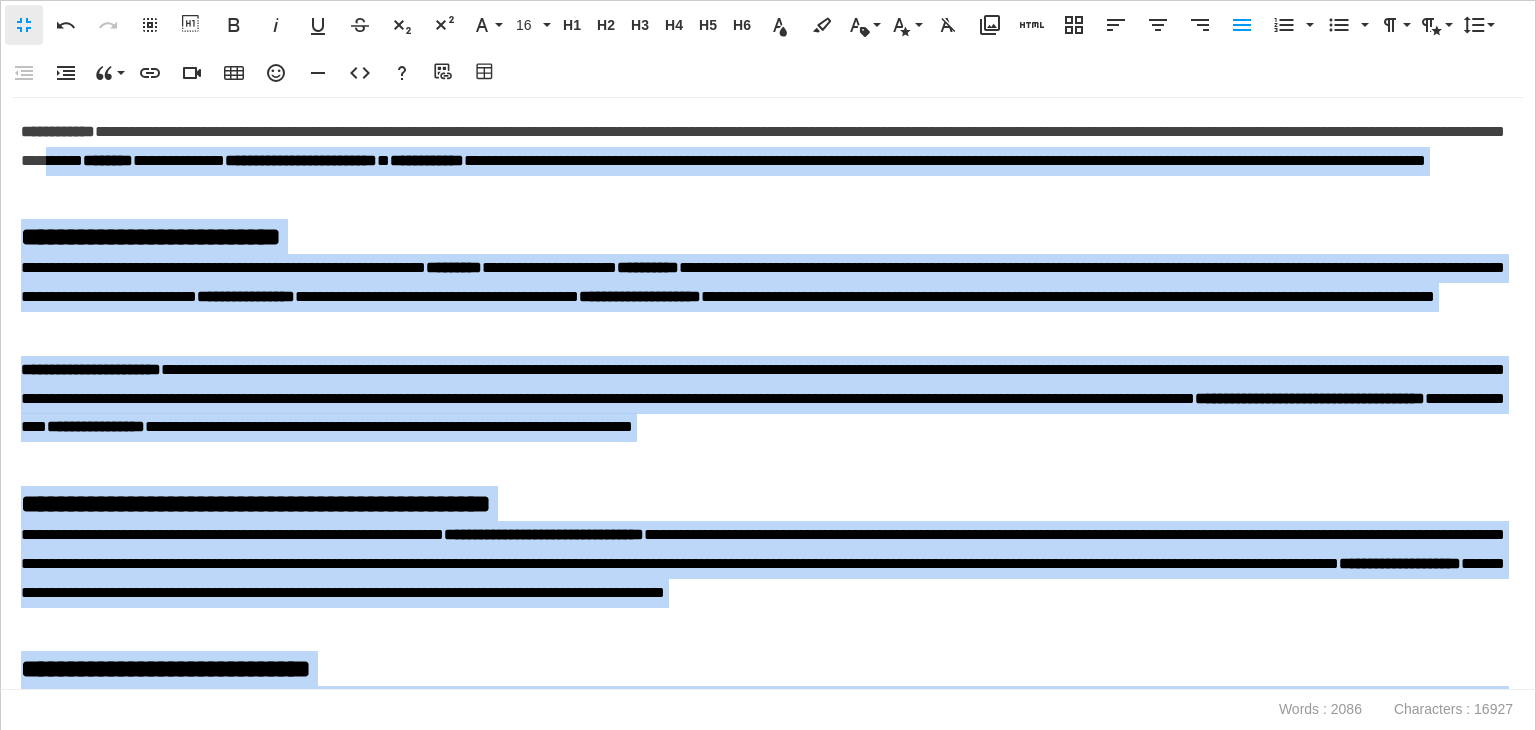 click on "**********" at bounding box center (763, 161) 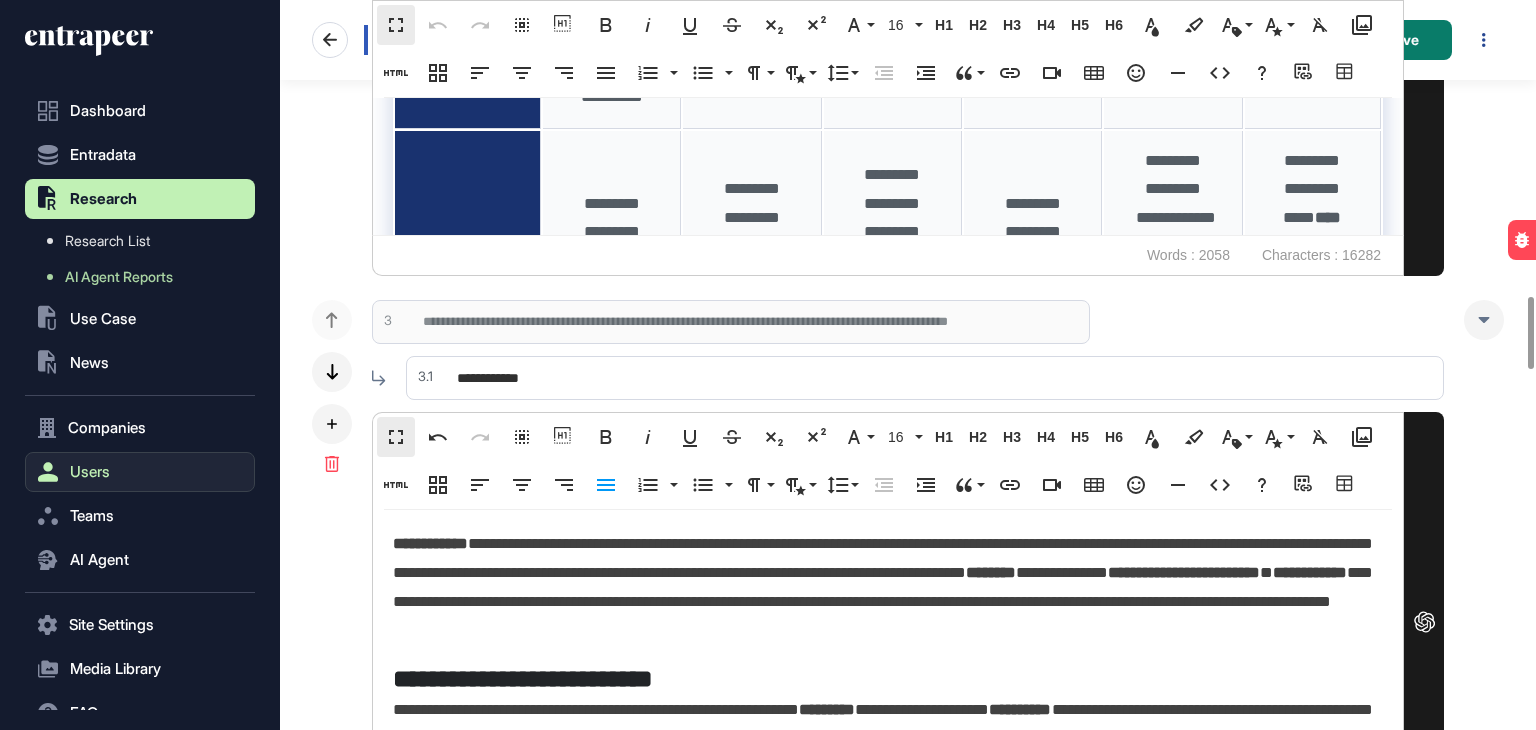 scroll, scrollTop: 0, scrollLeft: 0, axis: both 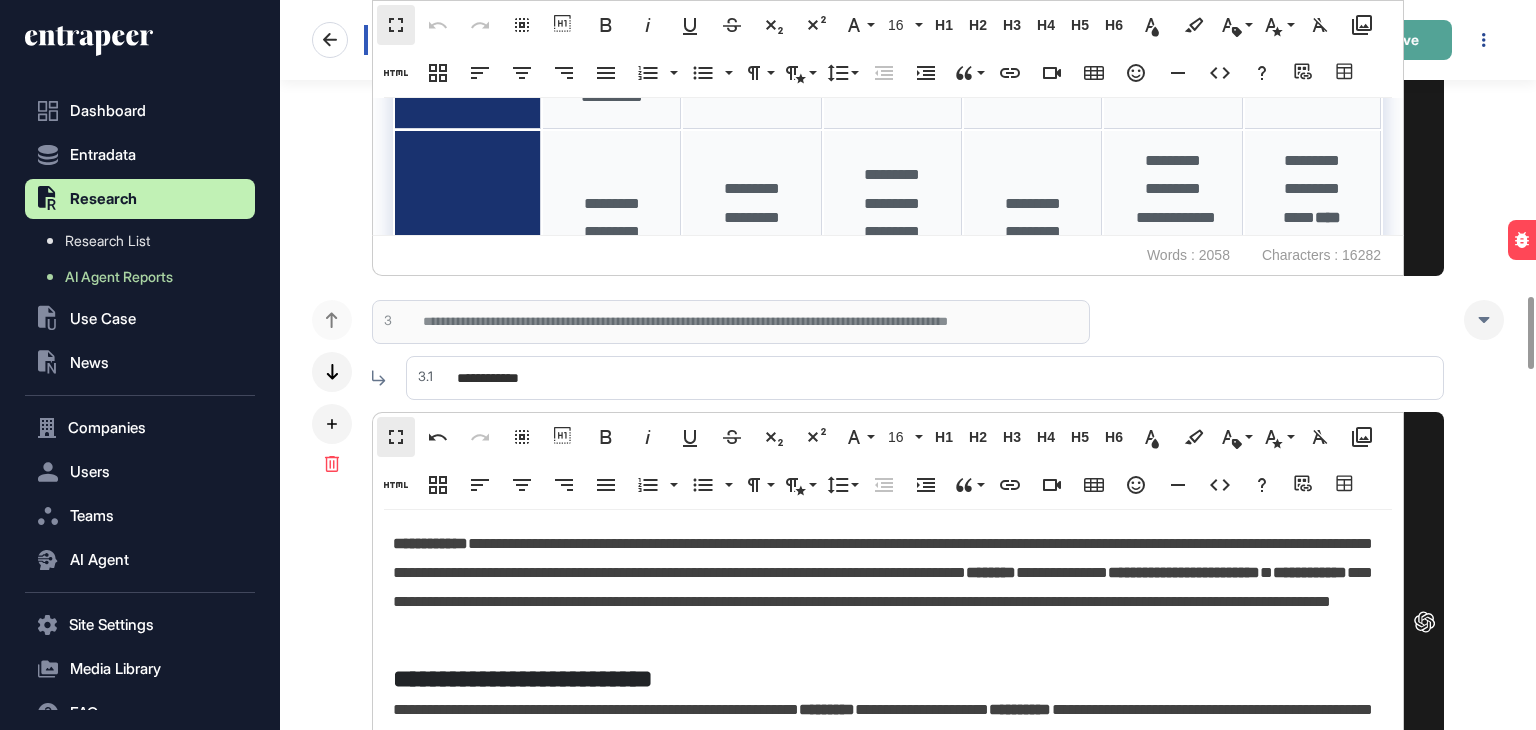 click on "Save" at bounding box center [1402, 40] 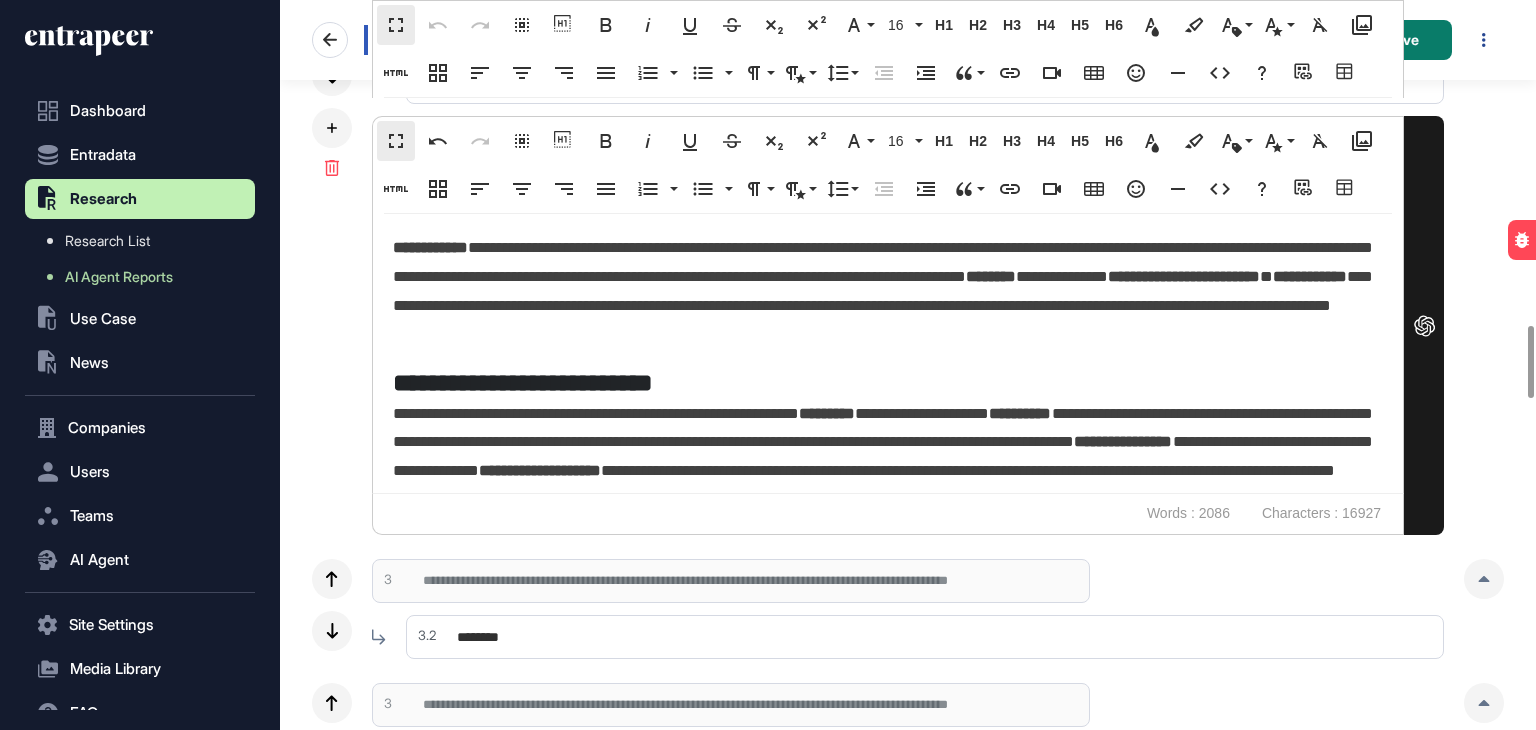 scroll, scrollTop: 3300, scrollLeft: 0, axis: vertical 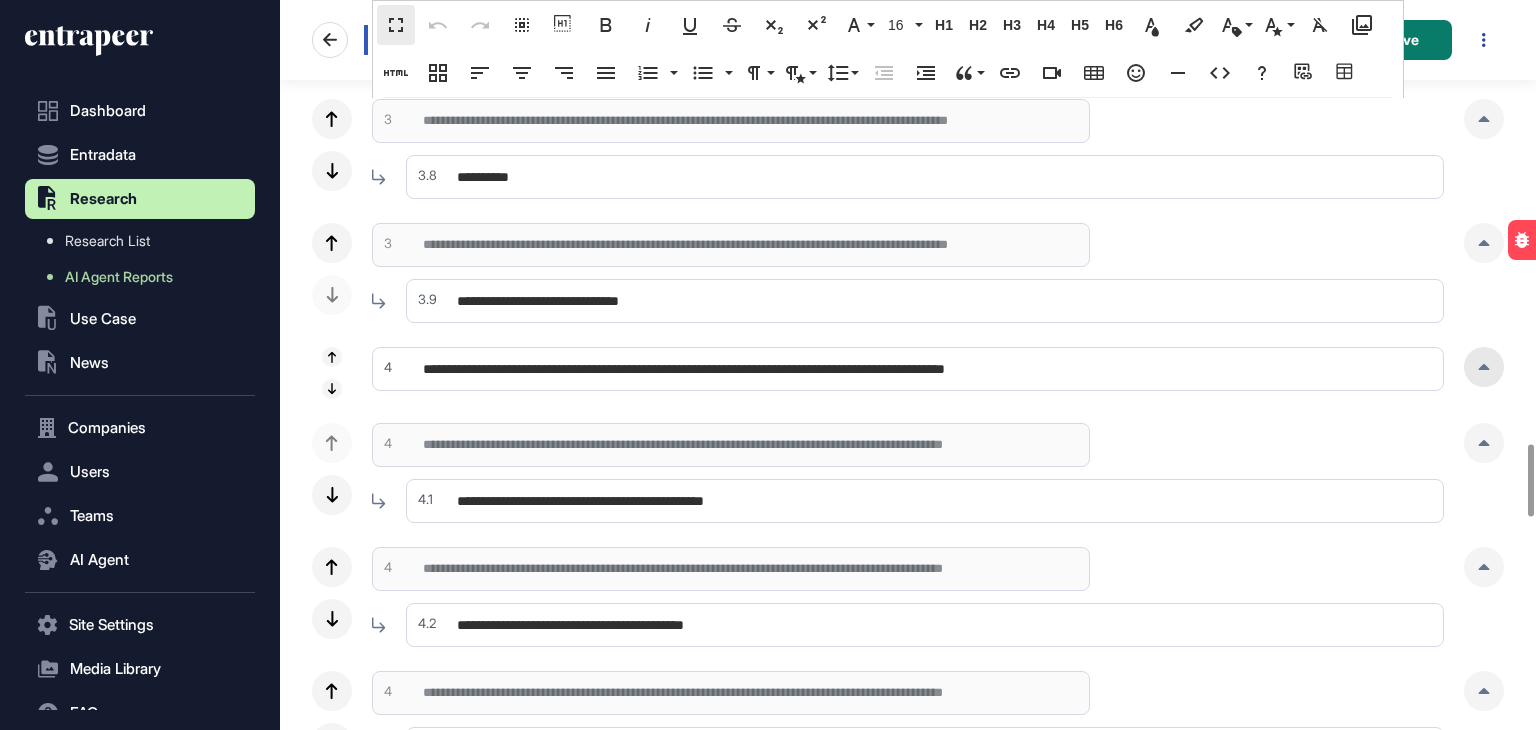 click 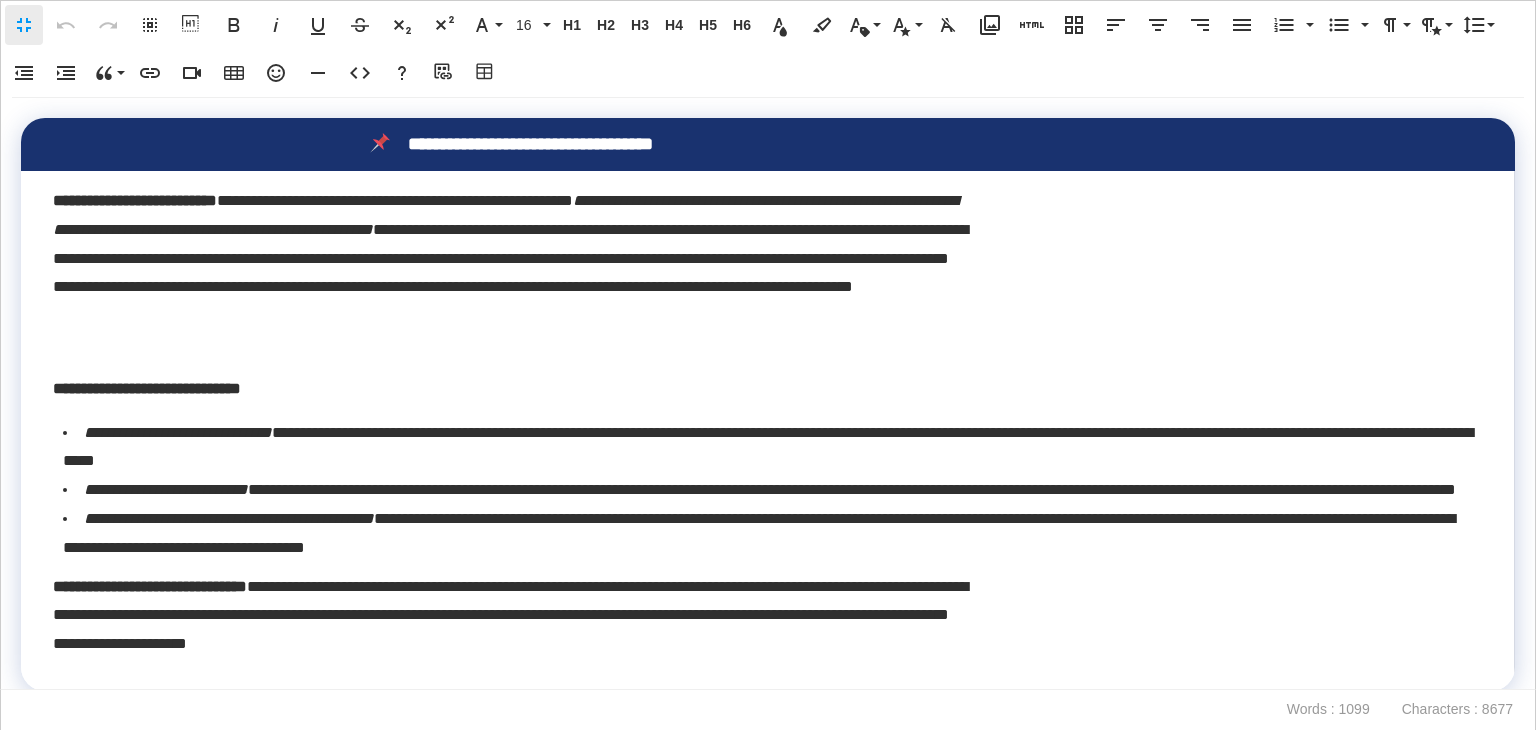 scroll, scrollTop: 0, scrollLeft: 9, axis: horizontal 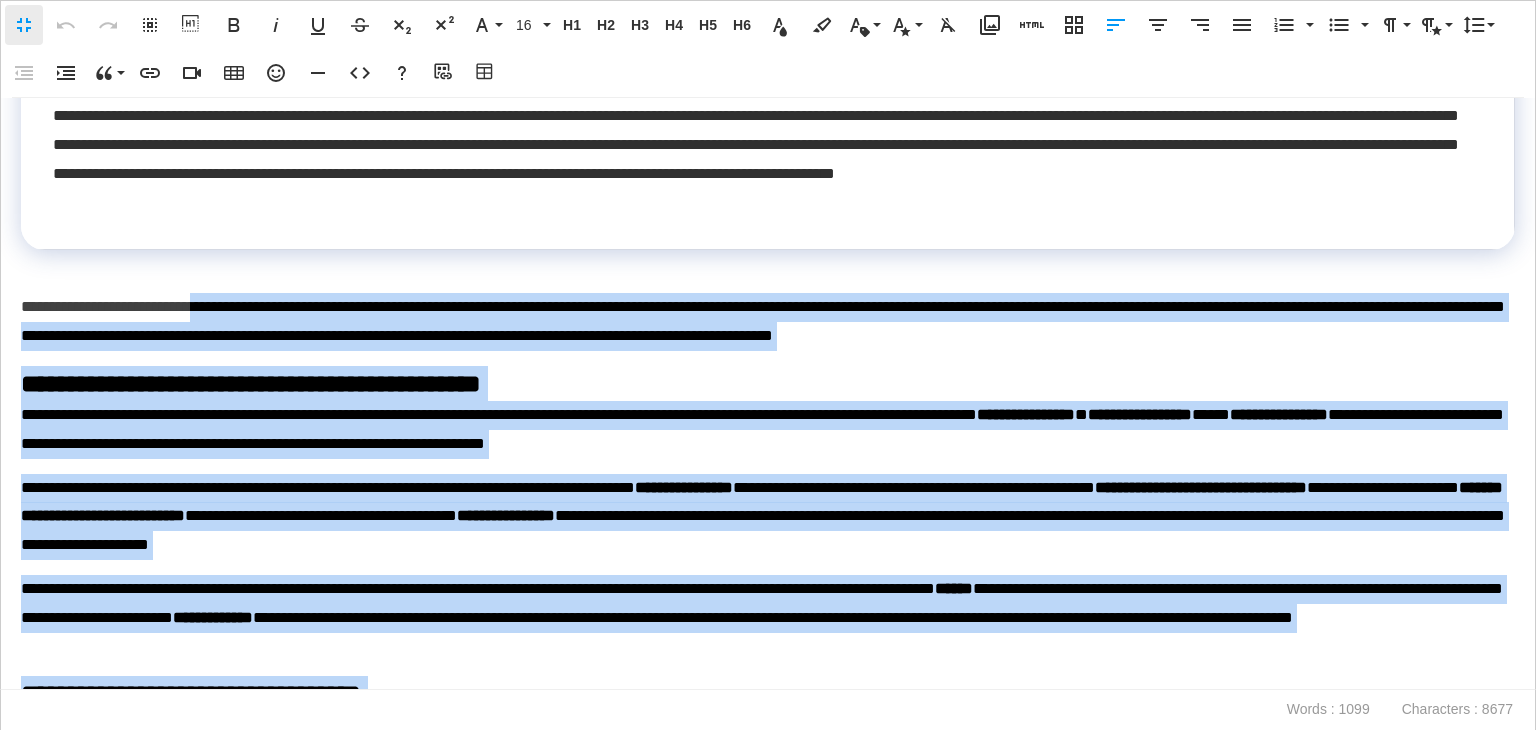 drag, startPoint x: 303, startPoint y: 649, endPoint x: 233, endPoint y: 324, distance: 332.453 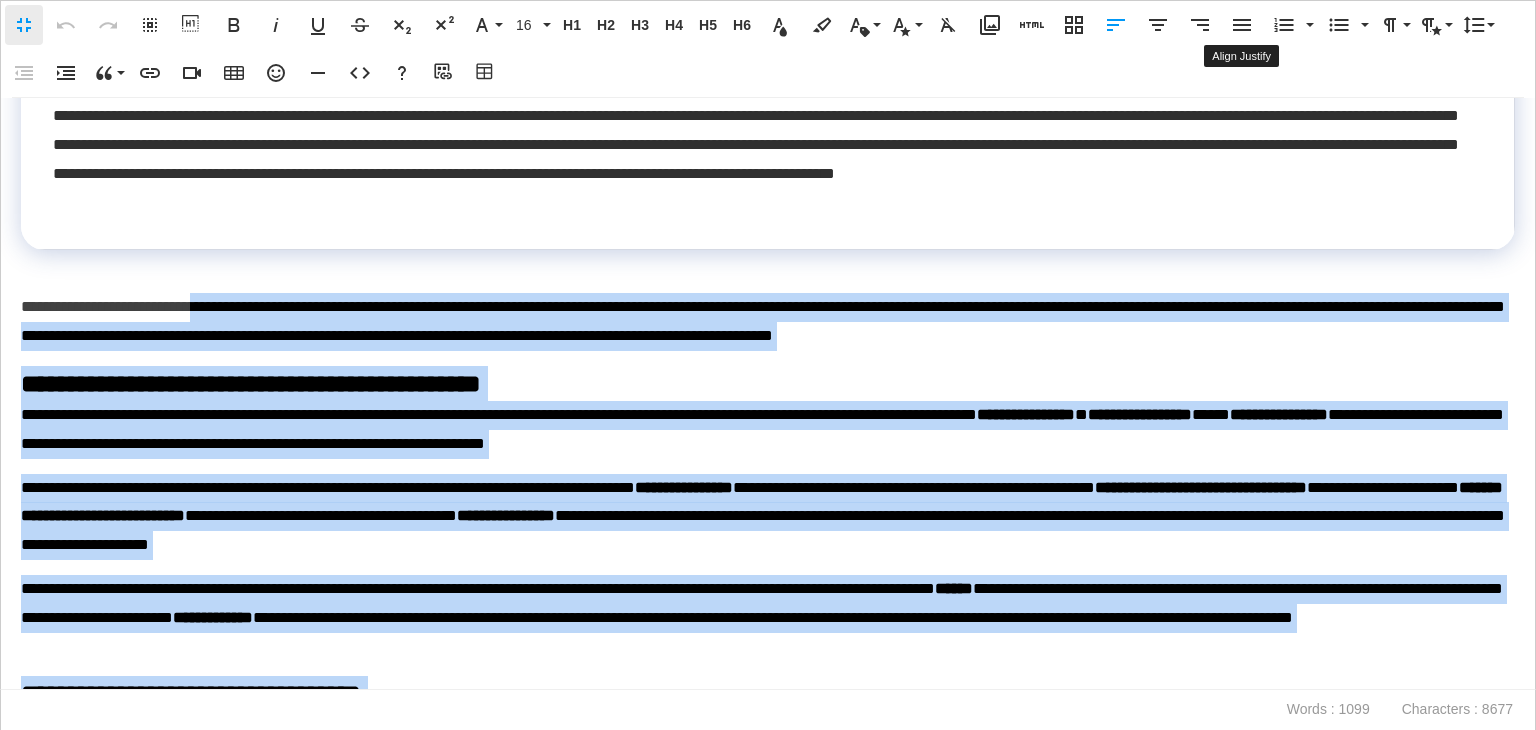 click 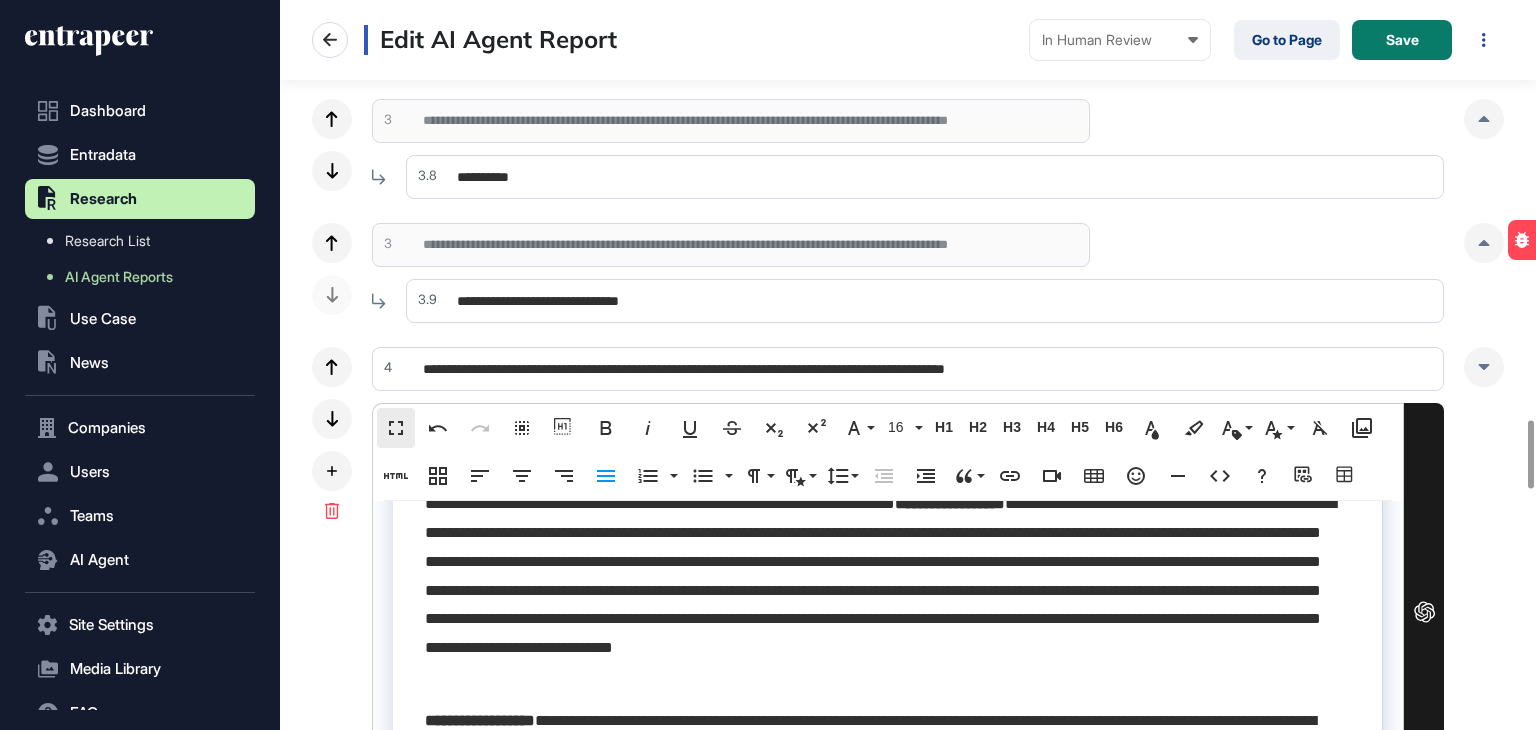 scroll, scrollTop: 0, scrollLeft: 0, axis: both 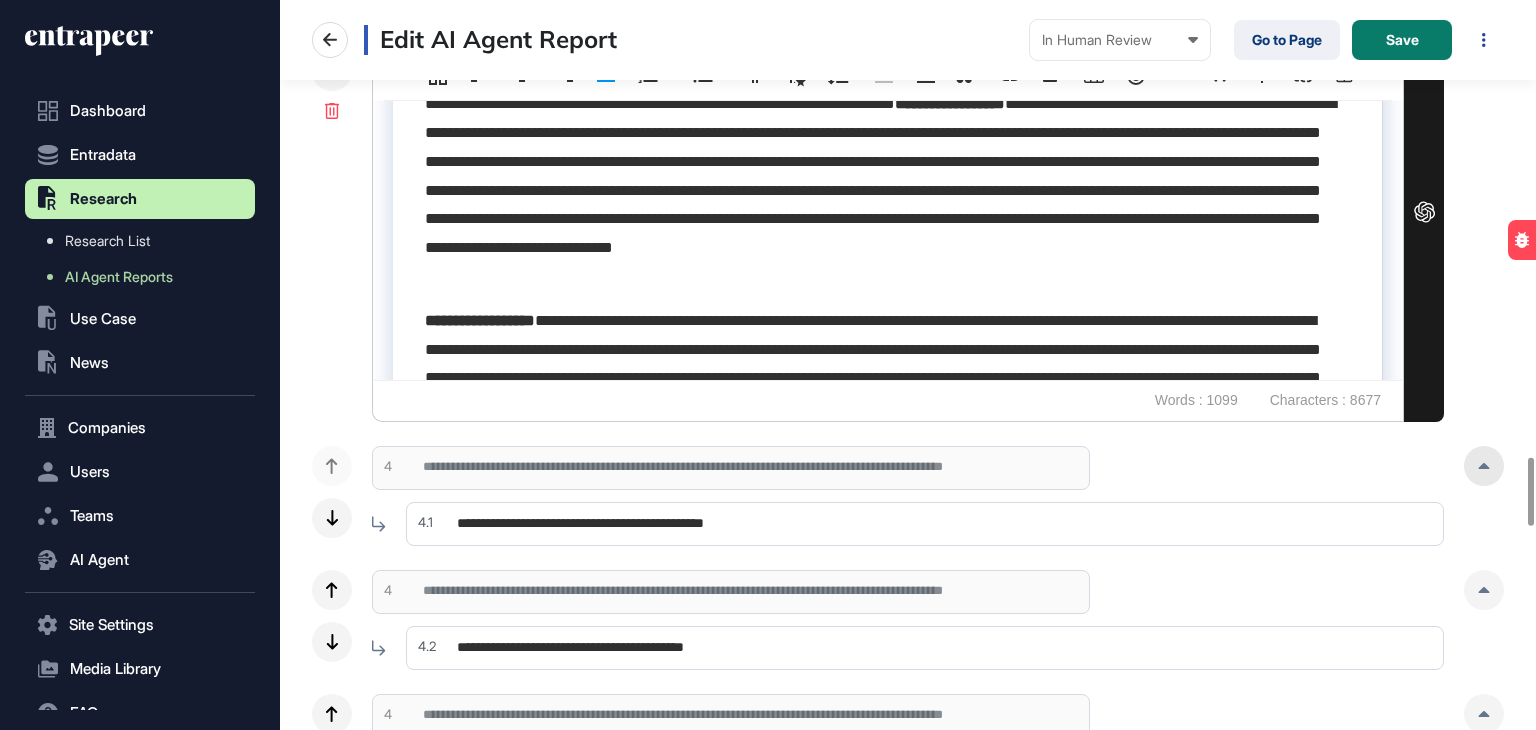 click at bounding box center (1484, 466) 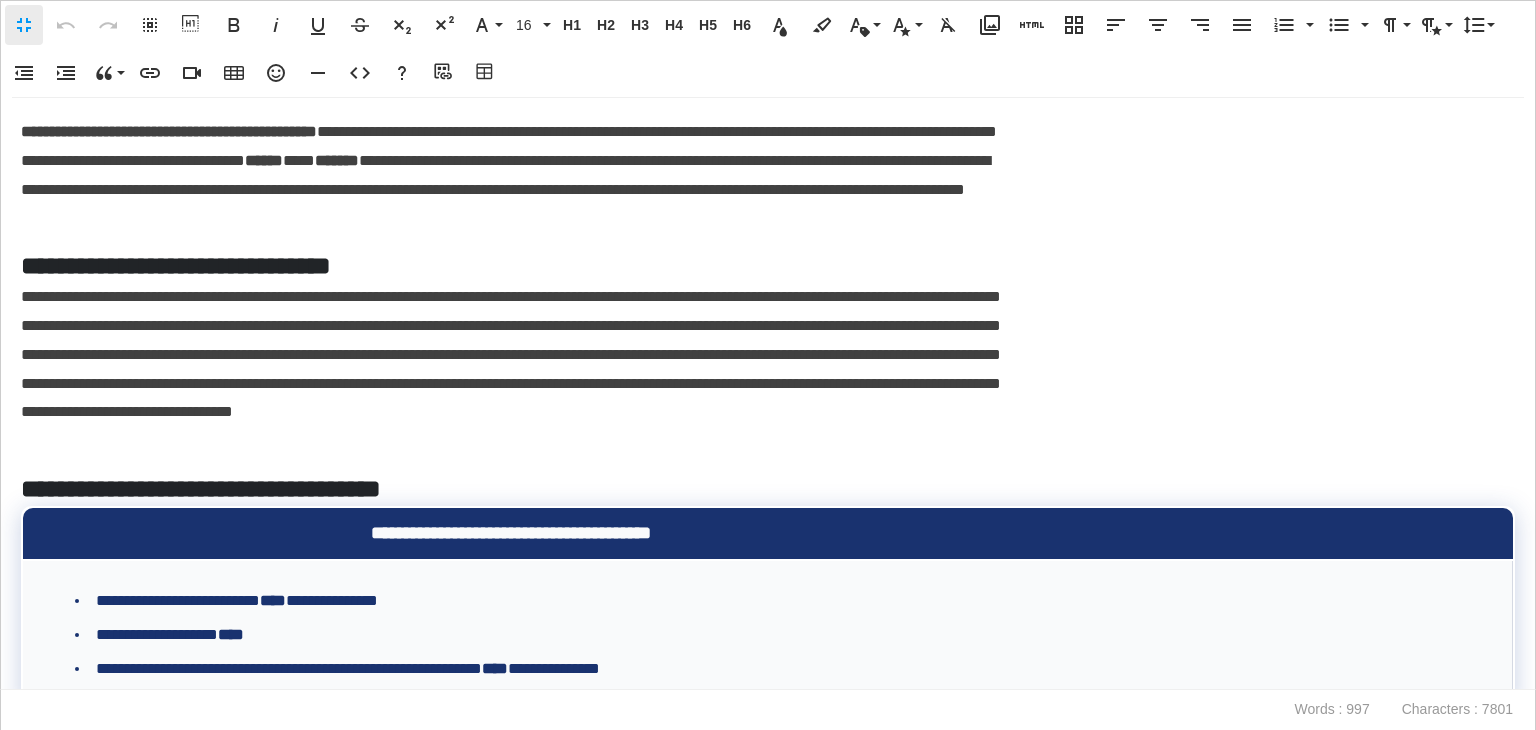 scroll, scrollTop: 0, scrollLeft: 9, axis: horizontal 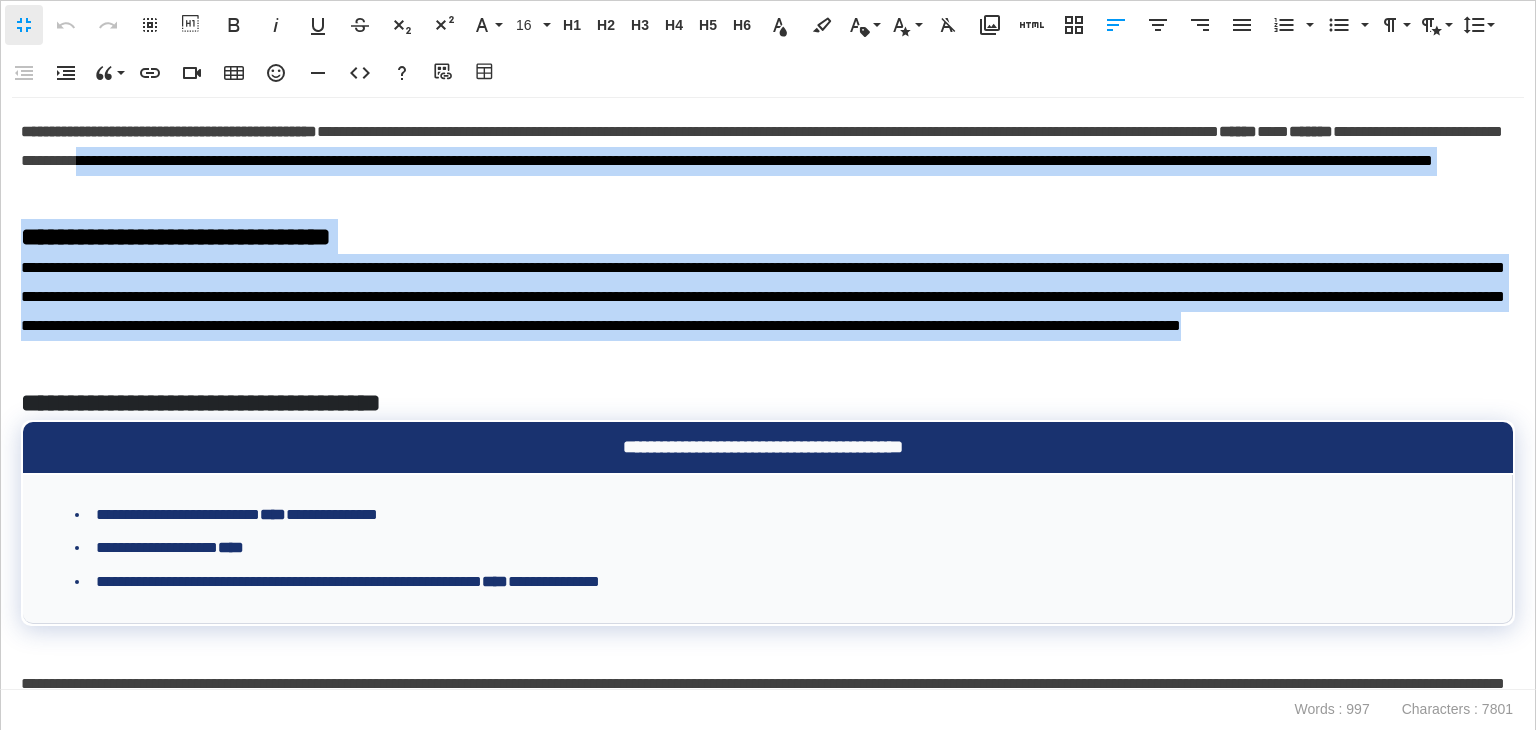 drag, startPoint x: 677, startPoint y: 306, endPoint x: 448, endPoint y: 149, distance: 277.65085 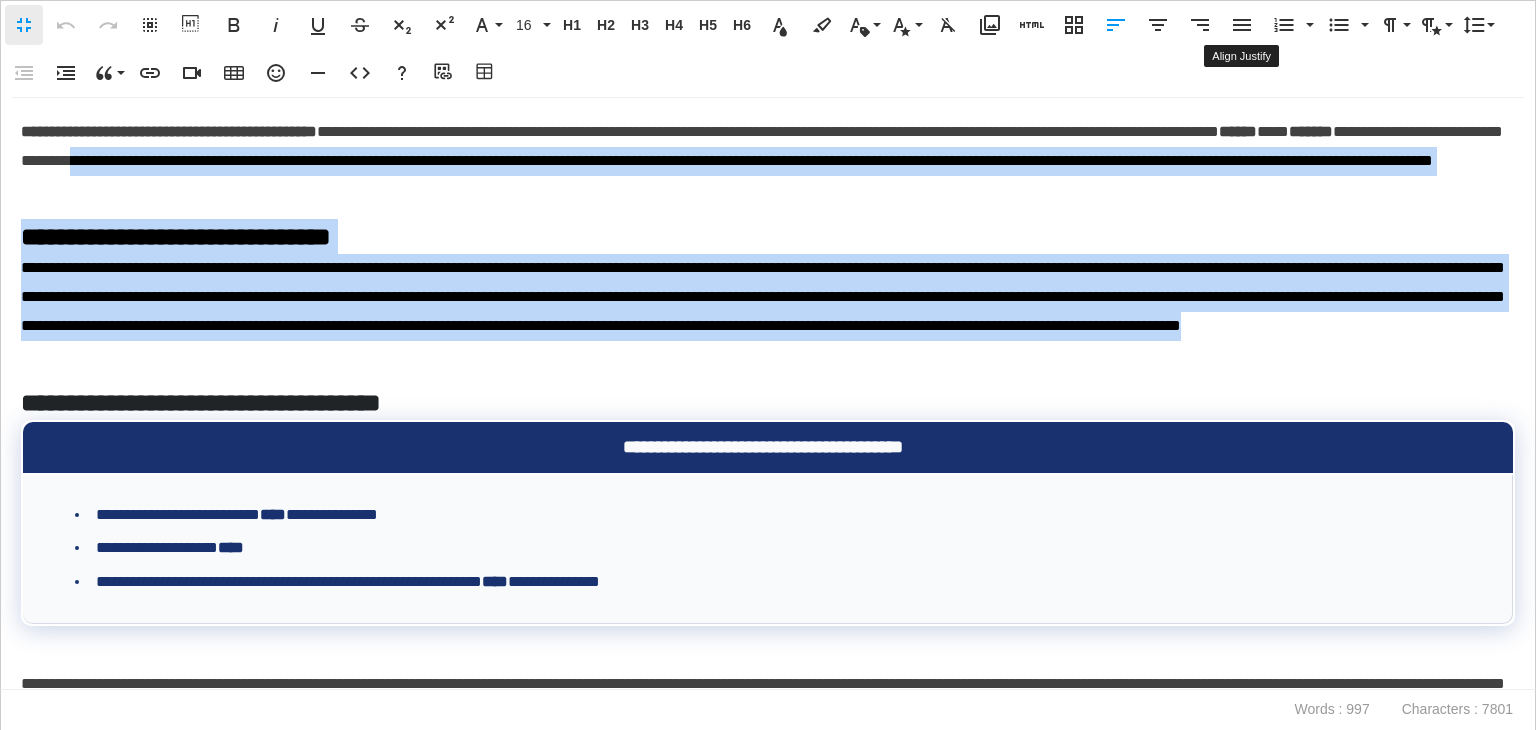 click 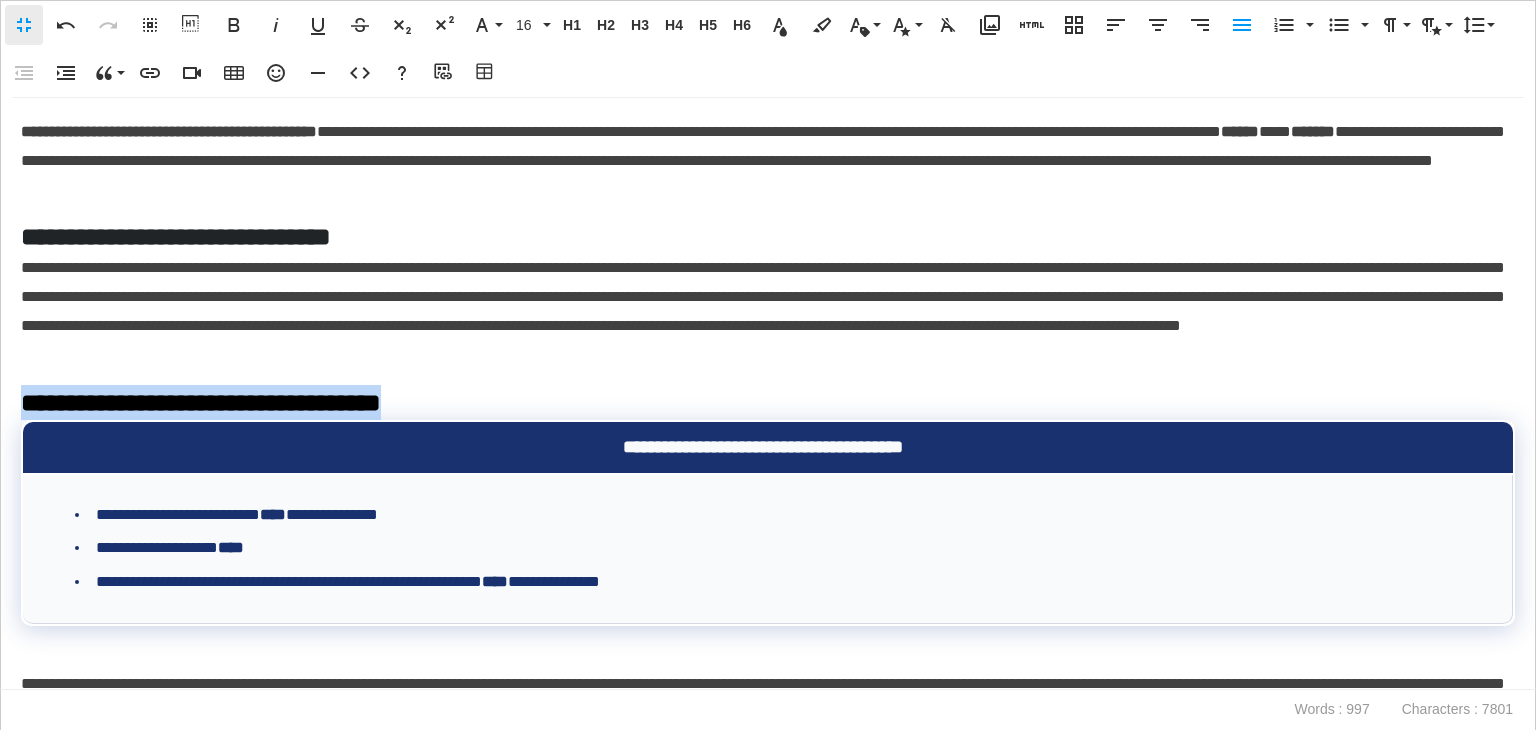 drag, startPoint x: 447, startPoint y: 405, endPoint x: 17, endPoint y: 362, distance: 432.14465 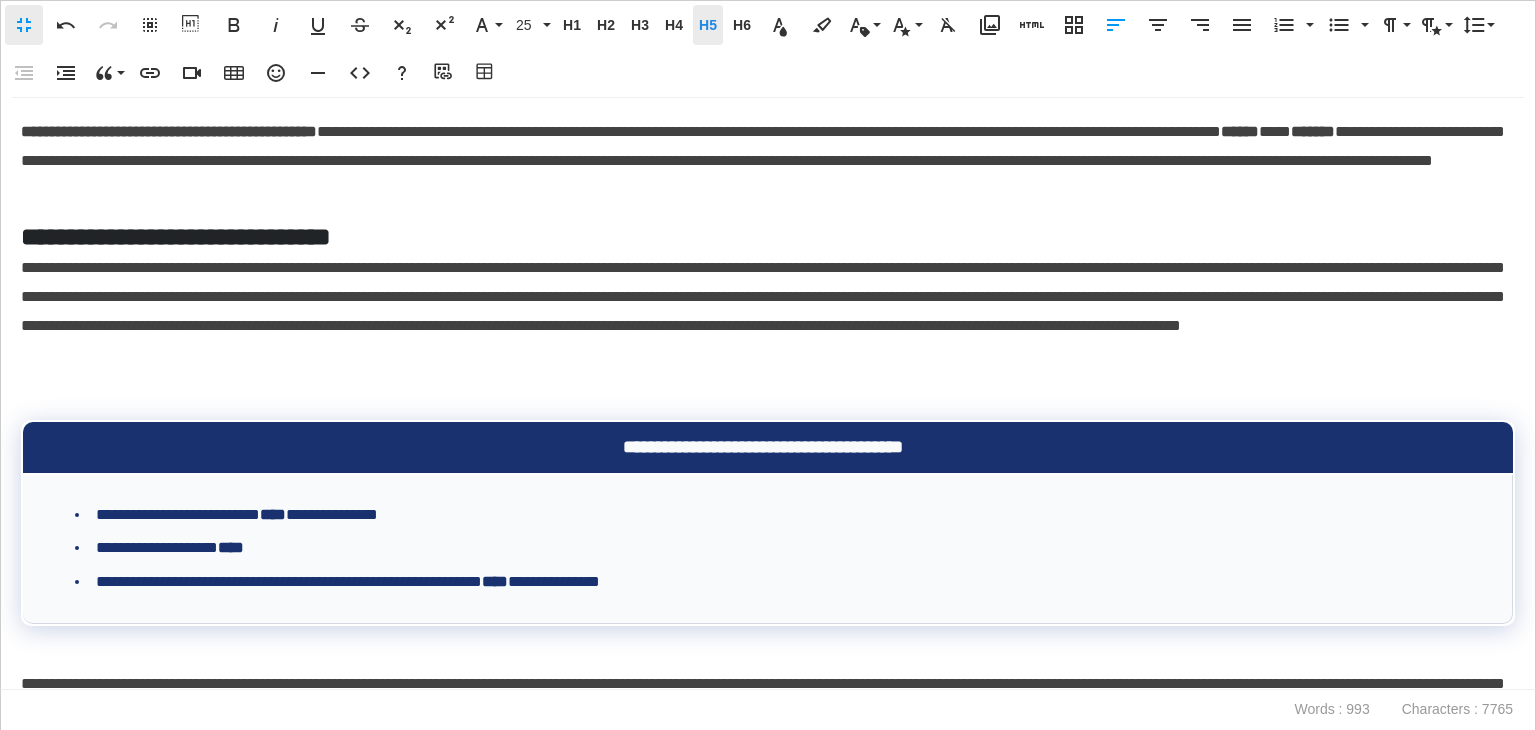 click on "H5 Heading 5" at bounding box center [708, 25] 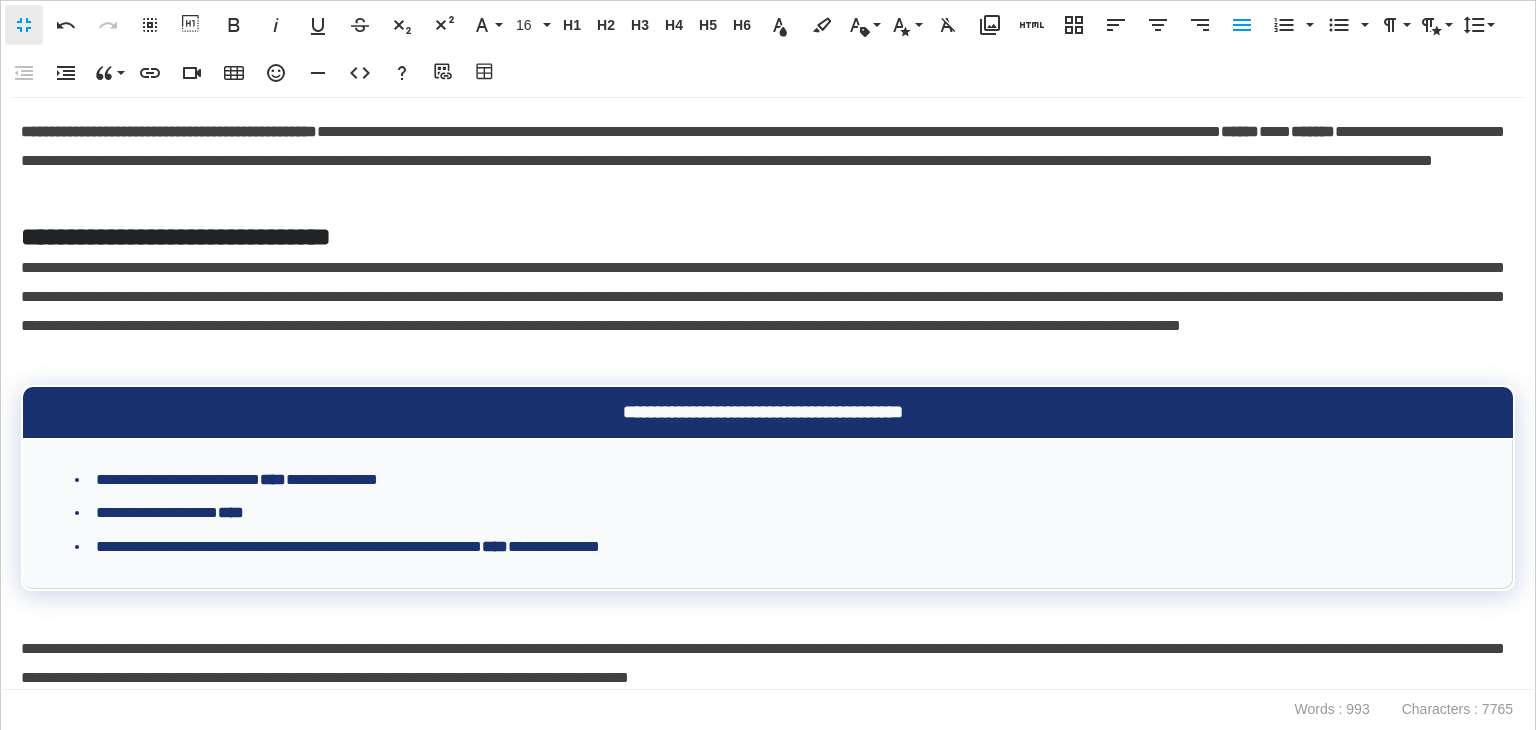 scroll, scrollTop: 100, scrollLeft: 0, axis: vertical 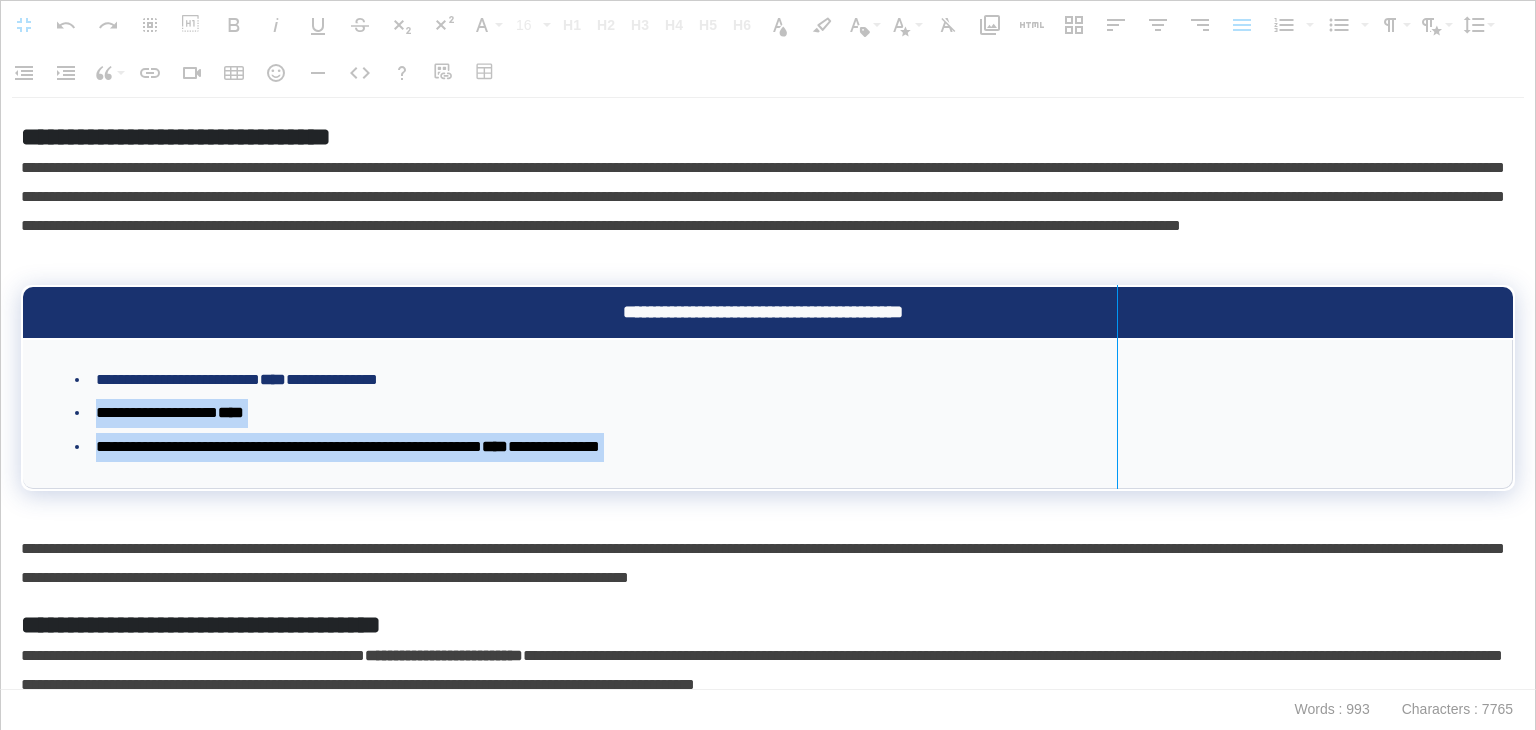 drag, startPoint x: 1501, startPoint y: 365, endPoint x: 1116, endPoint y: 357, distance: 385.0831 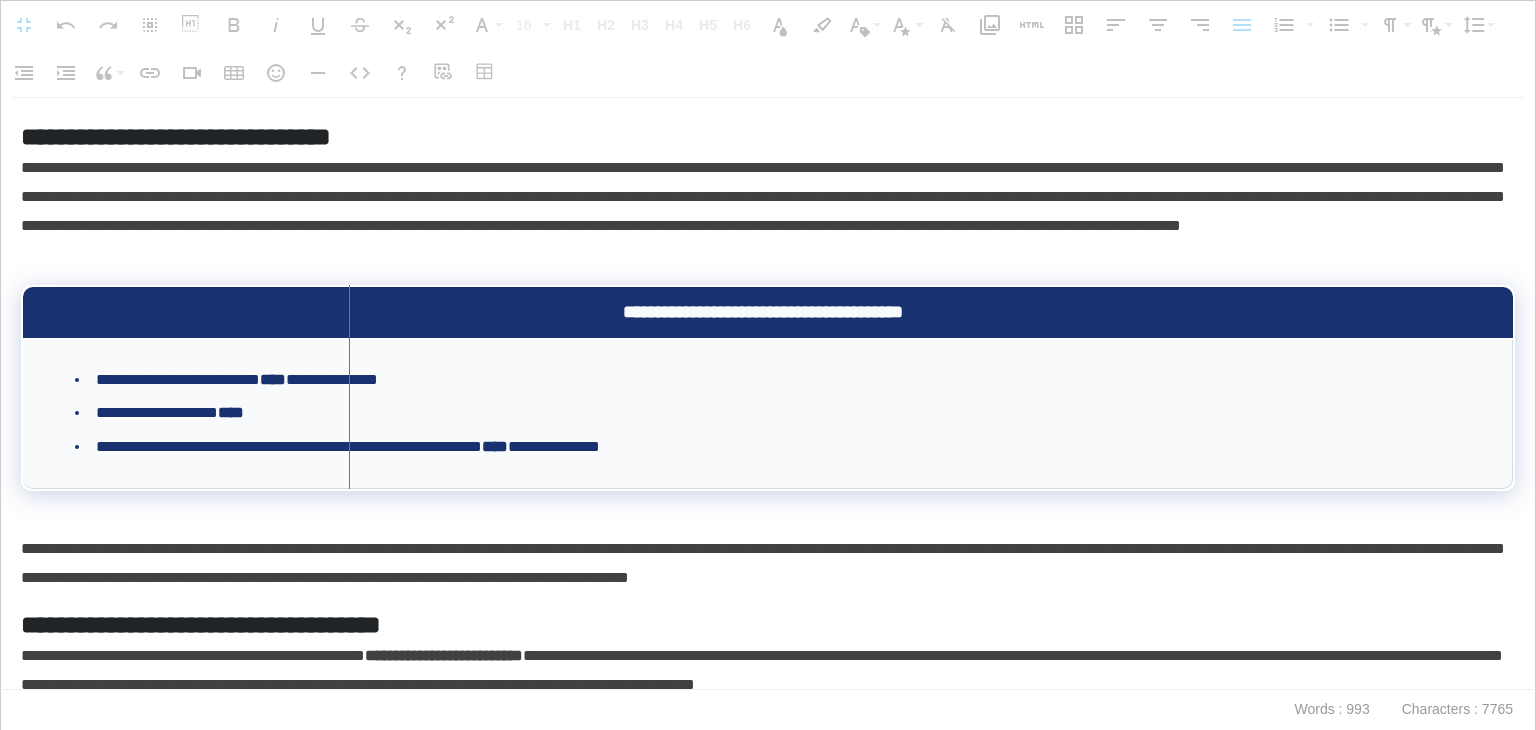 drag, startPoint x: 24, startPoint y: 421, endPoint x: 348, endPoint y: 410, distance: 324.18668 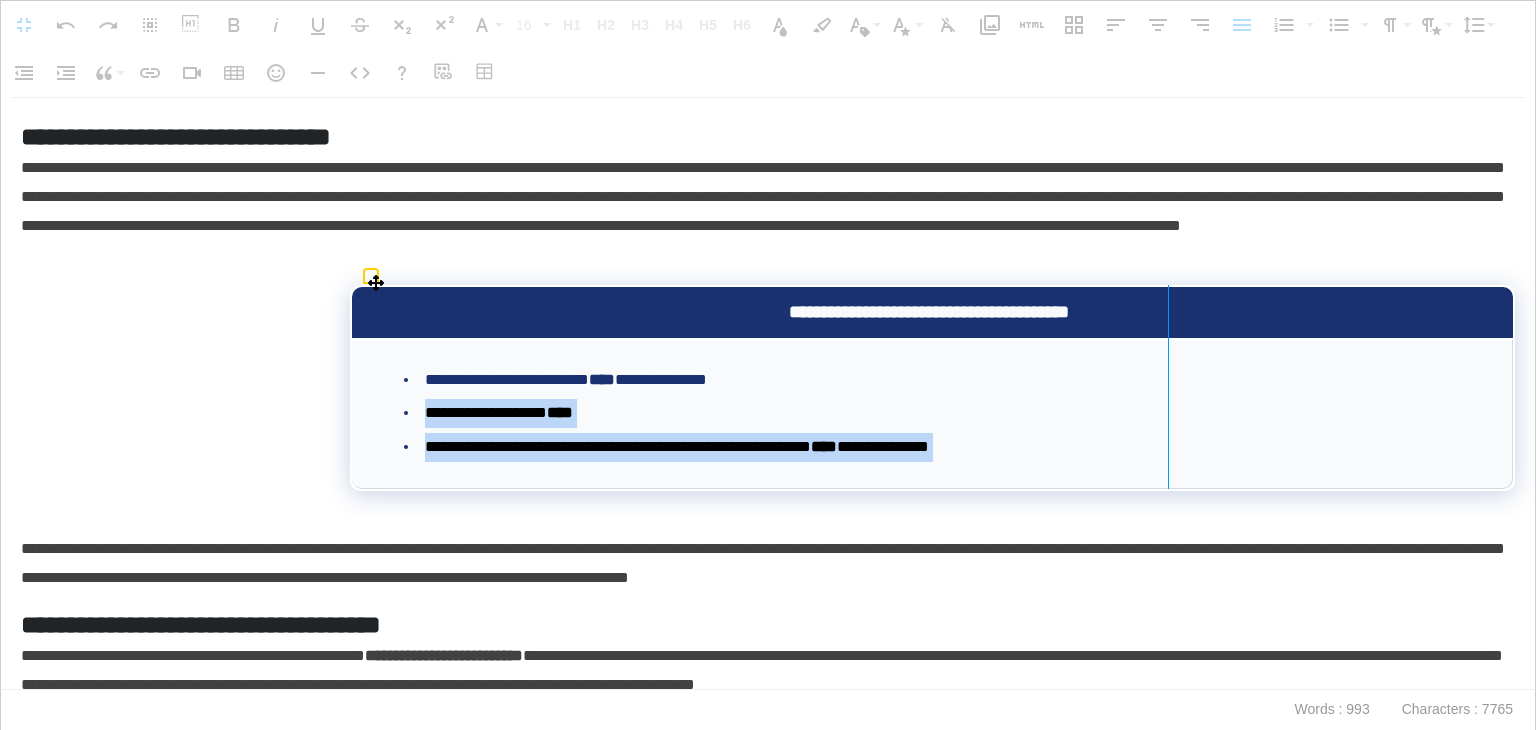 drag, startPoint x: 1500, startPoint y: 373, endPoint x: 1167, endPoint y: 402, distance: 334.26038 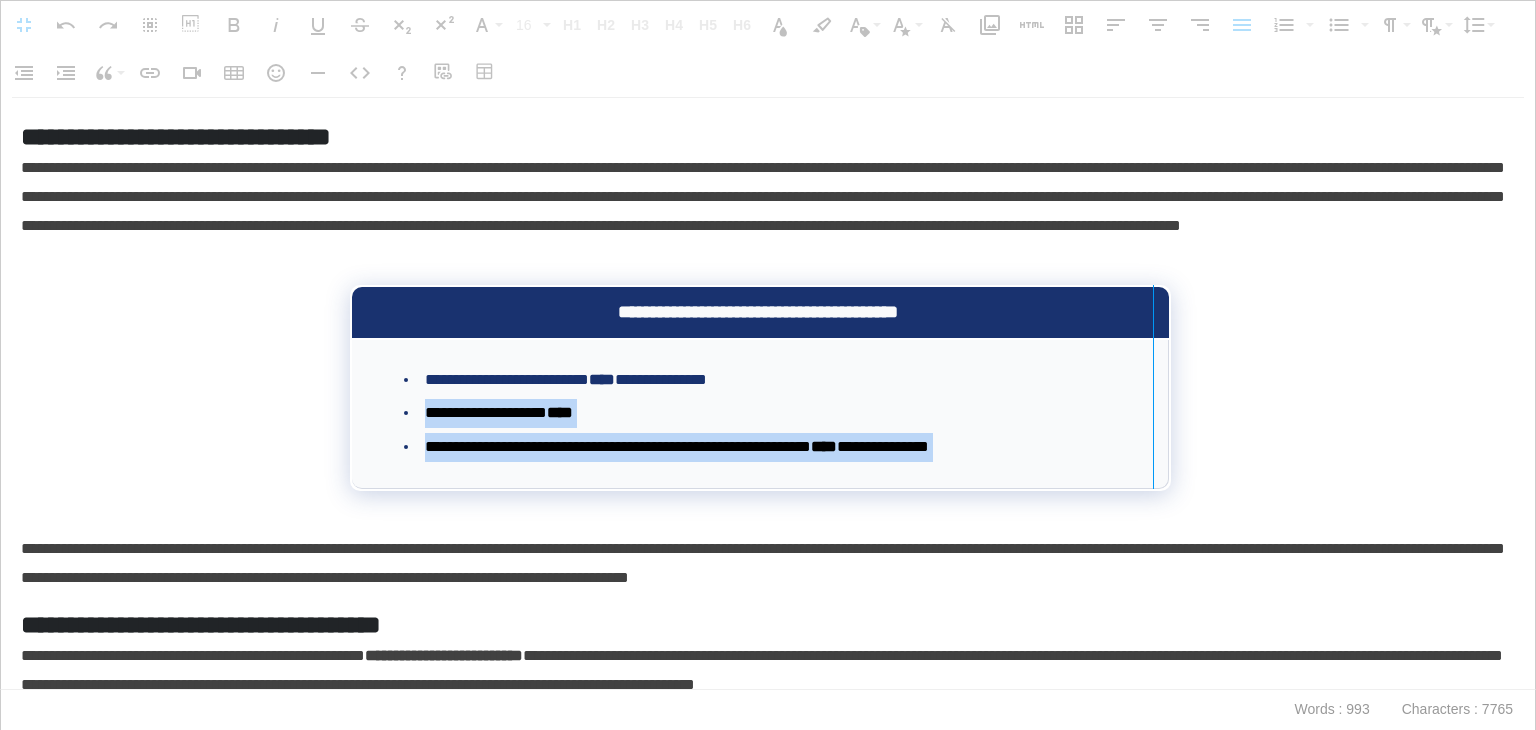 drag, startPoint x: 1163, startPoint y: 390, endPoint x: 1140, endPoint y: 398, distance: 24.351591 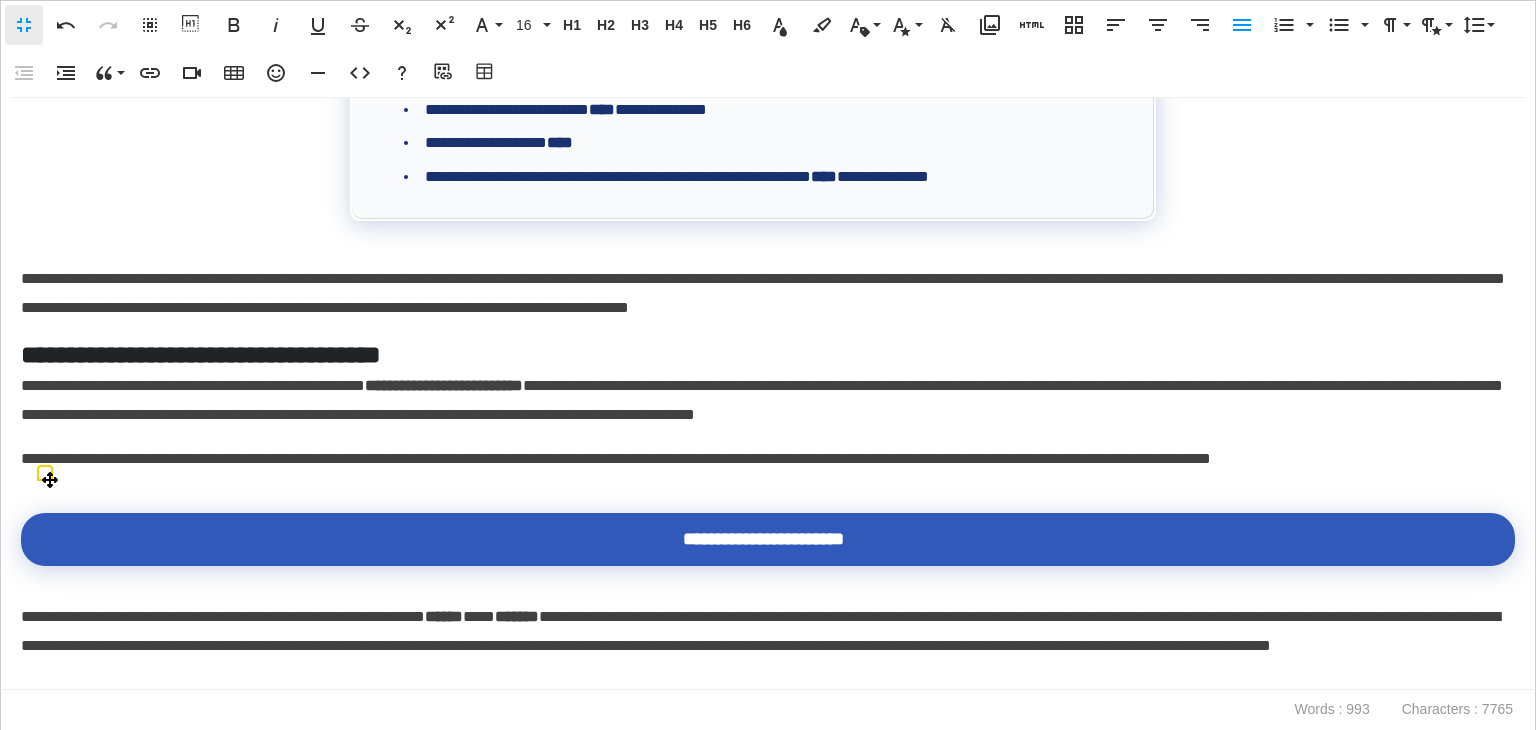 scroll, scrollTop: 400, scrollLeft: 0, axis: vertical 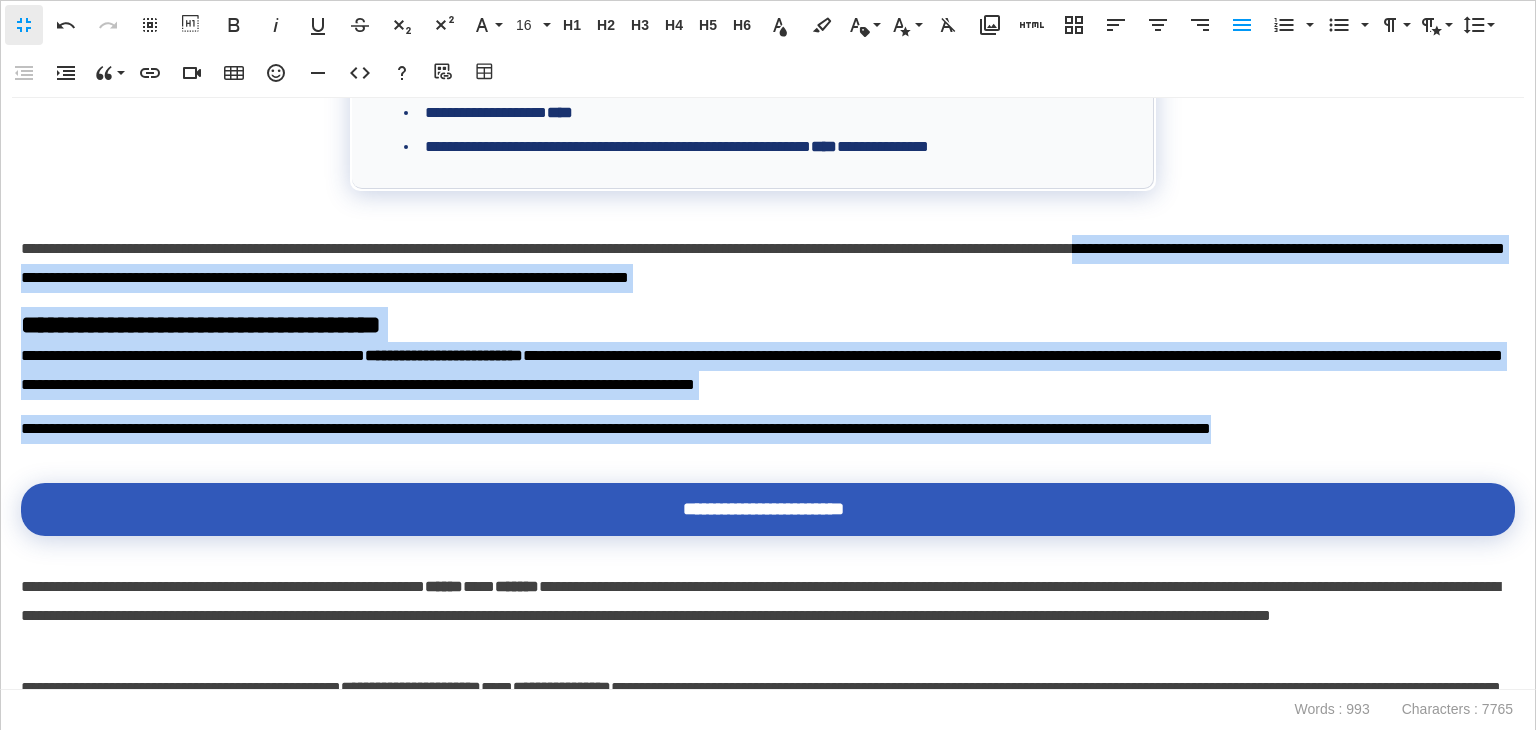 drag, startPoint x: 1384, startPoint y: 325, endPoint x: 1340, endPoint y: 237, distance: 98.38699 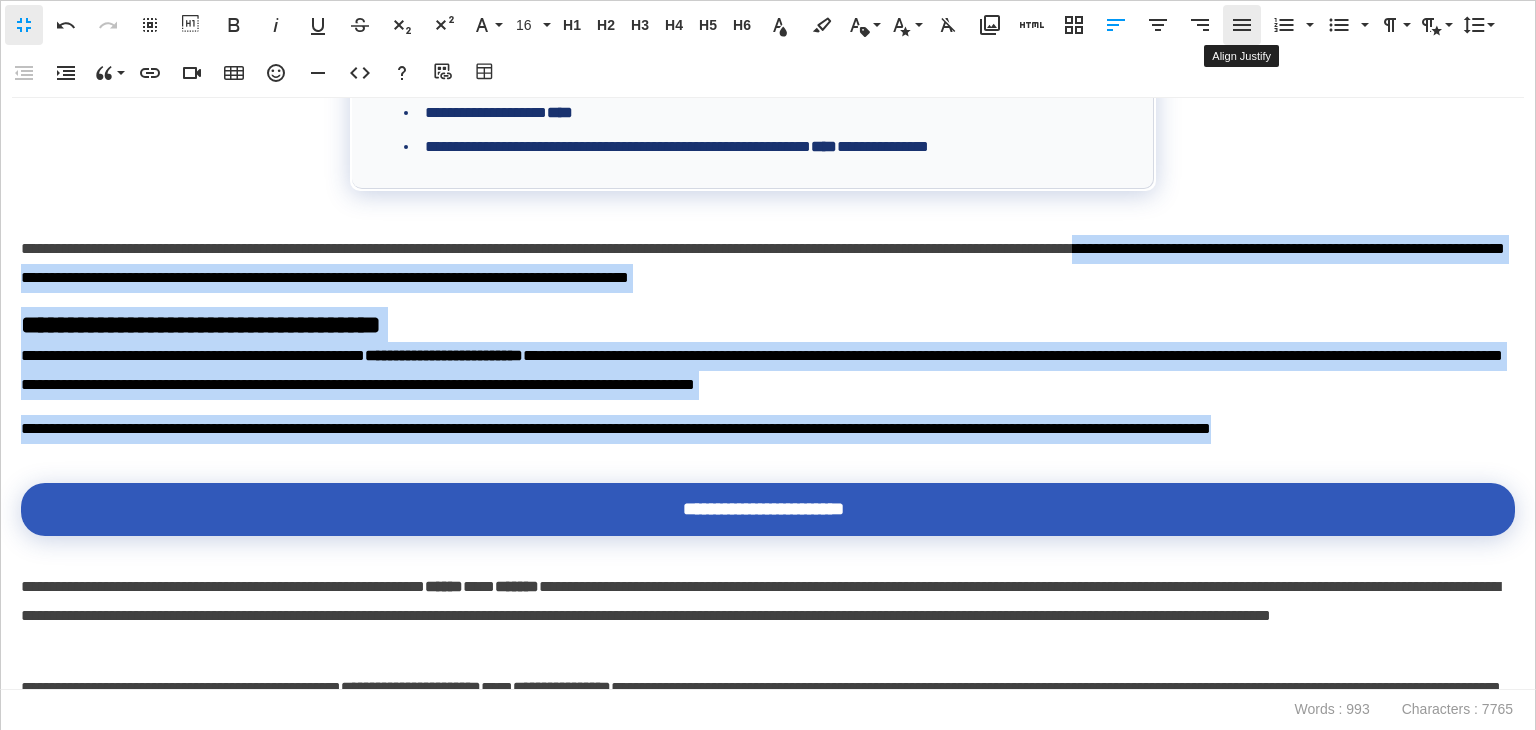 click 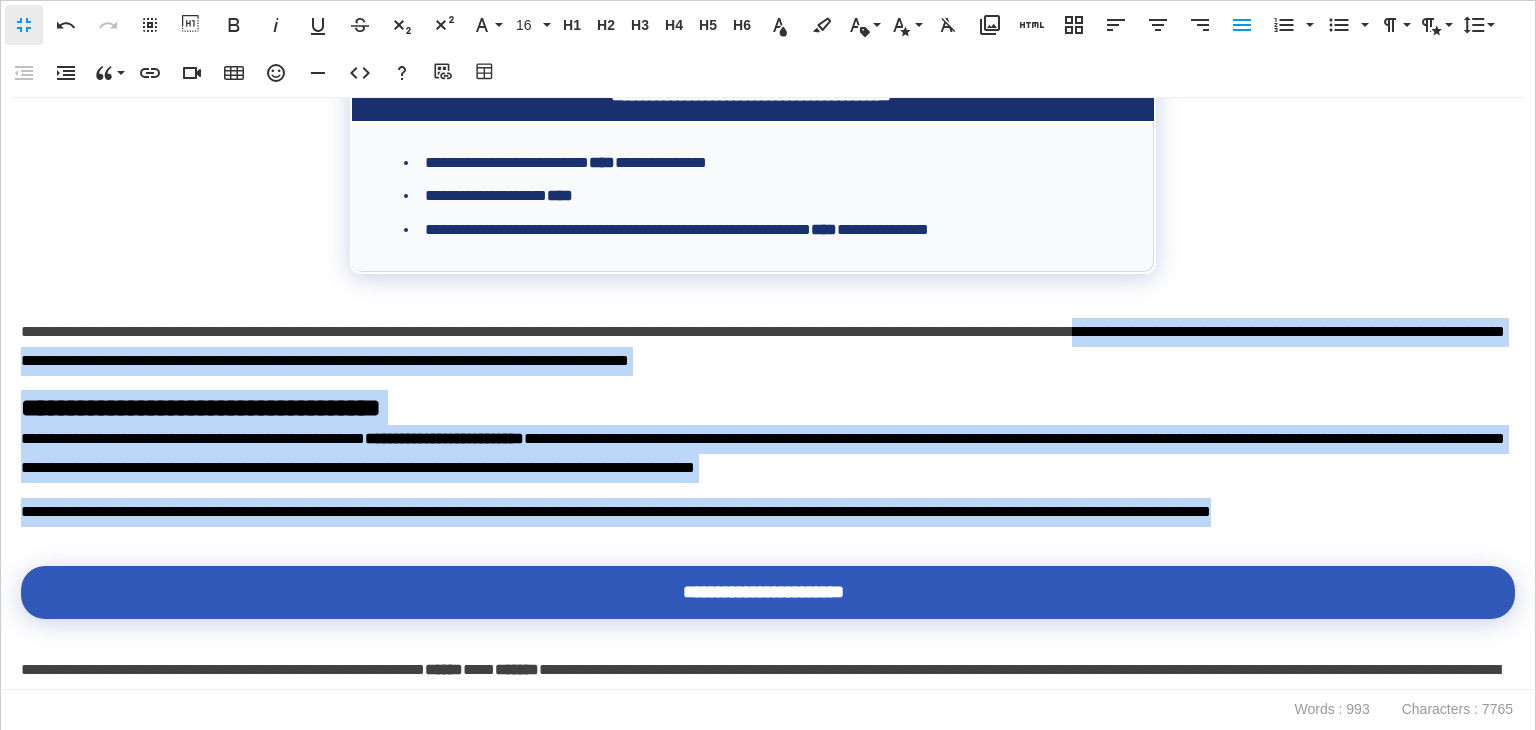 scroll, scrollTop: 0, scrollLeft: 0, axis: both 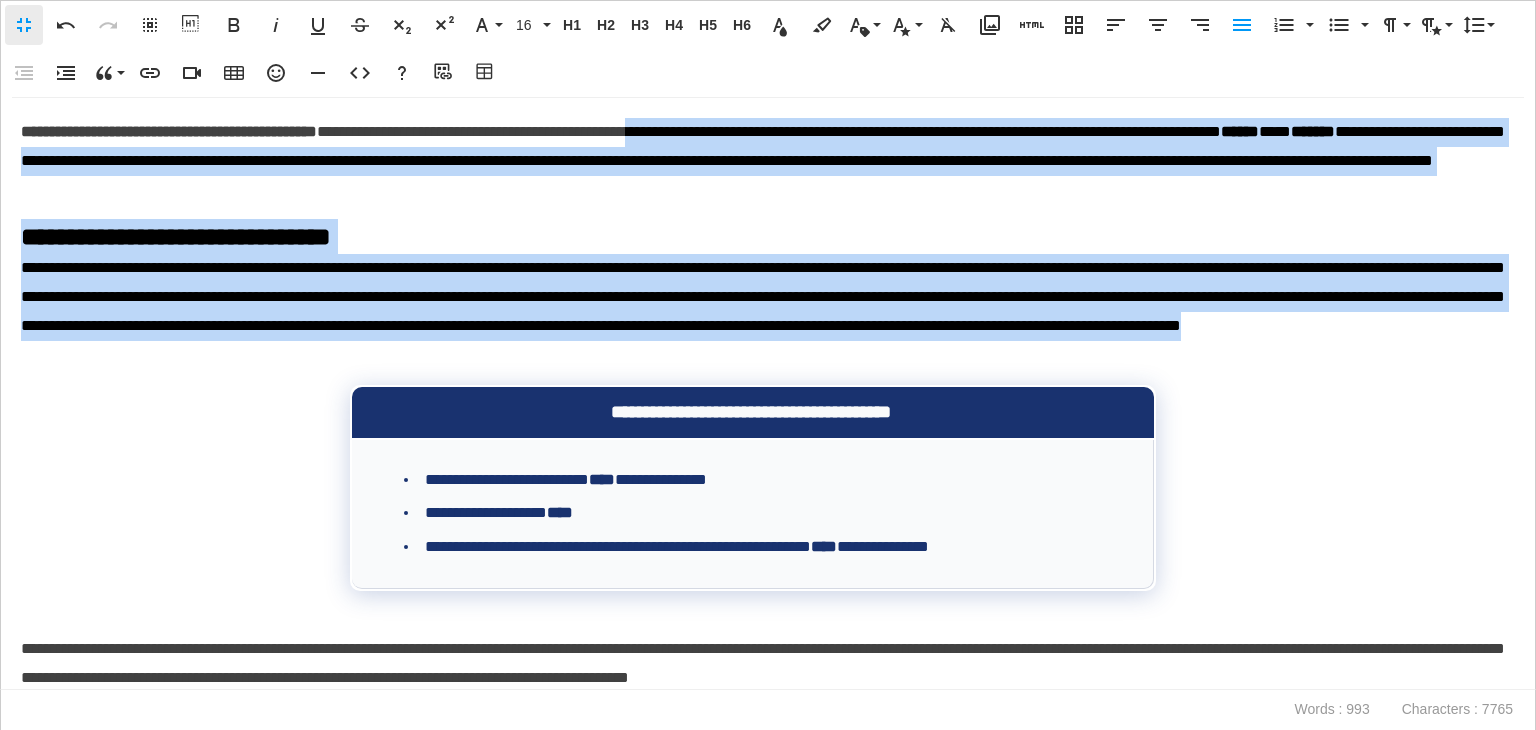drag, startPoint x: 819, startPoint y: 358, endPoint x: 790, endPoint y: 114, distance: 245.71732 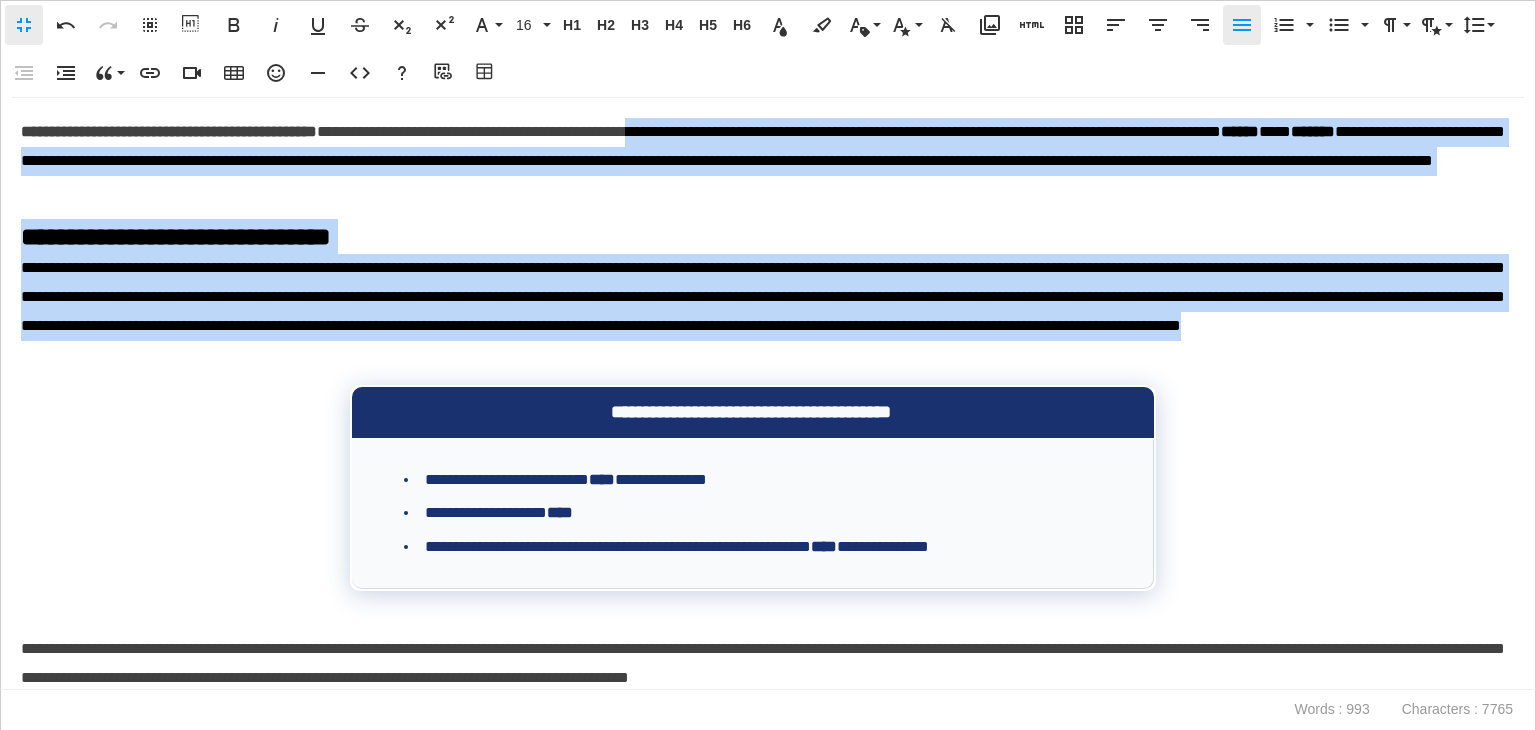 click 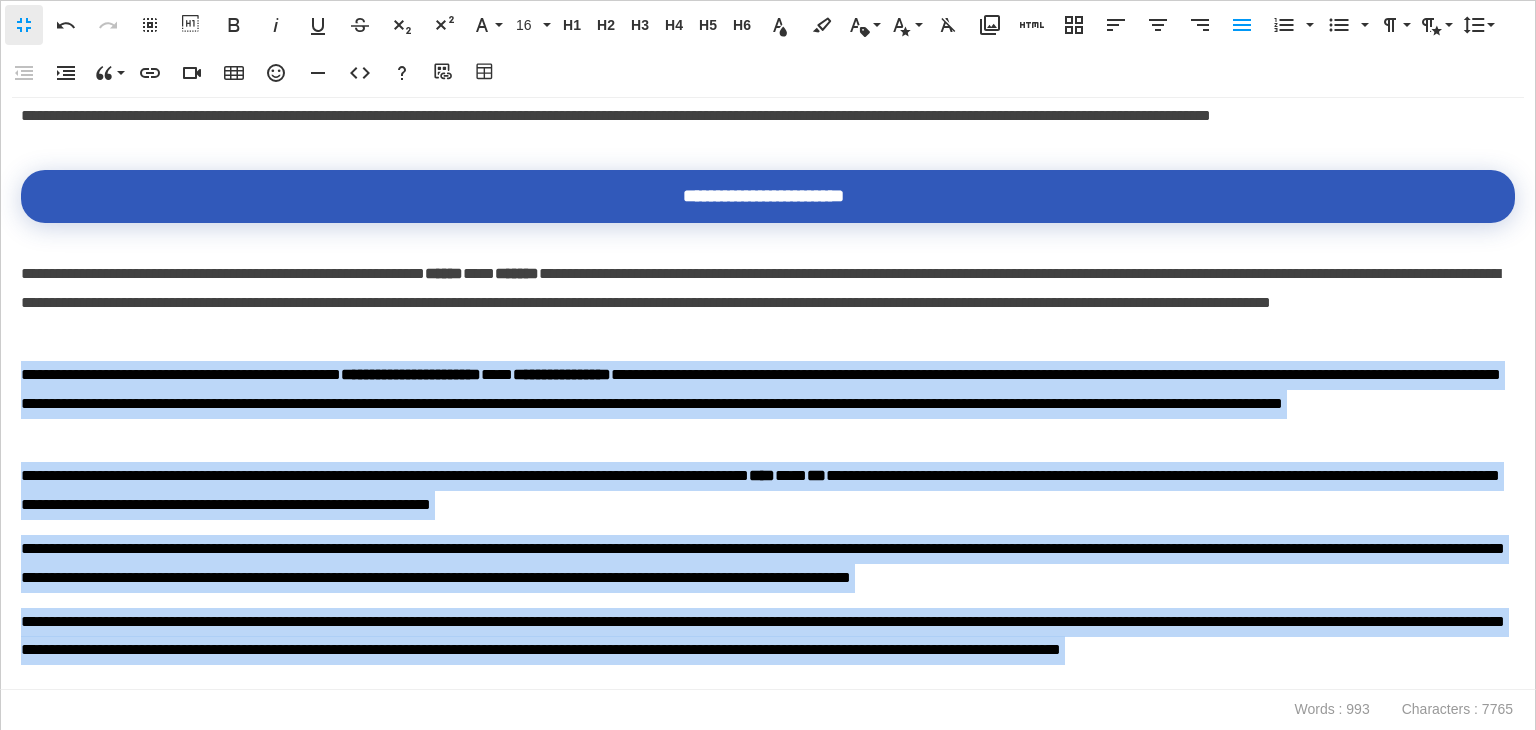 scroll, scrollTop: 700, scrollLeft: 0, axis: vertical 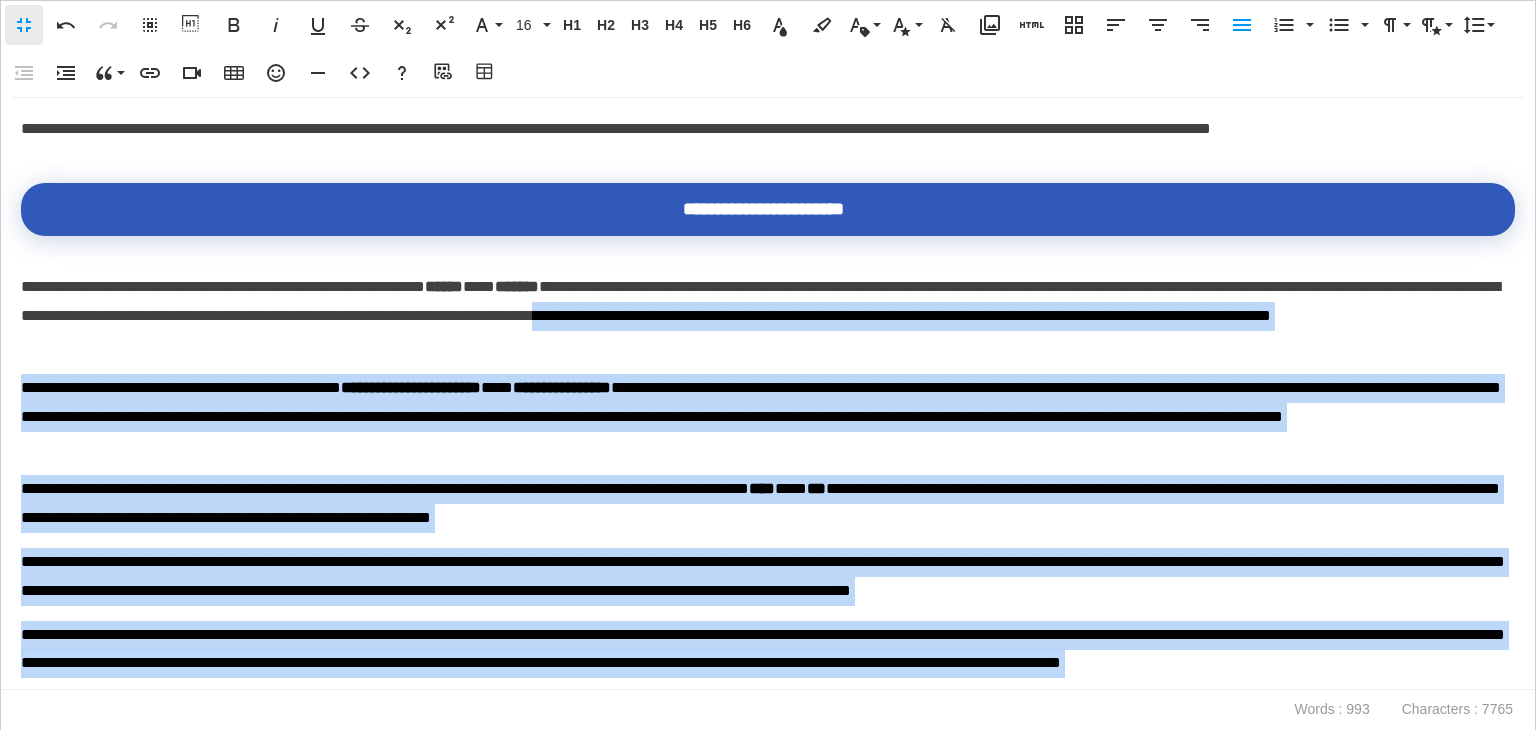 drag, startPoint x: 1132, startPoint y: 570, endPoint x: 984, endPoint y: 297, distance: 310.53662 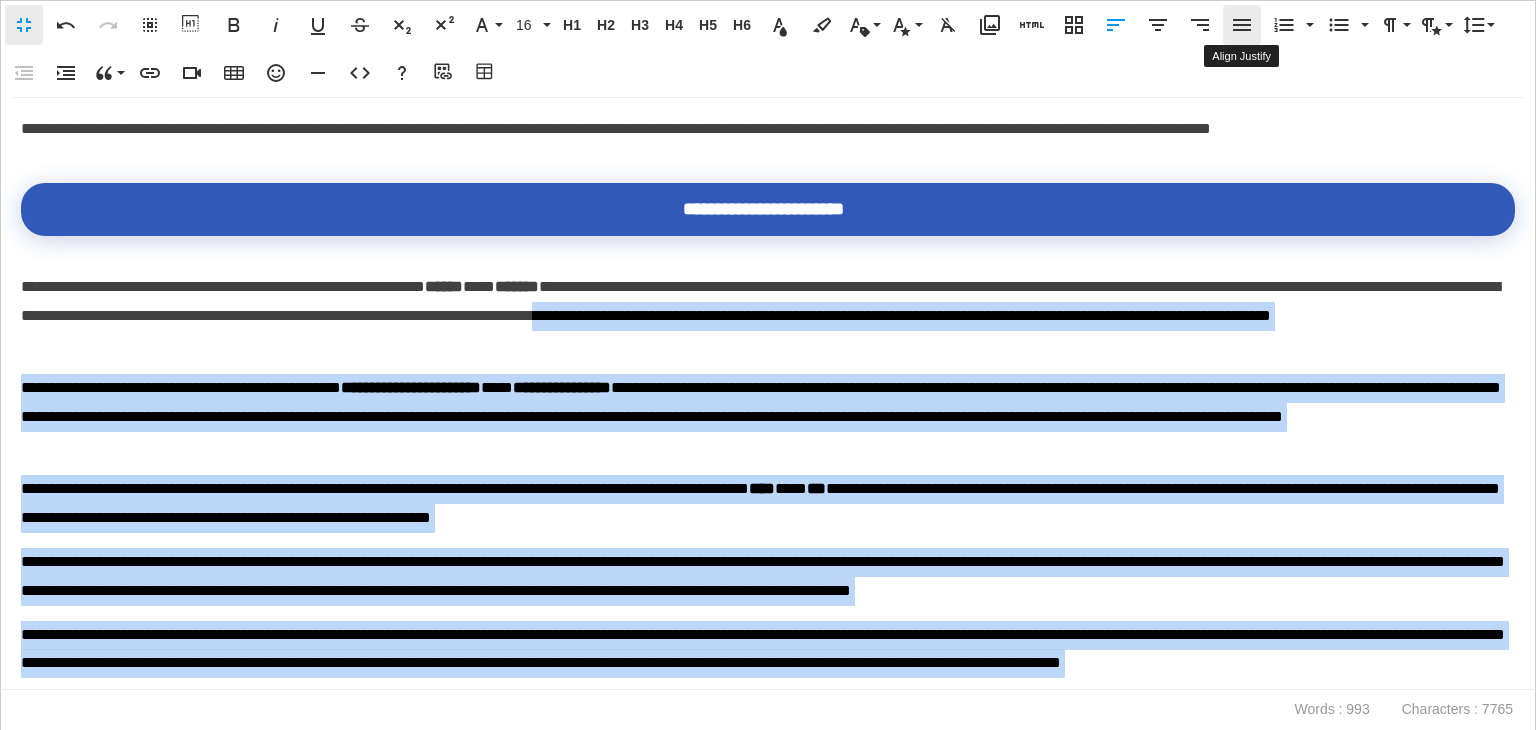 click 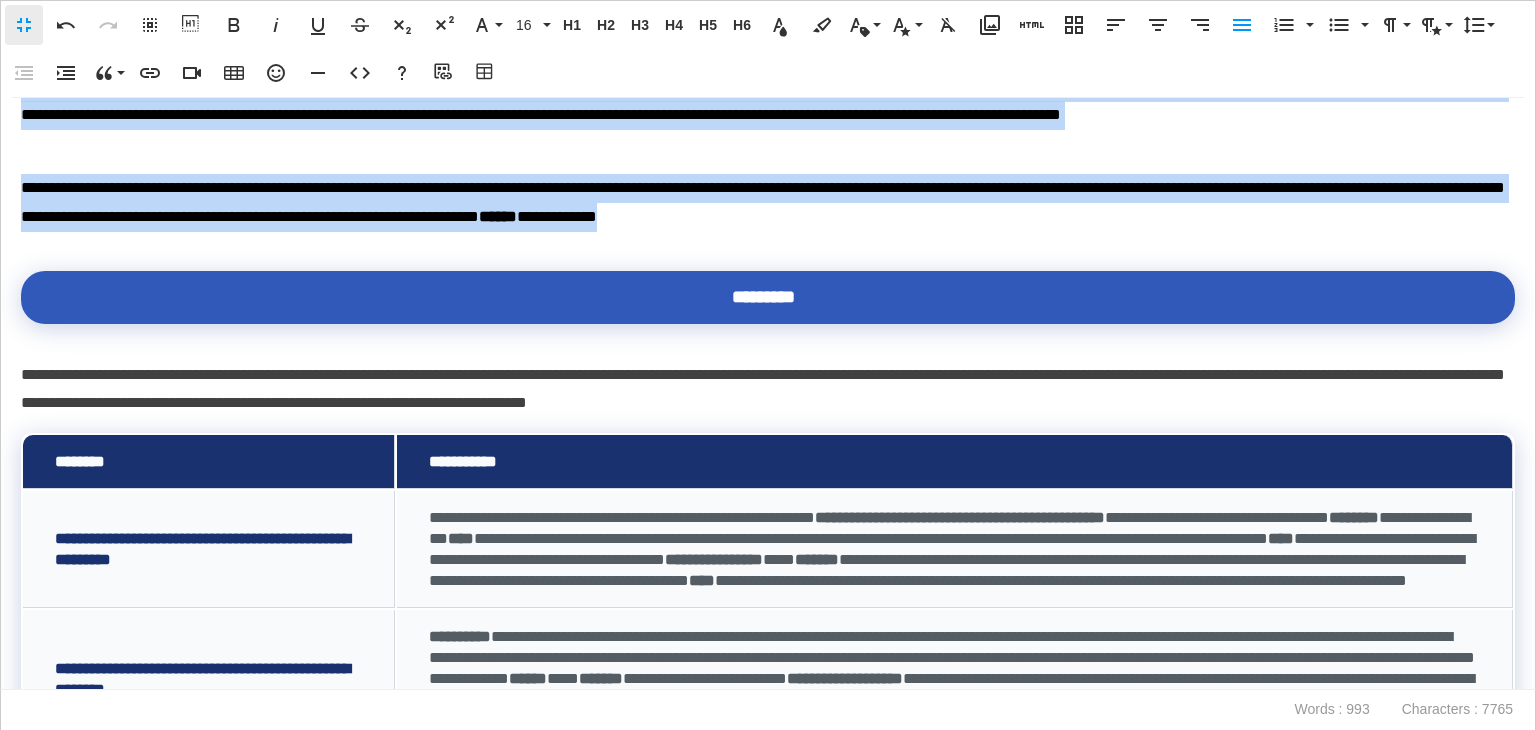 scroll, scrollTop: 1300, scrollLeft: 0, axis: vertical 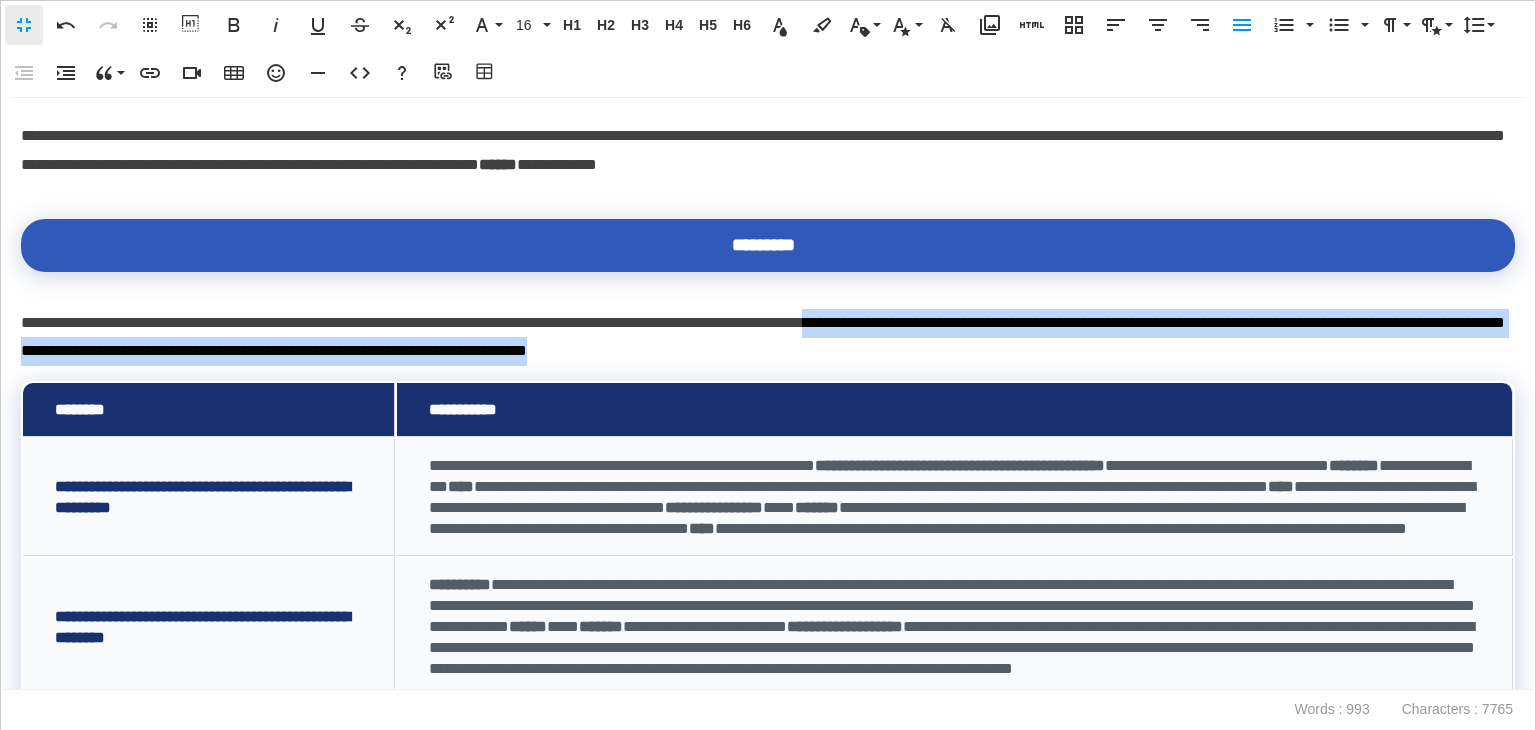 drag, startPoint x: 993, startPoint y: 335, endPoint x: 964, endPoint y: 317, distance: 34.132095 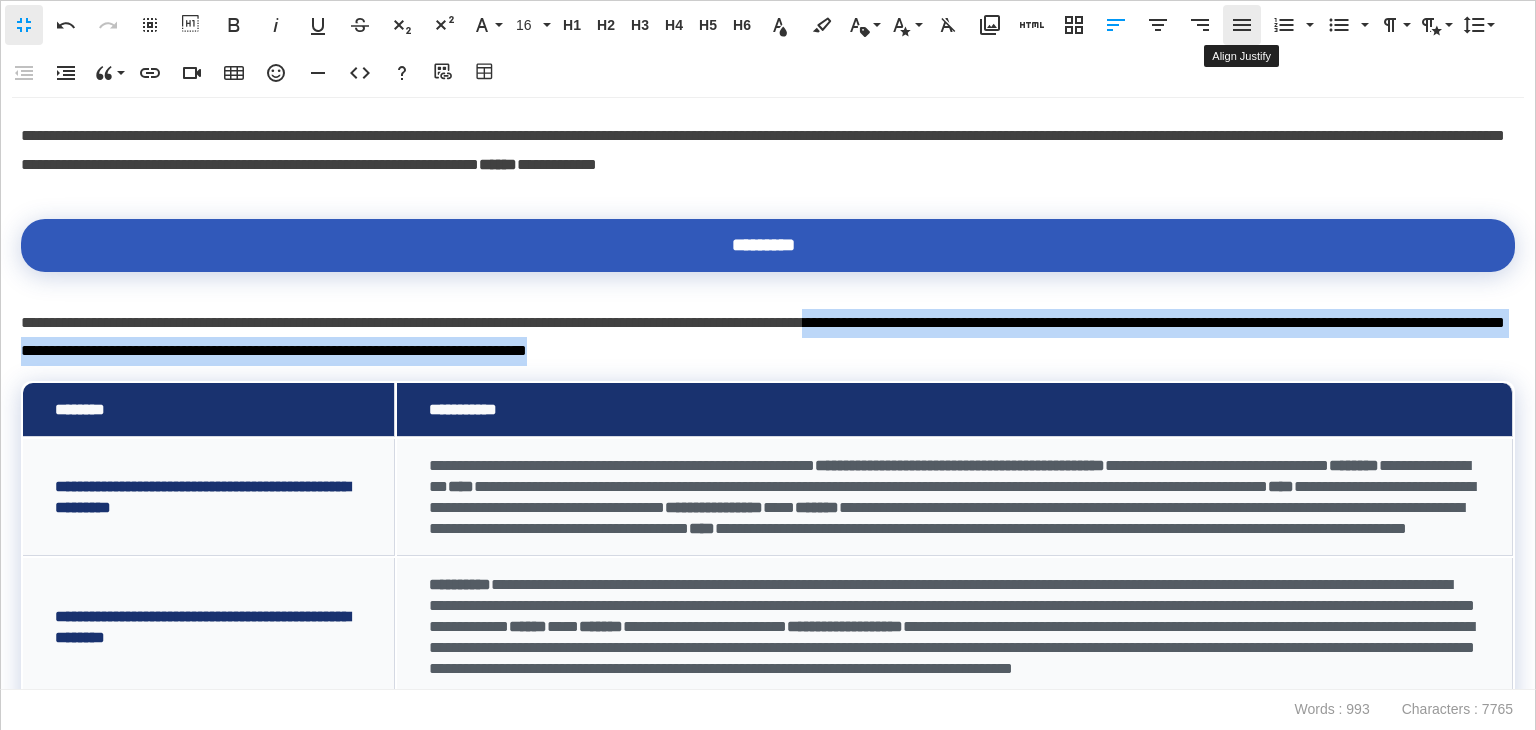 click 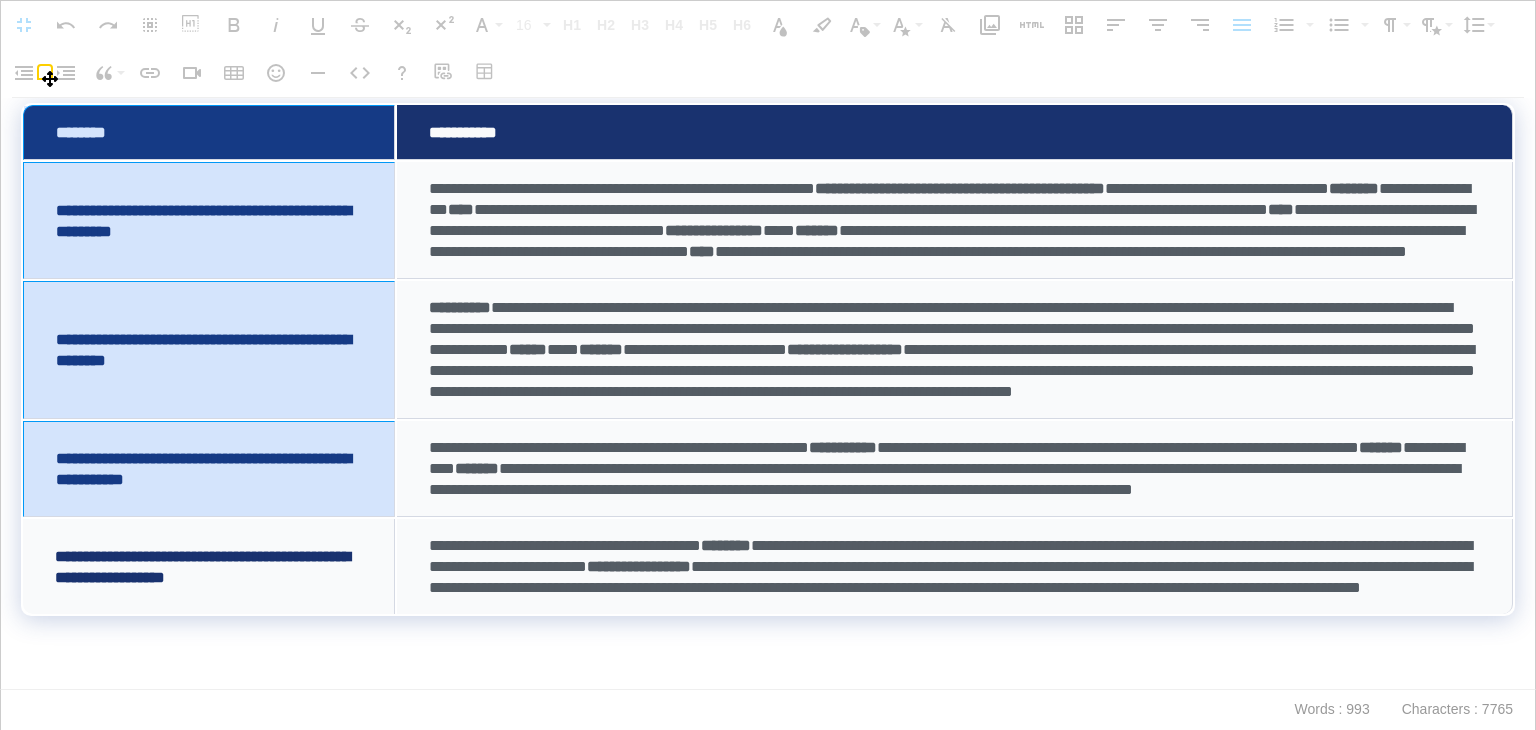 scroll, scrollTop: 1672, scrollLeft: 0, axis: vertical 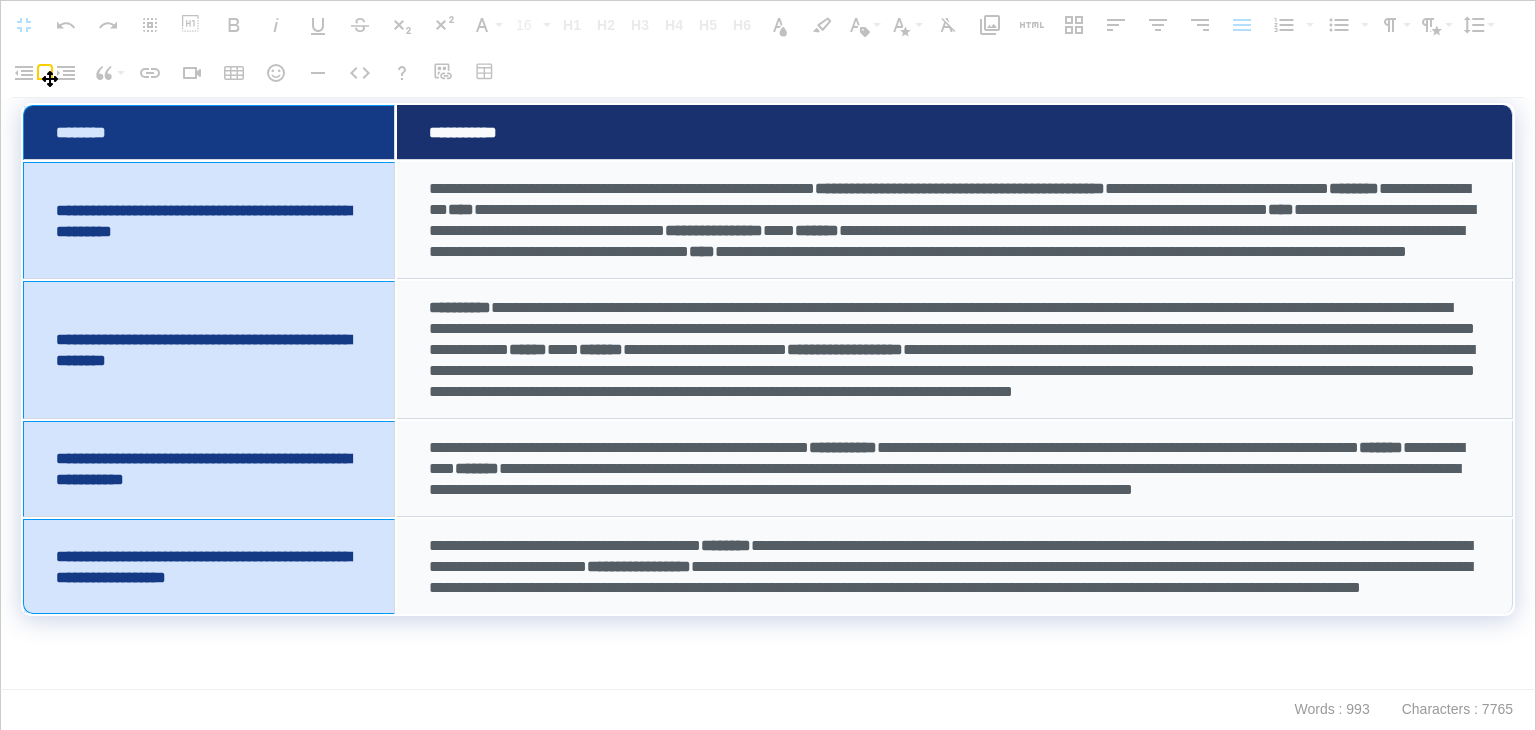 drag, startPoint x: 316, startPoint y: 117, endPoint x: 229, endPoint y: 504, distance: 396.65854 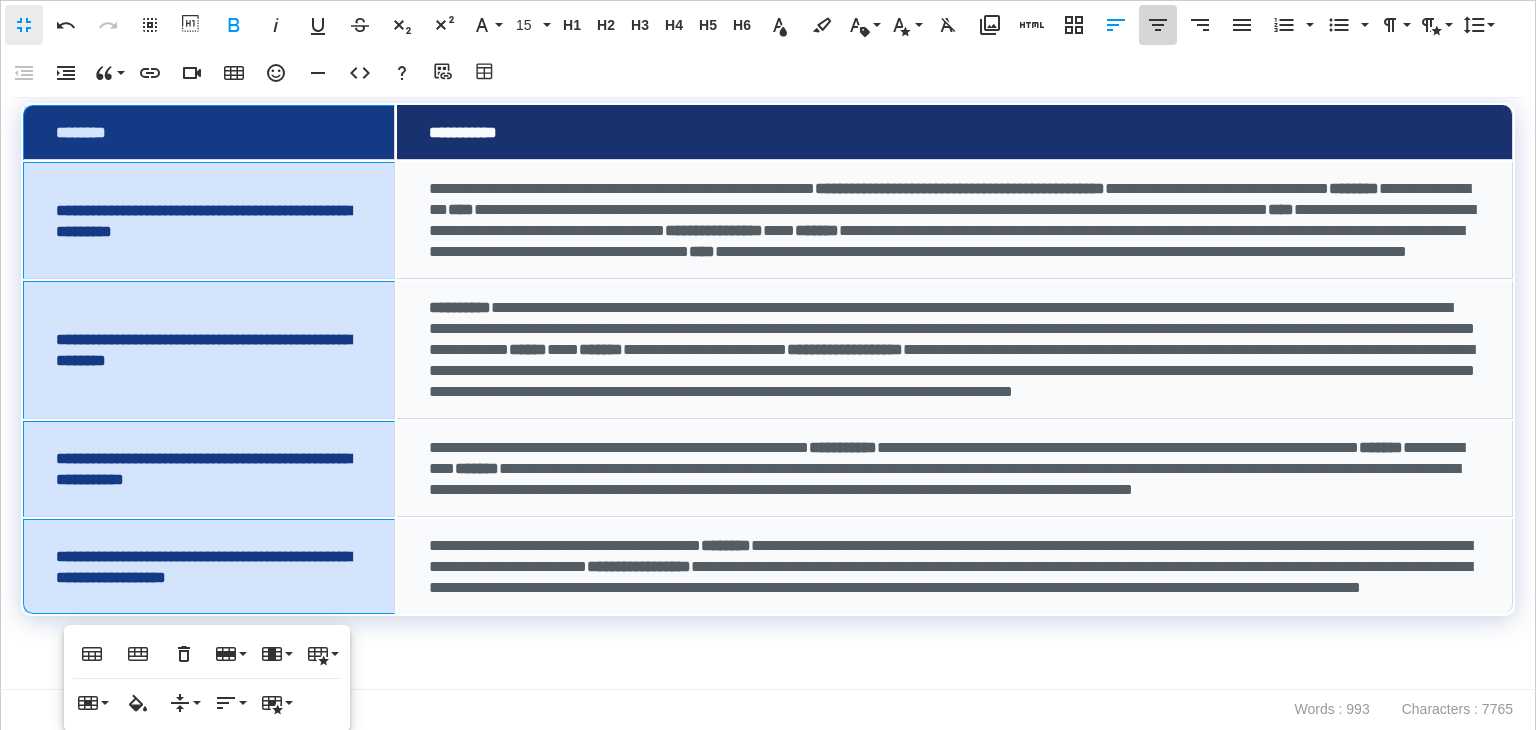 click on "Align Center" at bounding box center [1158, 25] 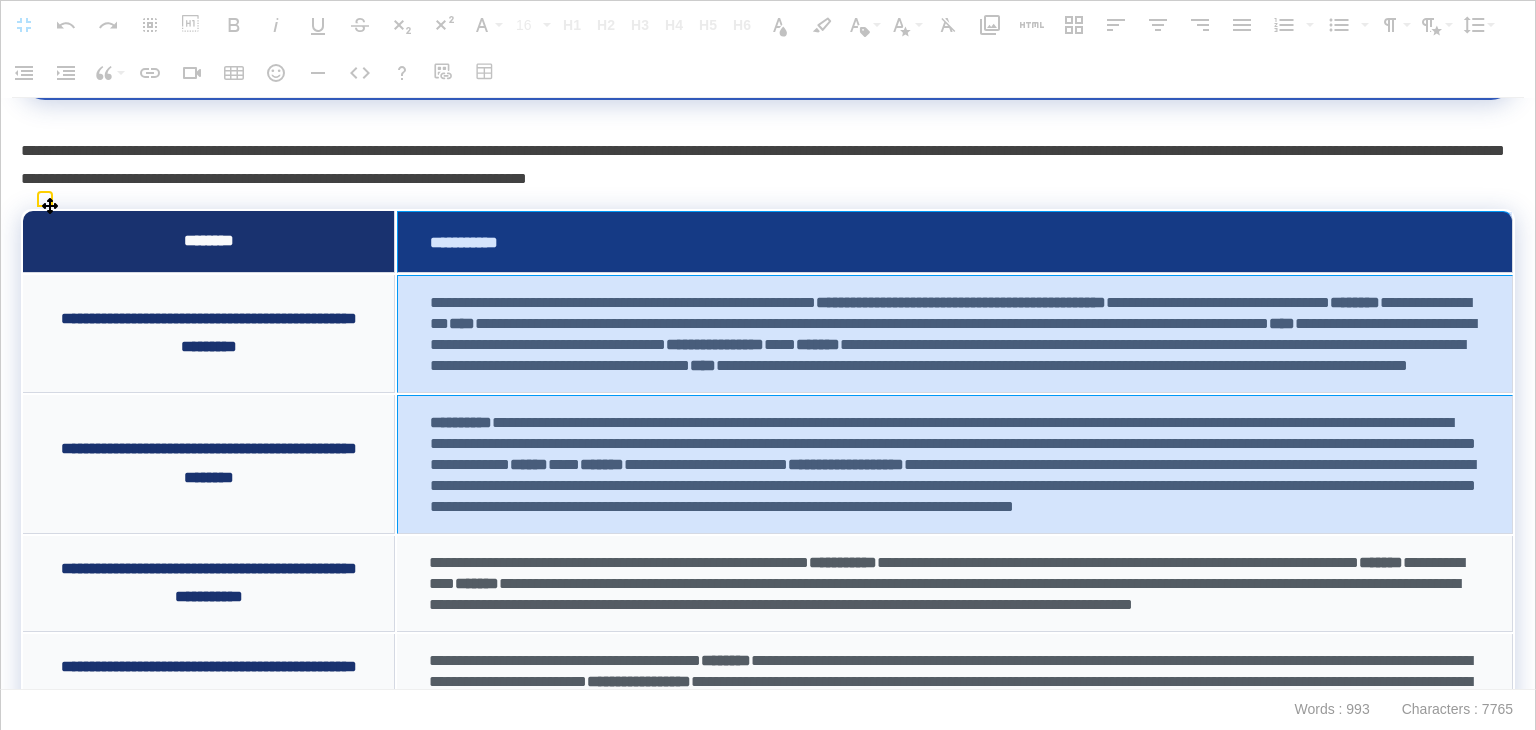 scroll, scrollTop: 1680, scrollLeft: 0, axis: vertical 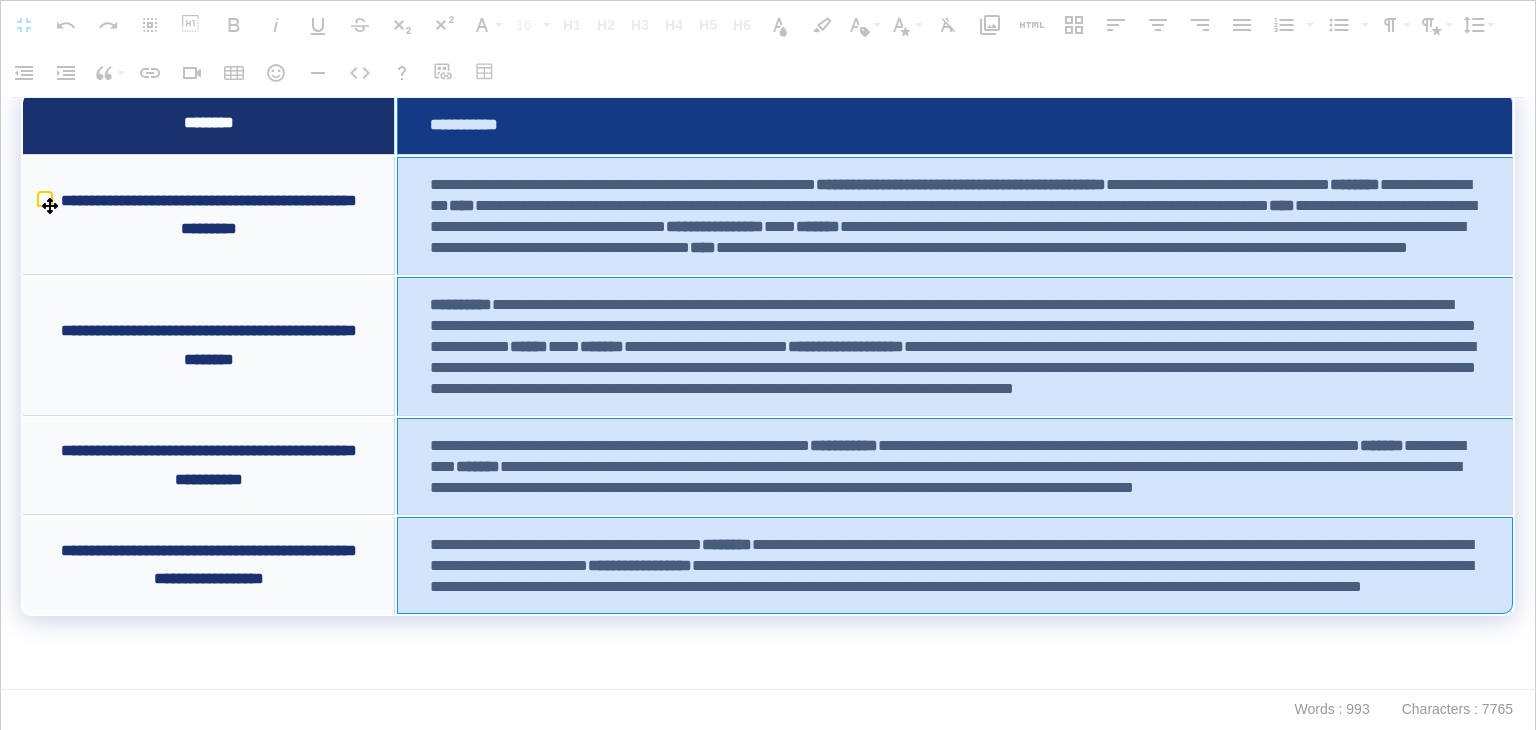 drag, startPoint x: 714, startPoint y: 453, endPoint x: 740, endPoint y: 516, distance: 68.154236 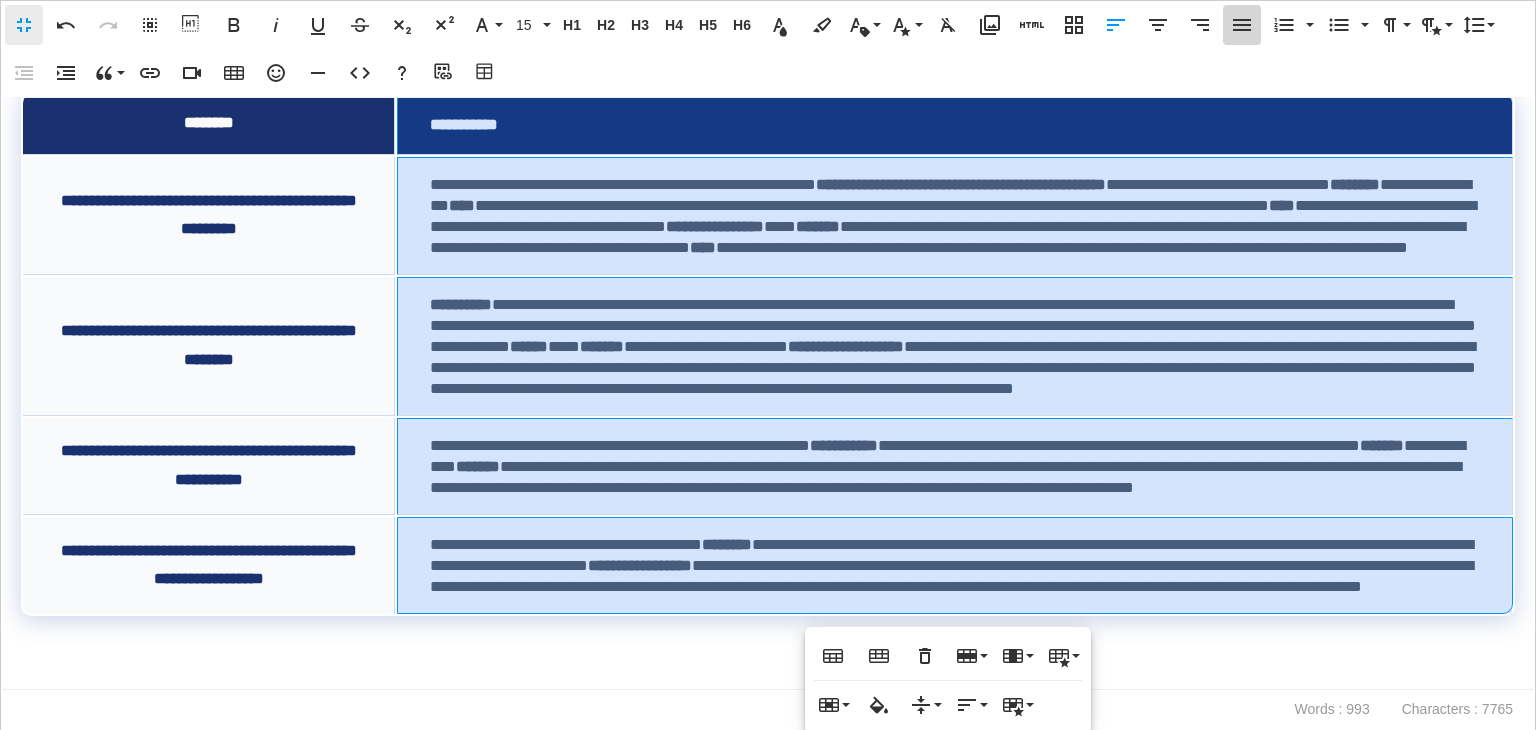 click 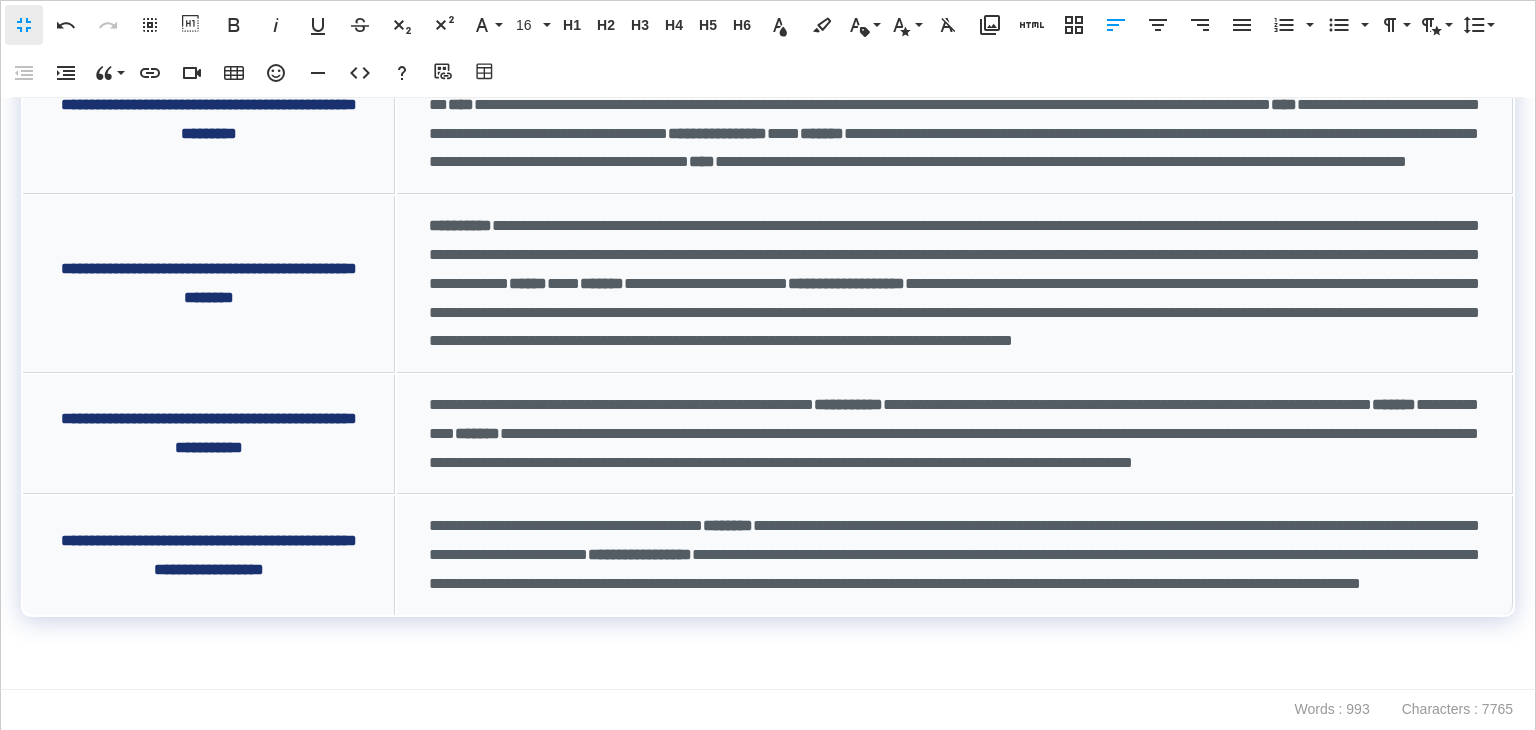 click at bounding box center [768, 631] 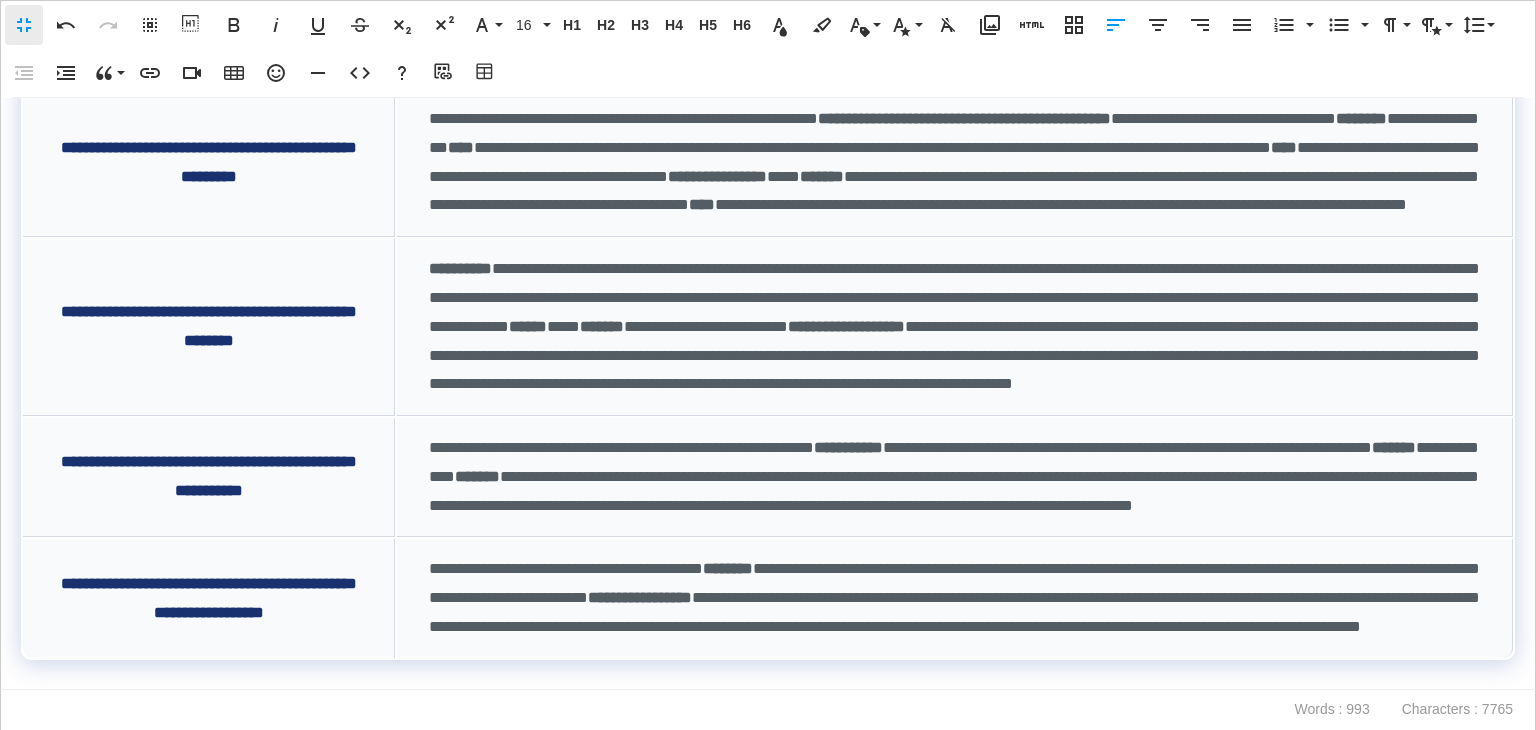scroll, scrollTop: 1368, scrollLeft: 0, axis: vertical 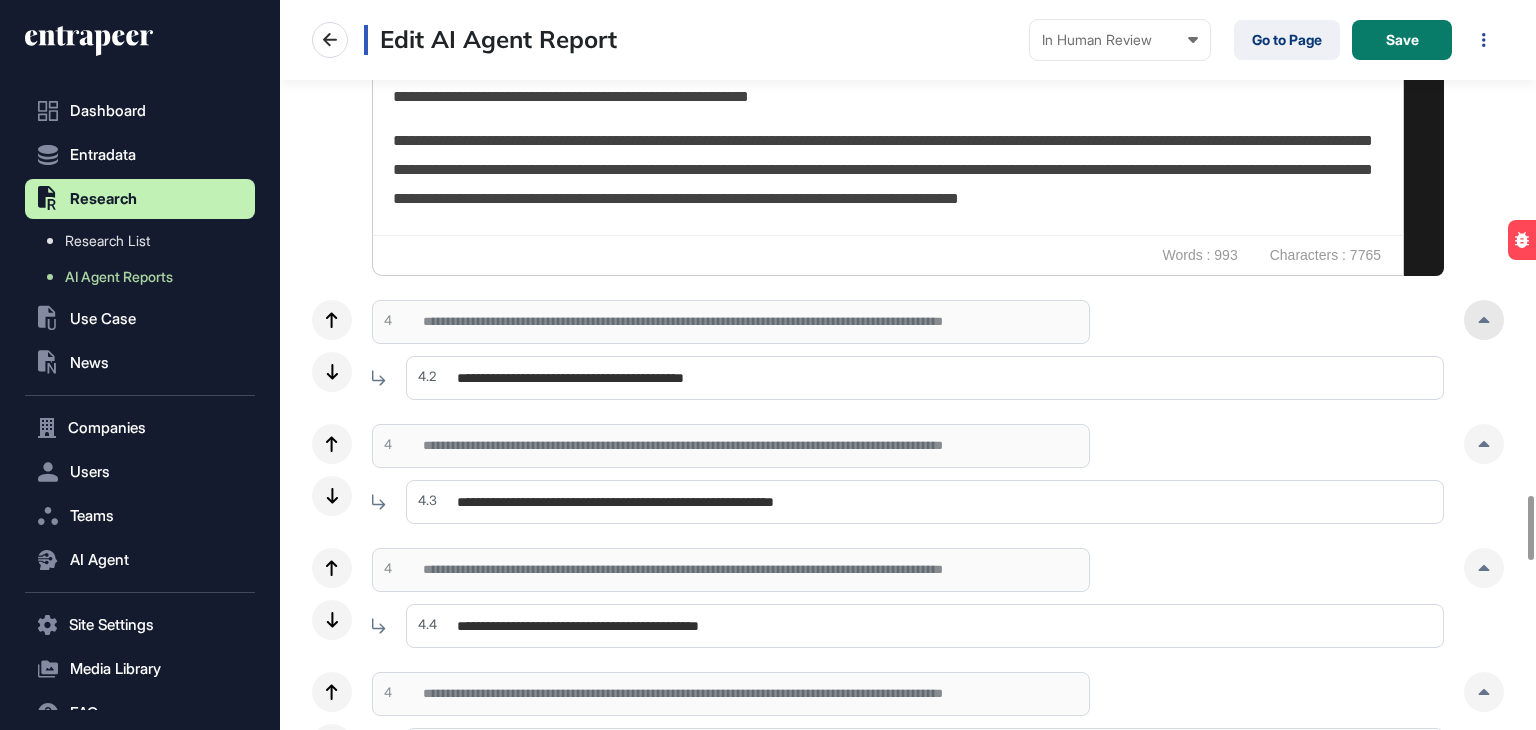 click at bounding box center [1484, 320] 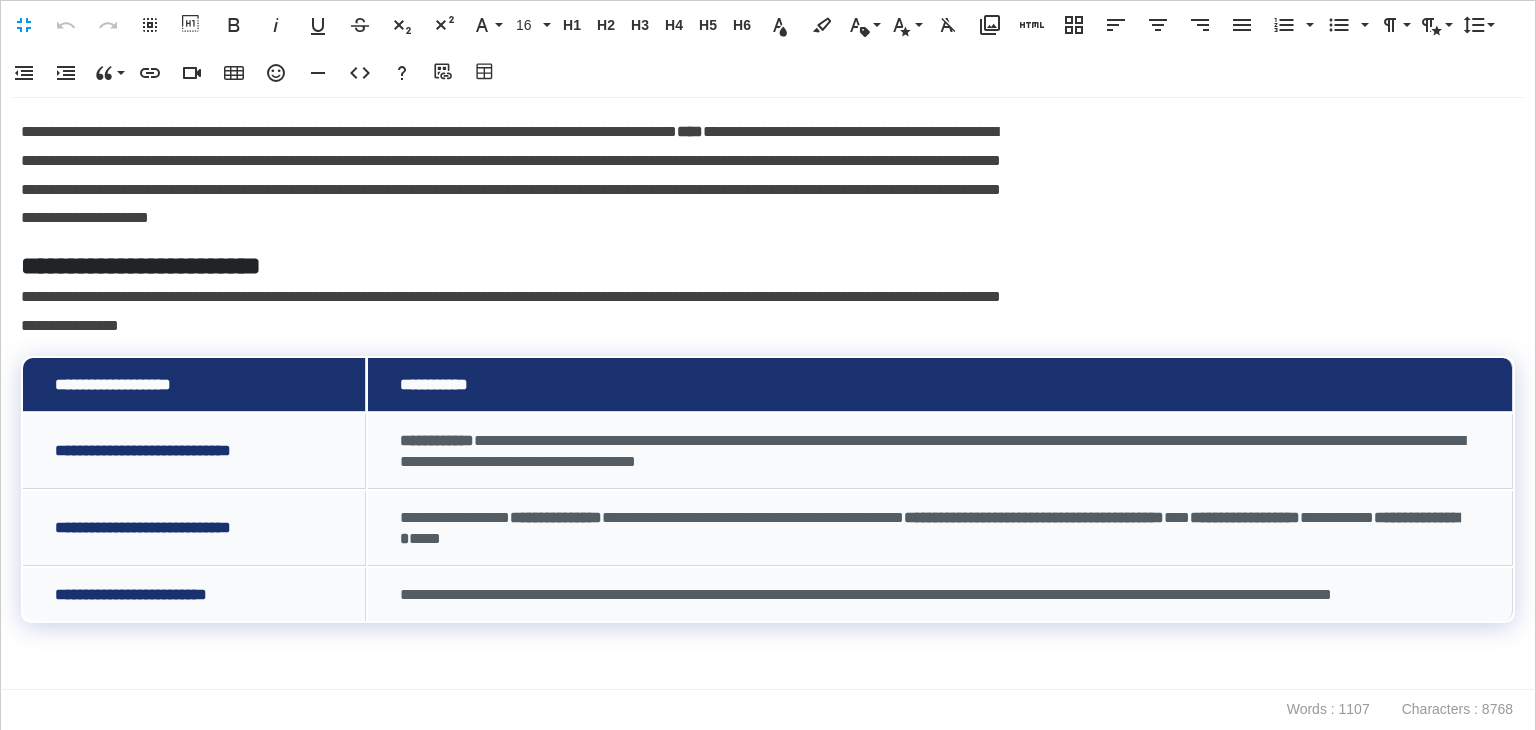 scroll, scrollTop: 0, scrollLeft: 9, axis: horizontal 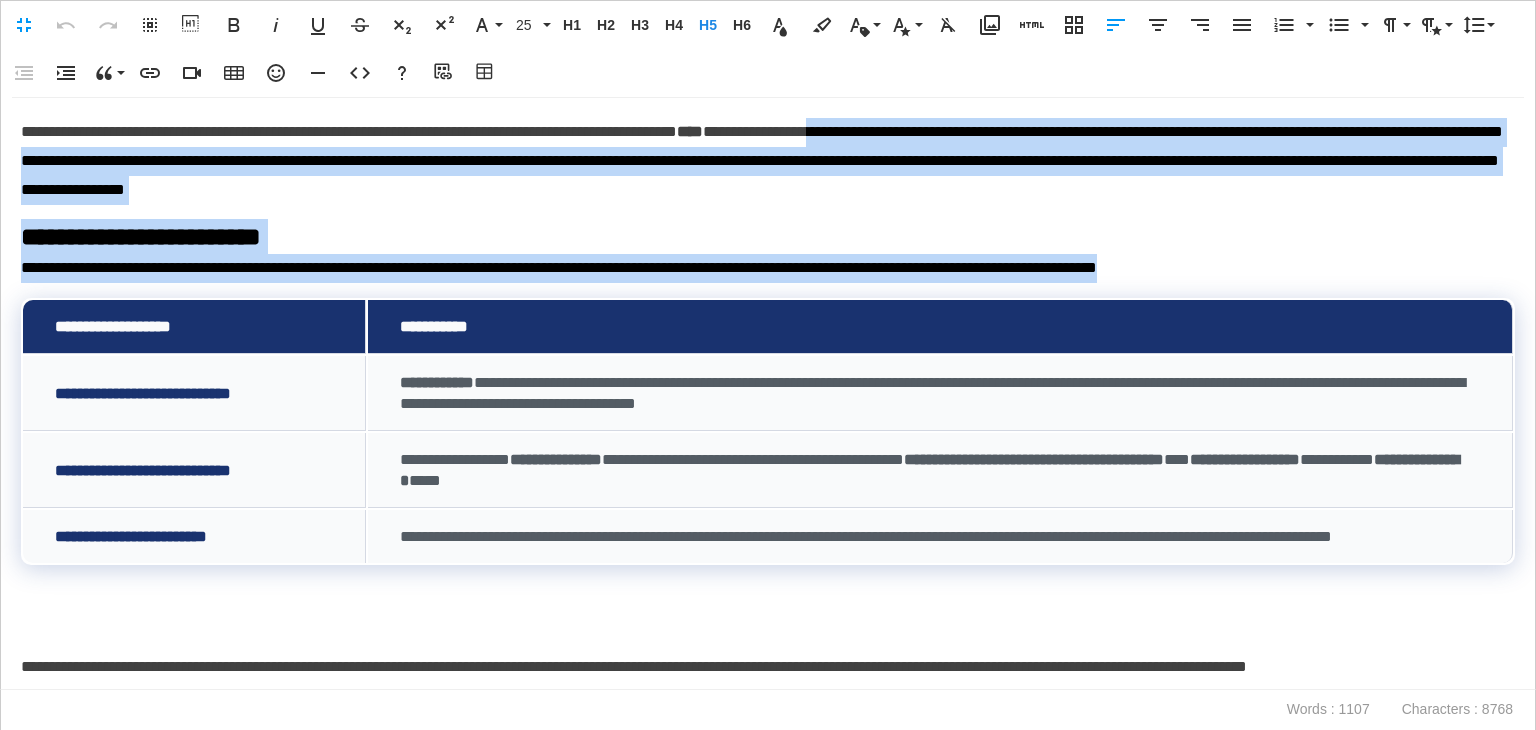 drag, startPoint x: 1304, startPoint y: 237, endPoint x: 1037, endPoint y: 145, distance: 282.40573 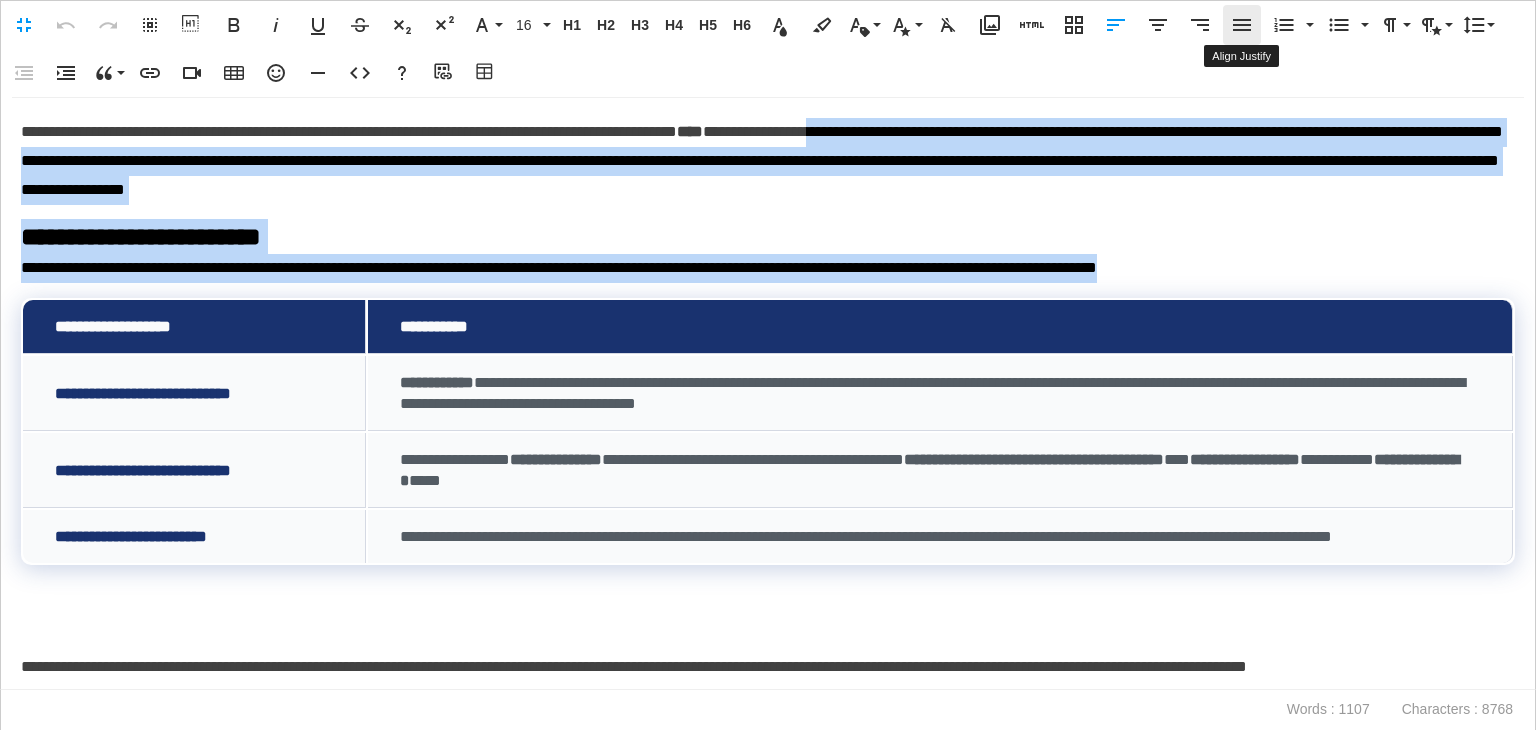 click 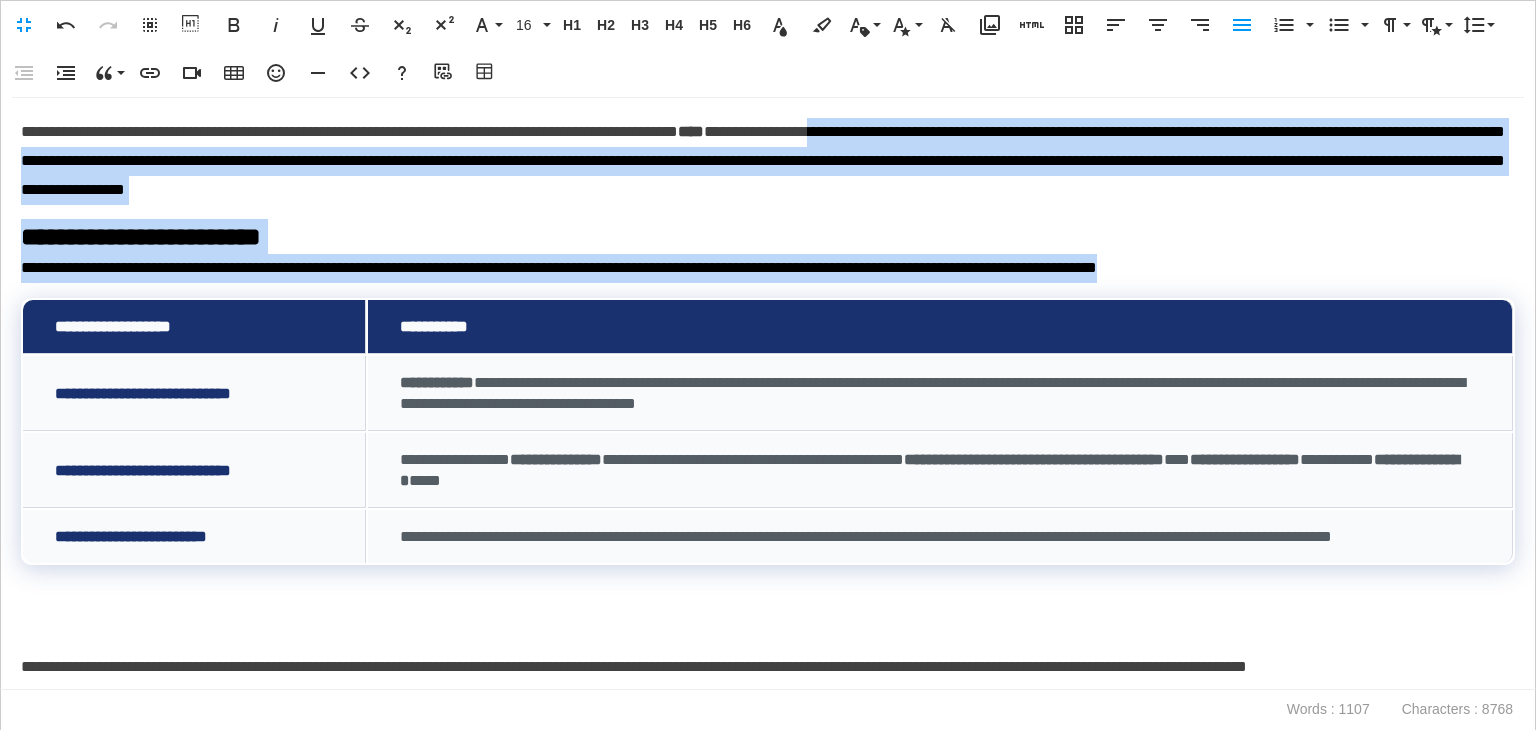click on "**********" at bounding box center (763, 236) 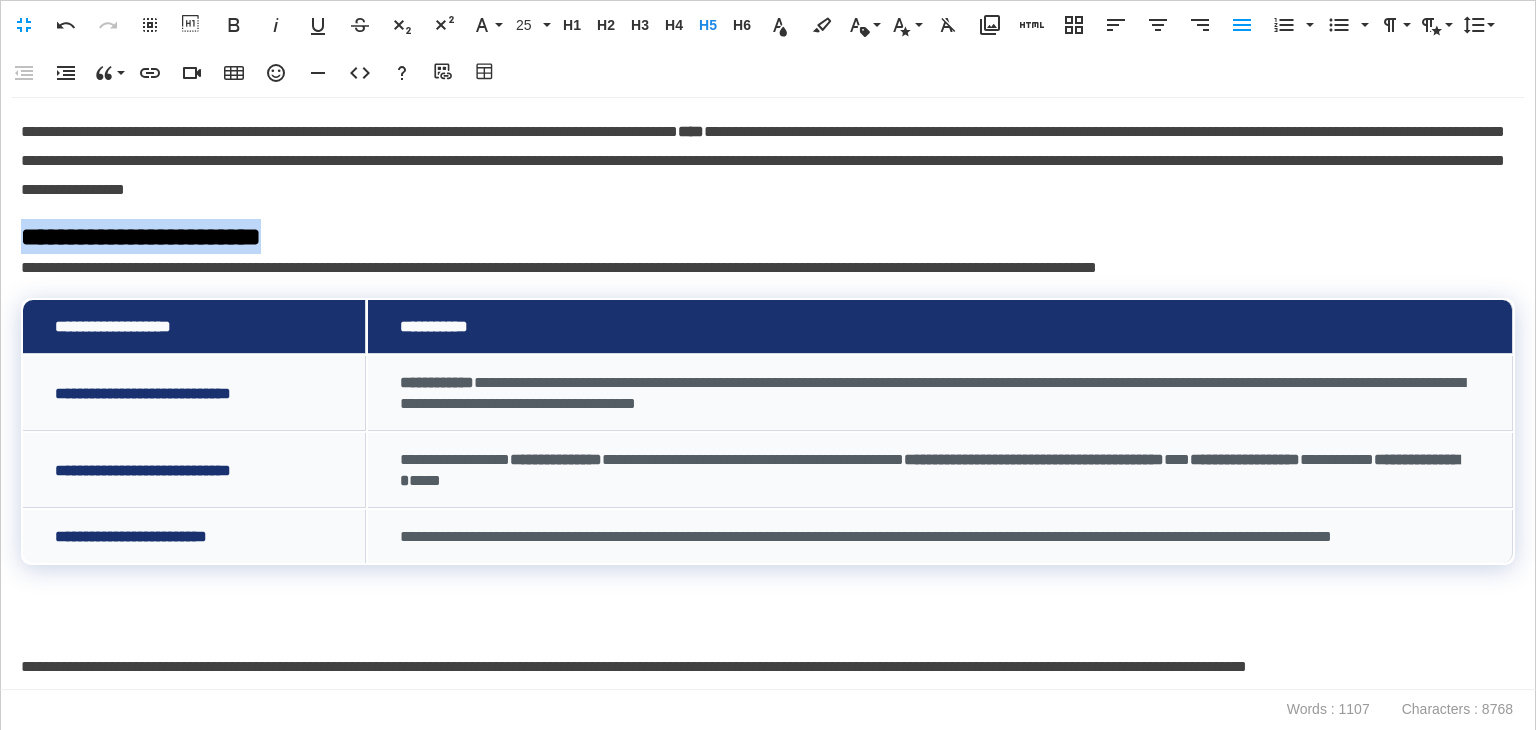 drag, startPoint x: 320, startPoint y: 241, endPoint x: 0, endPoint y: 230, distance: 320.189 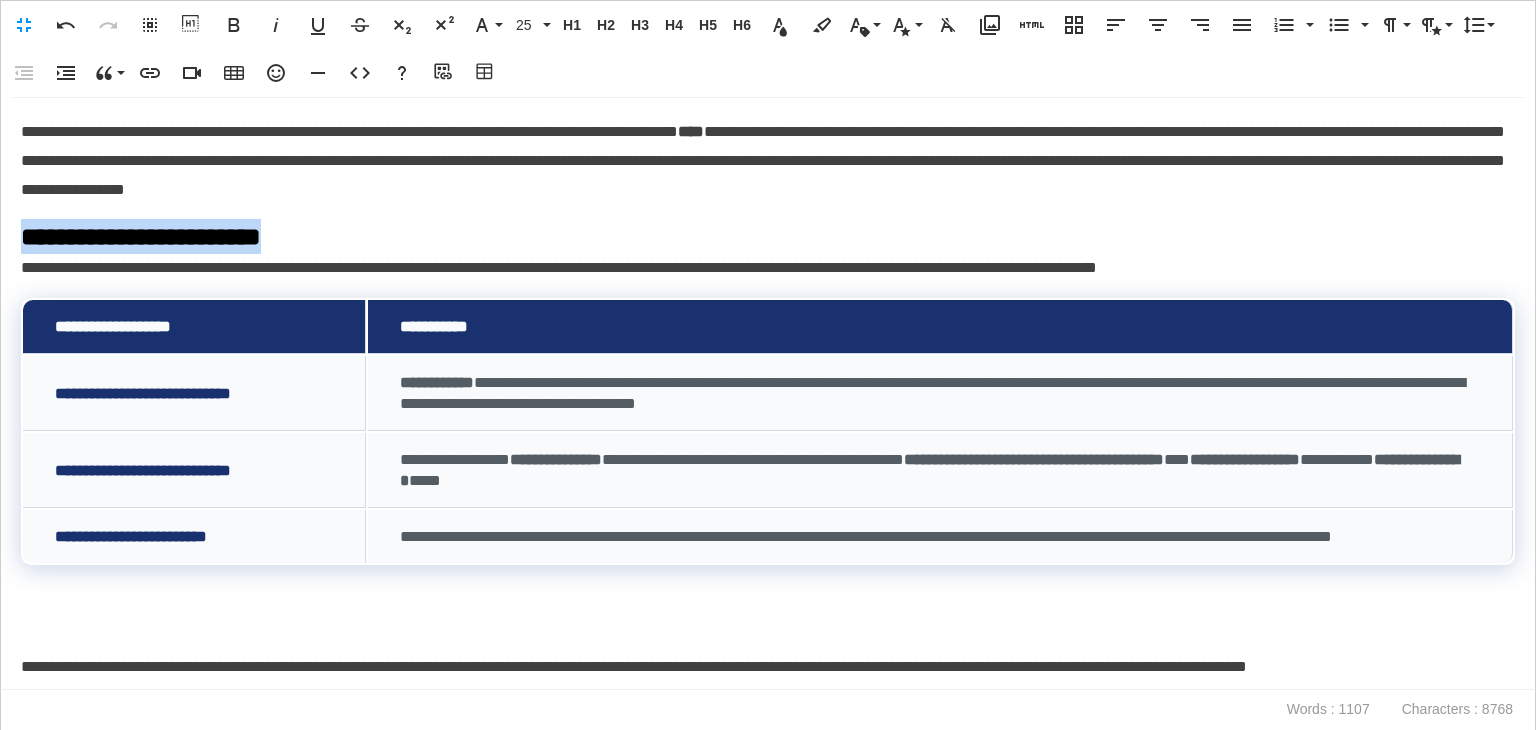 click on "**********" at bounding box center [768, 393] 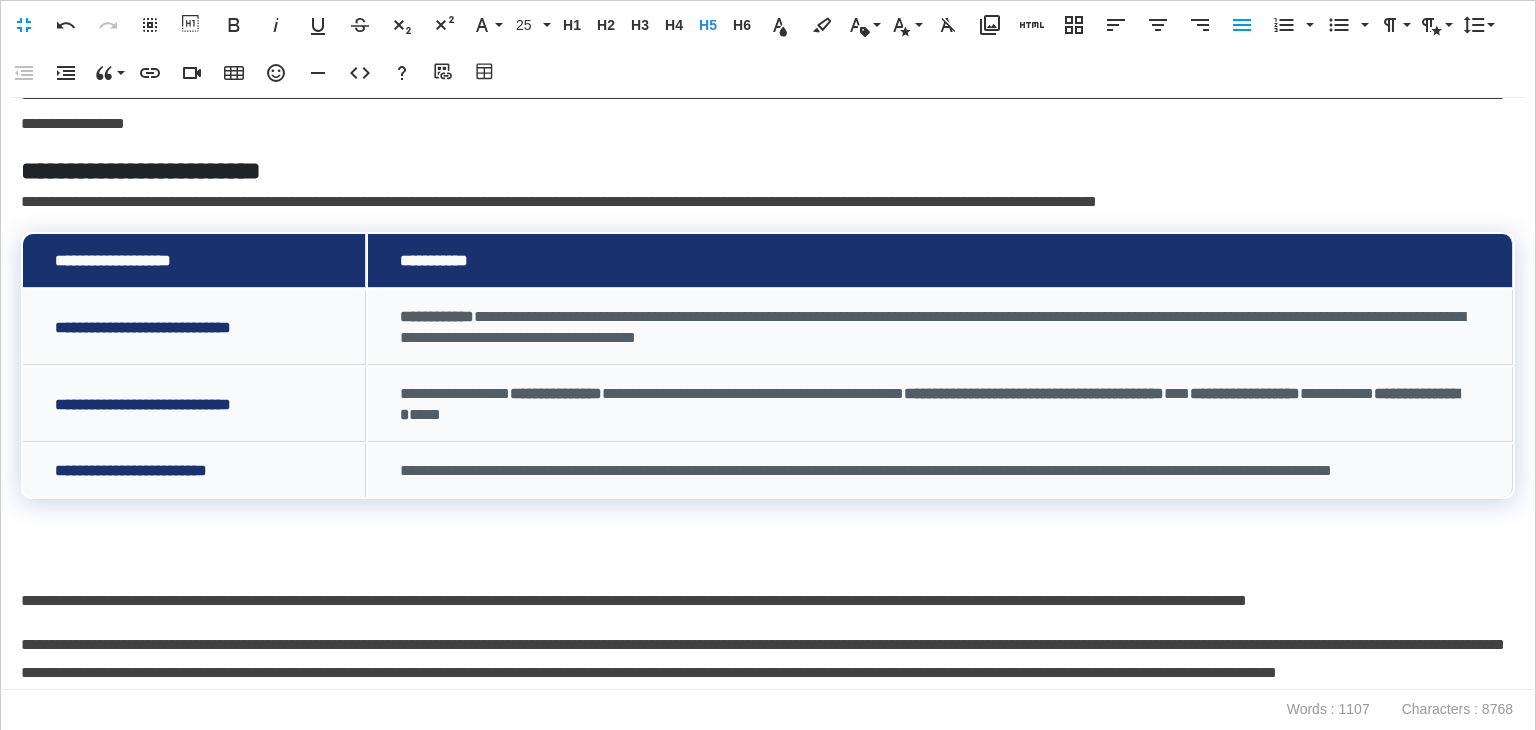 scroll, scrollTop: 100, scrollLeft: 0, axis: vertical 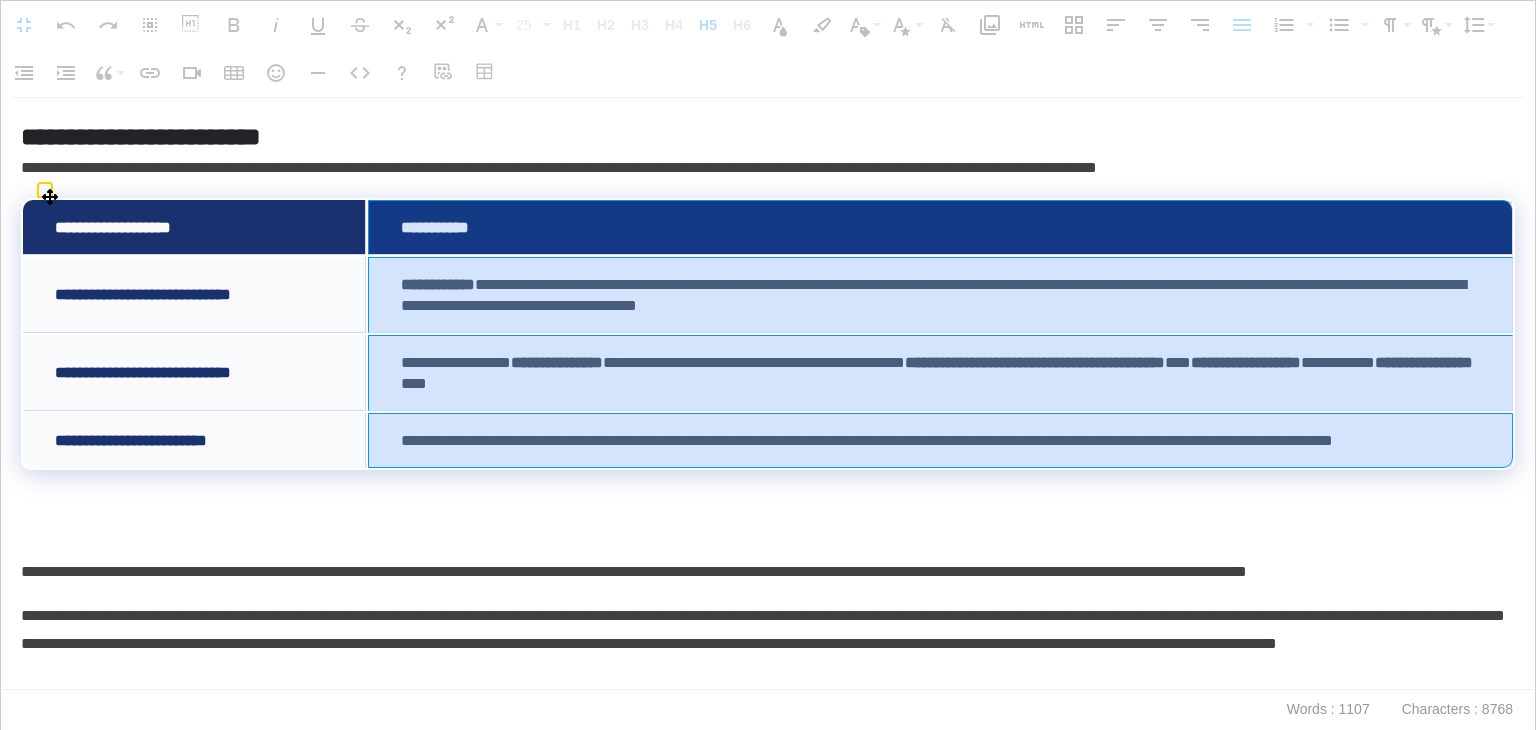 drag, startPoint x: 596, startPoint y: 219, endPoint x: 612, endPoint y: 435, distance: 216.59178 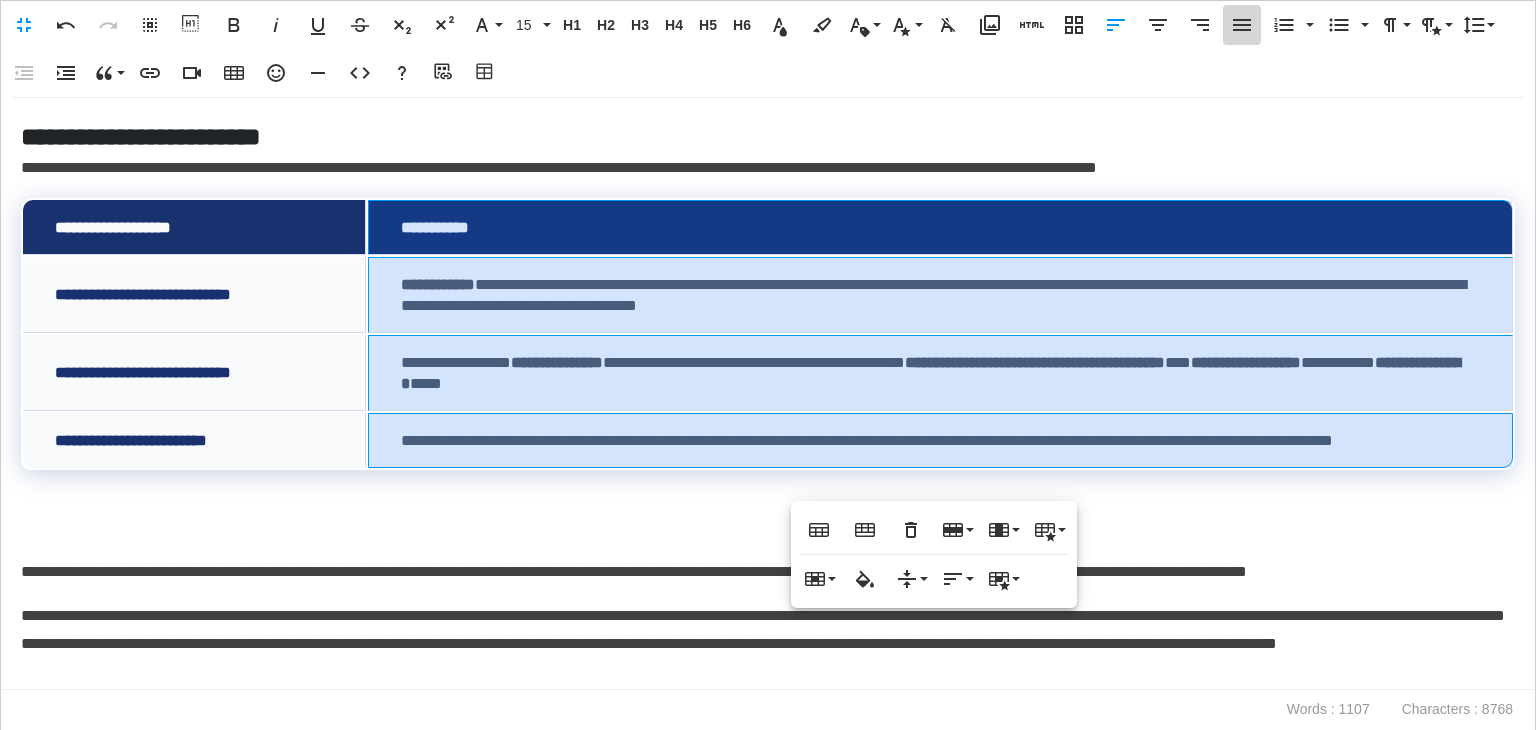 click 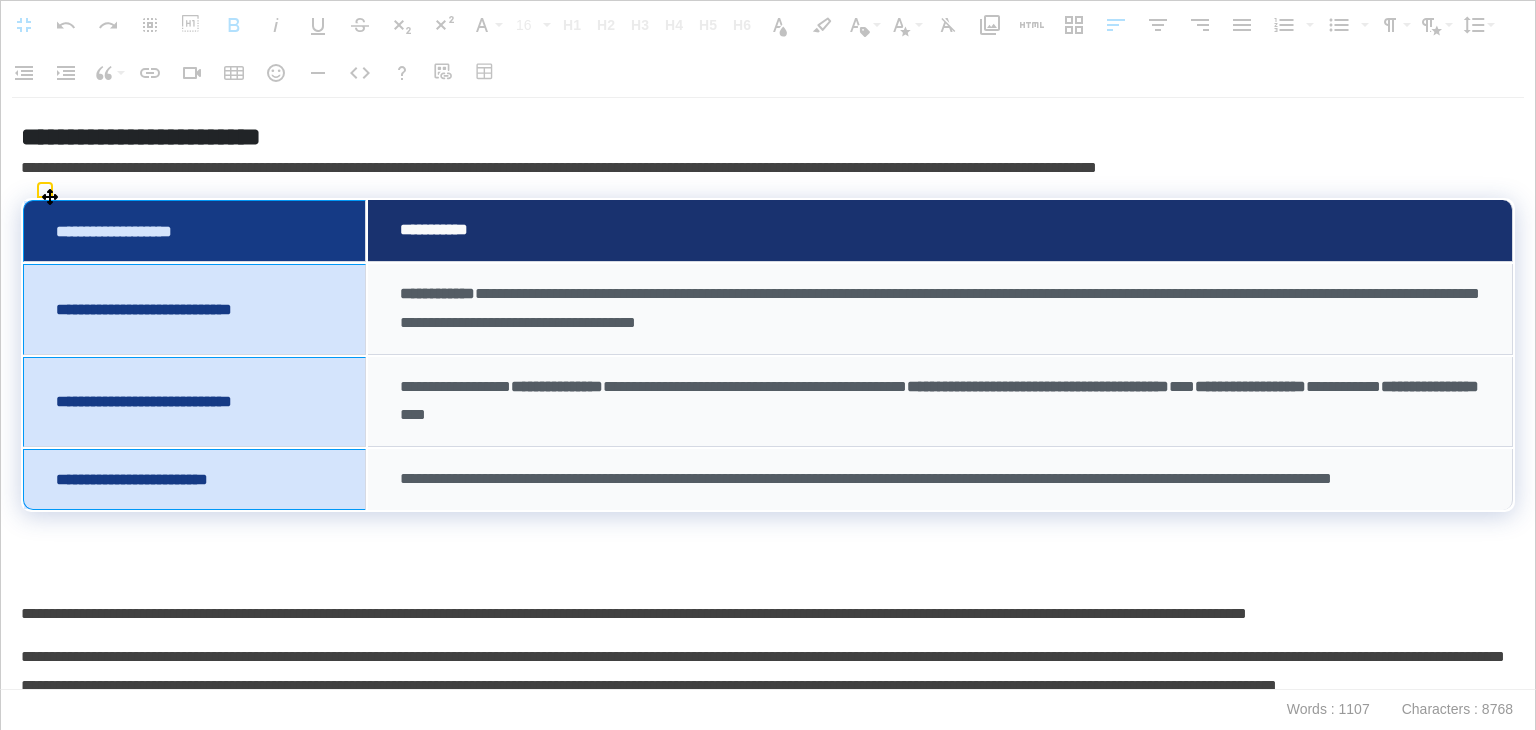 drag, startPoint x: 256, startPoint y: 225, endPoint x: 240, endPoint y: 480, distance: 255.50146 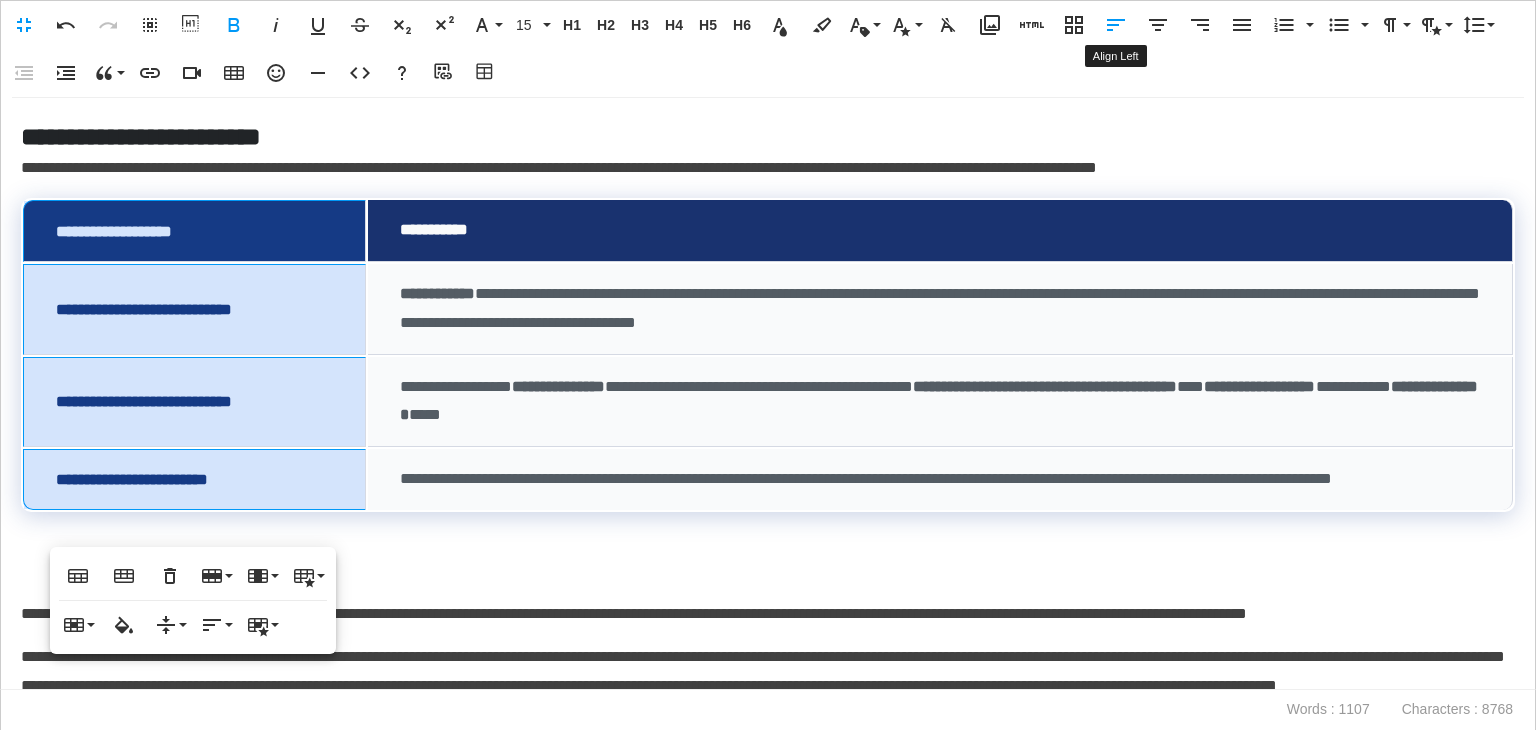 click 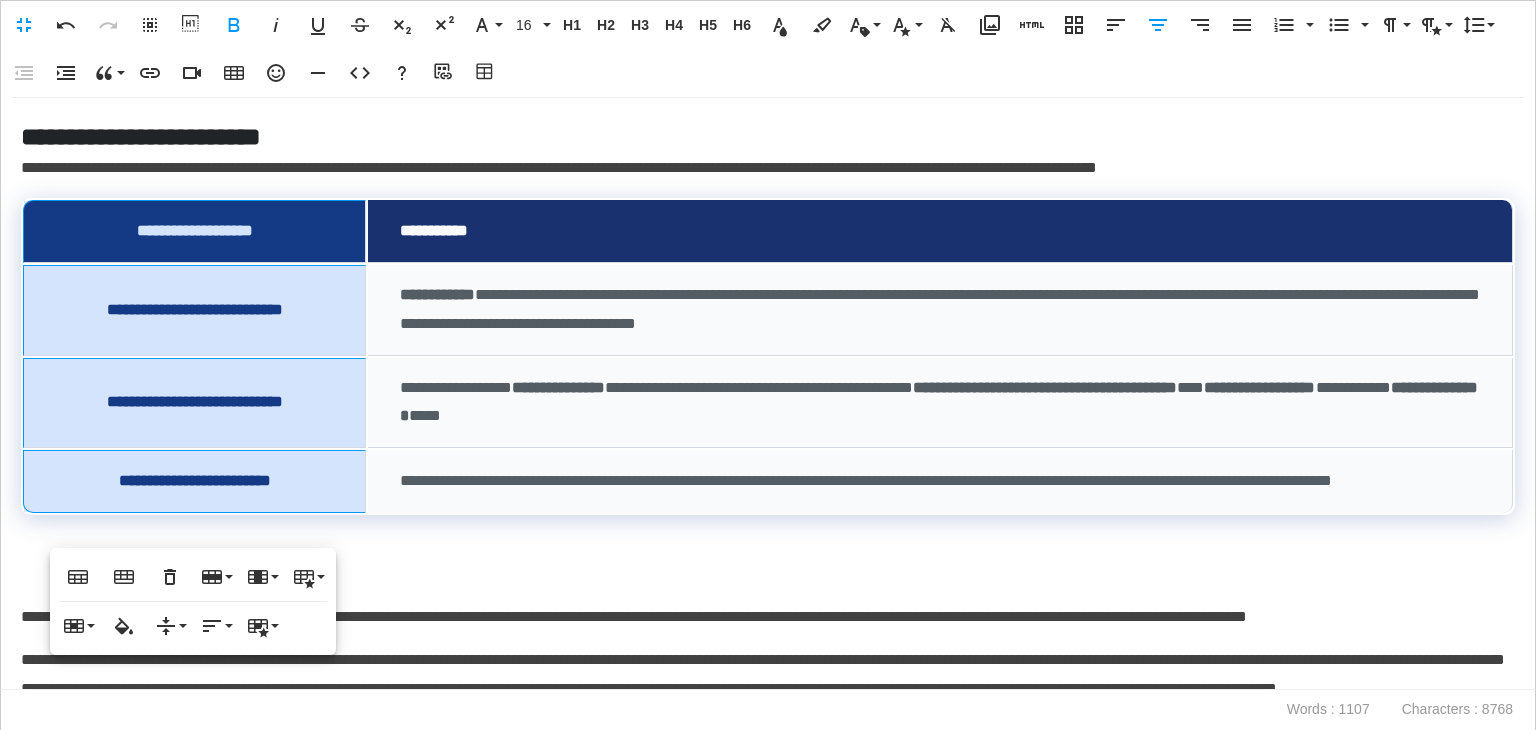 click at bounding box center [768, 573] 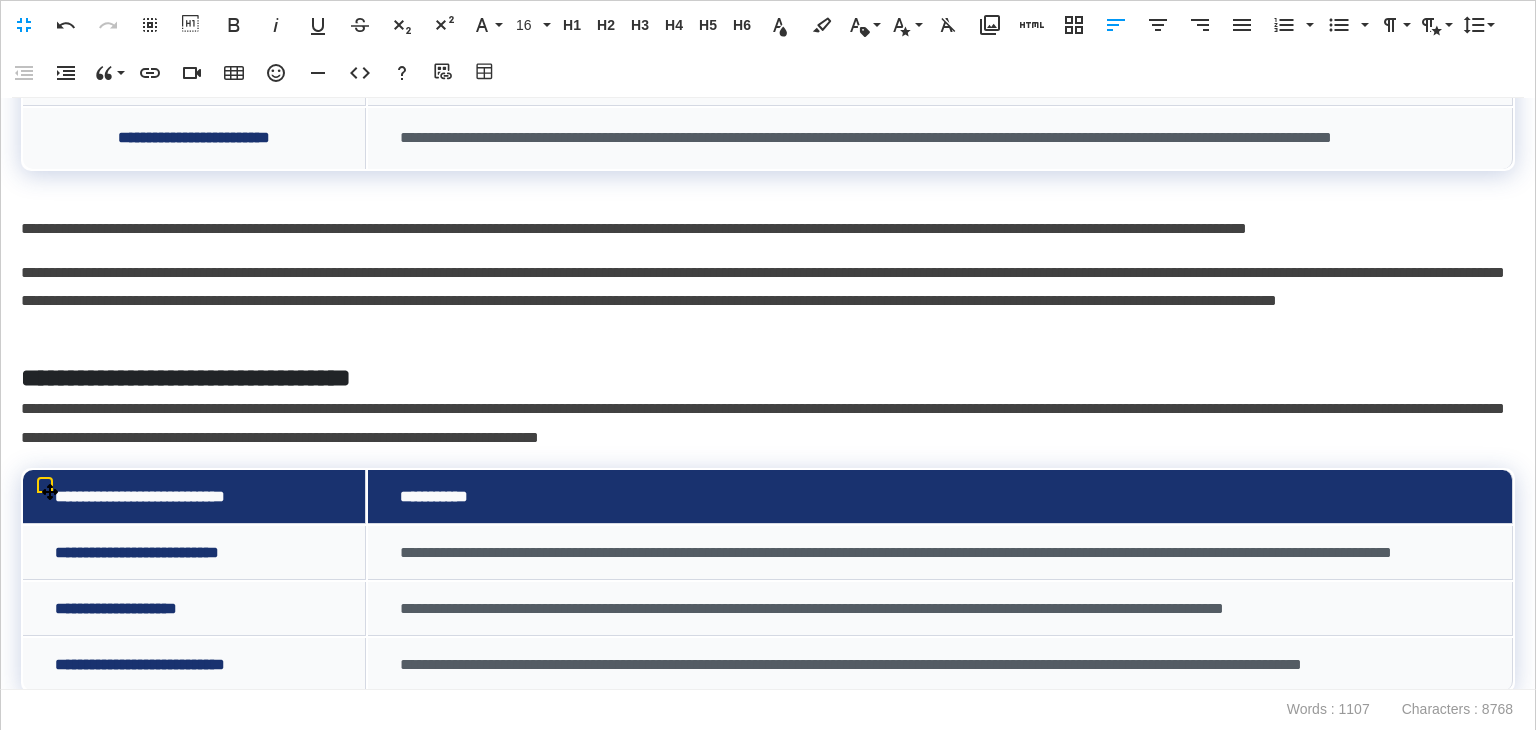 scroll, scrollTop: 500, scrollLeft: 0, axis: vertical 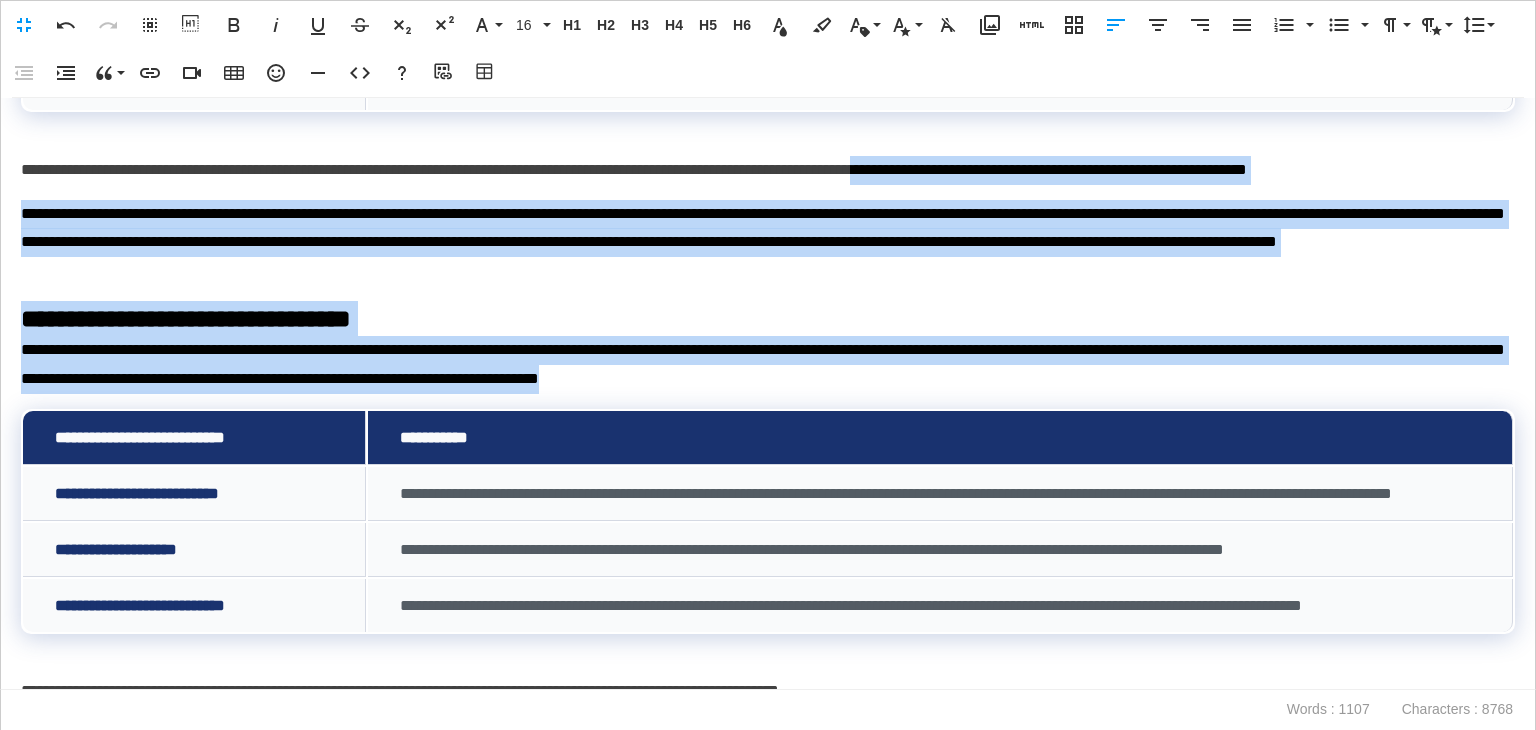 drag, startPoint x: 1060, startPoint y: 405, endPoint x: 1021, endPoint y: 205, distance: 203.76703 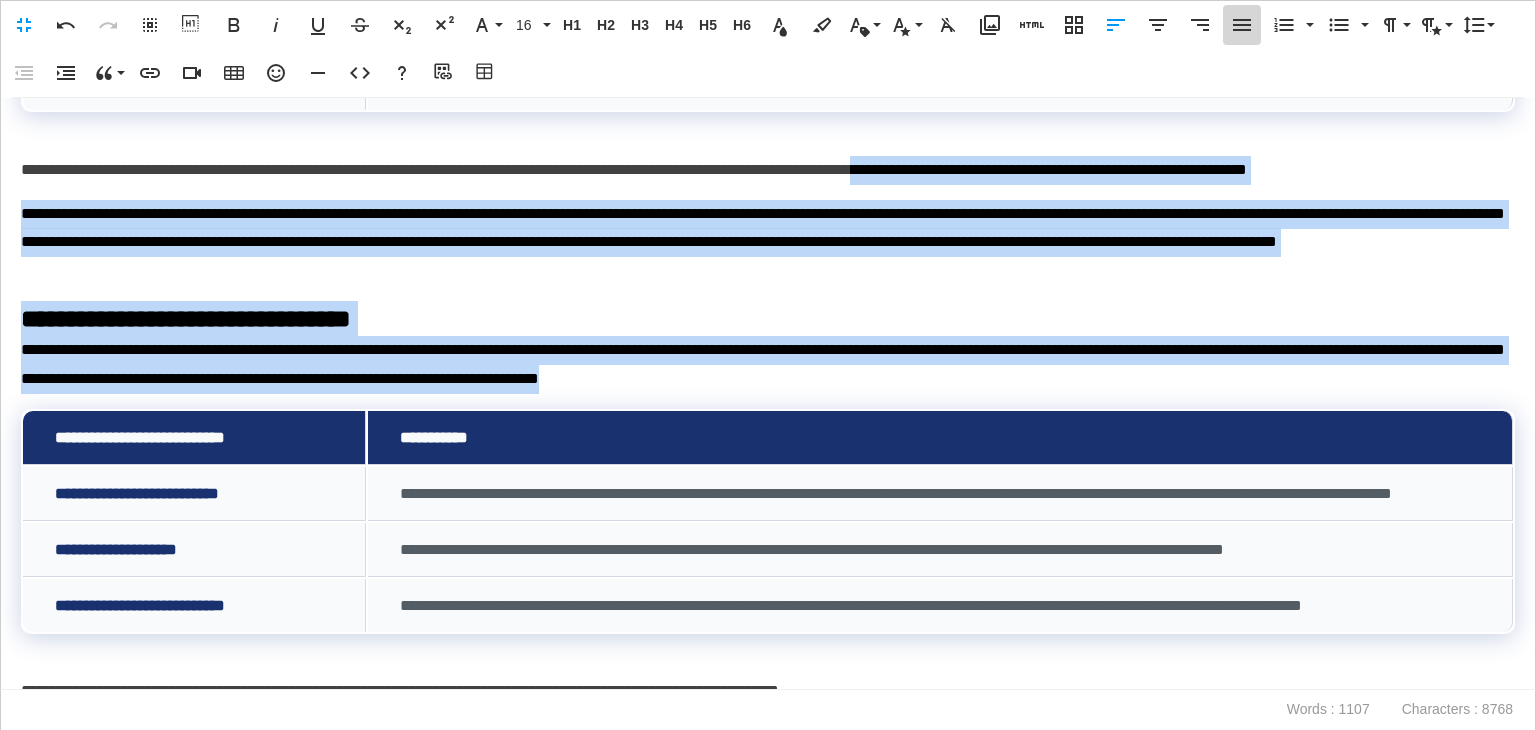 click 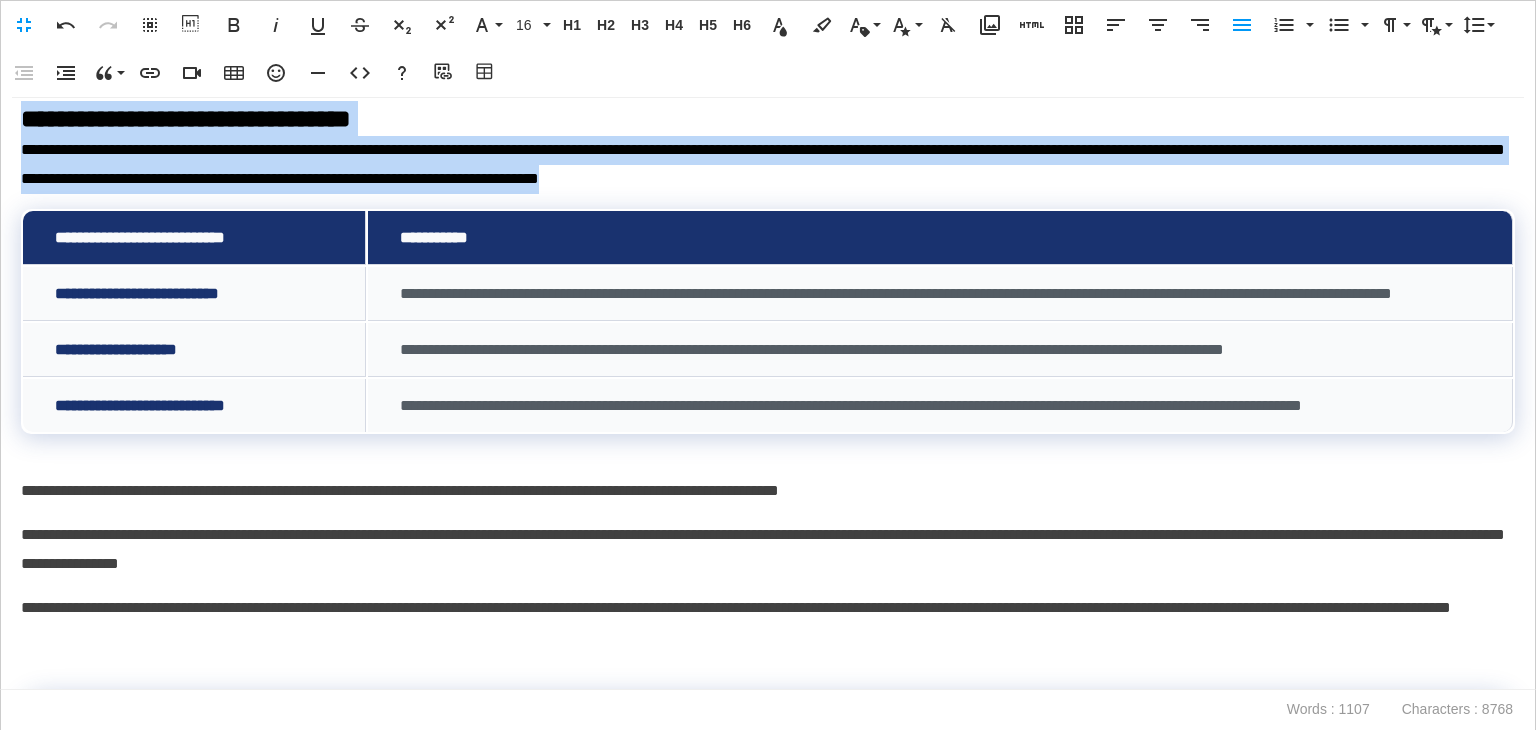 scroll, scrollTop: 800, scrollLeft: 0, axis: vertical 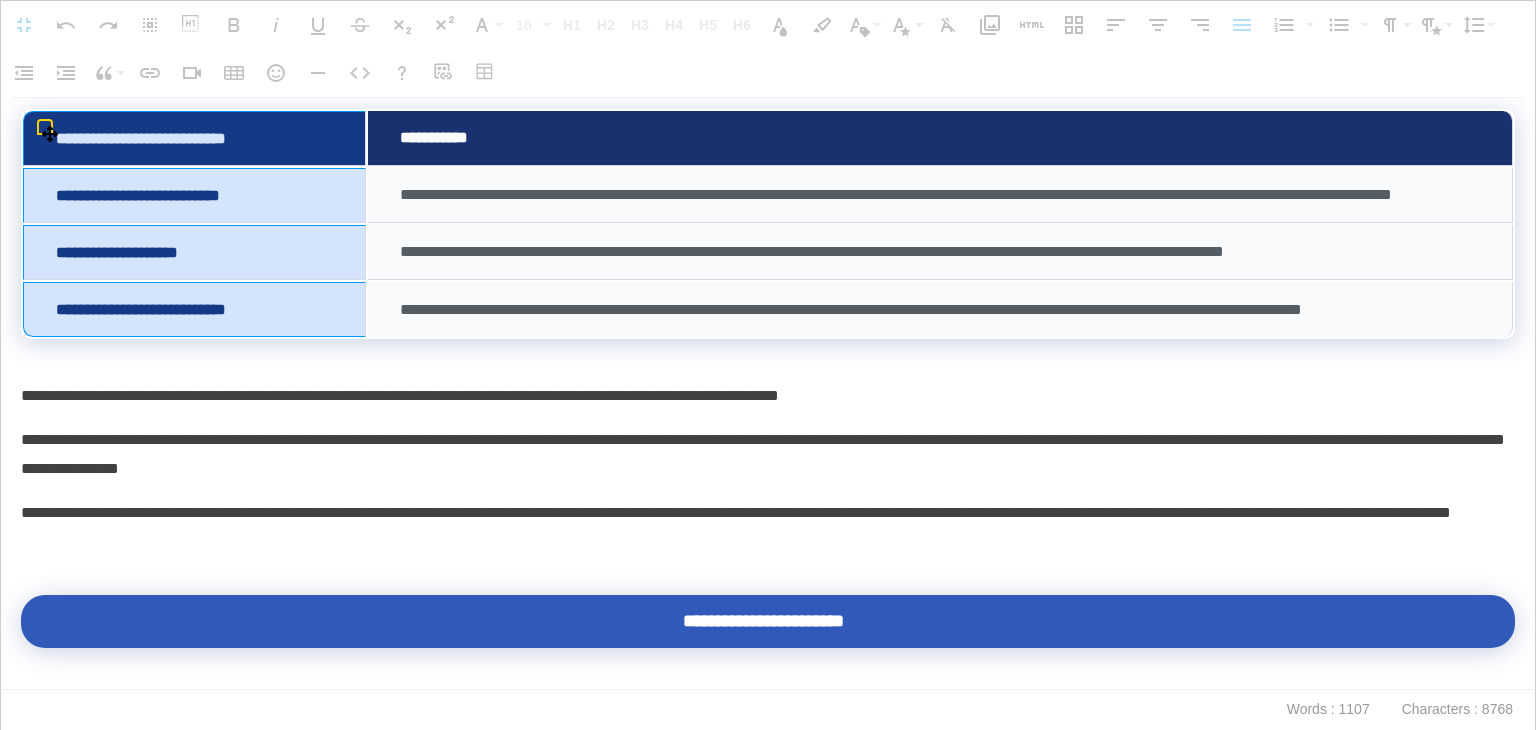 drag, startPoint x: 307, startPoint y: 222, endPoint x: 446, endPoint y: 273, distance: 148.06079 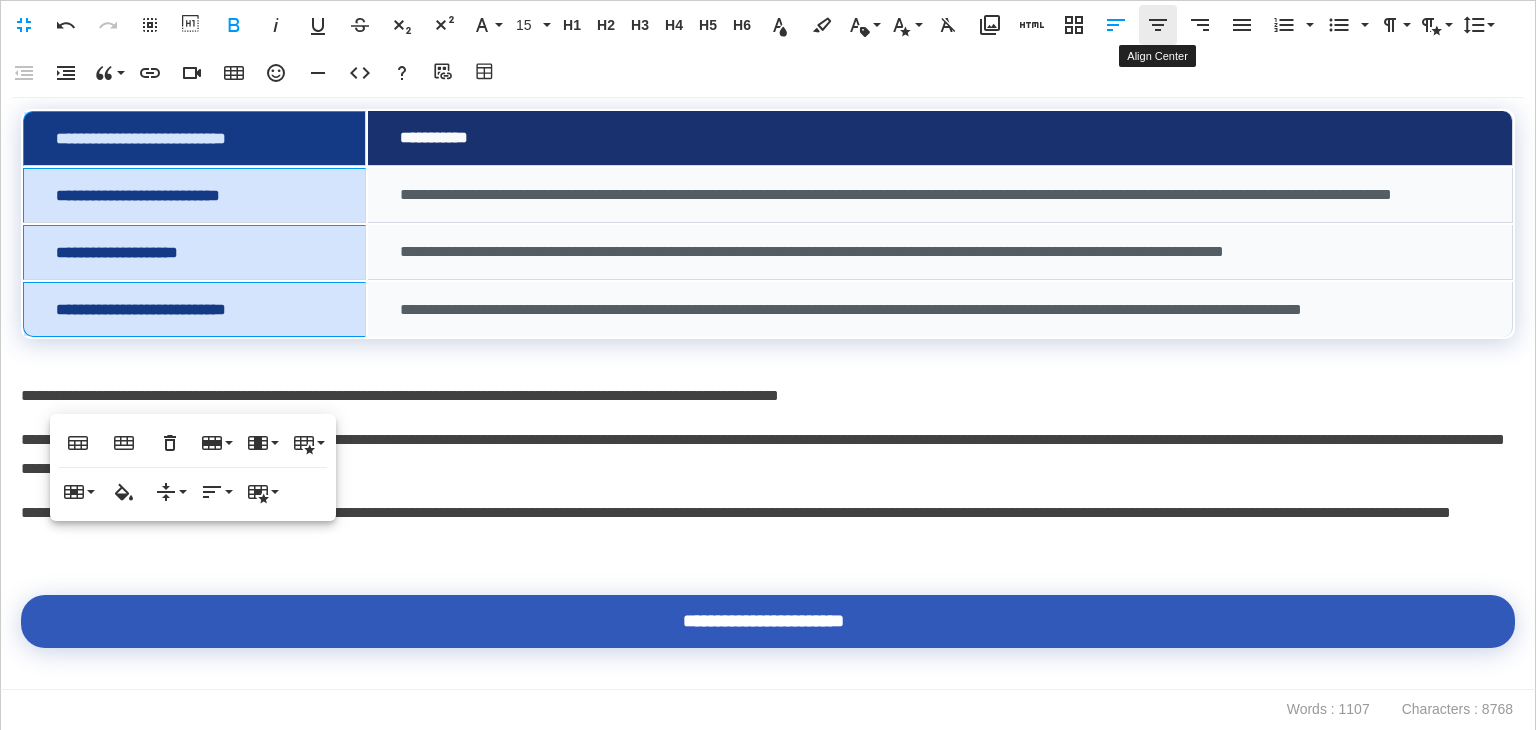 click 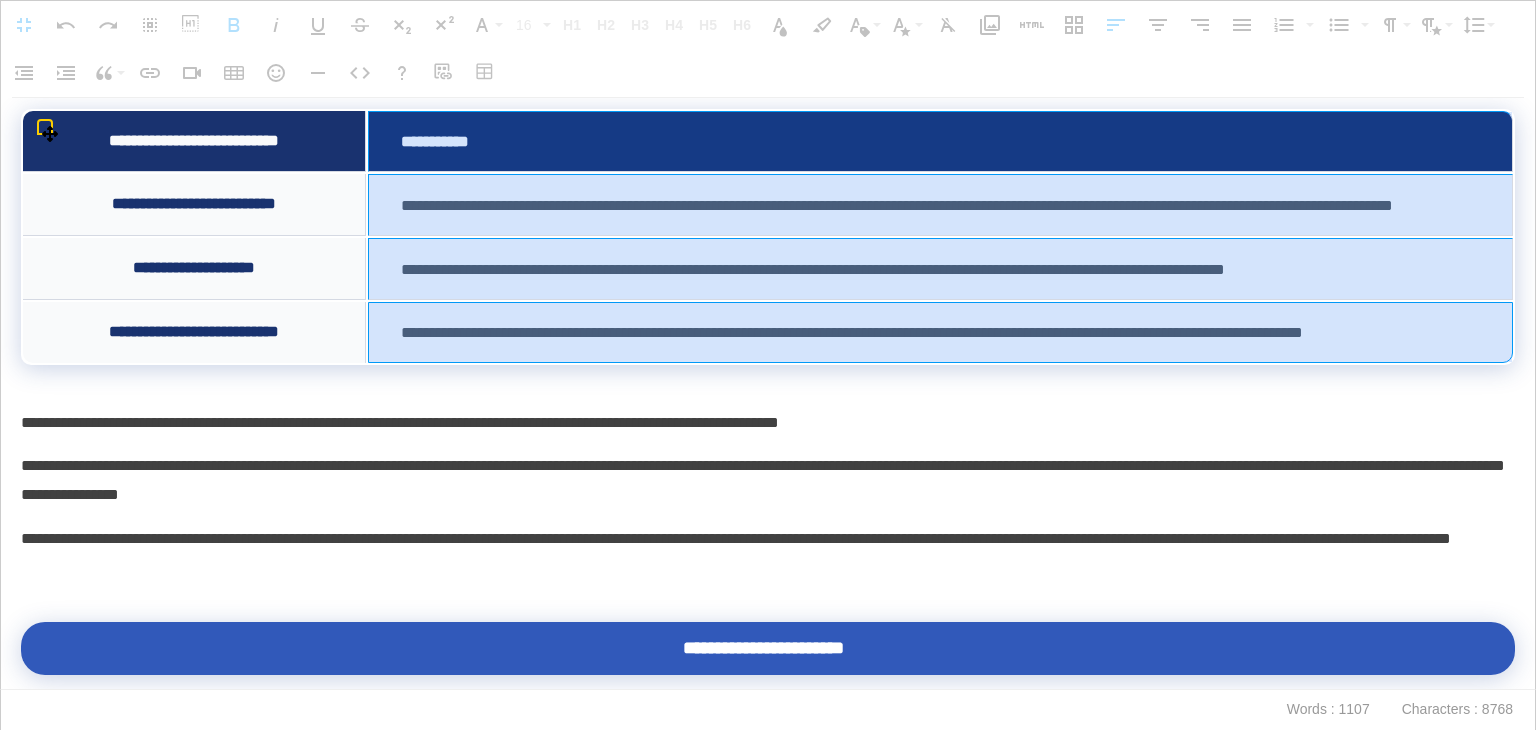 drag, startPoint x: 625, startPoint y: 184, endPoint x: 627, endPoint y: 353, distance: 169.01184 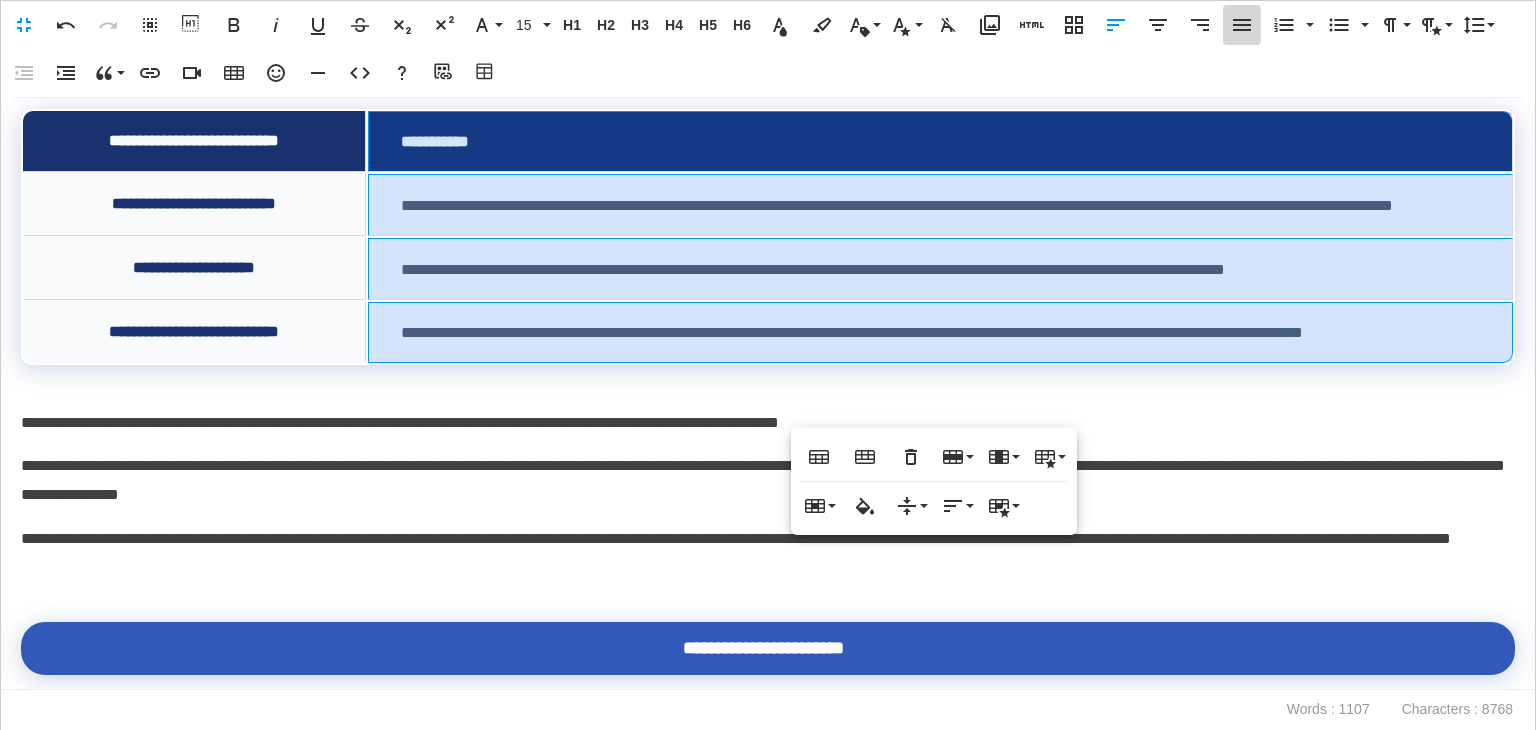 click 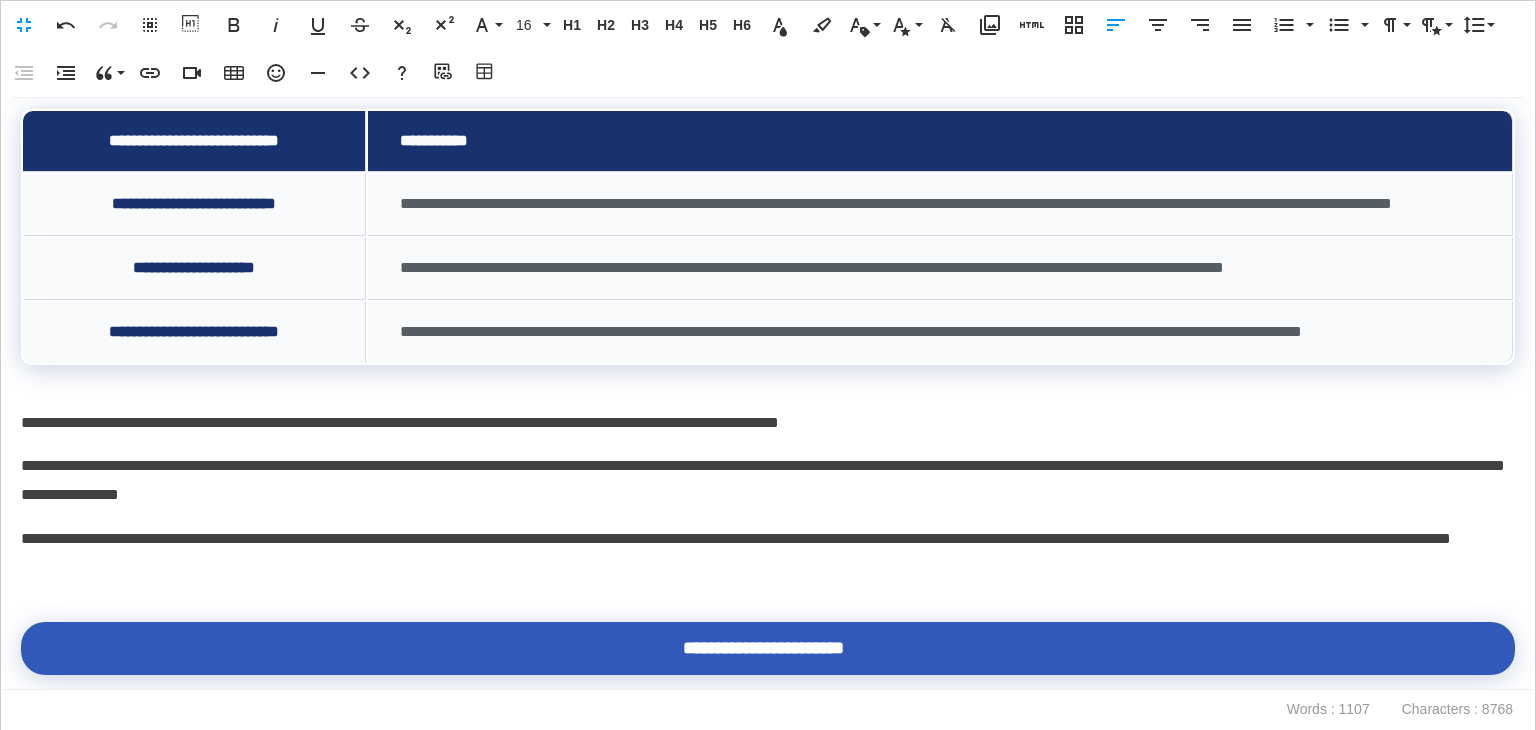 click on "**********" at bounding box center (763, 423) 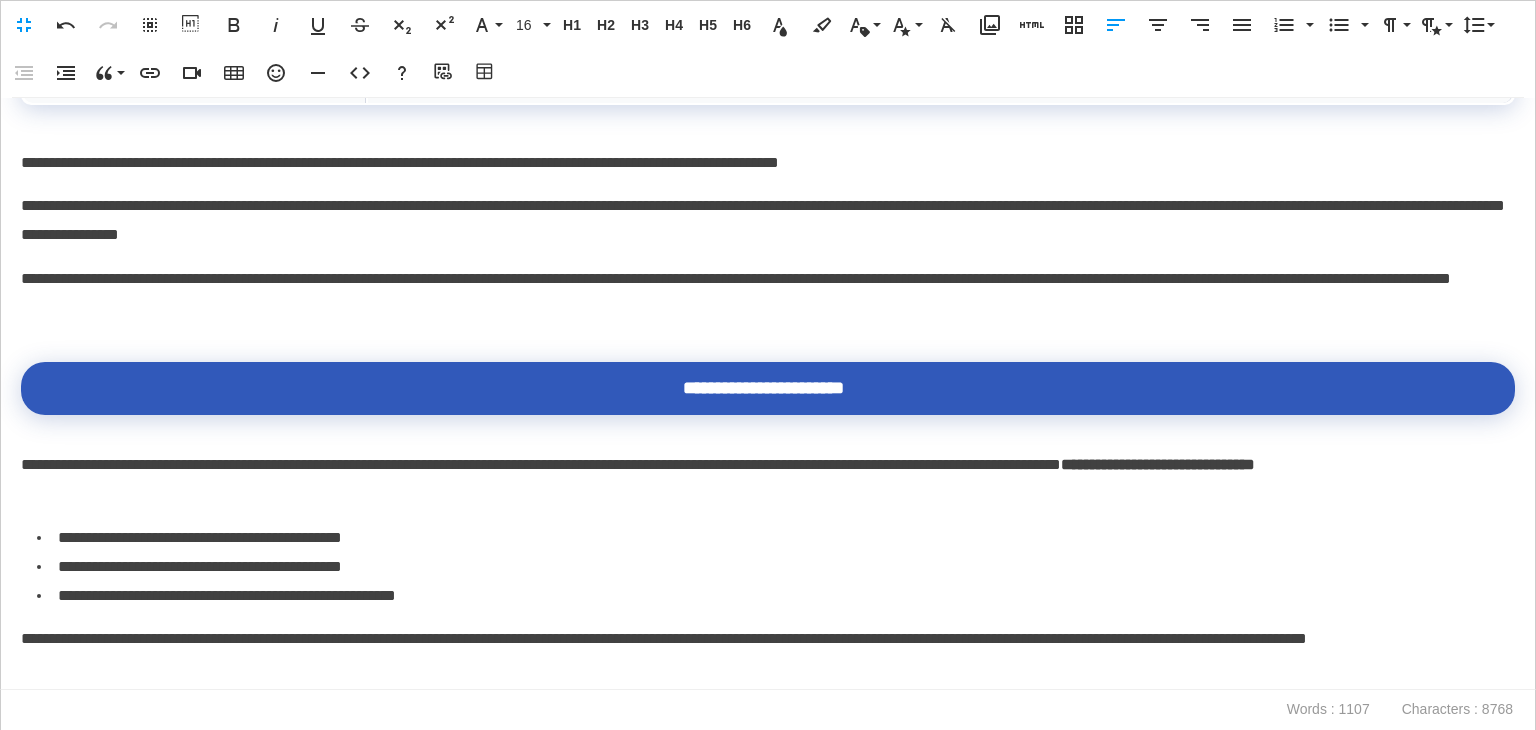 scroll, scrollTop: 1000, scrollLeft: 0, axis: vertical 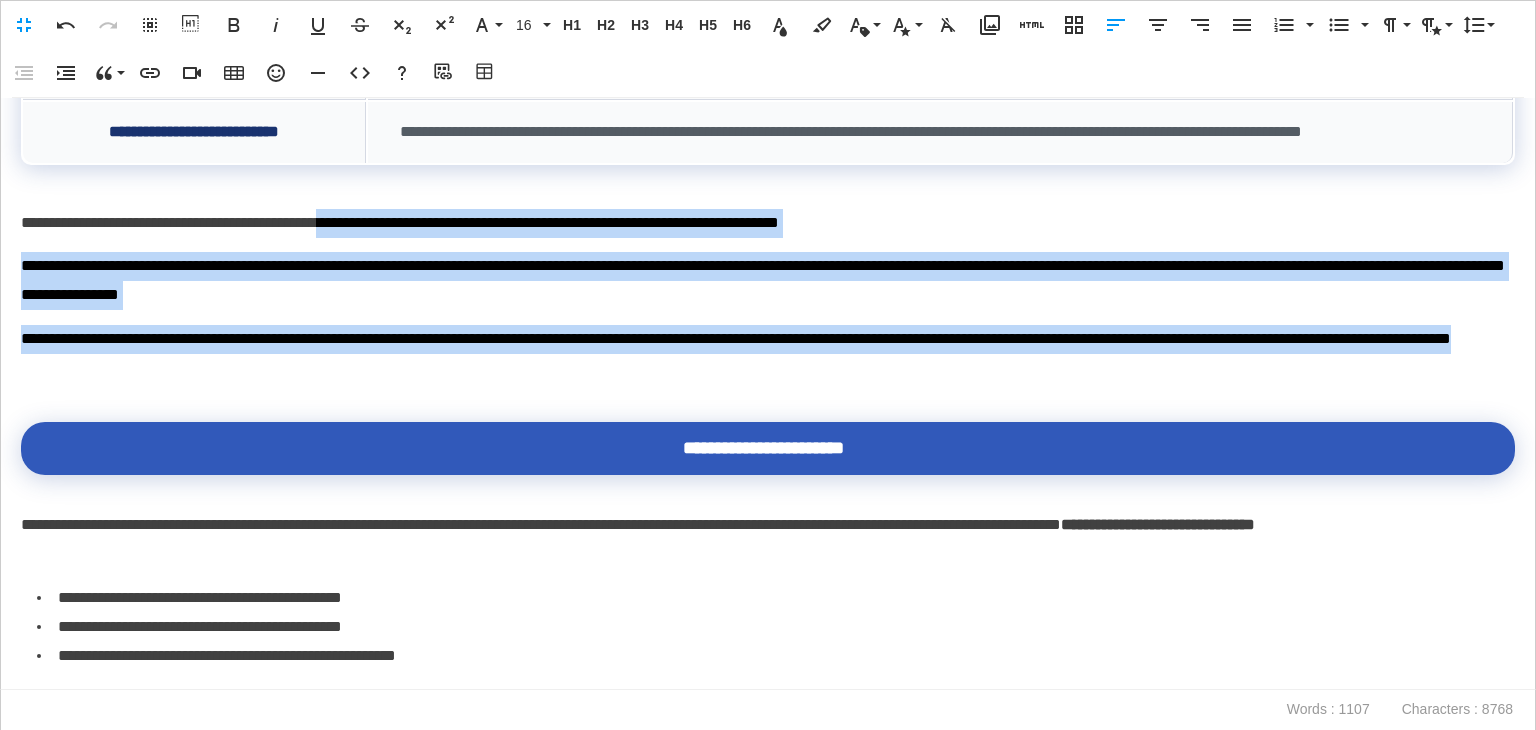 drag, startPoint x: 381, startPoint y: 361, endPoint x: 444, endPoint y: 280, distance: 102.61579 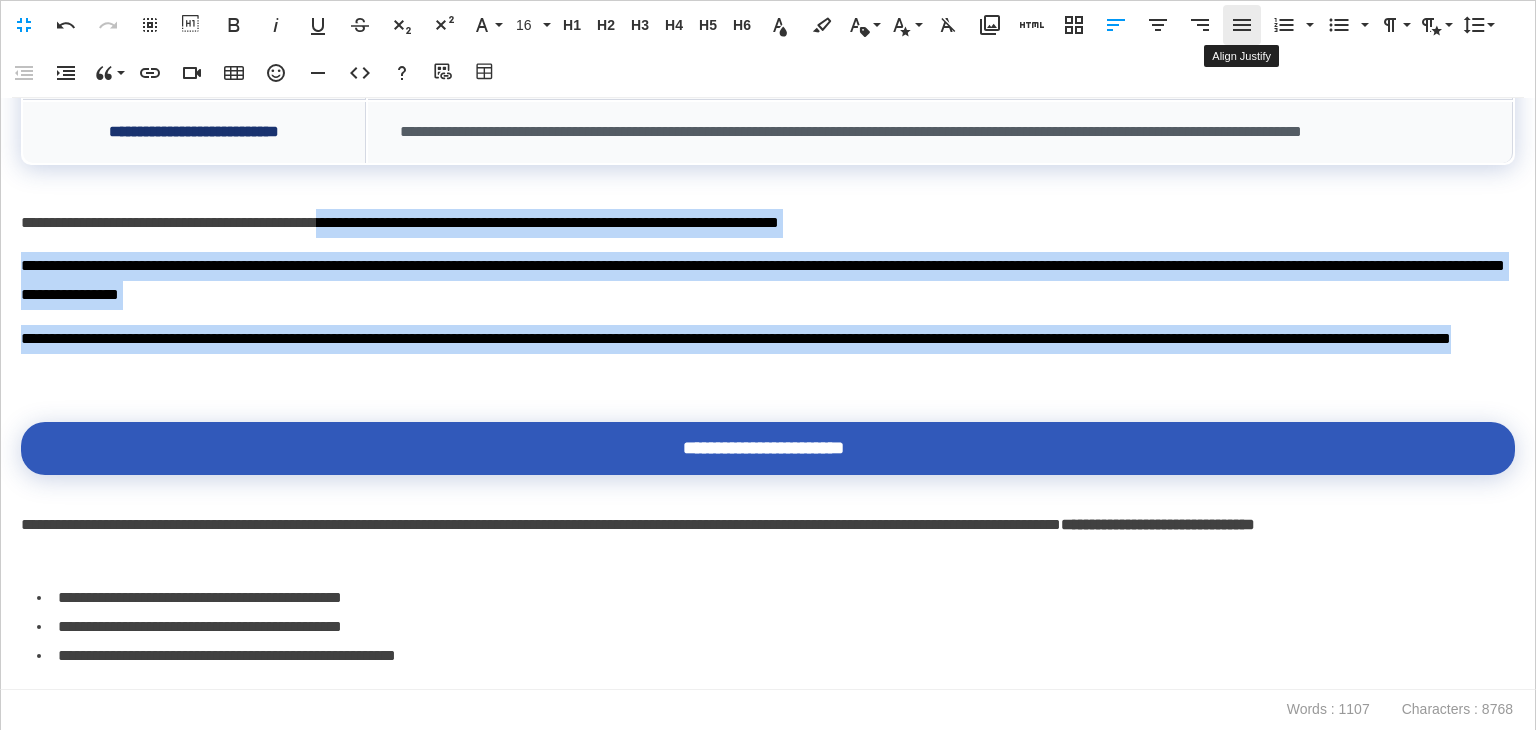 click 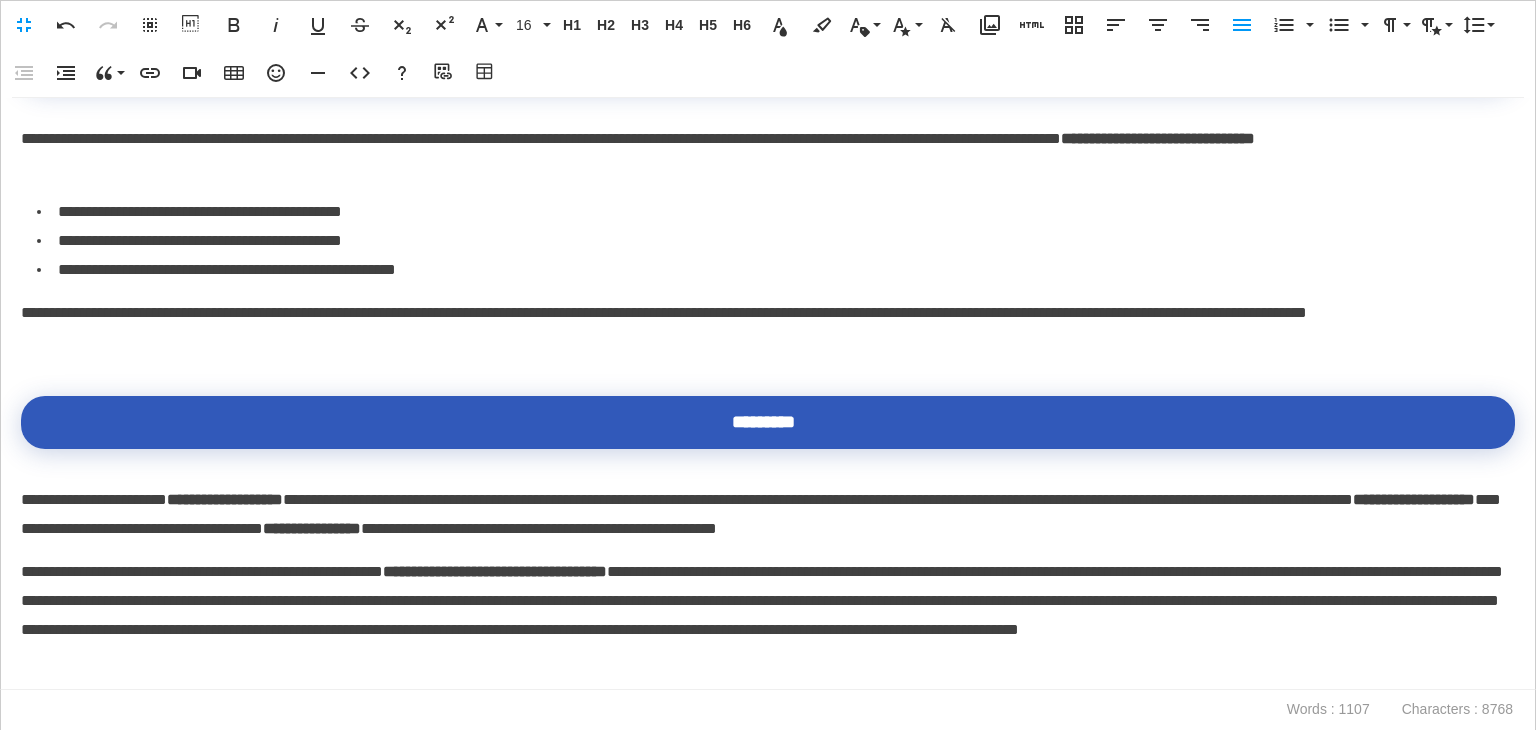 scroll, scrollTop: 1400, scrollLeft: 0, axis: vertical 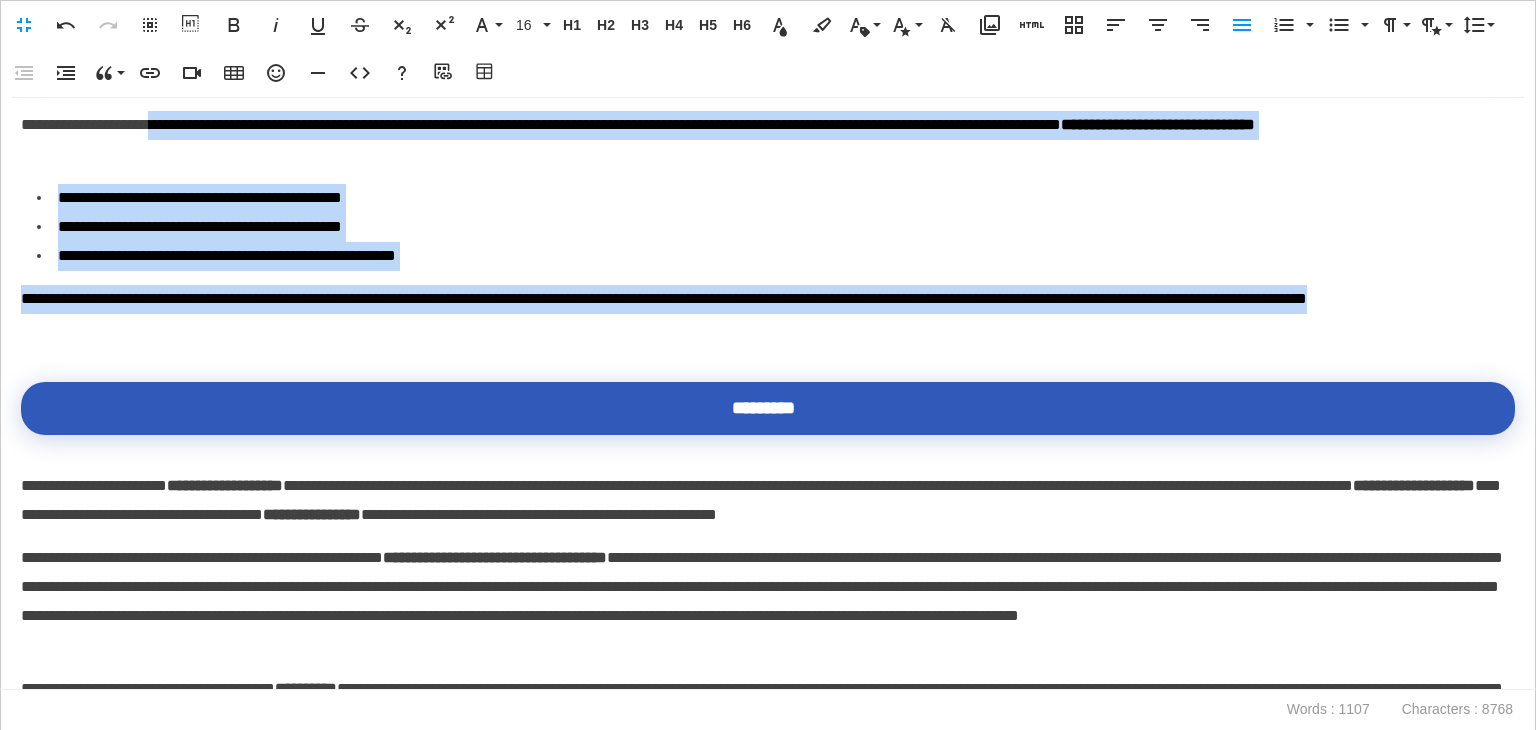 drag, startPoint x: 219, startPoint y: 405, endPoint x: 172, endPoint y: 201, distance: 209.34421 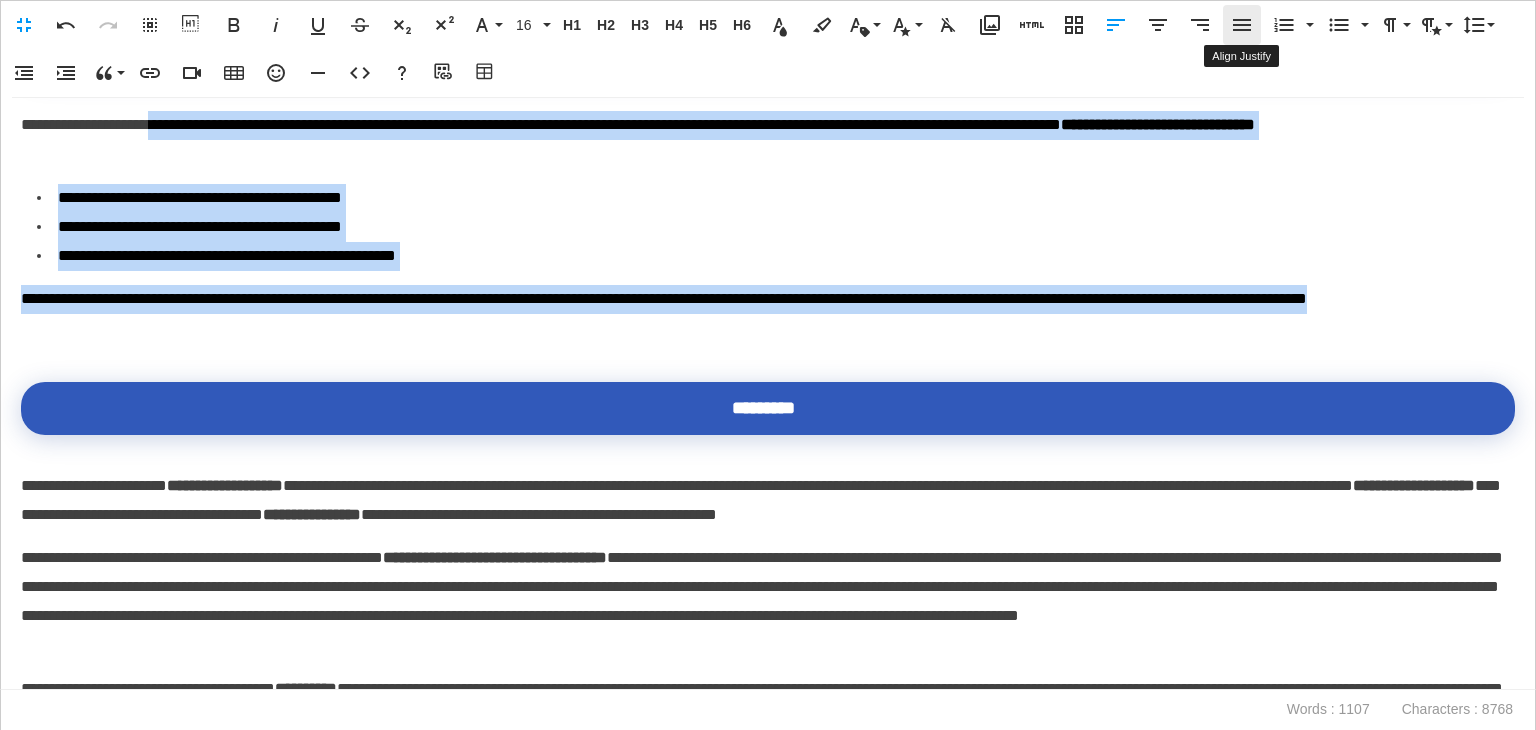 click 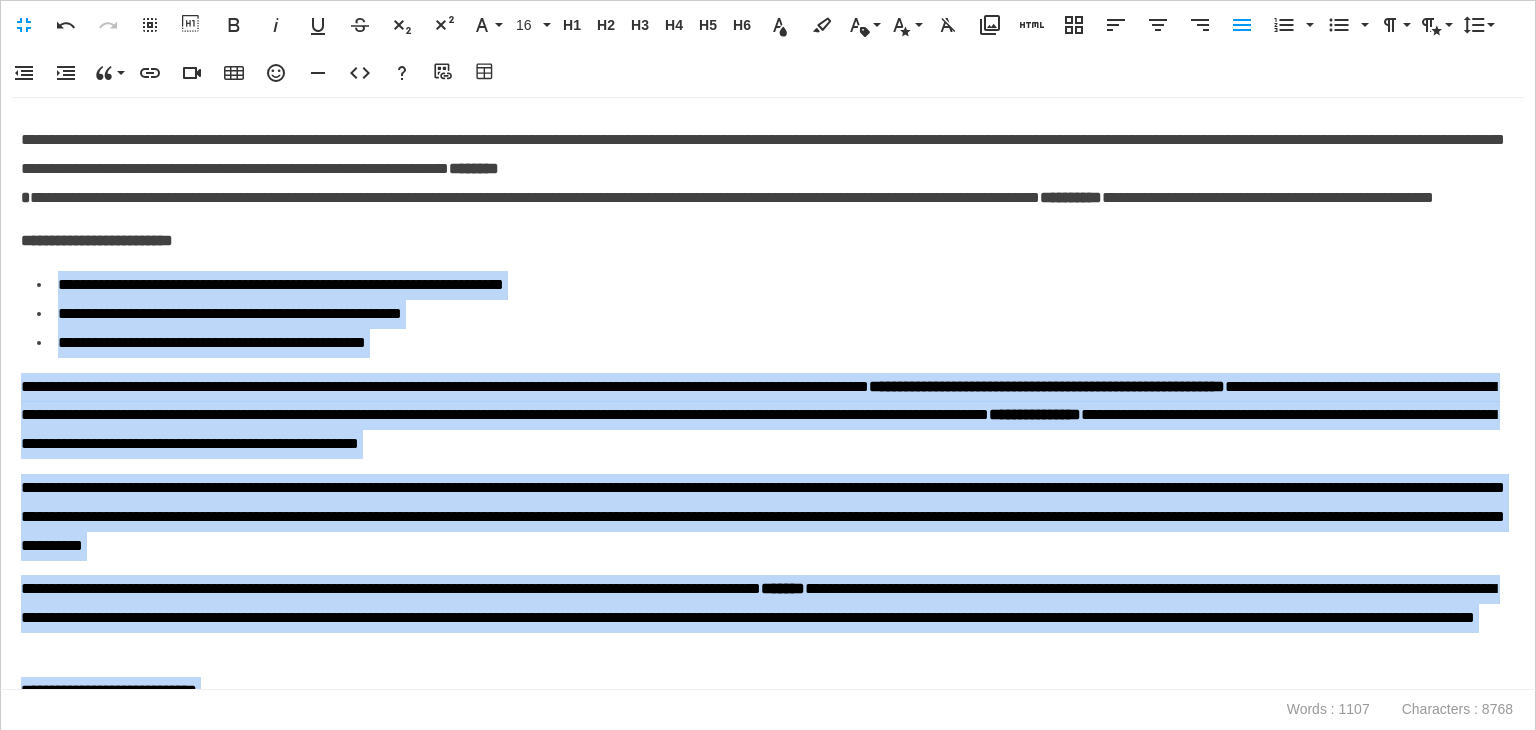 scroll, scrollTop: 1750, scrollLeft: 0, axis: vertical 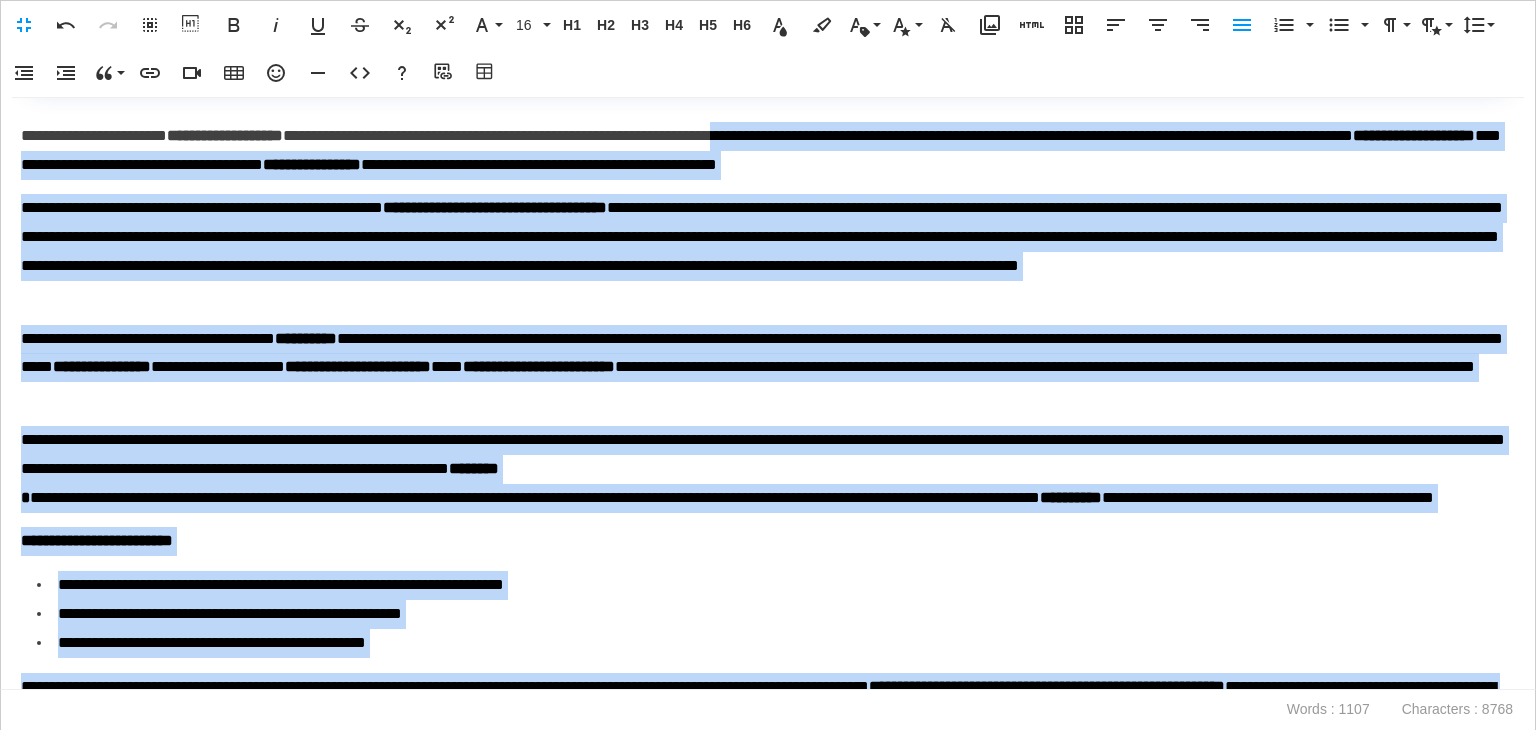 drag, startPoint x: 1426, startPoint y: 643, endPoint x: 875, endPoint y: 227, distance: 690.4035 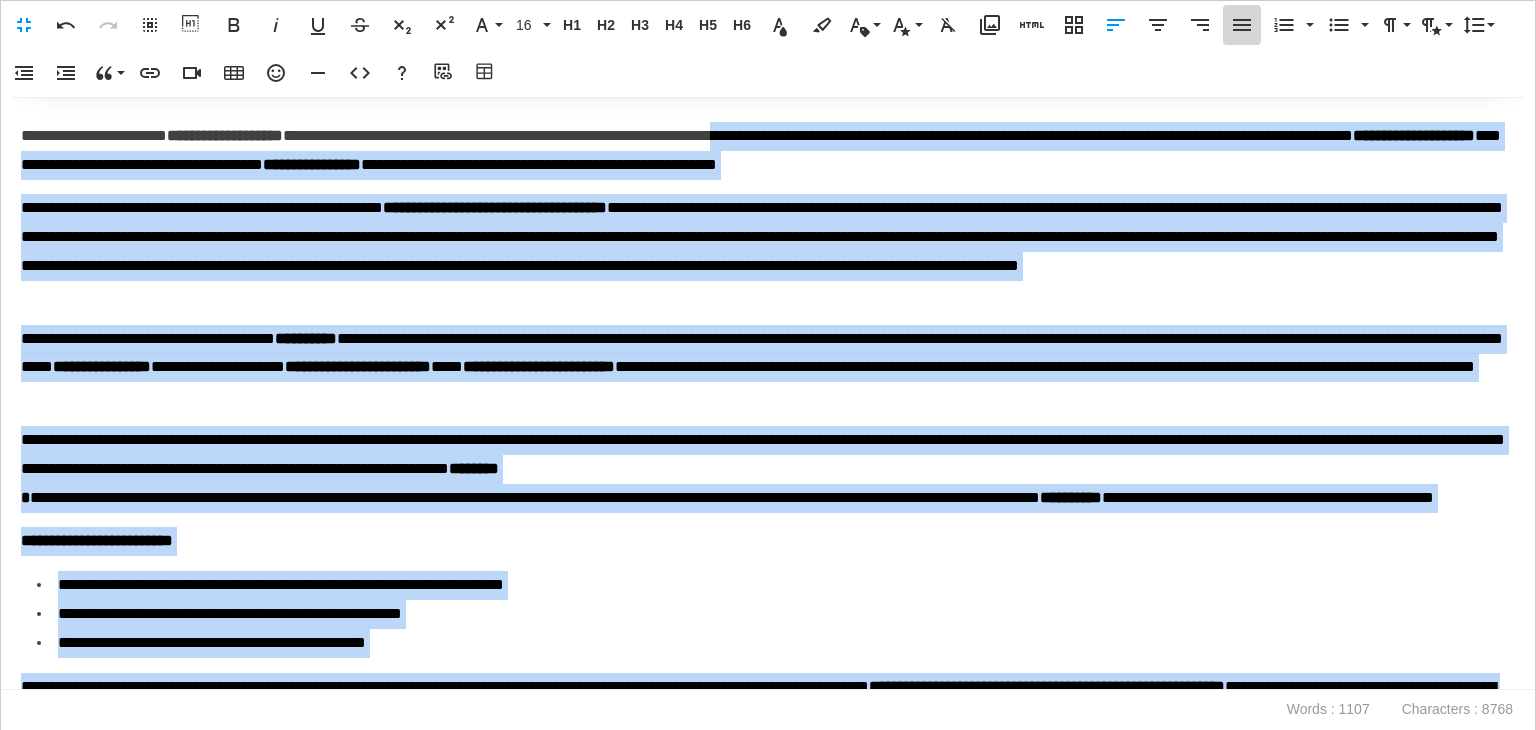 click 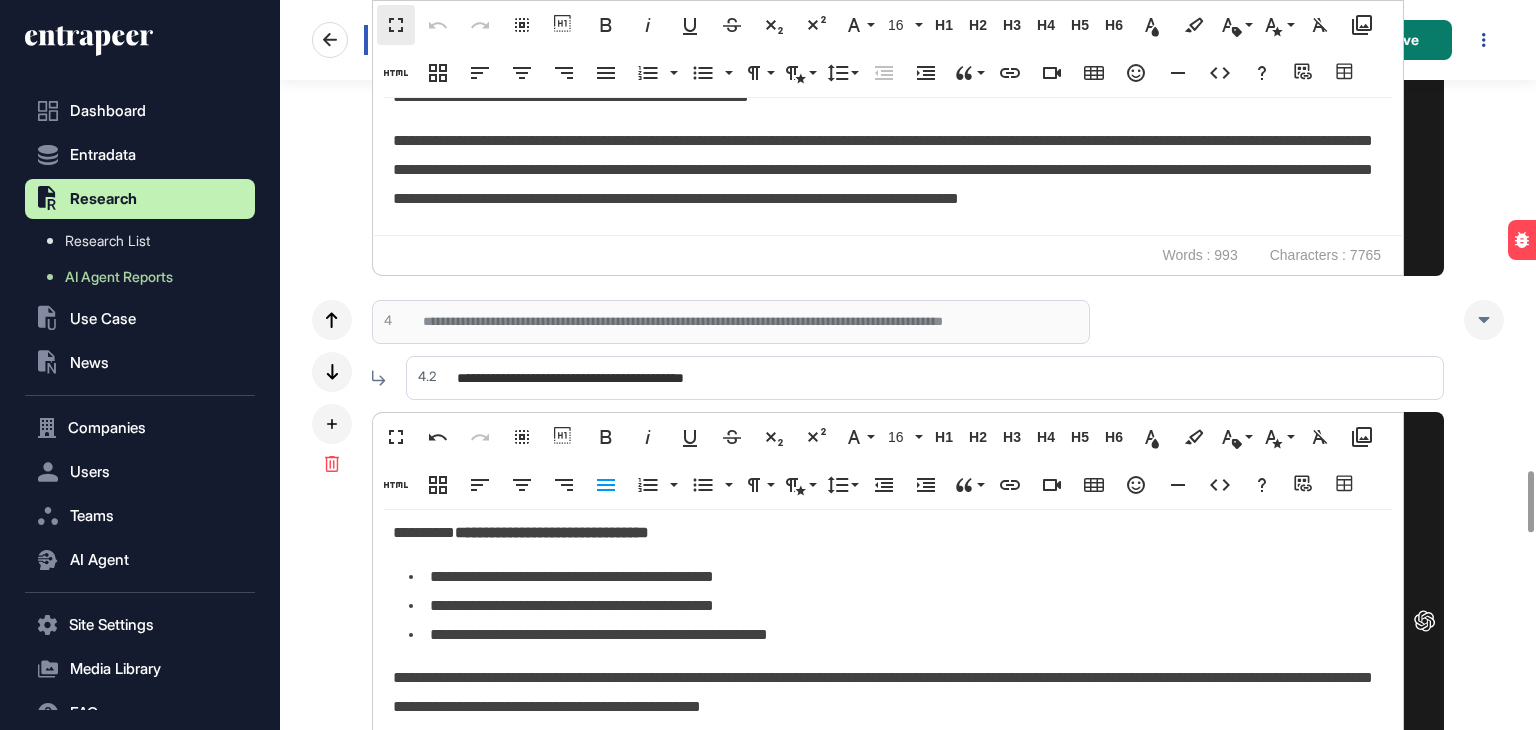 scroll, scrollTop: 0, scrollLeft: 0, axis: both 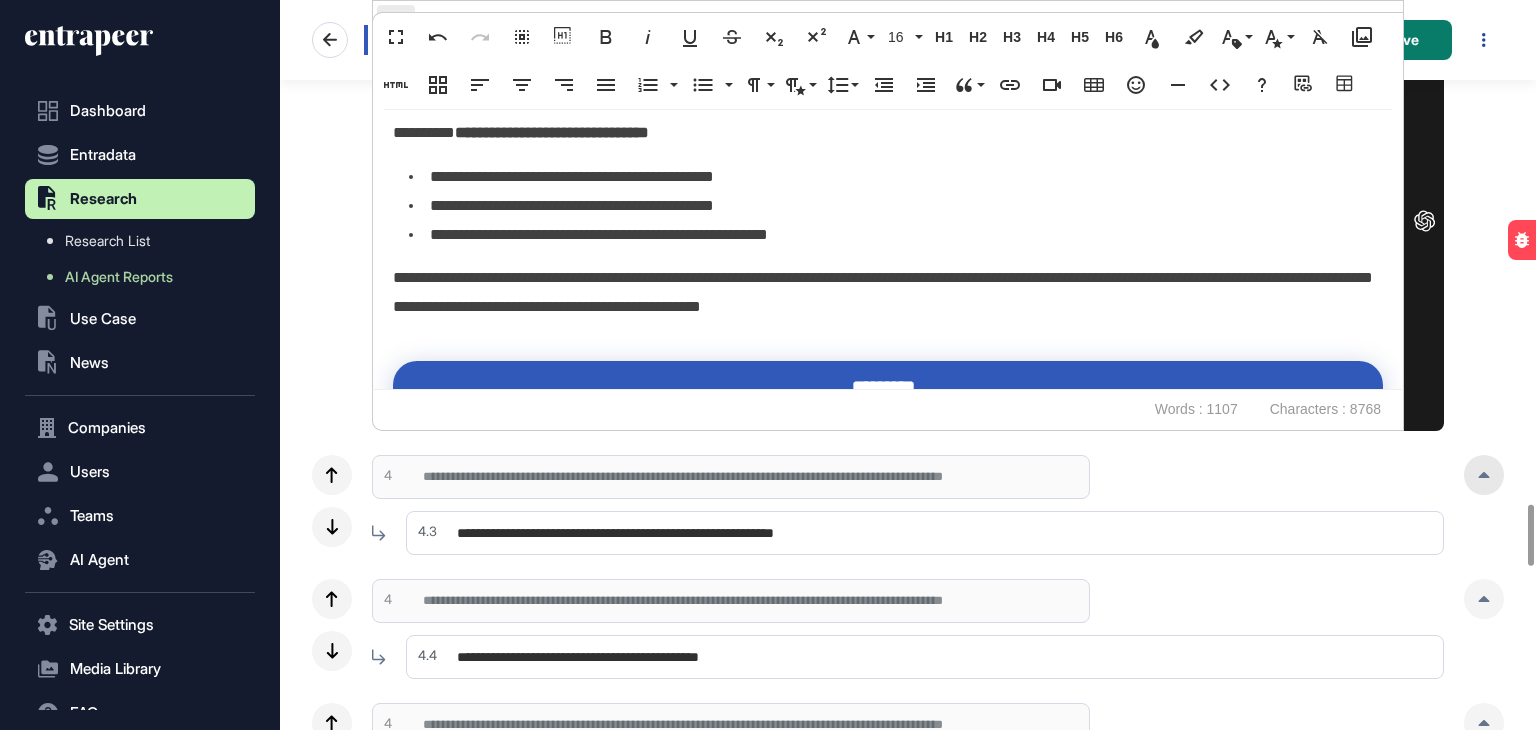 click at bounding box center [1484, 475] 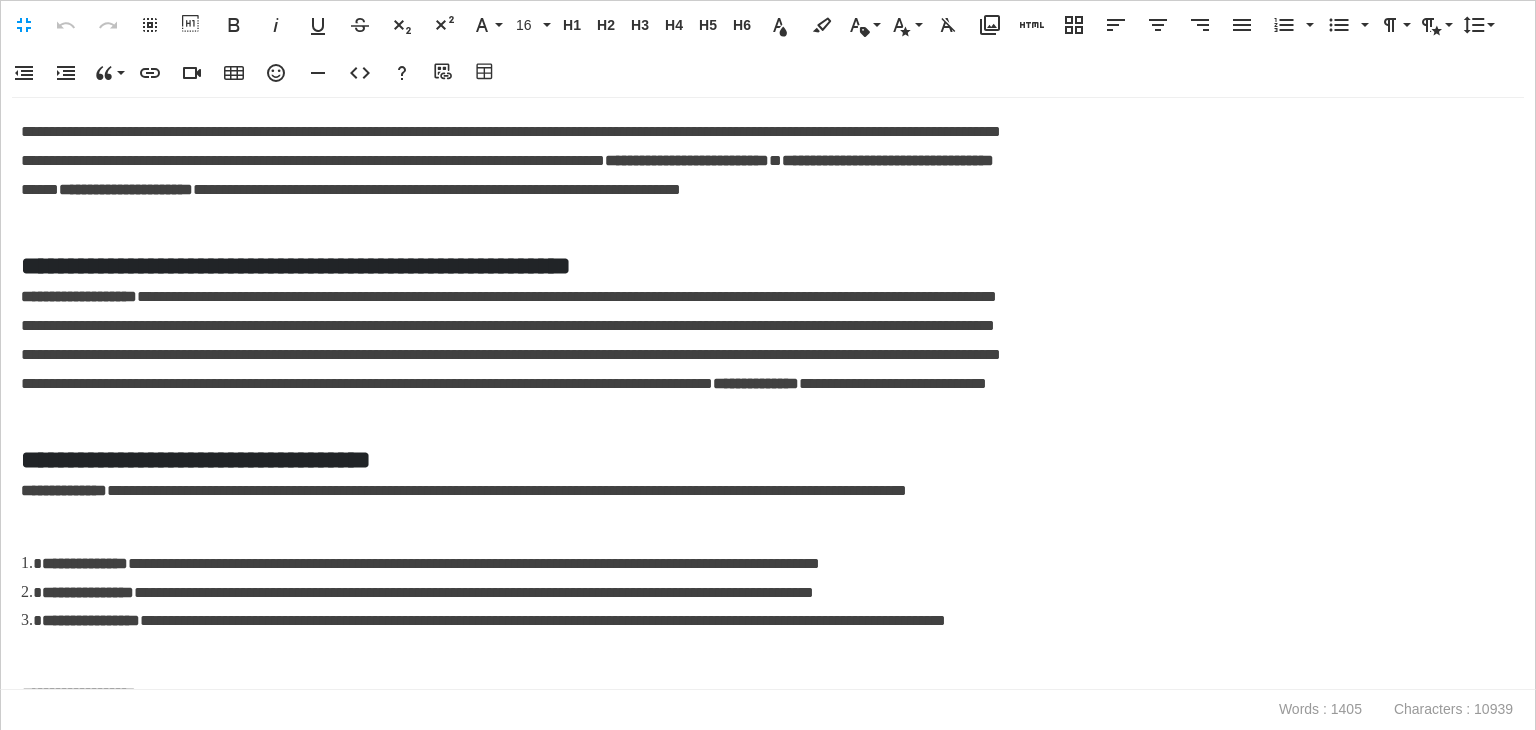 scroll, scrollTop: 0, scrollLeft: 9, axis: horizontal 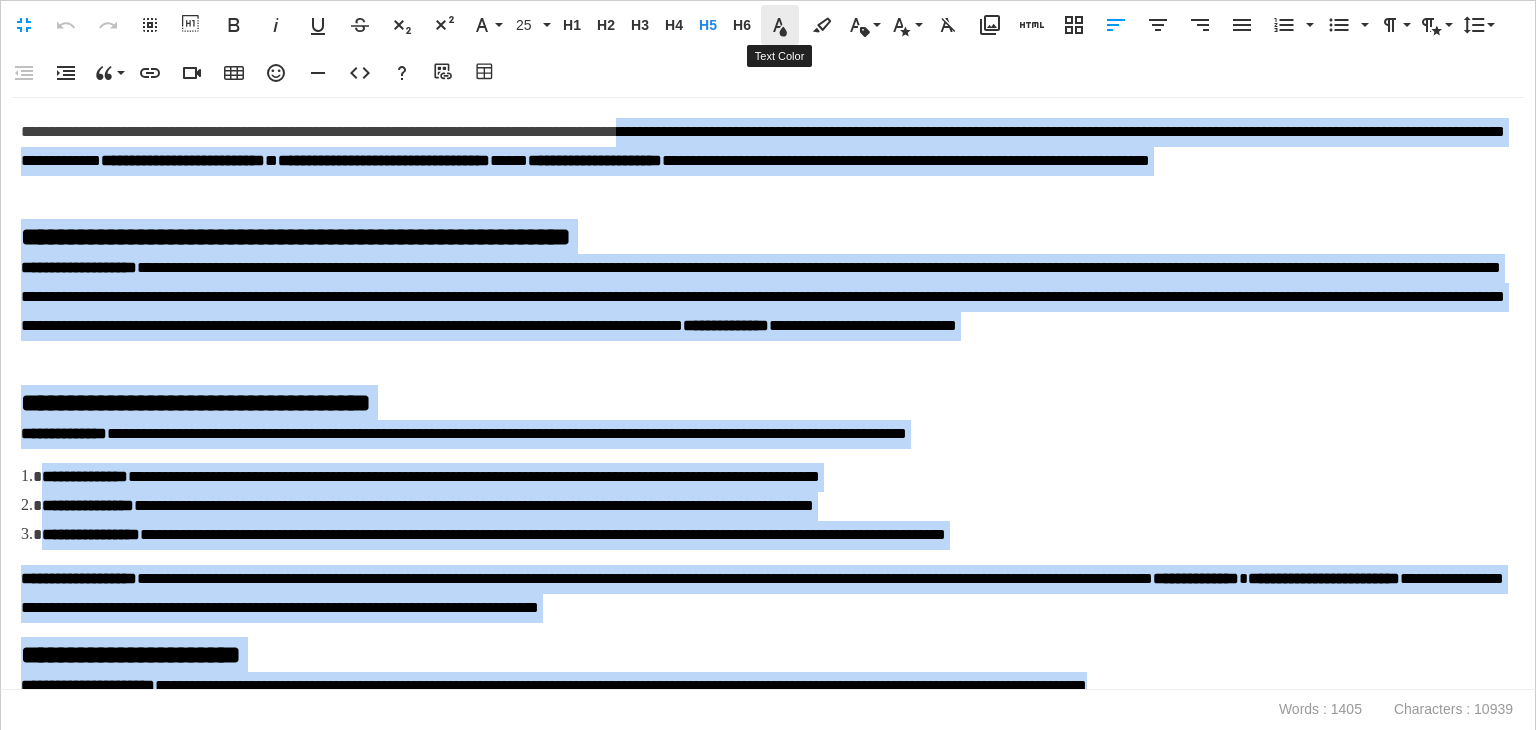 drag, startPoint x: 1339, startPoint y: 496, endPoint x: 792, endPoint y: 12, distance: 730.3869 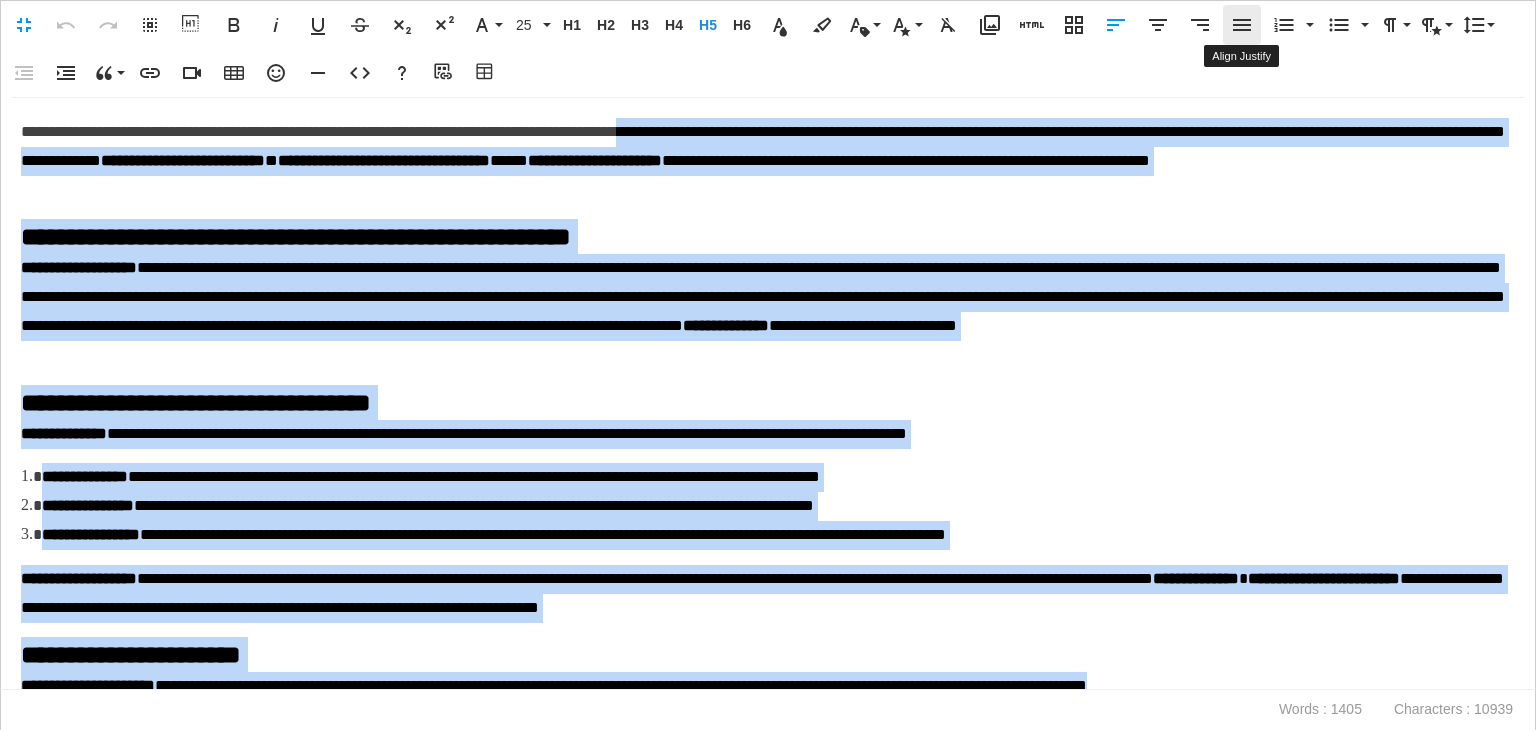 click 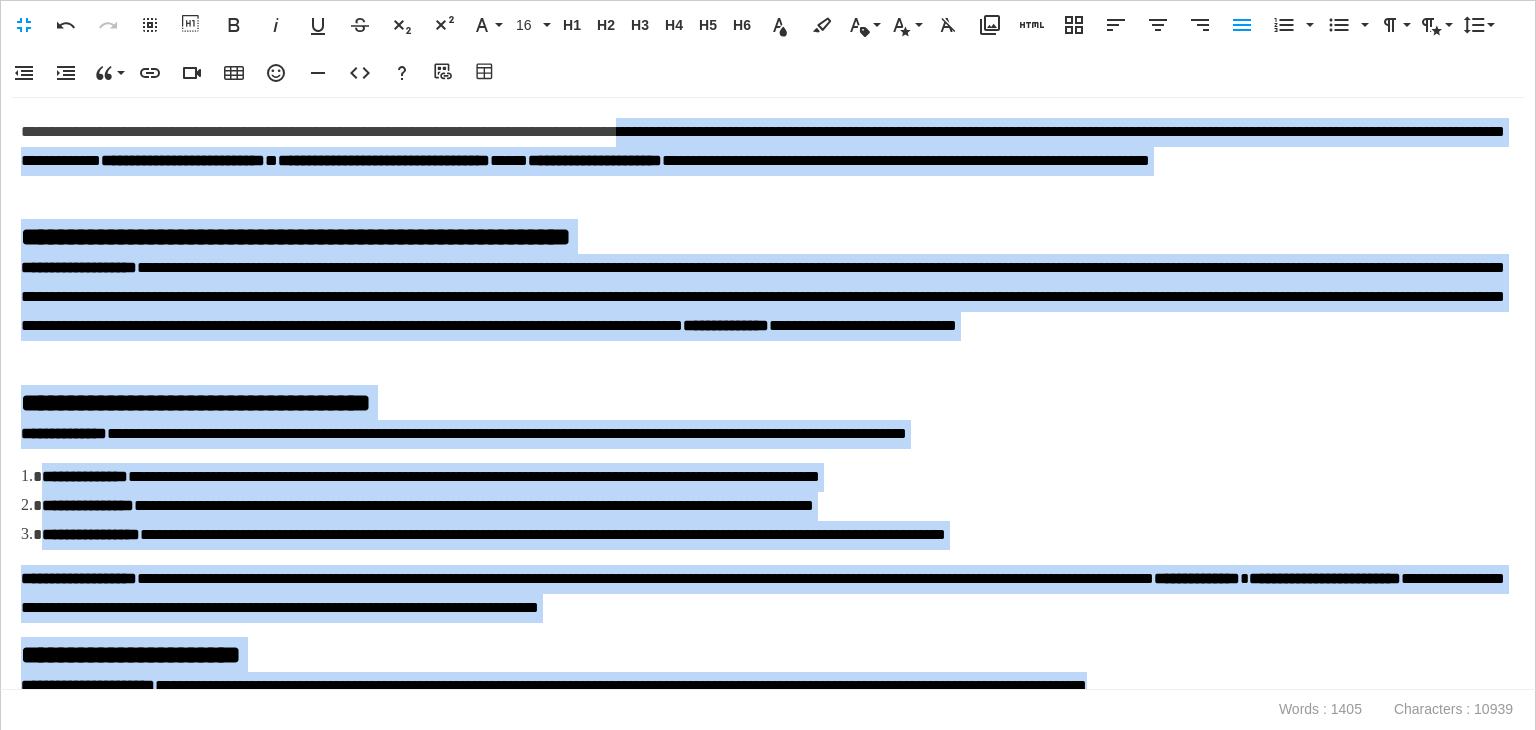 click on "**********" at bounding box center [763, 477] 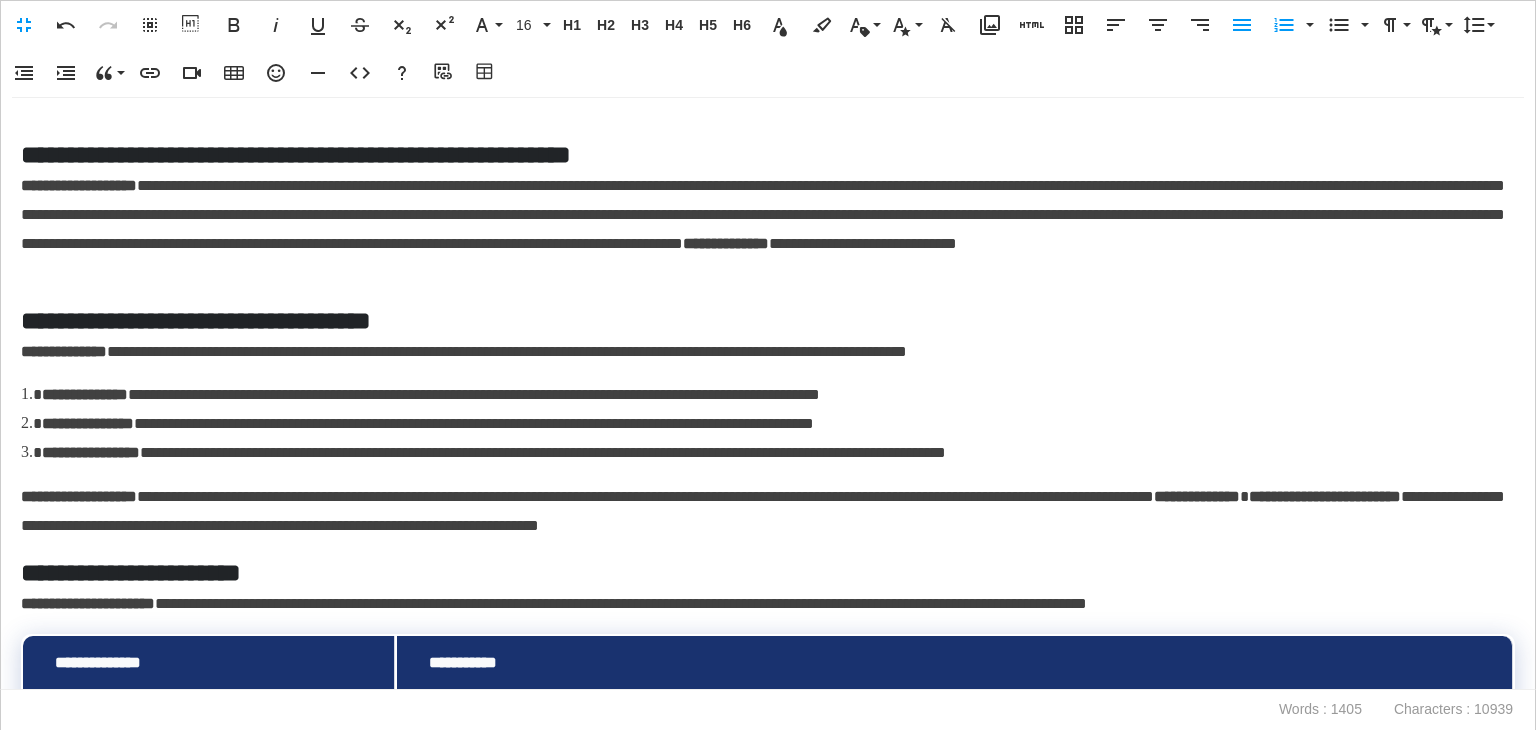 scroll, scrollTop: 78, scrollLeft: 0, axis: vertical 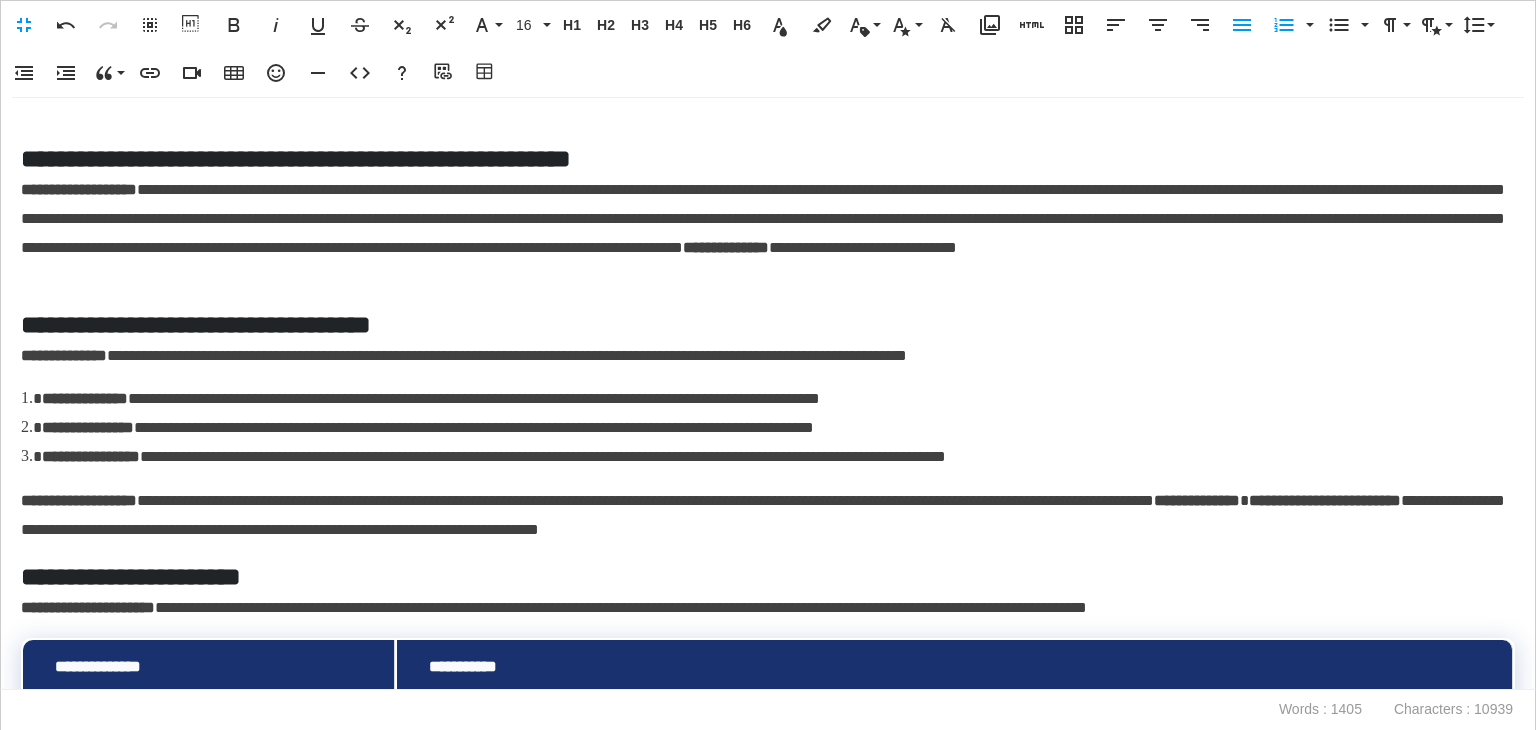 click on "click or drag to screenshot" at bounding box center (768, 902) 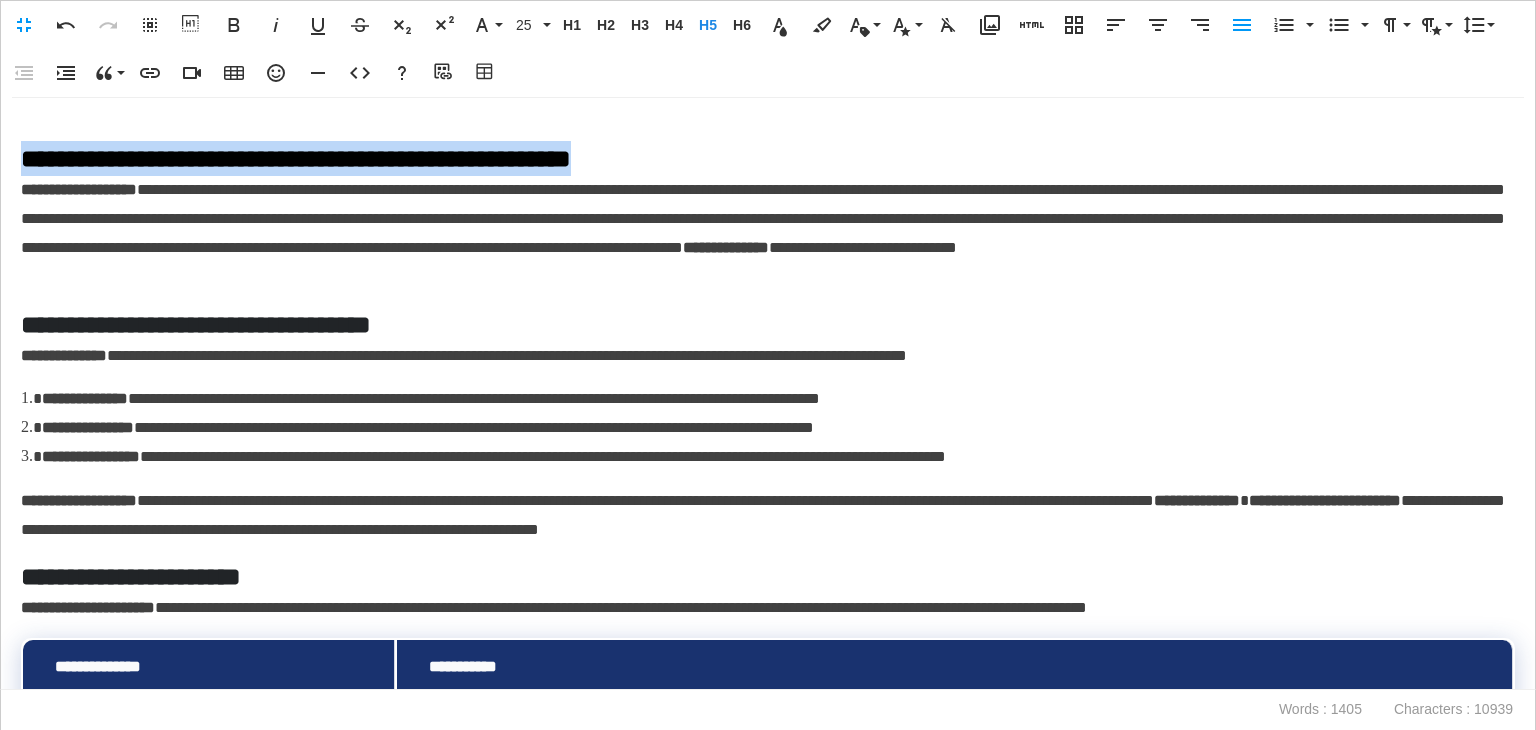 drag, startPoint x: 156, startPoint y: 139, endPoint x: 9, endPoint y: 159, distance: 148.35431 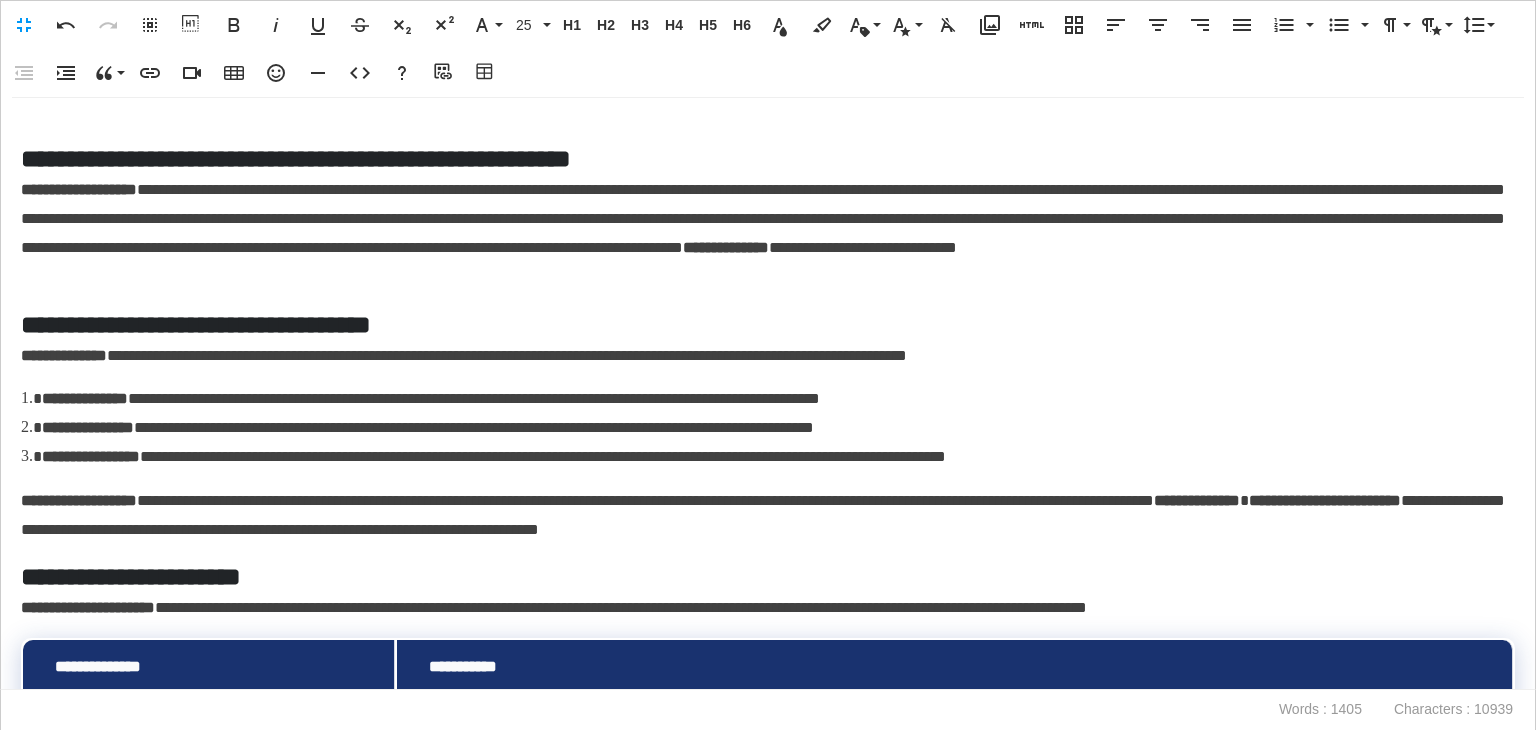 drag, startPoint x: 12, startPoint y: 4, endPoint x: 1343, endPoint y: 623, distance: 1467.8971 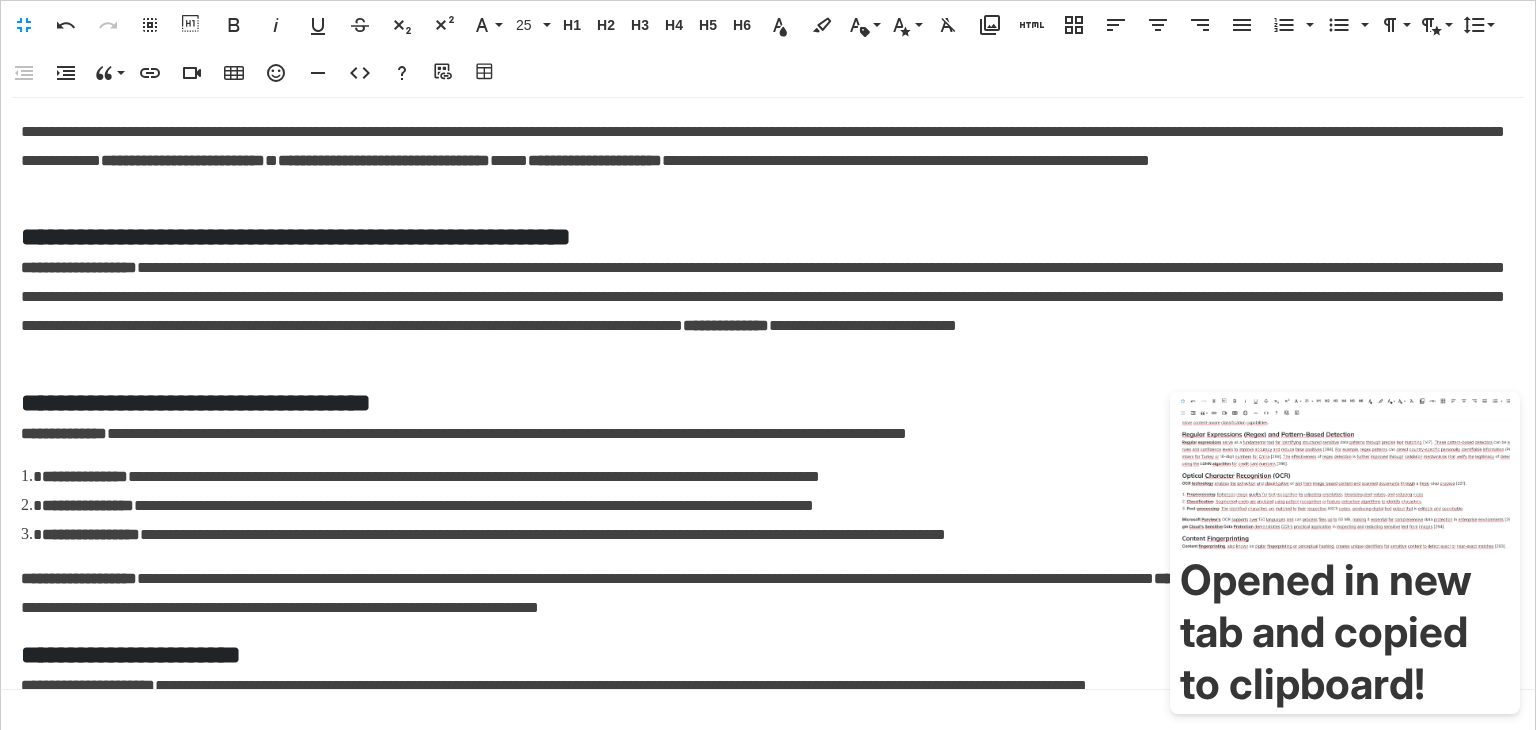 scroll, scrollTop: 500, scrollLeft: 0, axis: vertical 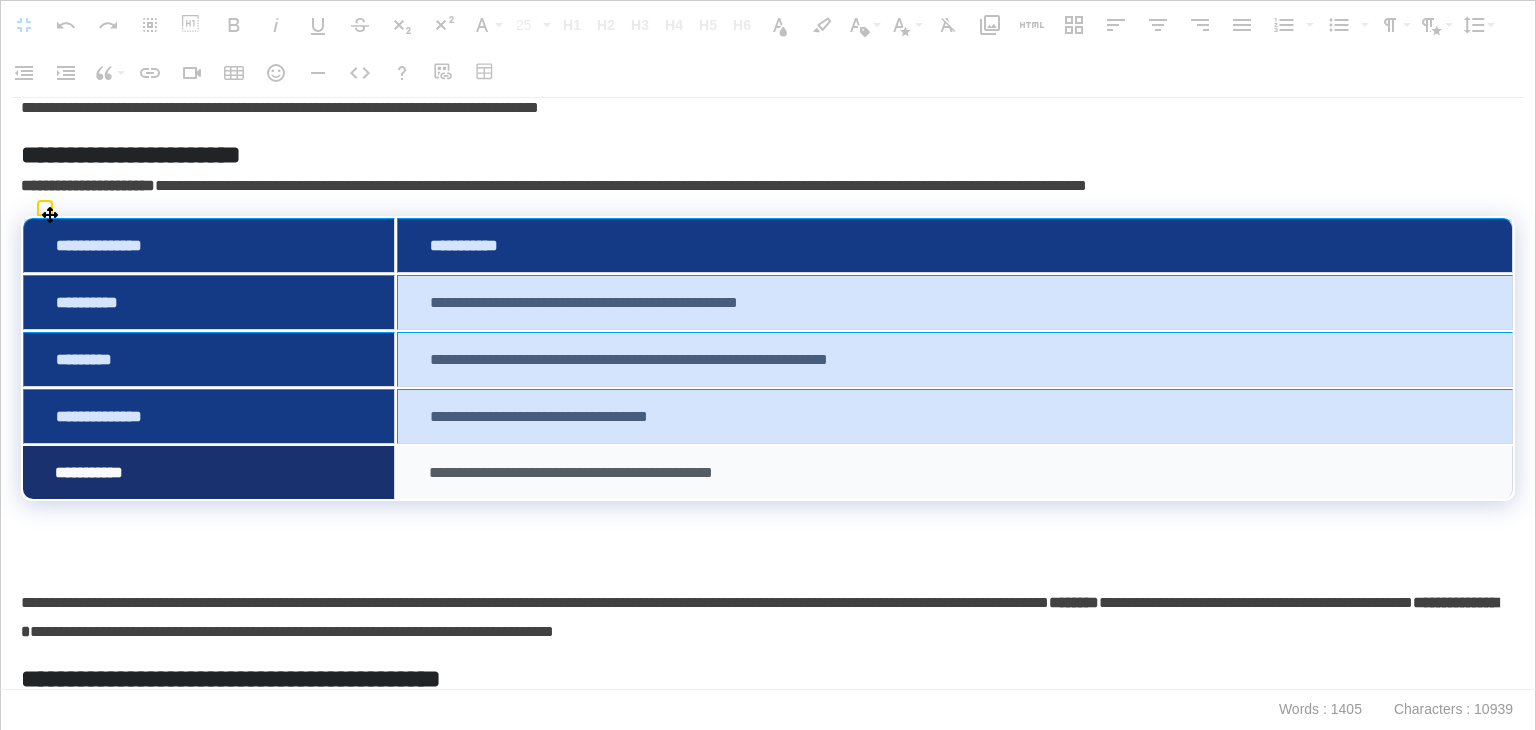 drag, startPoint x: 586, startPoint y: 339, endPoint x: 631, endPoint y: 479, distance: 147.05441 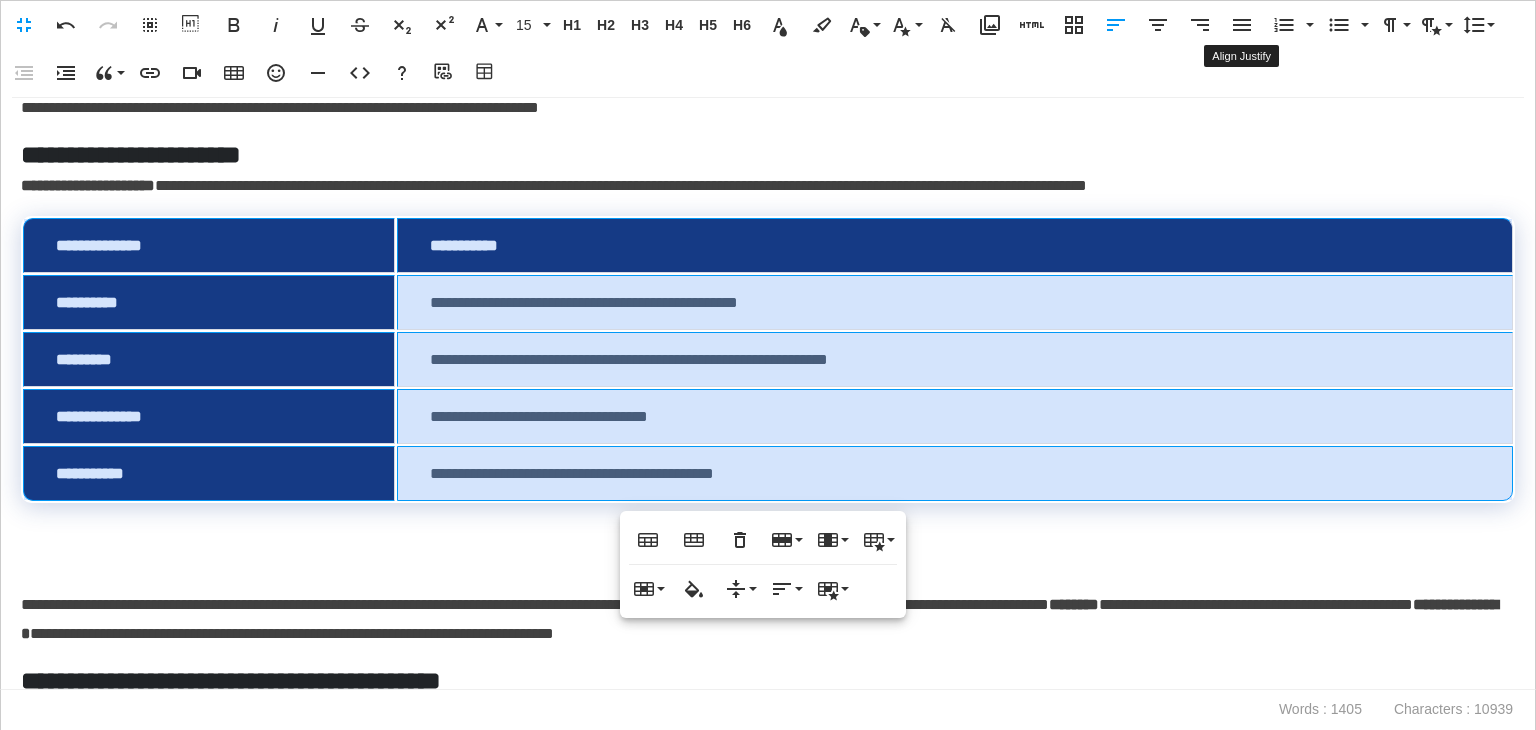 click 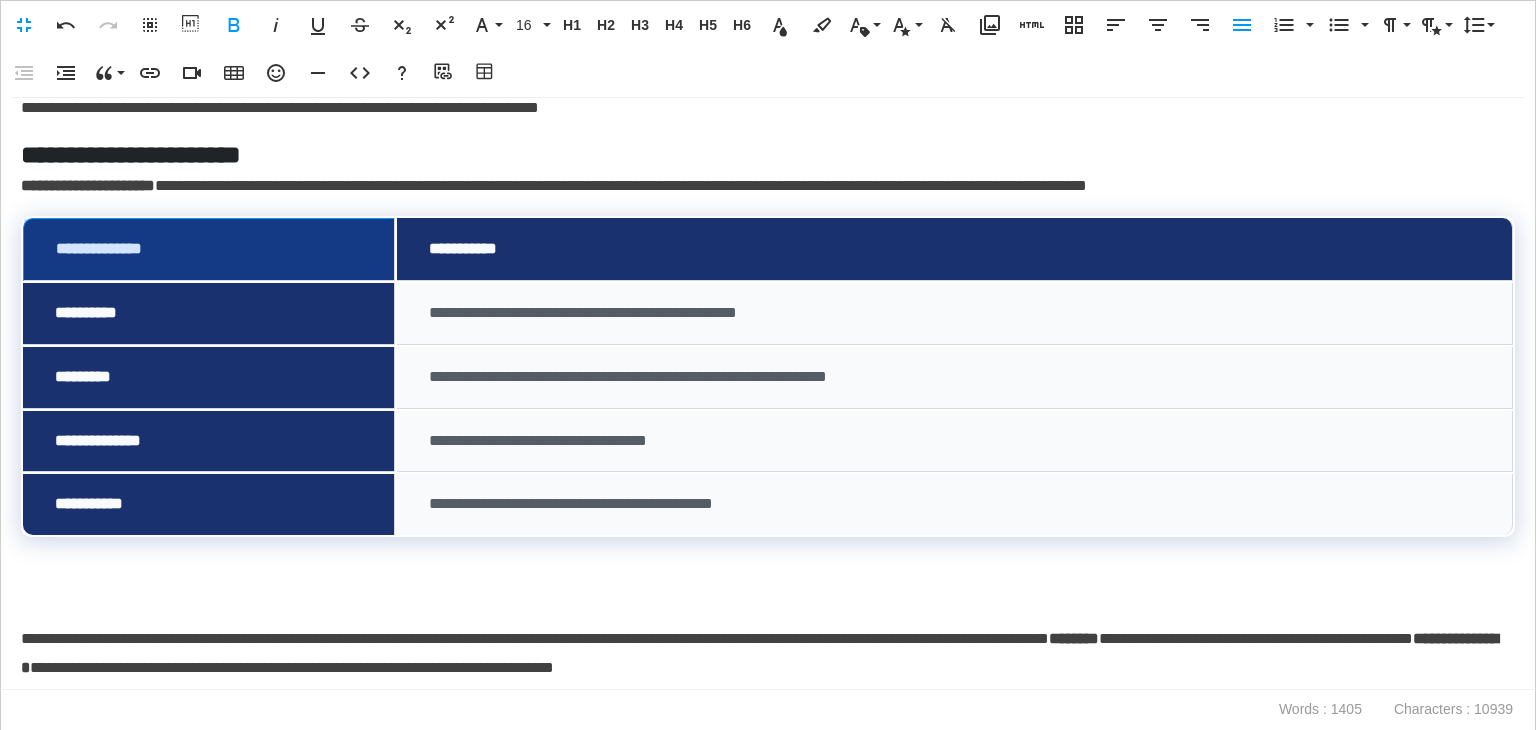 click on "**********" at bounding box center [209, 249] 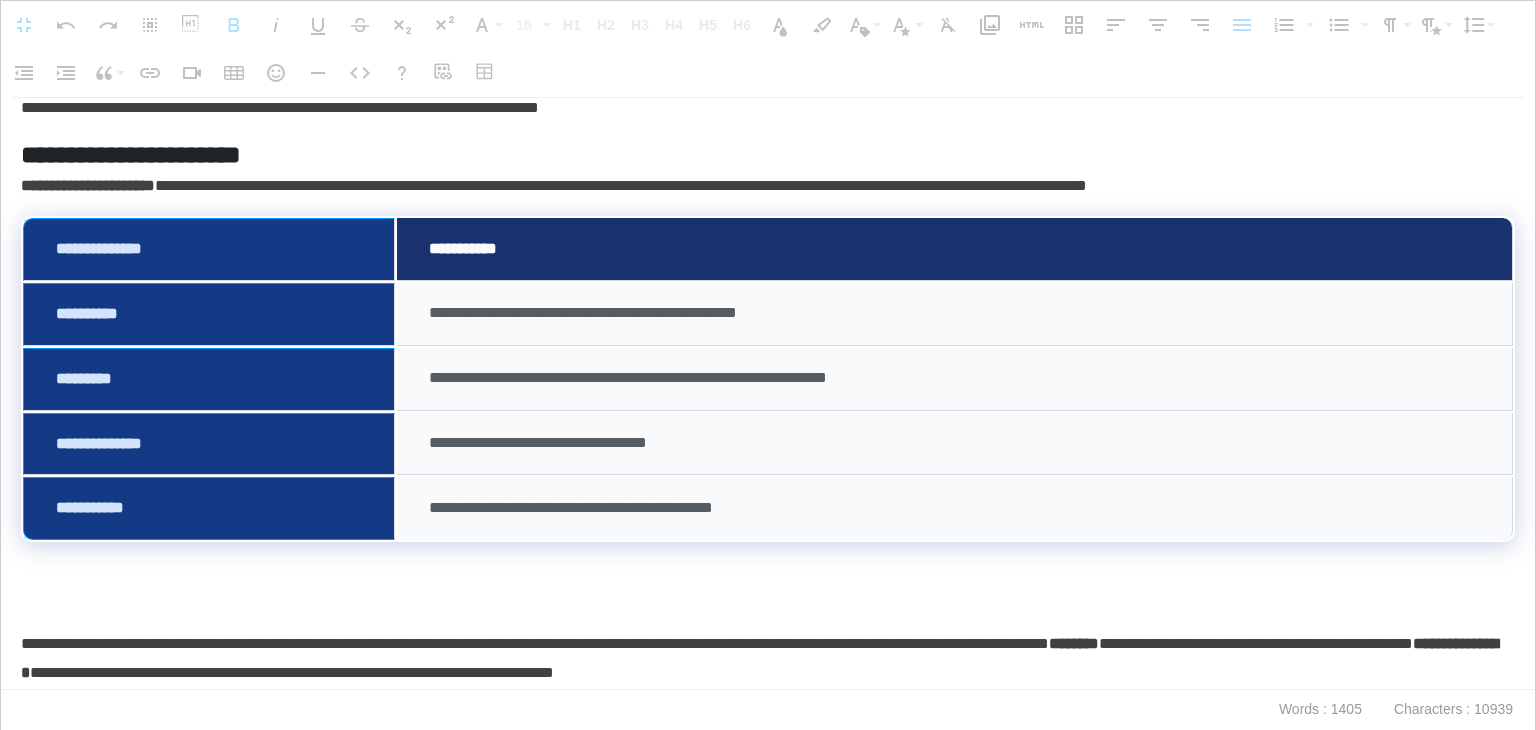 drag, startPoint x: 272, startPoint y: 251, endPoint x: 243, endPoint y: 504, distance: 254.65663 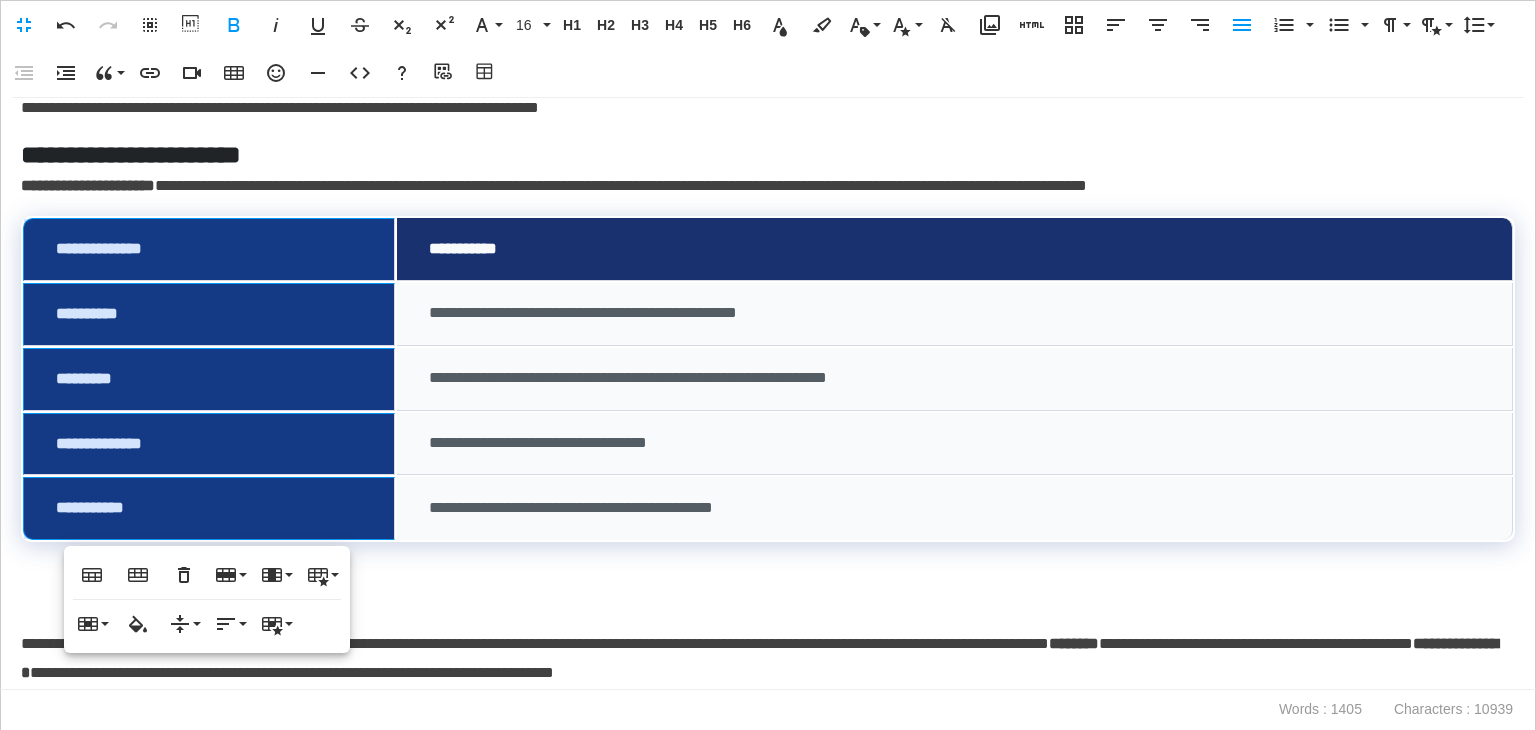 click 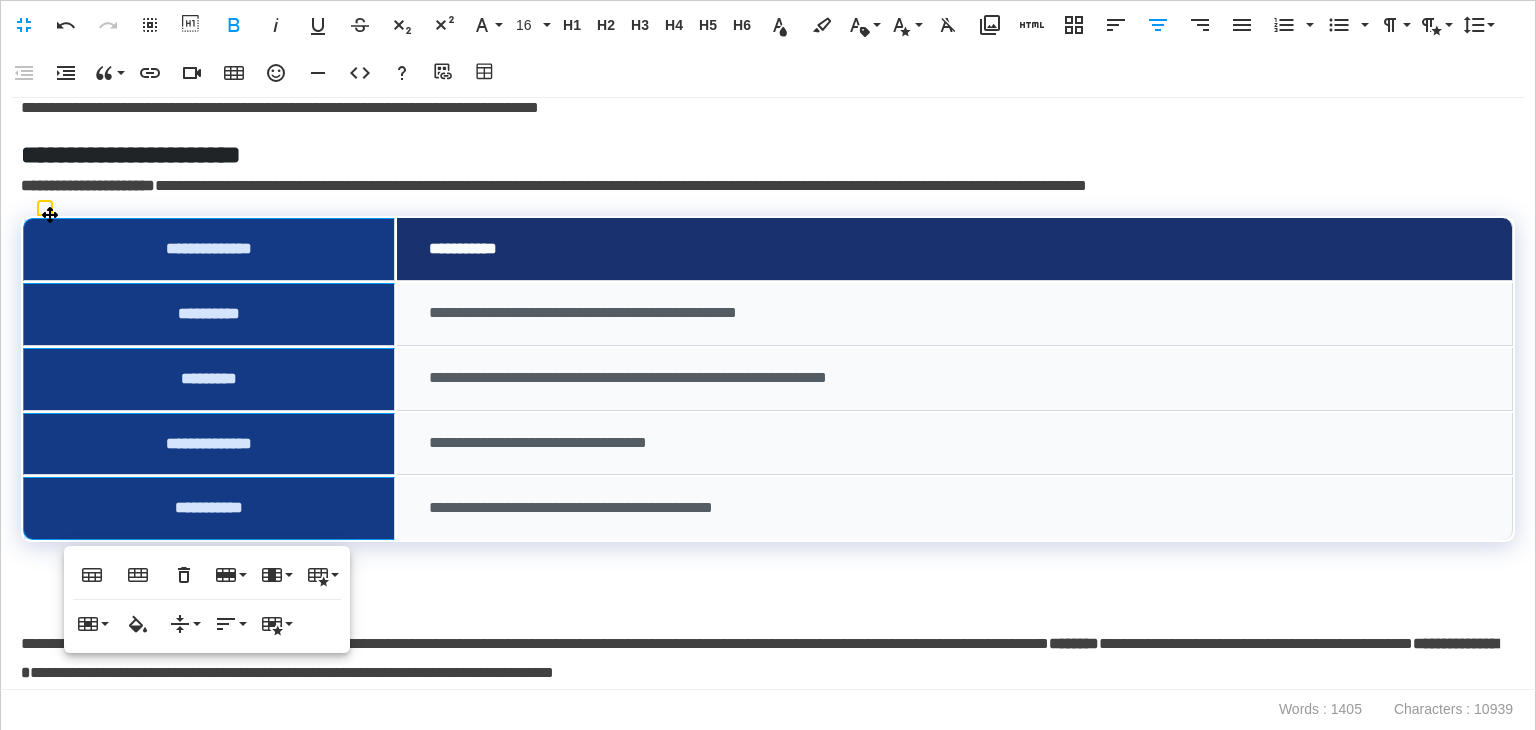 click on "**********" at bounding box center [768, 394] 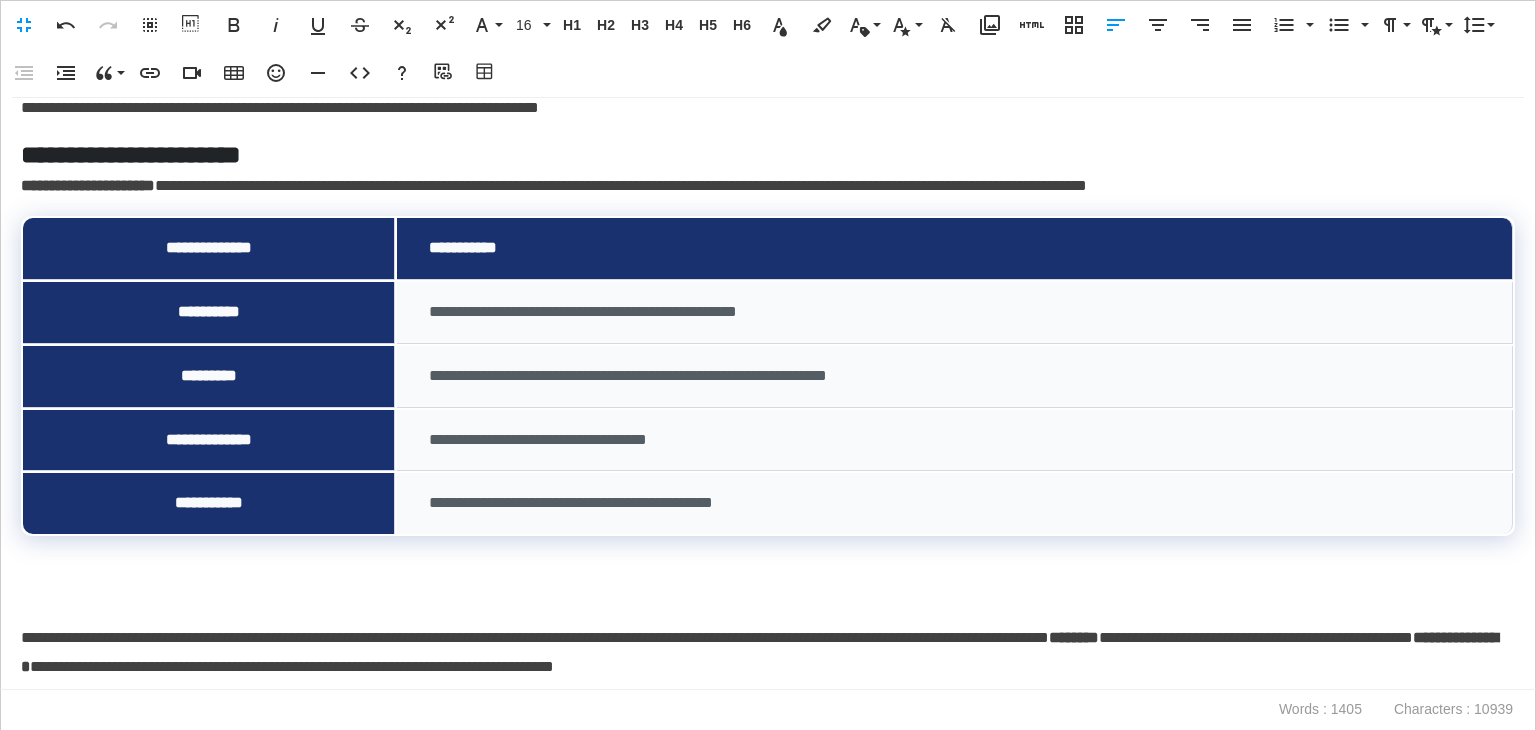click at bounding box center (768, 594) 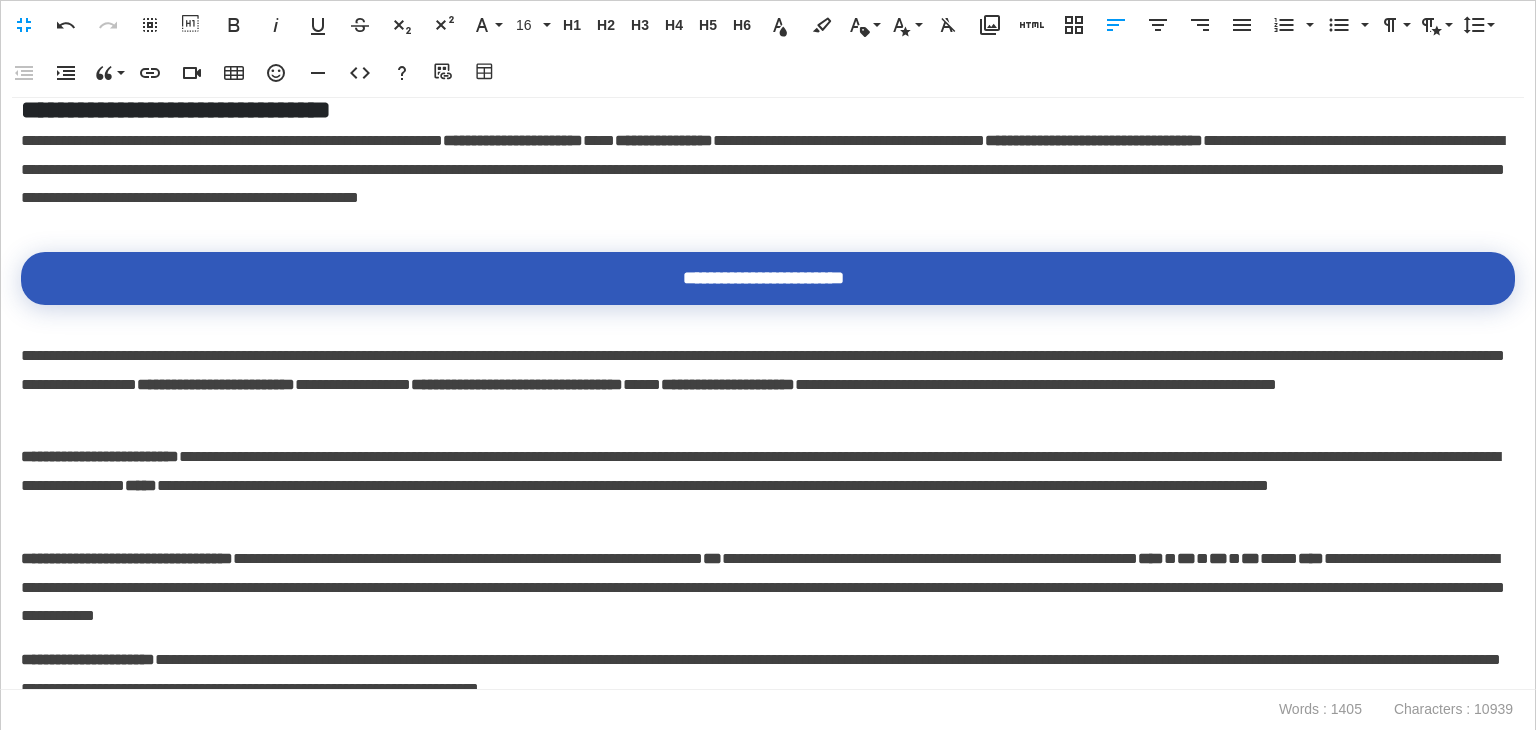 scroll, scrollTop: 1100, scrollLeft: 0, axis: vertical 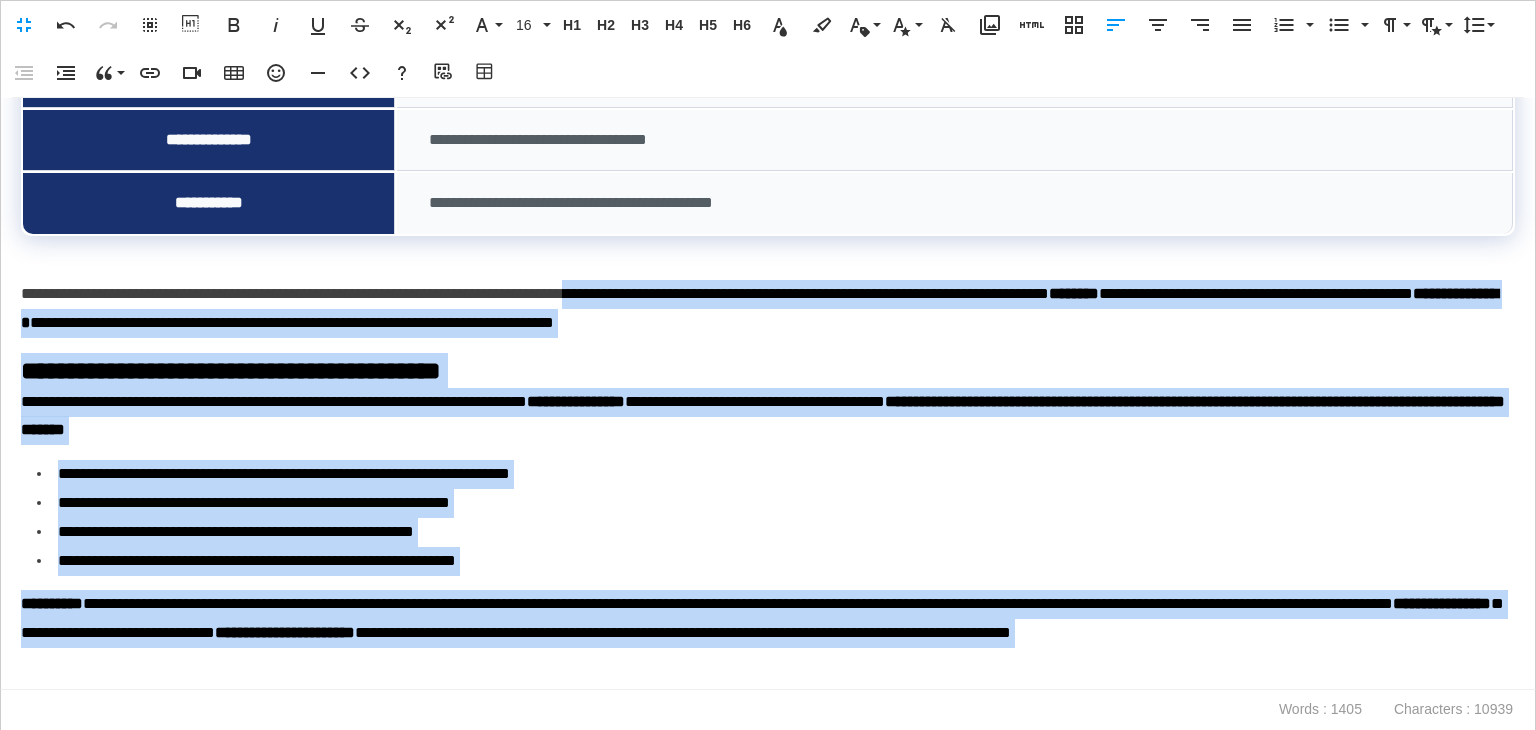 drag, startPoint x: 890, startPoint y: 254, endPoint x: 700, endPoint y: 277, distance: 191.38704 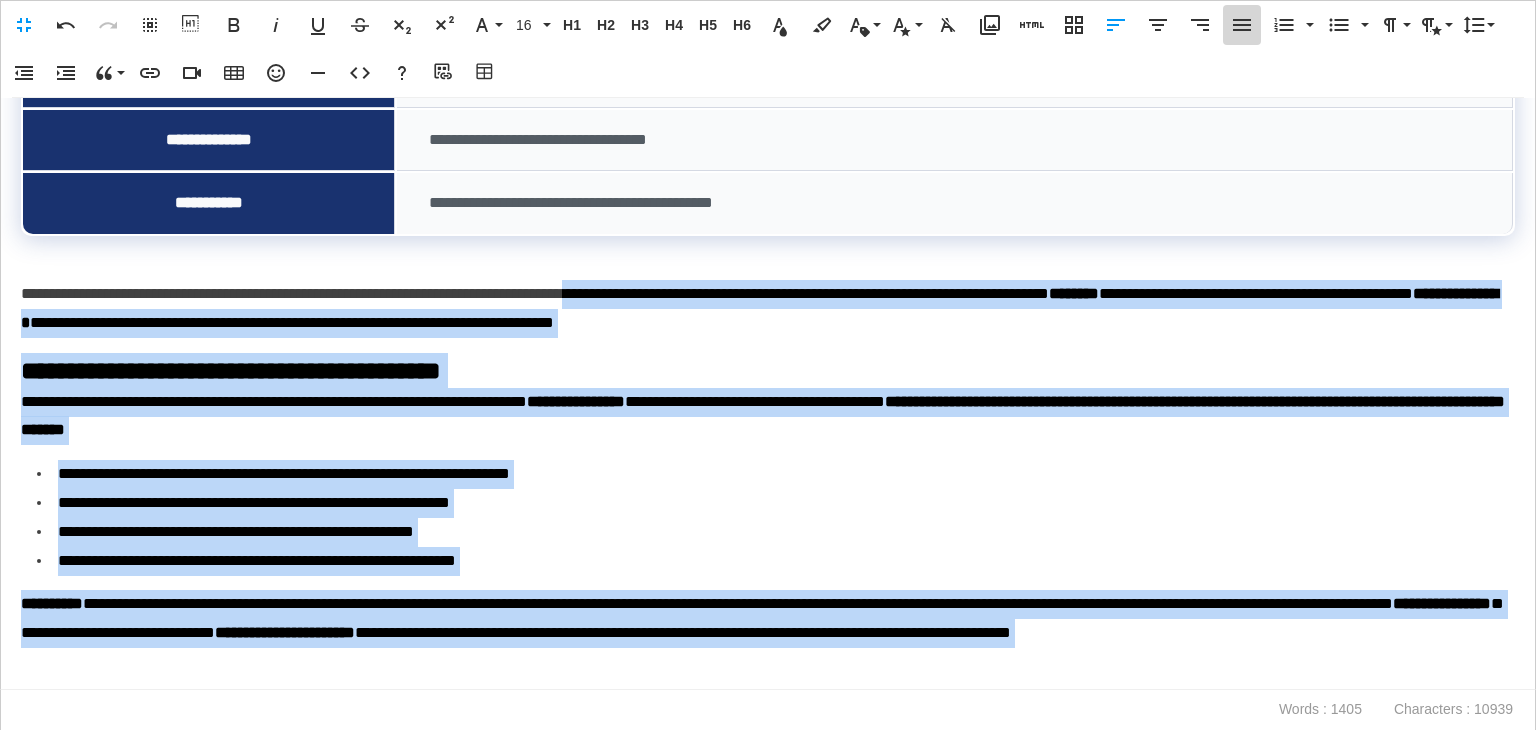 click 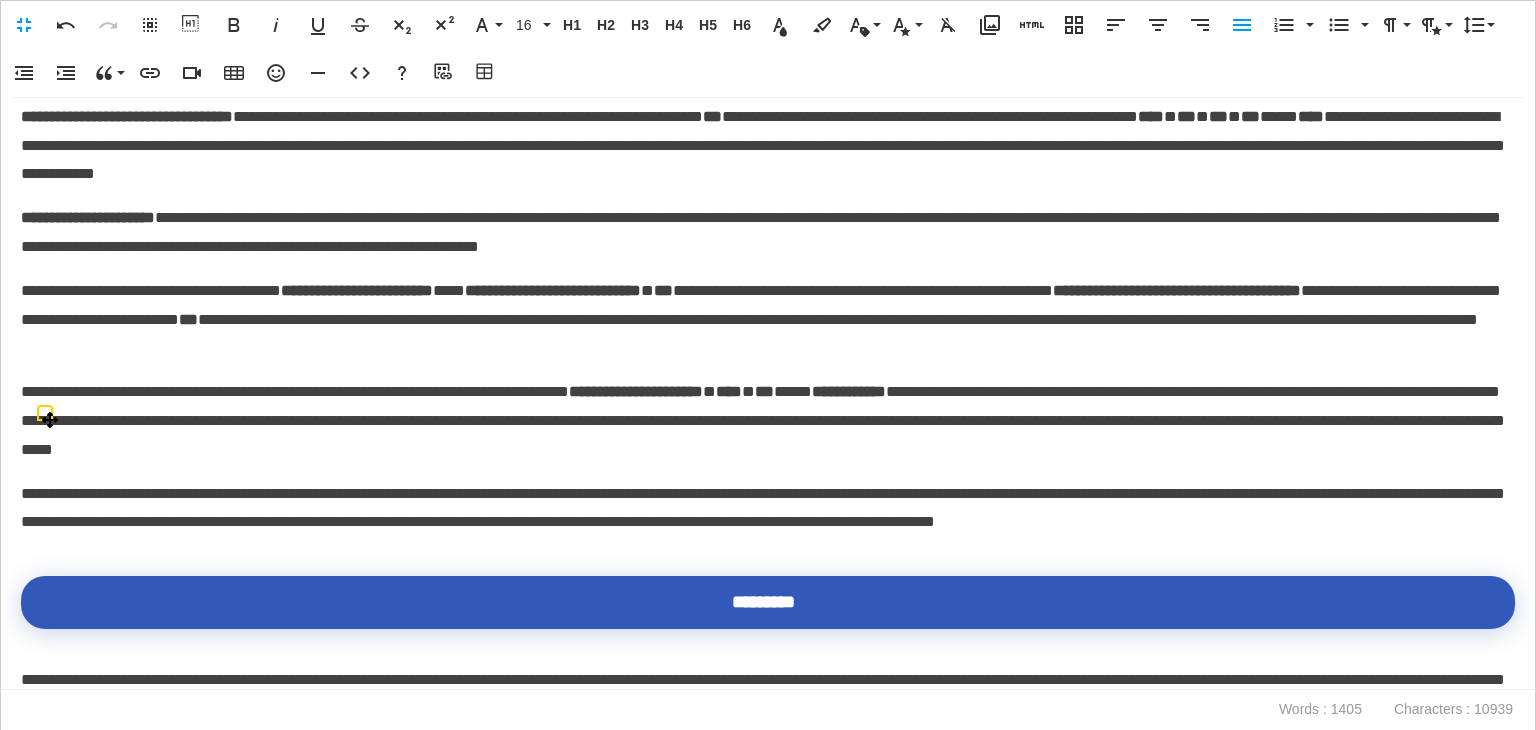 scroll, scrollTop: 1800, scrollLeft: 0, axis: vertical 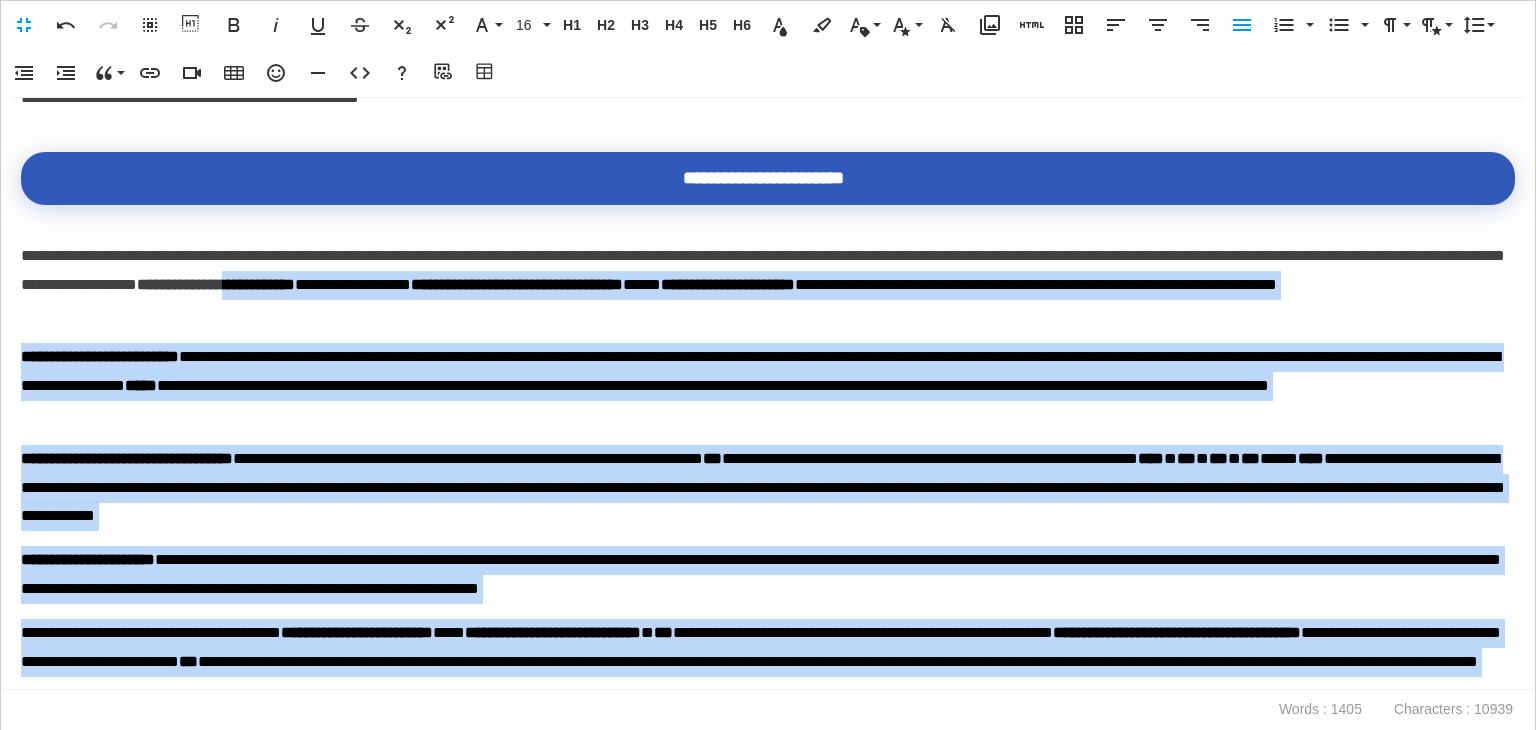 drag, startPoint x: 1232, startPoint y: 429, endPoint x: 666, endPoint y: 283, distance: 584.52716 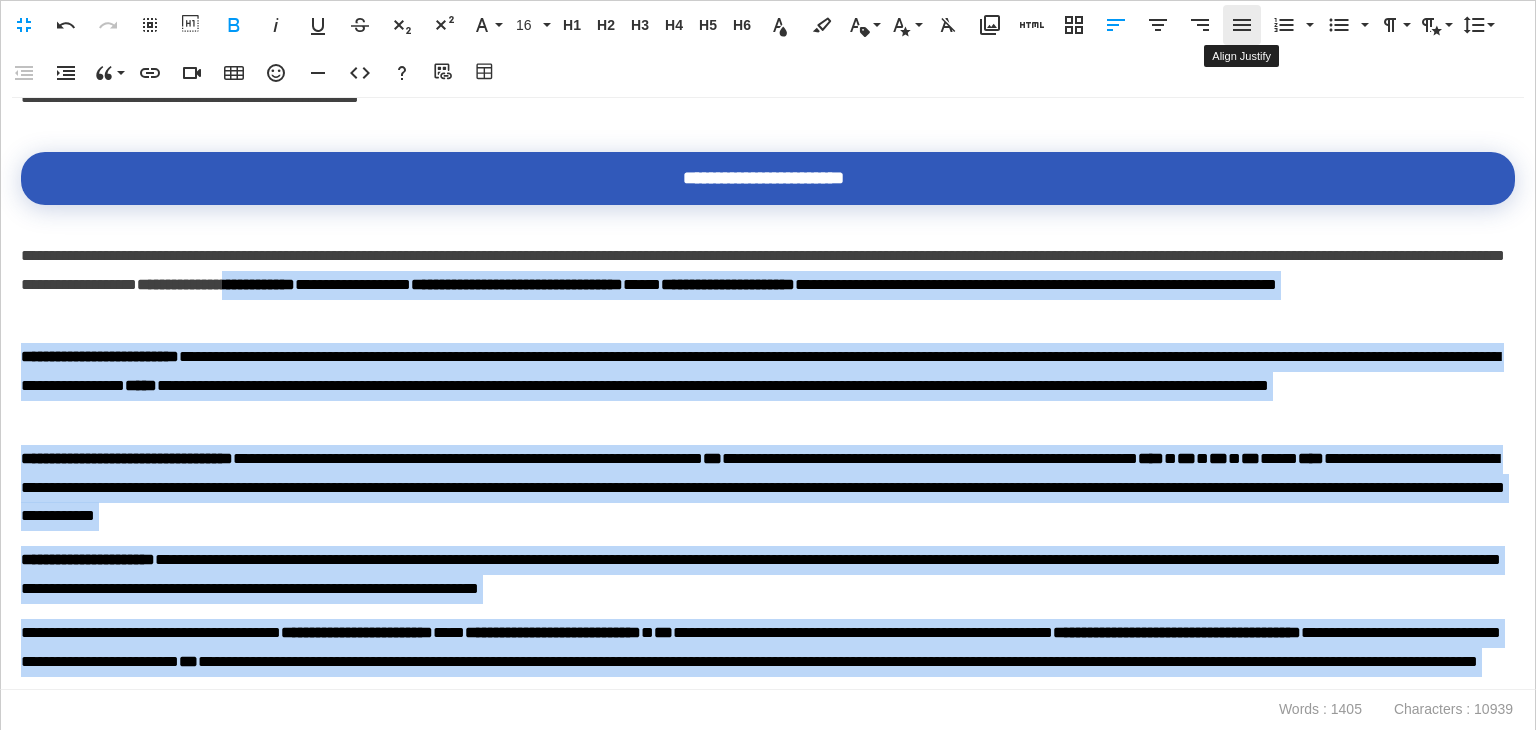 click 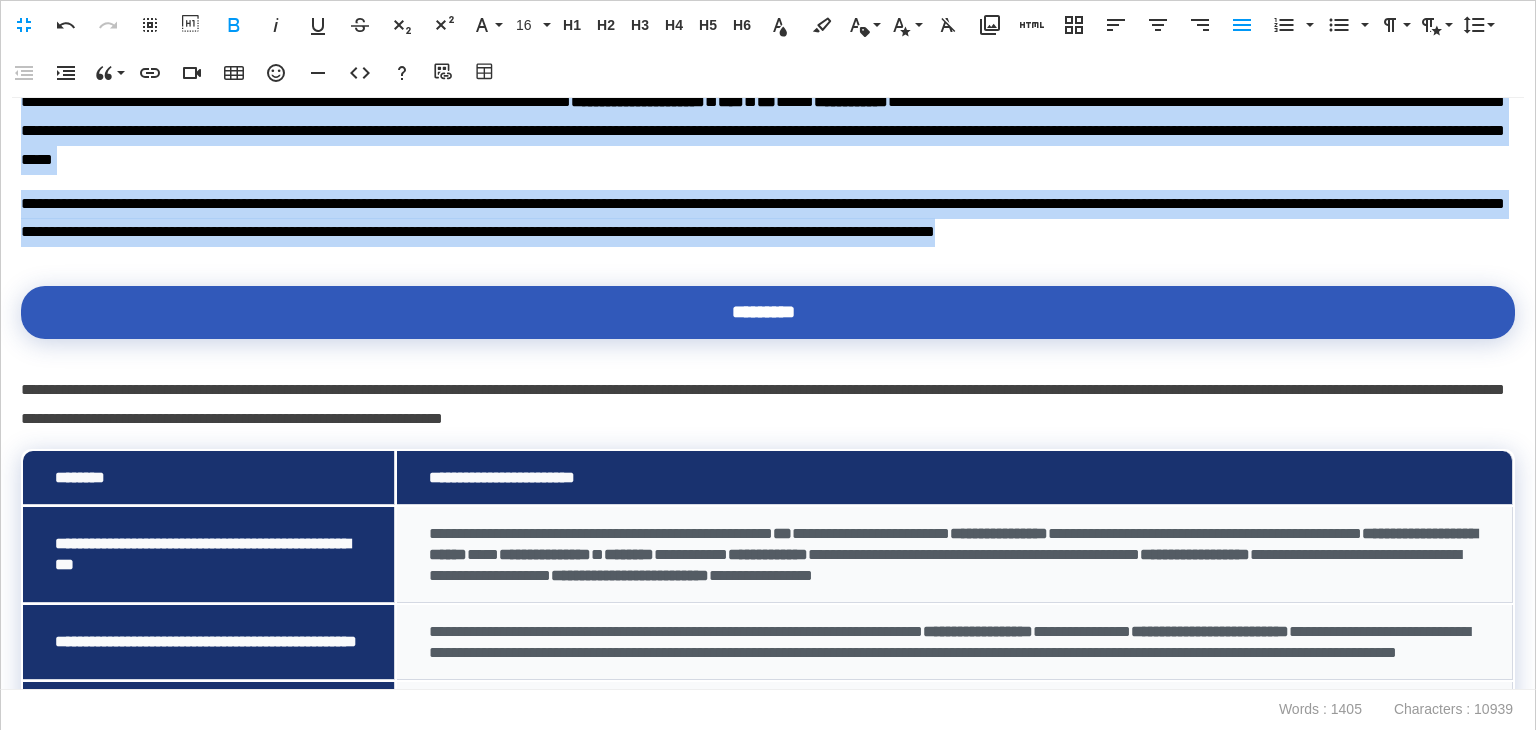 scroll, scrollTop: 2300, scrollLeft: 0, axis: vertical 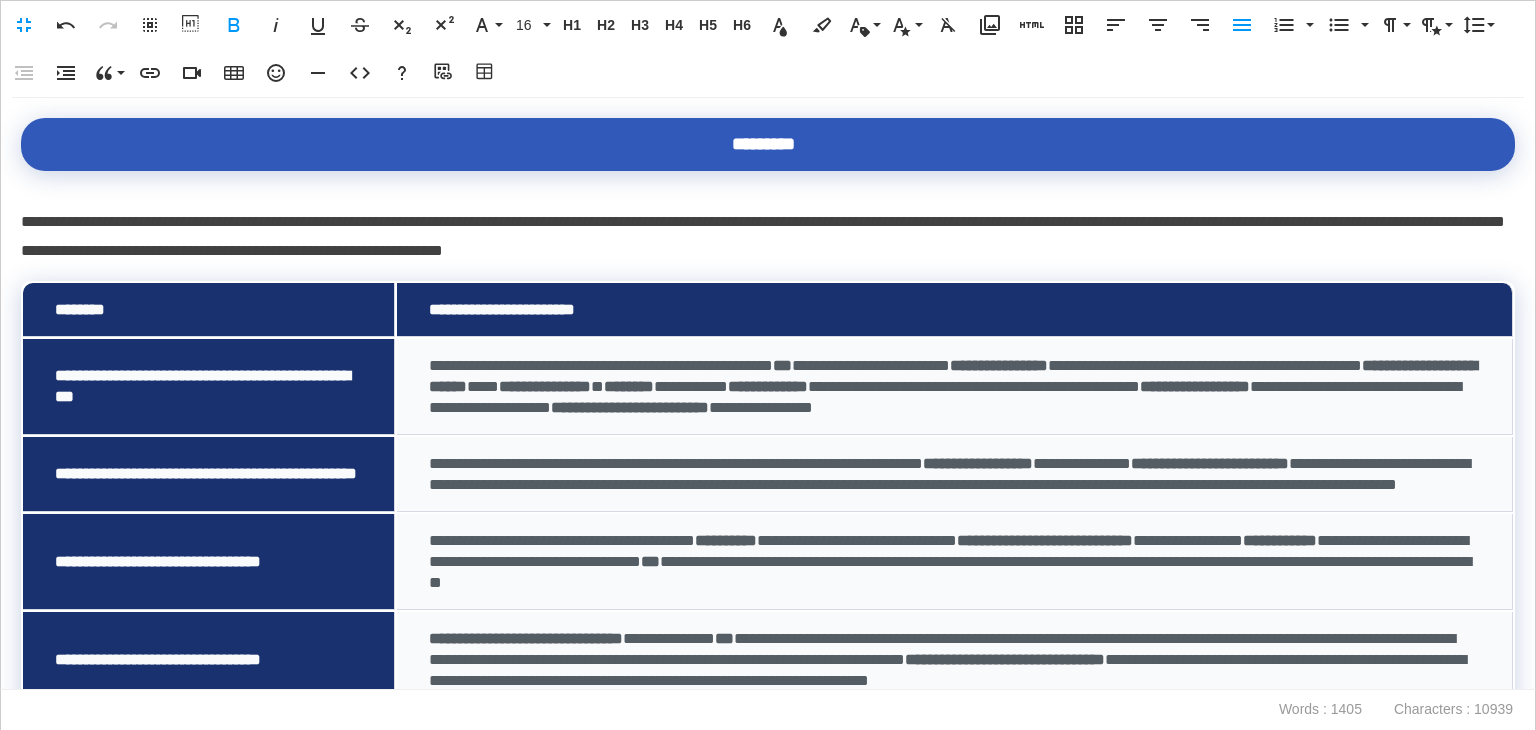 click on "**********" at bounding box center (763, 222) 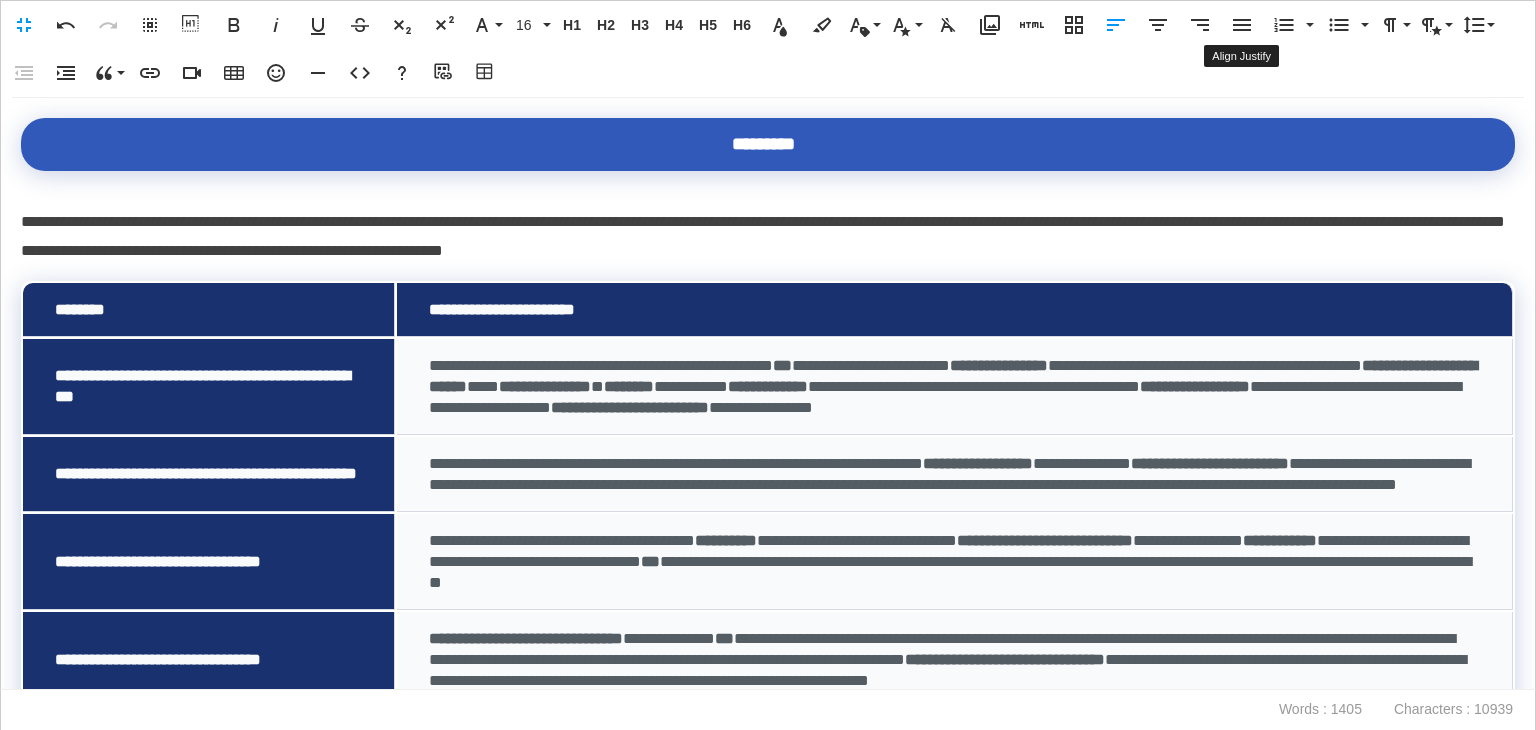 click 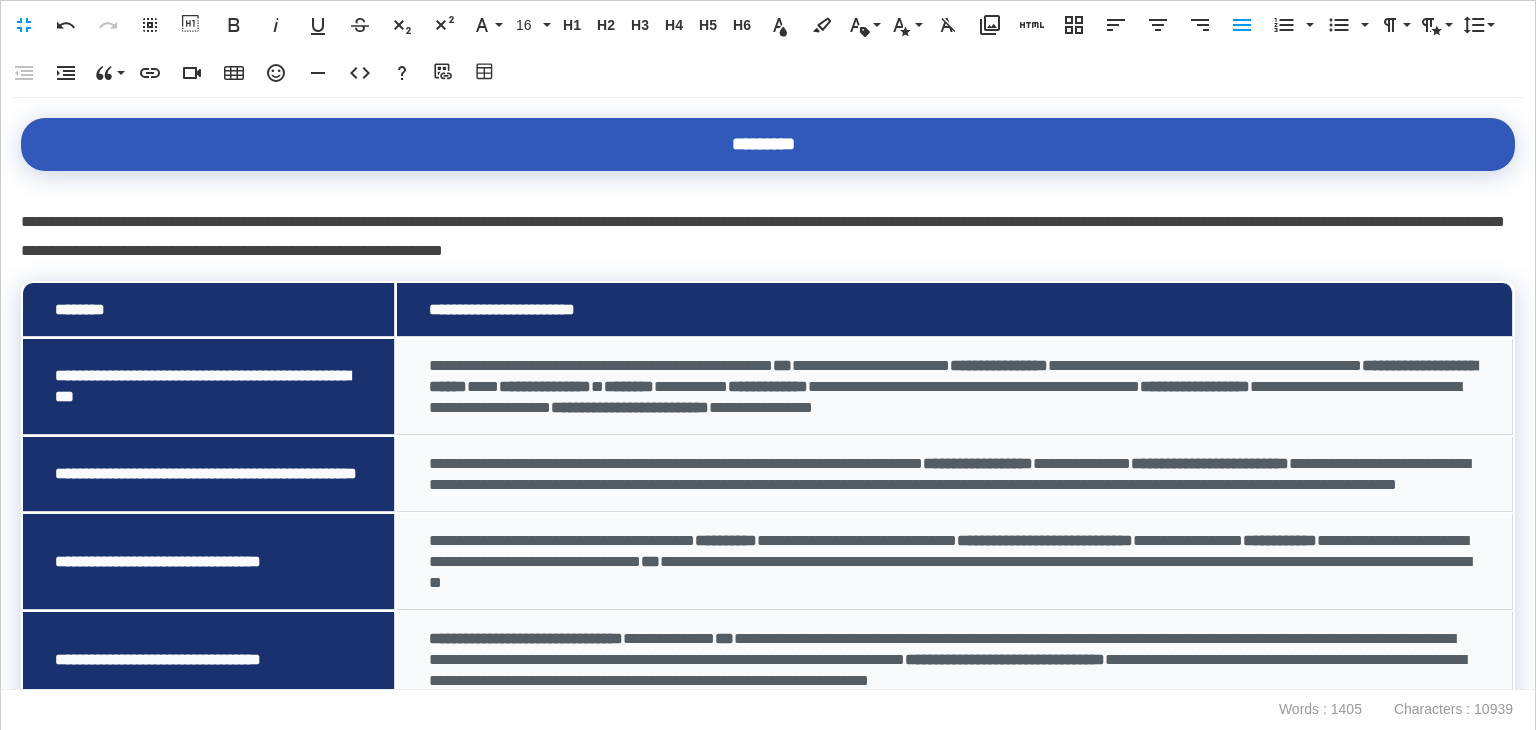 scroll, scrollTop: 2500, scrollLeft: 0, axis: vertical 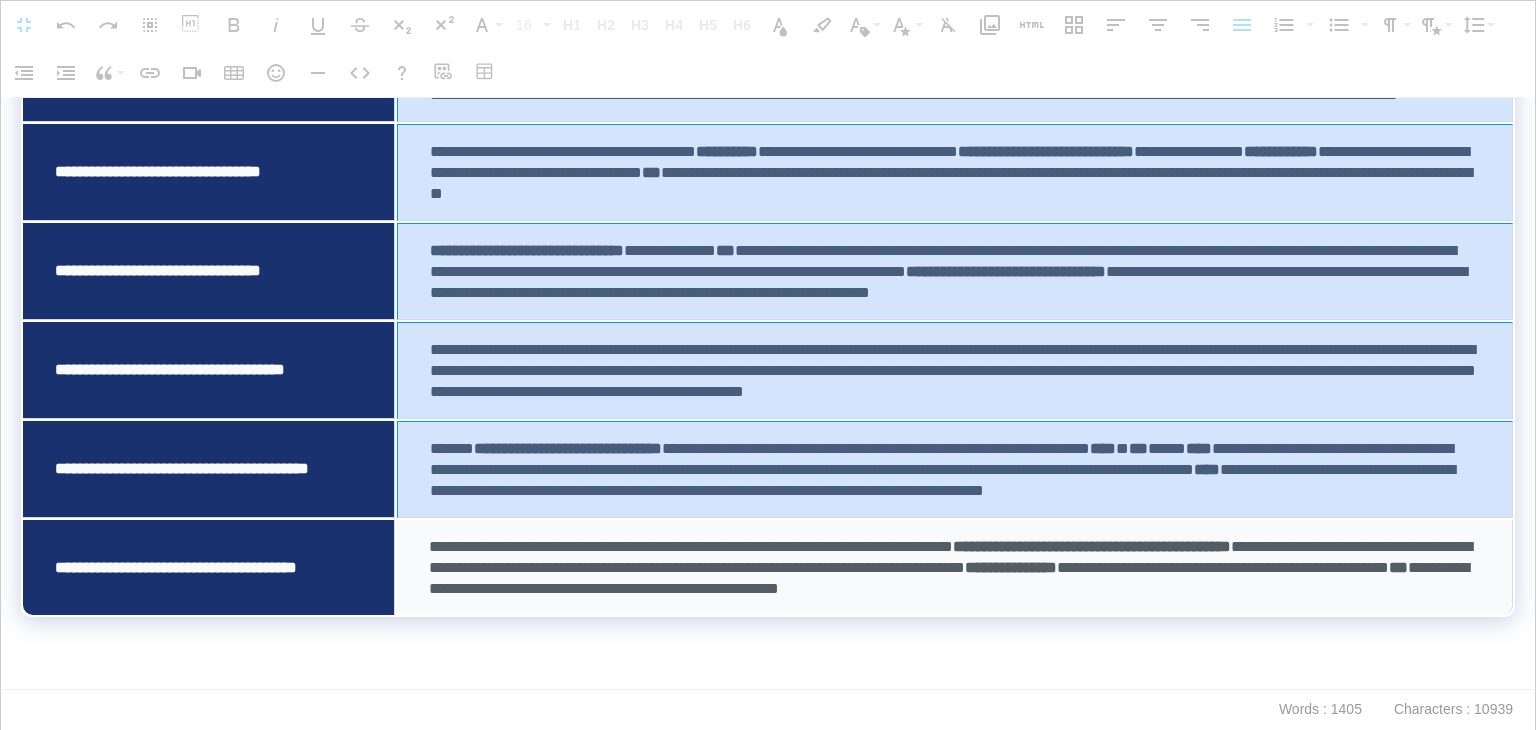 drag, startPoint x: 681, startPoint y: 148, endPoint x: 688, endPoint y: 550, distance: 402.06094 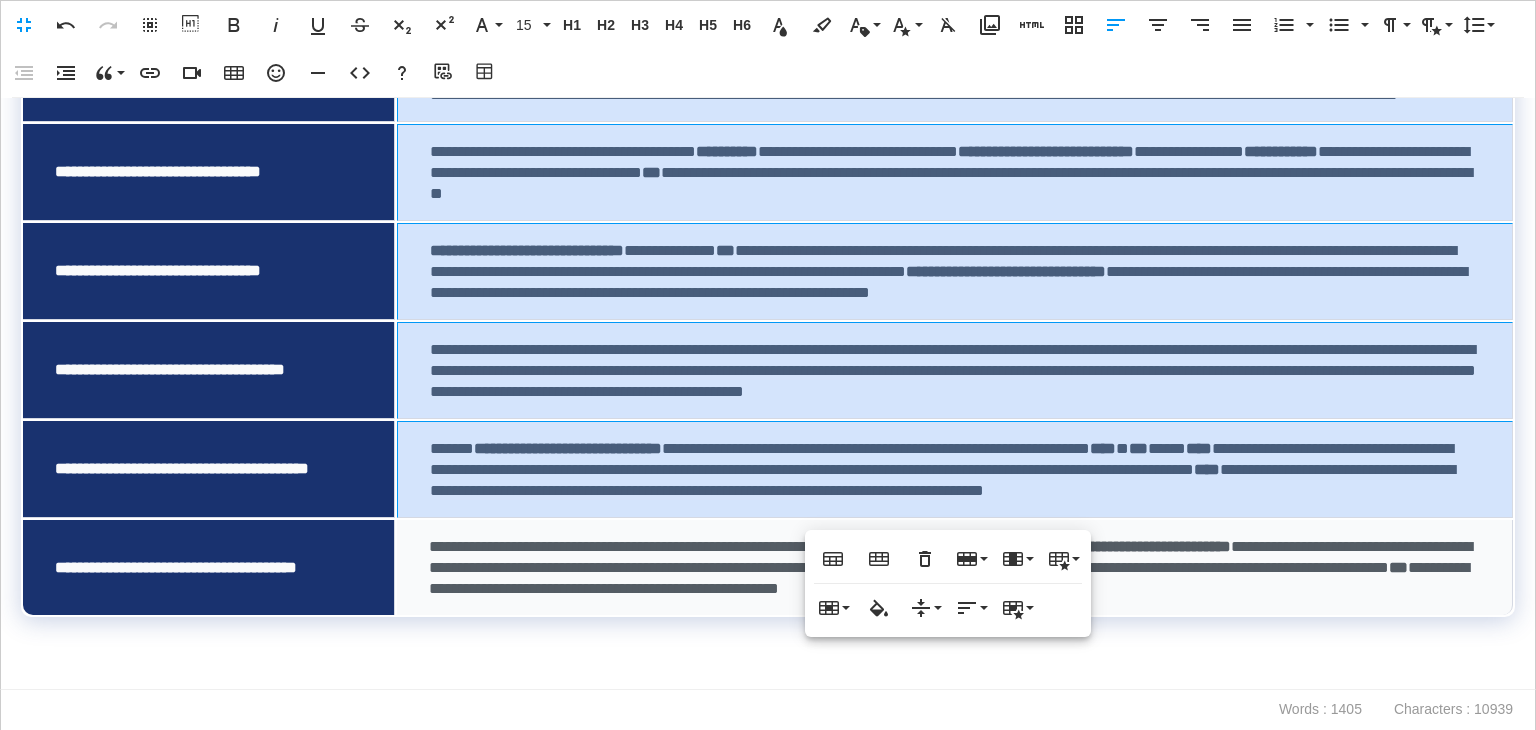 click on "**********" at bounding box center [950, 567] 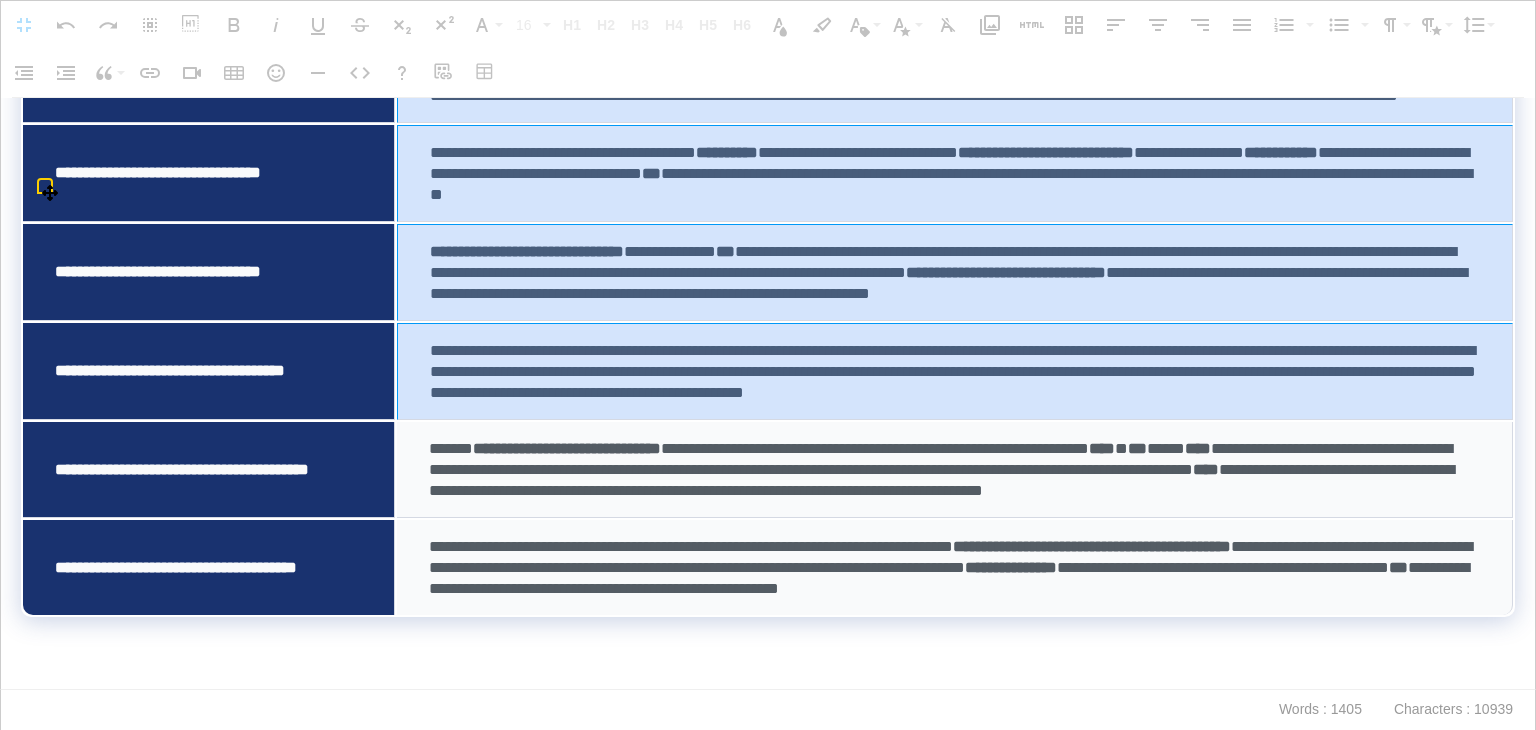 scroll, scrollTop: 2784, scrollLeft: 0, axis: vertical 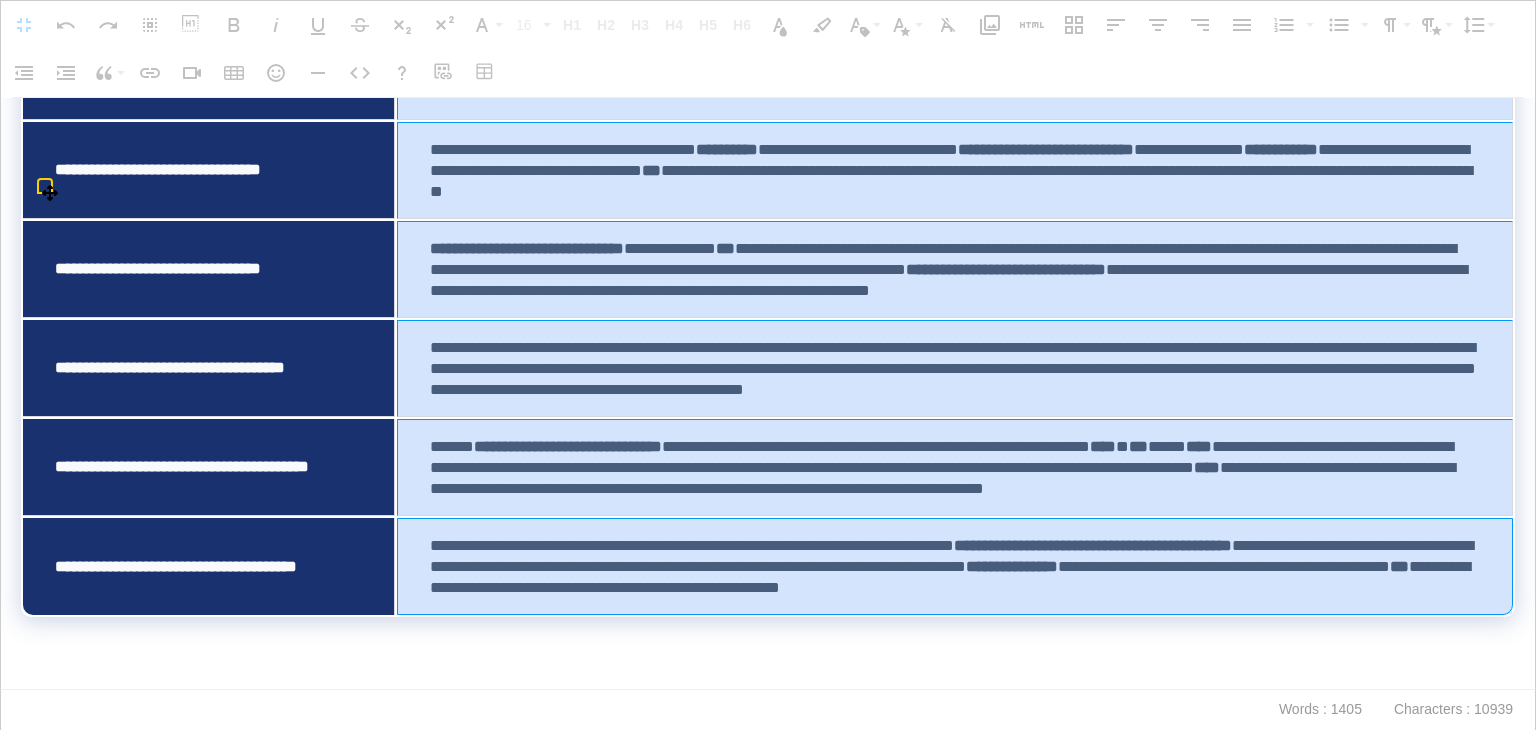 drag, startPoint x: 794, startPoint y: 321, endPoint x: 779, endPoint y: 538, distance: 217.51782 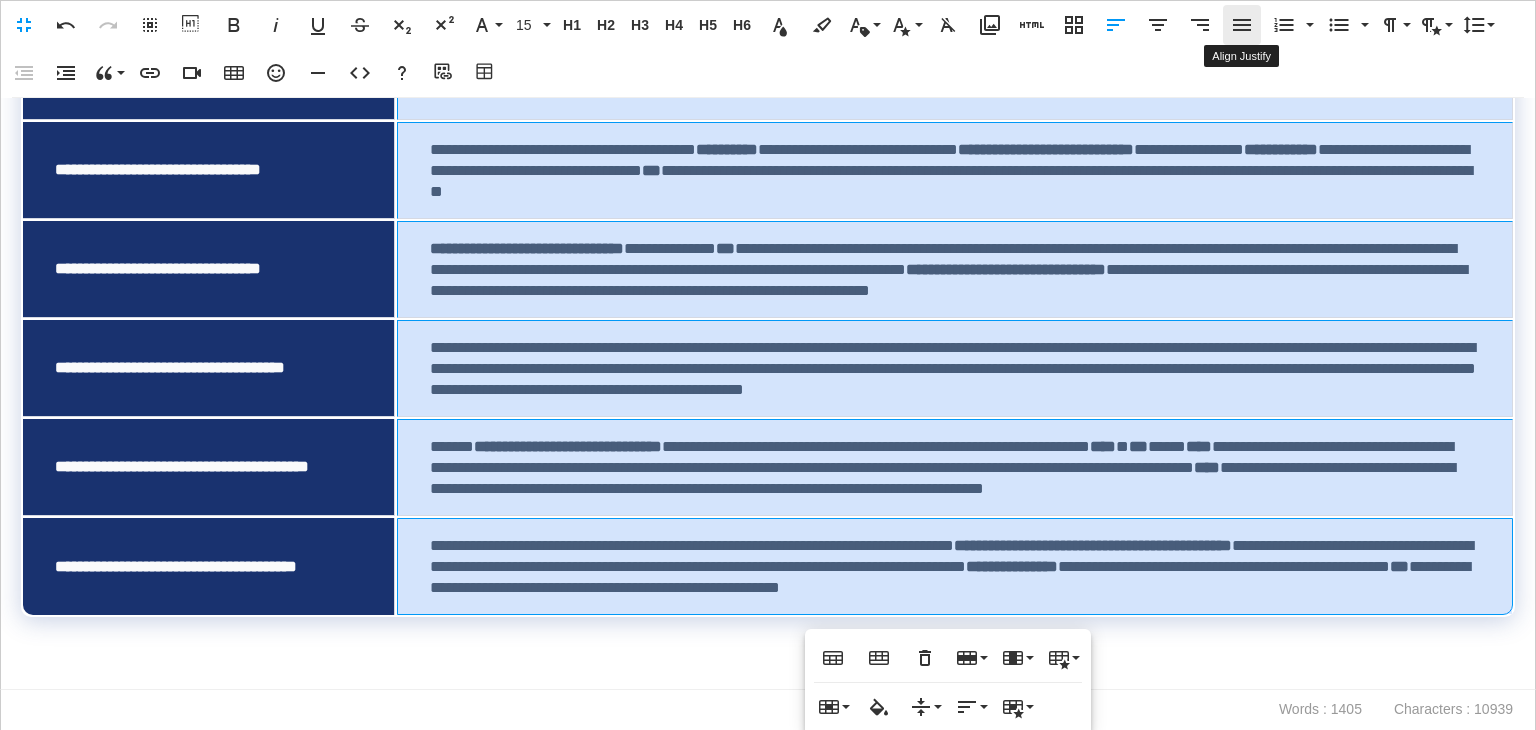 click 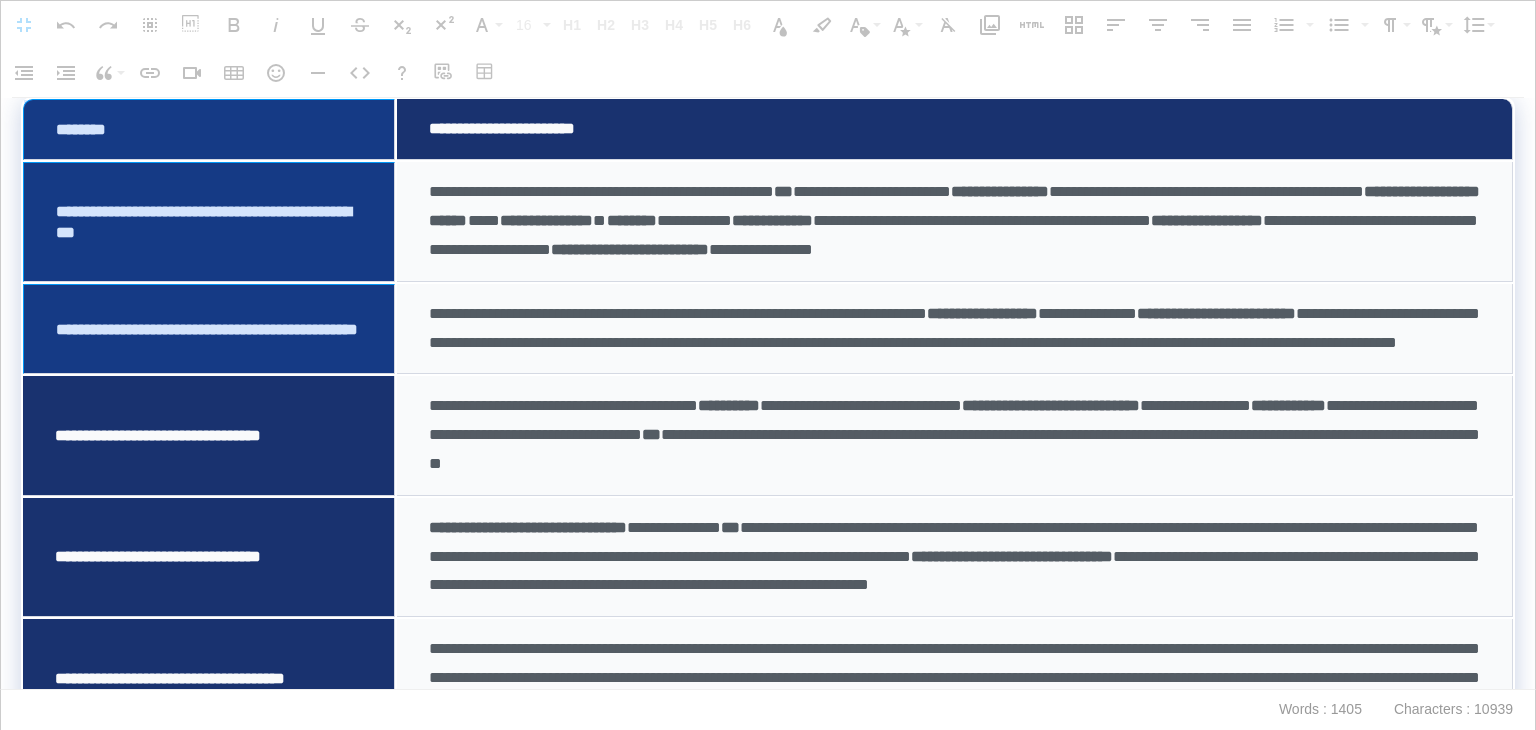 scroll, scrollTop: 2956, scrollLeft: 0, axis: vertical 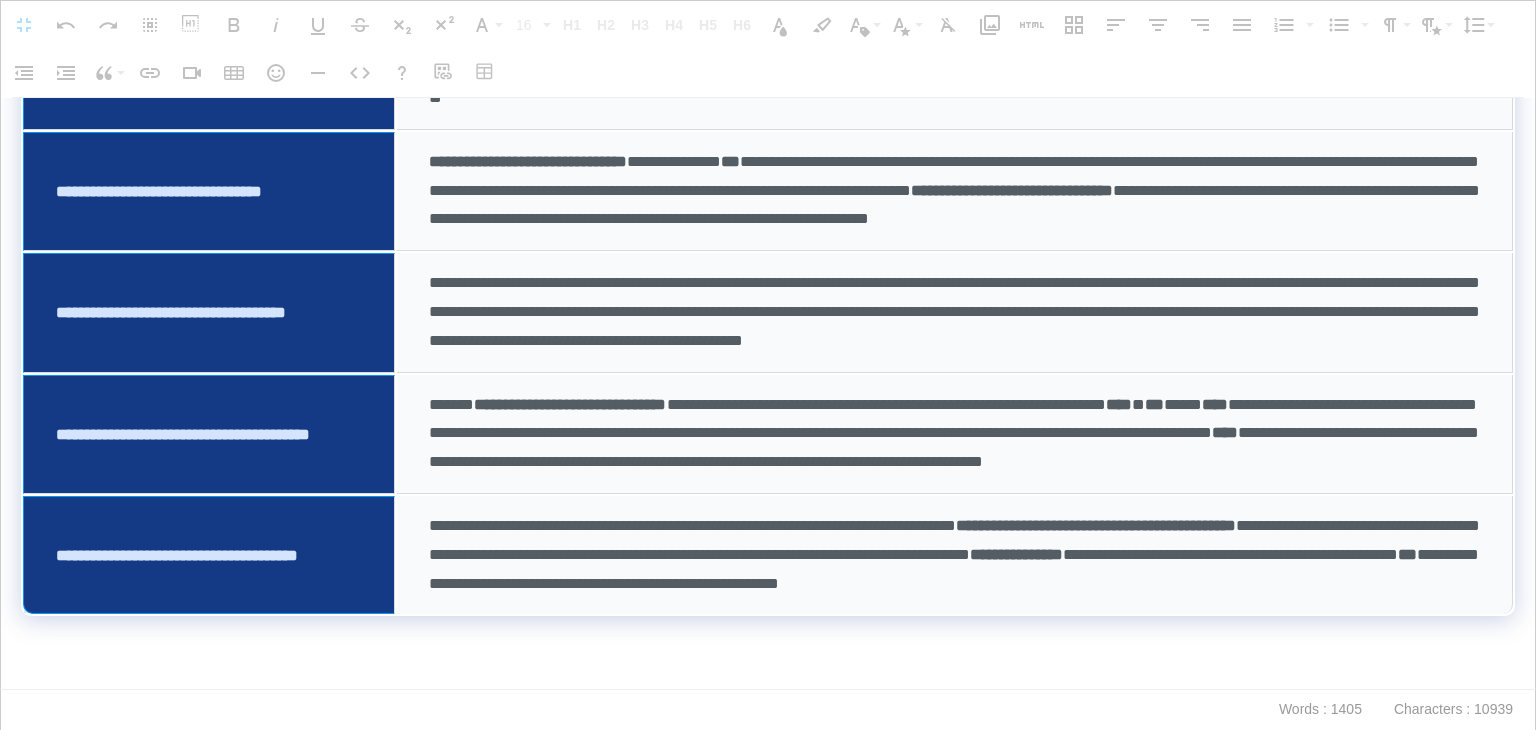 drag, startPoint x: 245, startPoint y: 117, endPoint x: 590, endPoint y: 269, distance: 377 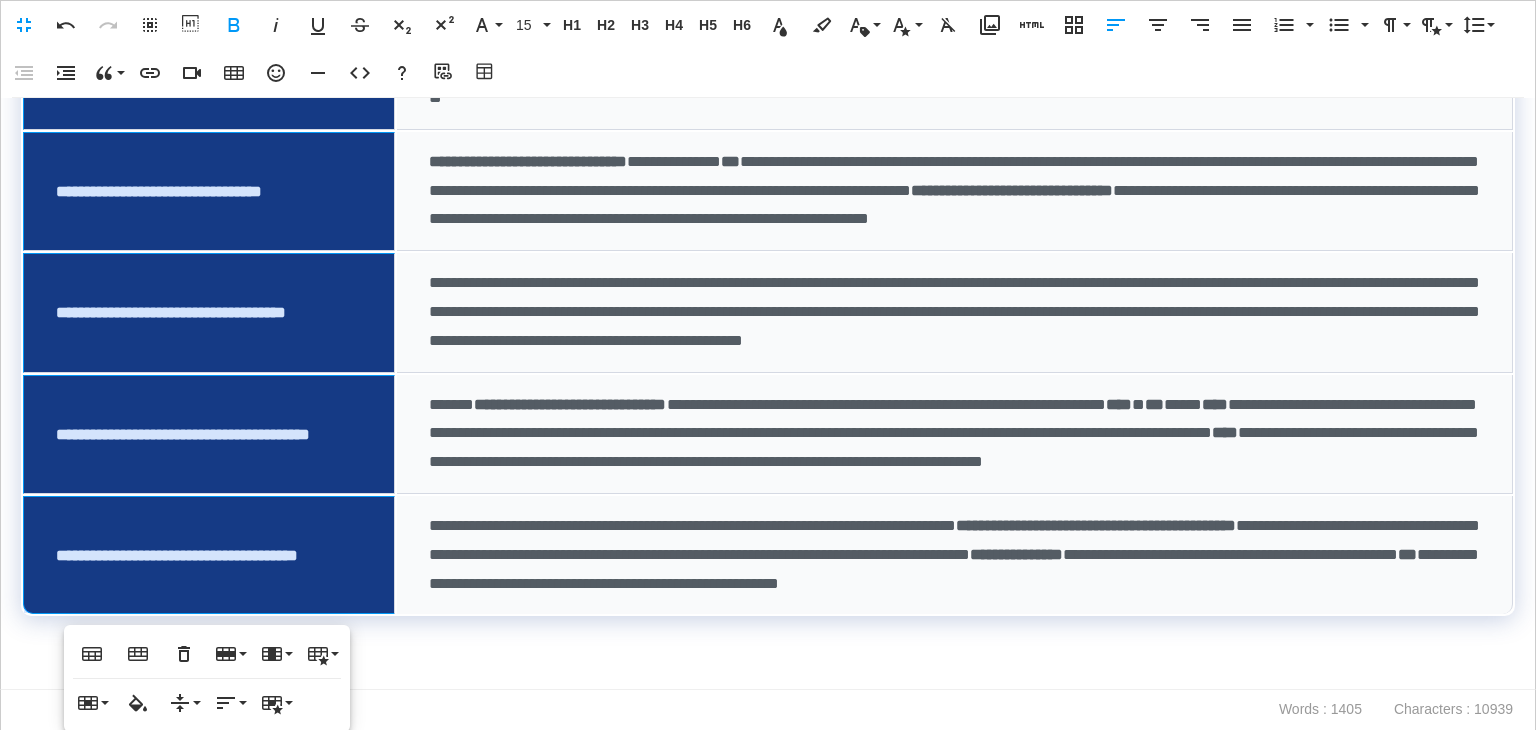 click 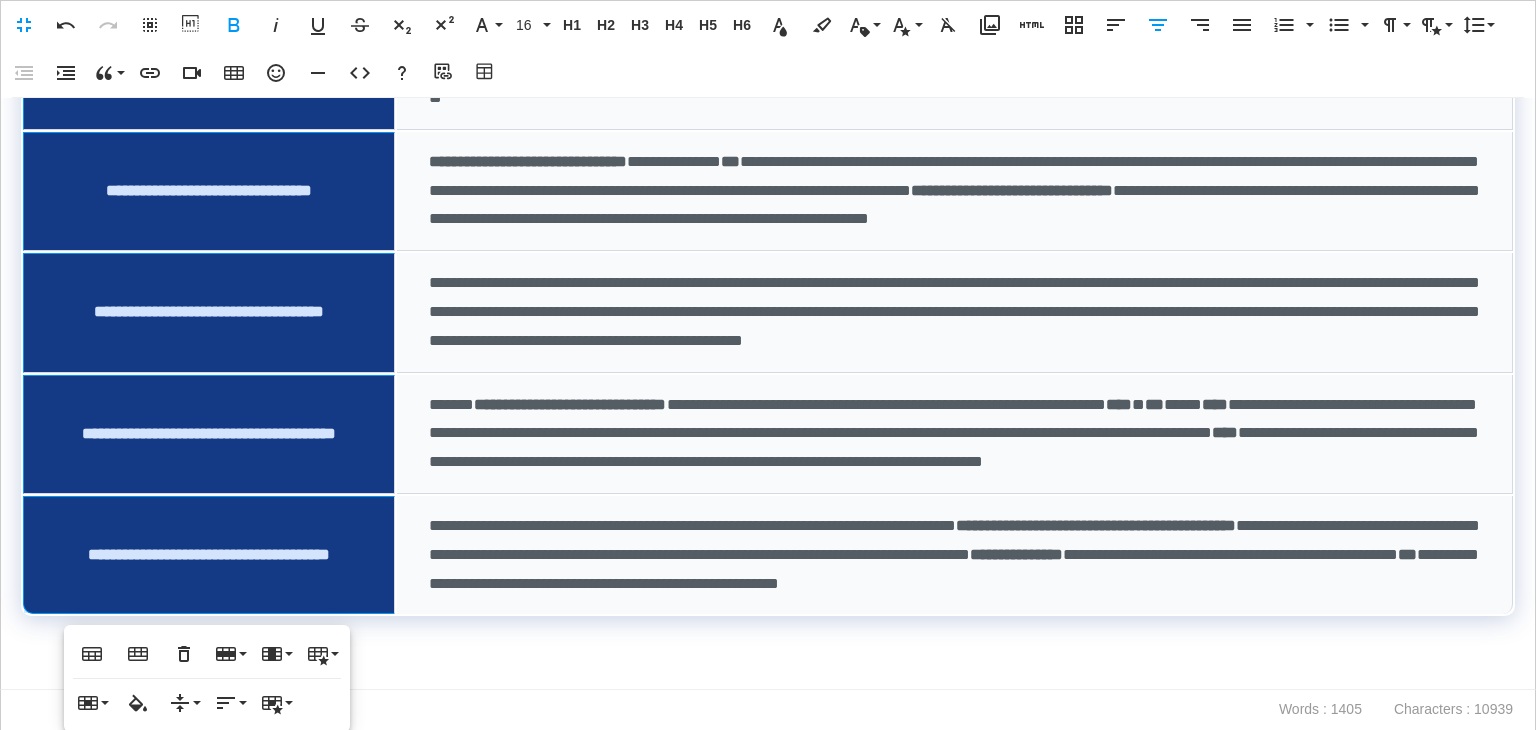 click at bounding box center (768, 674) 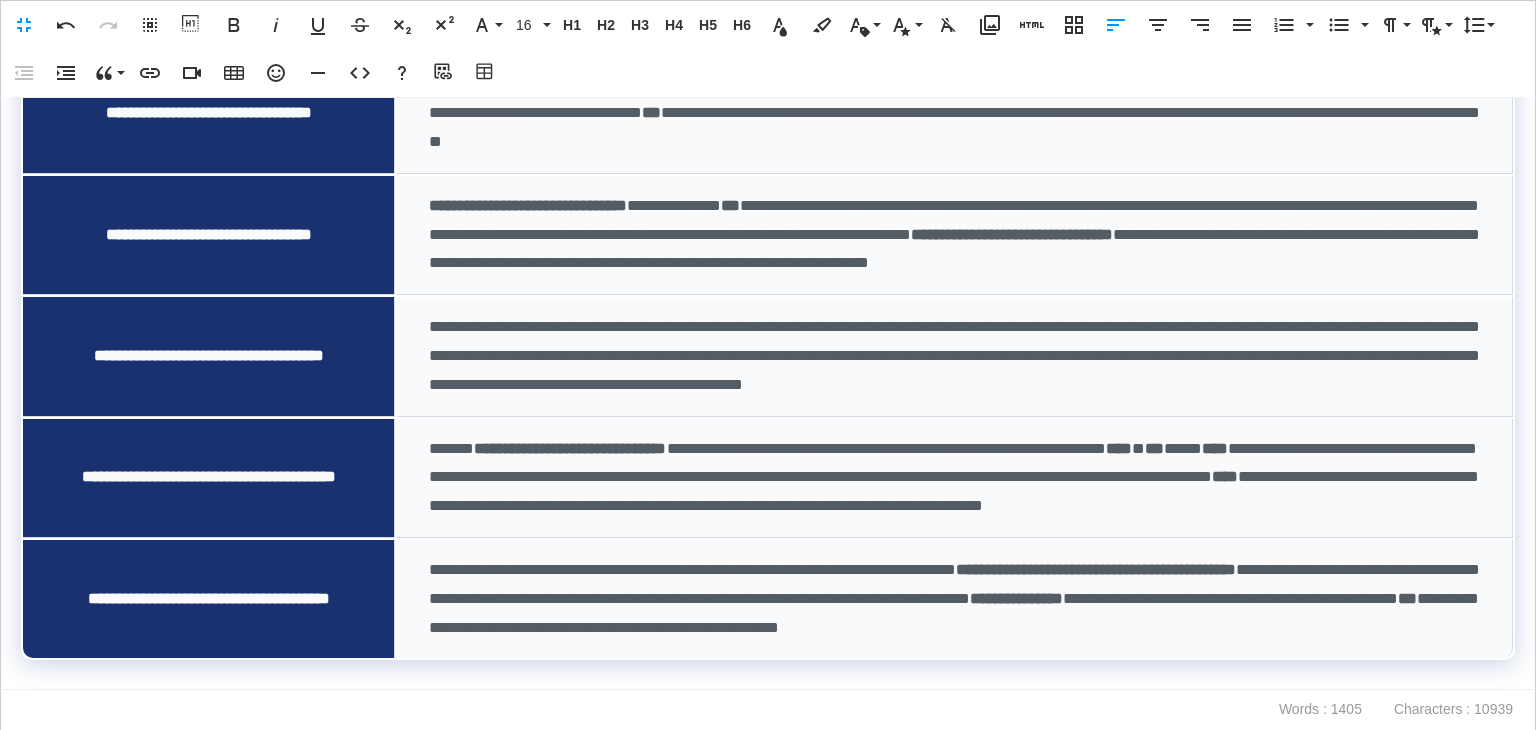 scroll, scrollTop: 2612, scrollLeft: 0, axis: vertical 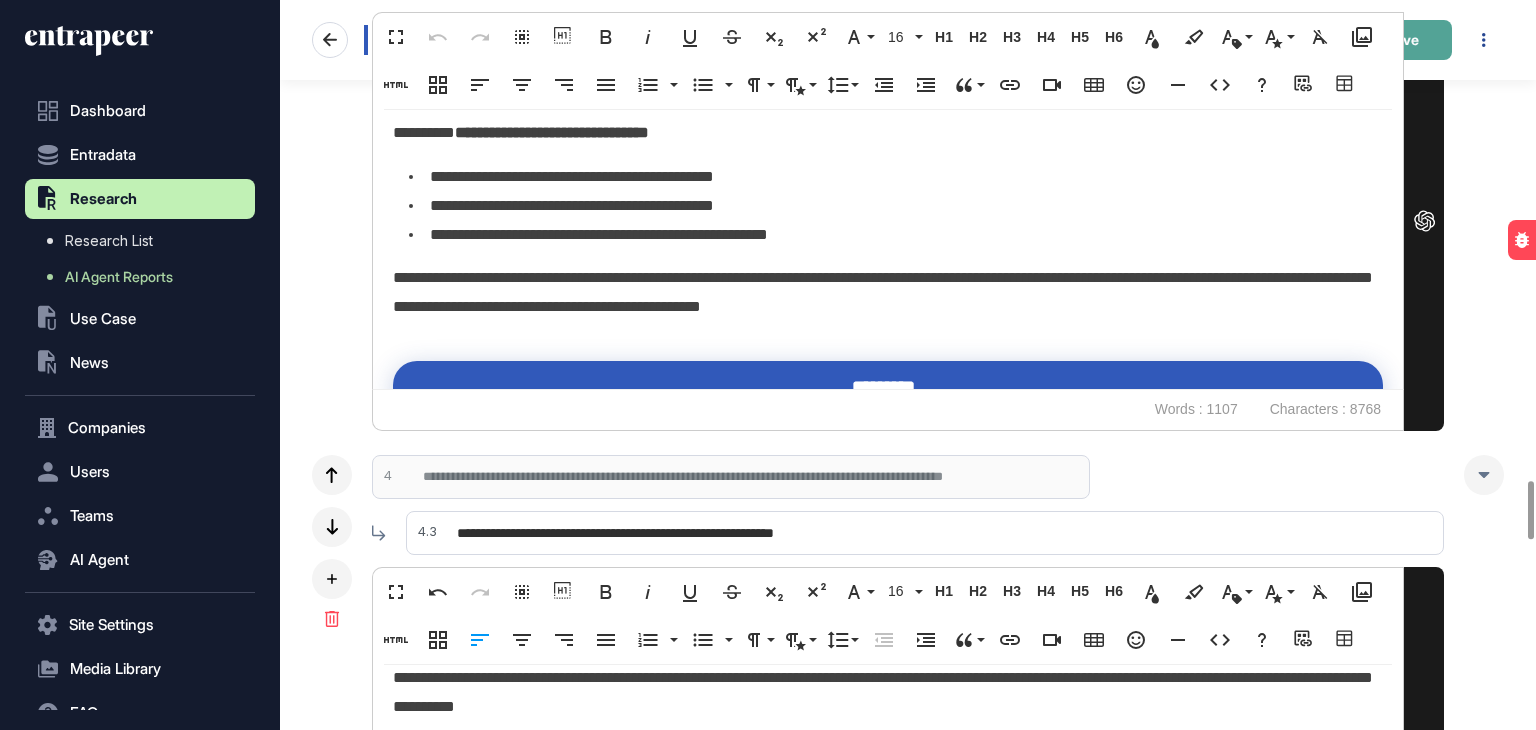 click on "Save" at bounding box center (1402, 40) 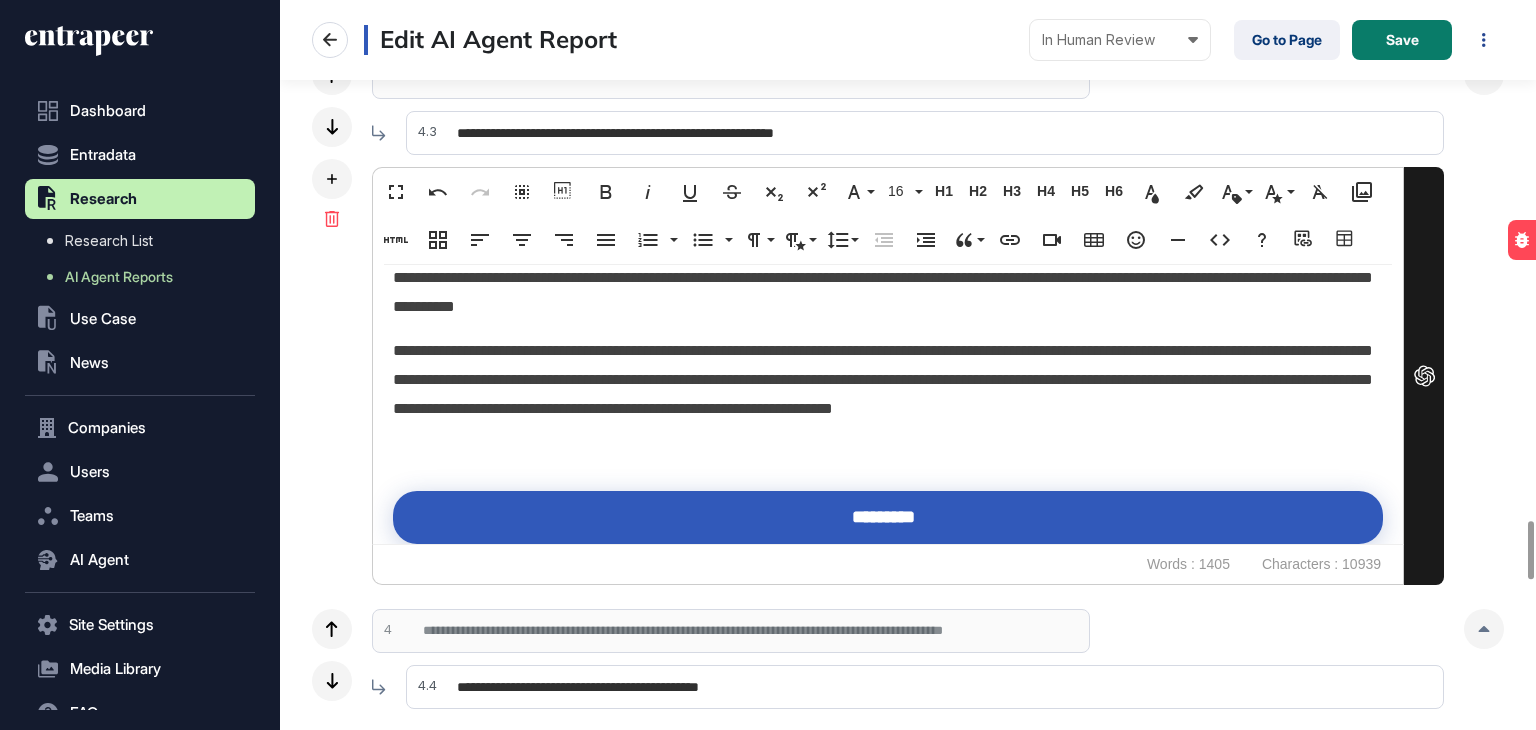 scroll, scrollTop: 6600, scrollLeft: 0, axis: vertical 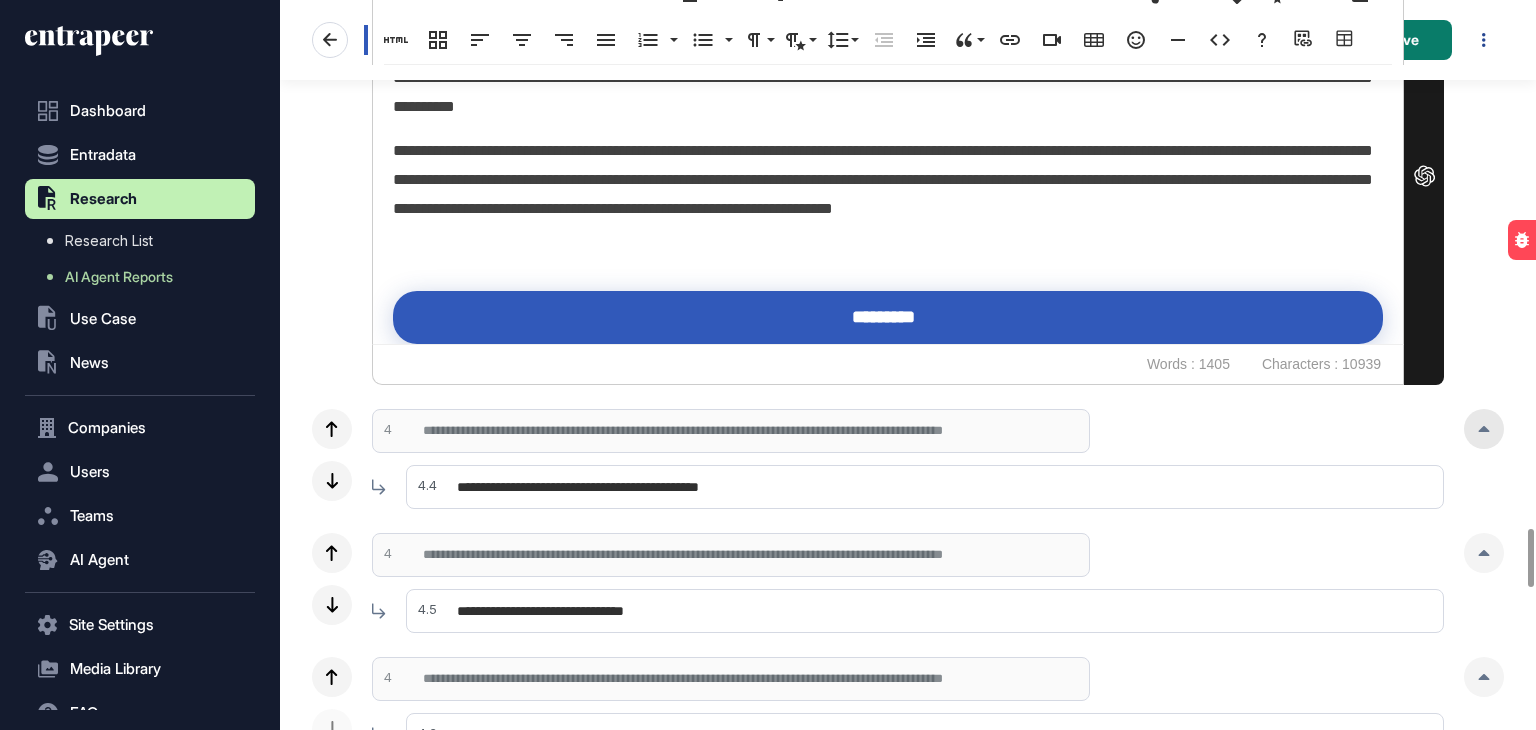 click 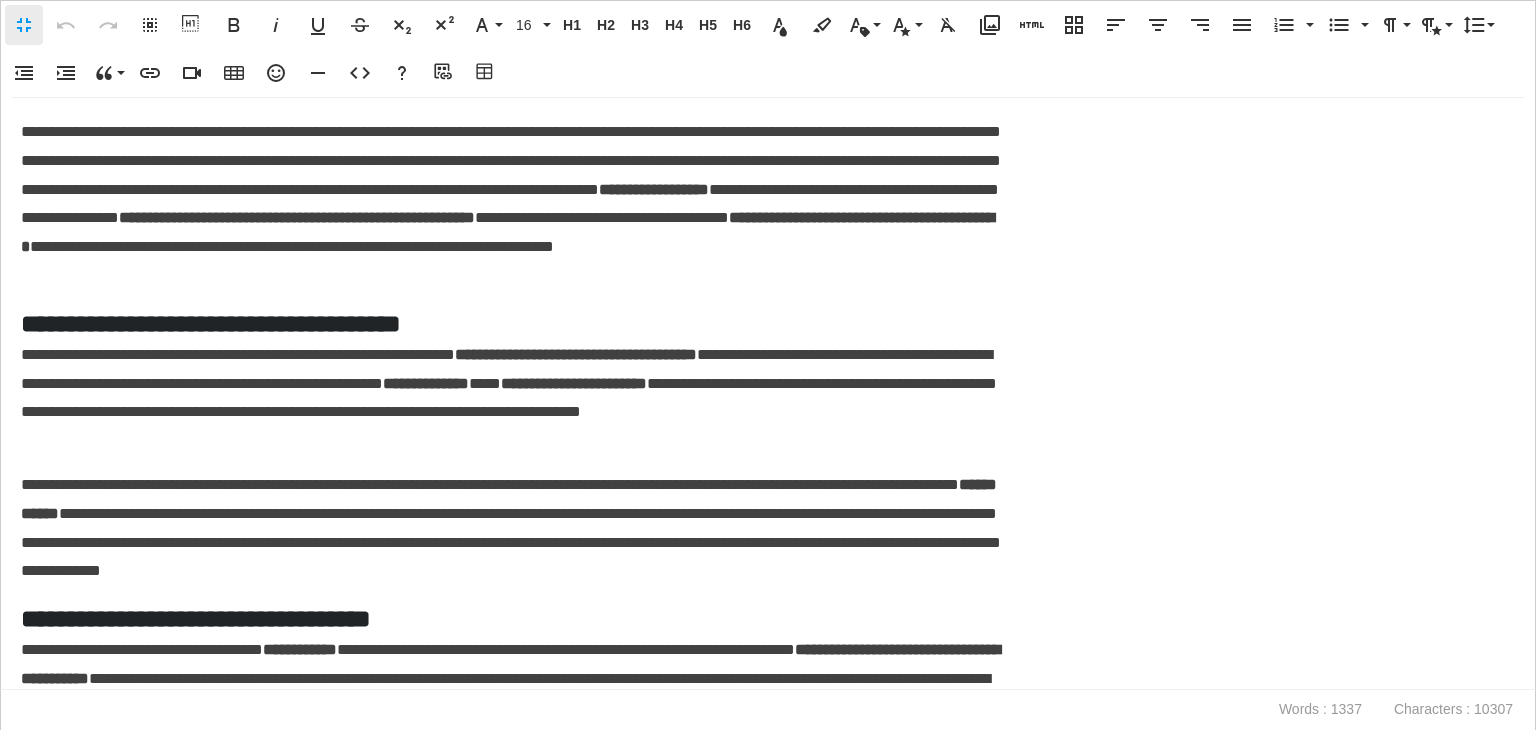 scroll, scrollTop: 0, scrollLeft: 9, axis: horizontal 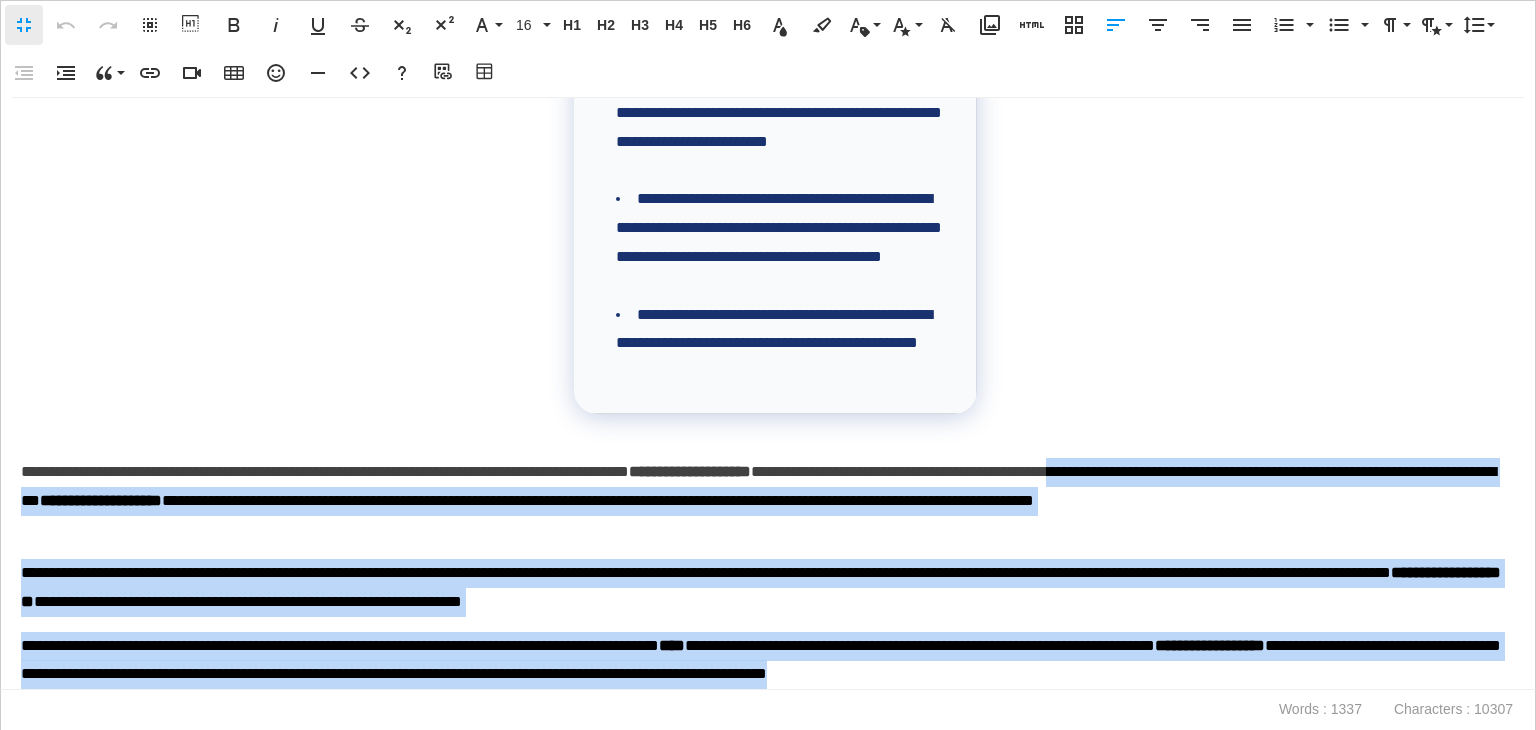 drag, startPoint x: 1376, startPoint y: 680, endPoint x: 1280, endPoint y: 476, distance: 225.45953 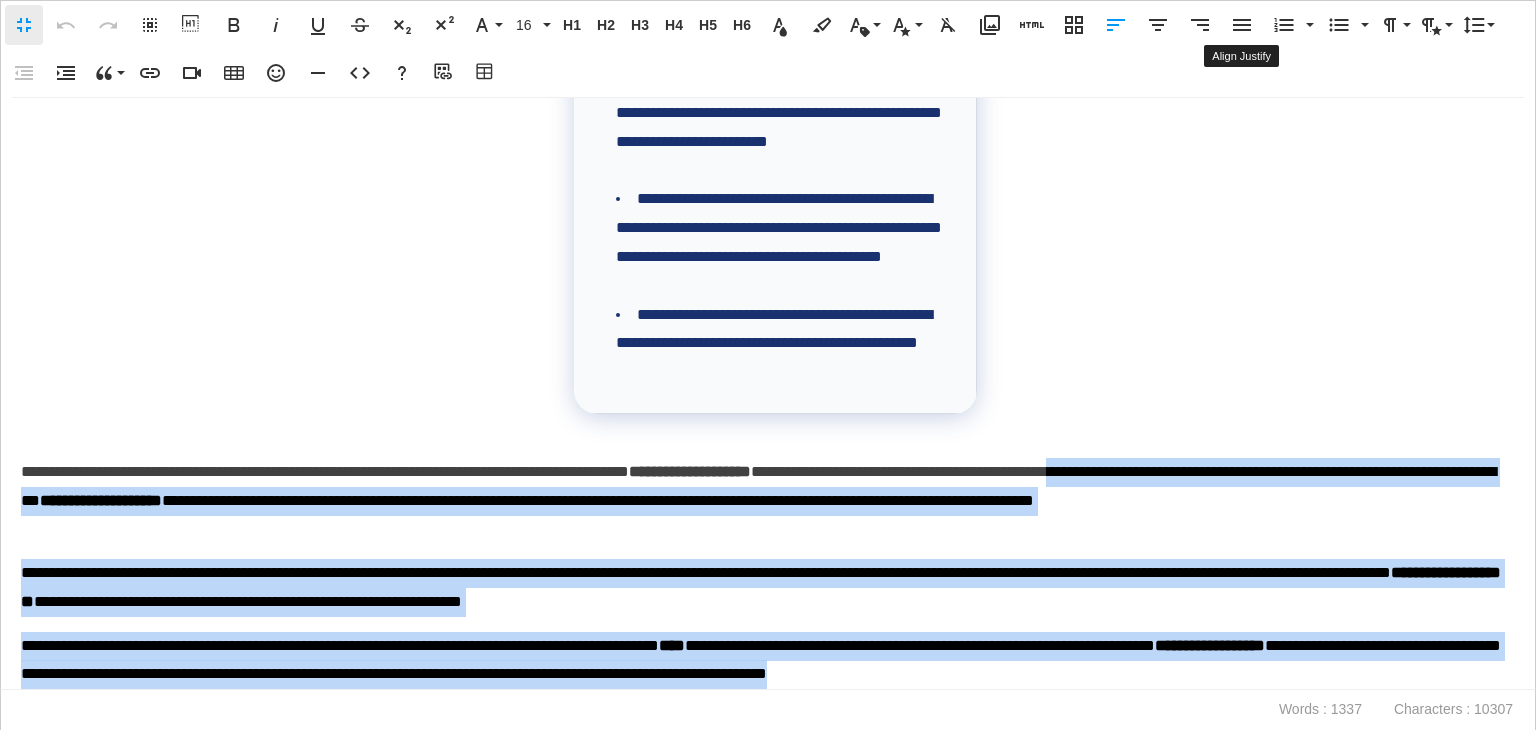 click 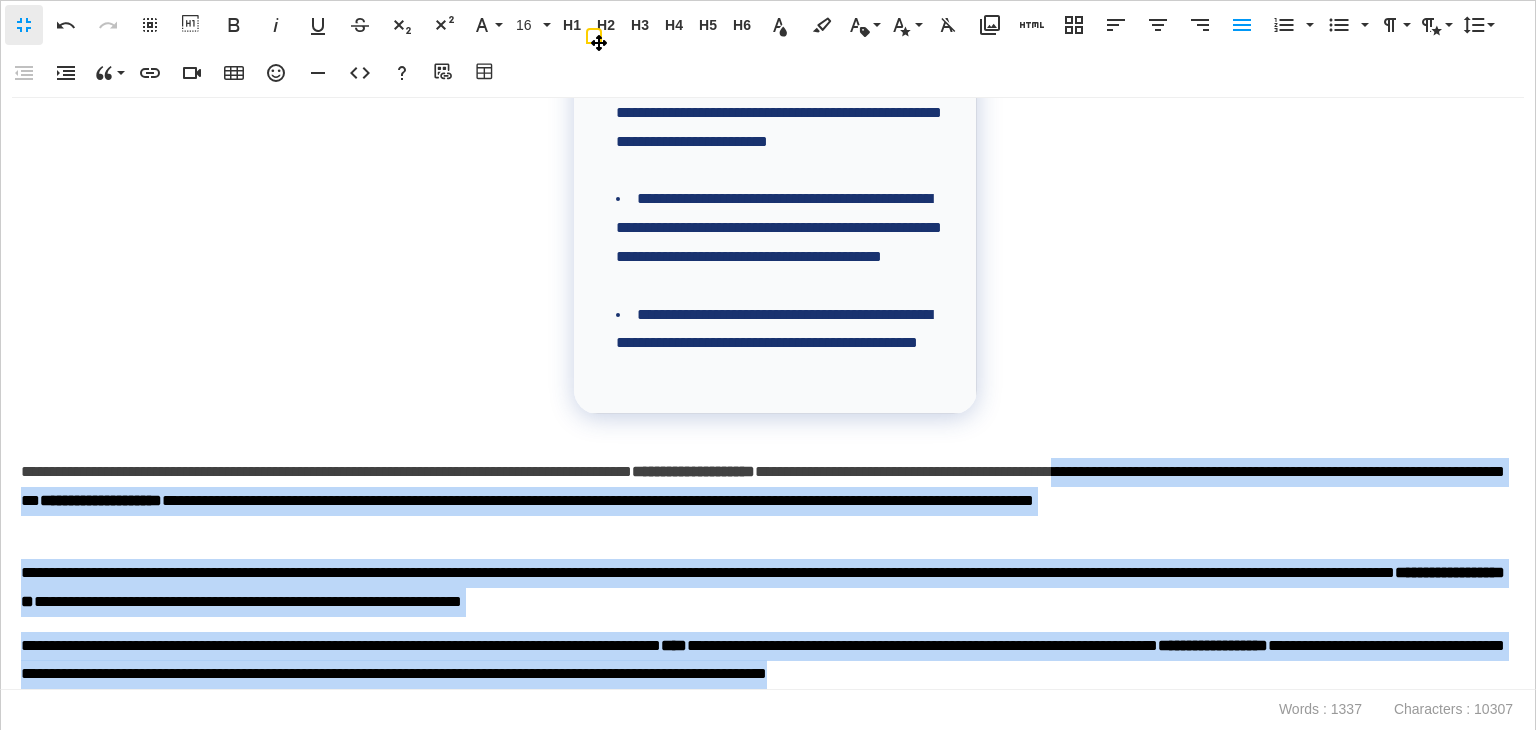 scroll, scrollTop: 2152, scrollLeft: 0, axis: vertical 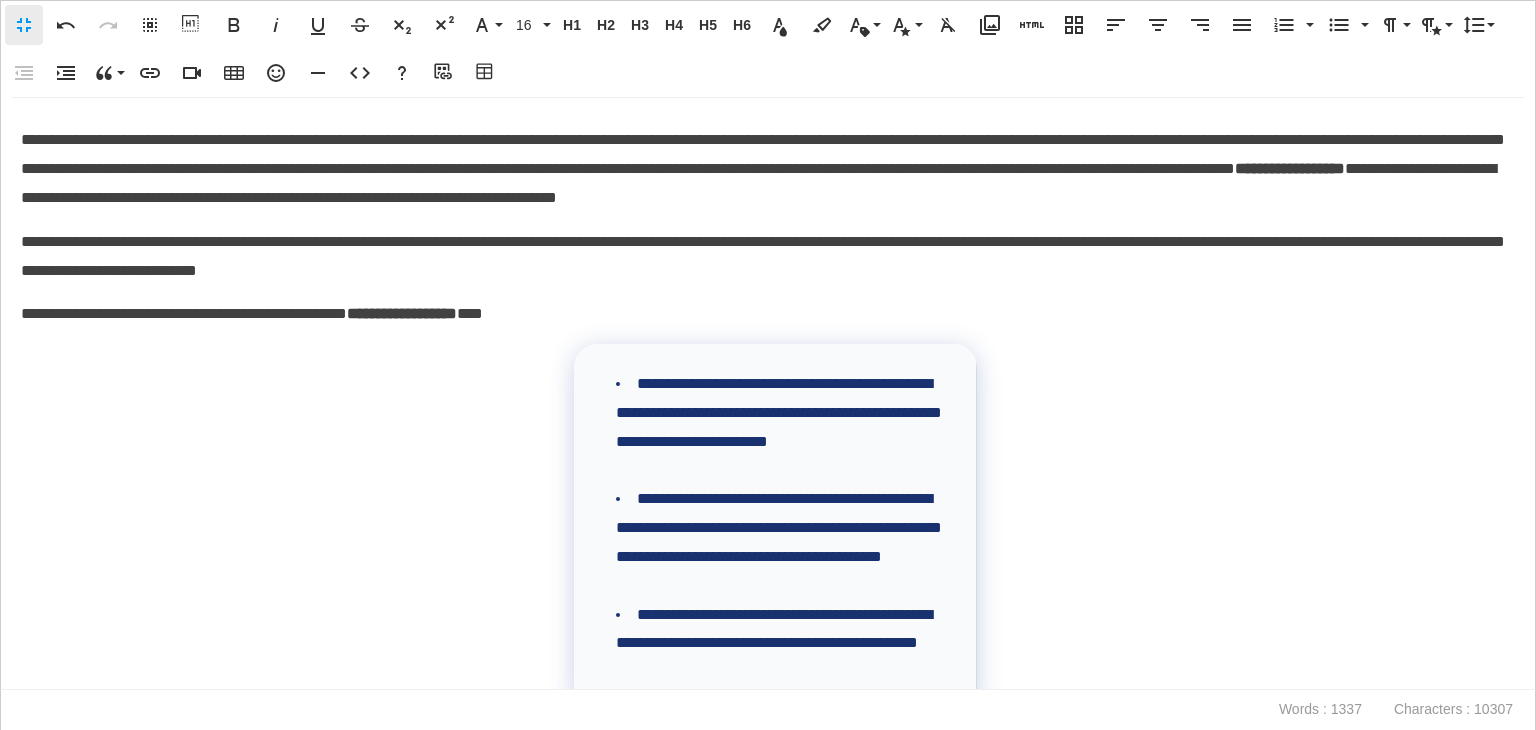 click on "**********" at bounding box center [768, 394] 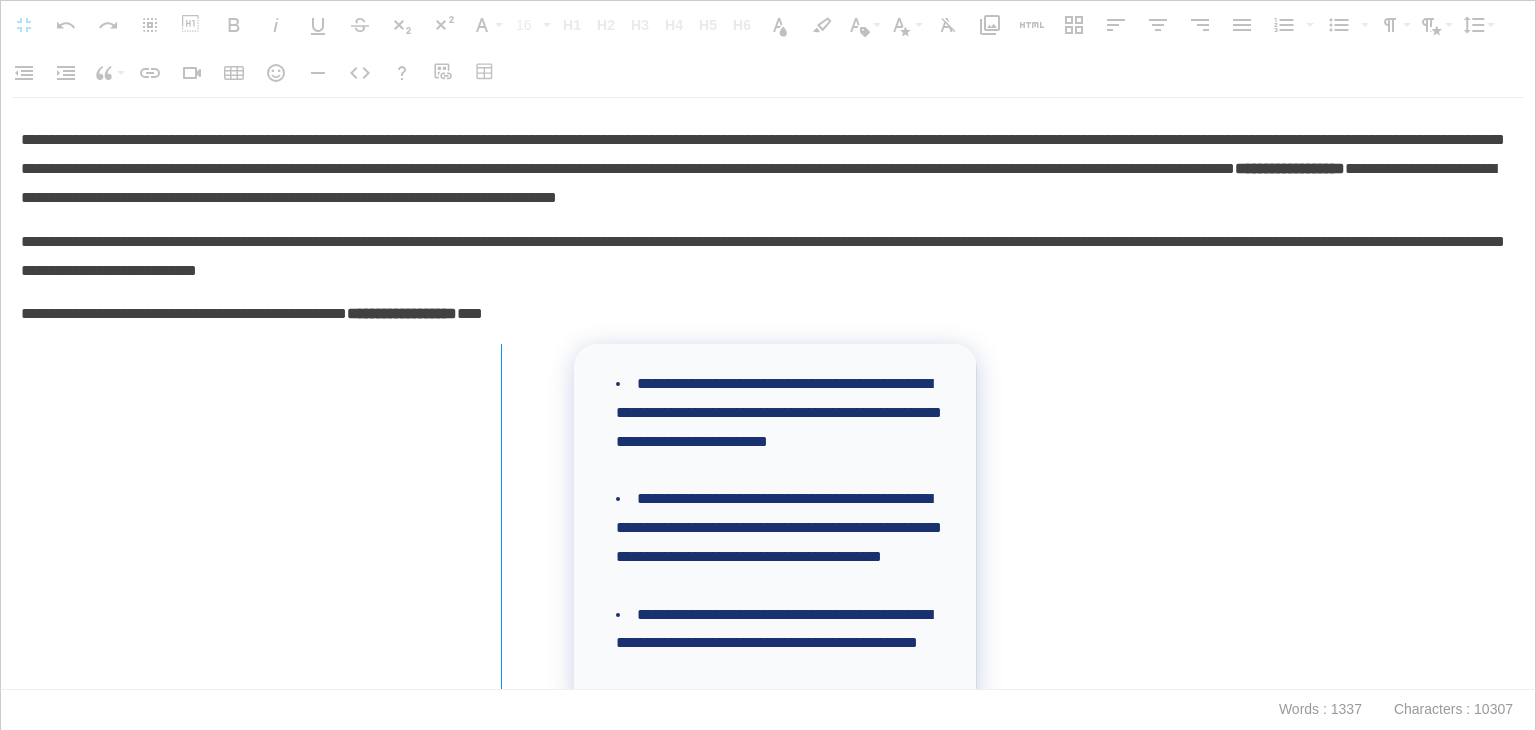 drag, startPoint x: 568, startPoint y: 494, endPoint x: 500, endPoint y: 499, distance: 68.18358 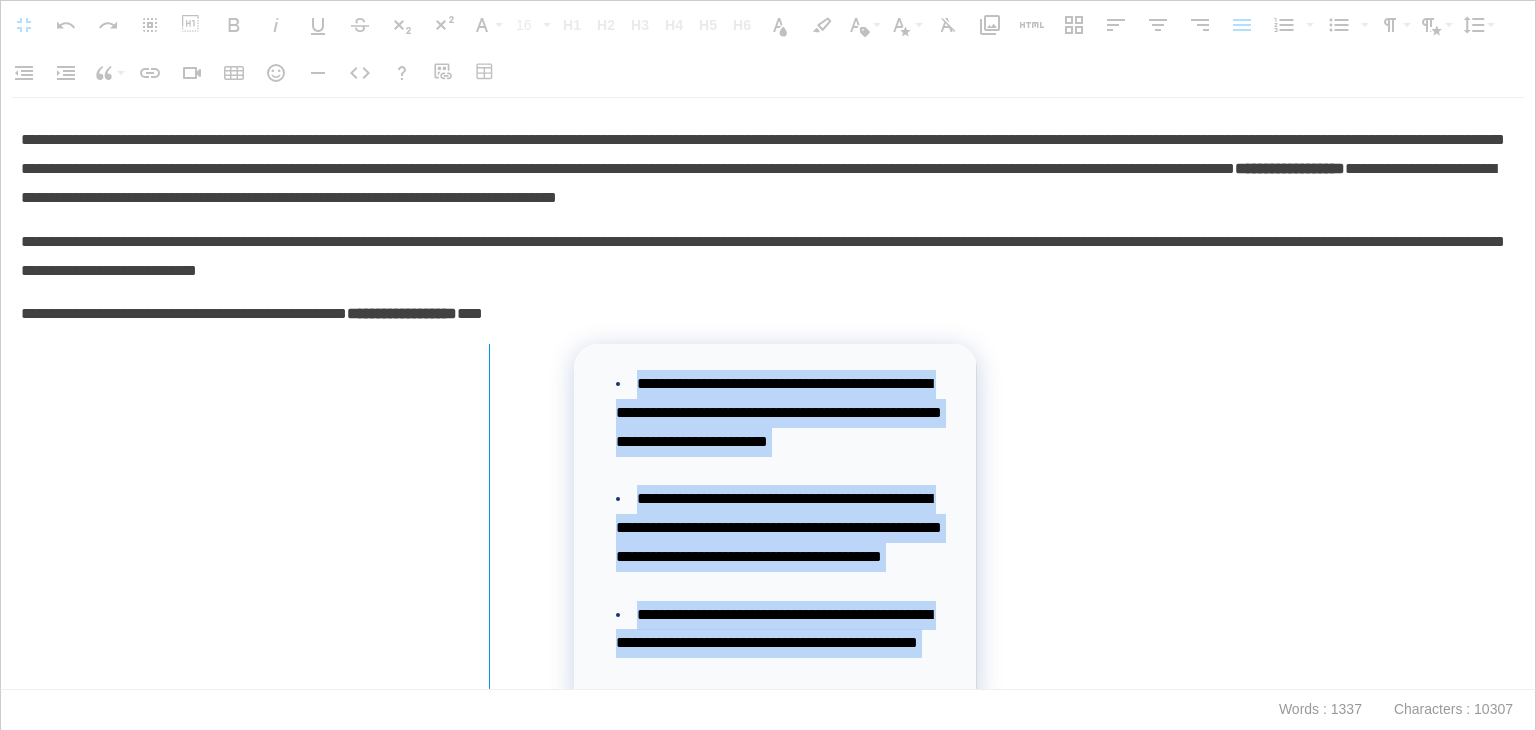 drag, startPoint x: 568, startPoint y: 489, endPoint x: 488, endPoint y: 502, distance: 81.04937 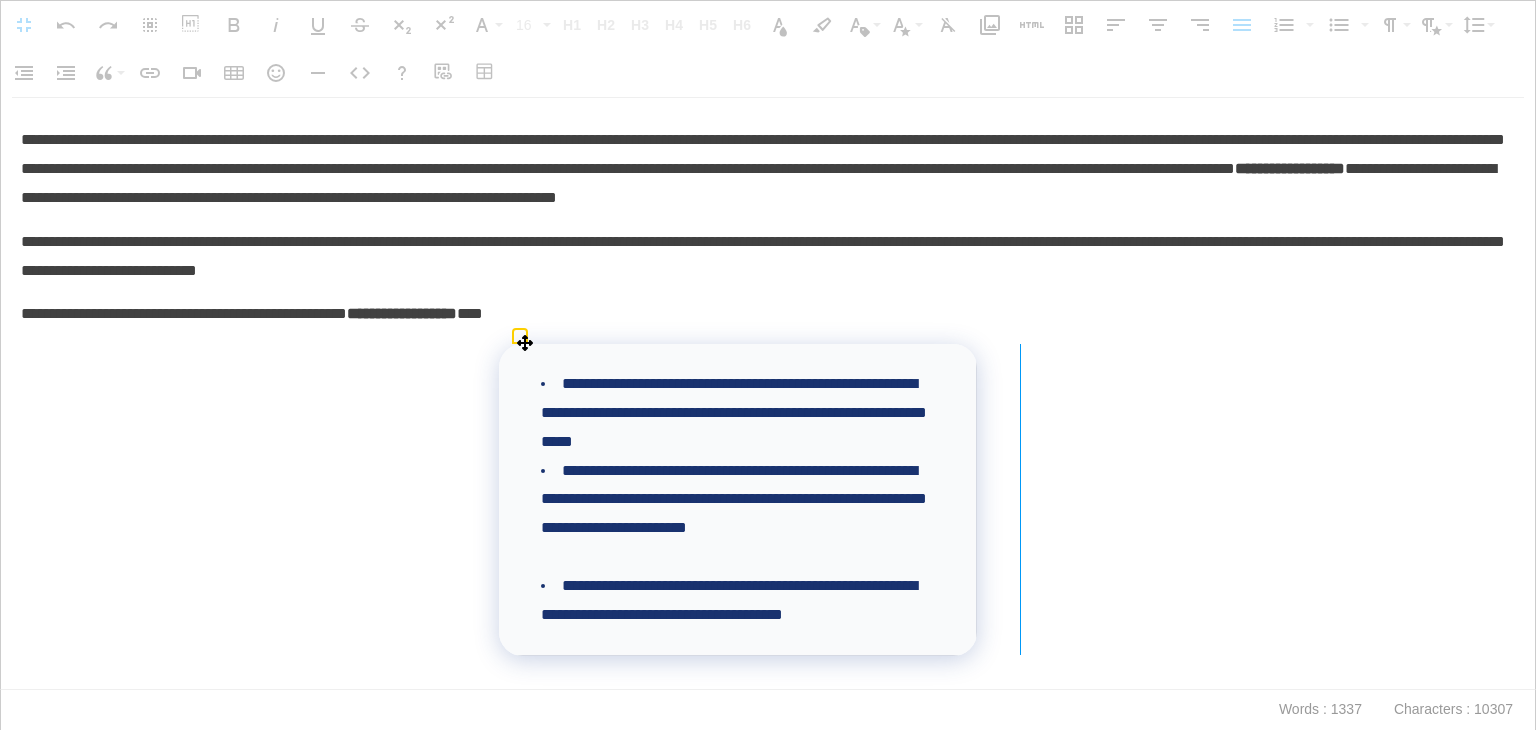 drag, startPoint x: 966, startPoint y: 550, endPoint x: 1019, endPoint y: 557, distance: 53.460266 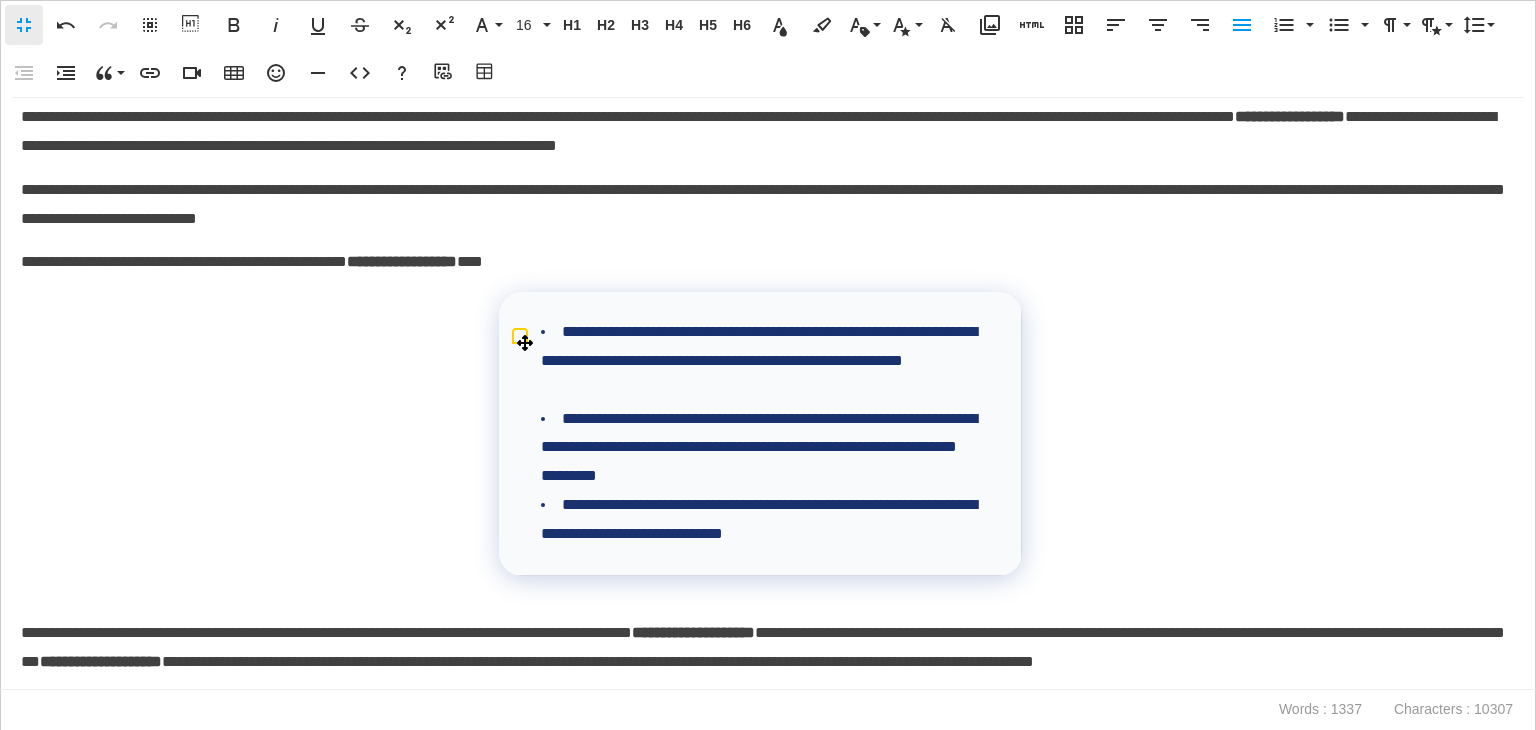 scroll, scrollTop: 2252, scrollLeft: 0, axis: vertical 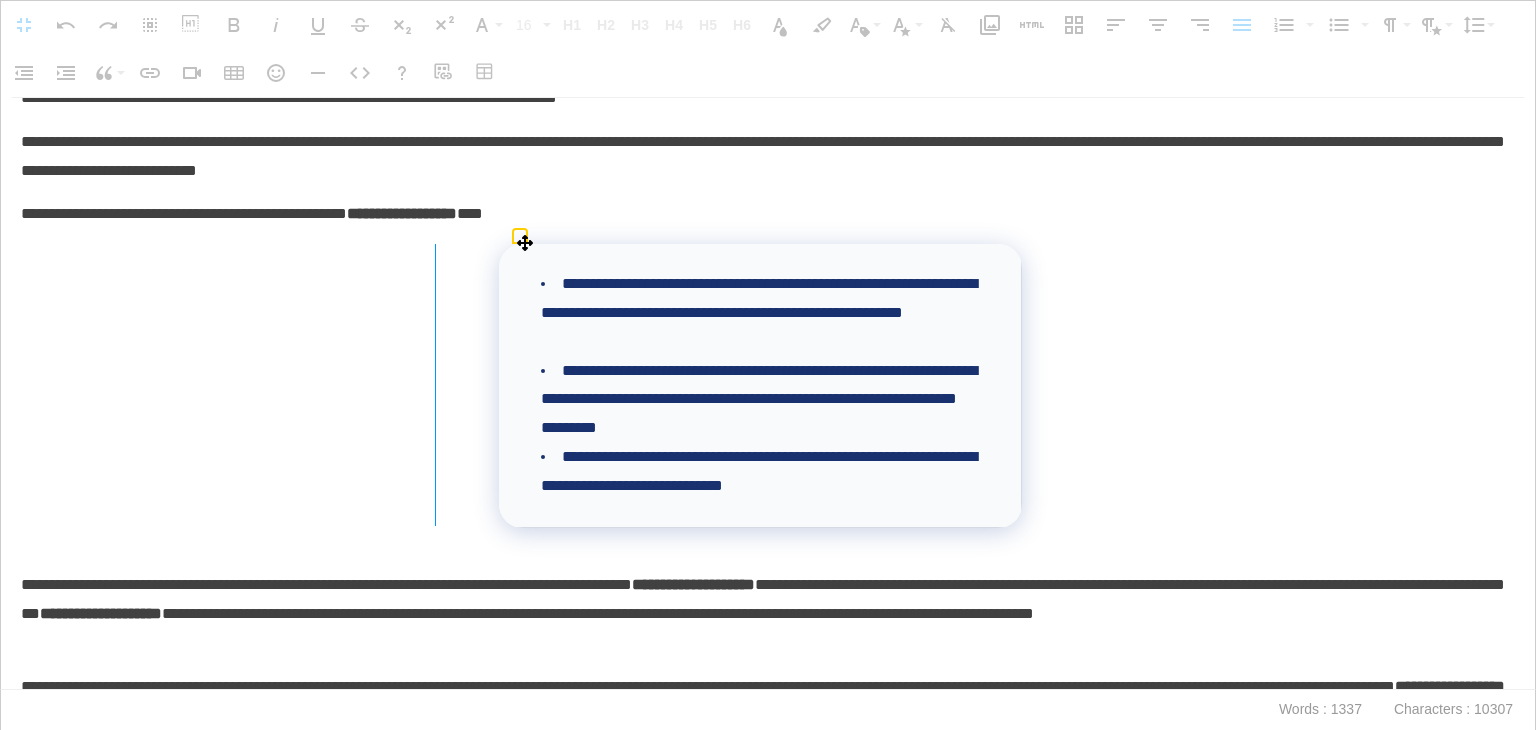 drag, startPoint x: 497, startPoint y: 425, endPoint x: 434, endPoint y: 428, distance: 63.07139 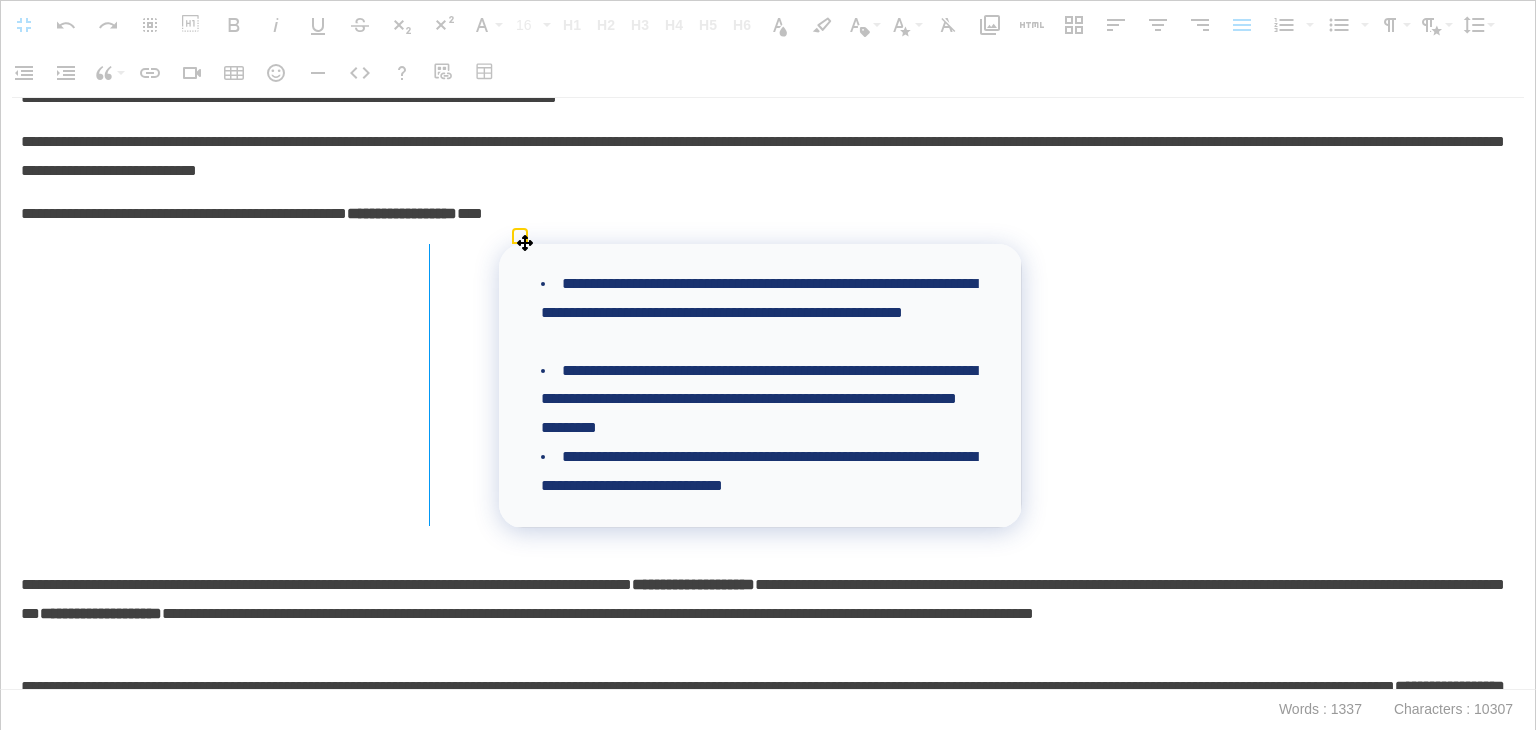 drag, startPoint x: 497, startPoint y: 398, endPoint x: 428, endPoint y: 397, distance: 69.00725 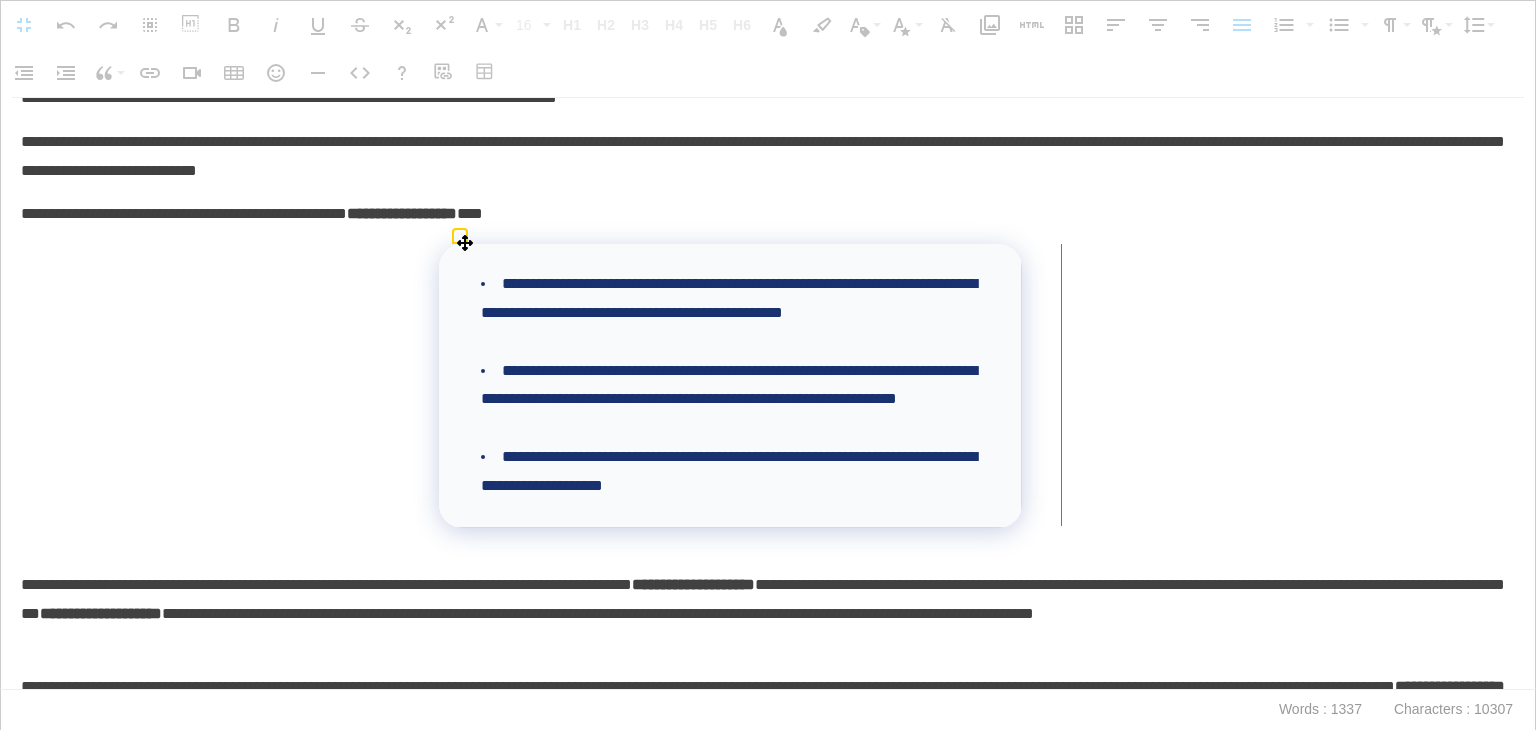 drag, startPoint x: 1012, startPoint y: 418, endPoint x: 1060, endPoint y: 440, distance: 52.801514 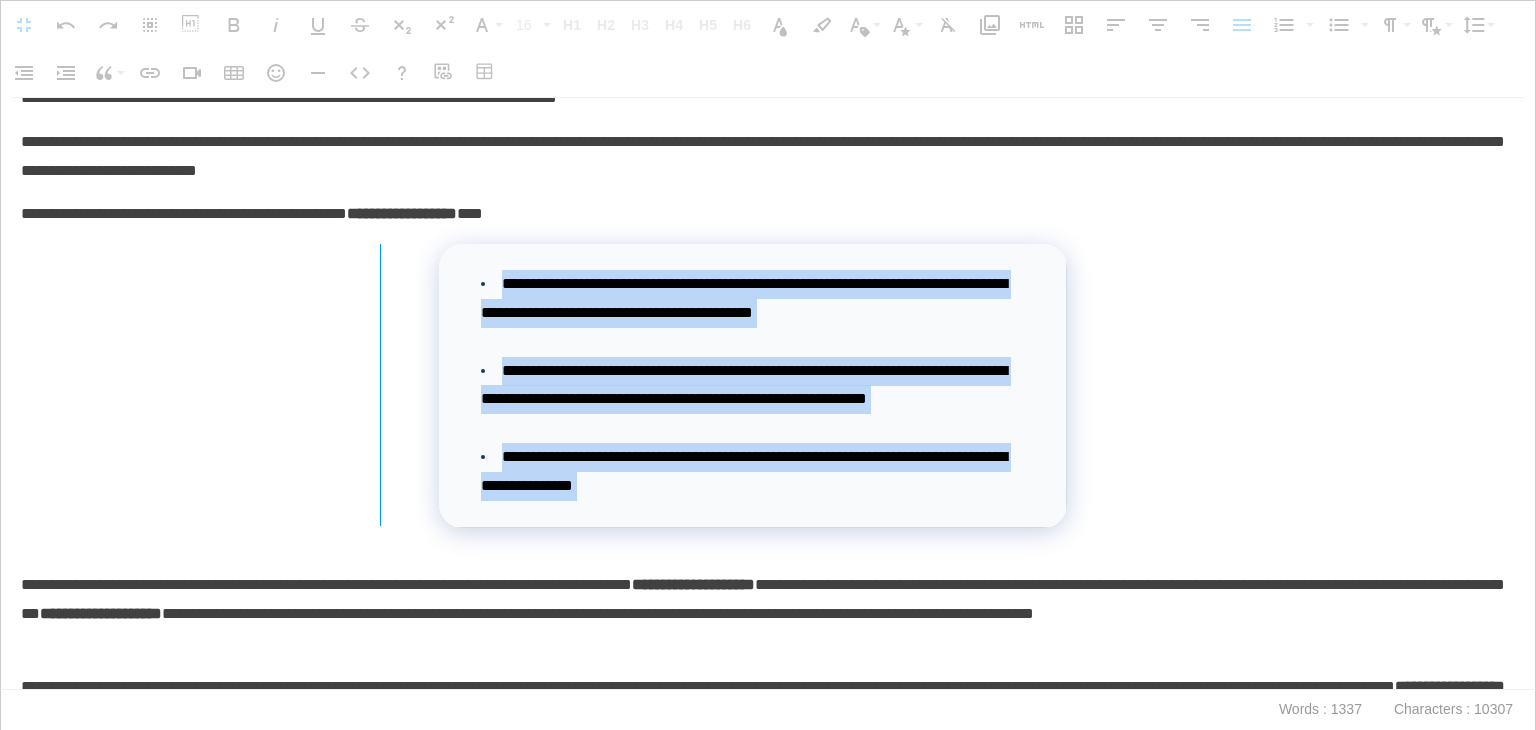 drag, startPoint x: 410, startPoint y: 396, endPoint x: 379, endPoint y: 396, distance: 31 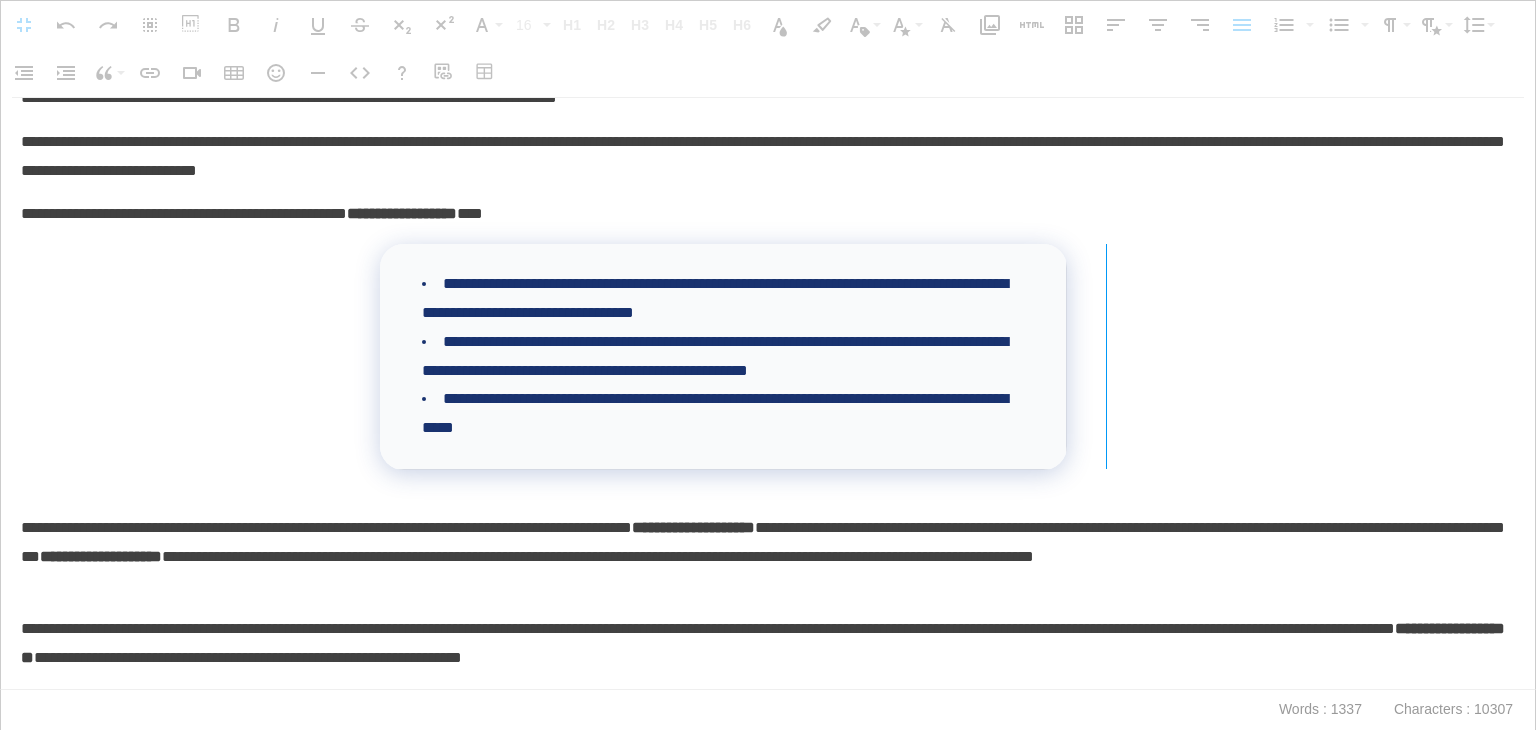 drag, startPoint x: 1060, startPoint y: 393, endPoint x: 1105, endPoint y: 396, distance: 45.099888 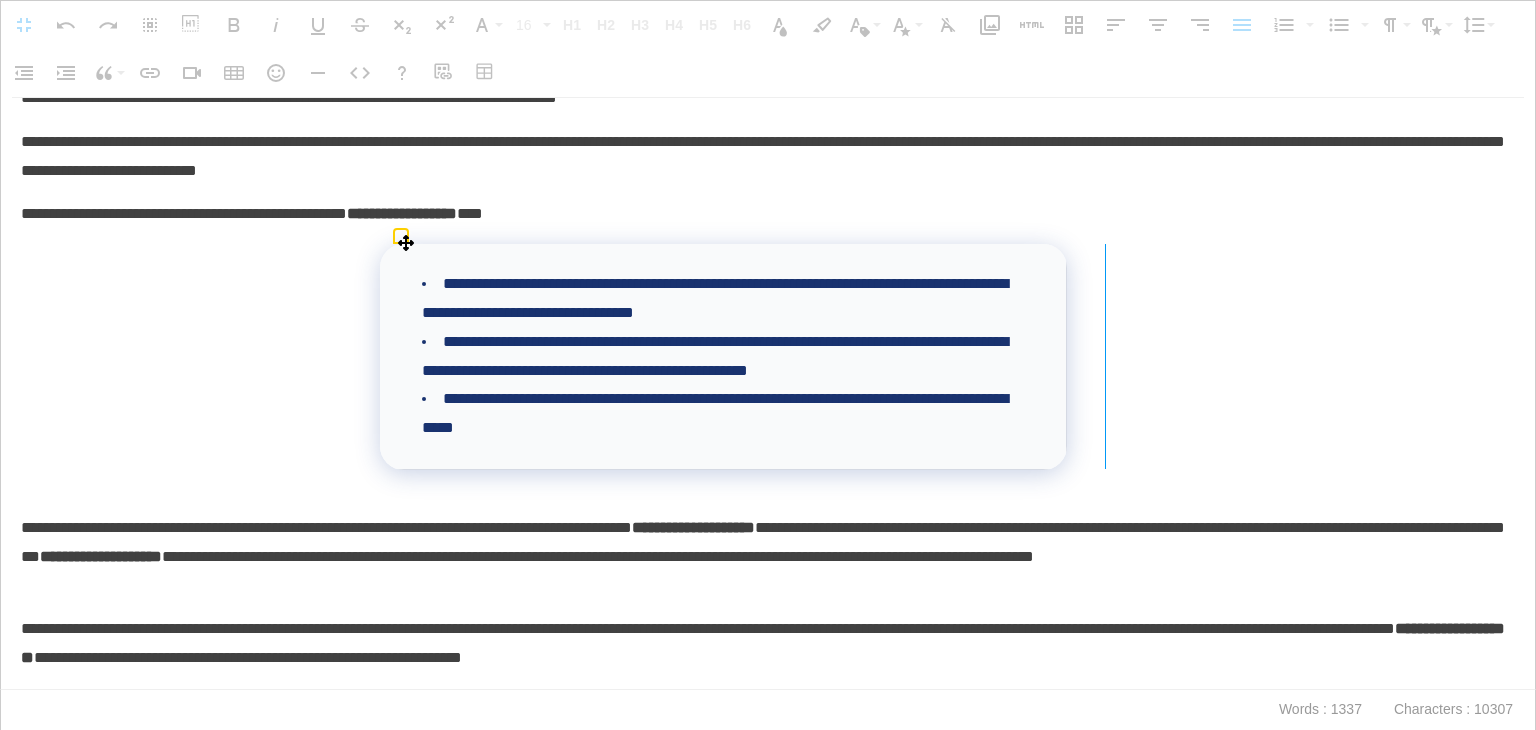 drag, startPoint x: 1058, startPoint y: 396, endPoint x: 1104, endPoint y: 401, distance: 46.270943 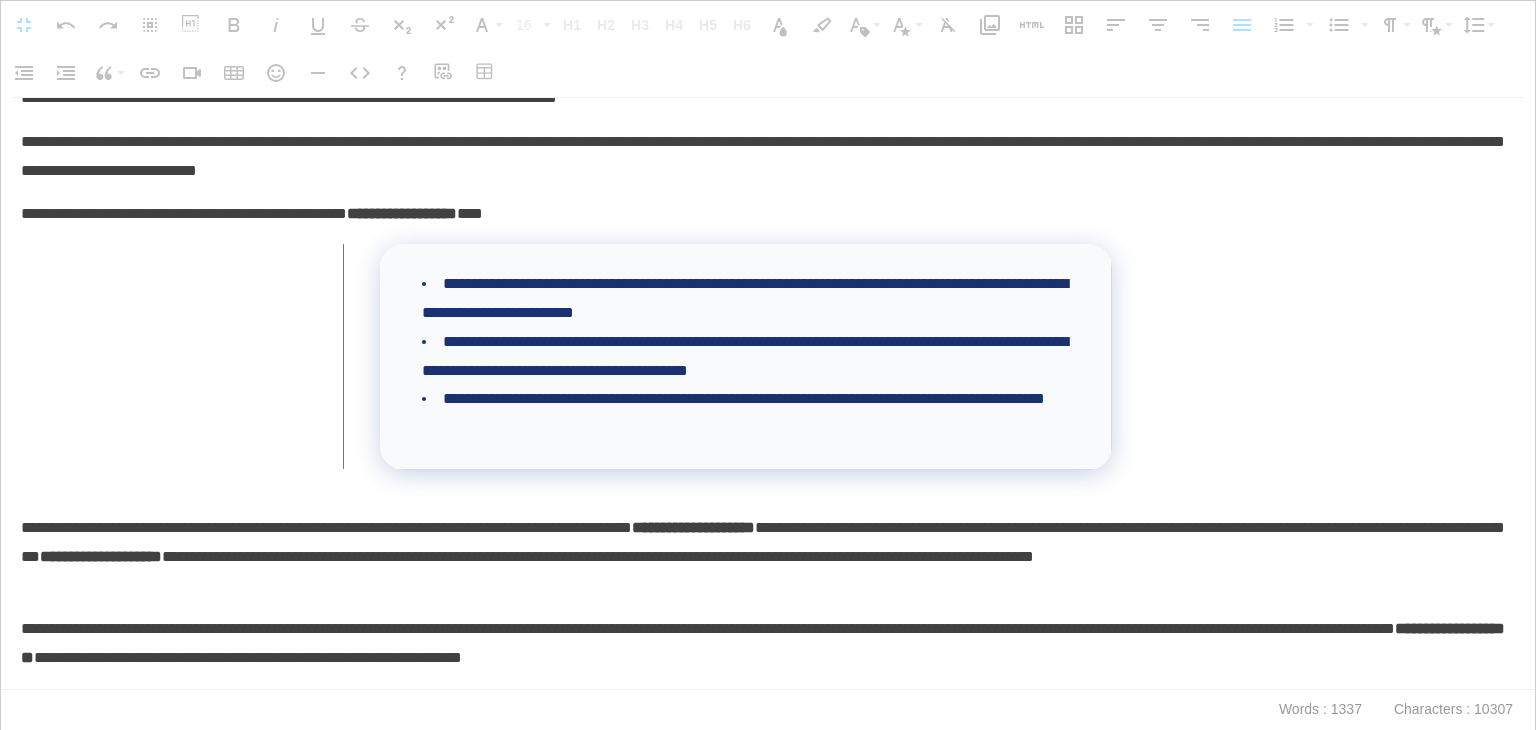 drag, startPoint x: 378, startPoint y: 343, endPoint x: 341, endPoint y: 343, distance: 37 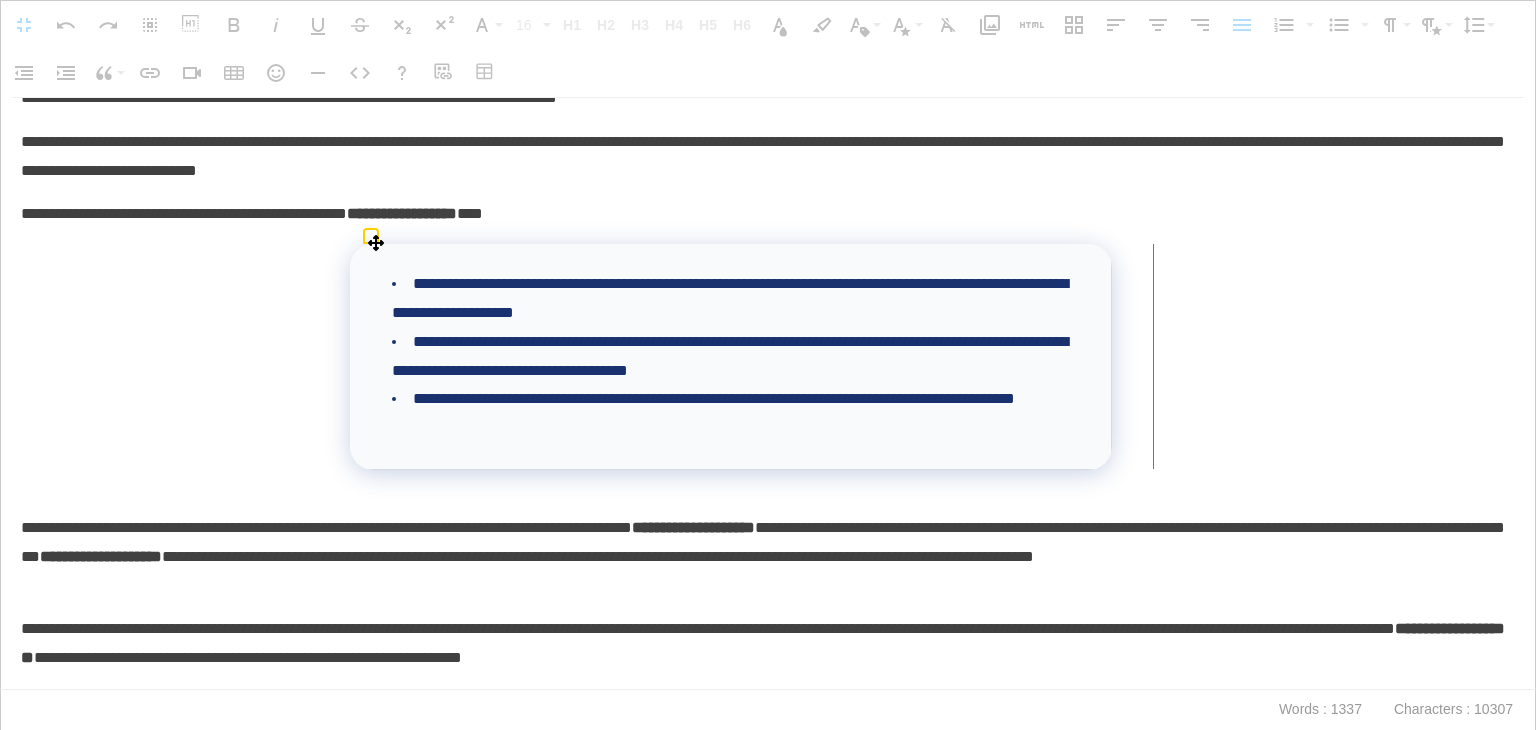 drag, startPoint x: 1102, startPoint y: 391, endPoint x: 1154, endPoint y: 395, distance: 52.153618 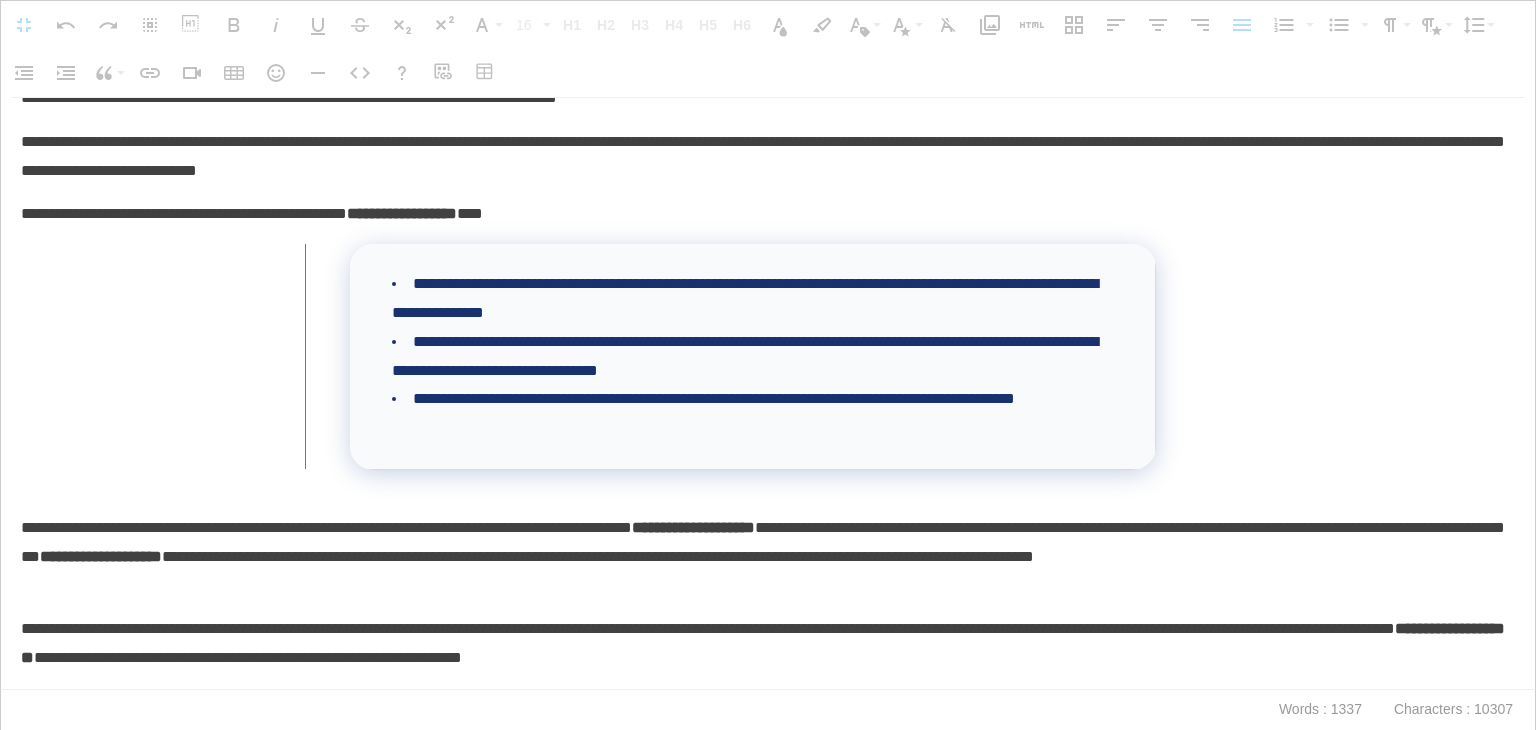 drag, startPoint x: 345, startPoint y: 366, endPoint x: 304, endPoint y: 366, distance: 41 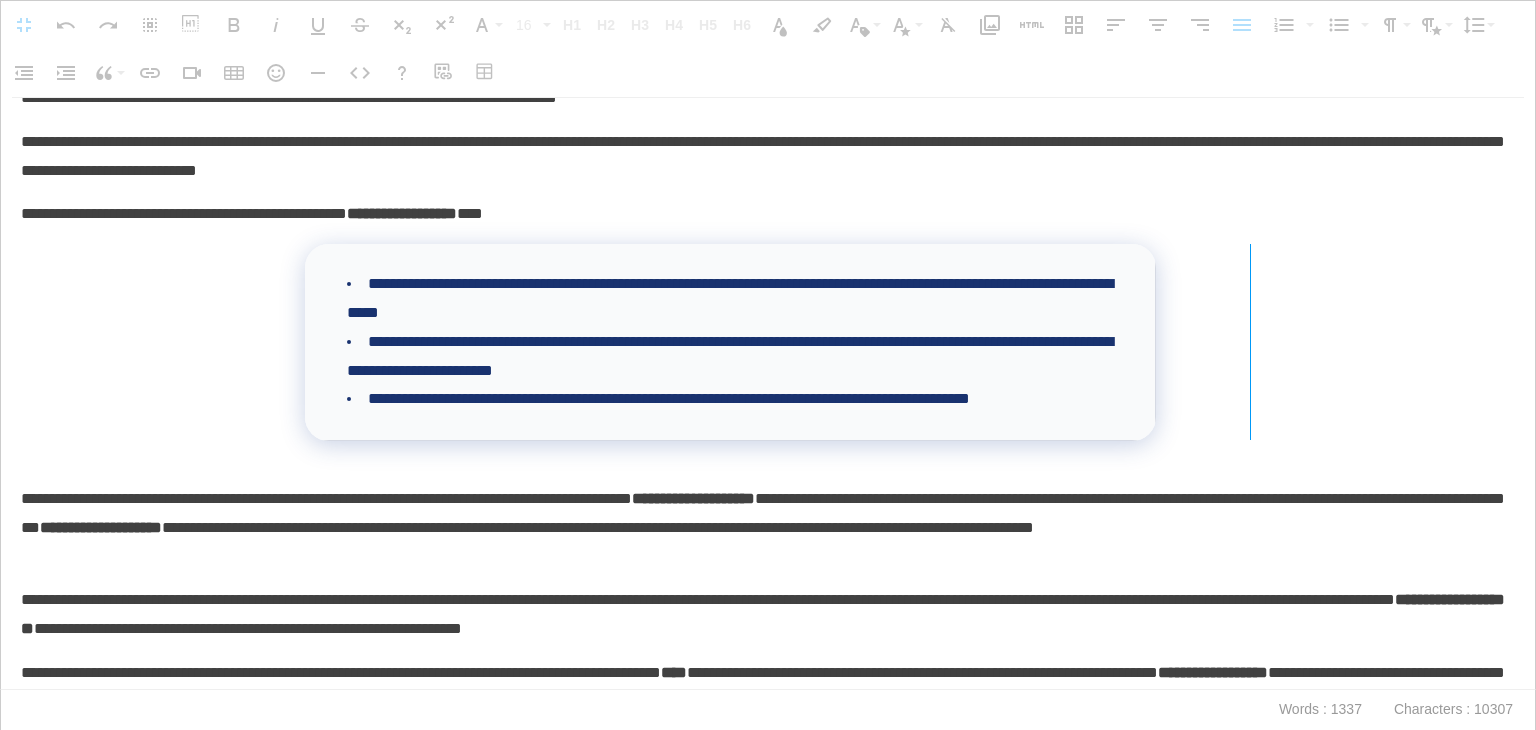 drag, startPoint x: 1149, startPoint y: 358, endPoint x: 1260, endPoint y: 374, distance: 112.147224 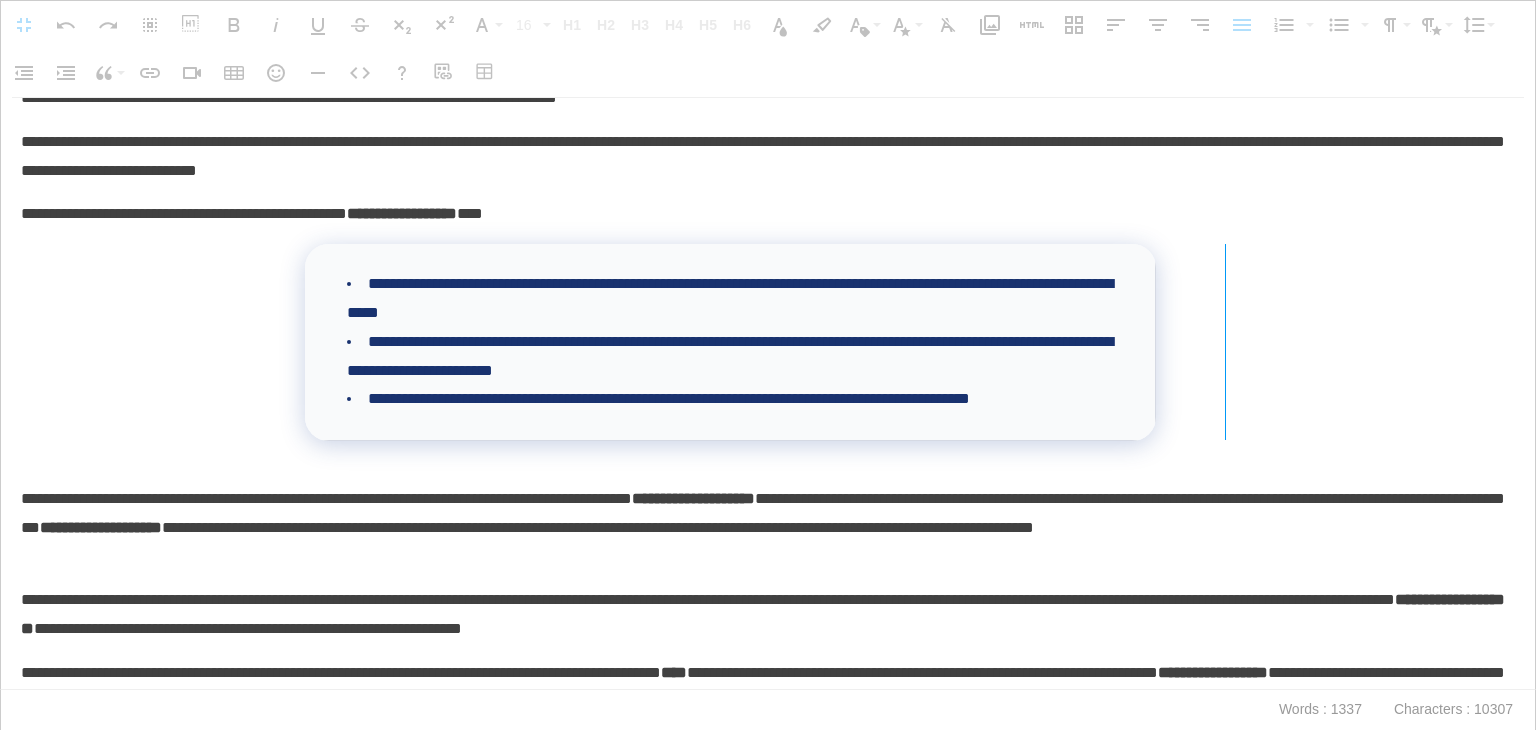 drag, startPoint x: 1143, startPoint y: 360, endPoint x: 1224, endPoint y: 364, distance: 81.09871 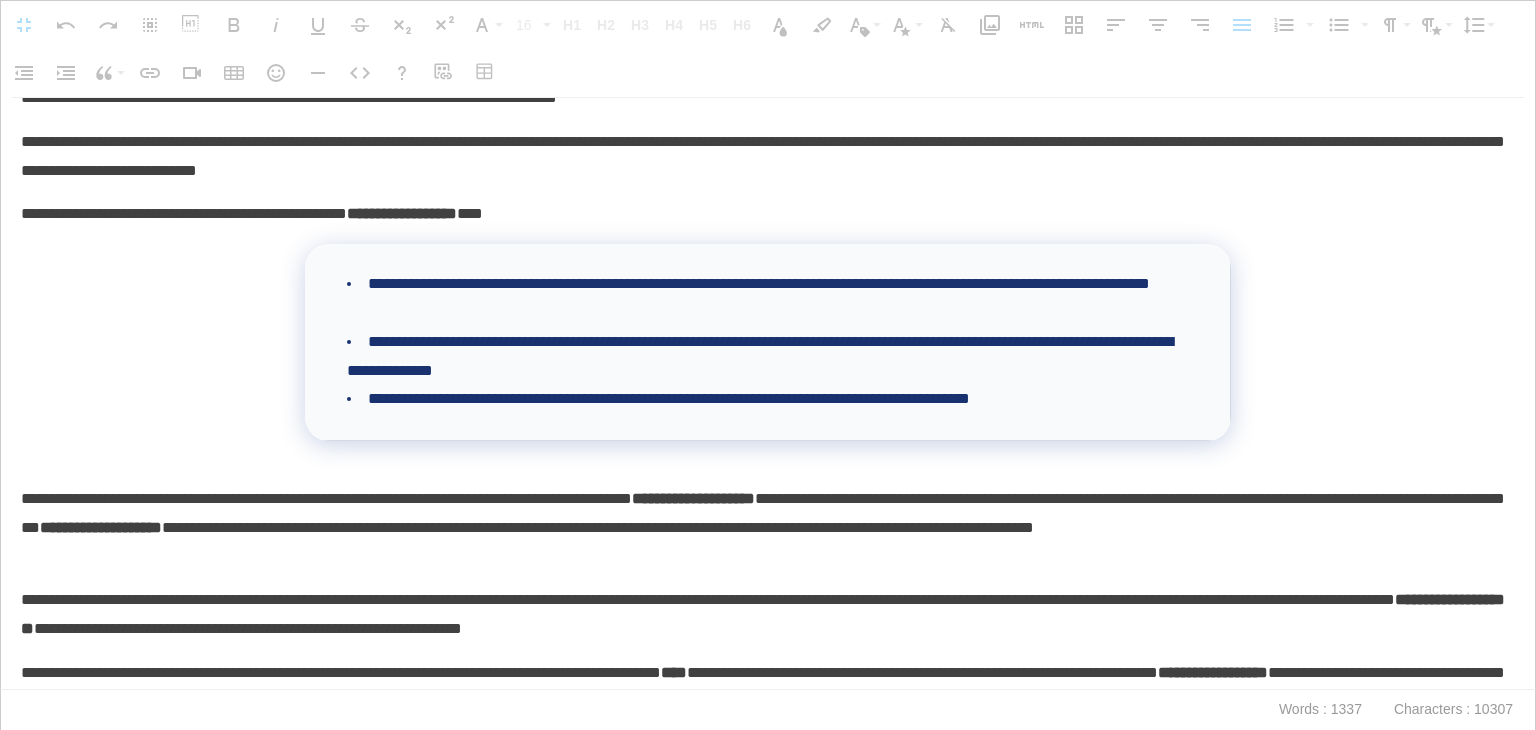 click on "**********" at bounding box center (768, 394) 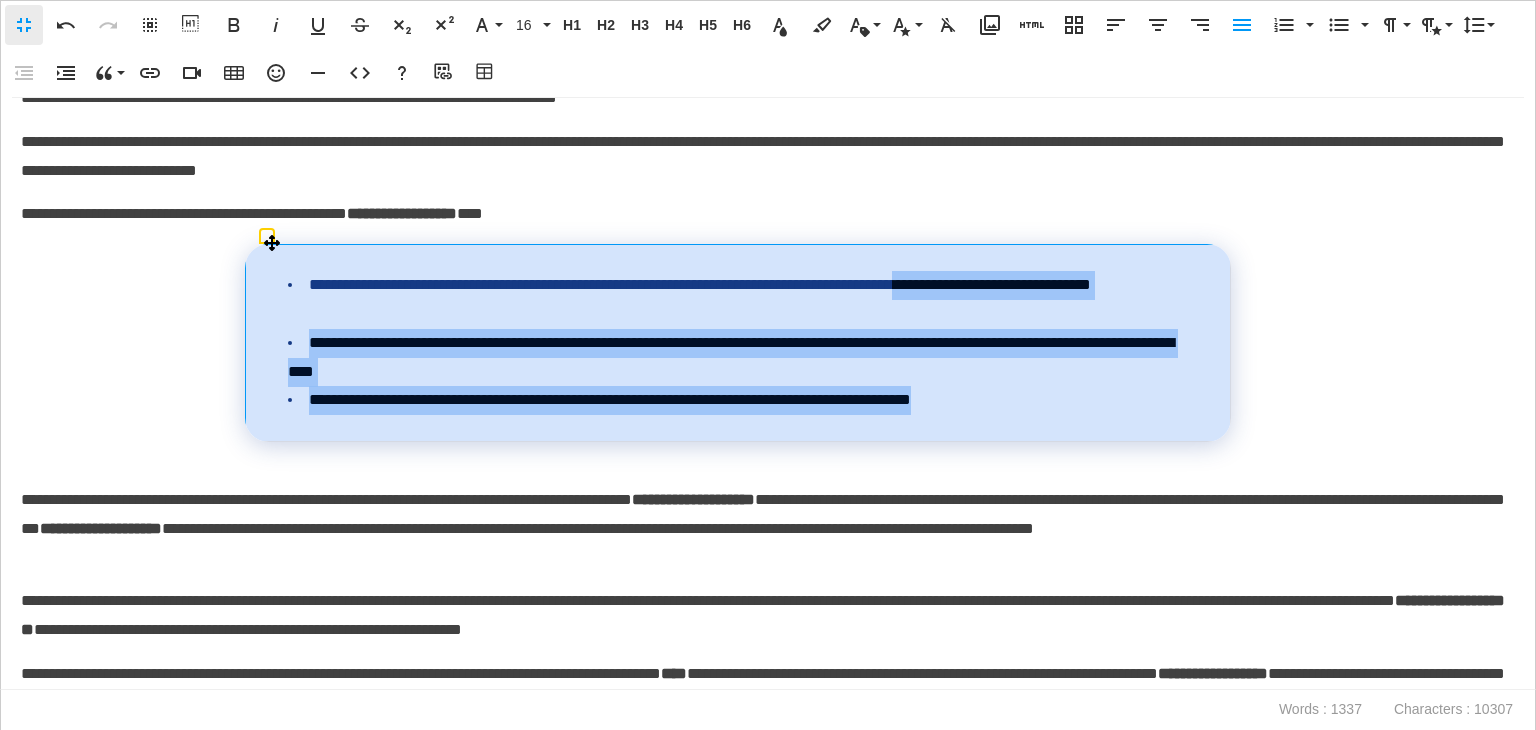 drag, startPoint x: 1060, startPoint y: 324, endPoint x: 1145, endPoint y: 129, distance: 212.72047 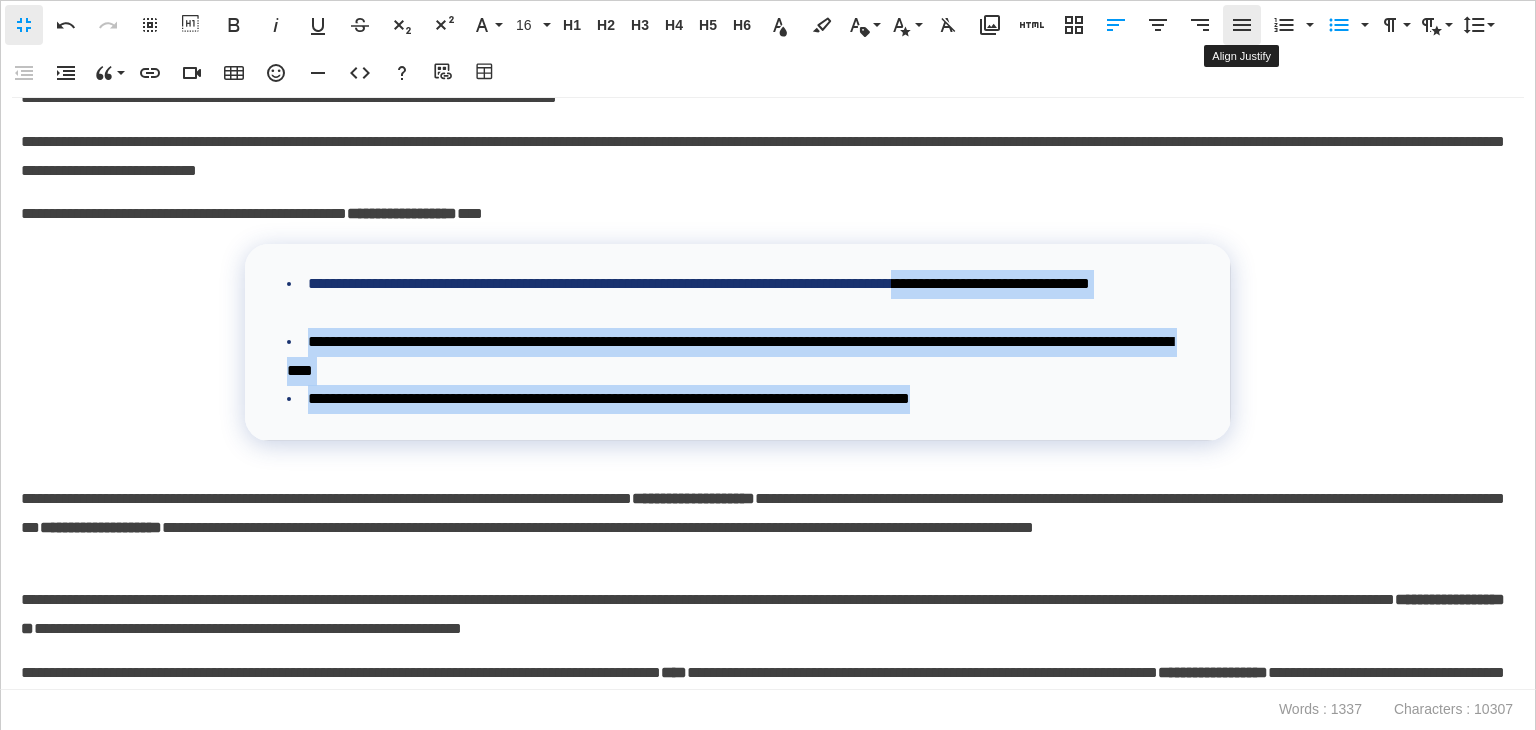 click 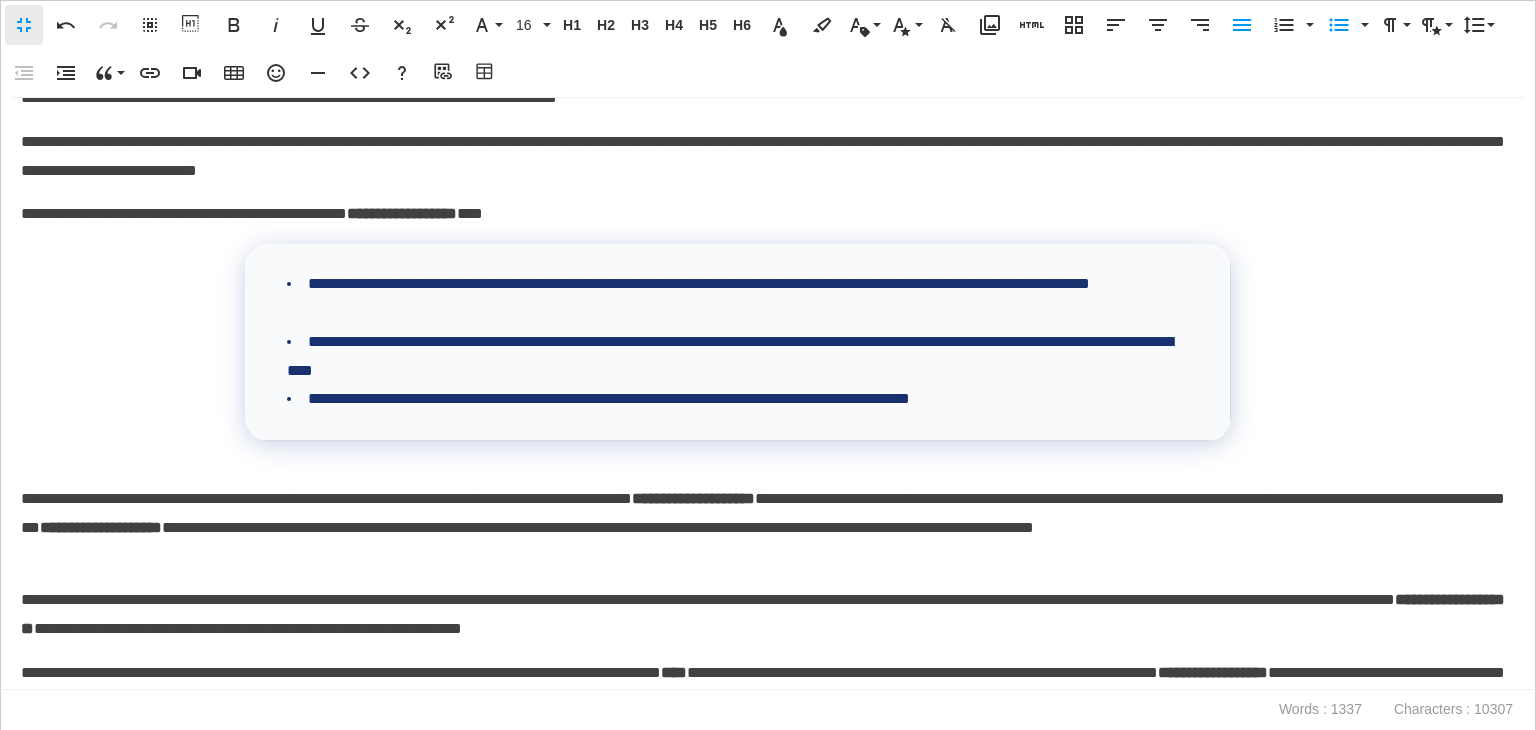 click on "**********" at bounding box center [763, 528] 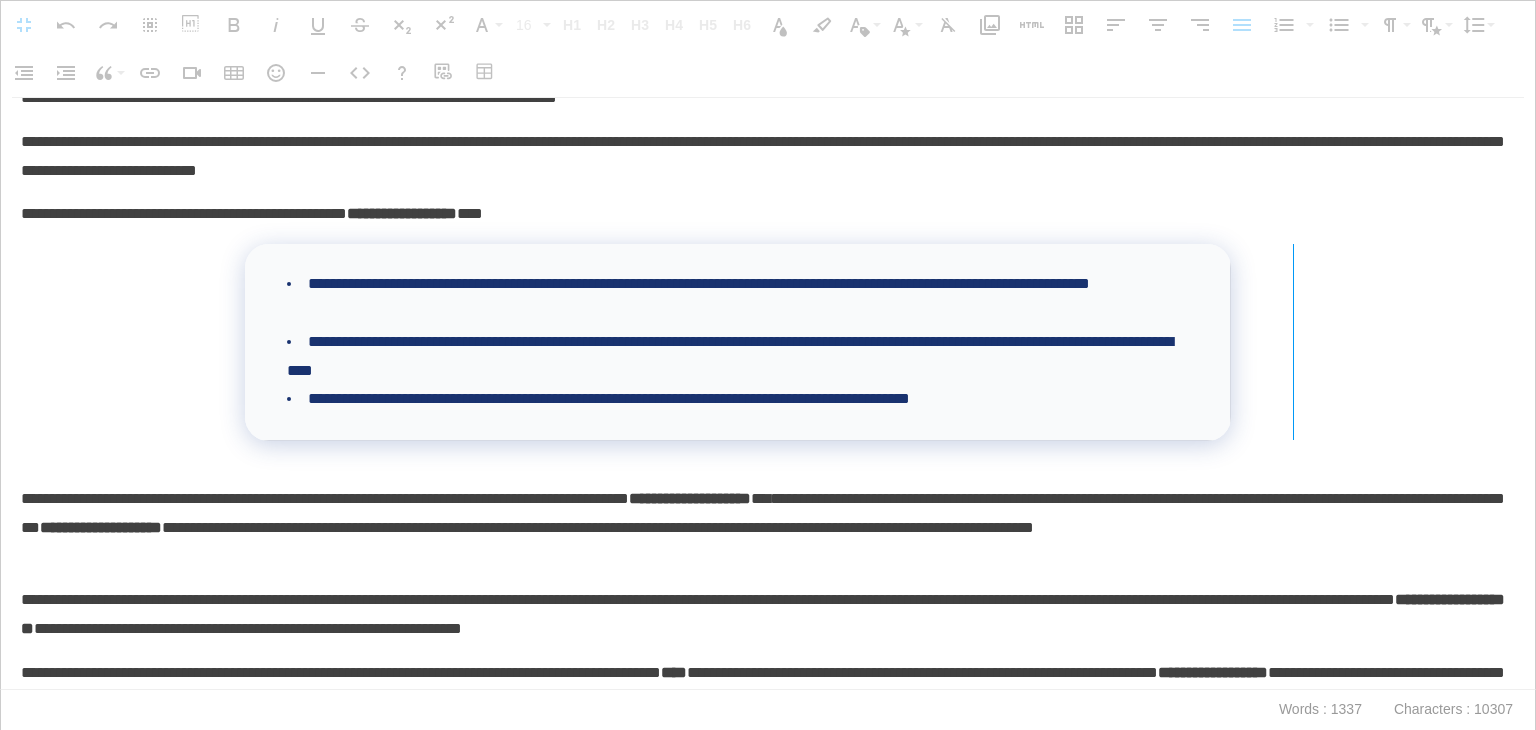 drag, startPoint x: 1221, startPoint y: 373, endPoint x: 1292, endPoint y: 374, distance: 71.00704 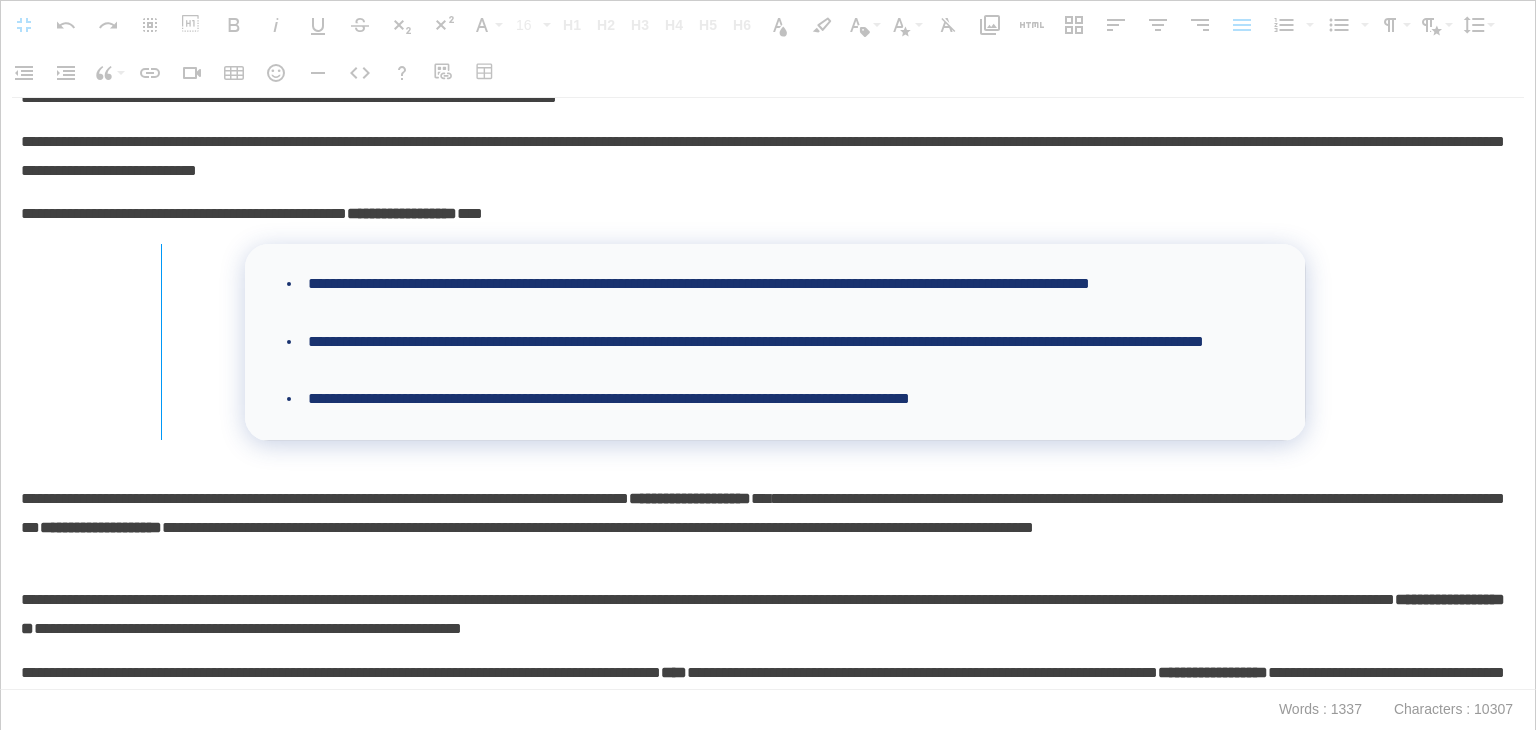drag, startPoint x: 244, startPoint y: 358, endPoint x: 160, endPoint y: 349, distance: 84.48077 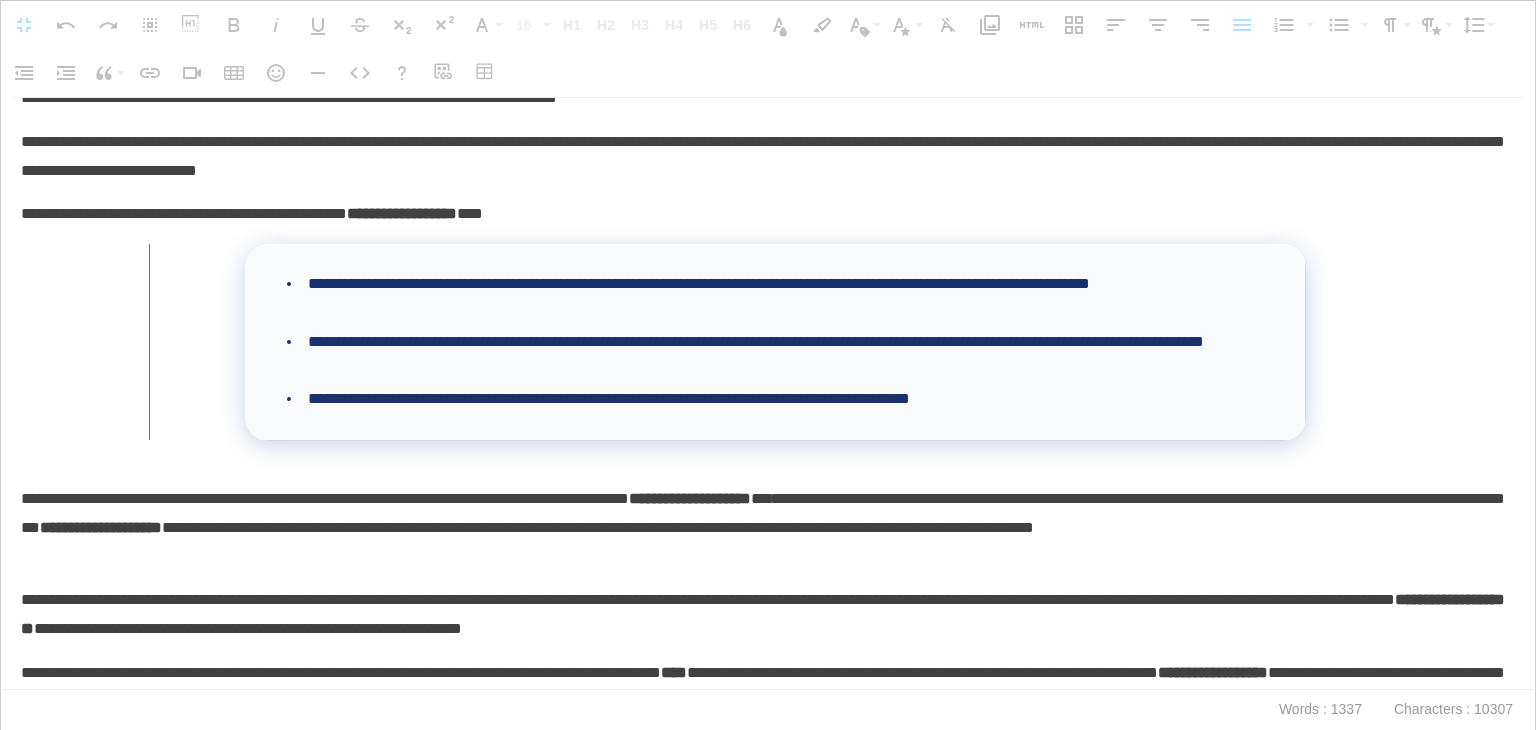 drag, startPoint x: 245, startPoint y: 345, endPoint x: 148, endPoint y: 340, distance: 97.128784 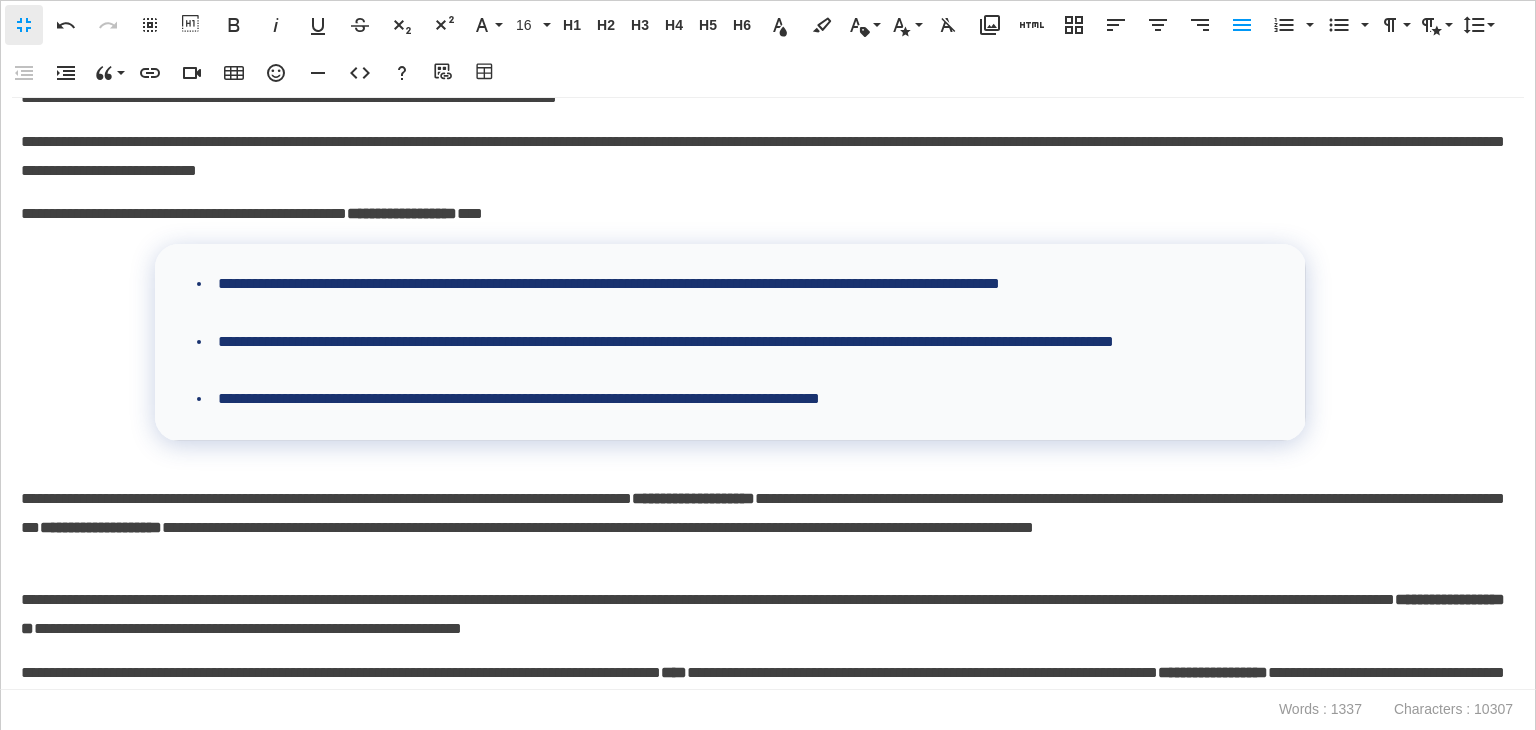 scroll, scrollTop: 2250, scrollLeft: 0, axis: vertical 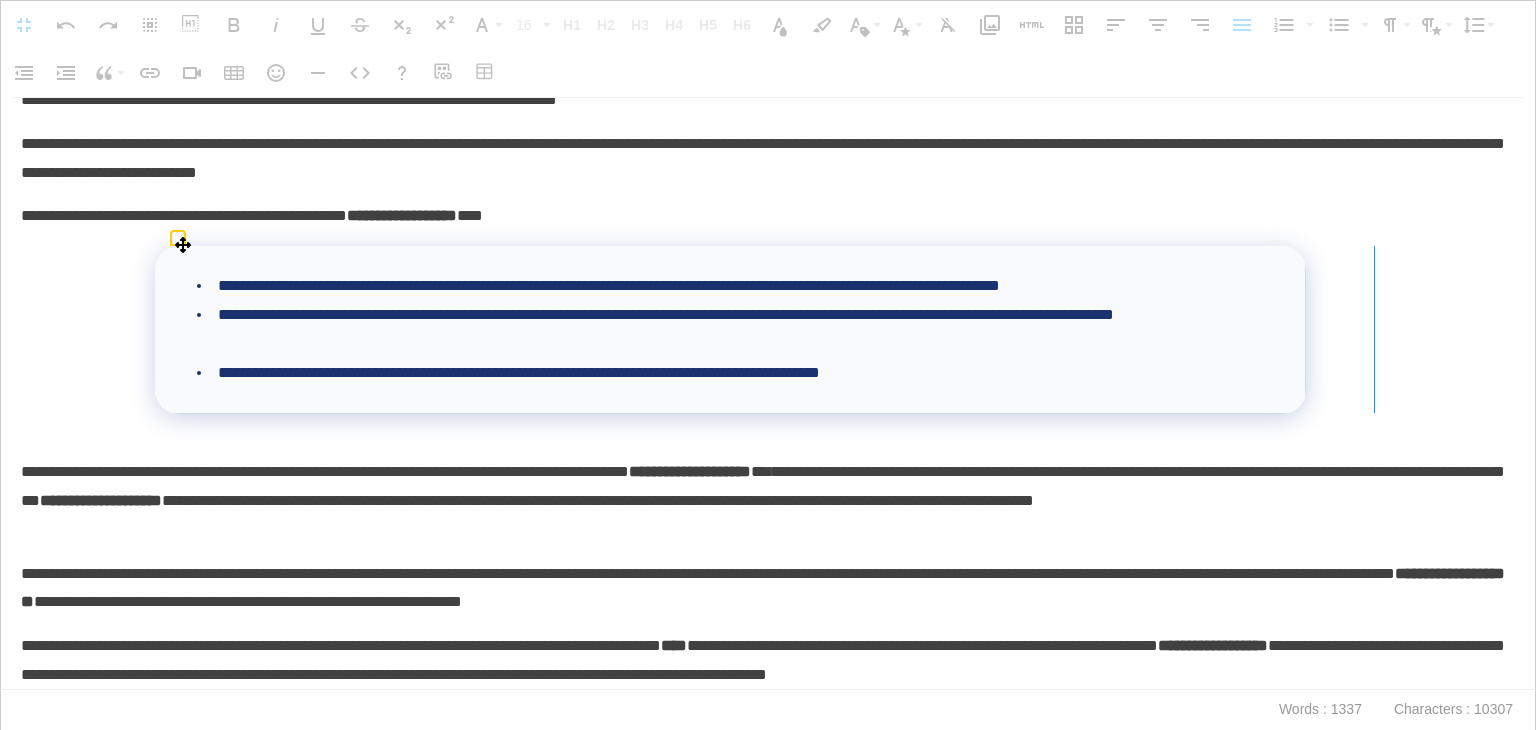 drag, startPoint x: 1296, startPoint y: 321, endPoint x: 1373, endPoint y: 328, distance: 77.31753 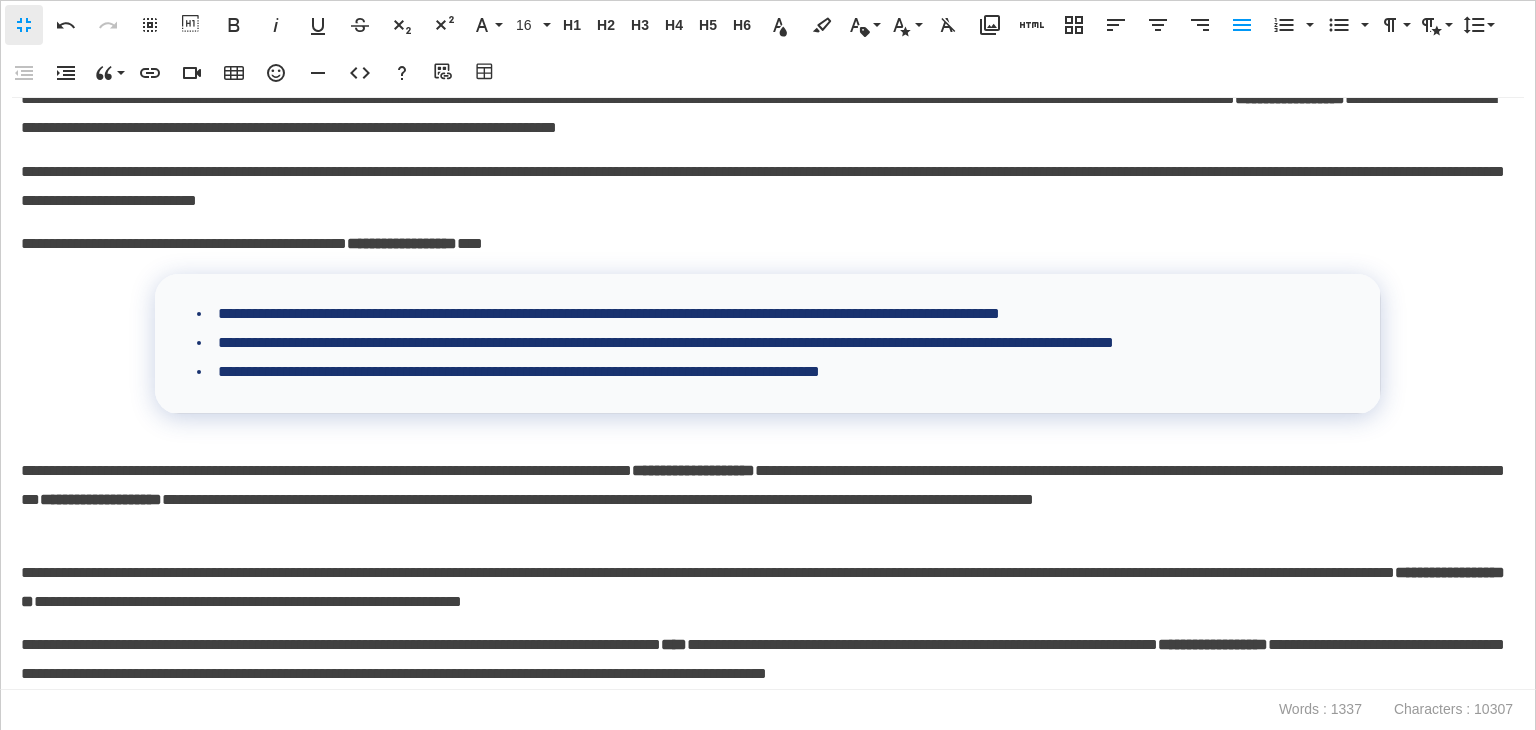 scroll, scrollTop: 2221, scrollLeft: 0, axis: vertical 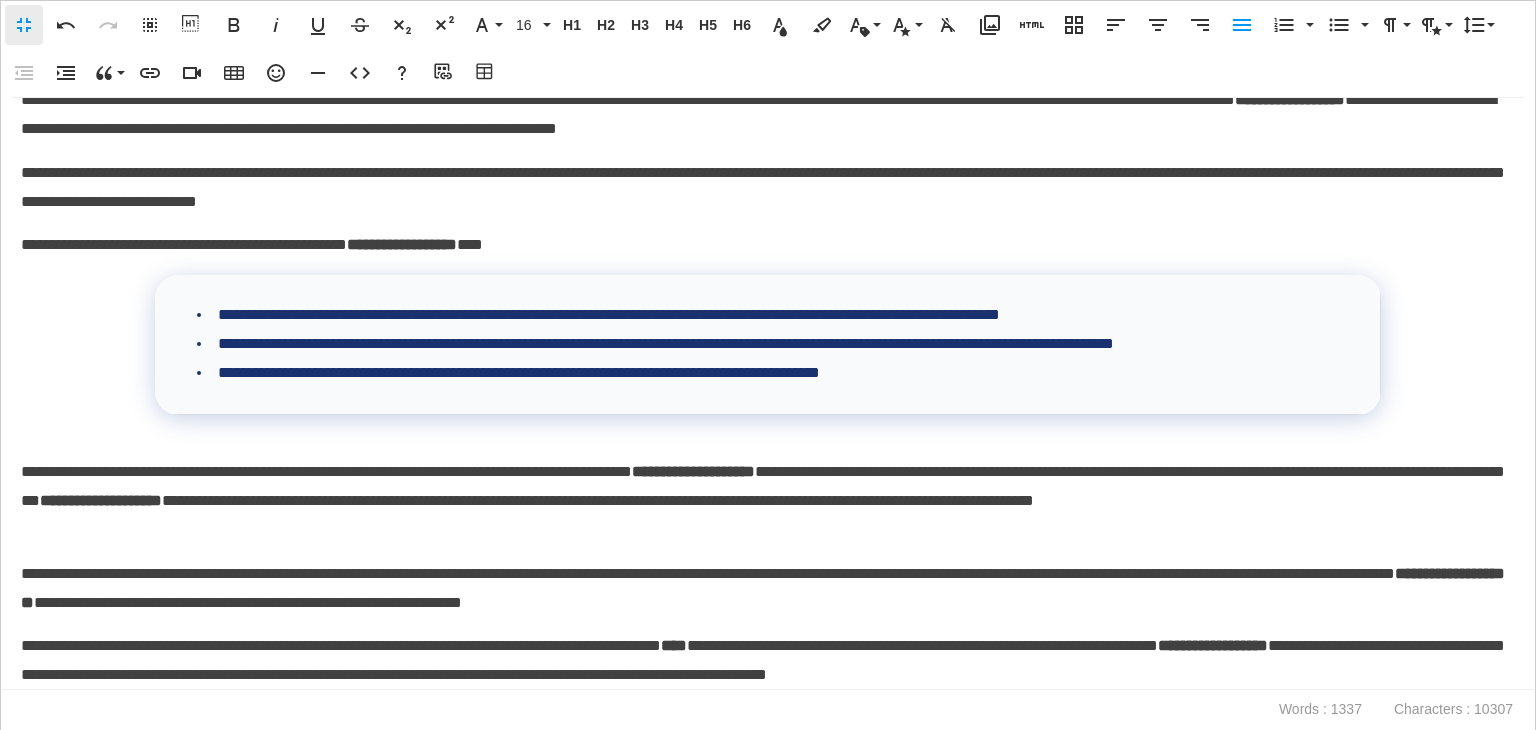 click on "**********" at bounding box center (763, 501) 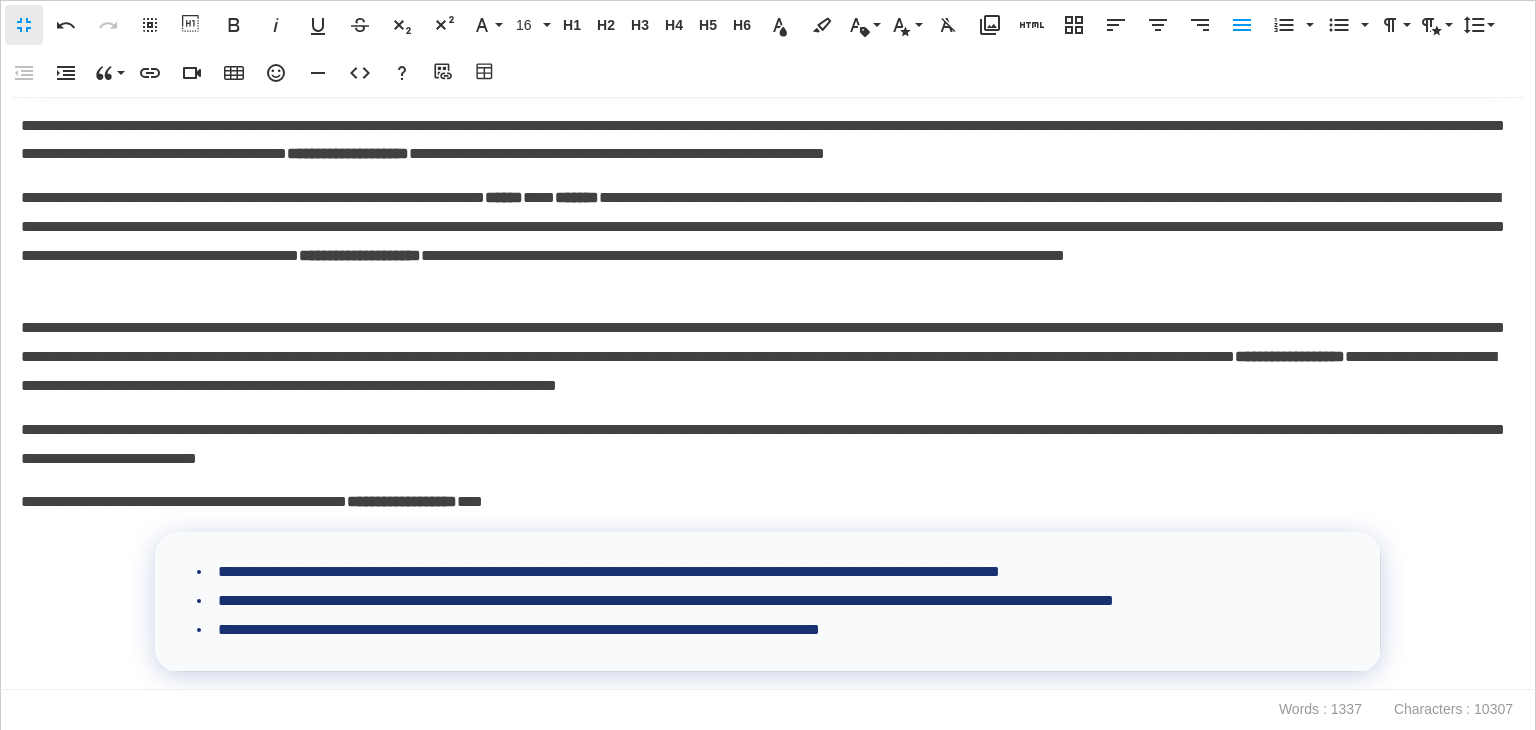 scroll, scrollTop: 1921, scrollLeft: 0, axis: vertical 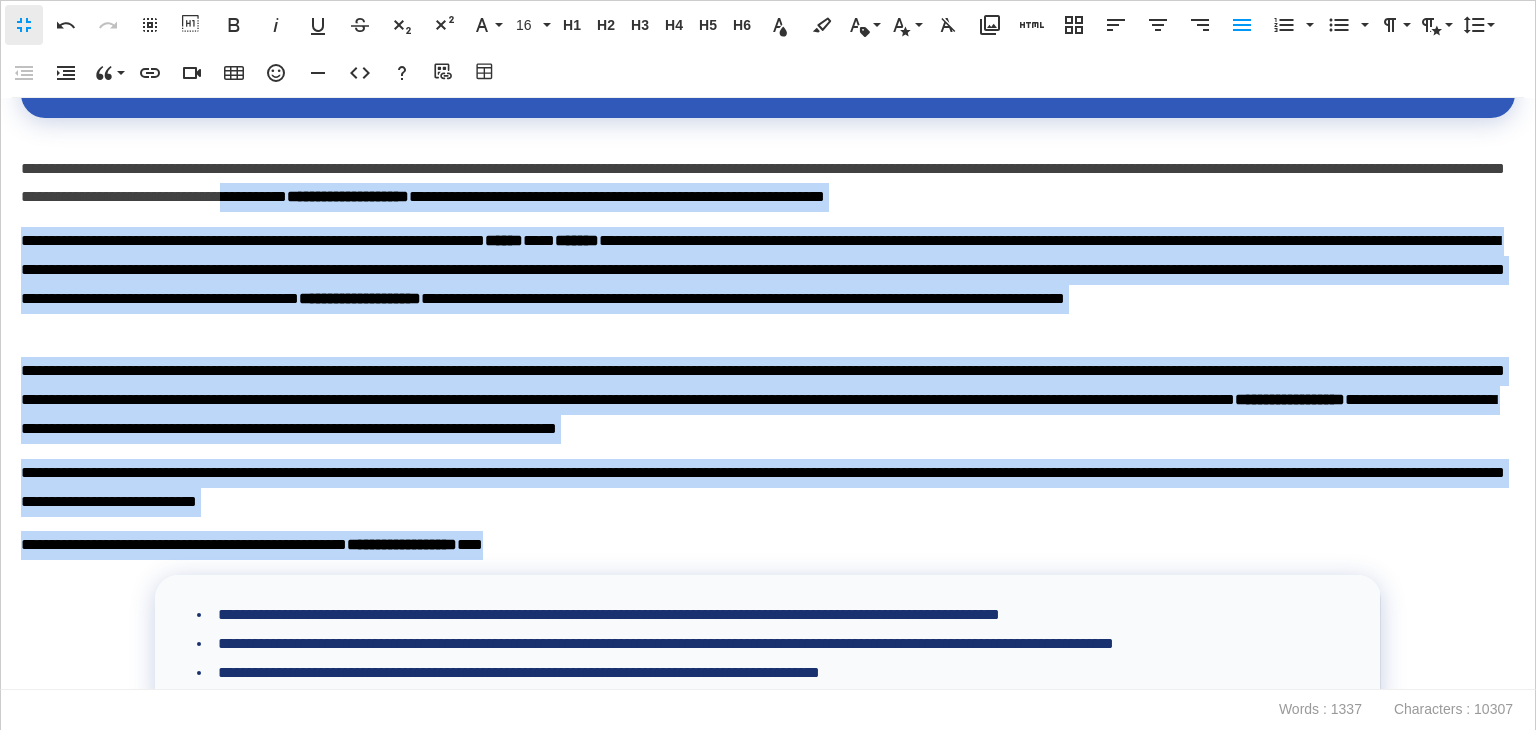 drag, startPoint x: 622, startPoint y: 292, endPoint x: 644, endPoint y: 192, distance: 102.3914 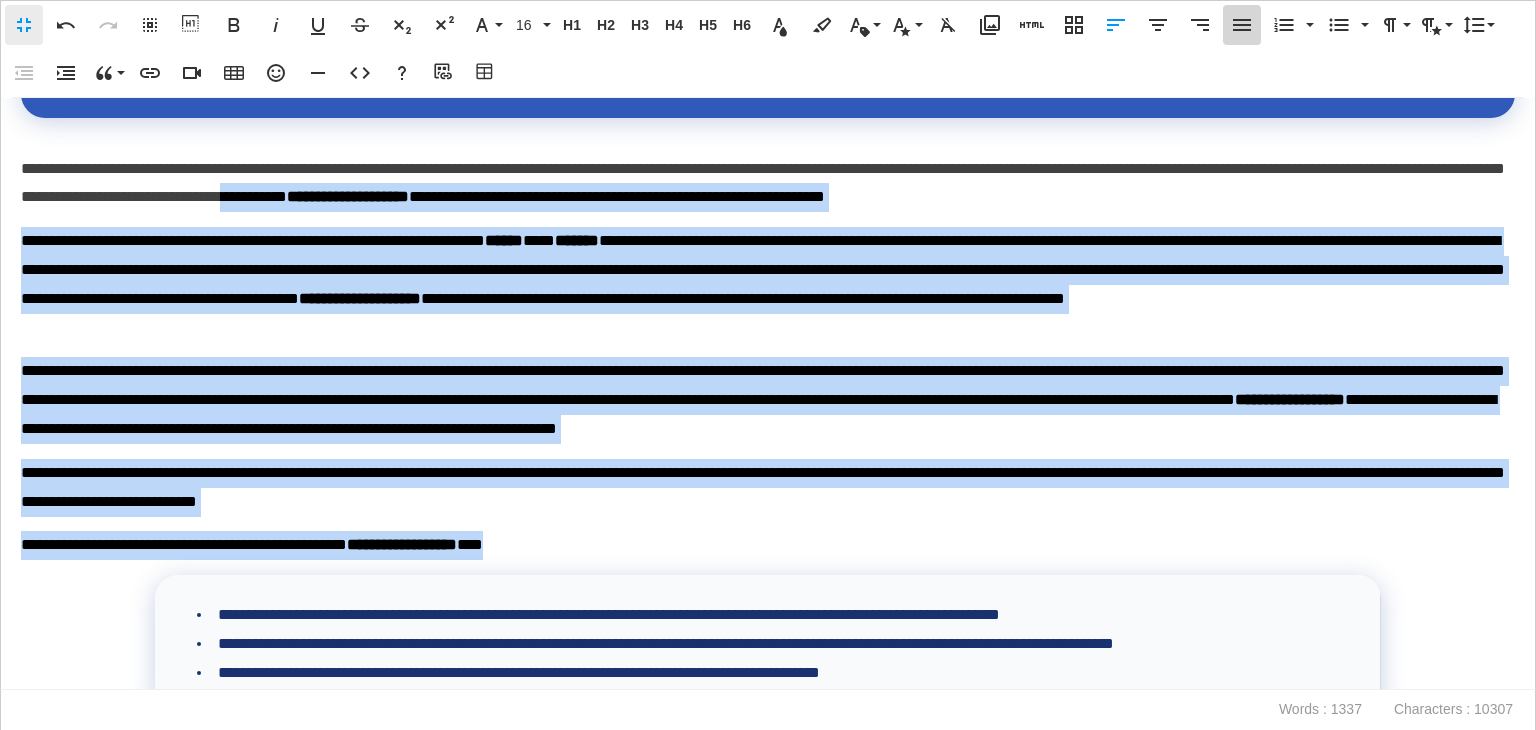 click 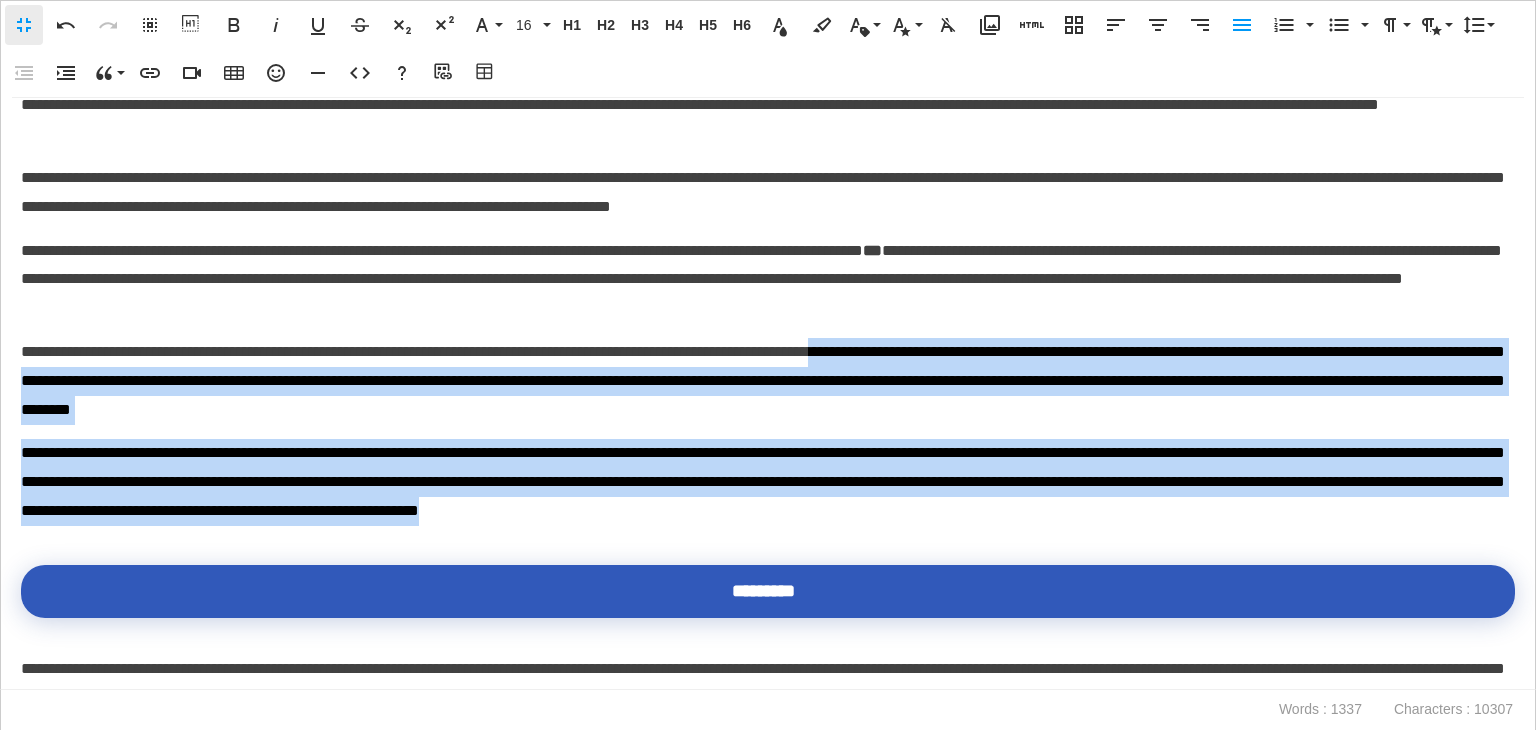 scroll, scrollTop: 1021, scrollLeft: 0, axis: vertical 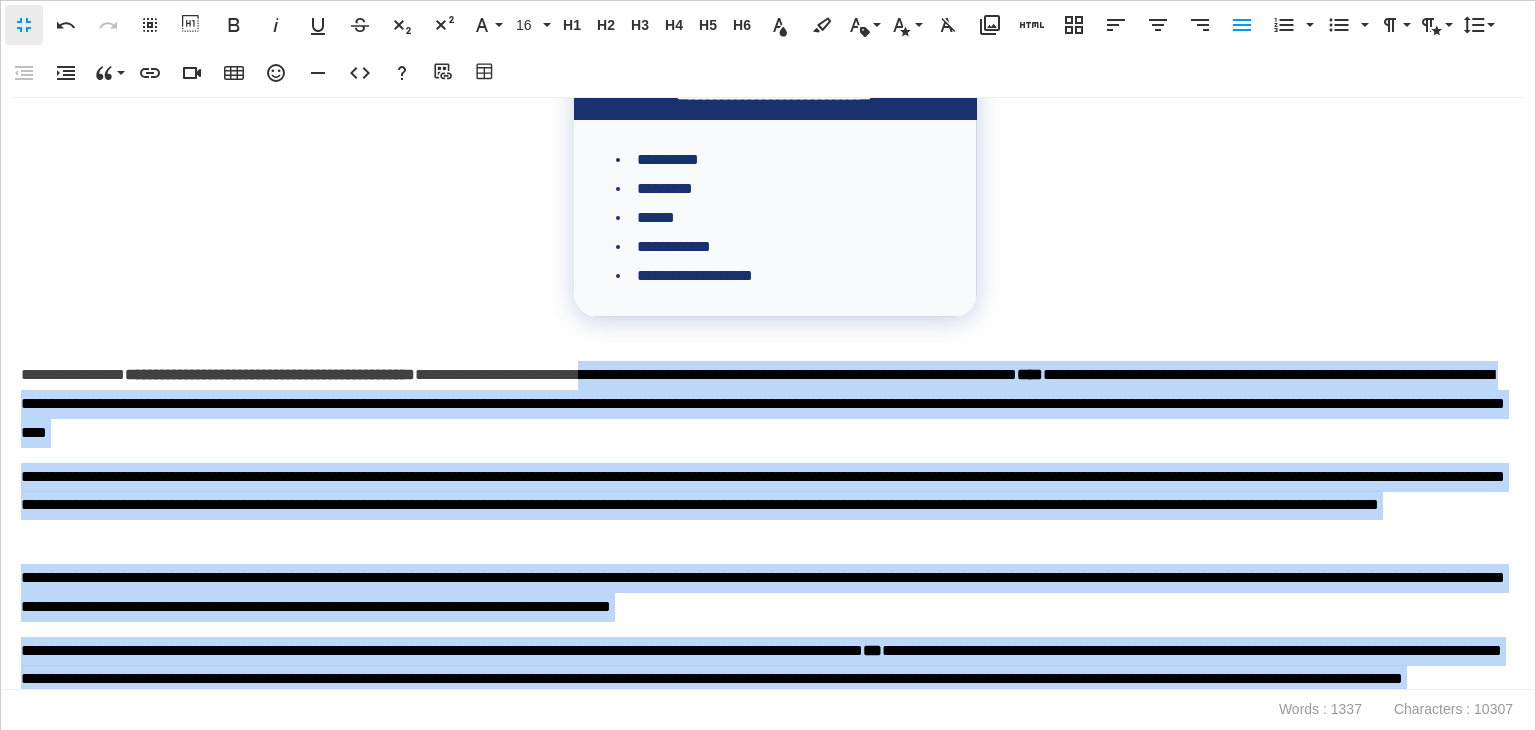 drag, startPoint x: 1236, startPoint y: 508, endPoint x: 756, endPoint y: 380, distance: 496.7736 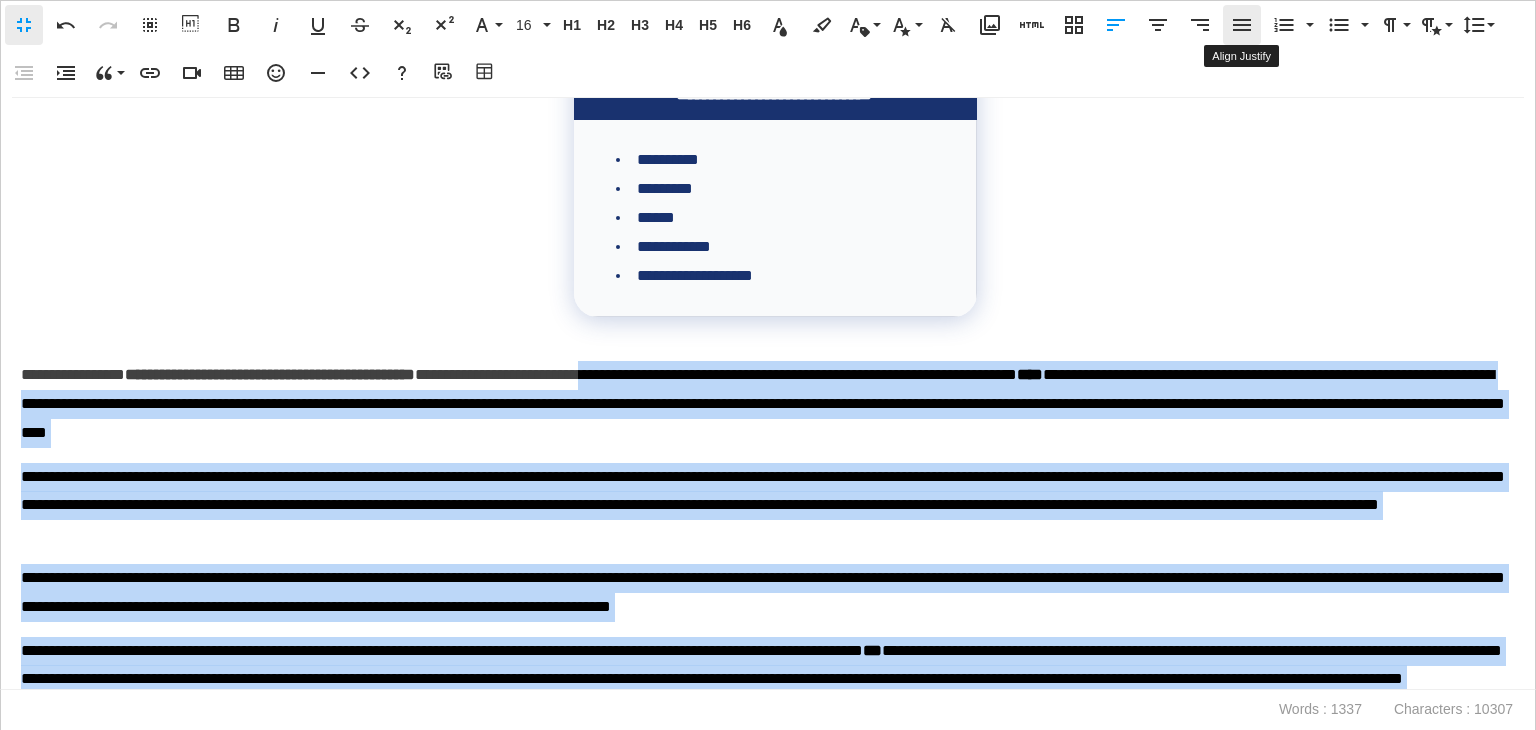 click 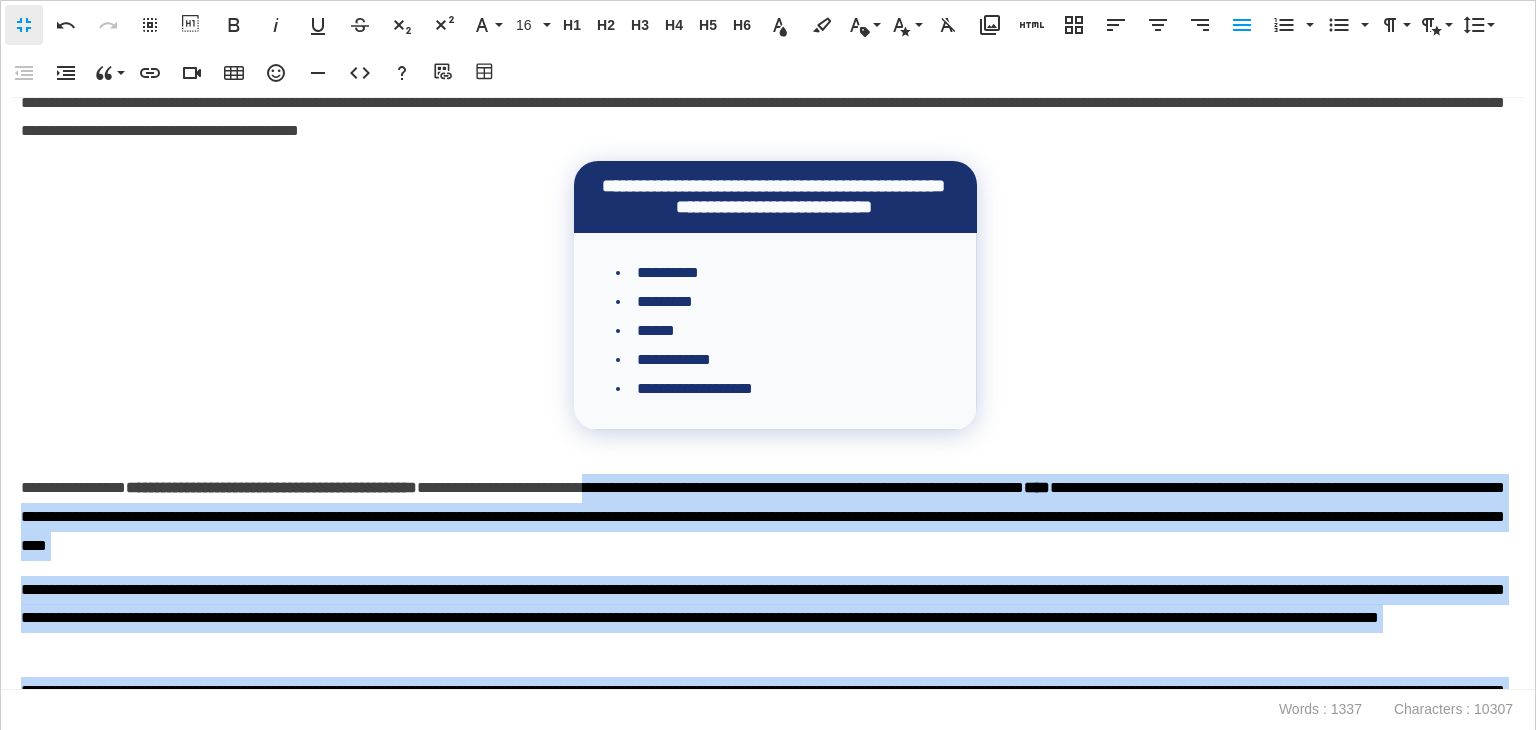 scroll, scrollTop: 821, scrollLeft: 0, axis: vertical 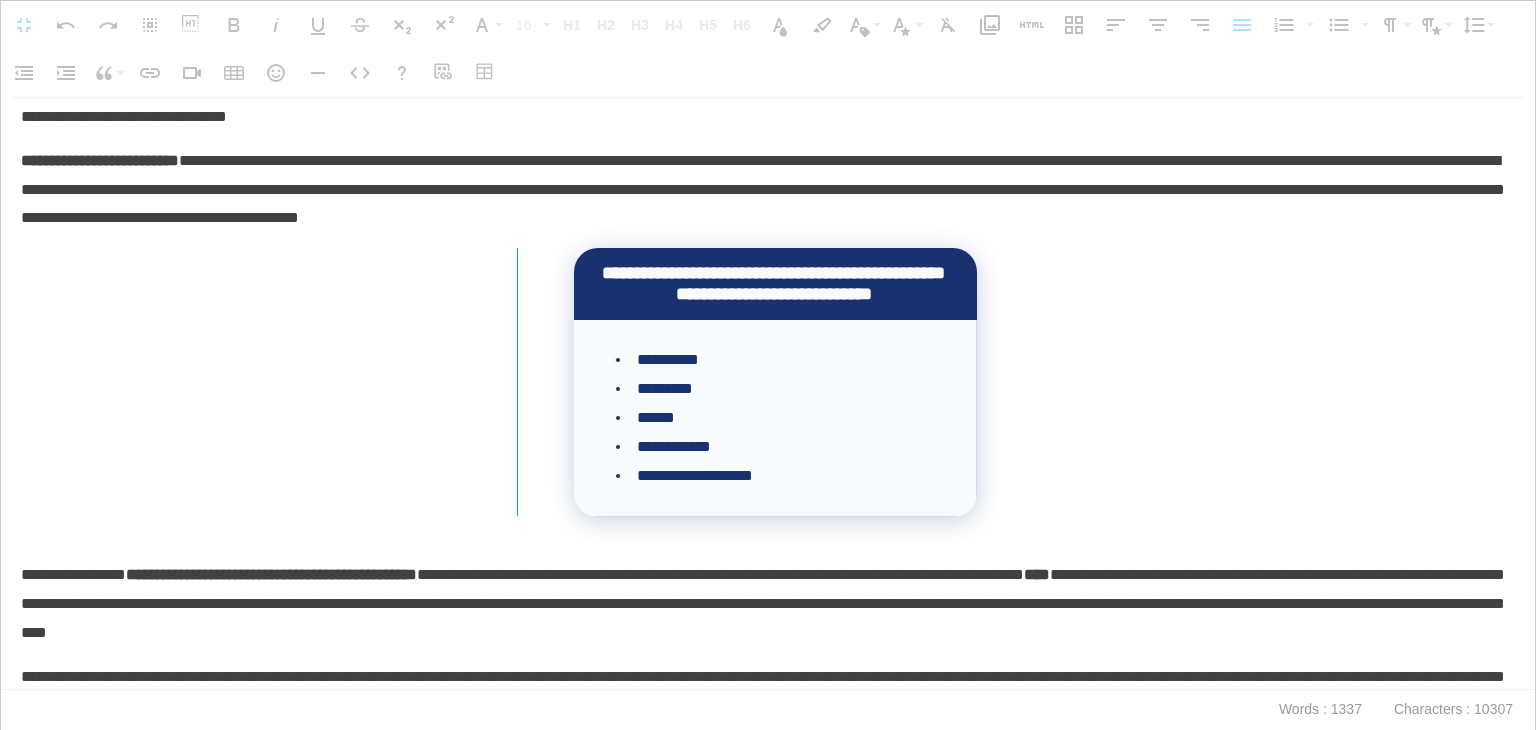 drag, startPoint x: 568, startPoint y: 375, endPoint x: 516, endPoint y: 375, distance: 52 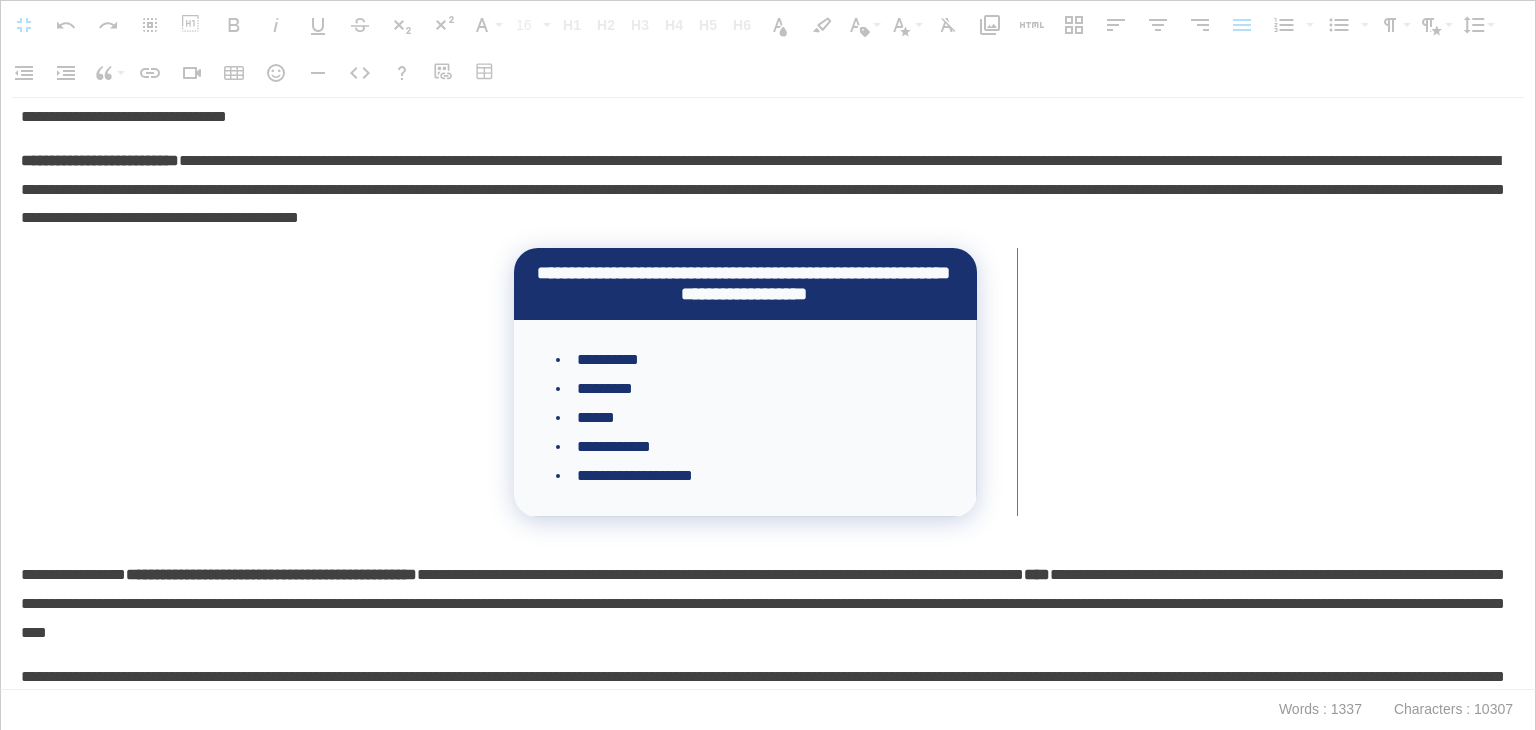 drag, startPoint x: 968, startPoint y: 408, endPoint x: 1016, endPoint y: 408, distance: 48 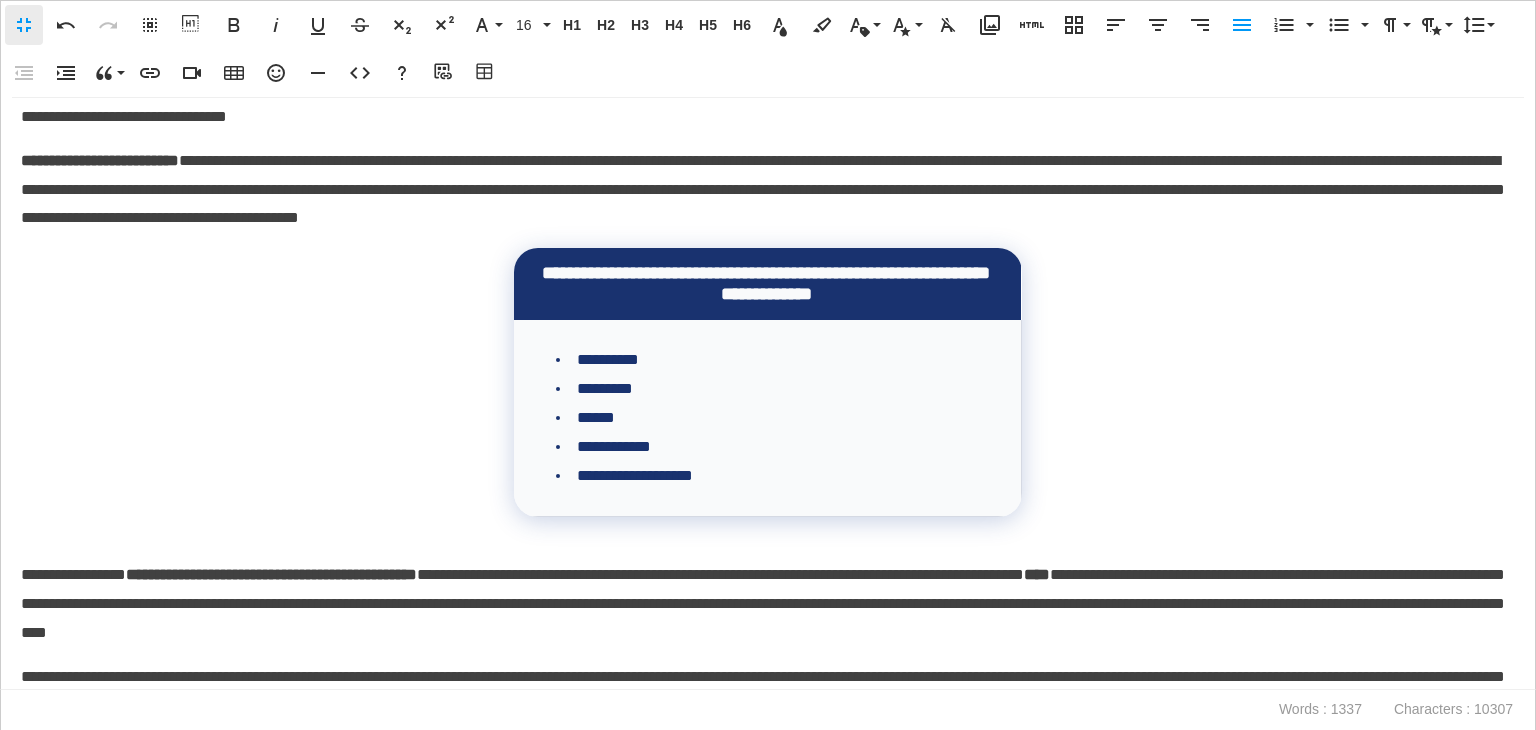 click on "**********" at bounding box center (768, 394) 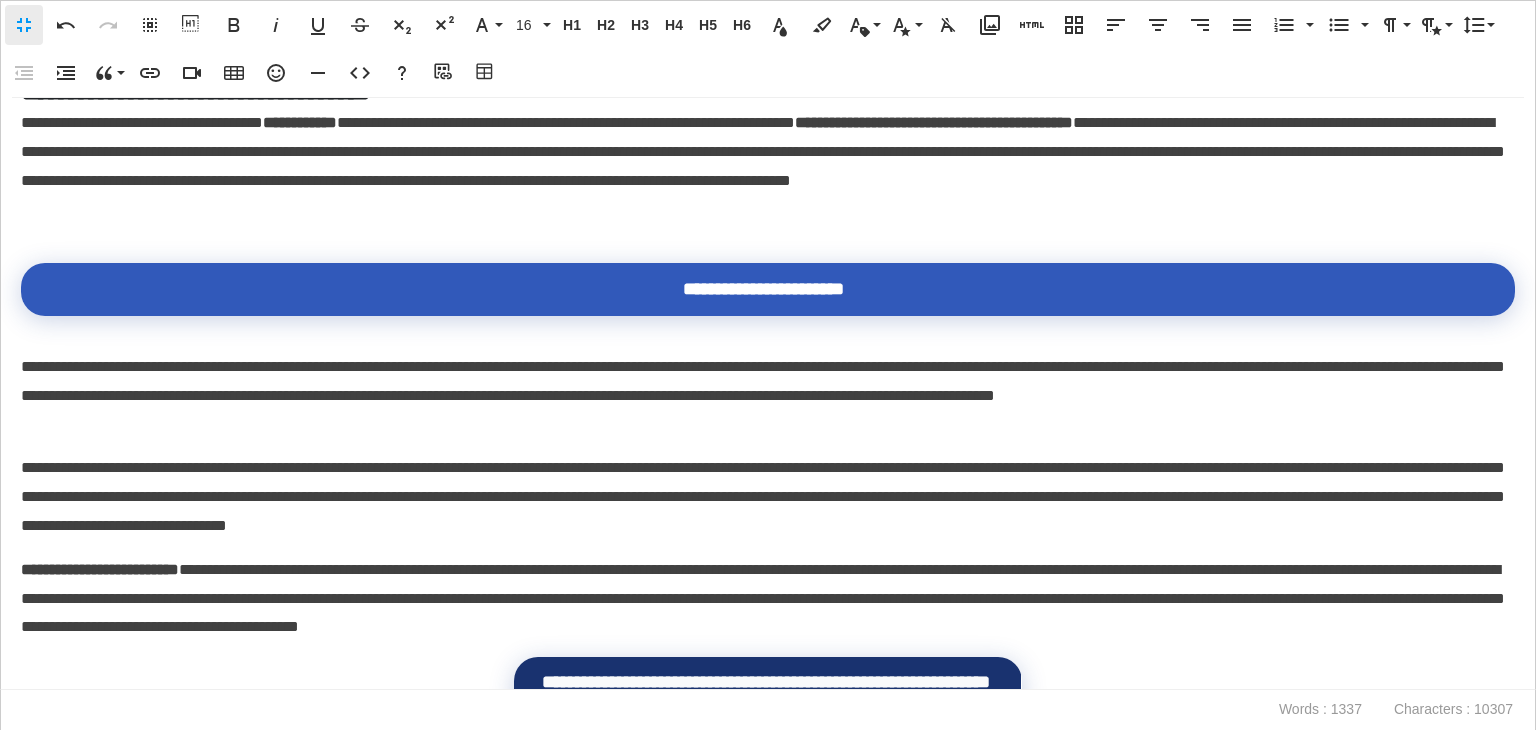 scroll, scrollTop: 421, scrollLeft: 0, axis: vertical 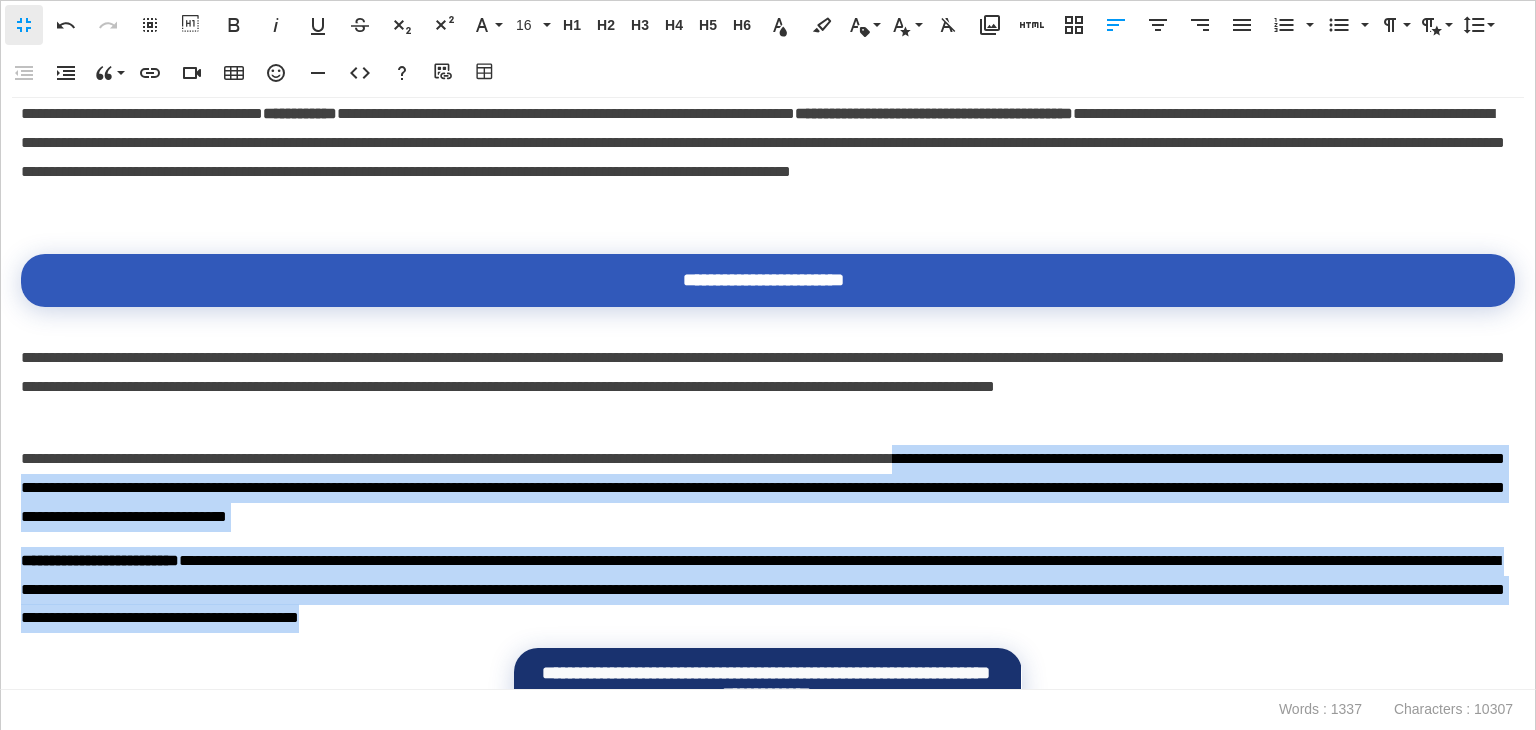drag, startPoint x: 1124, startPoint y: 472, endPoint x: 1097, endPoint y: 353, distance: 122.02459 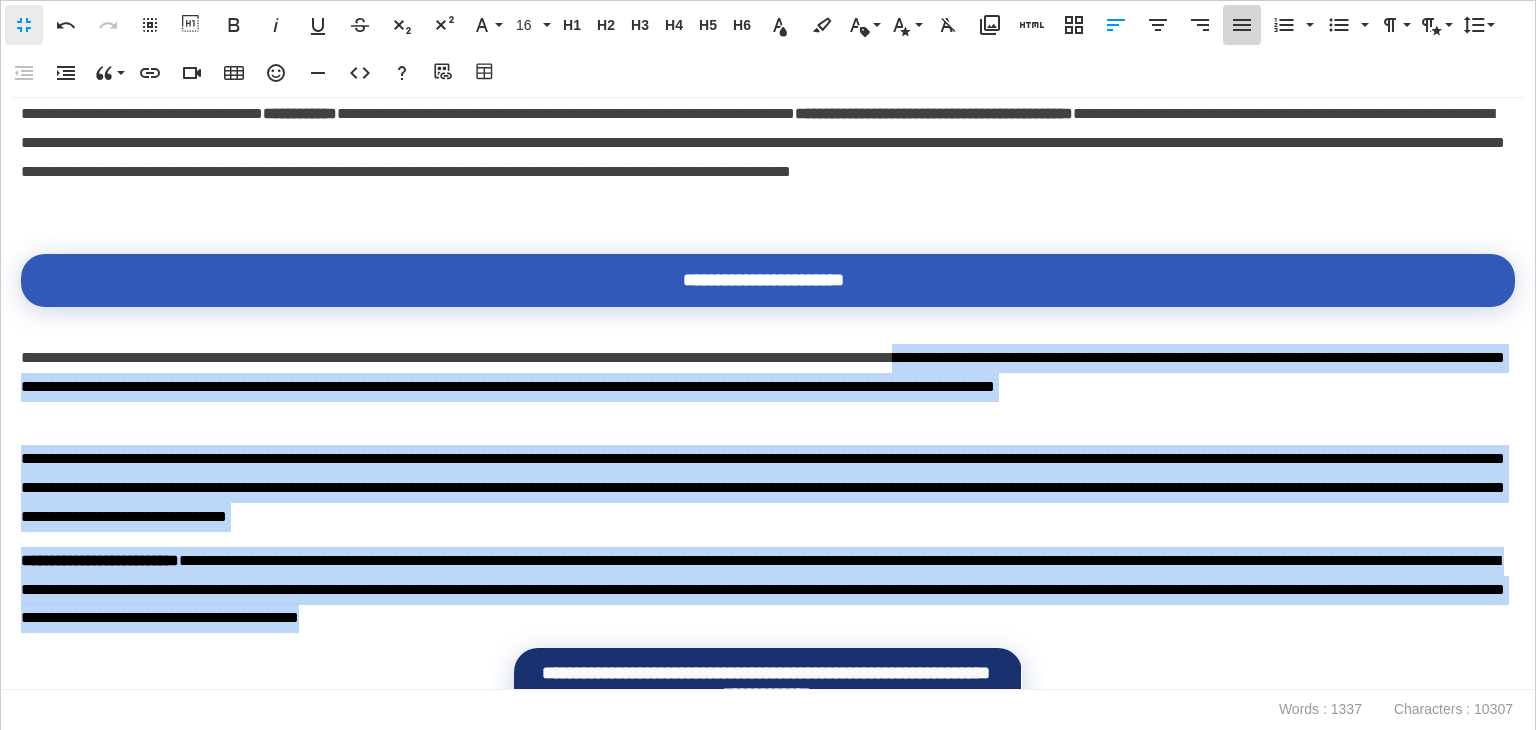 click 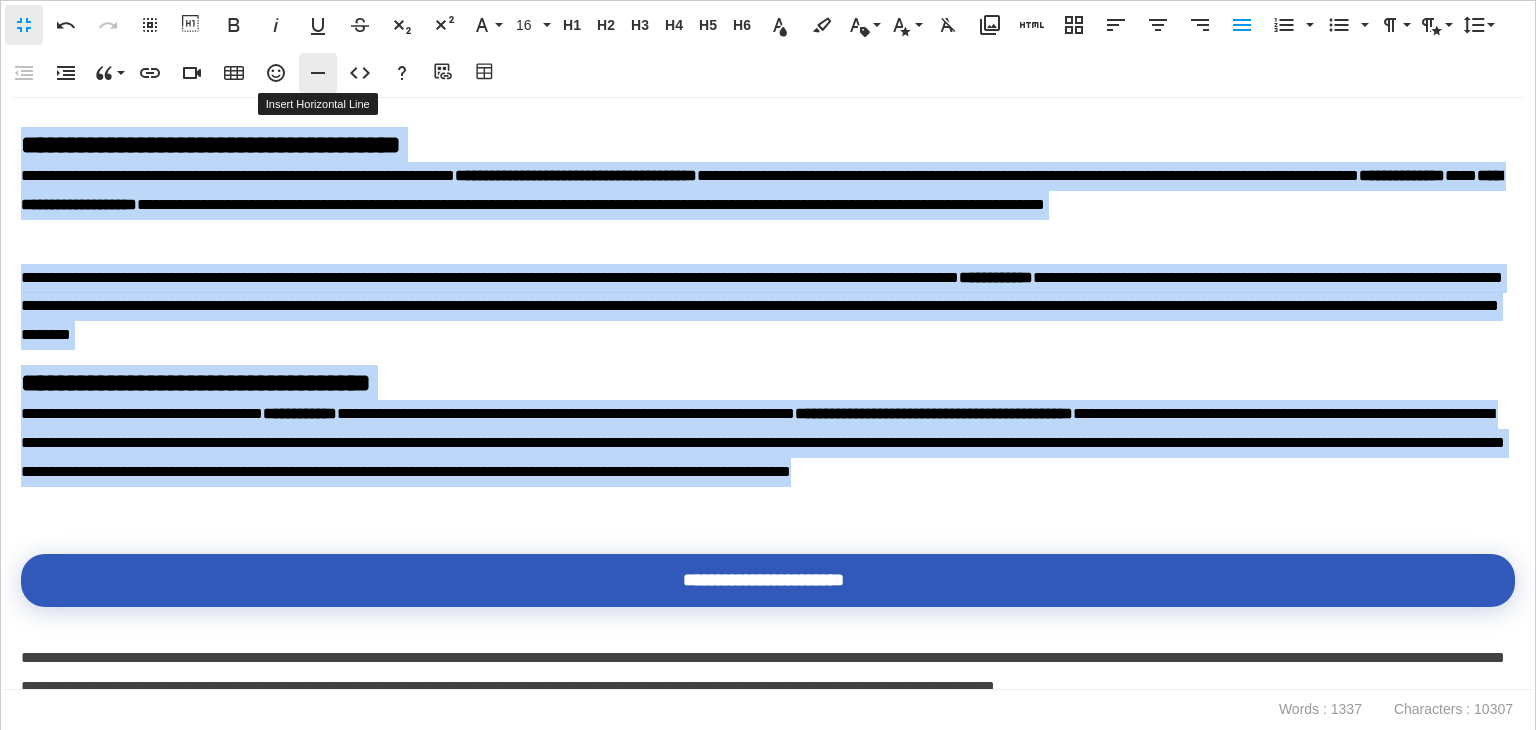 scroll, scrollTop: 0, scrollLeft: 0, axis: both 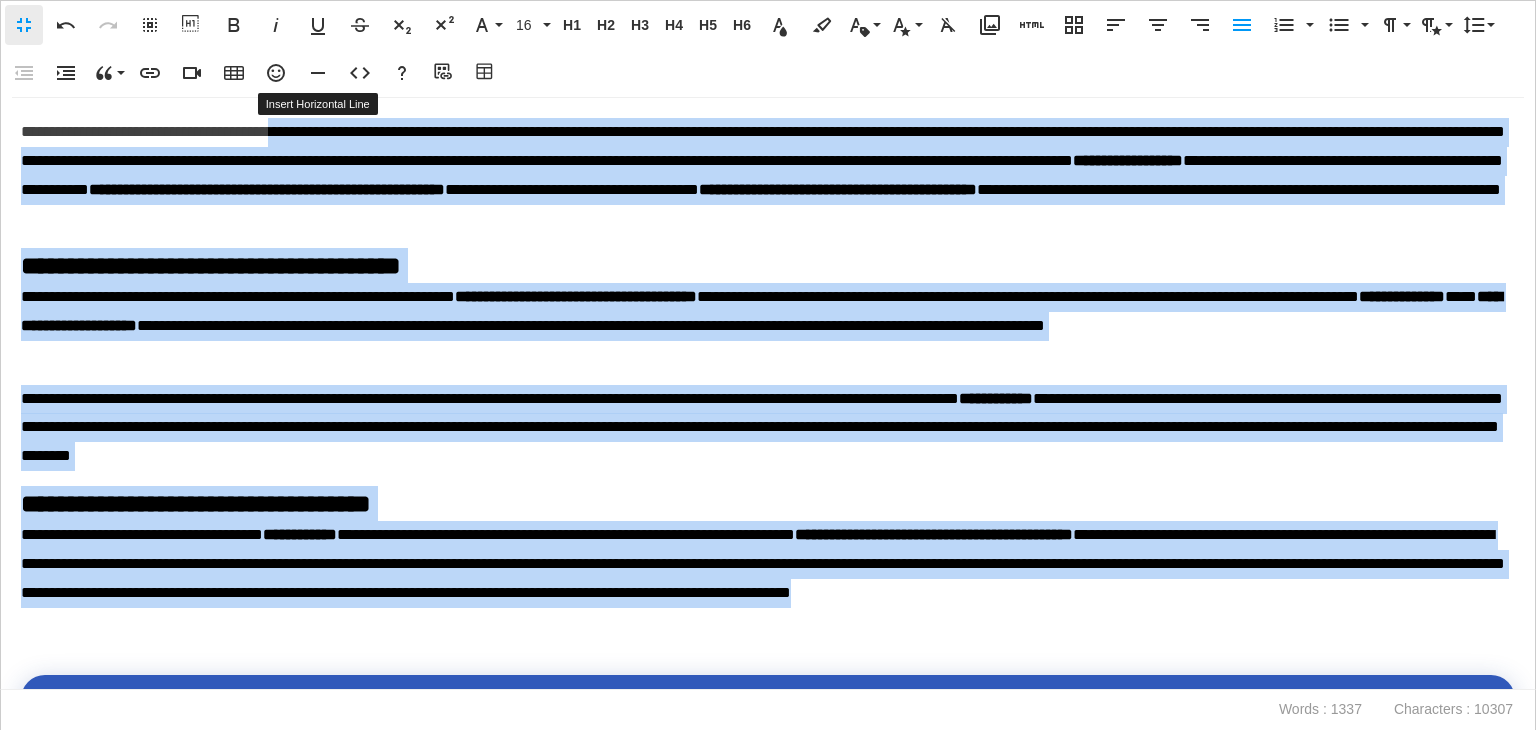 drag, startPoint x: 244, startPoint y: 505, endPoint x: 741, endPoint y: 93, distance: 645.5641 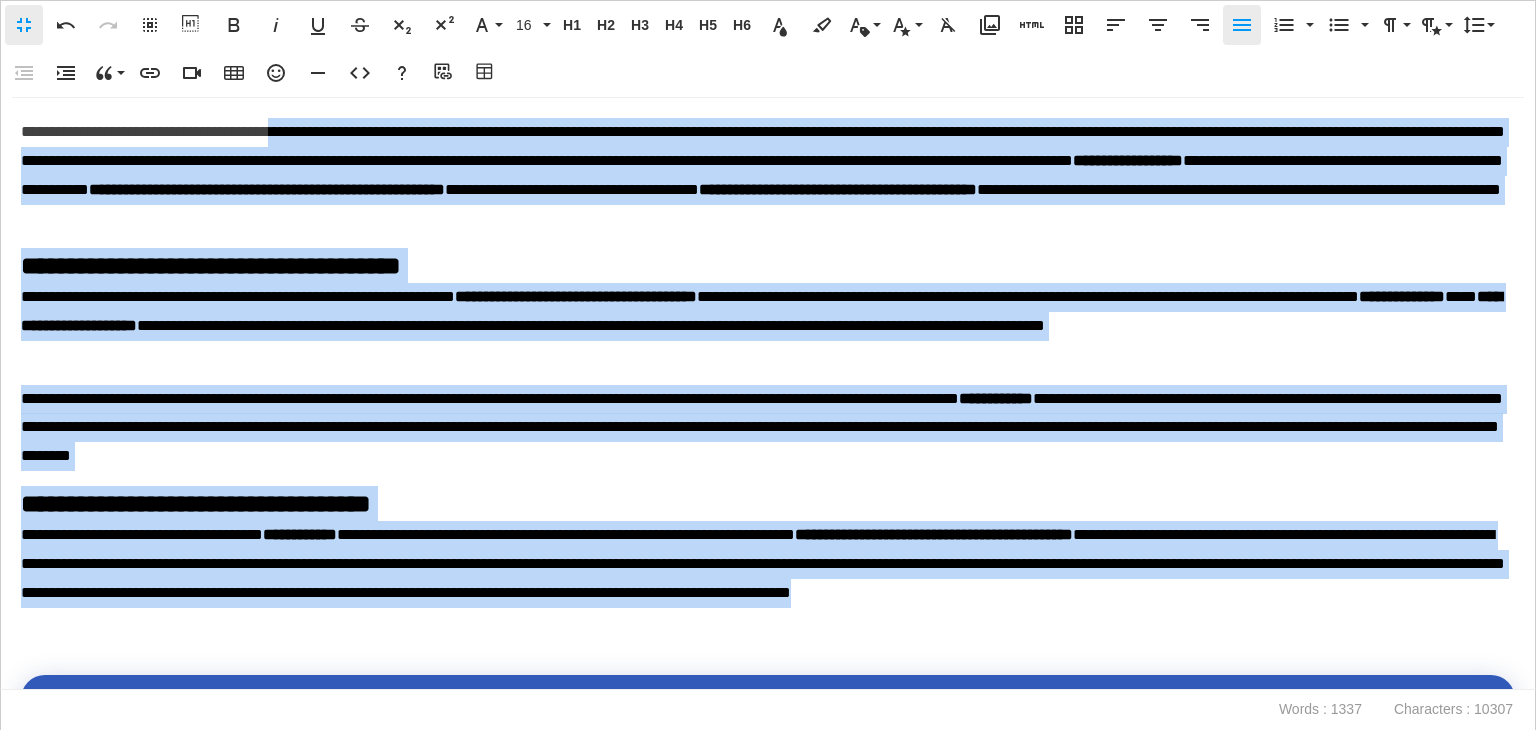 click 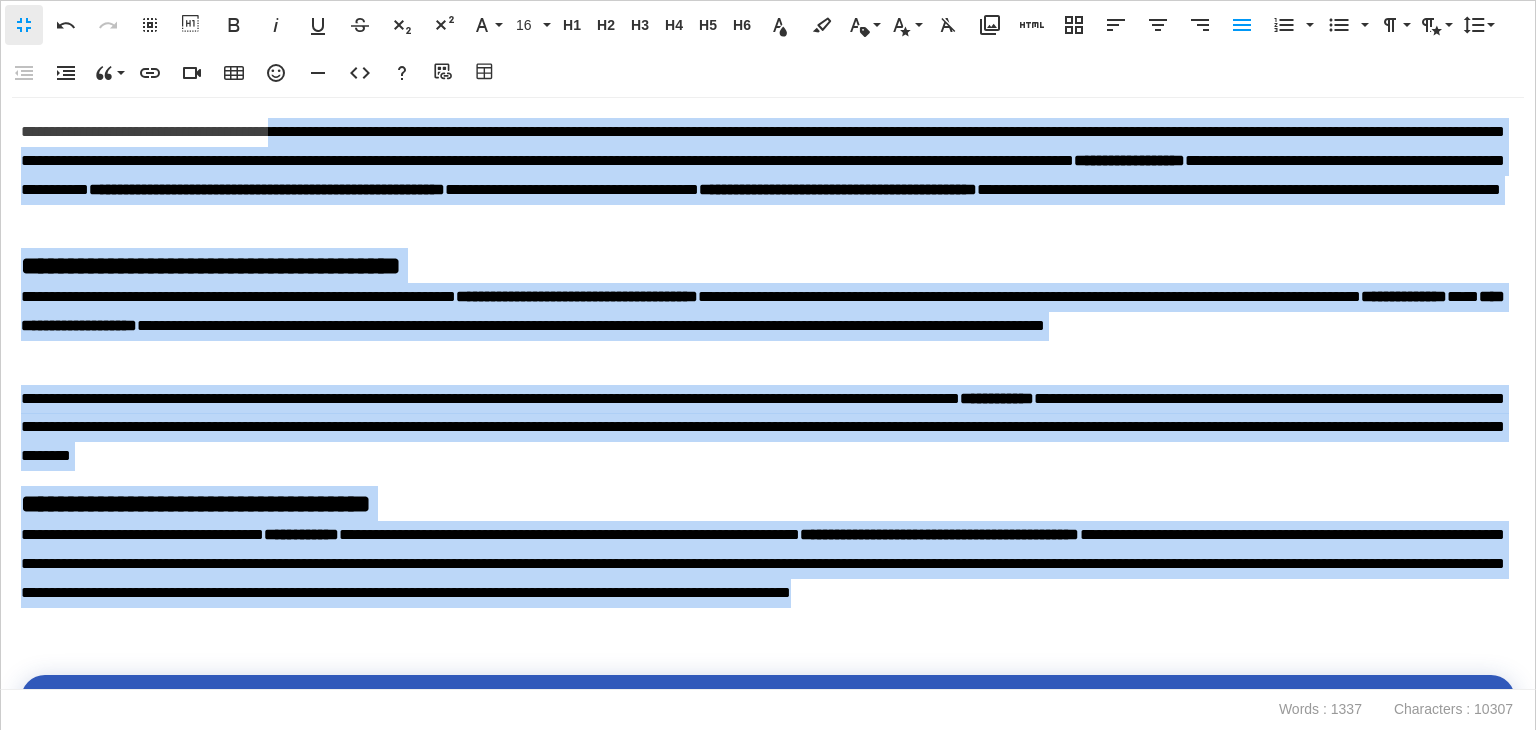 click on "Fullscreen" at bounding box center [24, 25] 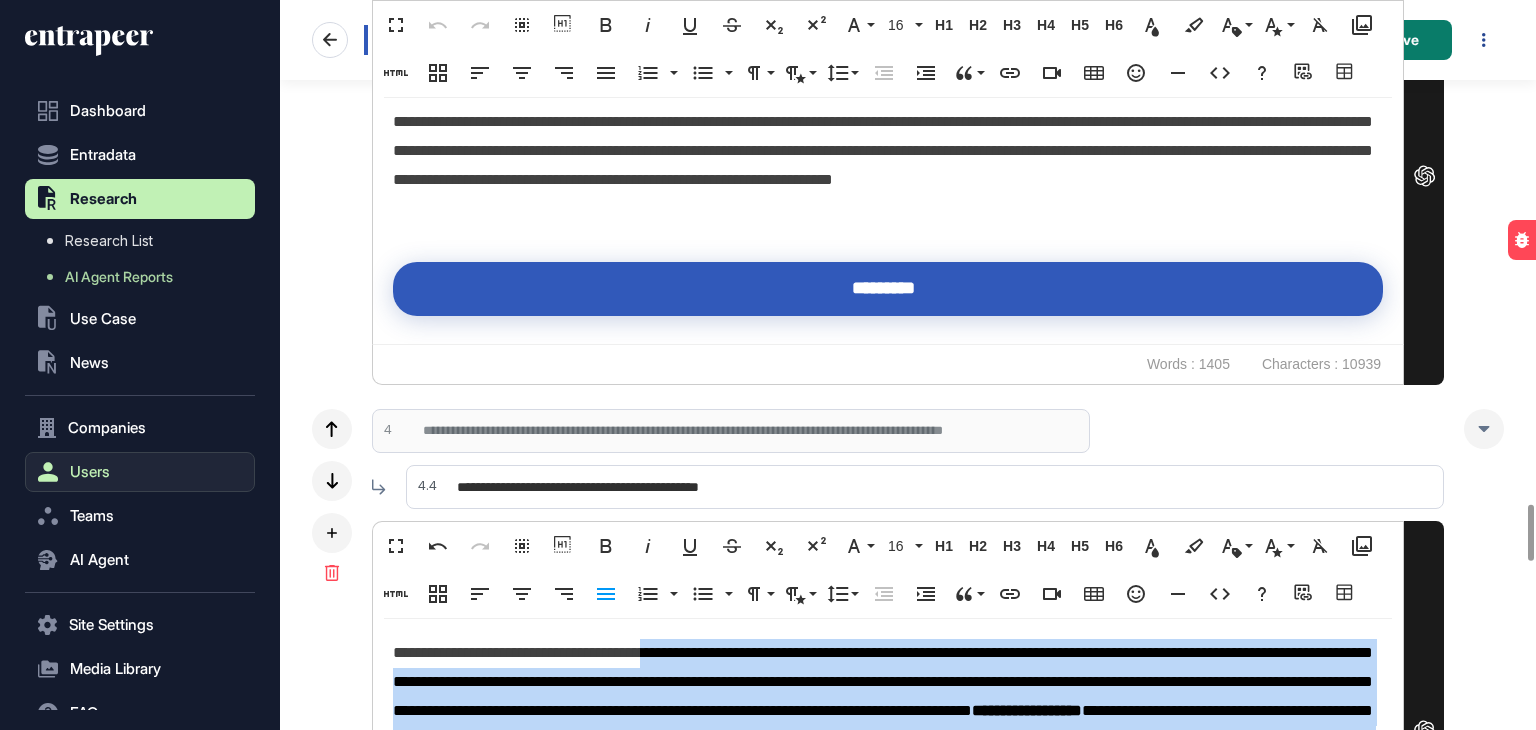 scroll, scrollTop: 0, scrollLeft: 0, axis: both 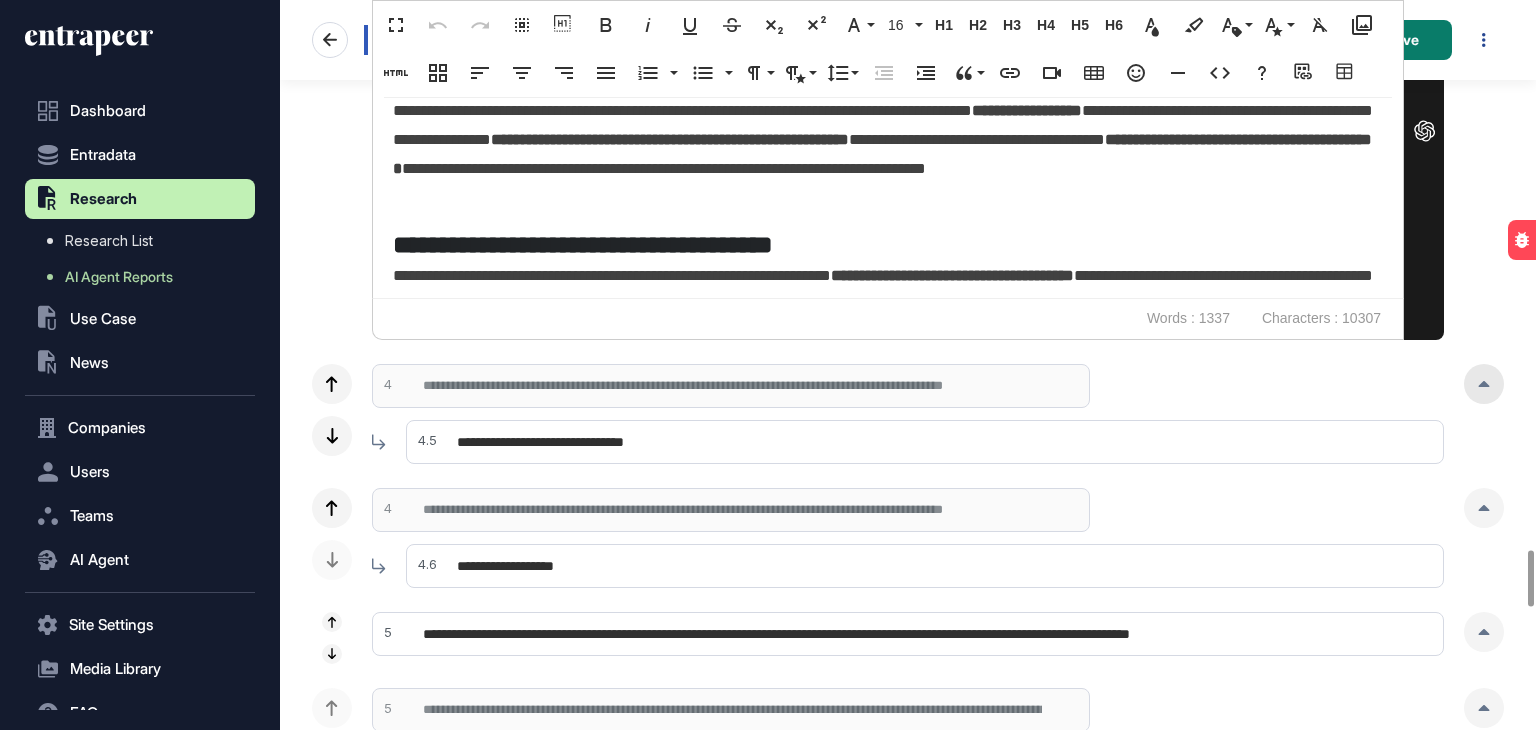 click at bounding box center (1484, 384) 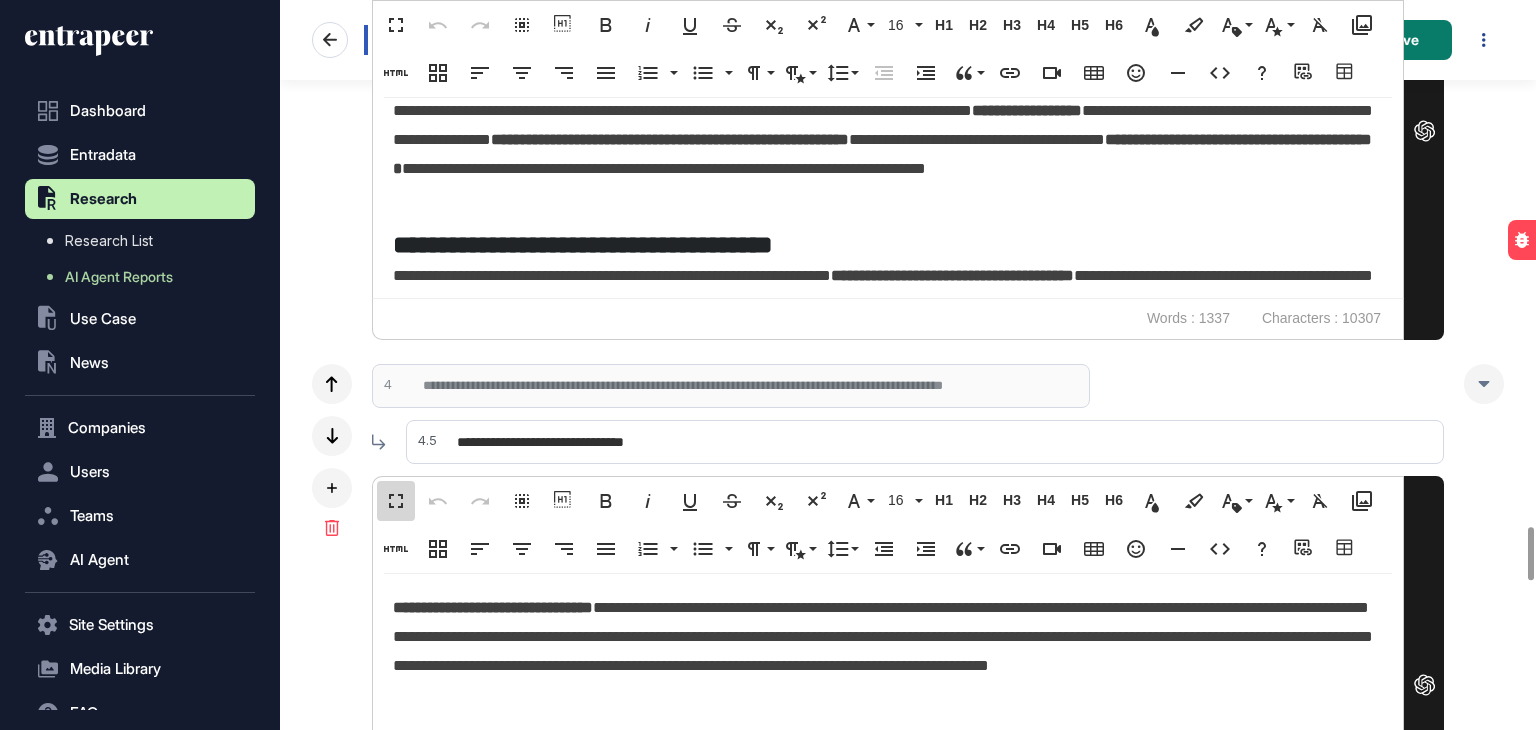 click on "Fullscreen" at bounding box center [396, 501] 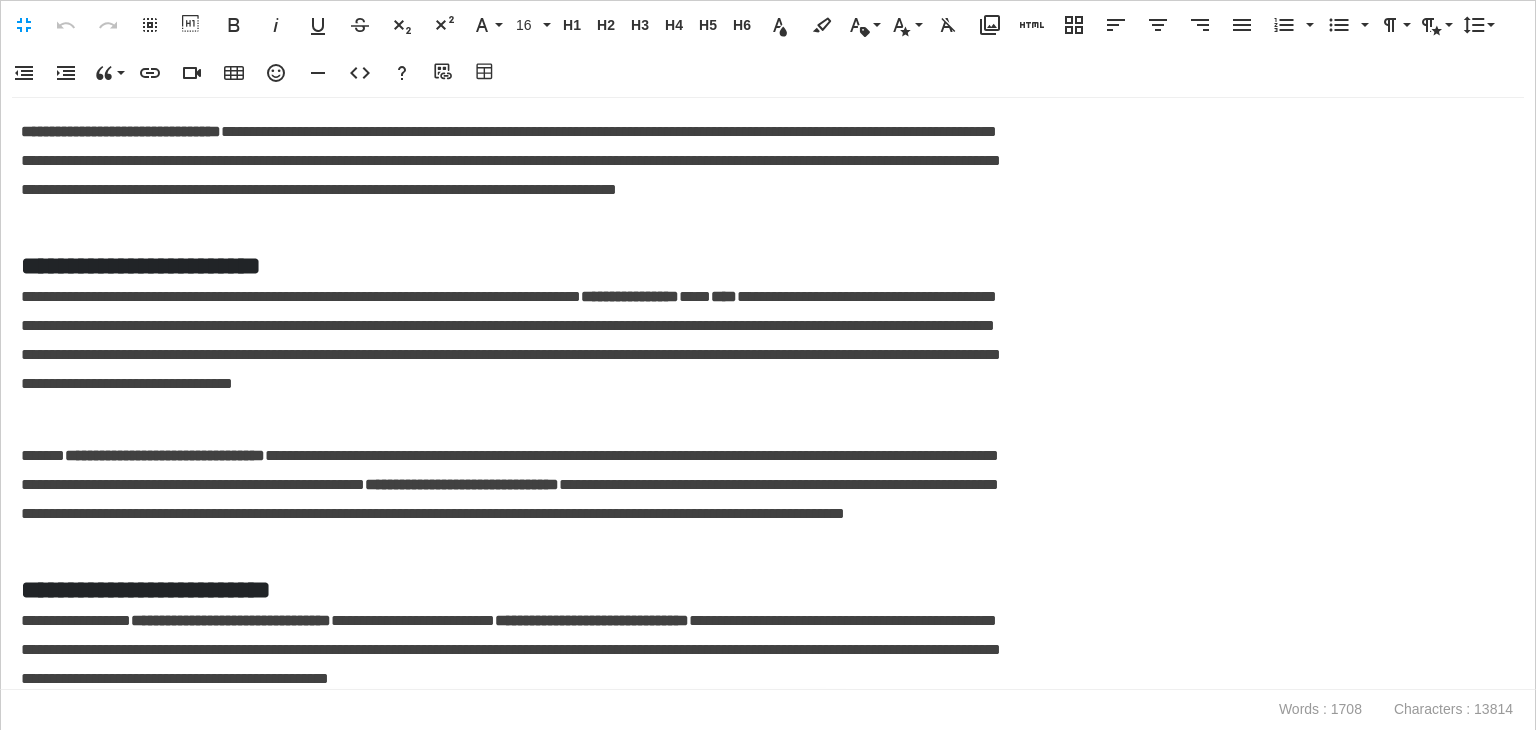 scroll, scrollTop: 0, scrollLeft: 9, axis: horizontal 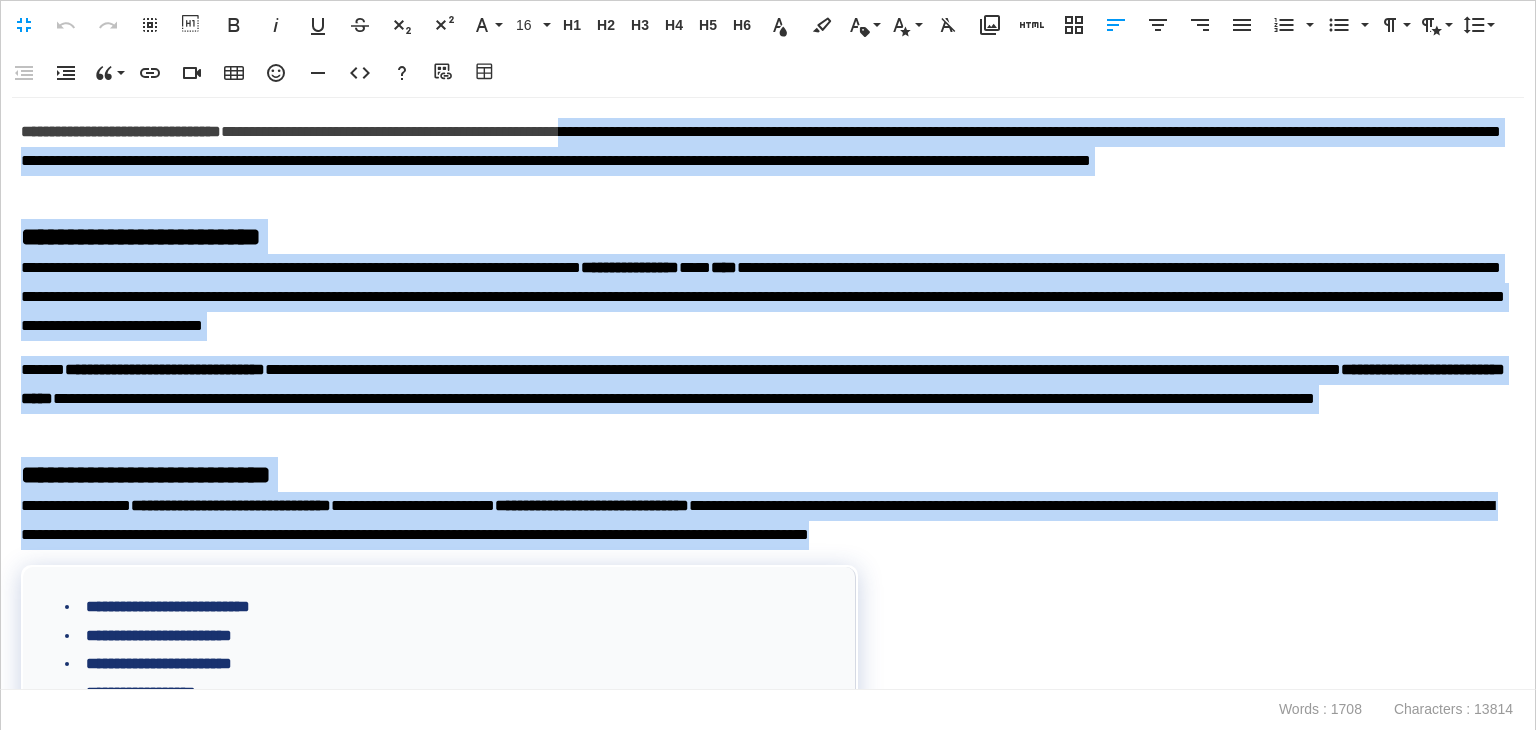 drag, startPoint x: 1405, startPoint y: 528, endPoint x: 708, endPoint y: 124, distance: 805.62085 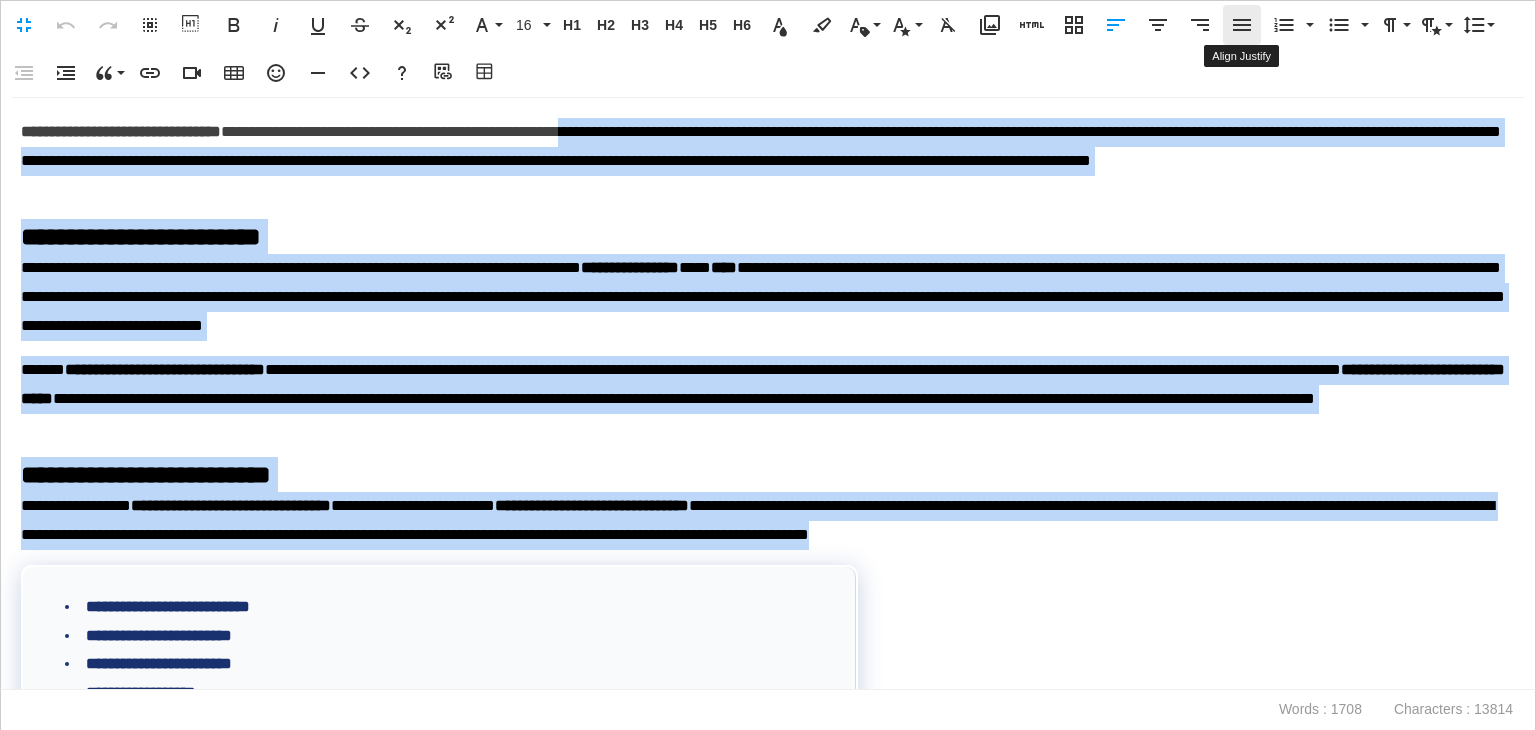 click 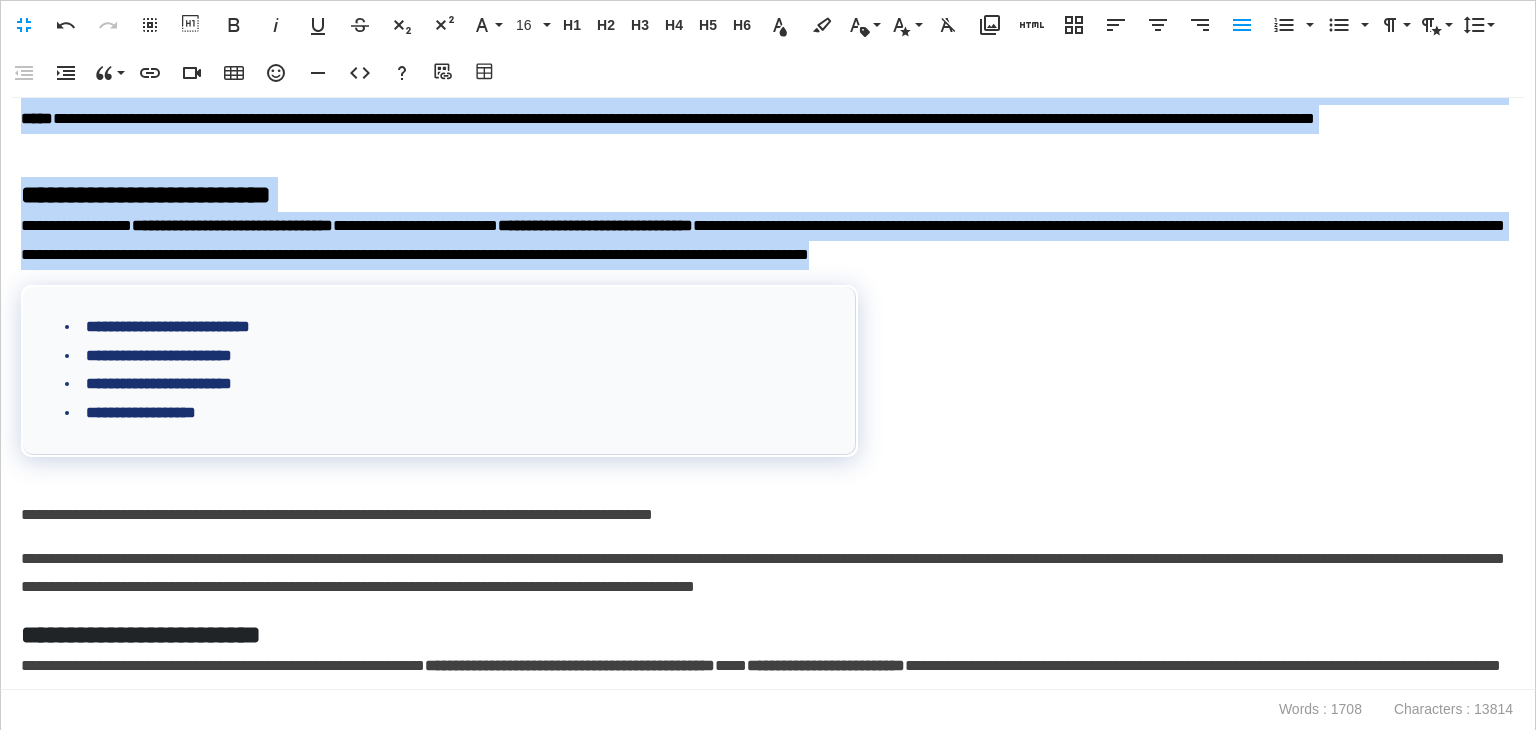 scroll, scrollTop: 300, scrollLeft: 0, axis: vertical 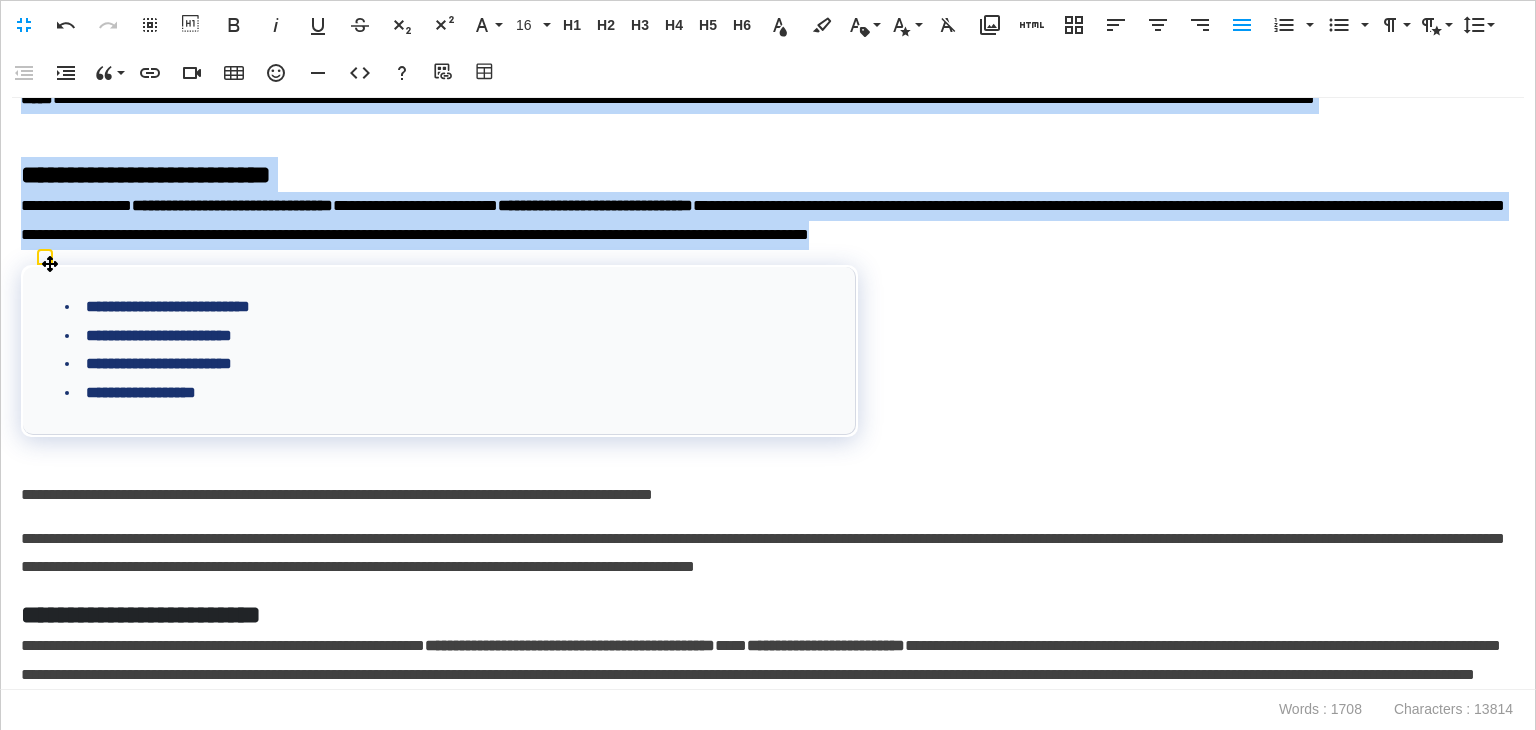 click at bounding box center (0, 0) 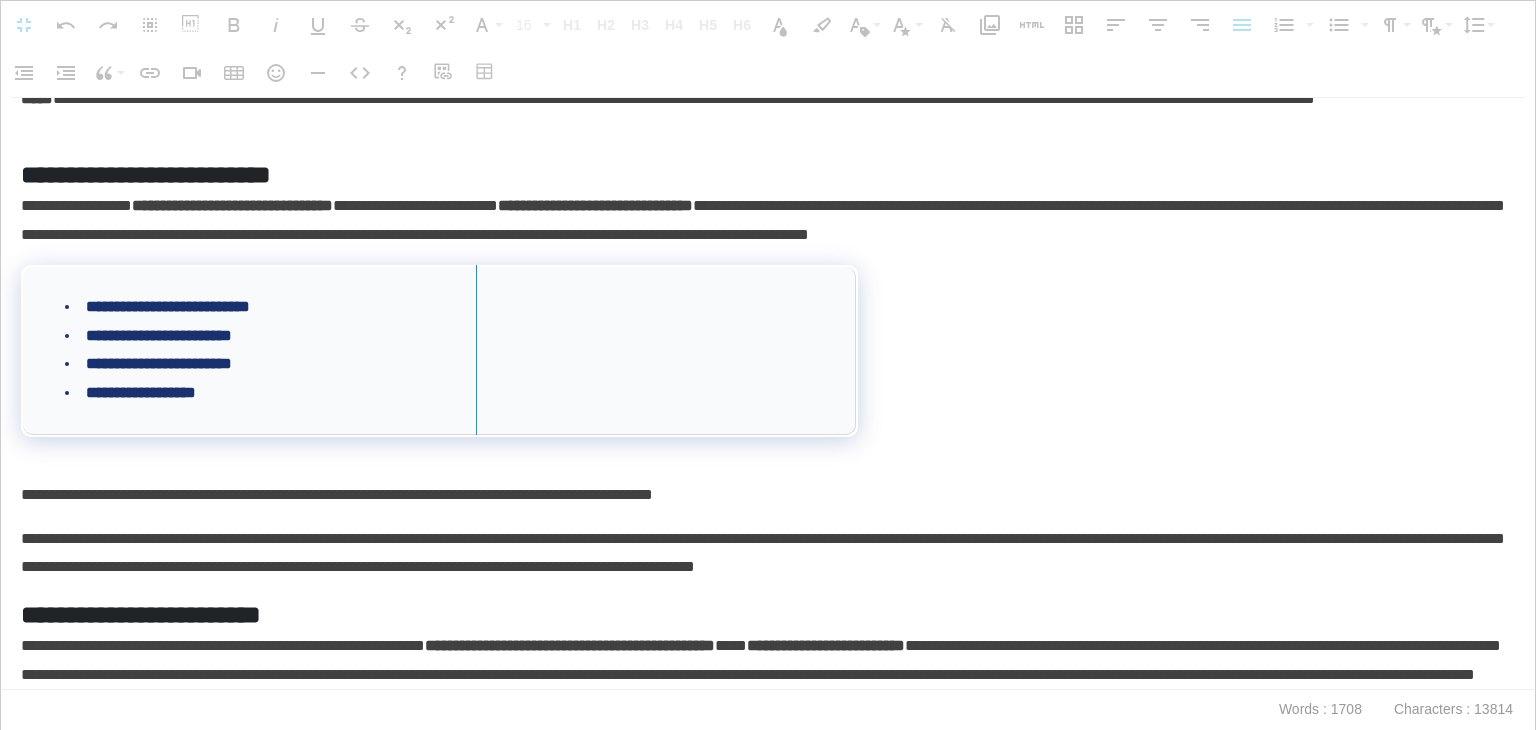drag, startPoint x: 848, startPoint y: 356, endPoint x: 475, endPoint y: 375, distance: 373.4836 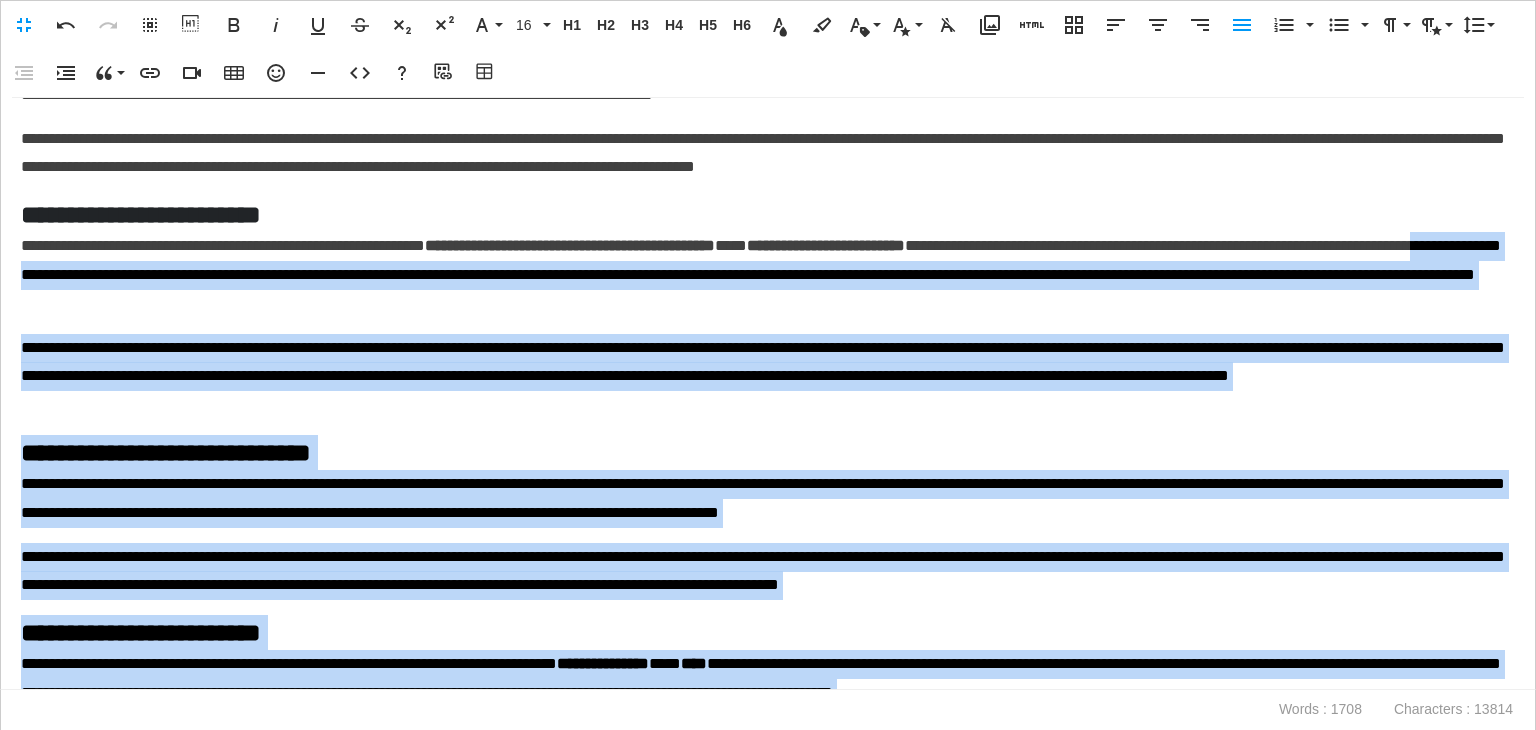scroll, scrollTop: 400, scrollLeft: 0, axis: vertical 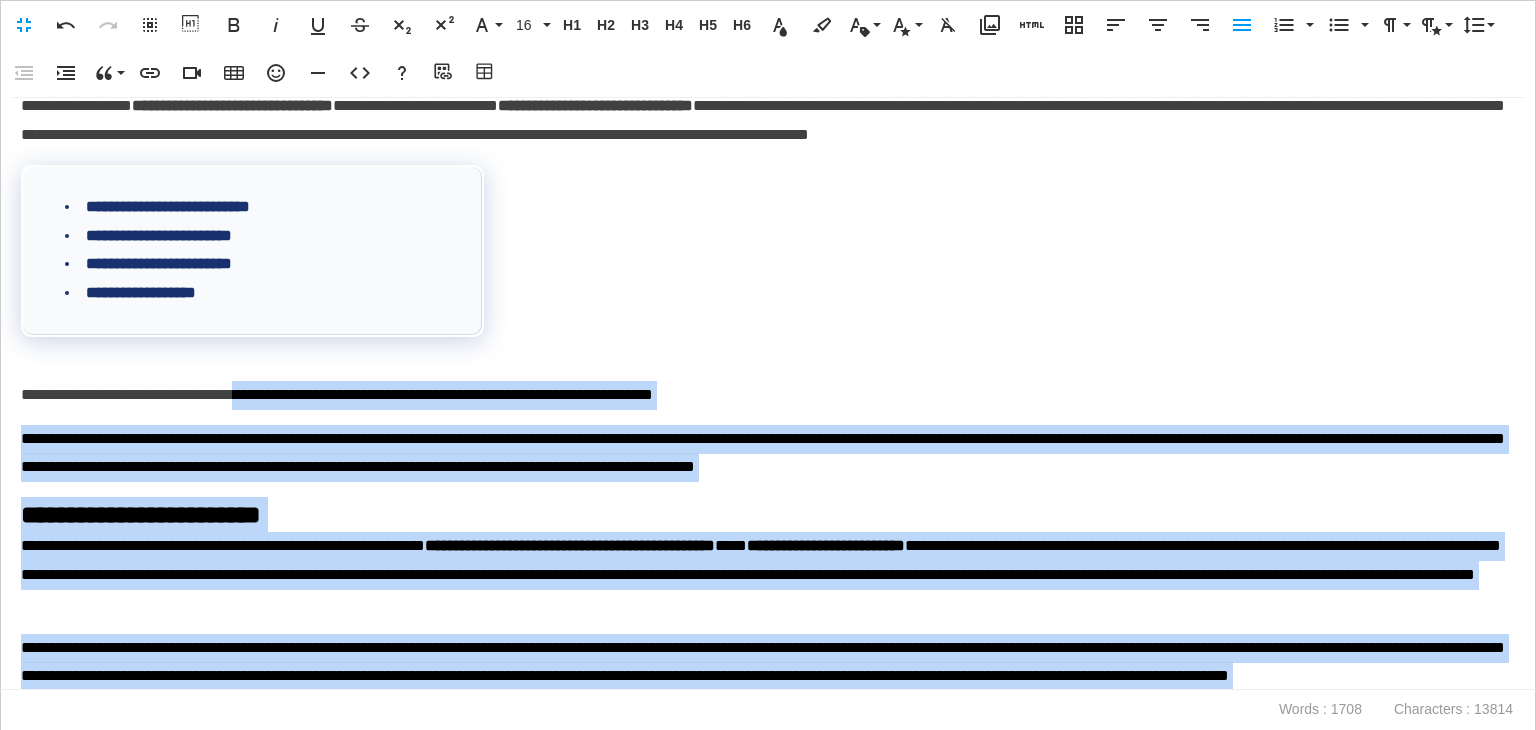 drag, startPoint x: 372, startPoint y: 317, endPoint x: 263, endPoint y: 381, distance: 126.40016 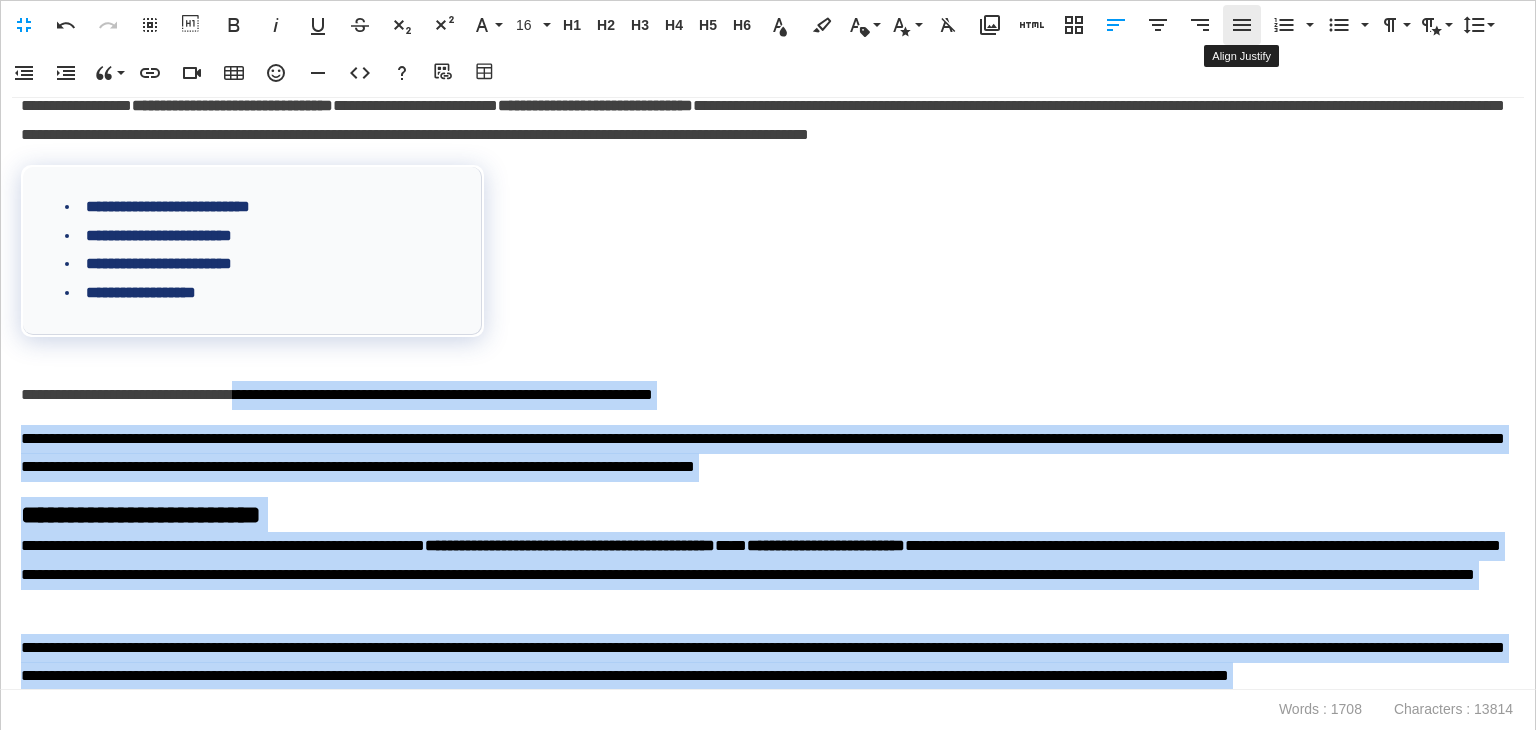 click 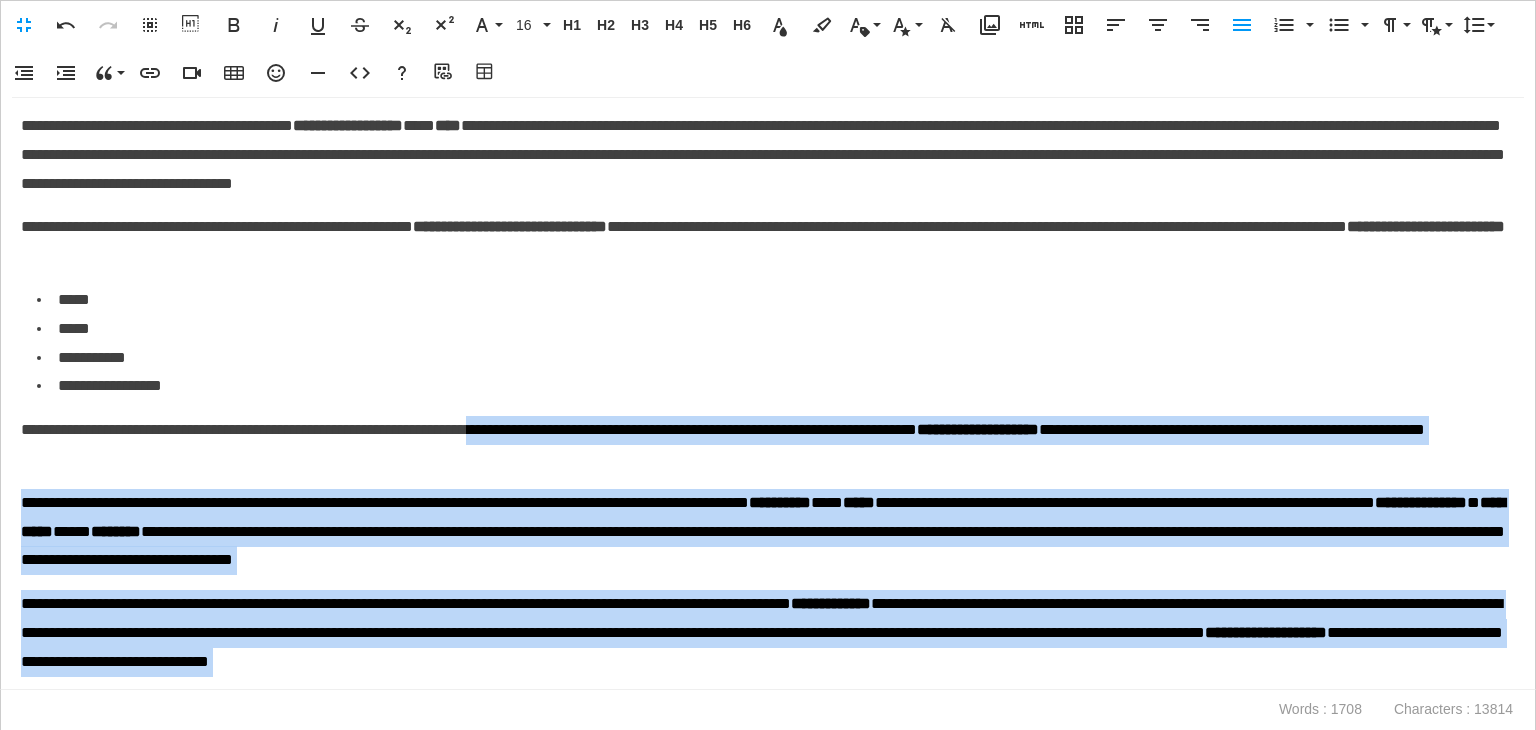 scroll, scrollTop: 1300, scrollLeft: 0, axis: vertical 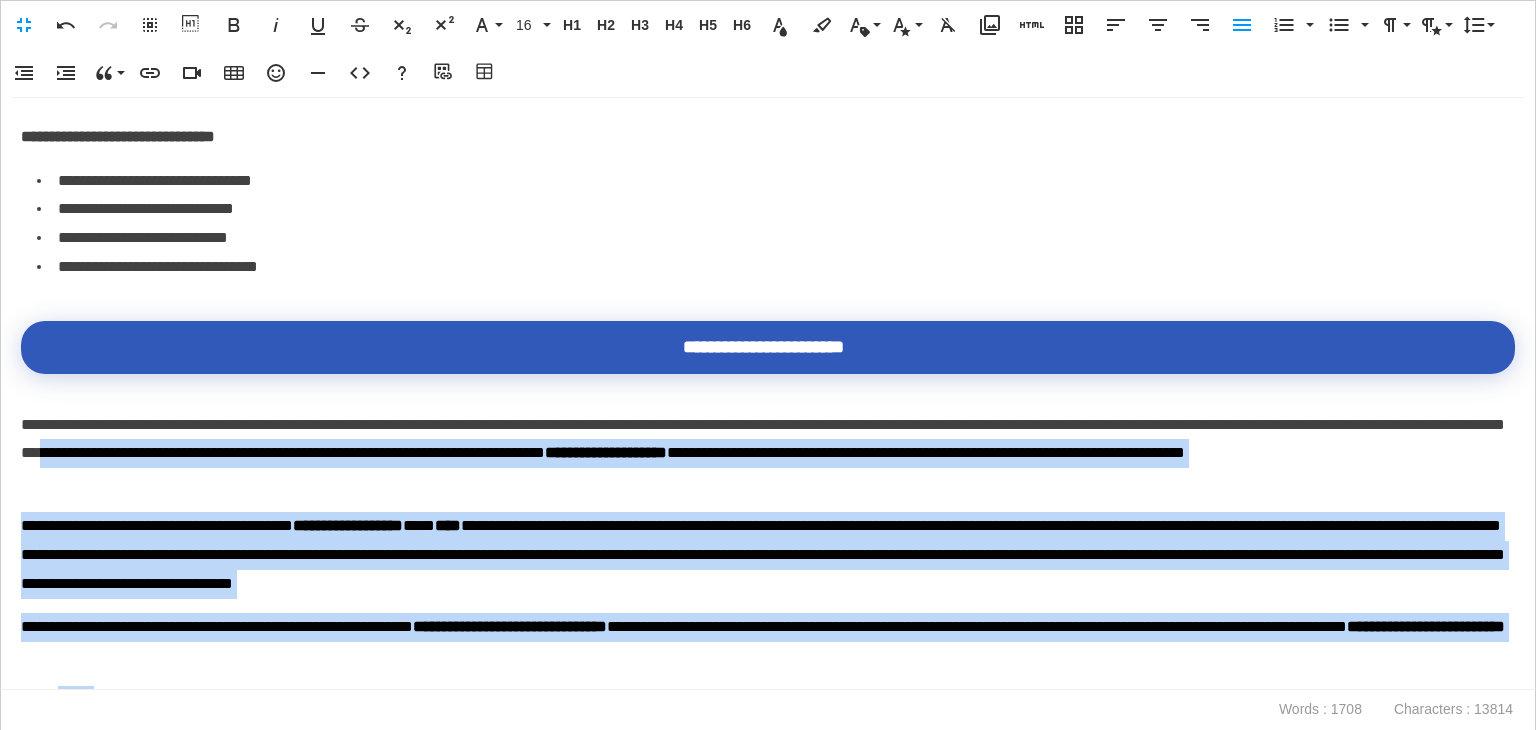 drag, startPoint x: 1499, startPoint y: 605, endPoint x: 411, endPoint y: 447, distance: 1099.4126 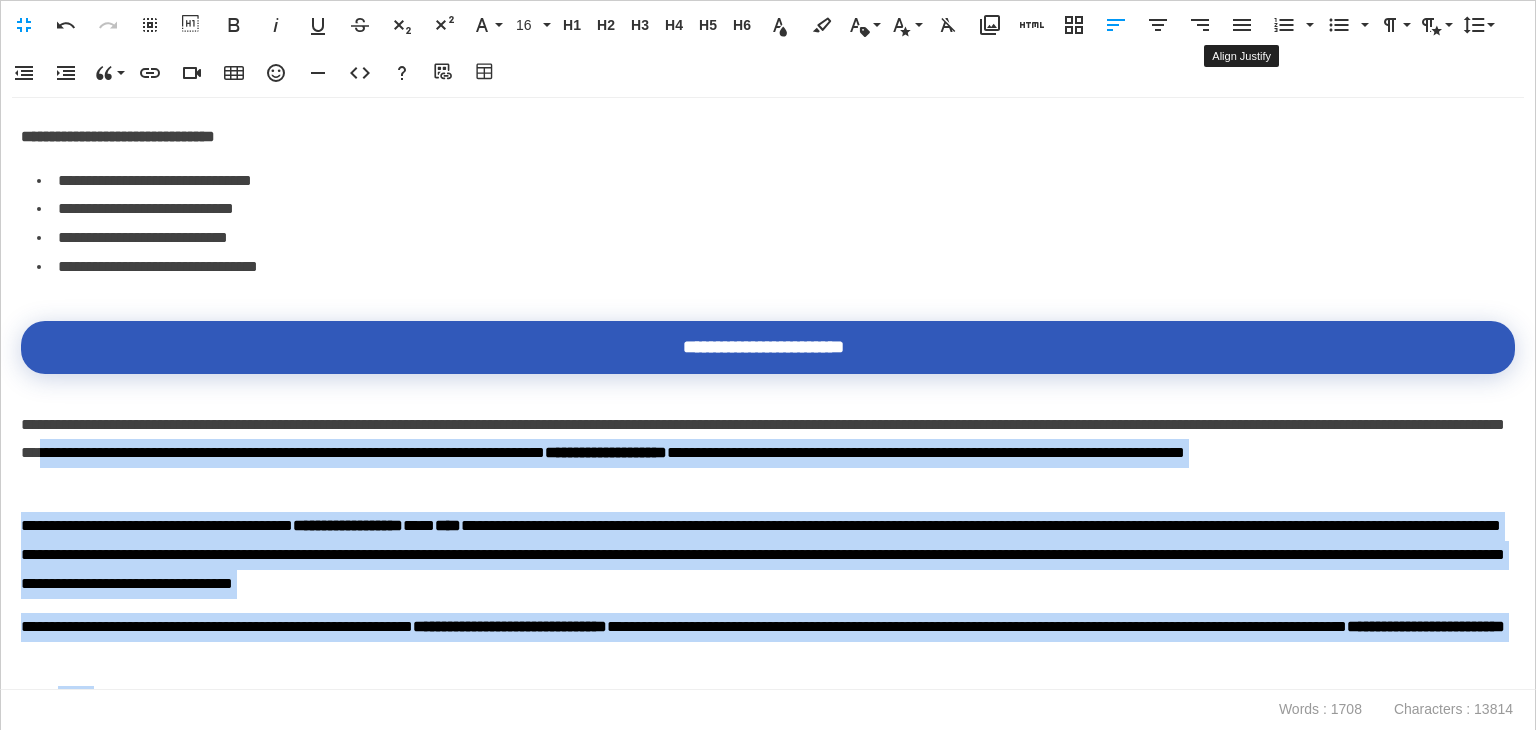 click 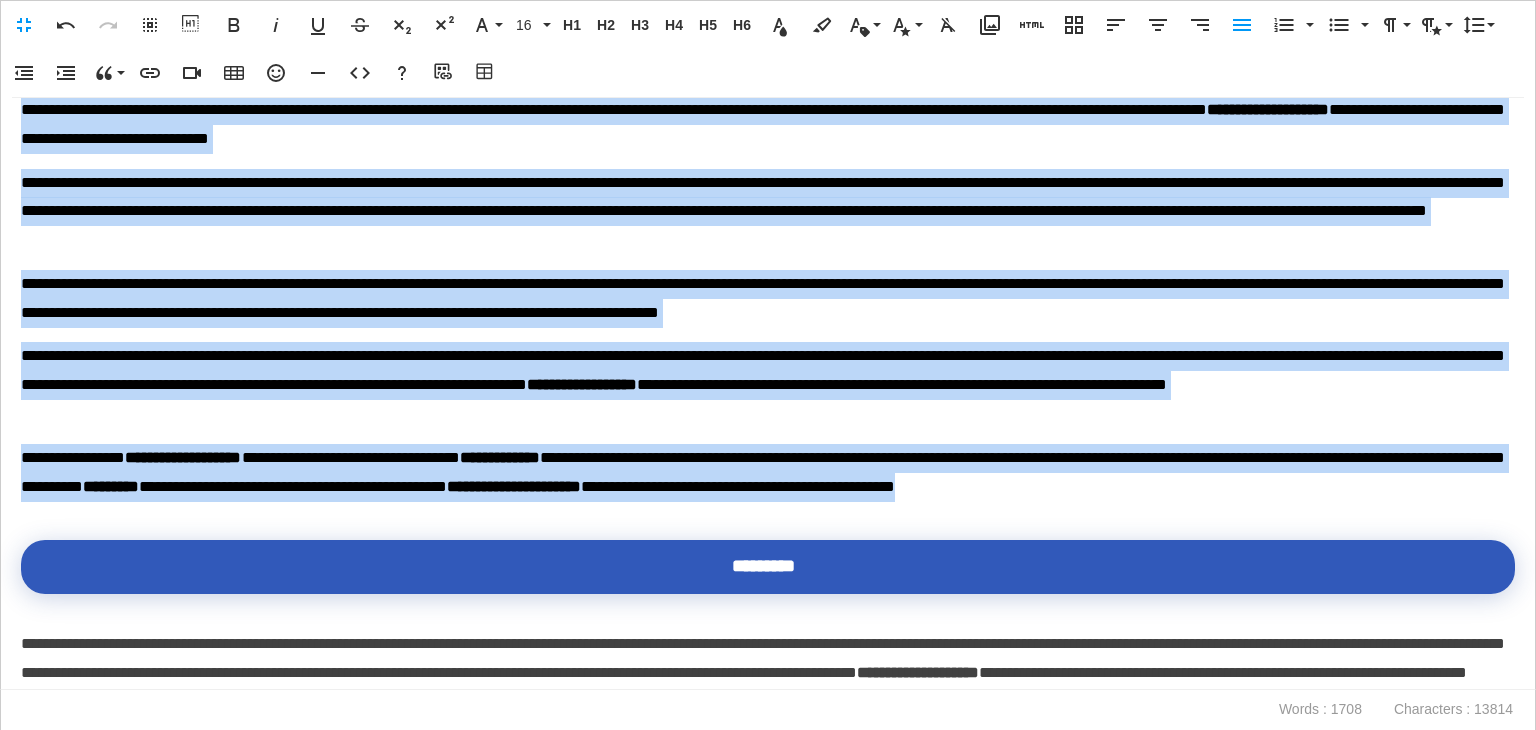 scroll, scrollTop: 2600, scrollLeft: 0, axis: vertical 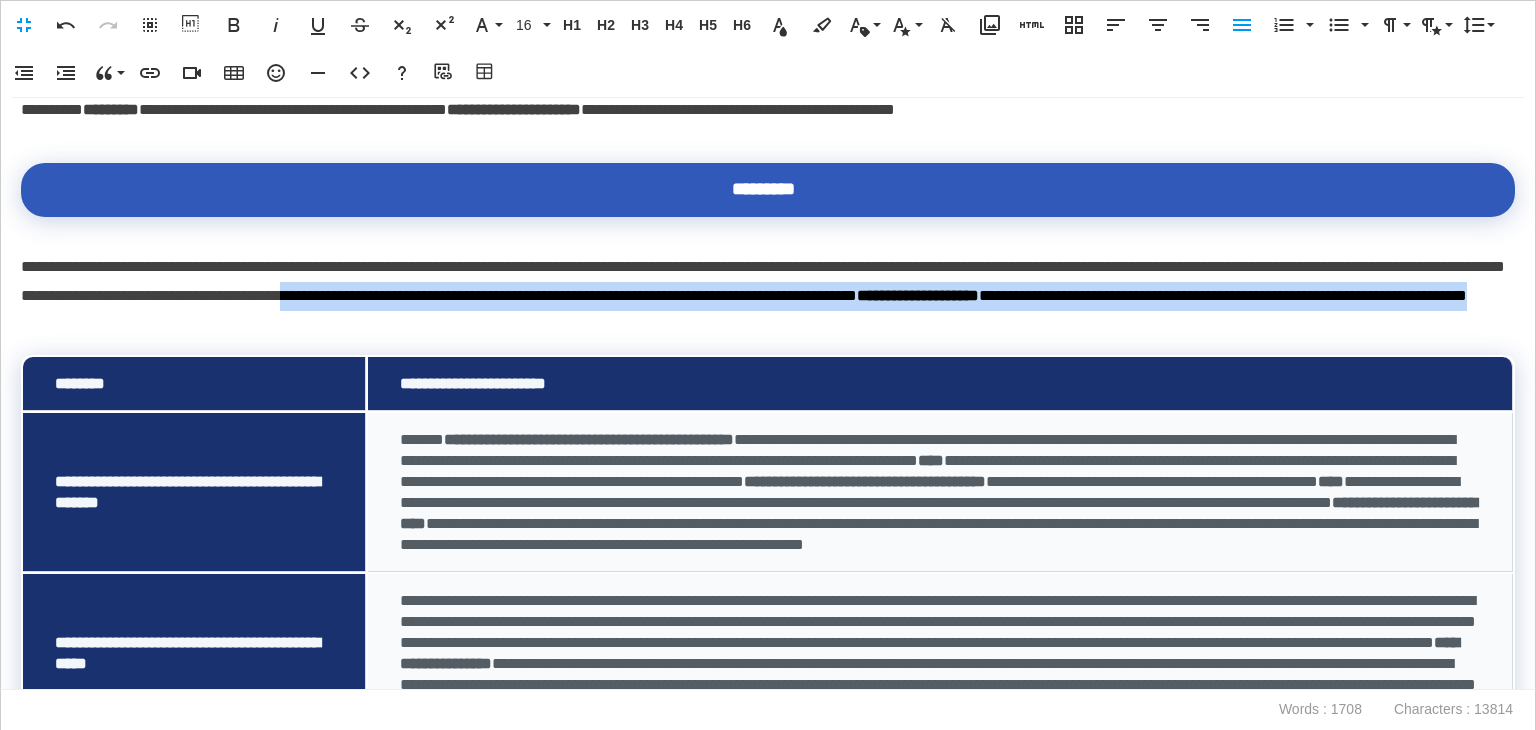 click on "**********" at bounding box center (763, 282) 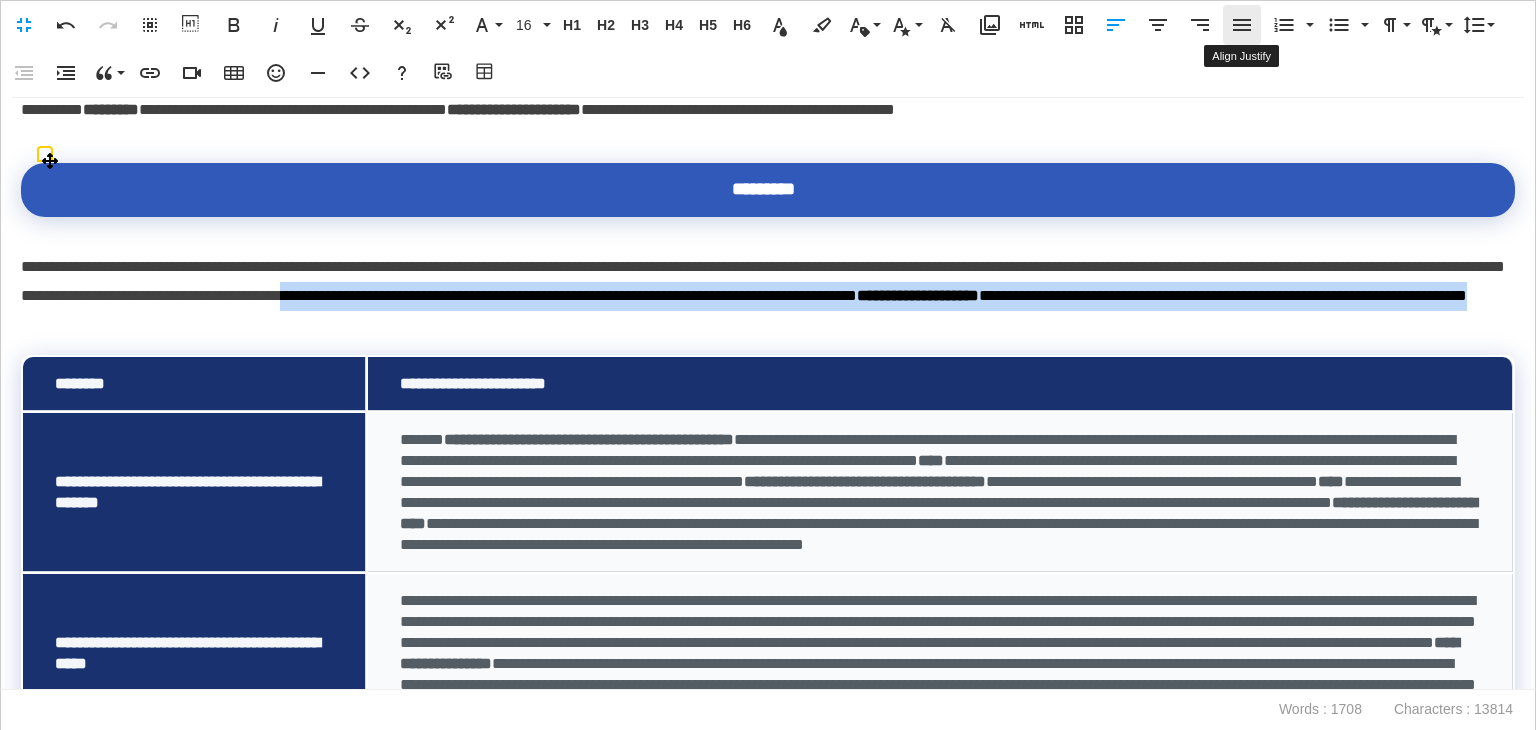 click 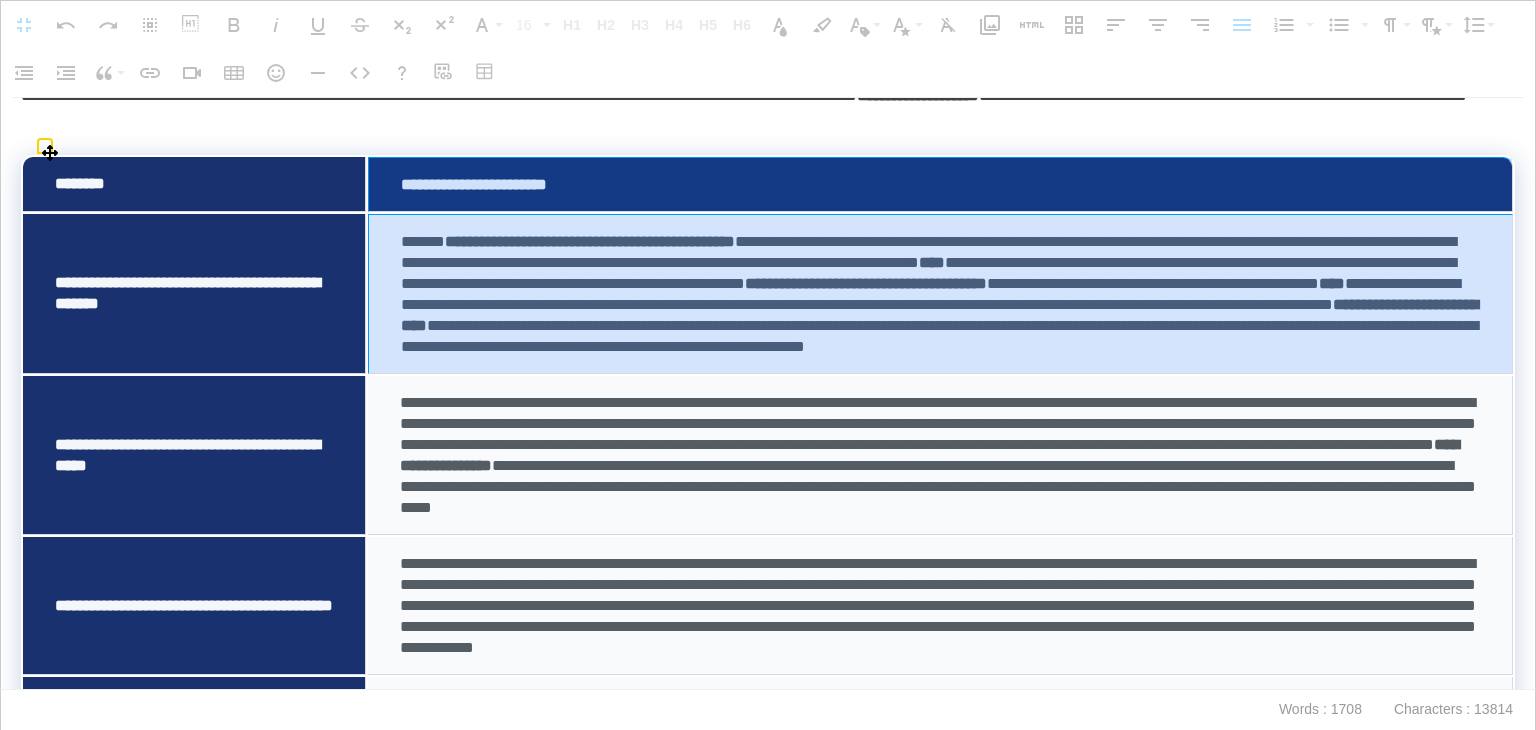 scroll, scrollTop: 3265, scrollLeft: 0, axis: vertical 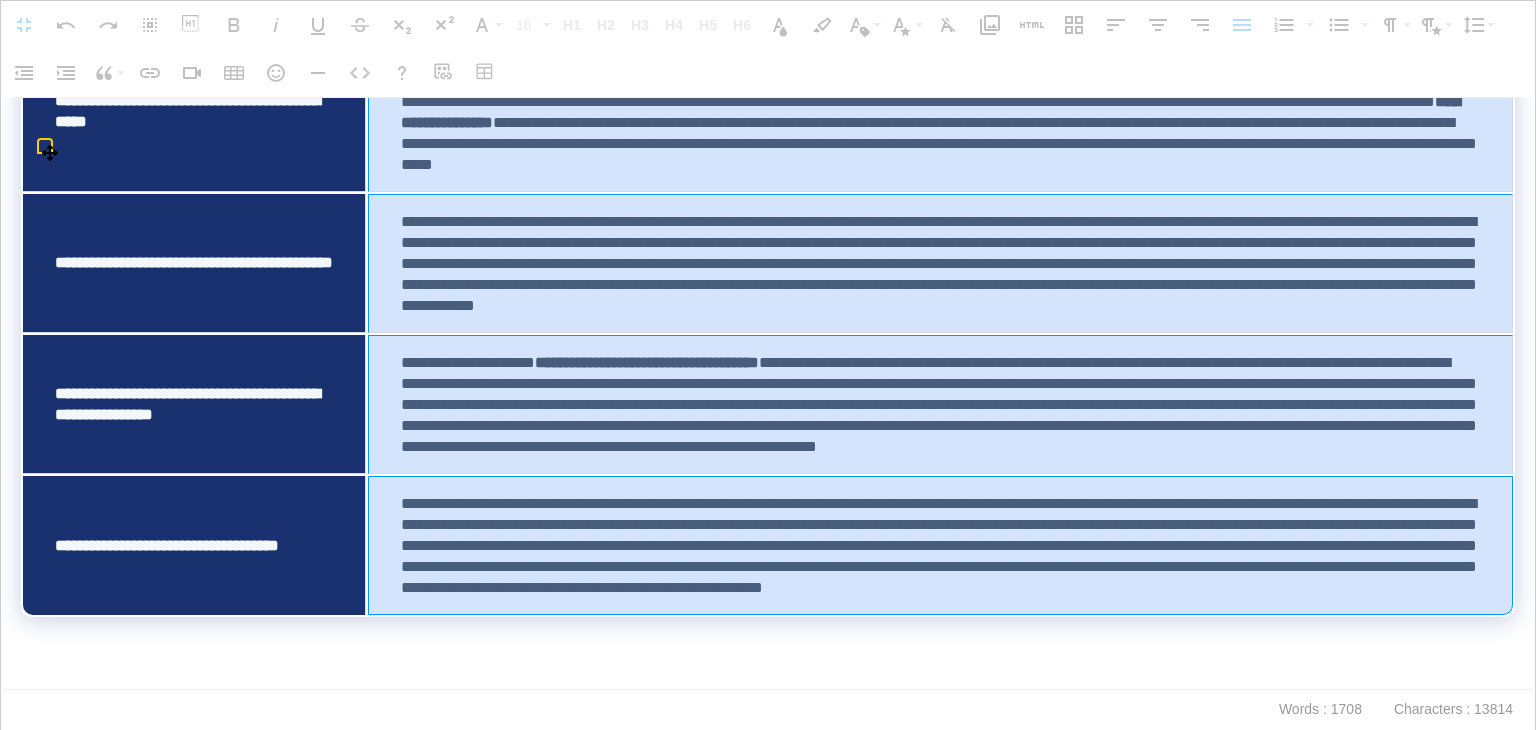drag, startPoint x: 692, startPoint y: 207, endPoint x: 743, endPoint y: 502, distance: 299.376 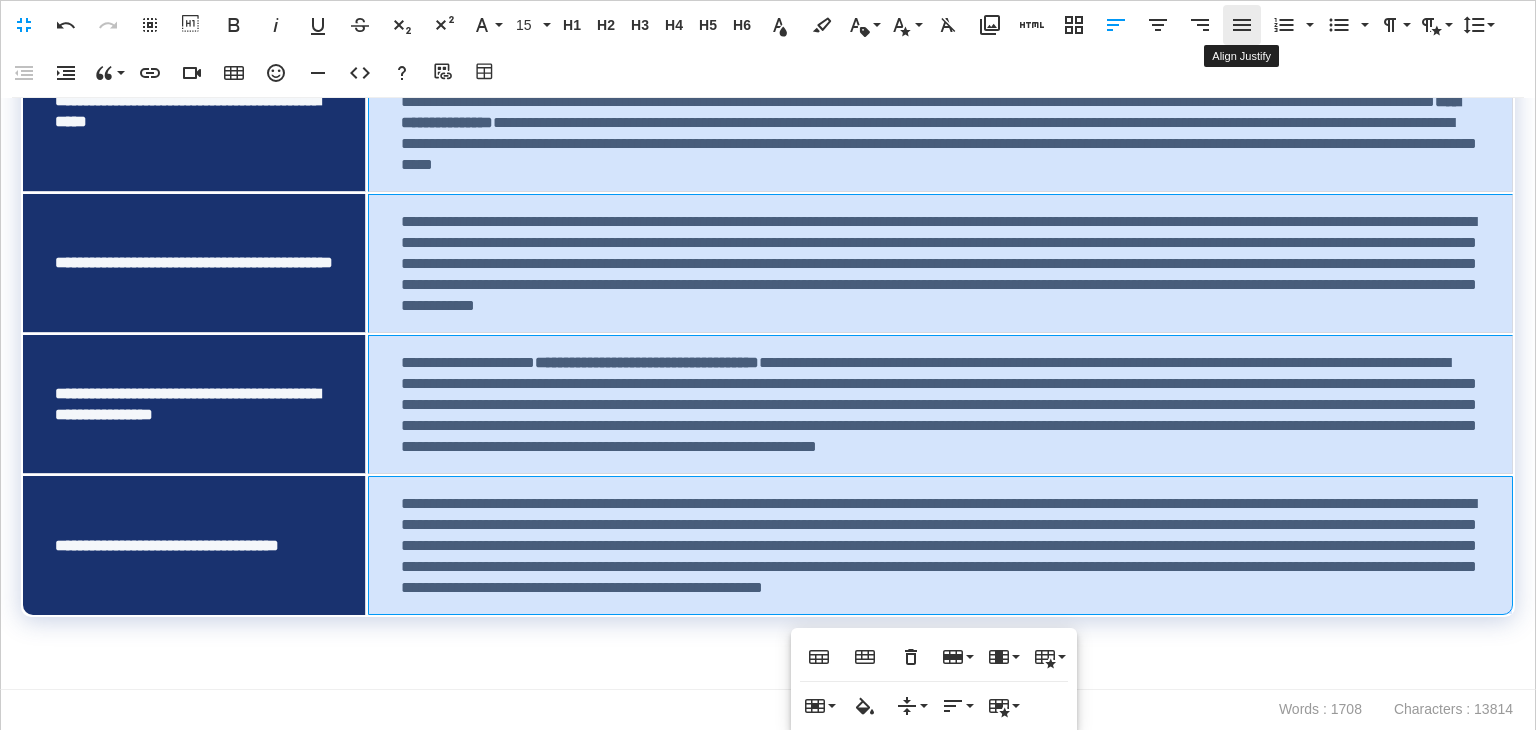 click 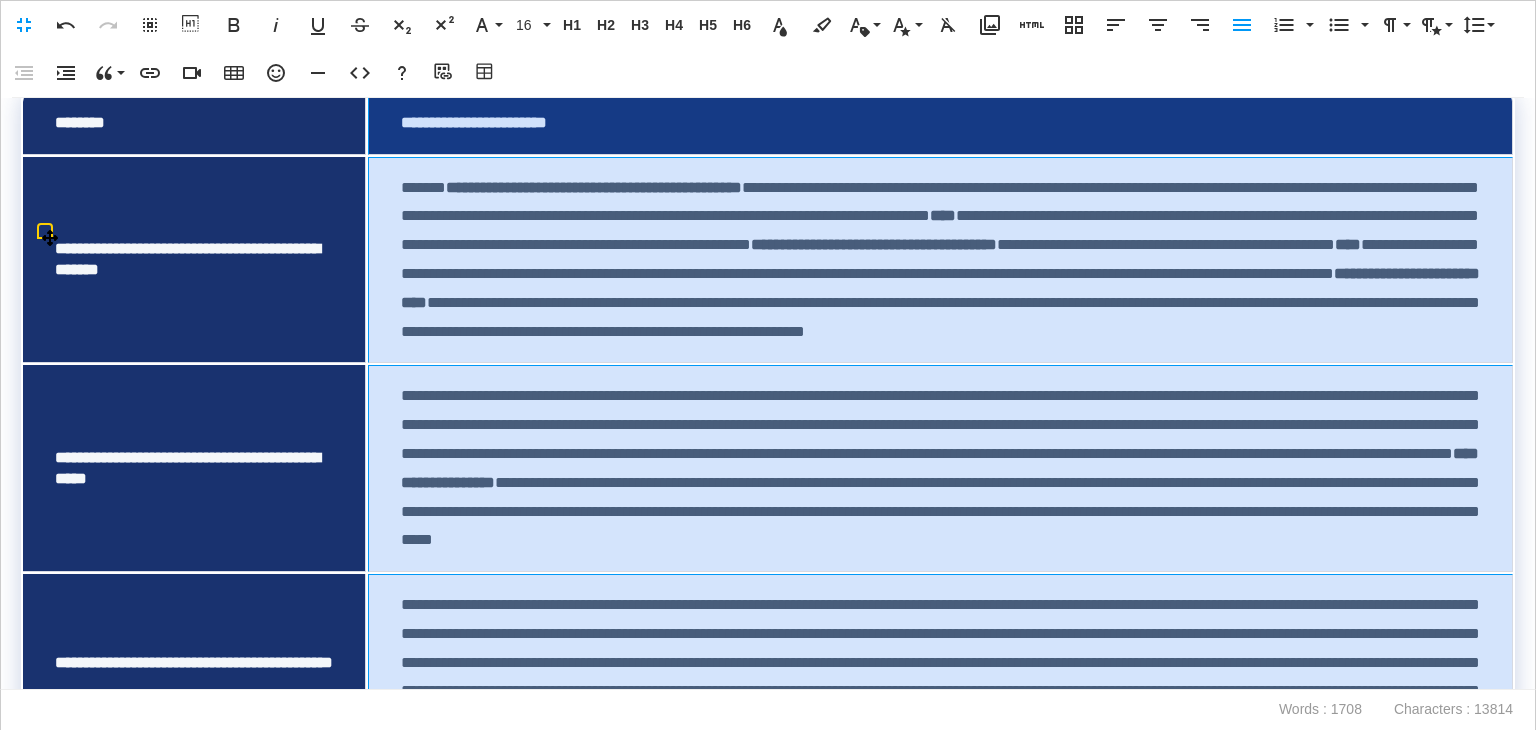 scroll, scrollTop: 2665, scrollLeft: 0, axis: vertical 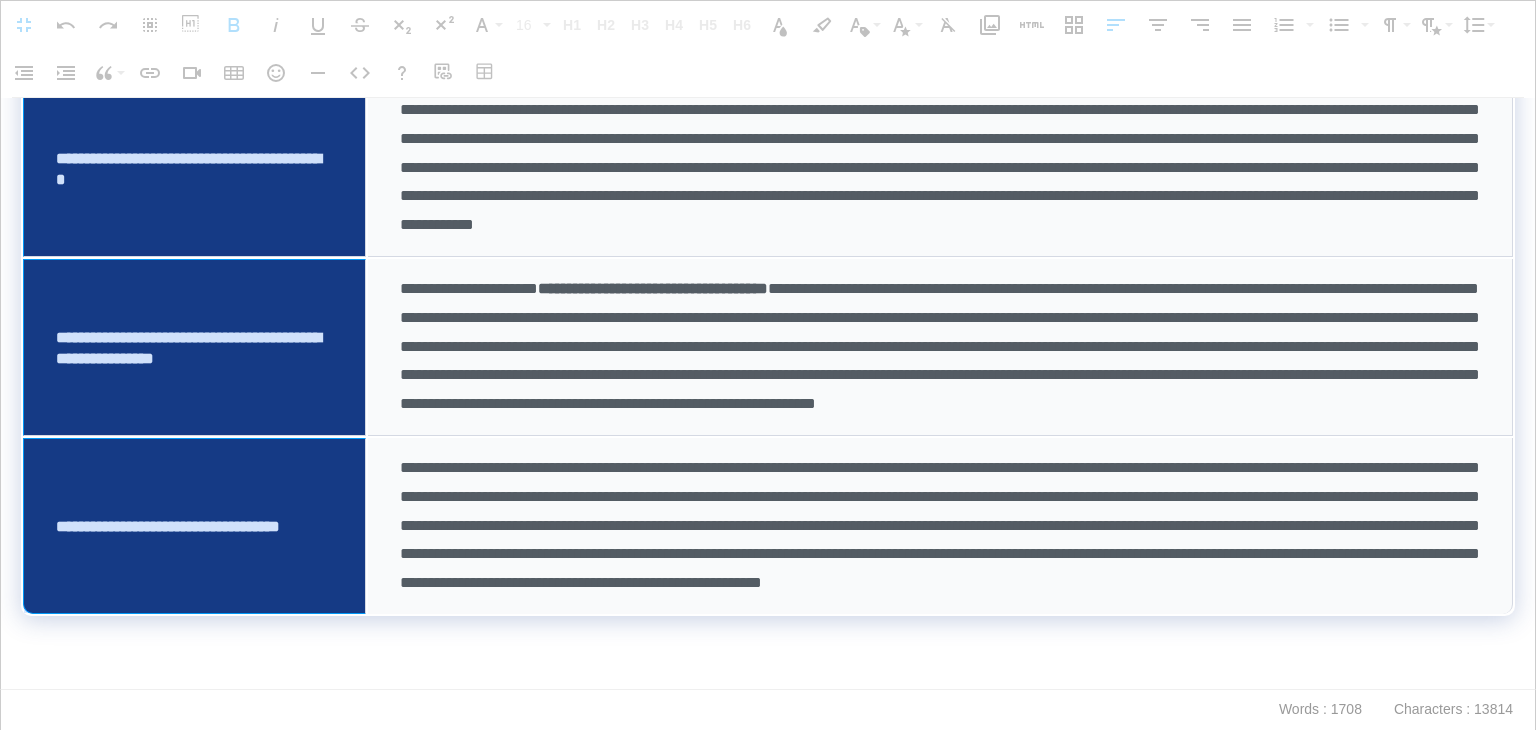 drag, startPoint x: 263, startPoint y: 317, endPoint x: 252, endPoint y: 474, distance: 157.38487 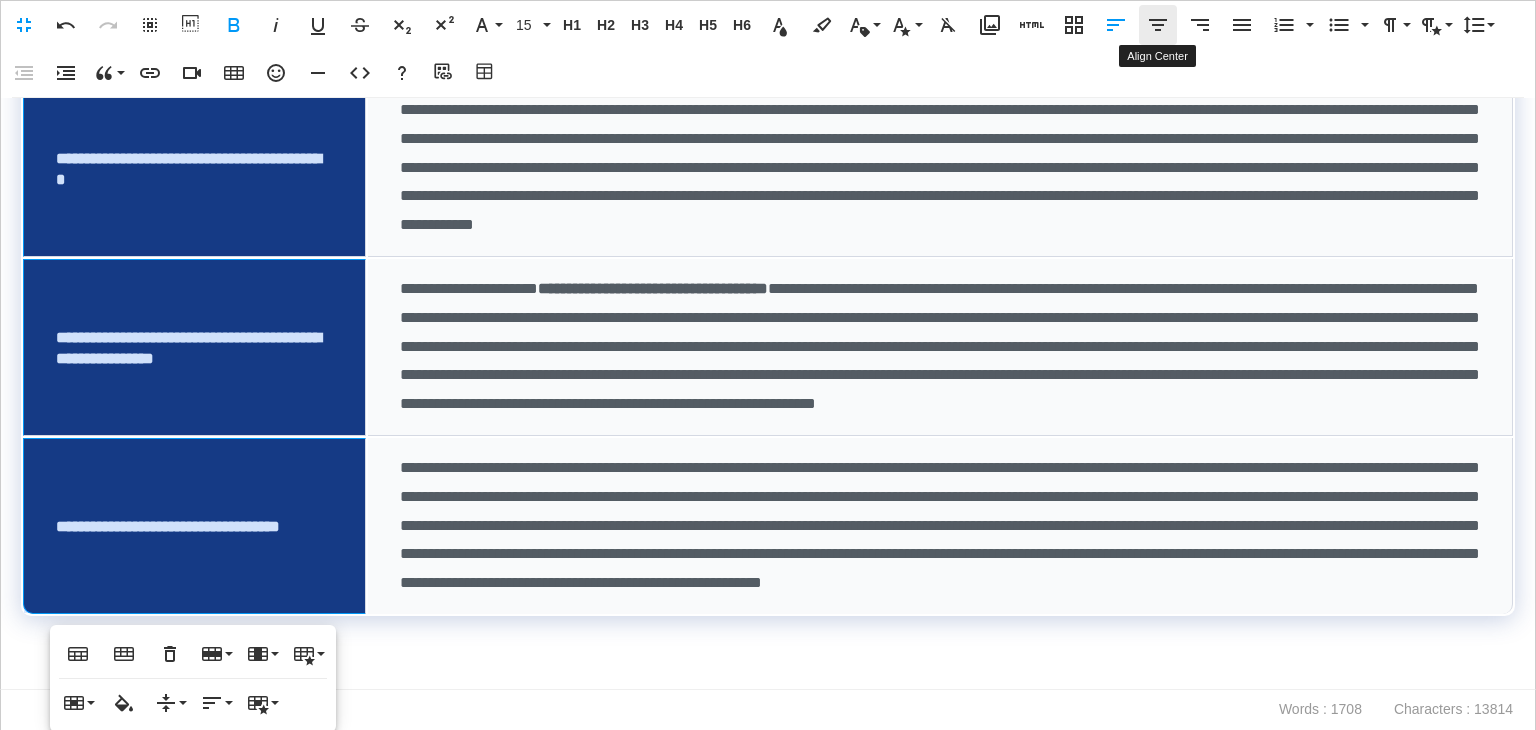 click 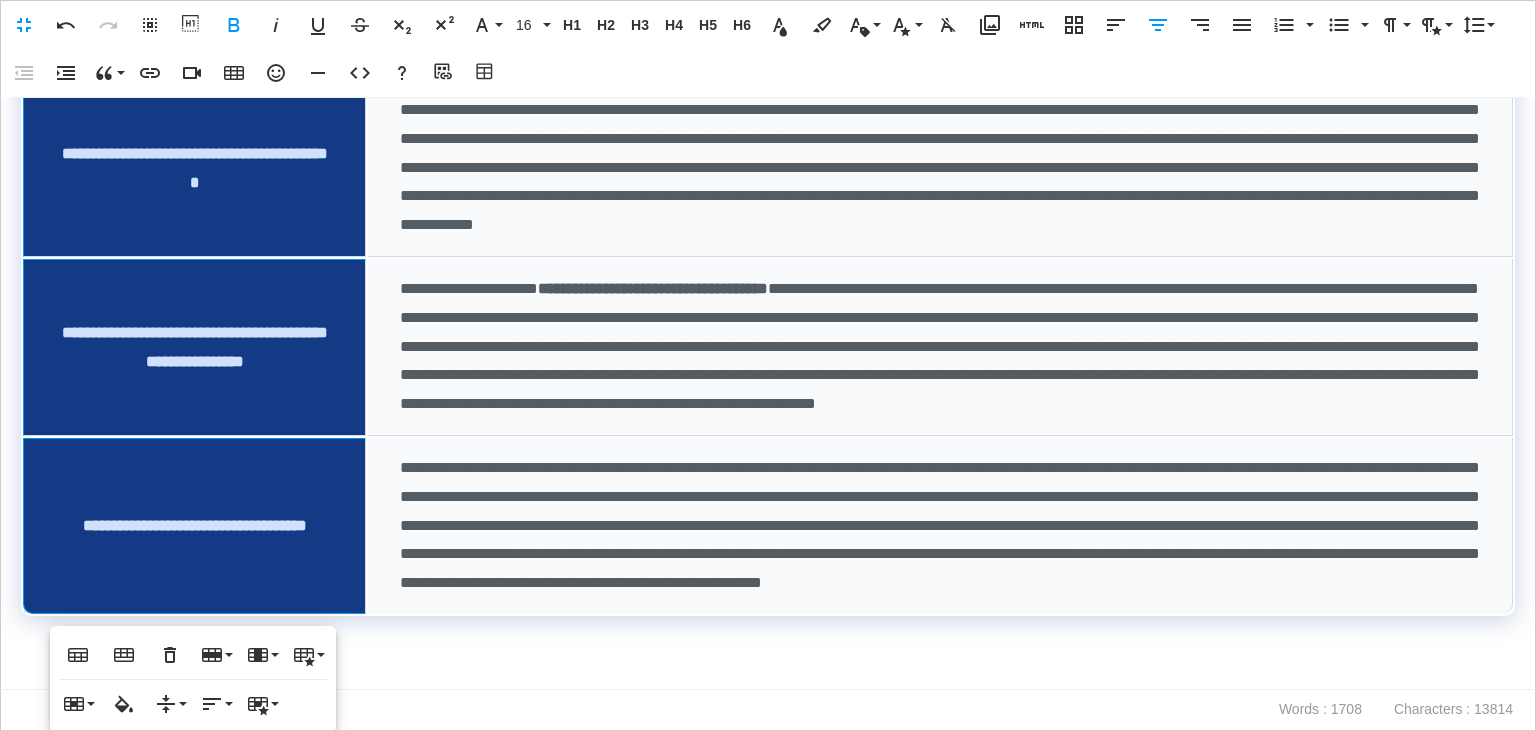 click on "**********" at bounding box center (768, 394) 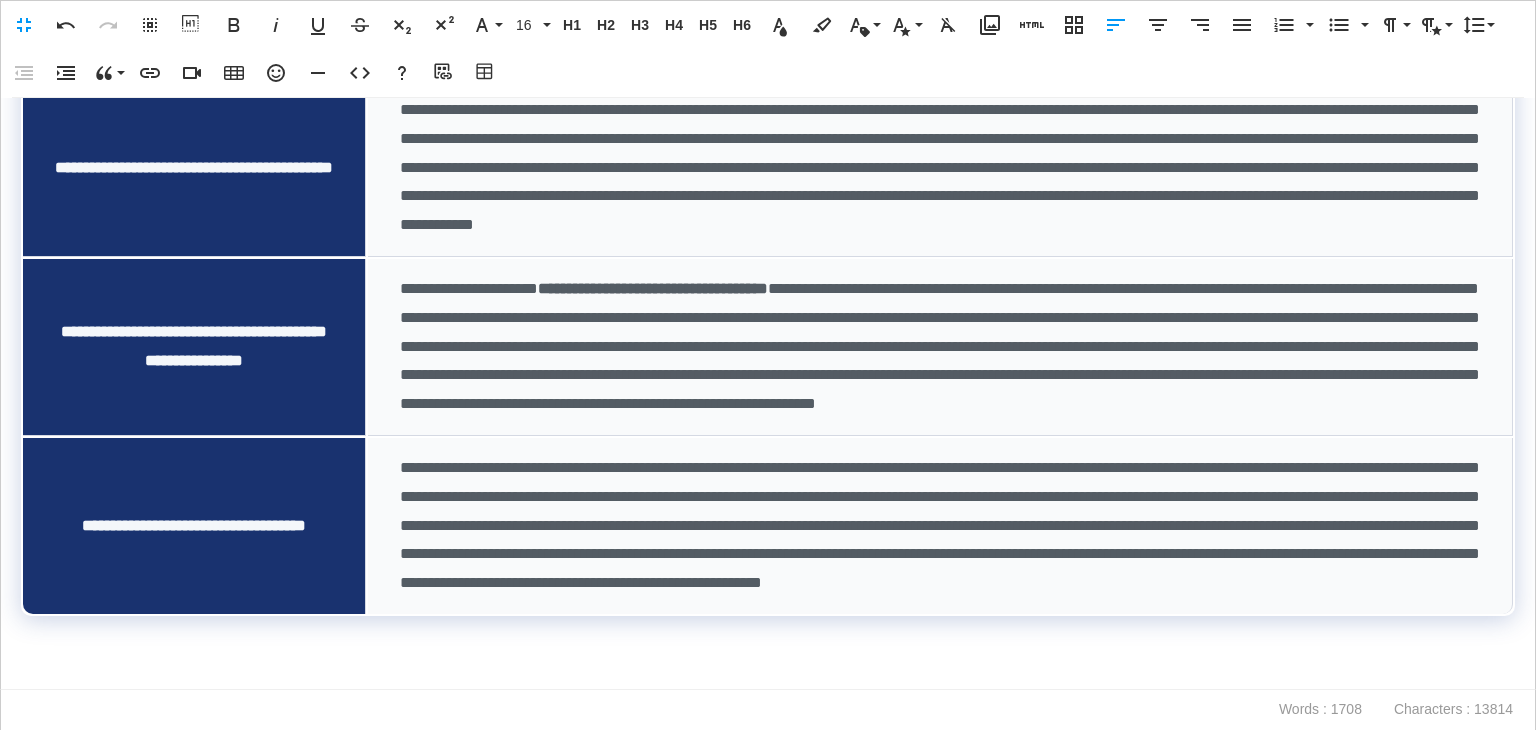 click at bounding box center (768, 674) 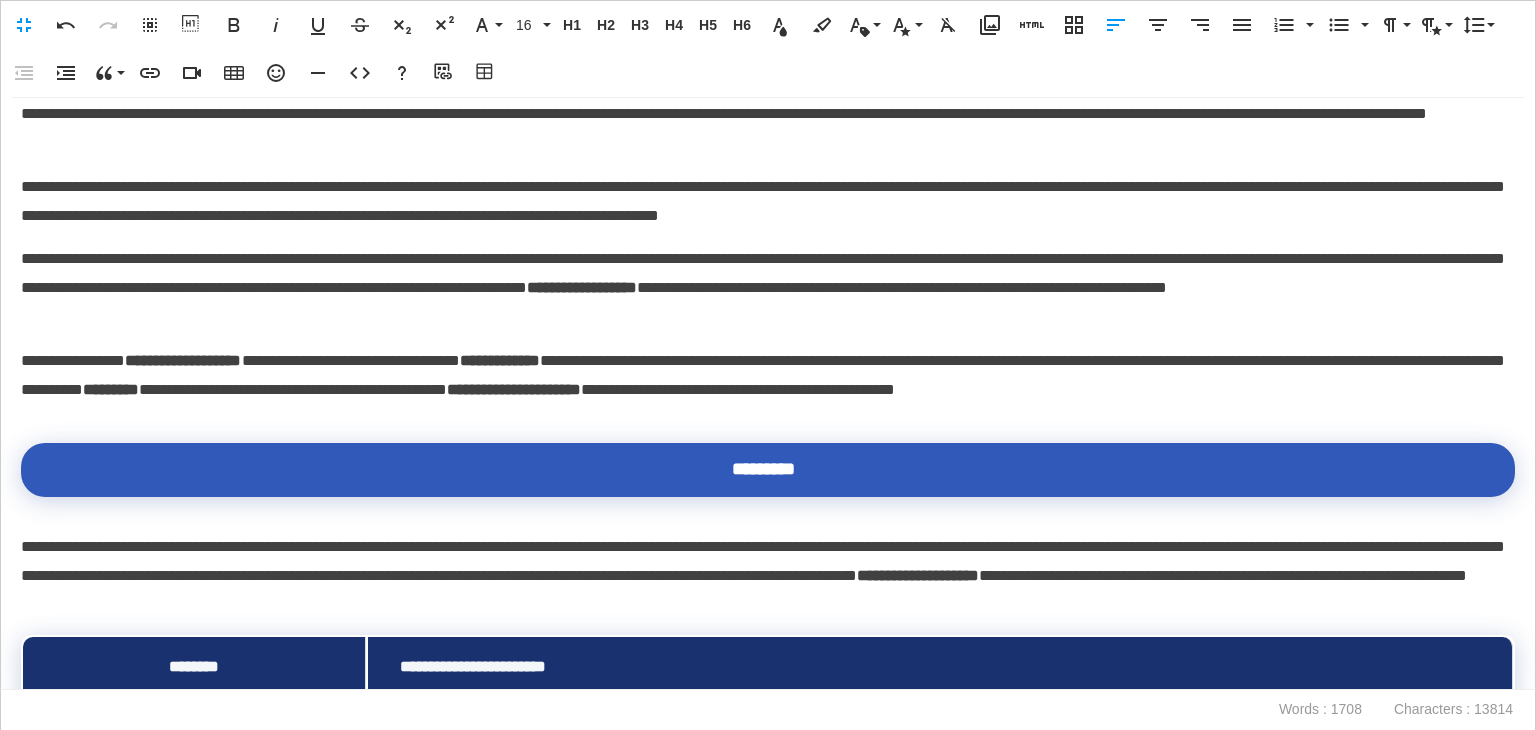 scroll, scrollTop: 1851, scrollLeft: 0, axis: vertical 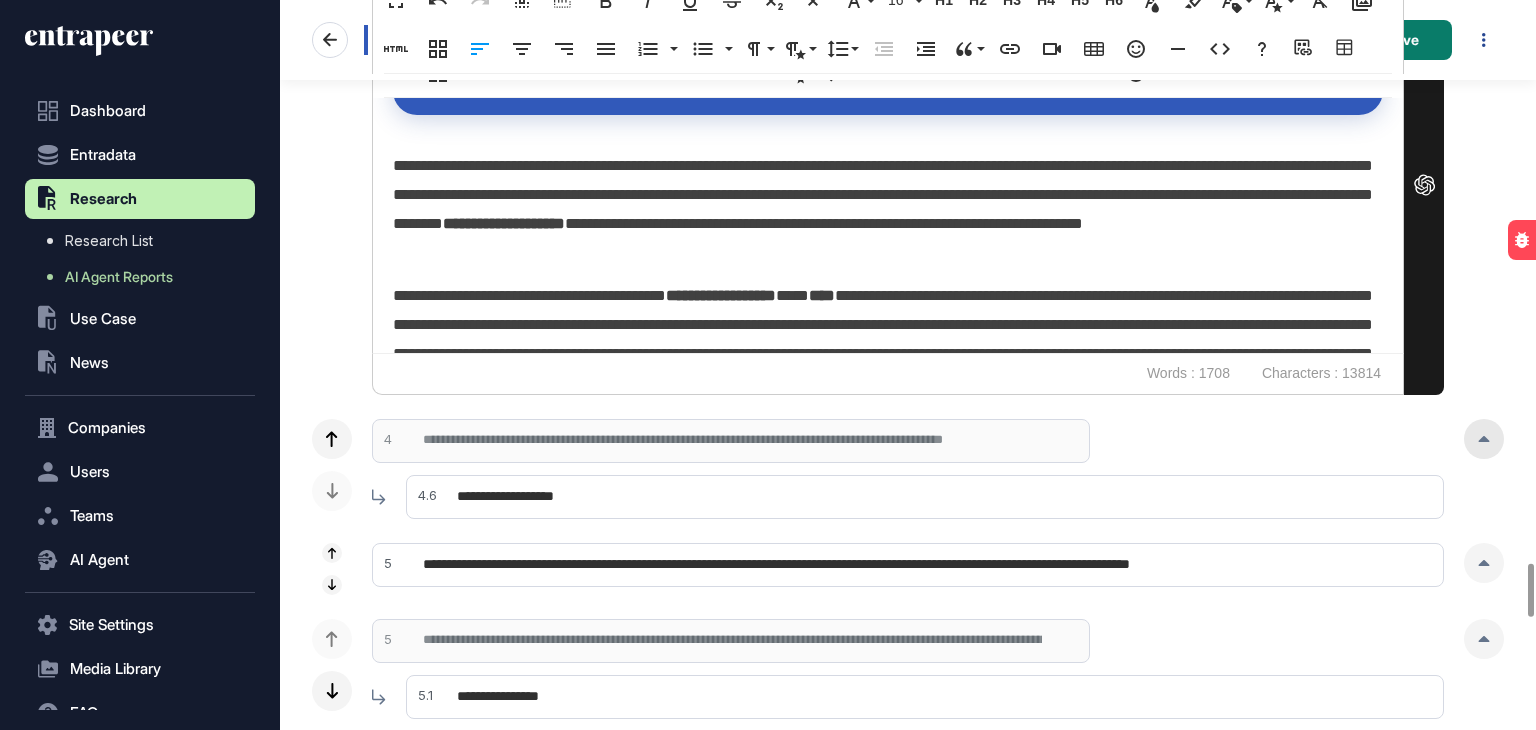 click at bounding box center (1484, 439) 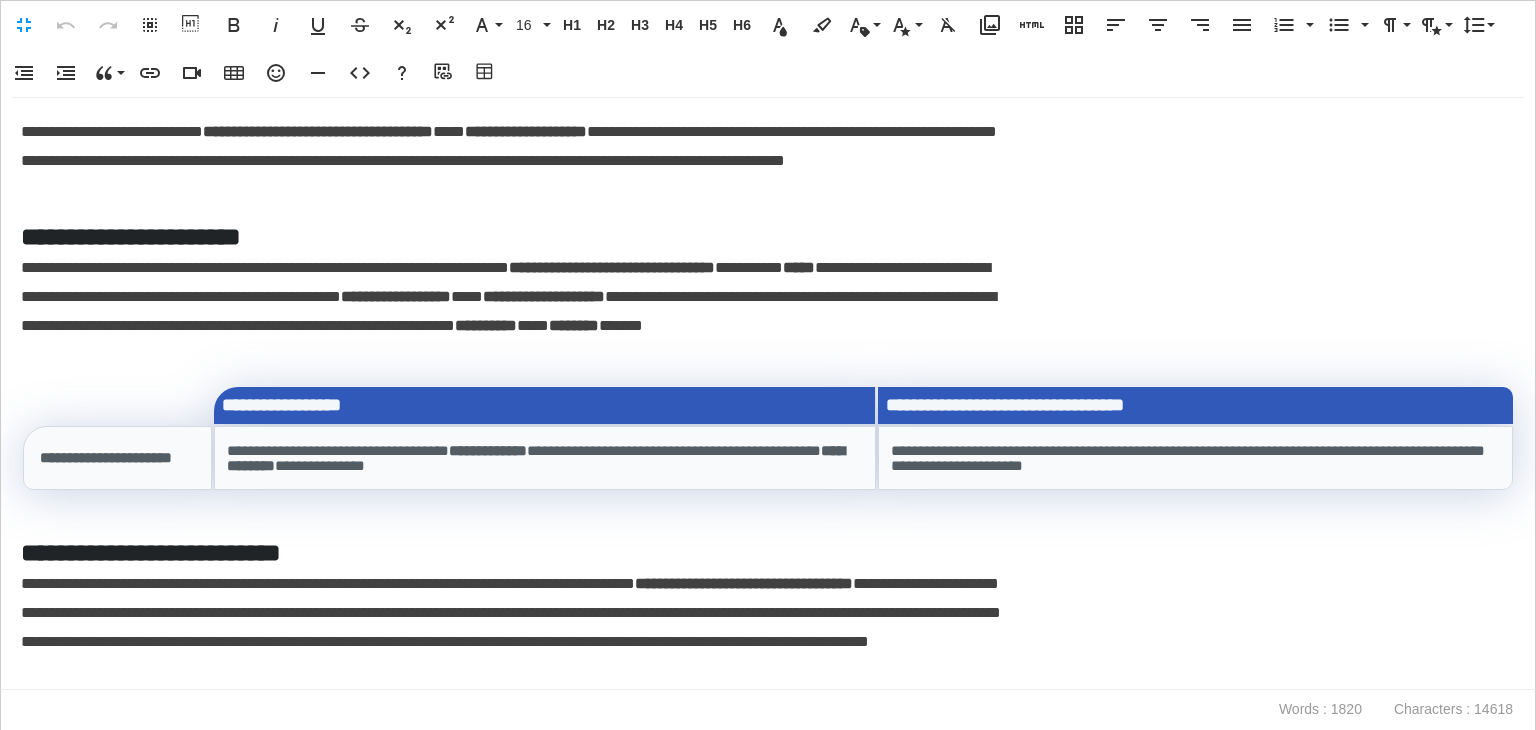 scroll, scrollTop: 0, scrollLeft: 9, axis: horizontal 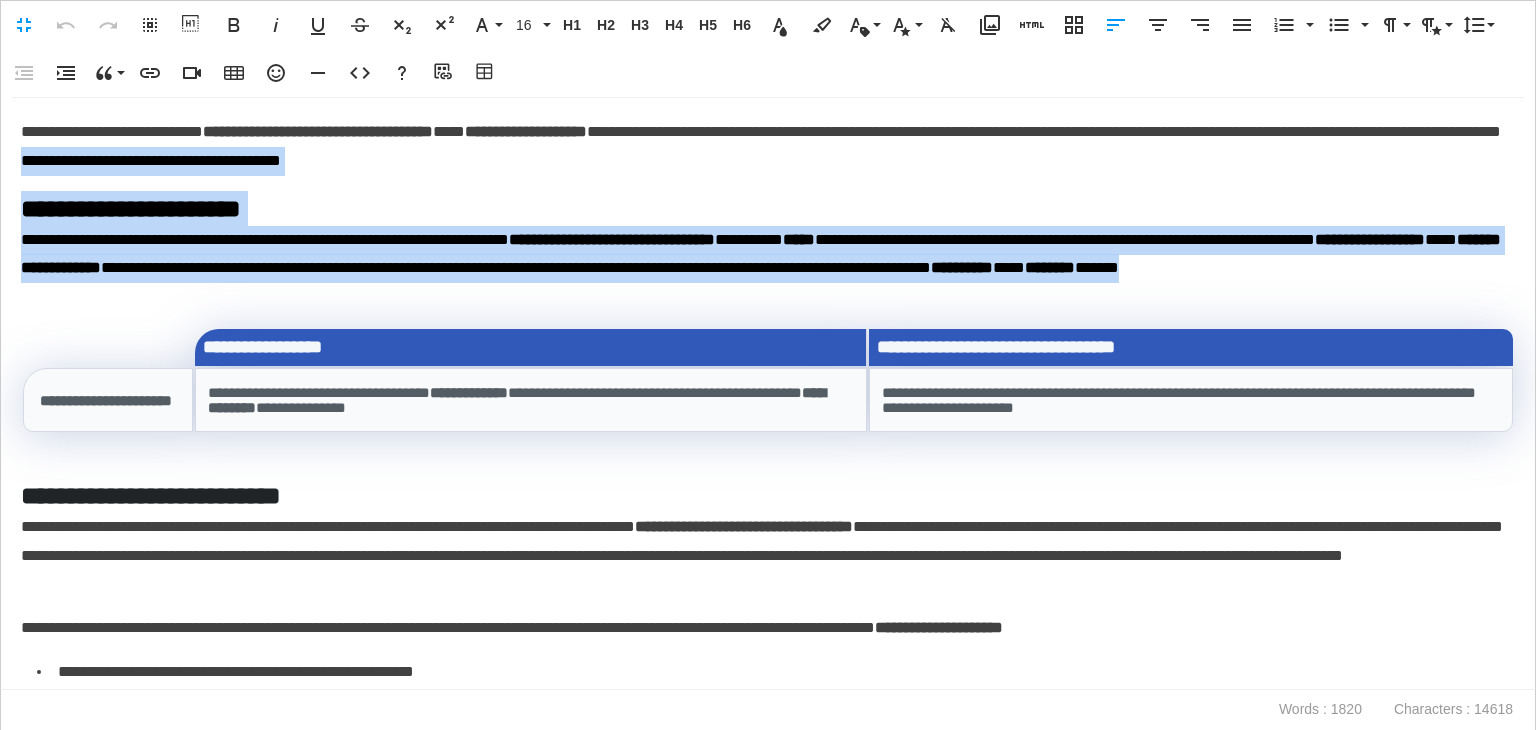 drag, startPoint x: 344, startPoint y: 162, endPoint x: 685, endPoint y: 47, distance: 359.86942 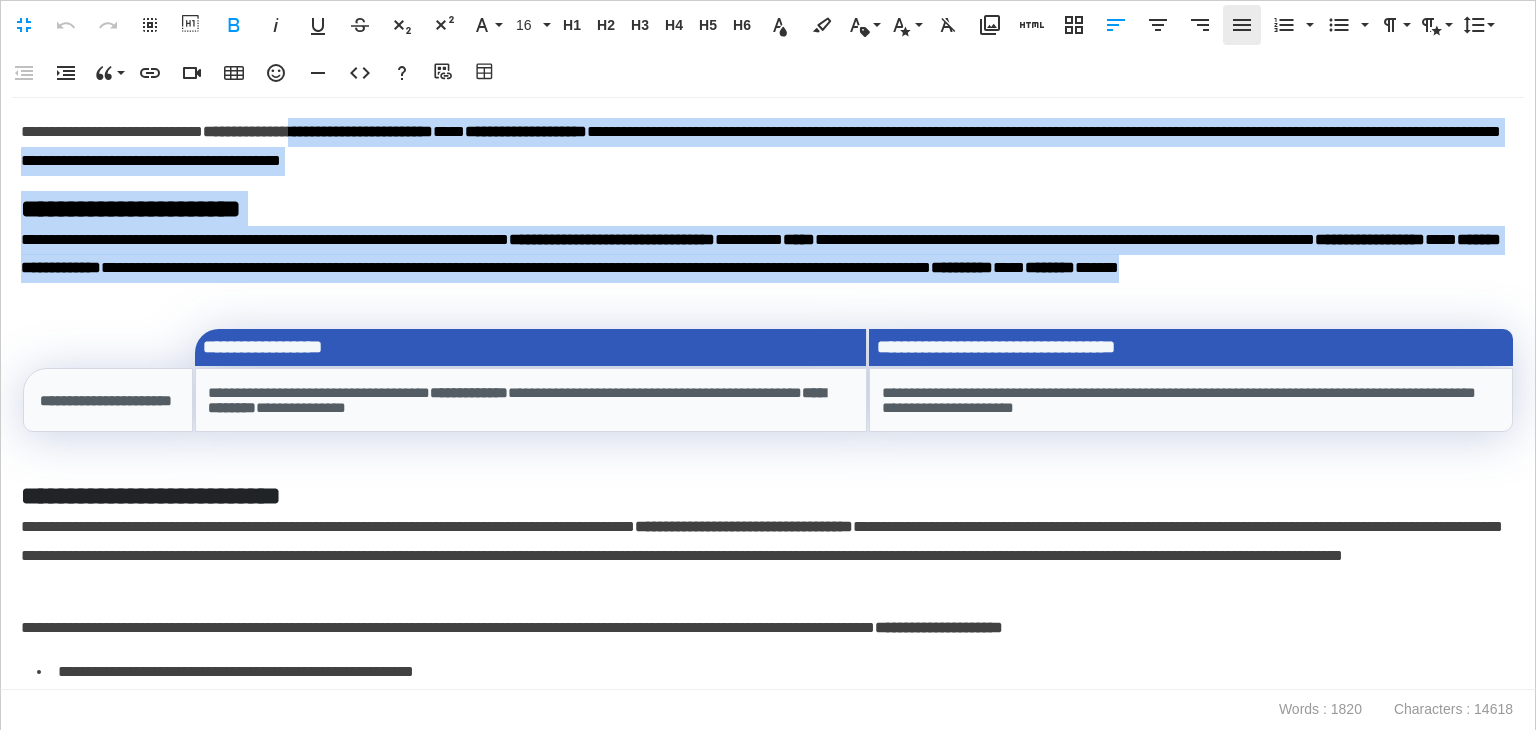 click 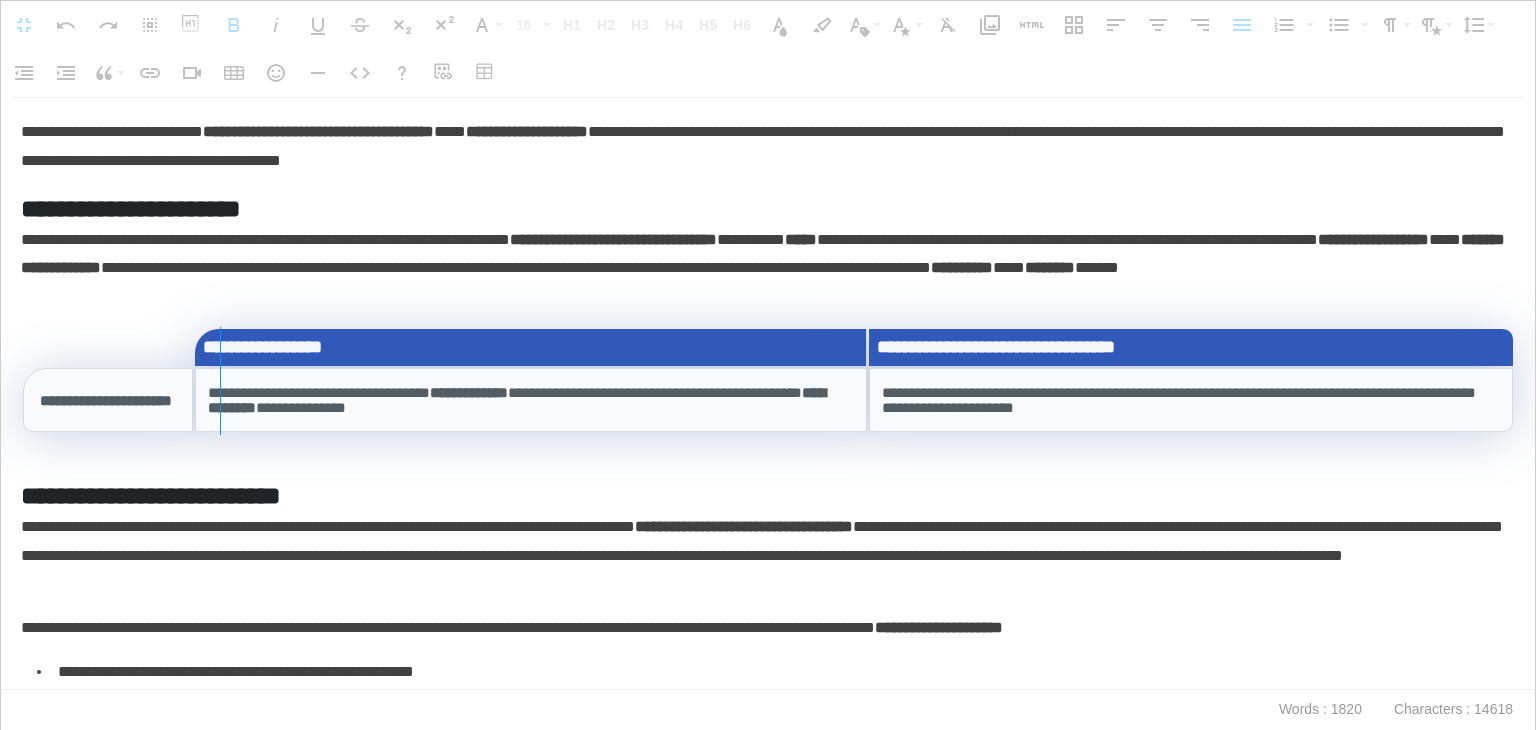 drag, startPoint x: 192, startPoint y: 401, endPoint x: 228, endPoint y: 397, distance: 36.221542 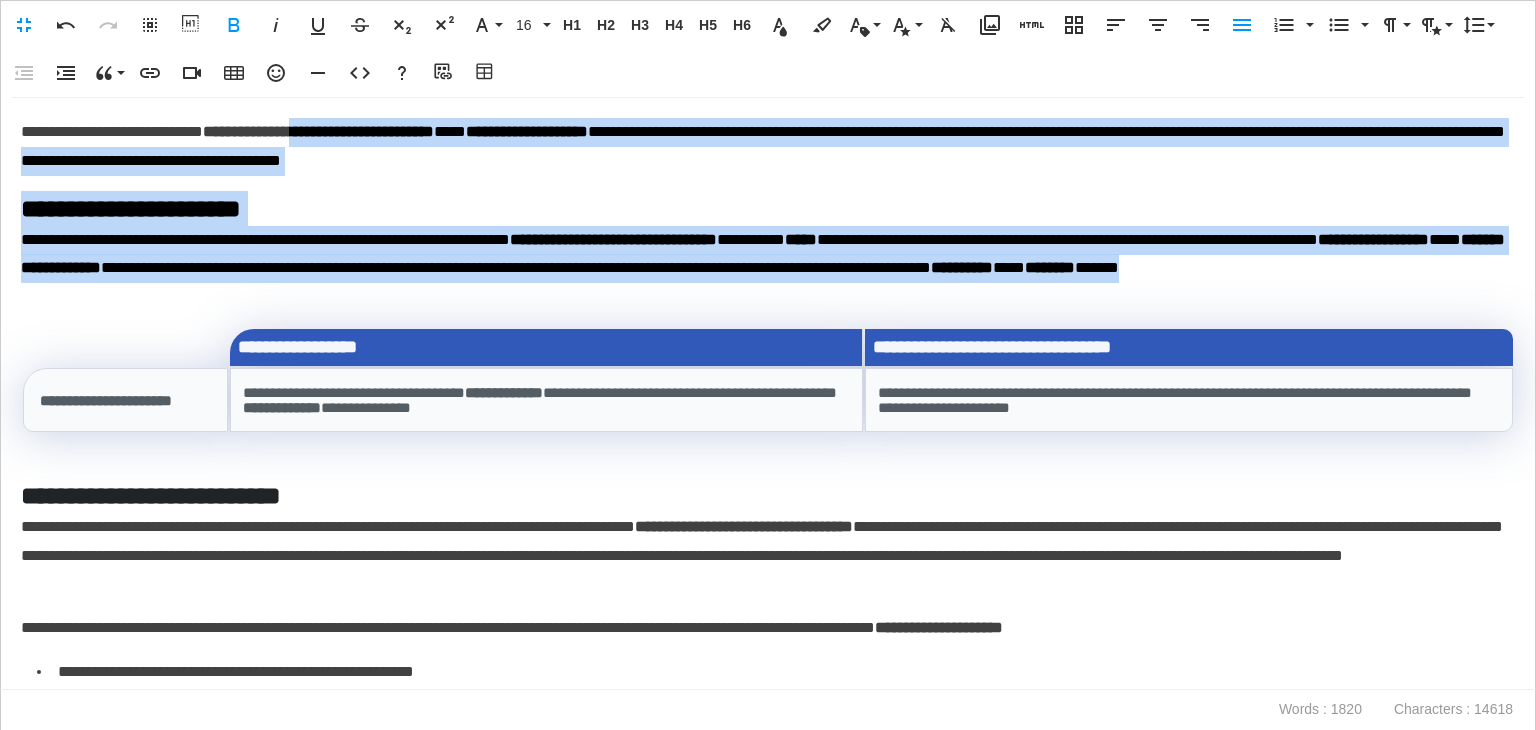 click on "**********" at bounding box center (125, 400) 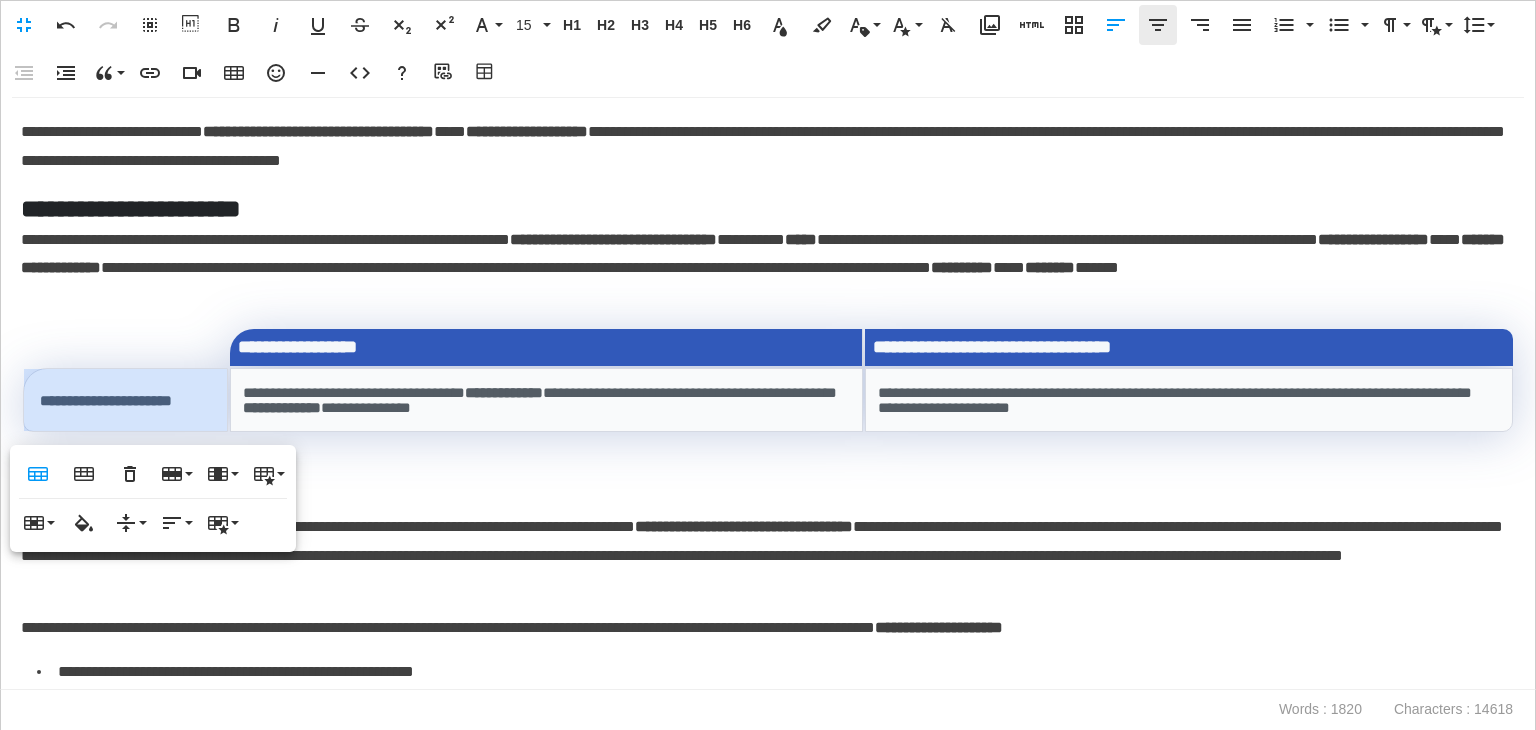 click 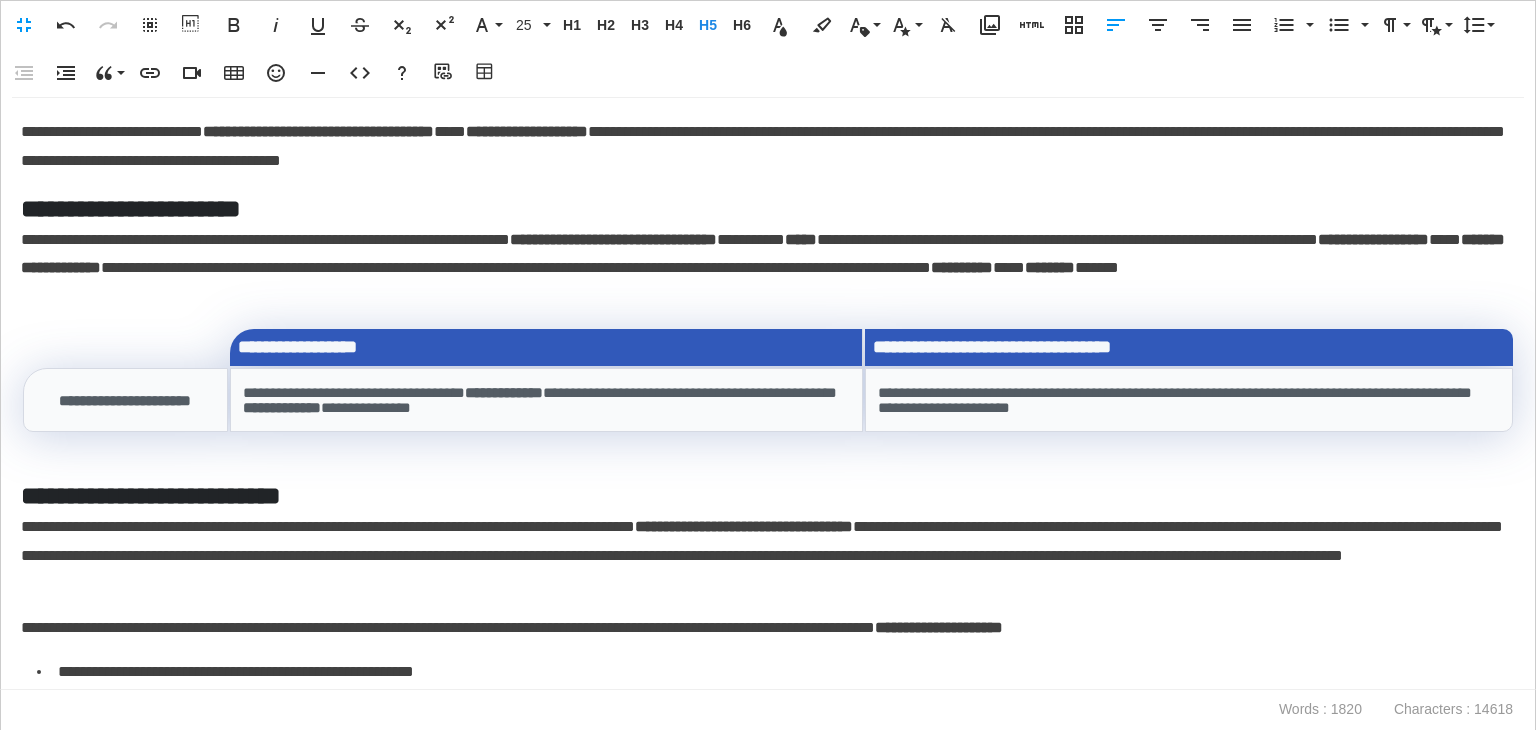 click on "**********" at bounding box center (768, 393) 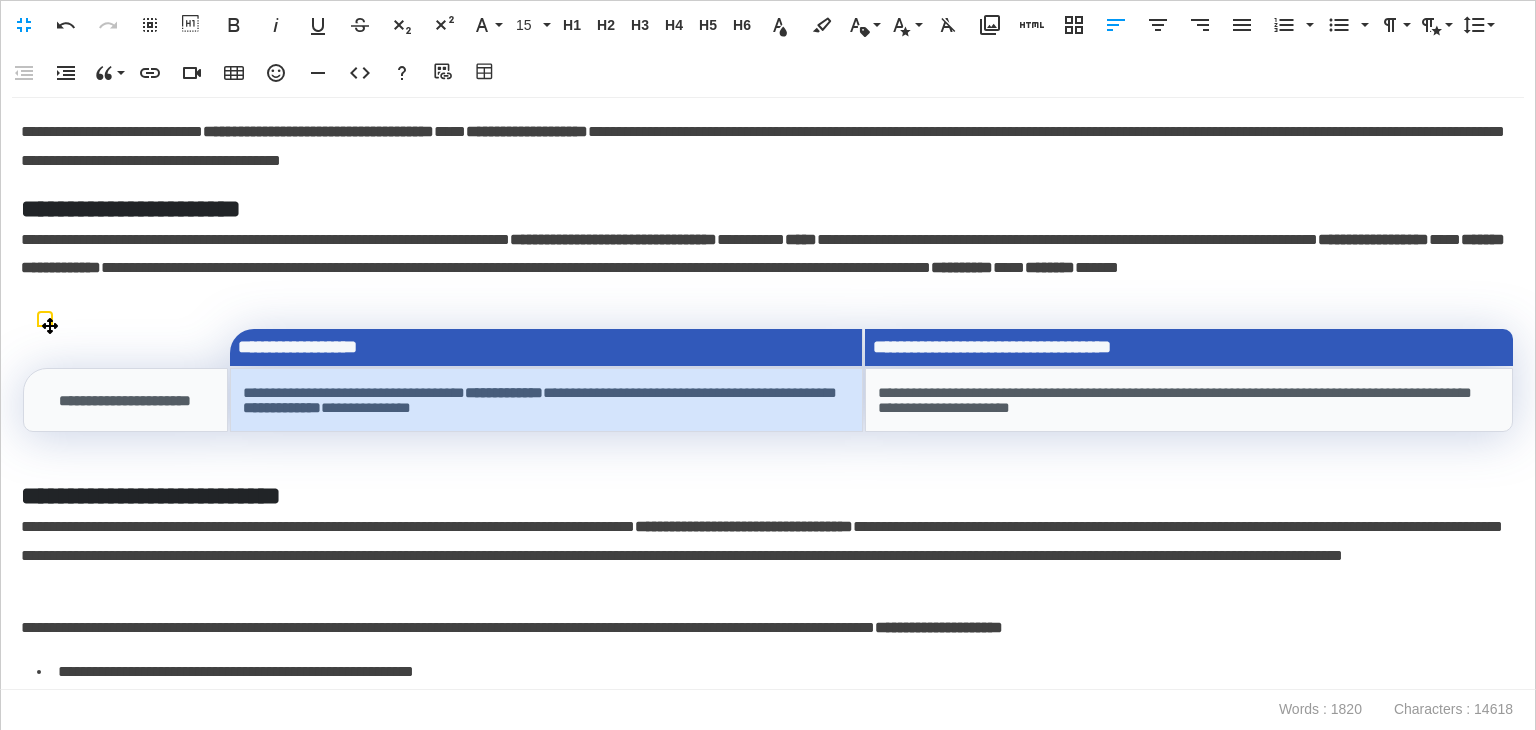 click on "**********" at bounding box center [546, 400] 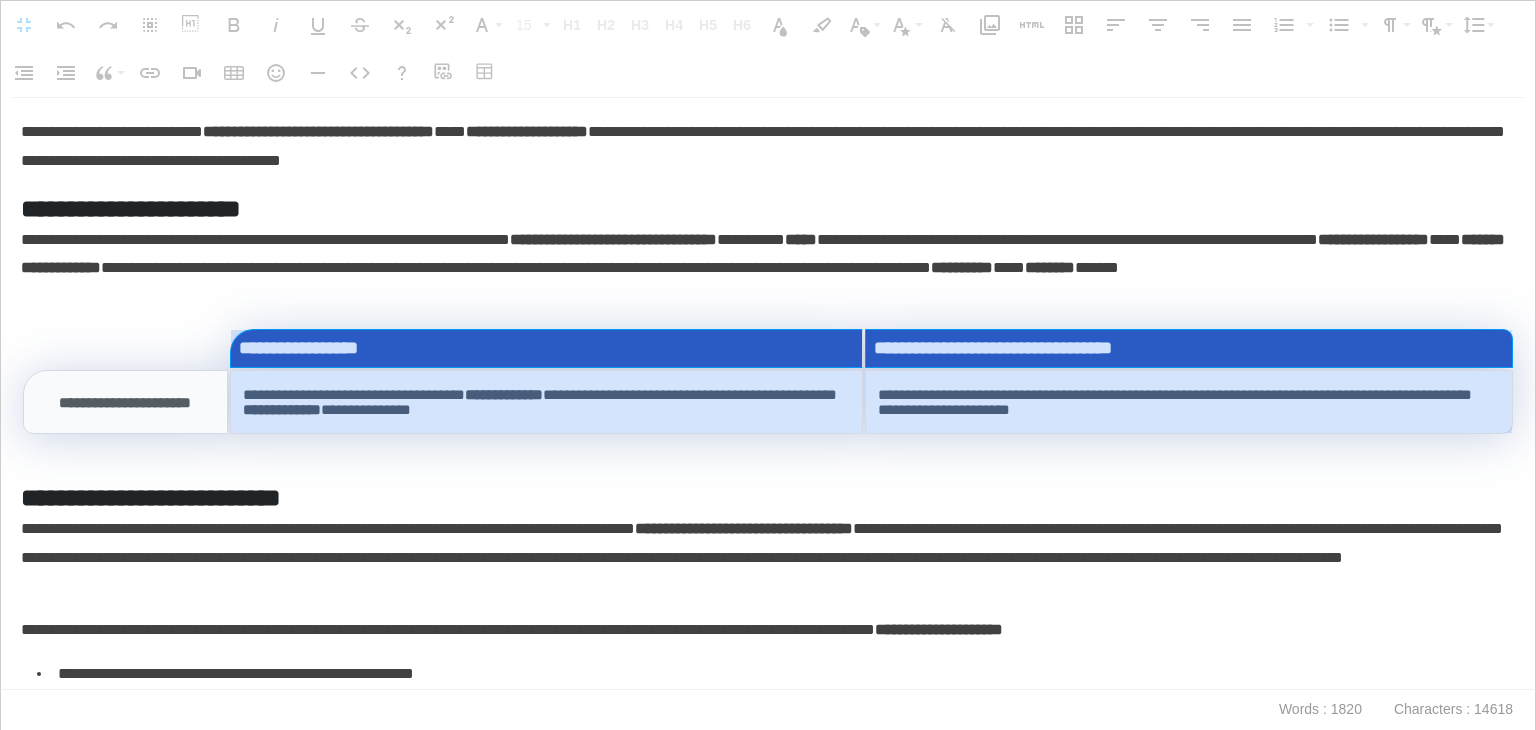 click on "**********" at bounding box center (768, 381) 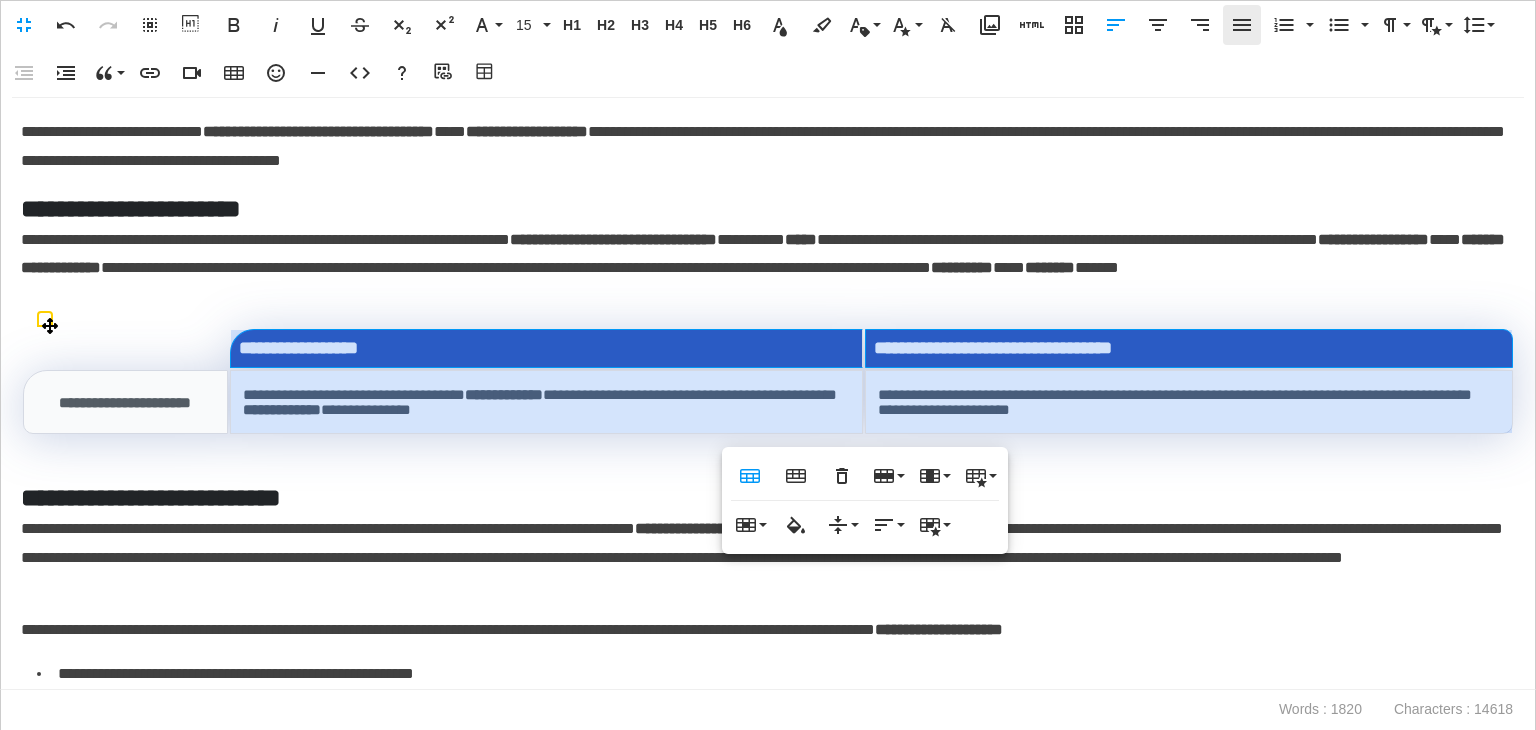 click 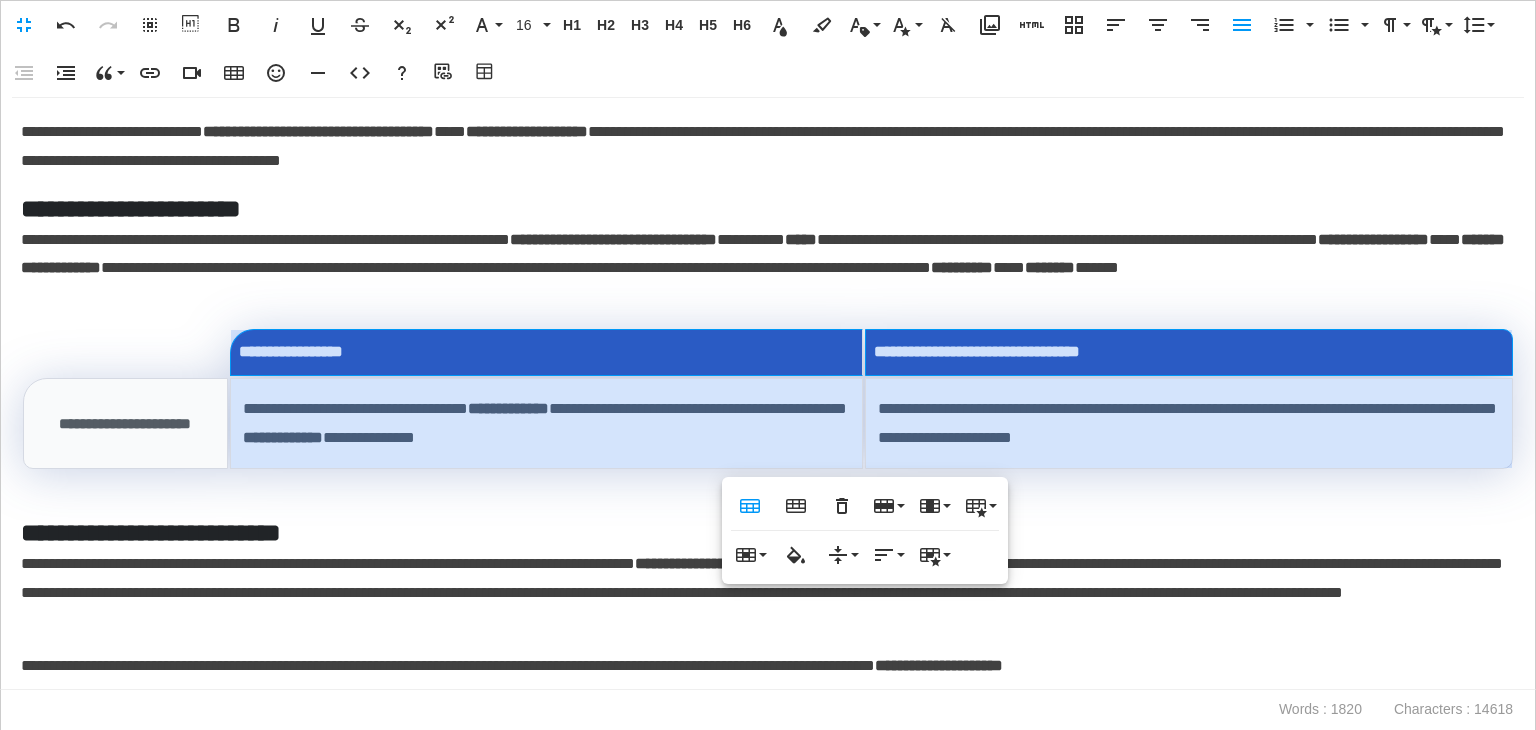 click on "**********" at bounding box center [763, 532] 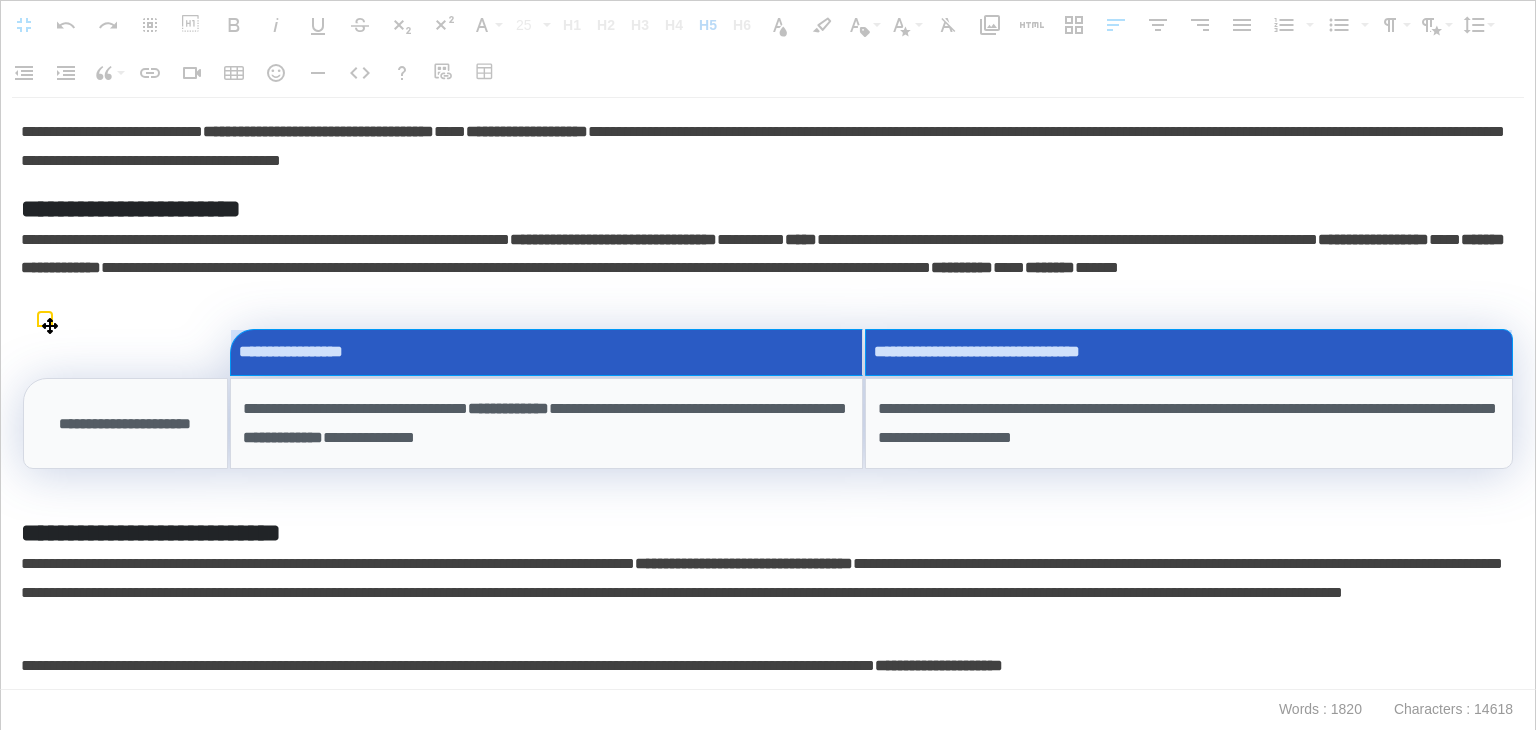 drag, startPoint x: 883, startPoint y: 351, endPoint x: 1098, endPoint y: 98, distance: 332.01505 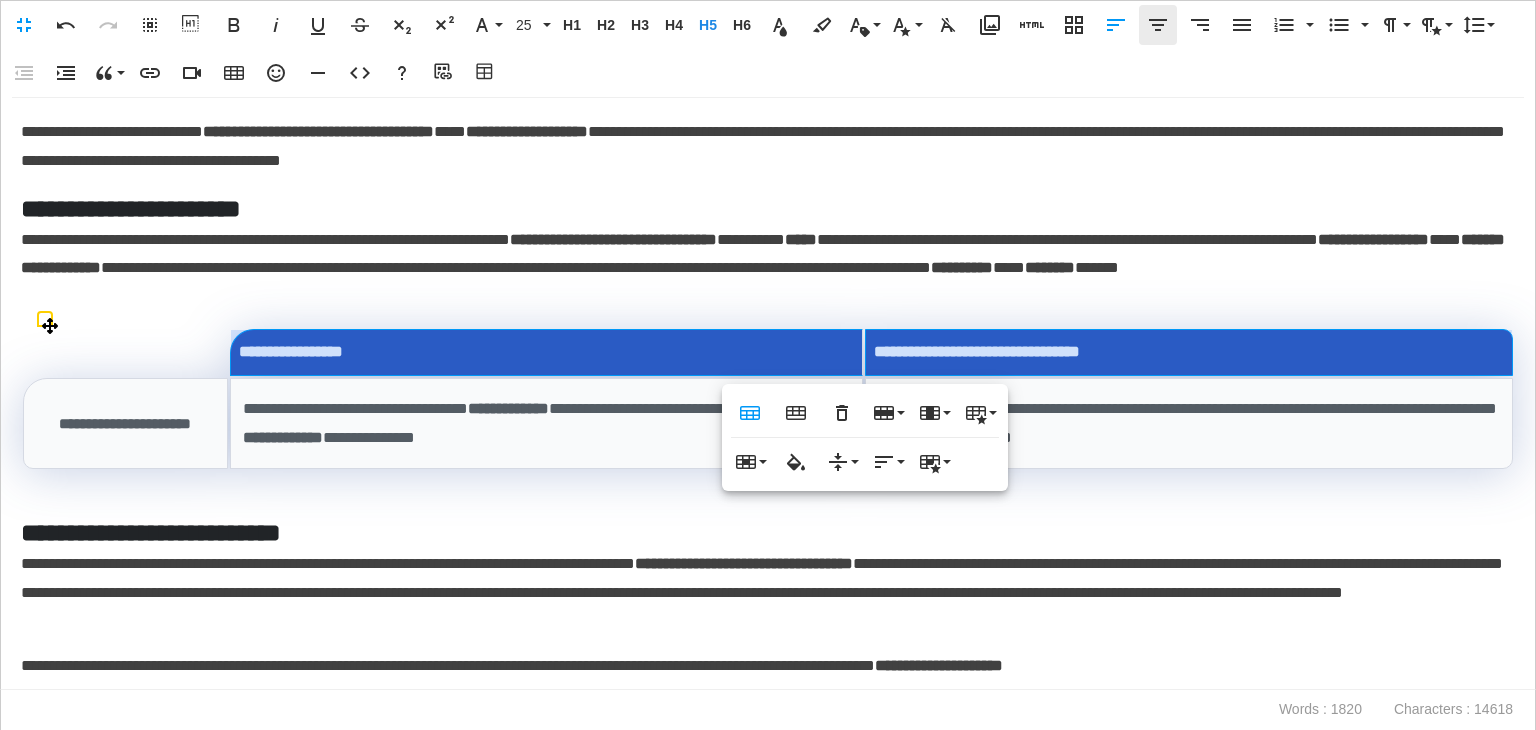click 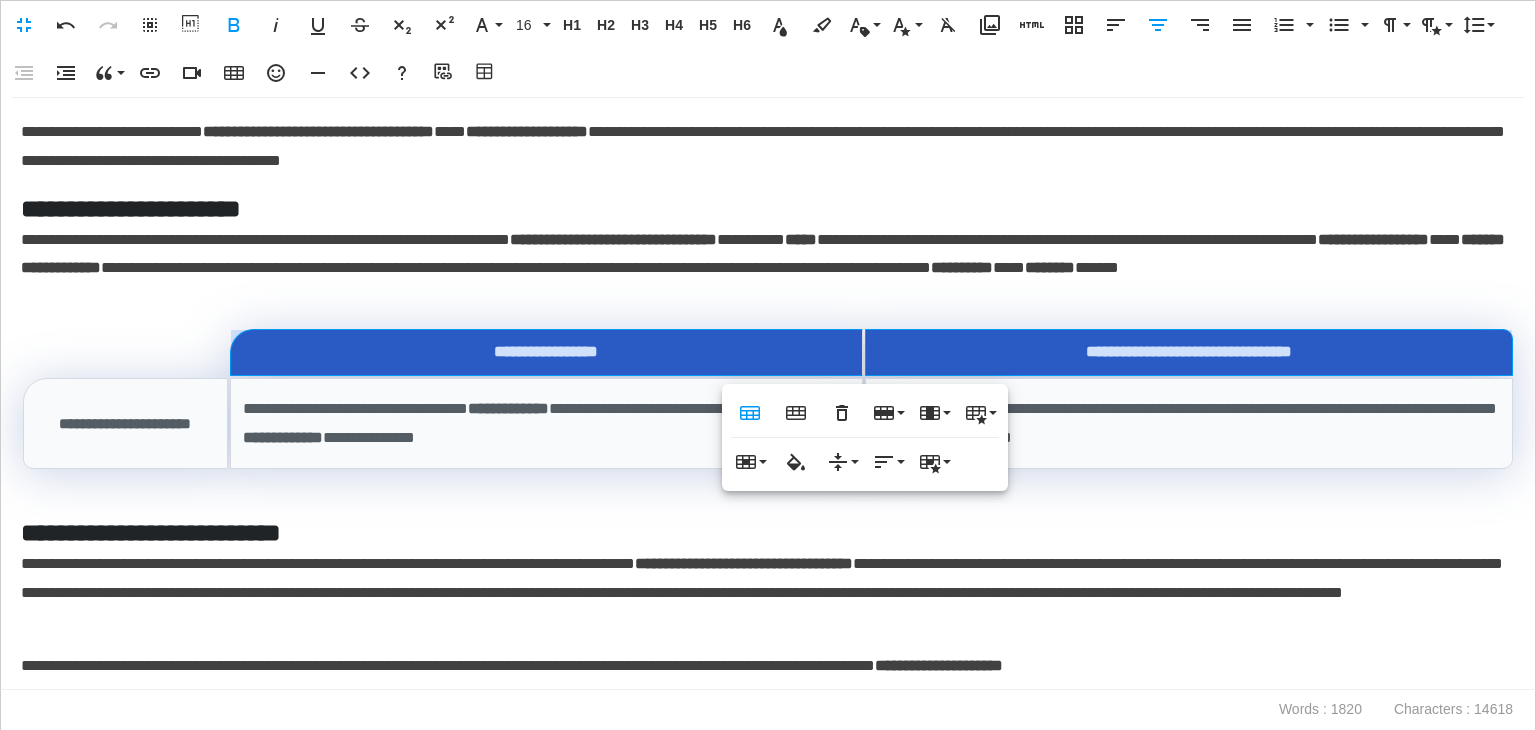 click on "**********" at bounding box center [763, 532] 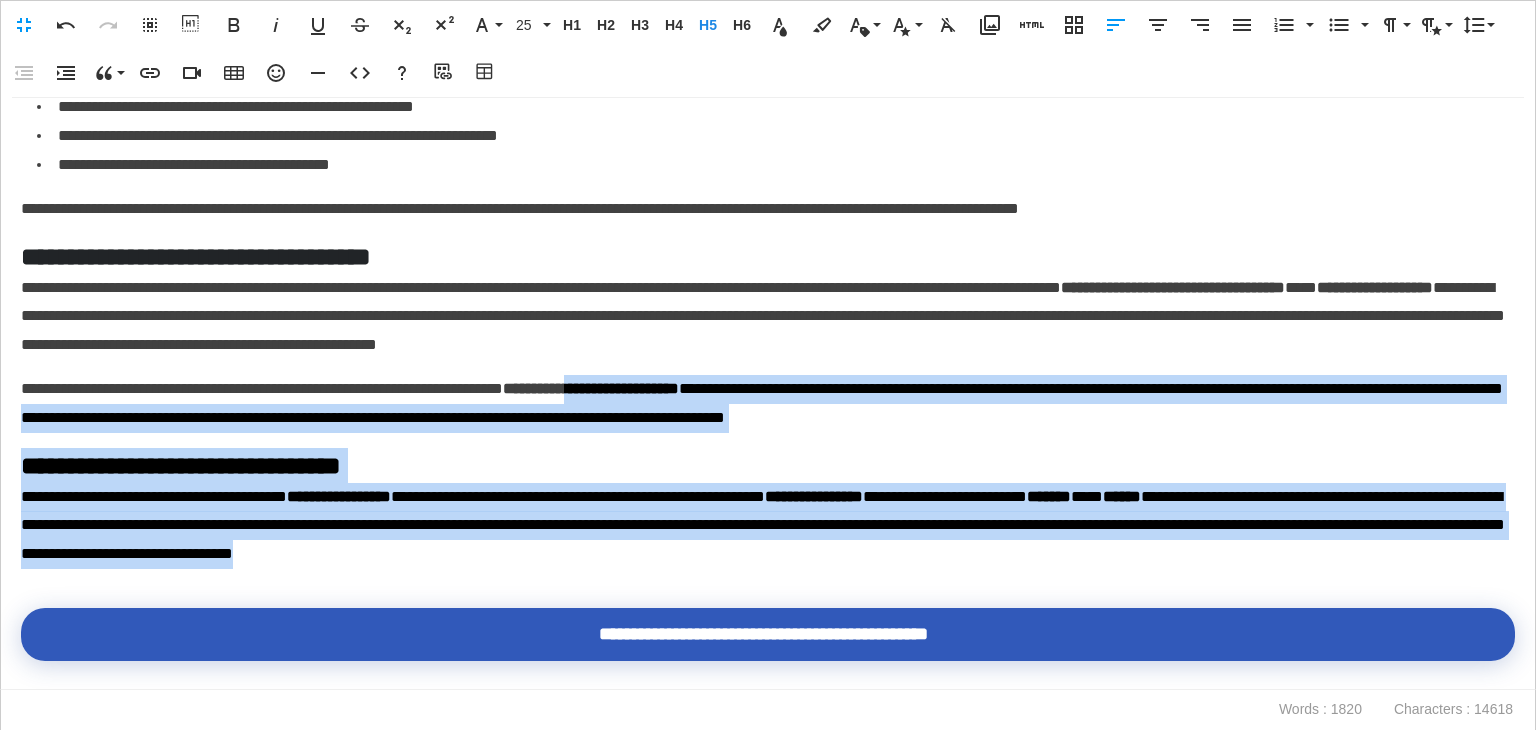 scroll, scrollTop: 300, scrollLeft: 0, axis: vertical 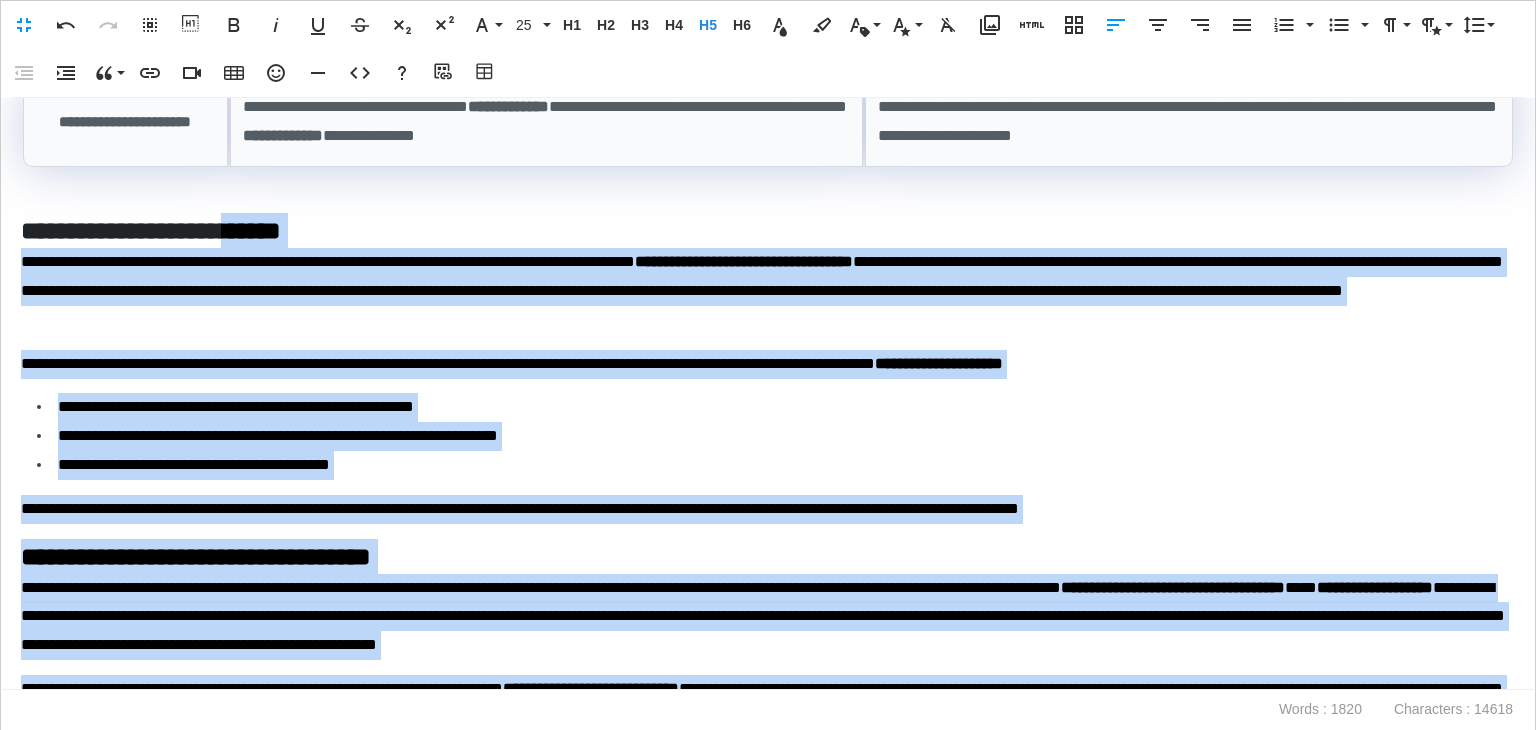 drag, startPoint x: 1056, startPoint y: 534, endPoint x: 292, endPoint y: 241, distance: 818.2573 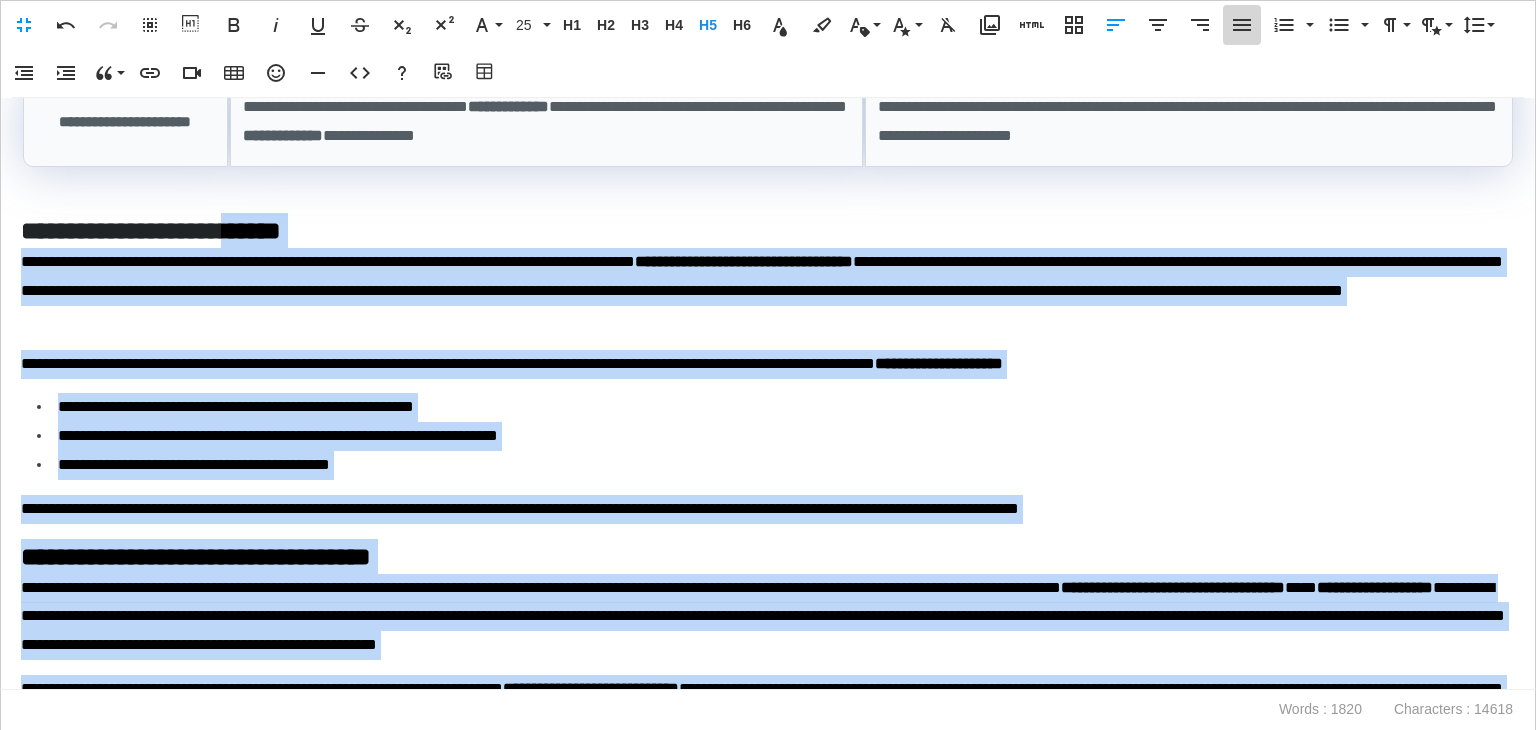 click 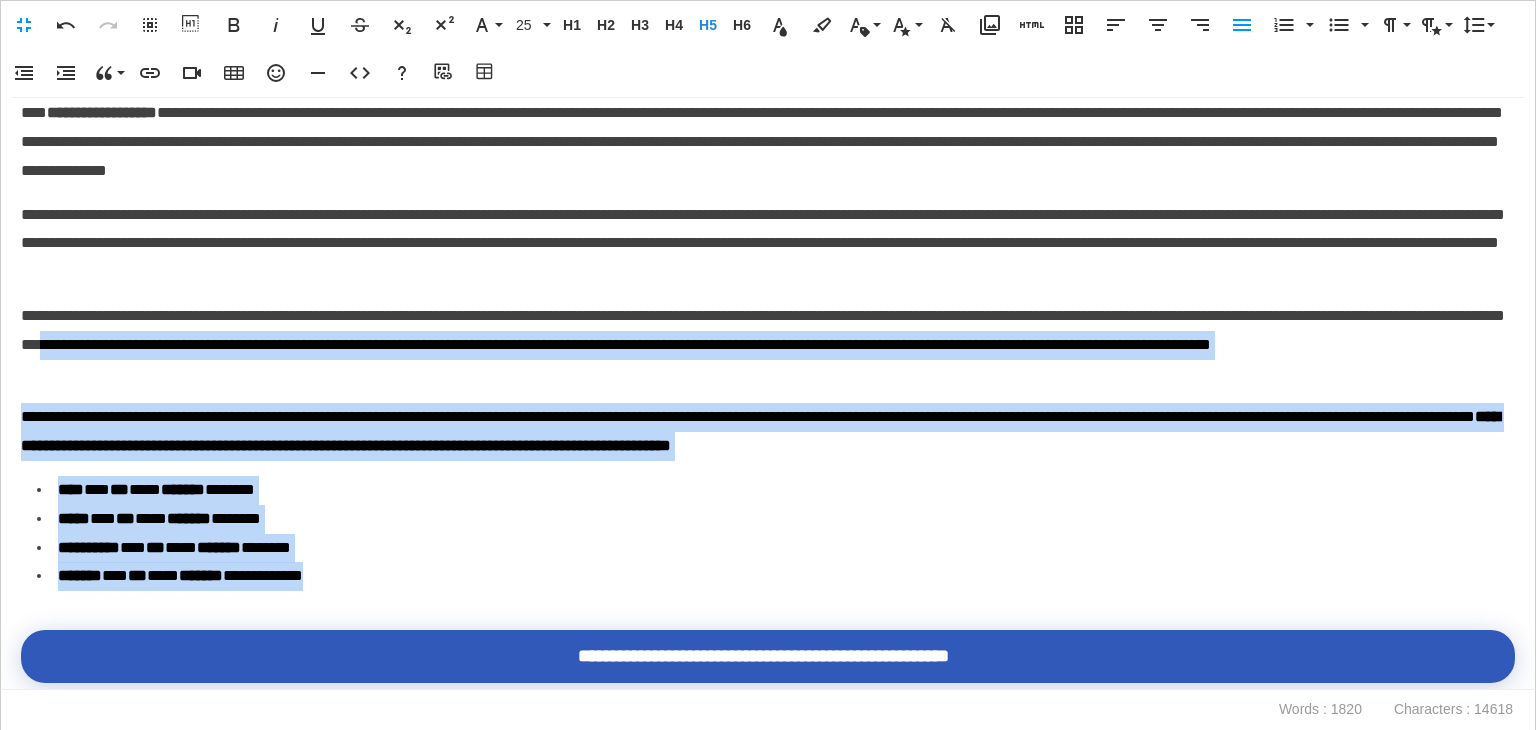 scroll, scrollTop: 1100, scrollLeft: 0, axis: vertical 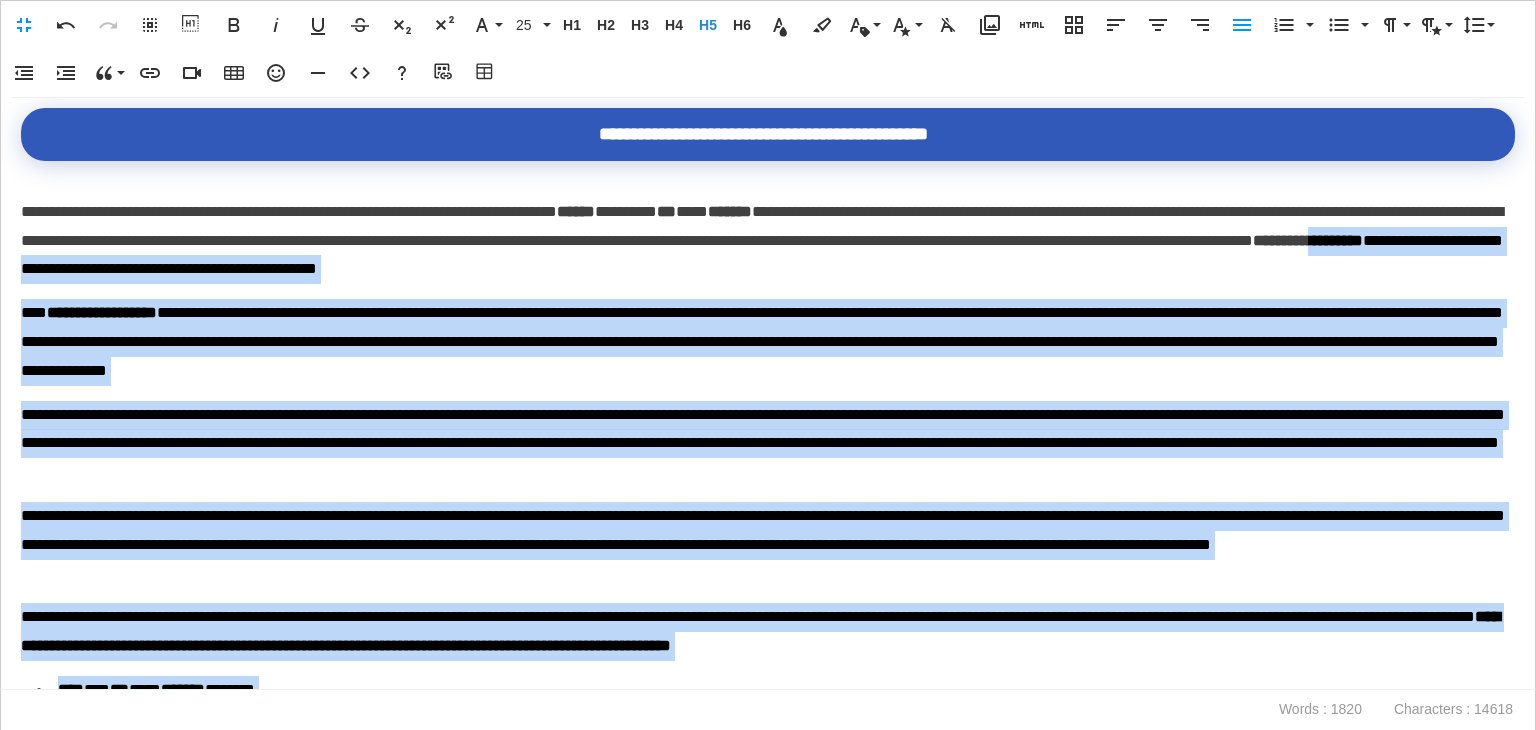 drag, startPoint x: 406, startPoint y: 576, endPoint x: 472, endPoint y: 245, distance: 337.51593 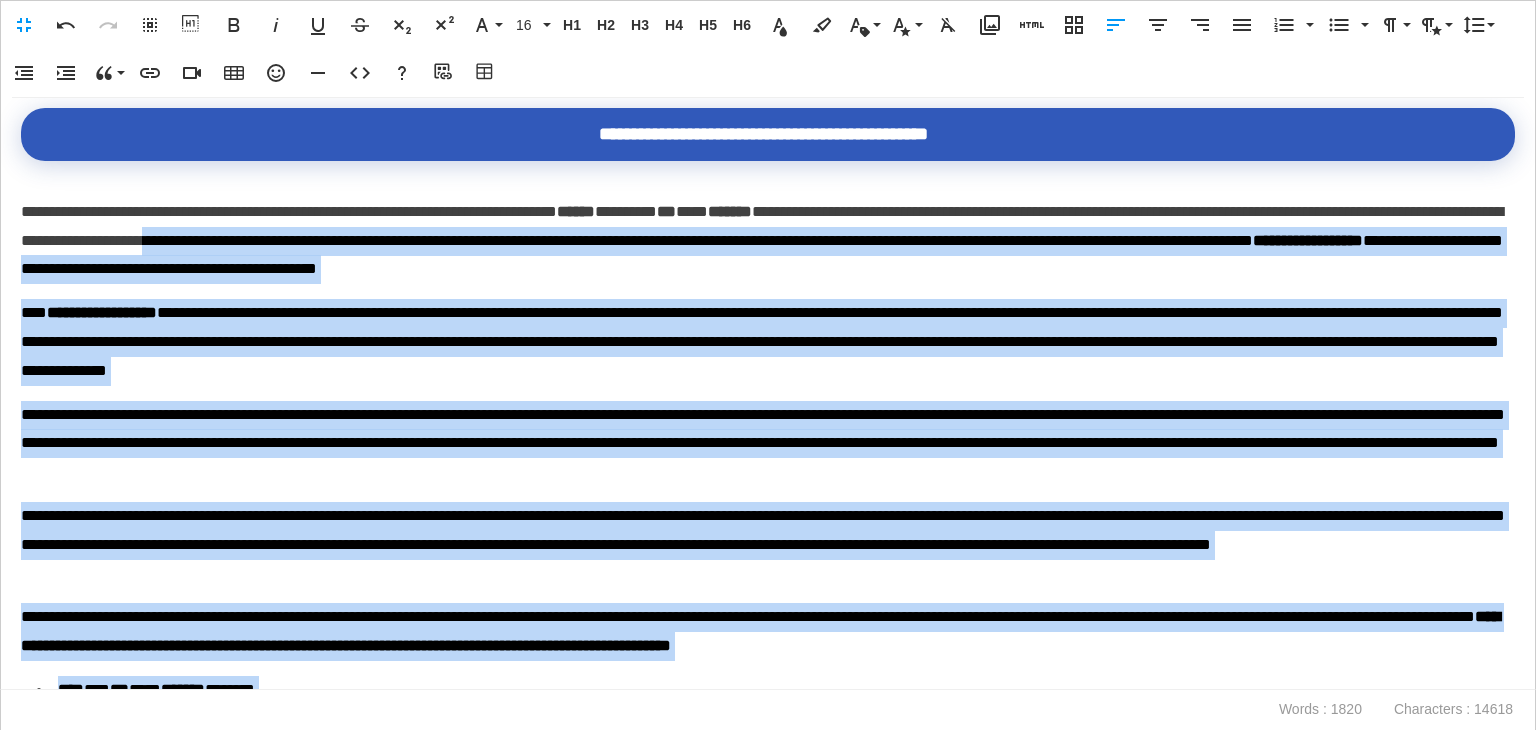 click 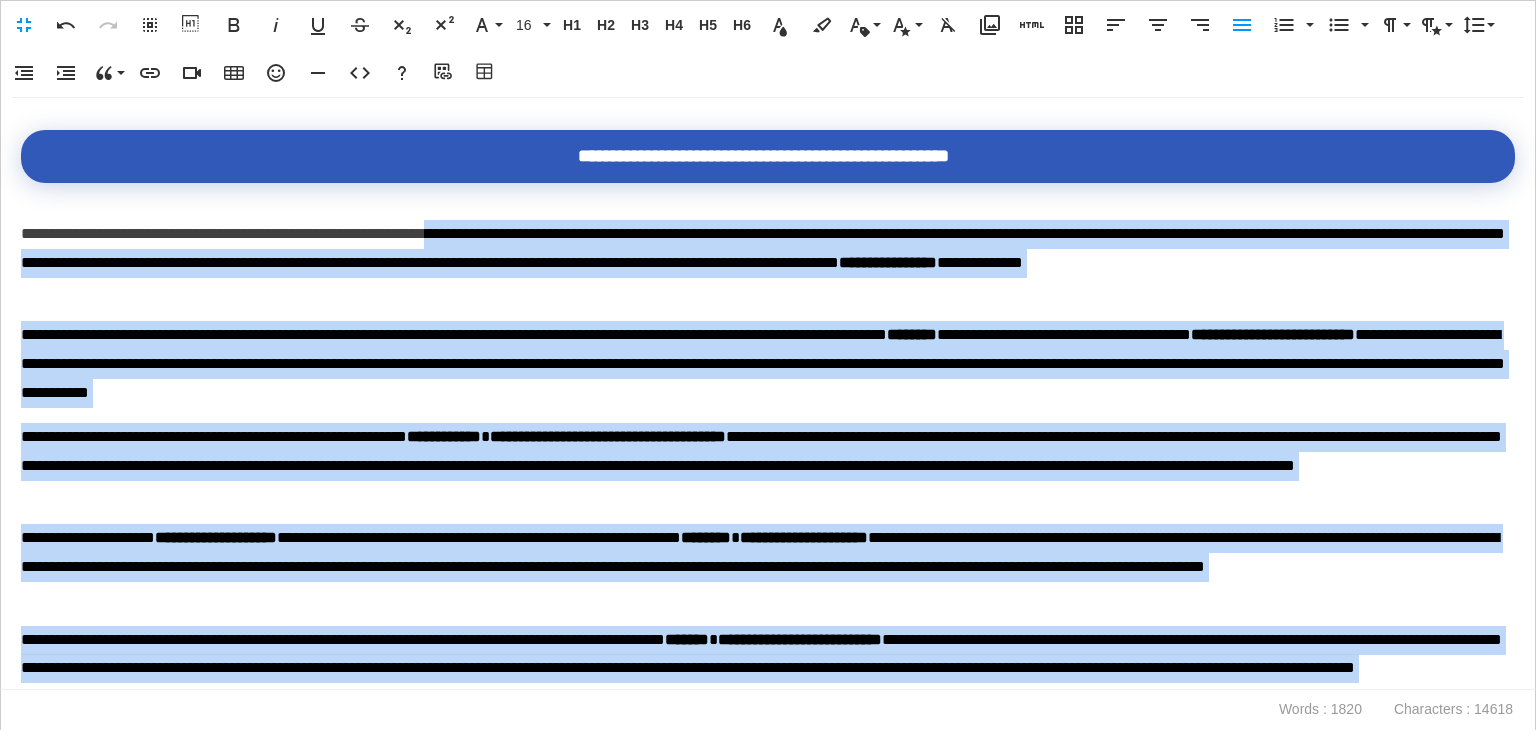 scroll, scrollTop: 1700, scrollLeft: 0, axis: vertical 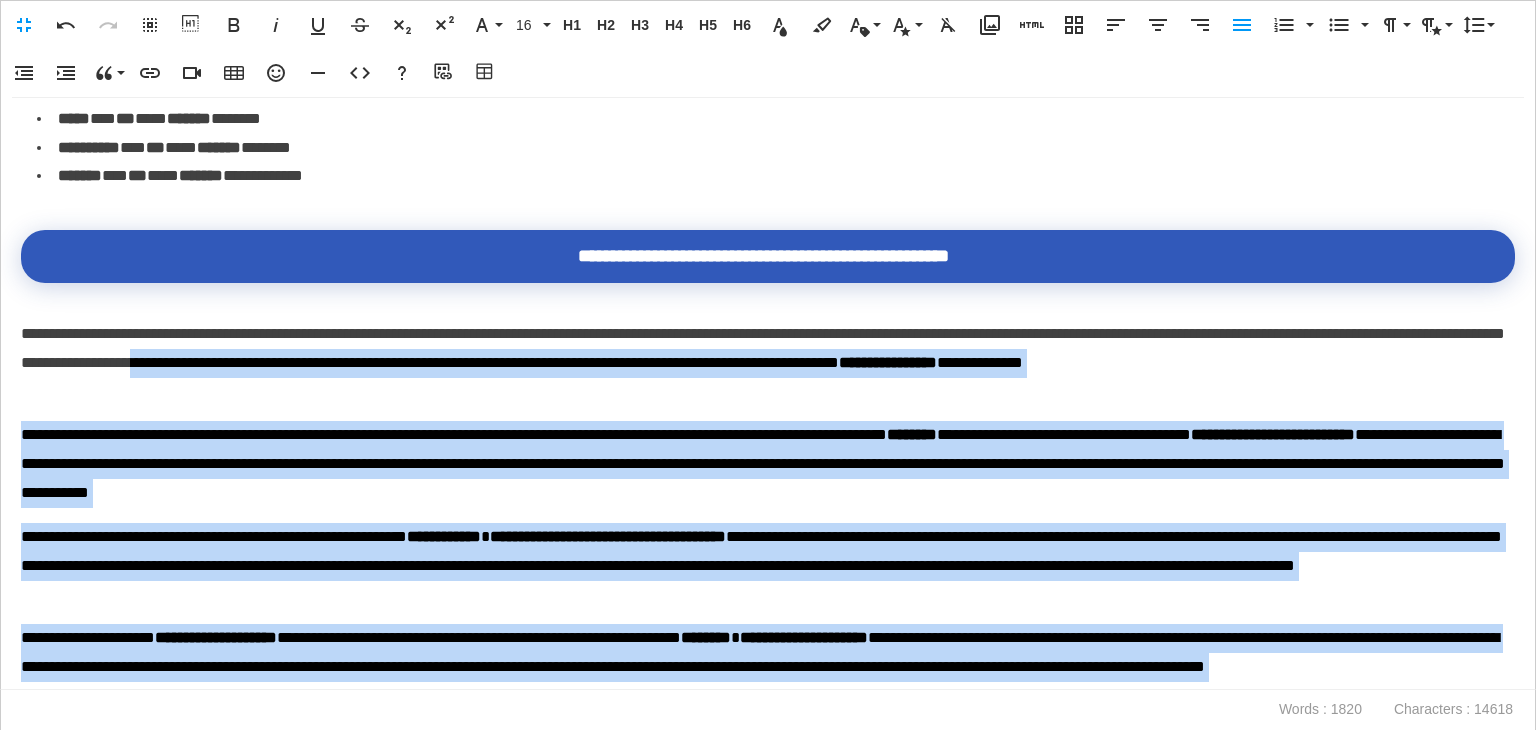 drag, startPoint x: 492, startPoint y: 227, endPoint x: 560, endPoint y: 347, distance: 137.92752 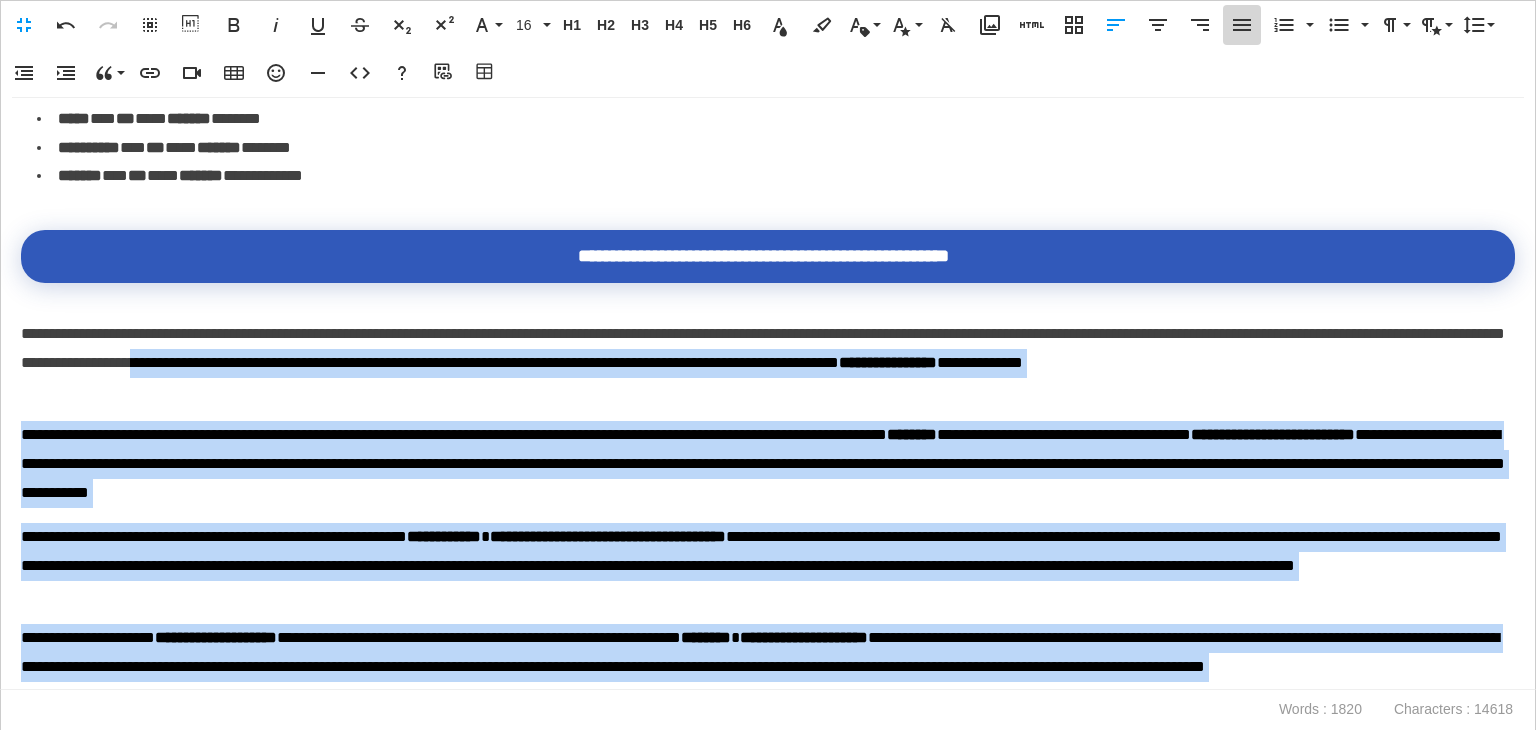 click 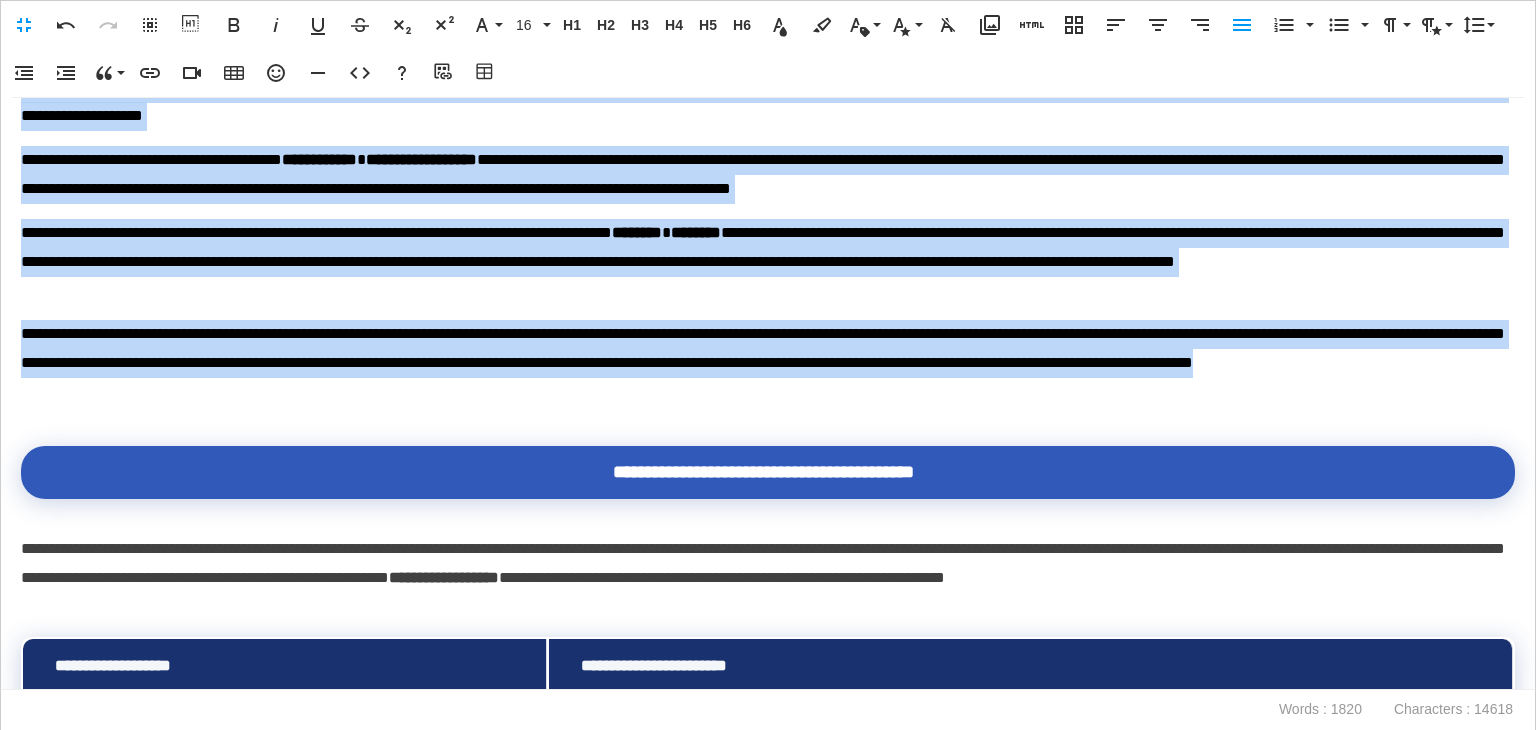 scroll, scrollTop: 2900, scrollLeft: 0, axis: vertical 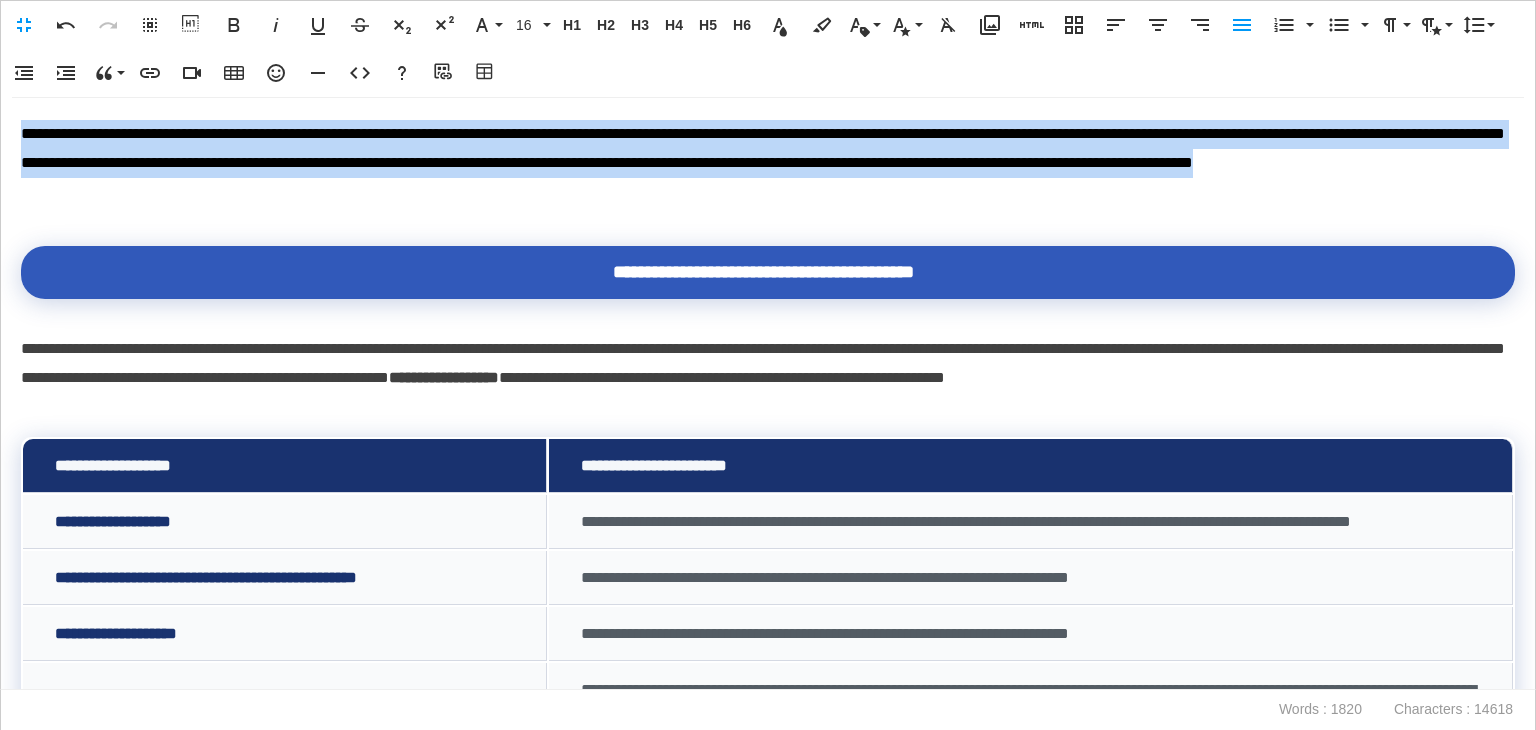 click on "**********" at bounding box center [763, 364] 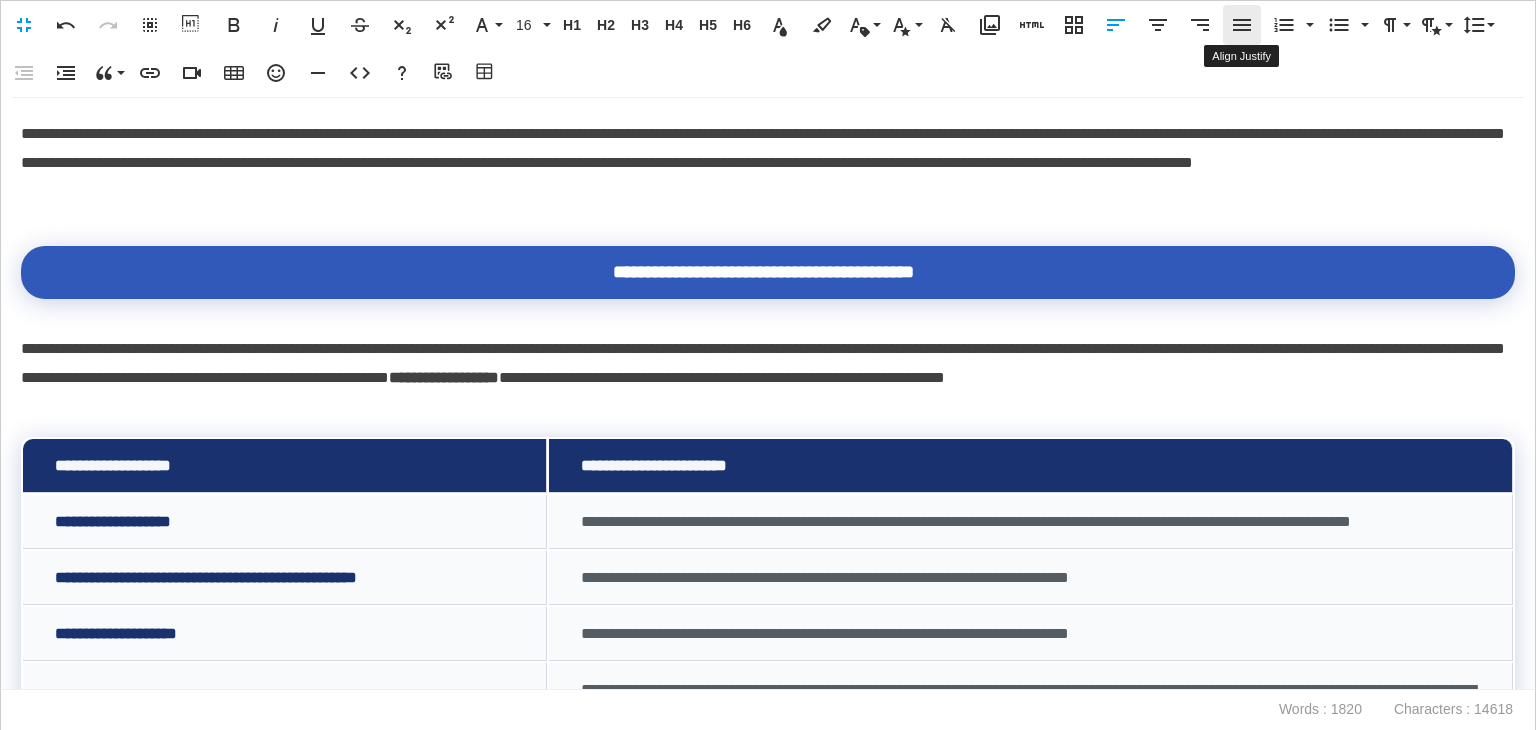 click 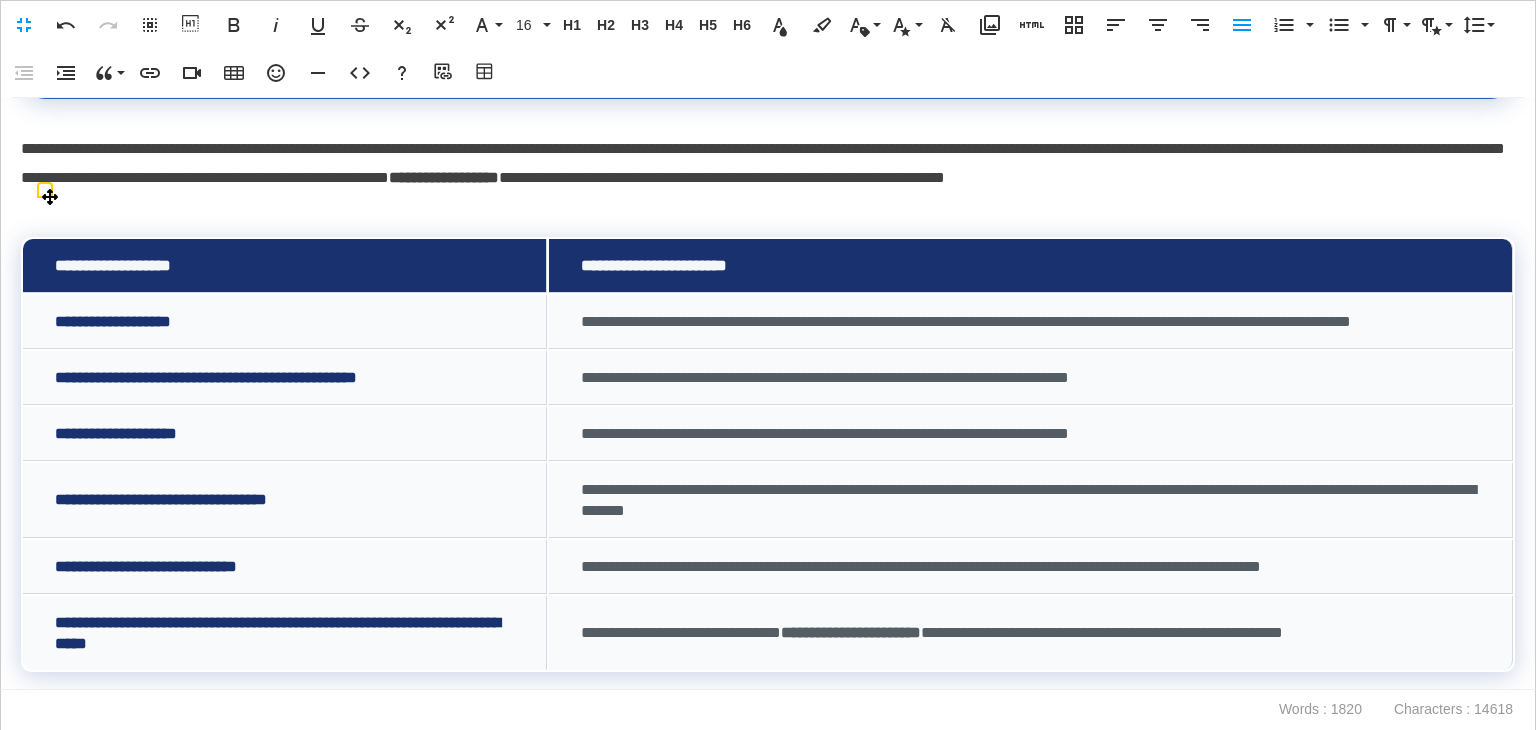 scroll, scrollTop: 3200, scrollLeft: 0, axis: vertical 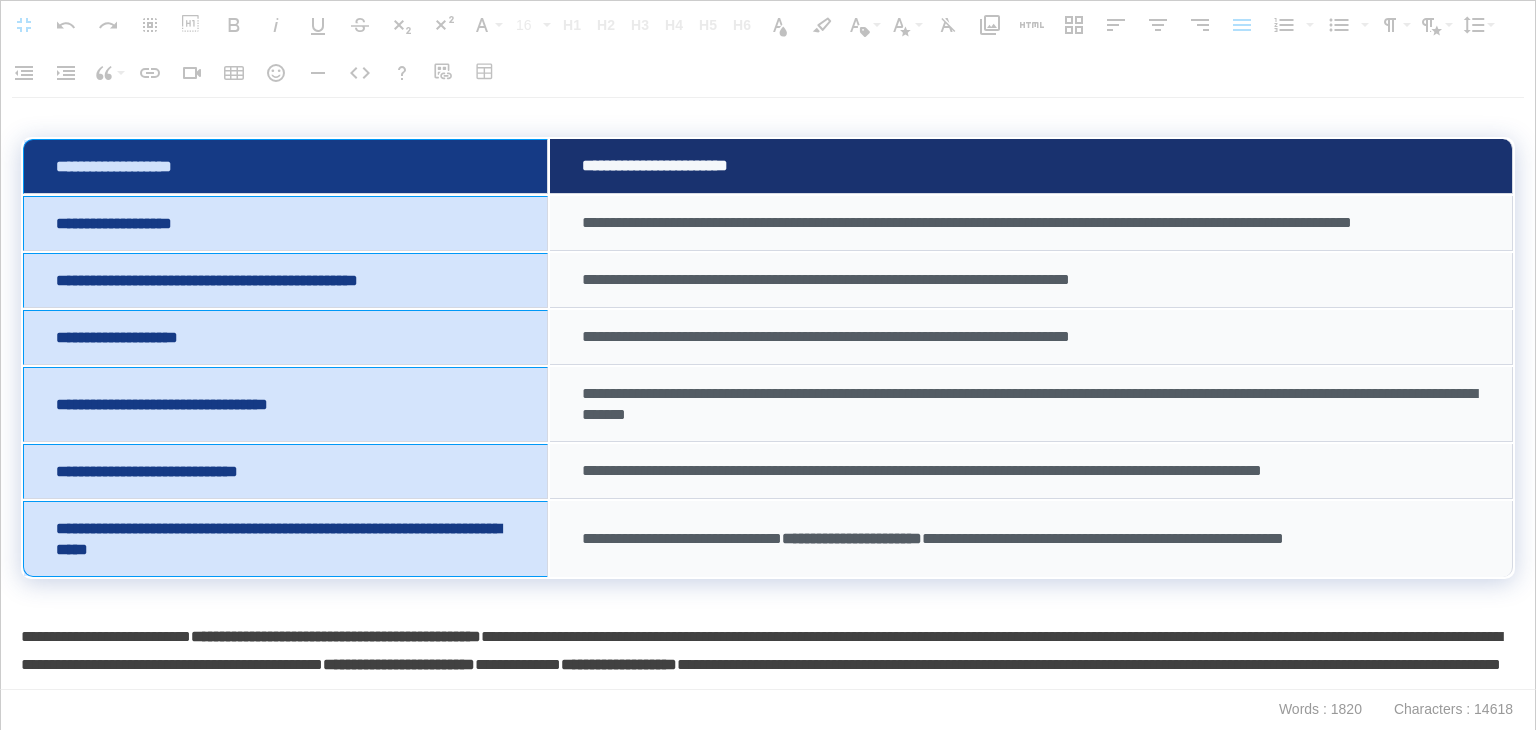 drag, startPoint x: 313, startPoint y: 170, endPoint x: 302, endPoint y: 529, distance: 359.1685 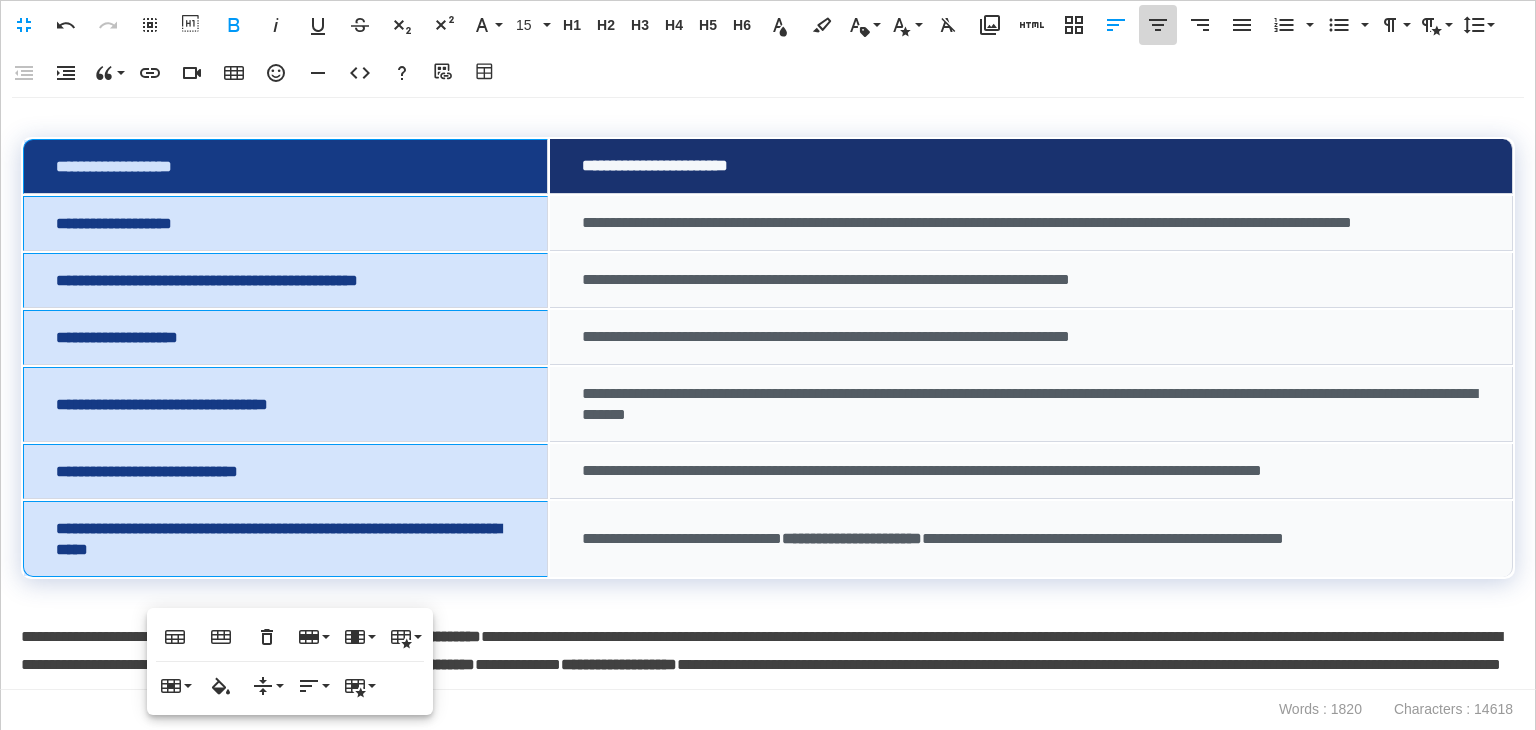 click 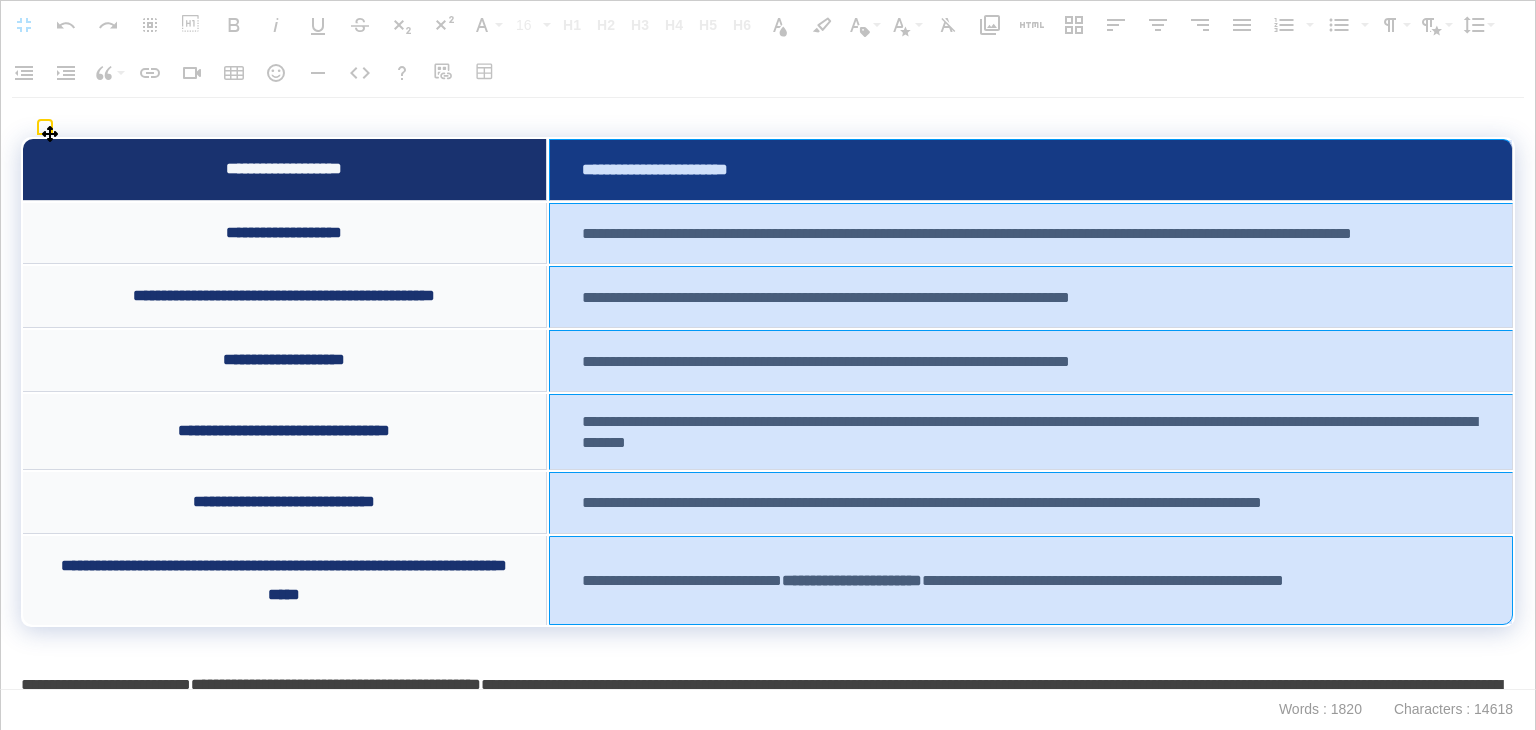 drag, startPoint x: 693, startPoint y: 390, endPoint x: 720, endPoint y: 574, distance: 185.97043 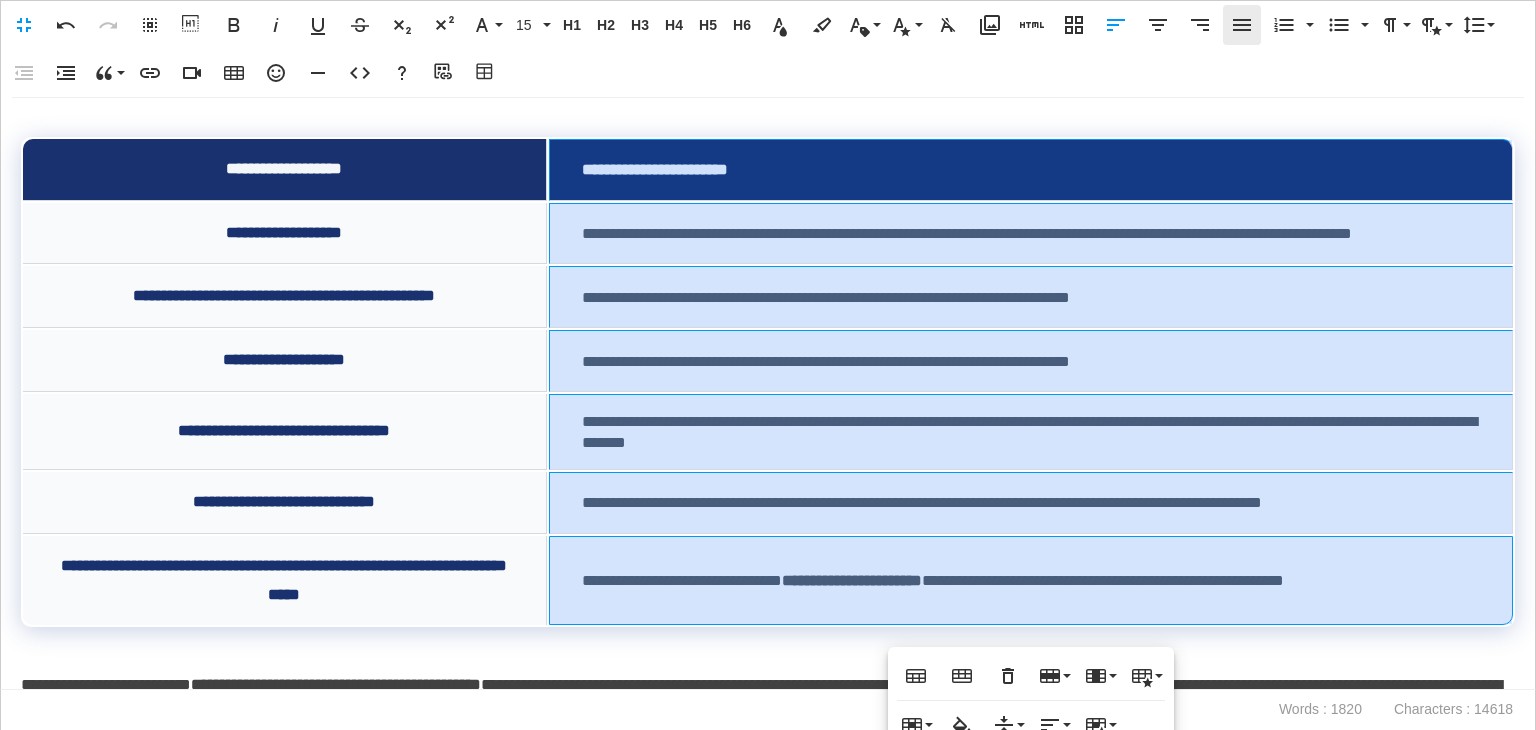 click 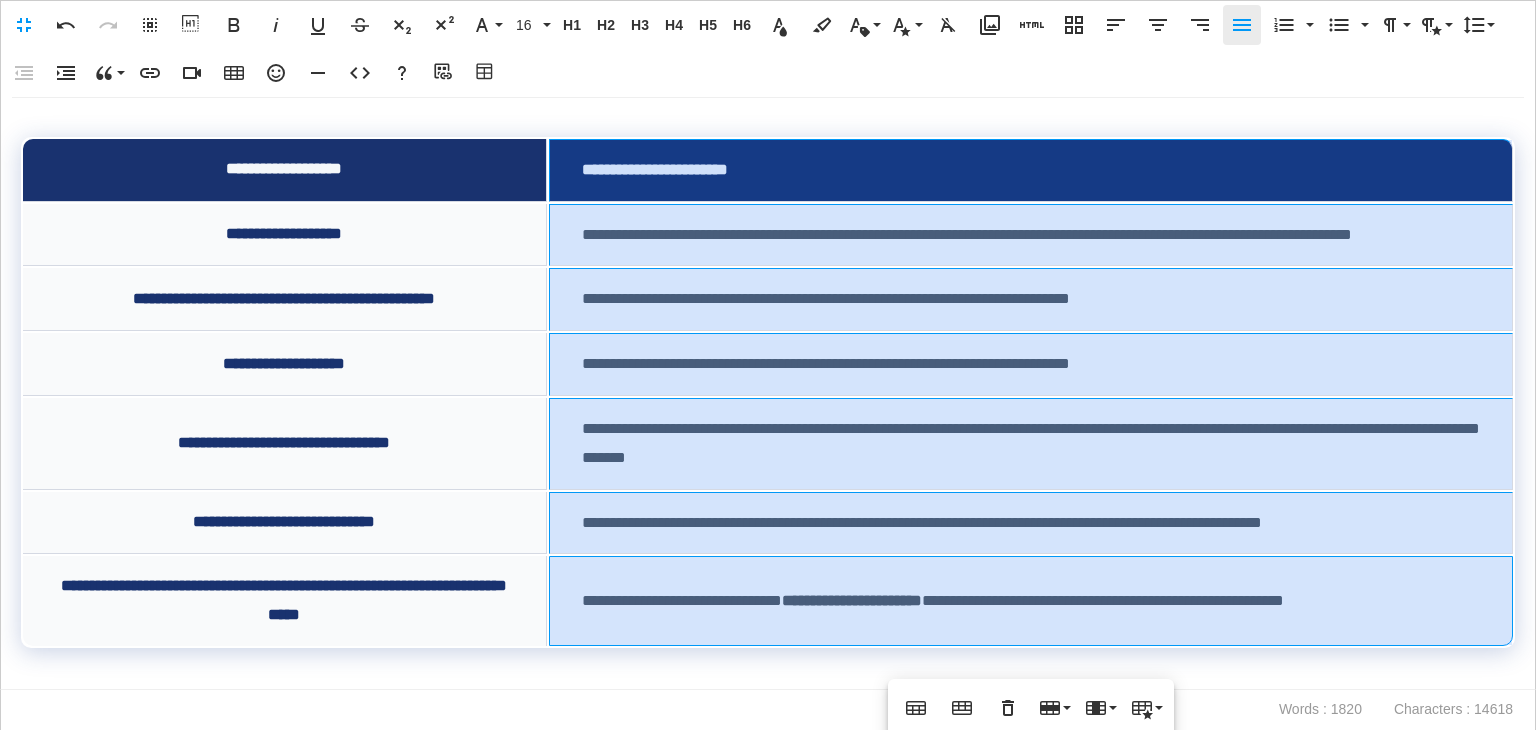click 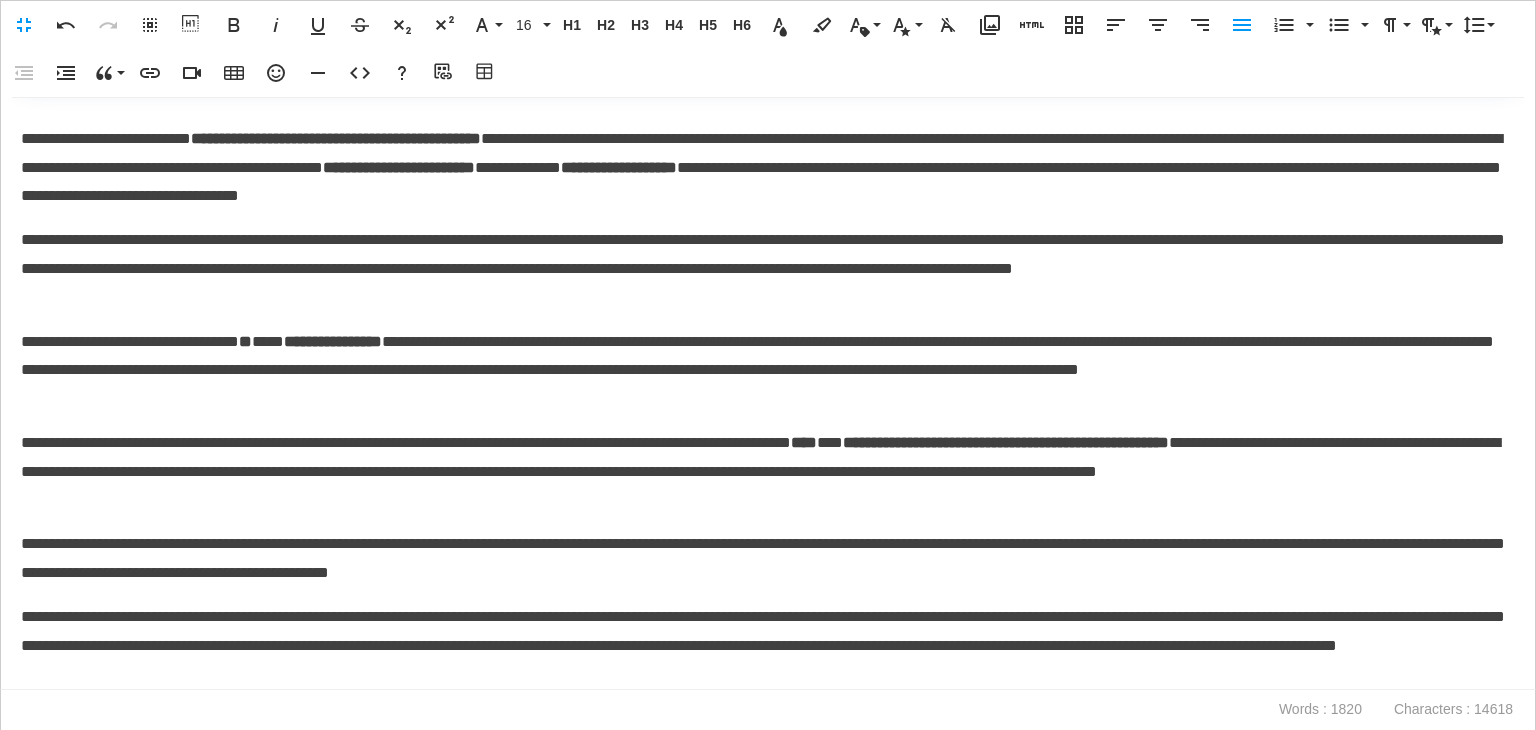 scroll, scrollTop: 3784, scrollLeft: 0, axis: vertical 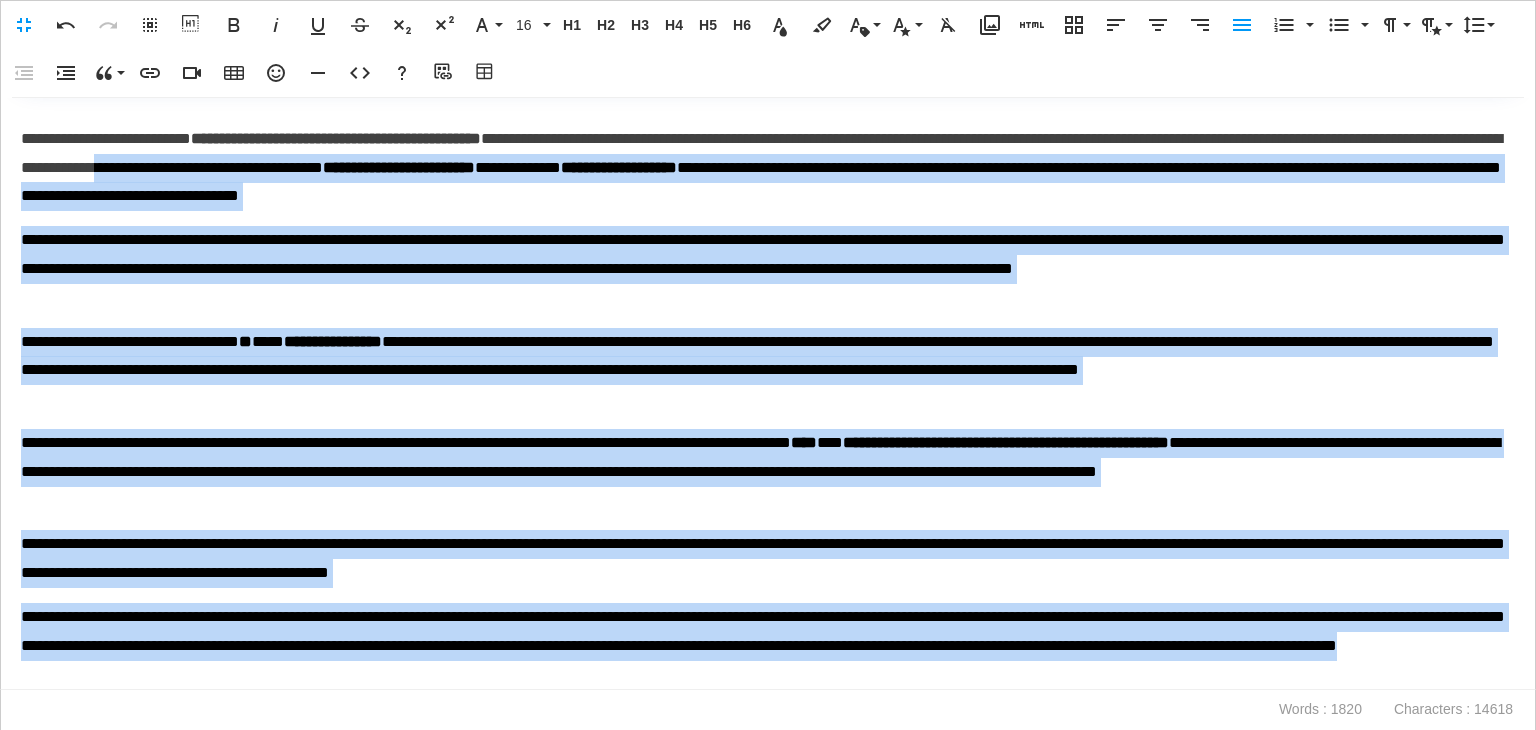 drag, startPoint x: 554, startPoint y: 317, endPoint x: 844, endPoint y: 37, distance: 403.11288 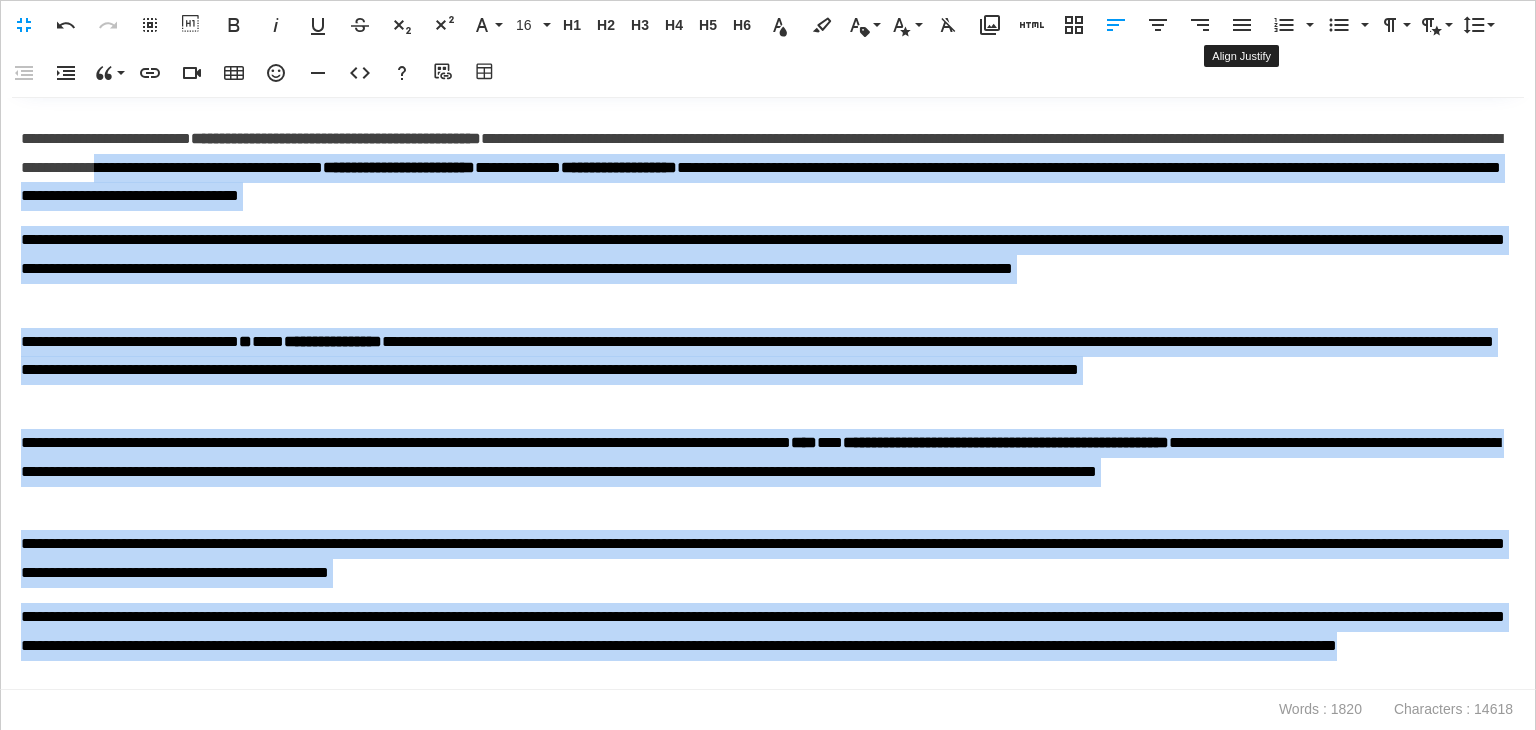 click 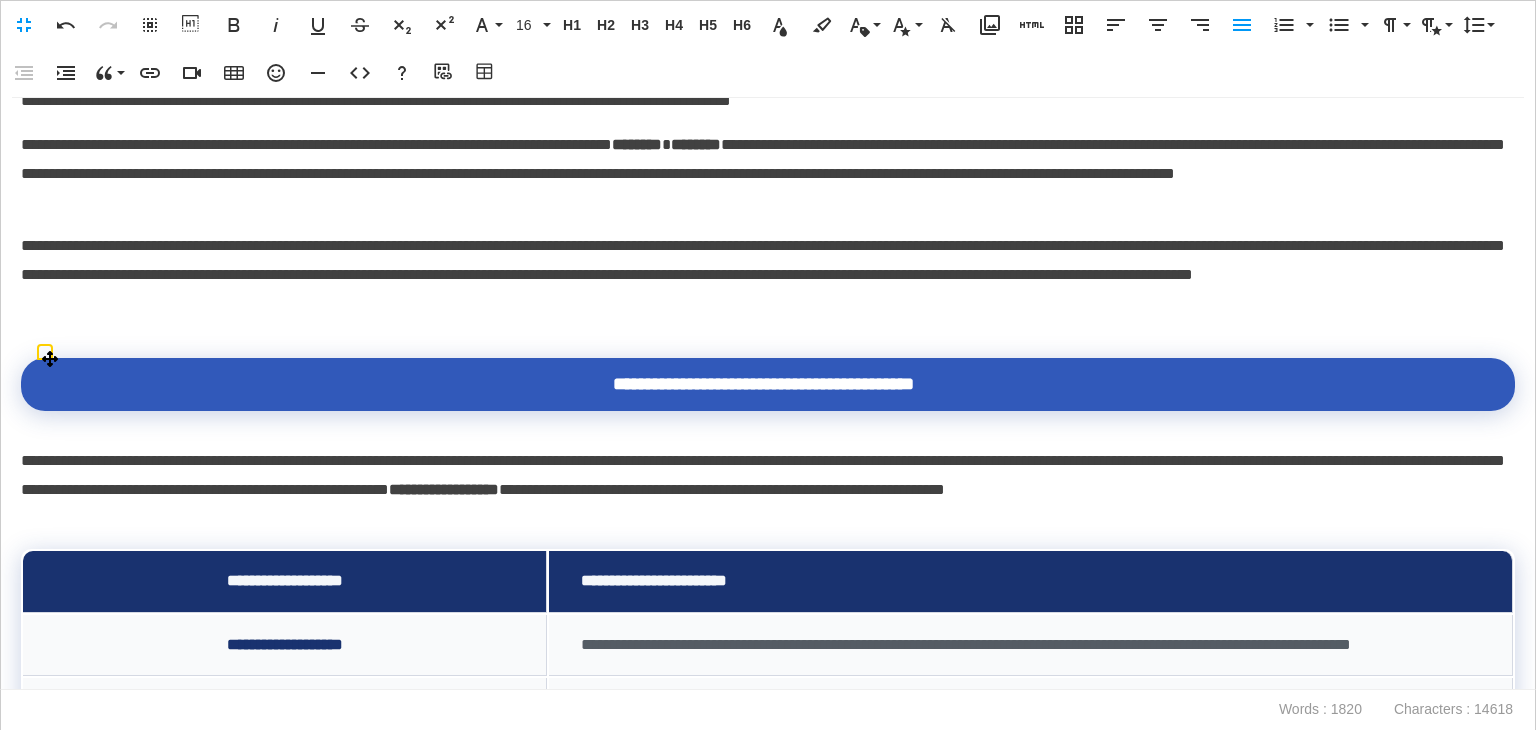 scroll, scrollTop: 2784, scrollLeft: 0, axis: vertical 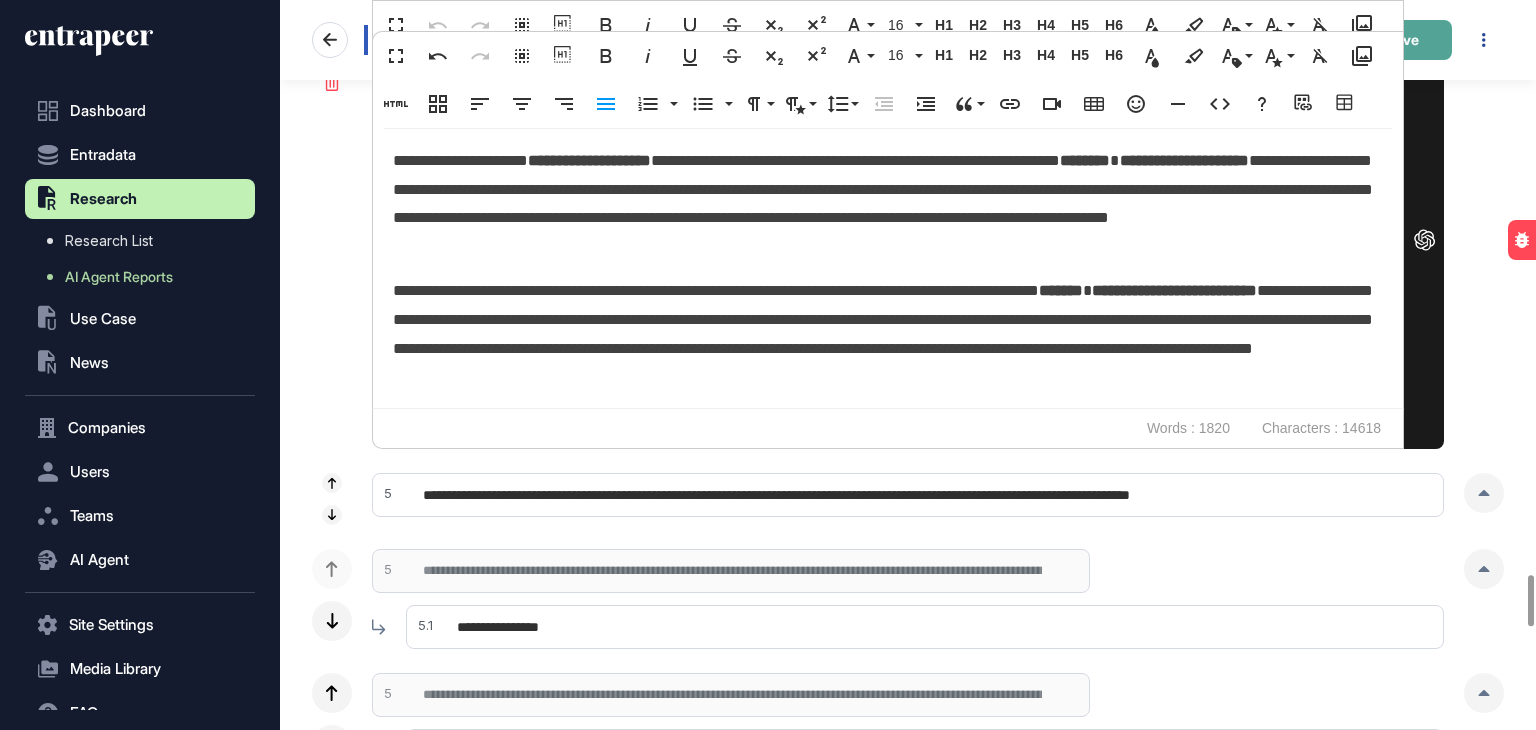 click on "Save" at bounding box center (1402, 40) 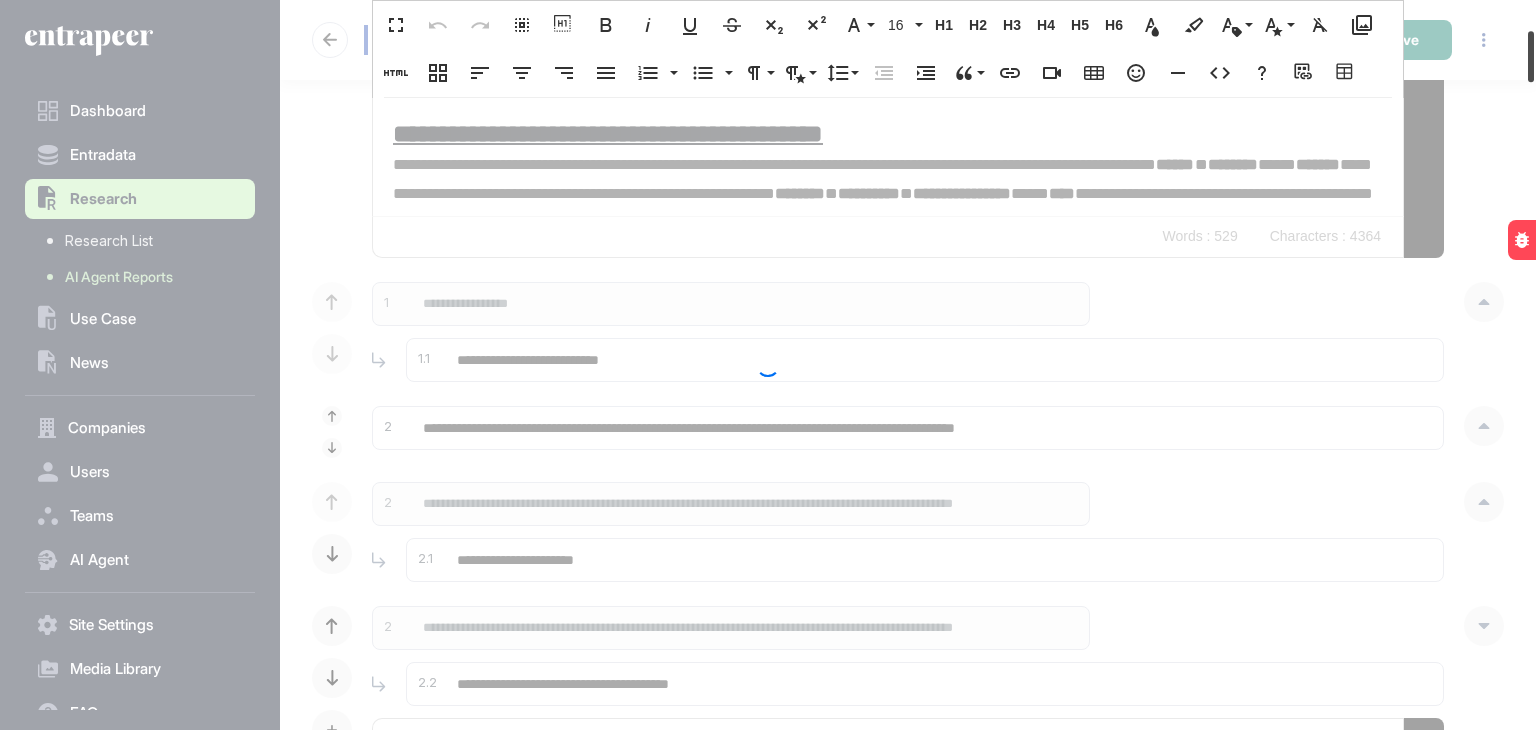 scroll, scrollTop: 0, scrollLeft: 0, axis: both 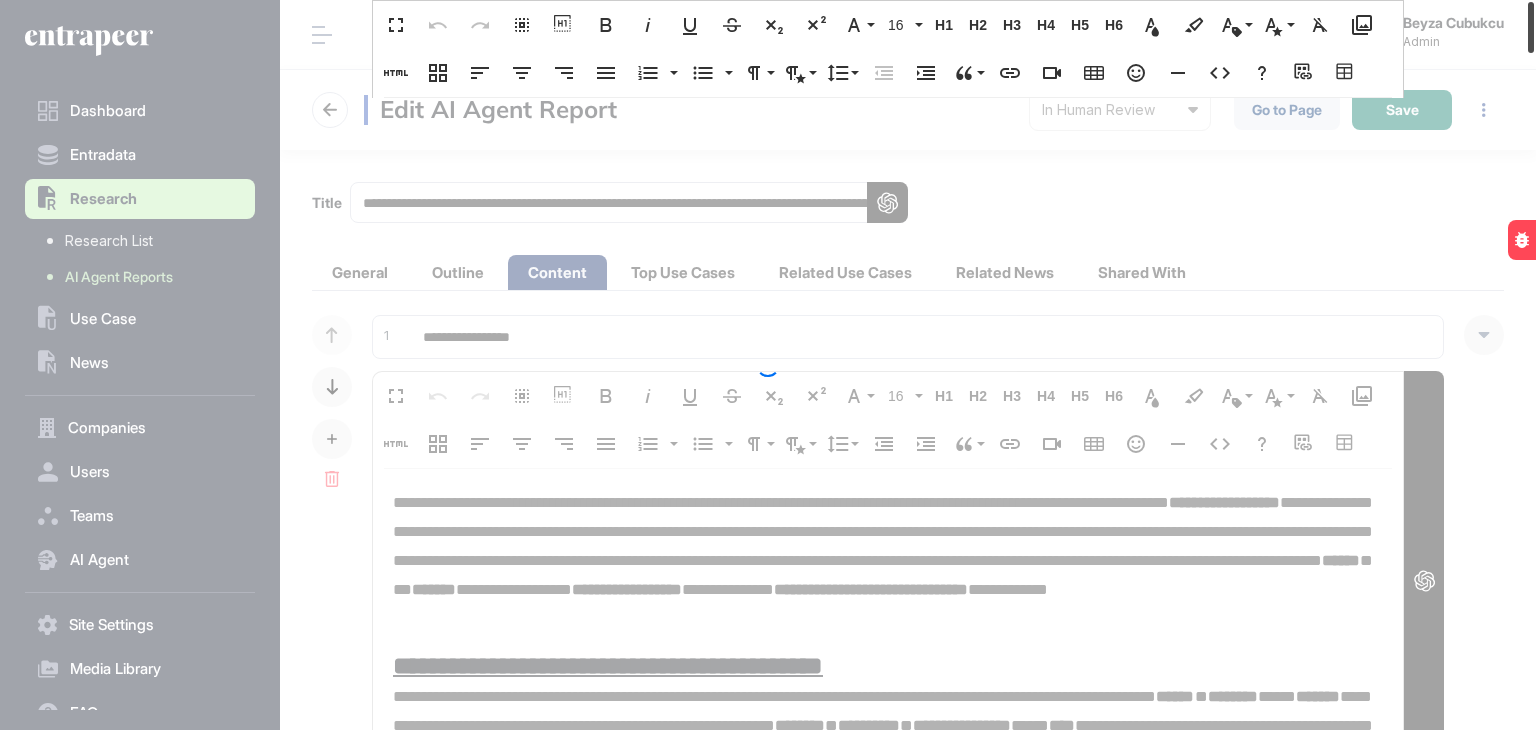 drag, startPoint x: 1535, startPoint y: 589, endPoint x: 1535, endPoint y: 2, distance: 587 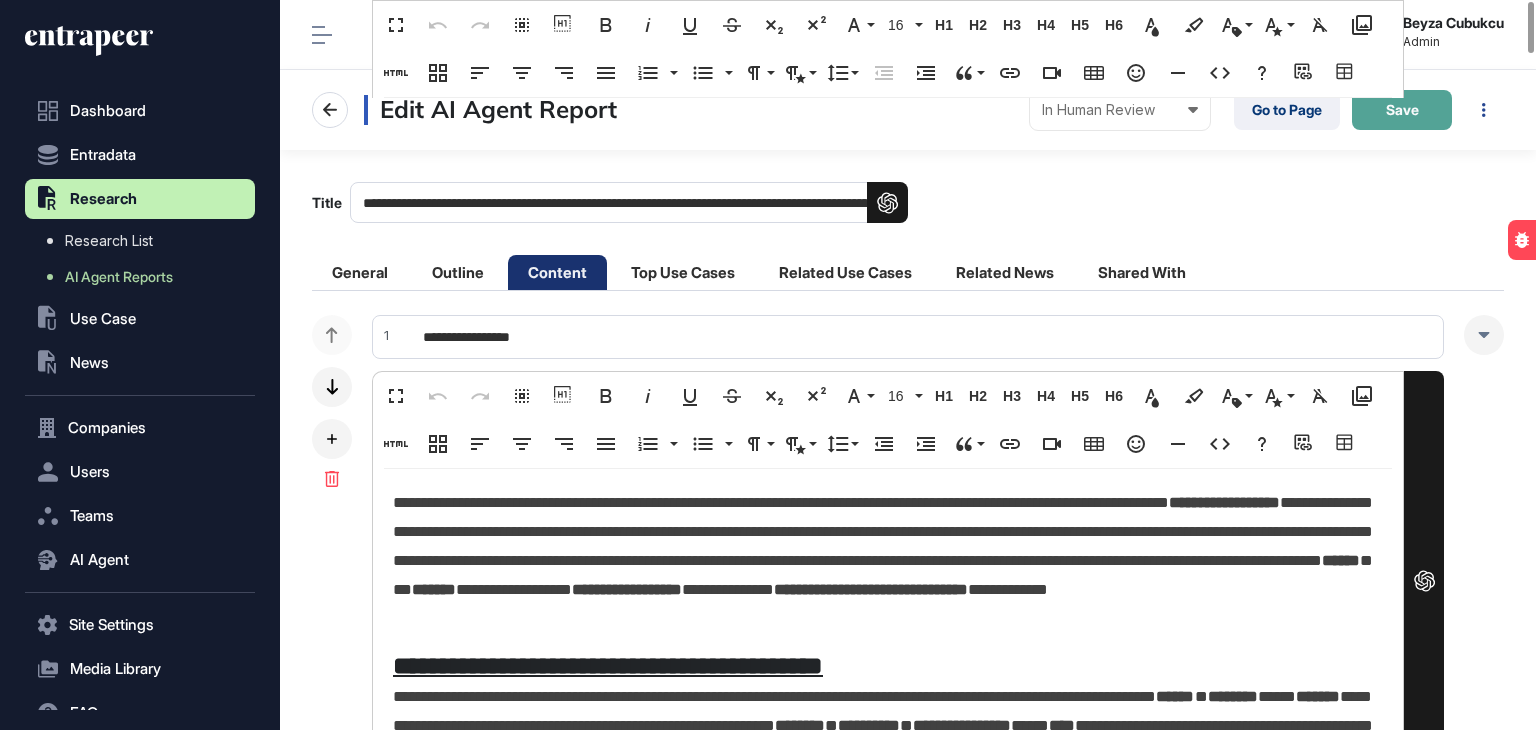 click on "Save" at bounding box center [1402, 110] 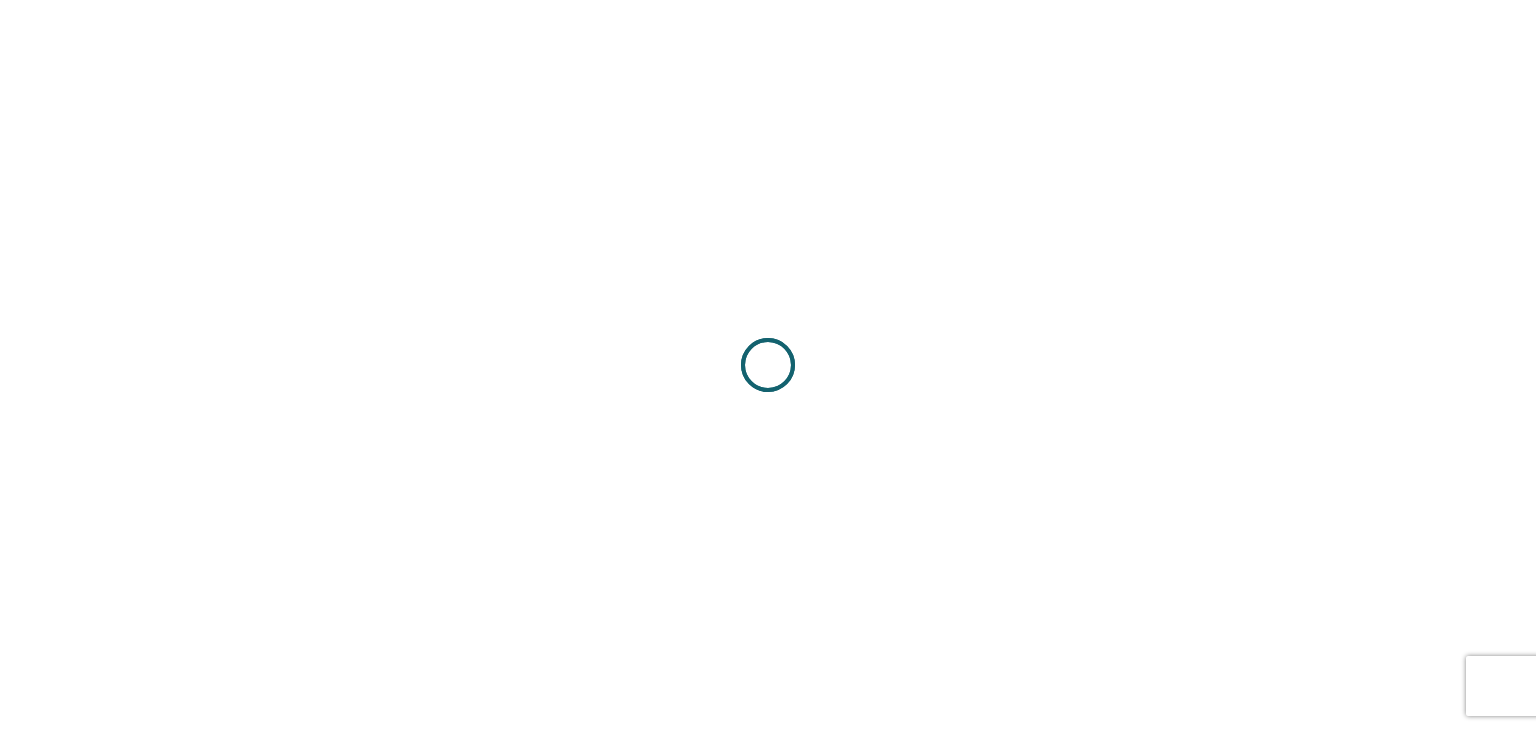 scroll, scrollTop: 0, scrollLeft: 0, axis: both 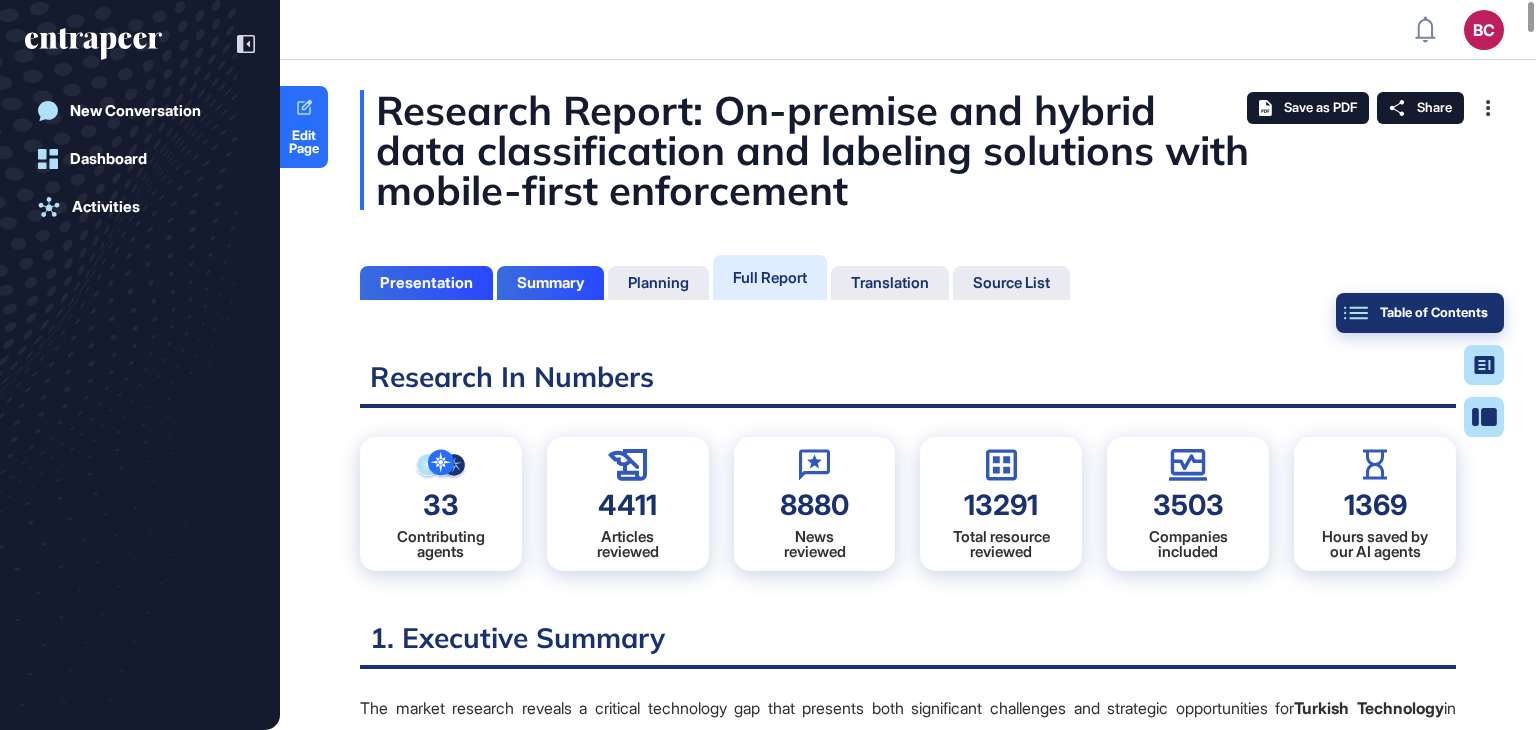 click on "Table of Contents" 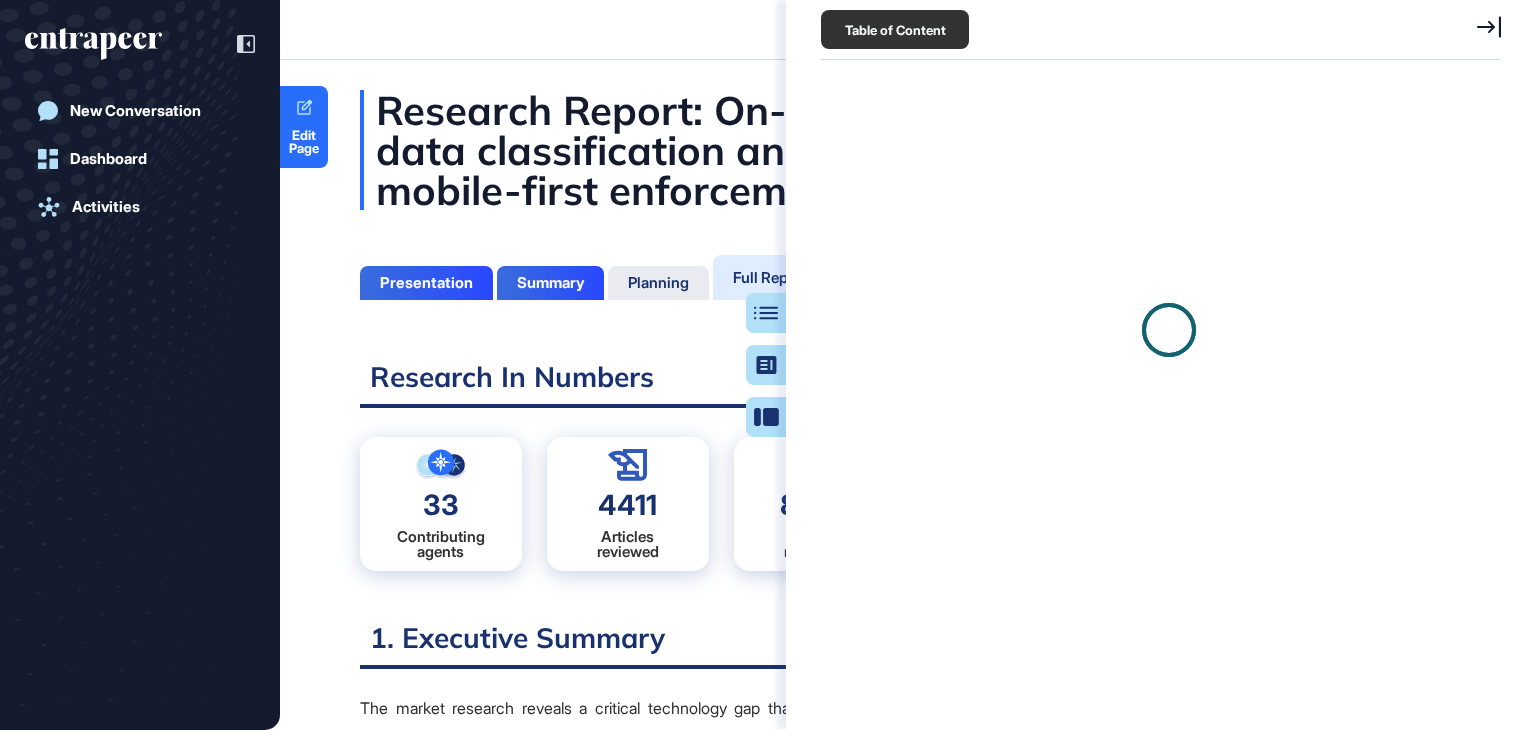 scroll, scrollTop: 9, scrollLeft: 0, axis: vertical 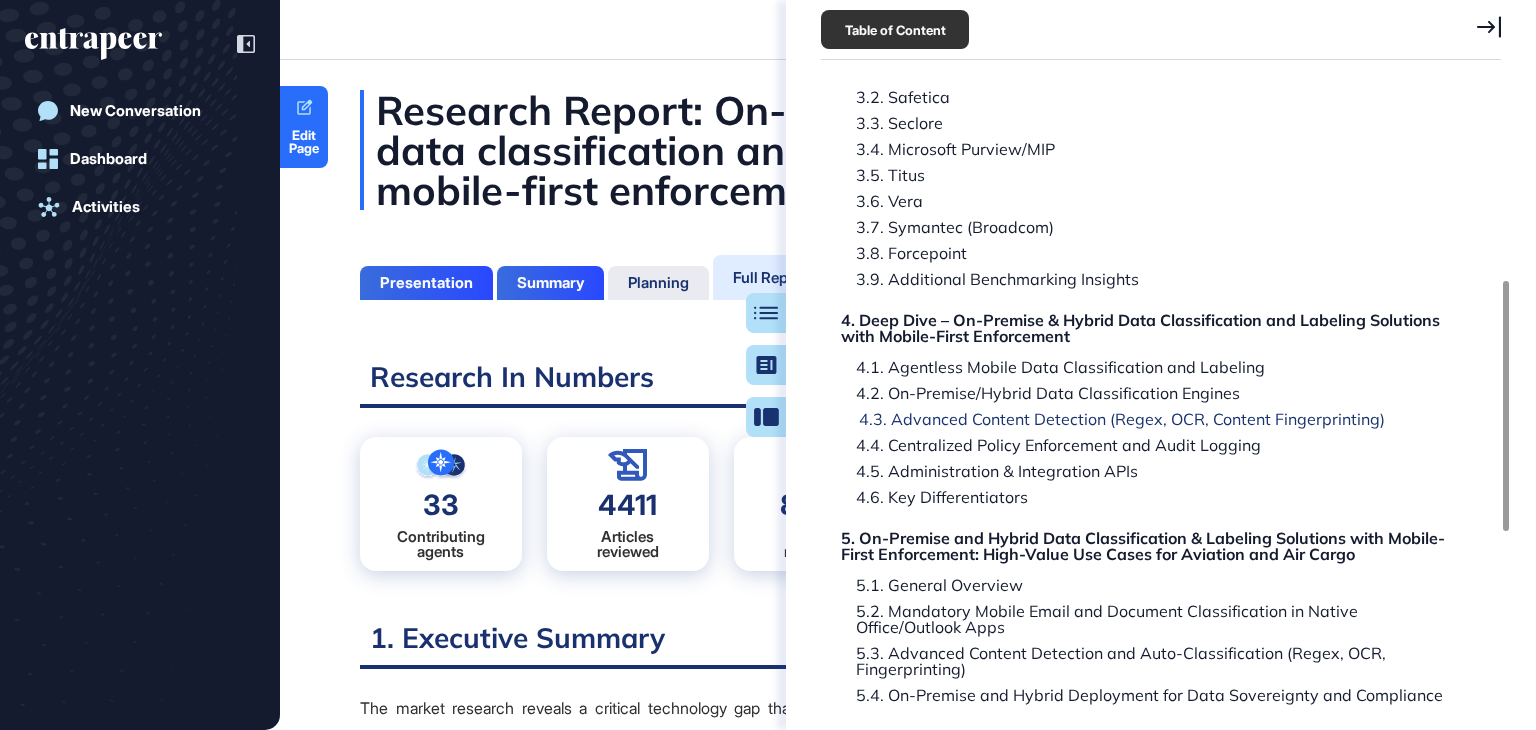 click on "4.3. Advanced Content Detection (Regex, OCR, Content Fingerprinting)" 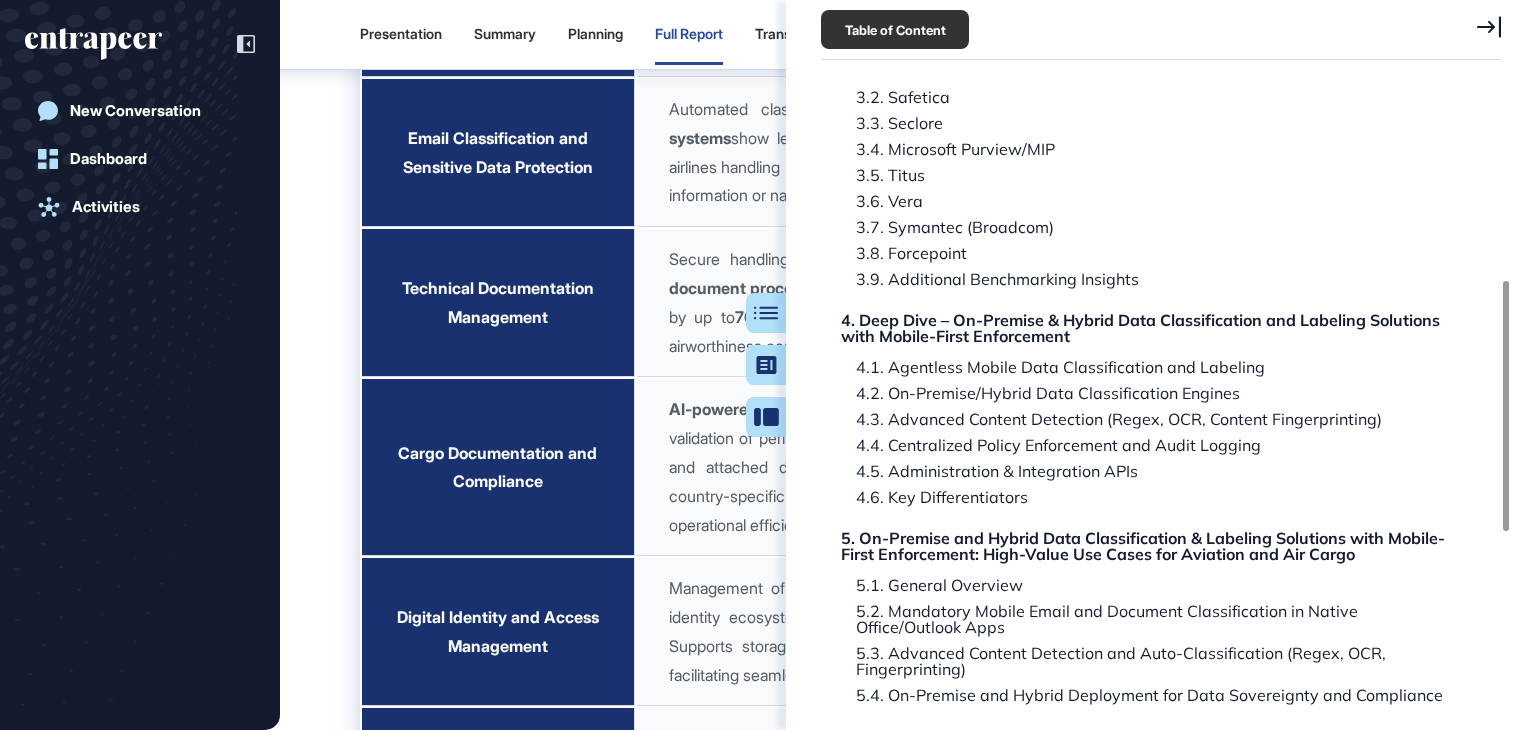 scroll, scrollTop: 91962, scrollLeft: 0, axis: vertical 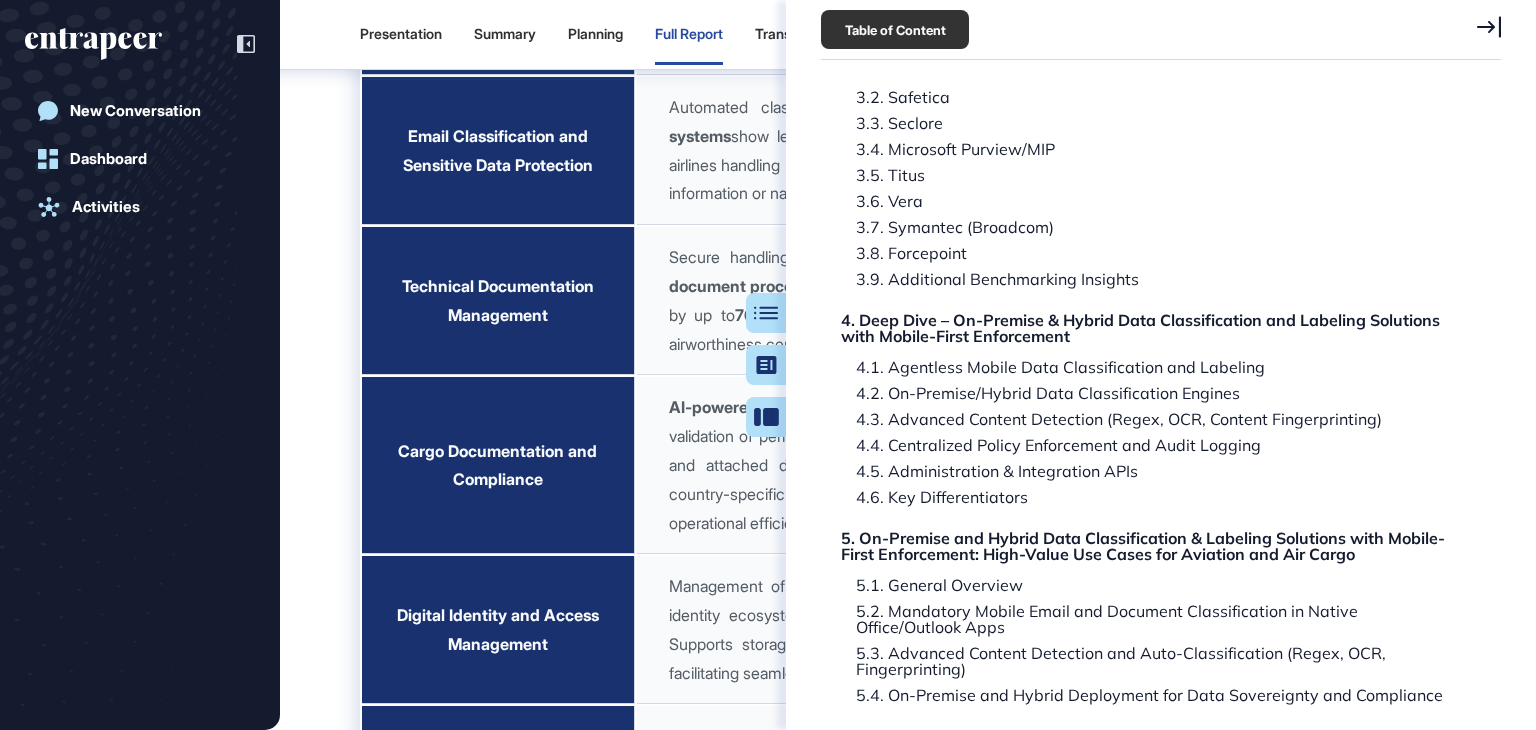 click 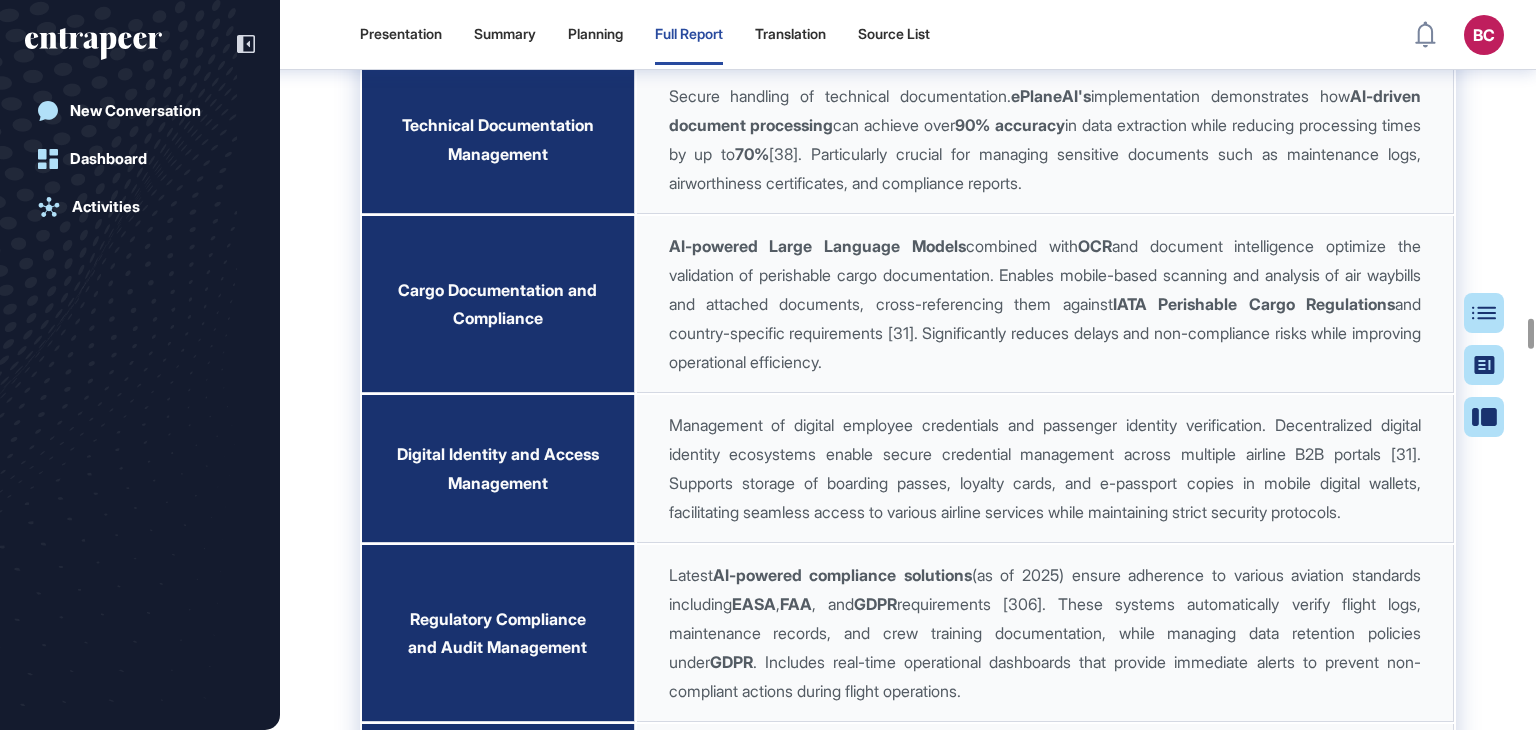 scroll, scrollTop: 92124, scrollLeft: 0, axis: vertical 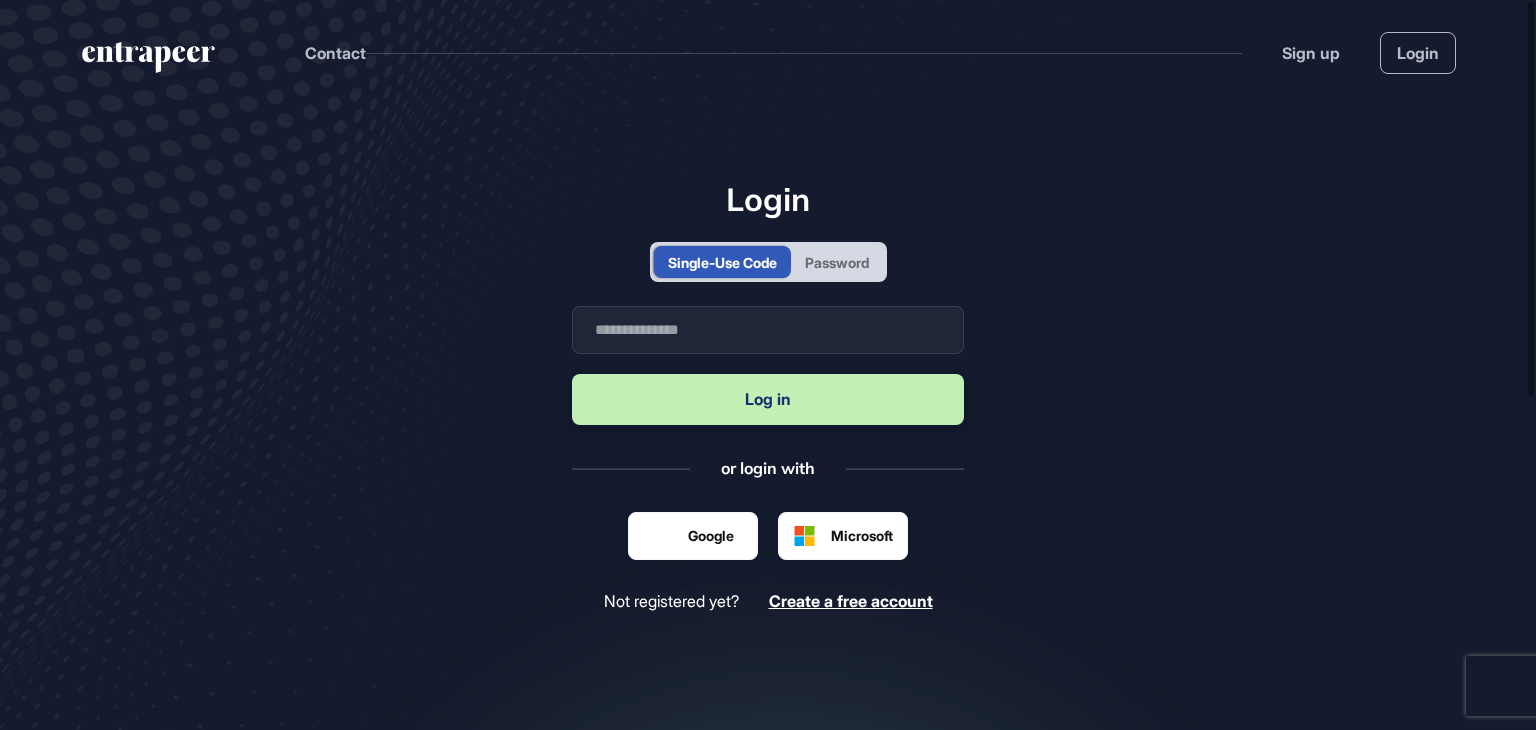 click on "Password" at bounding box center (837, 262) 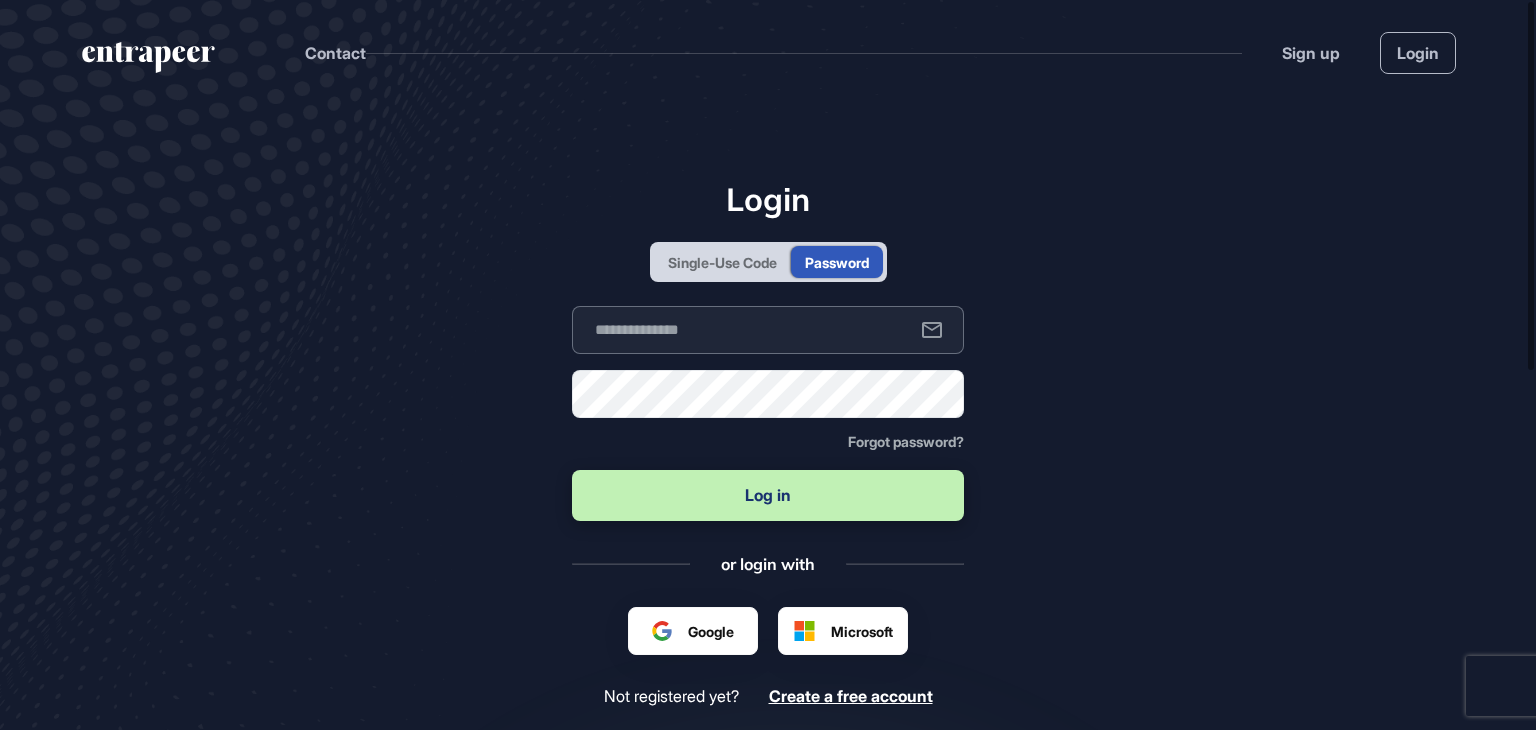 type on "**********" 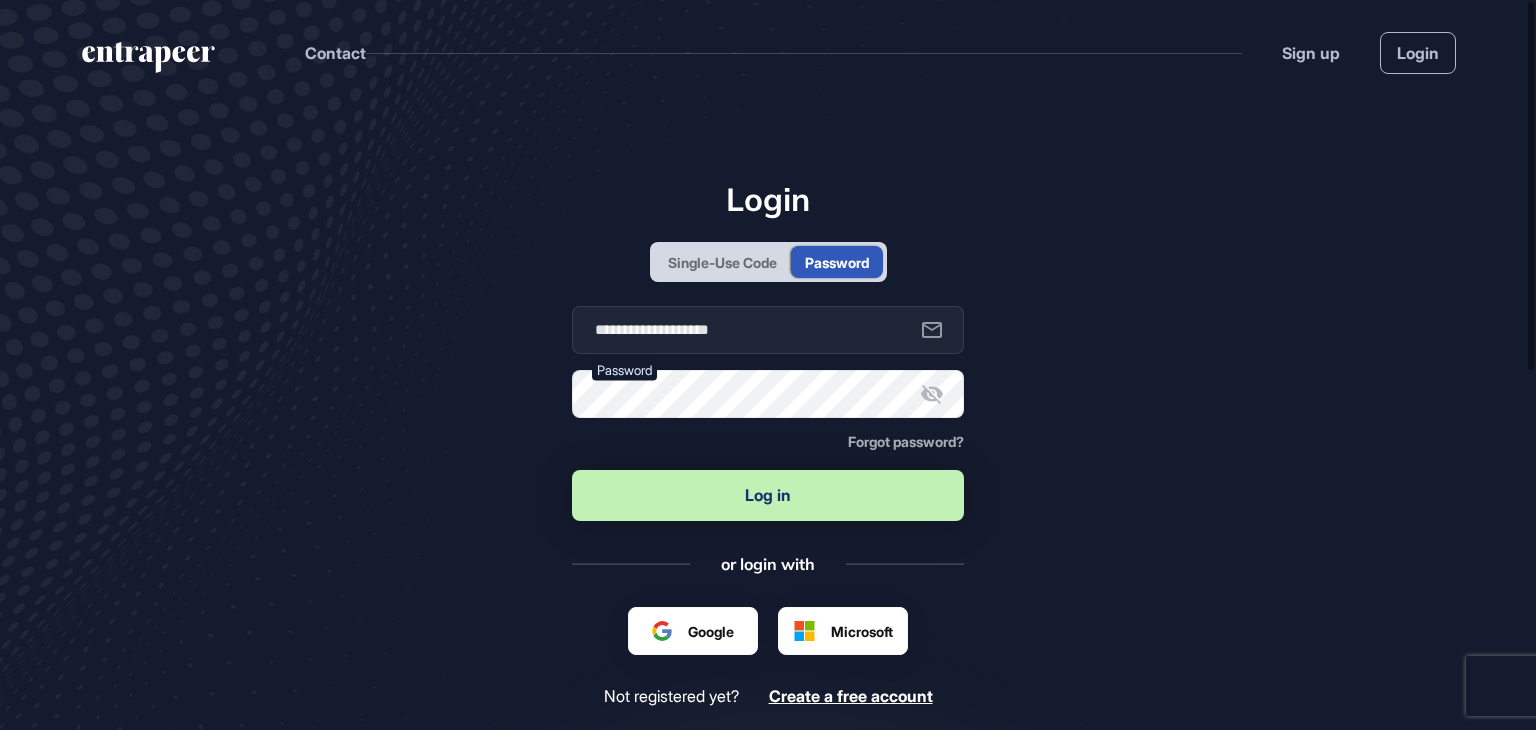 scroll, scrollTop: 0, scrollLeft: 0, axis: both 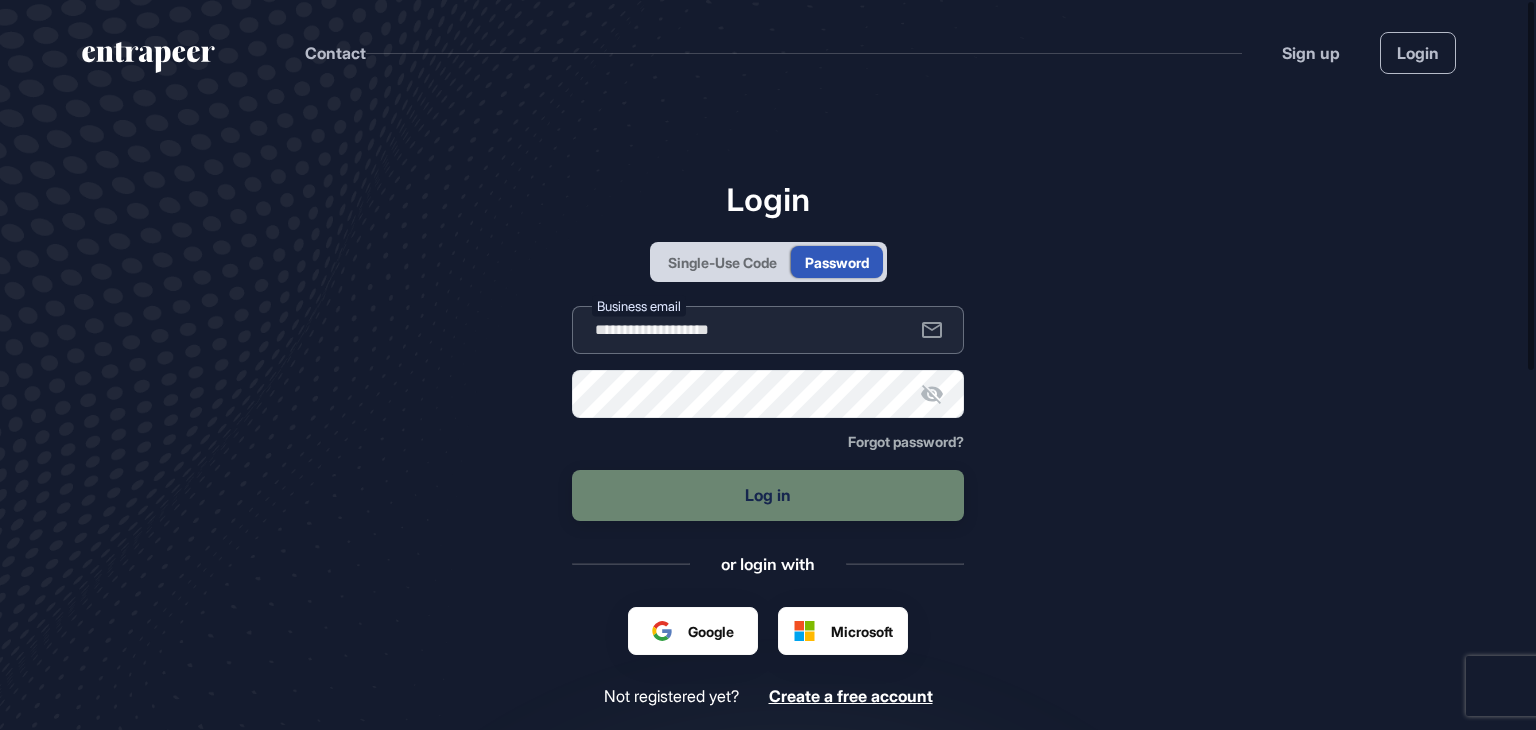 drag, startPoint x: 706, startPoint y: 353, endPoint x: 725, endPoint y: 330, distance: 29.832869 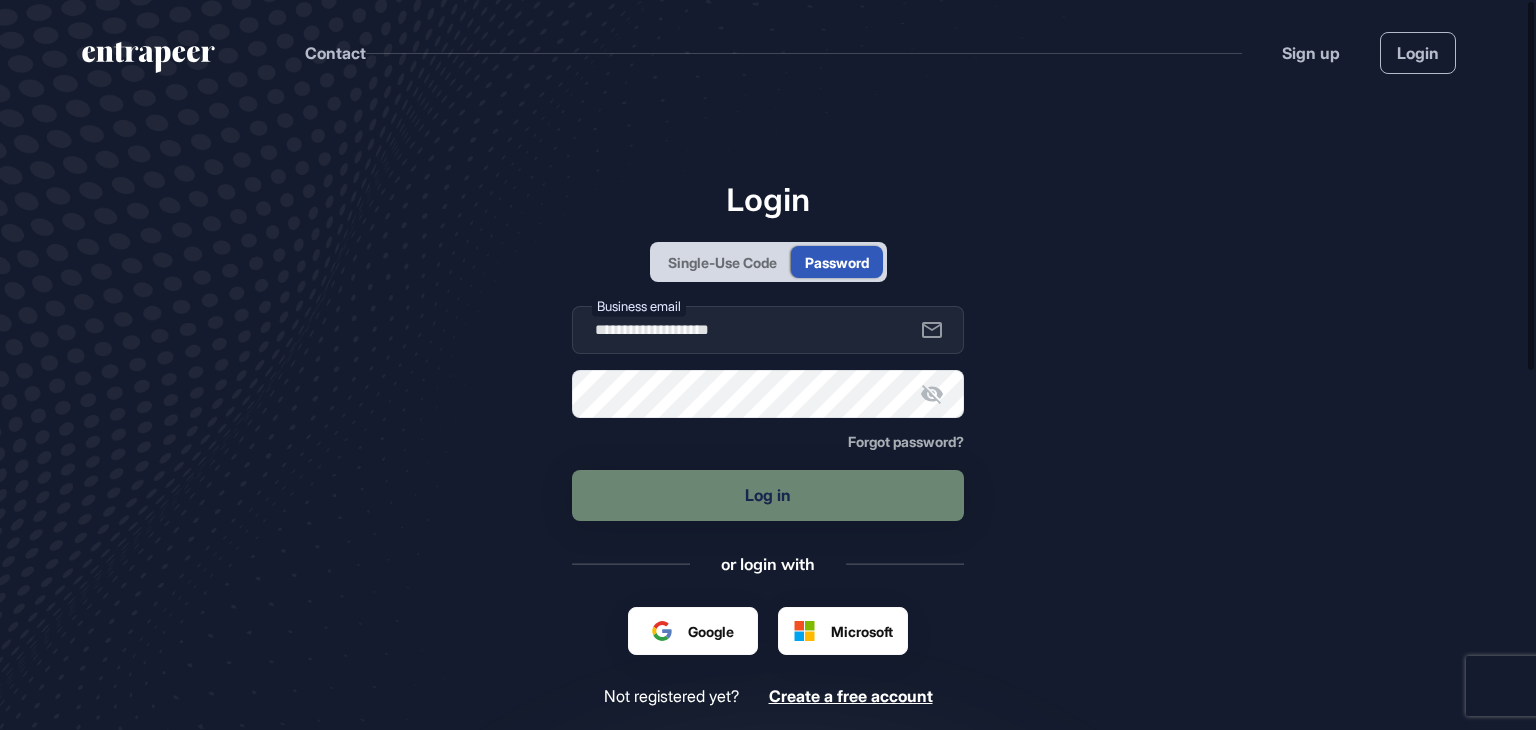 drag, startPoint x: 1201, startPoint y: 448, endPoint x: 895, endPoint y: 497, distance: 309.89838 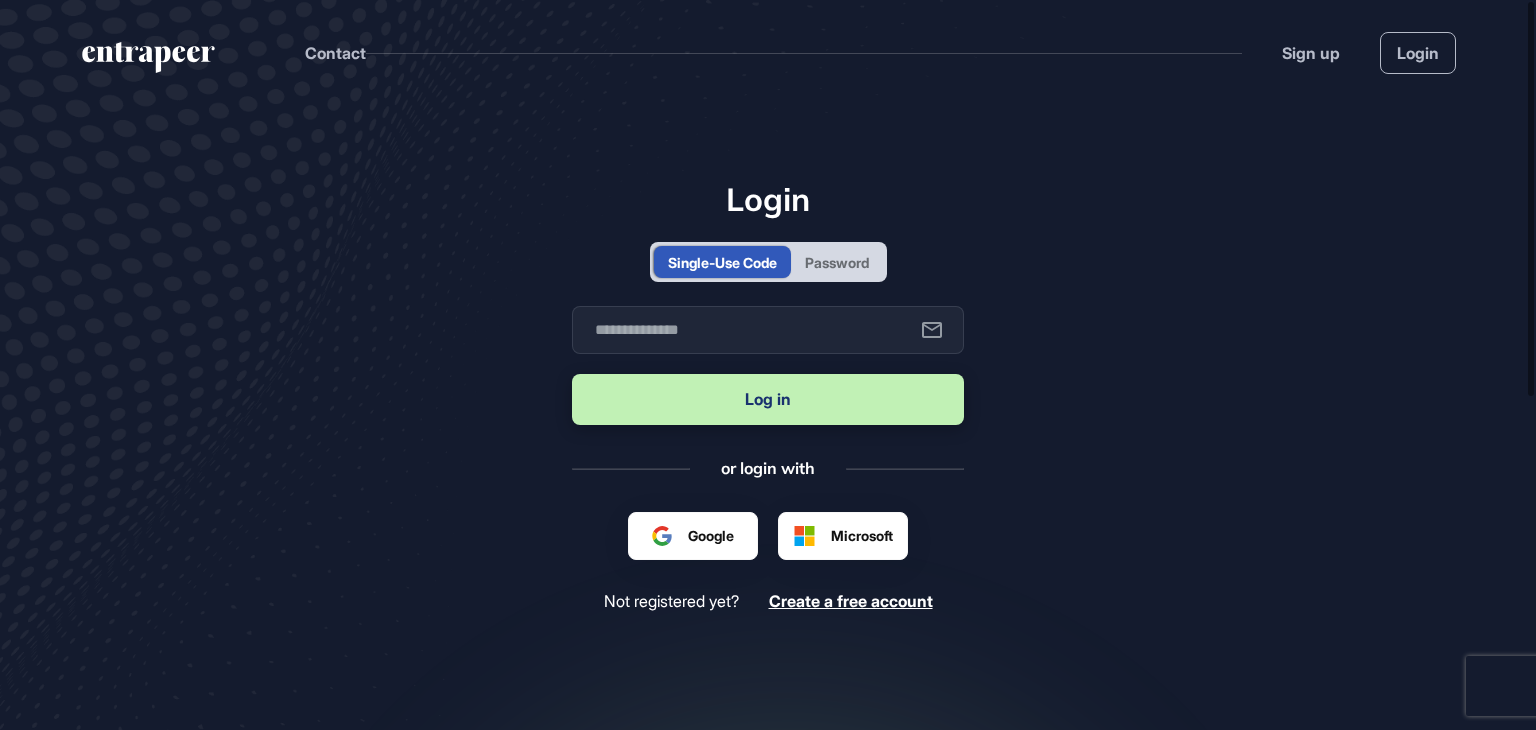scroll, scrollTop: 0, scrollLeft: 0, axis: both 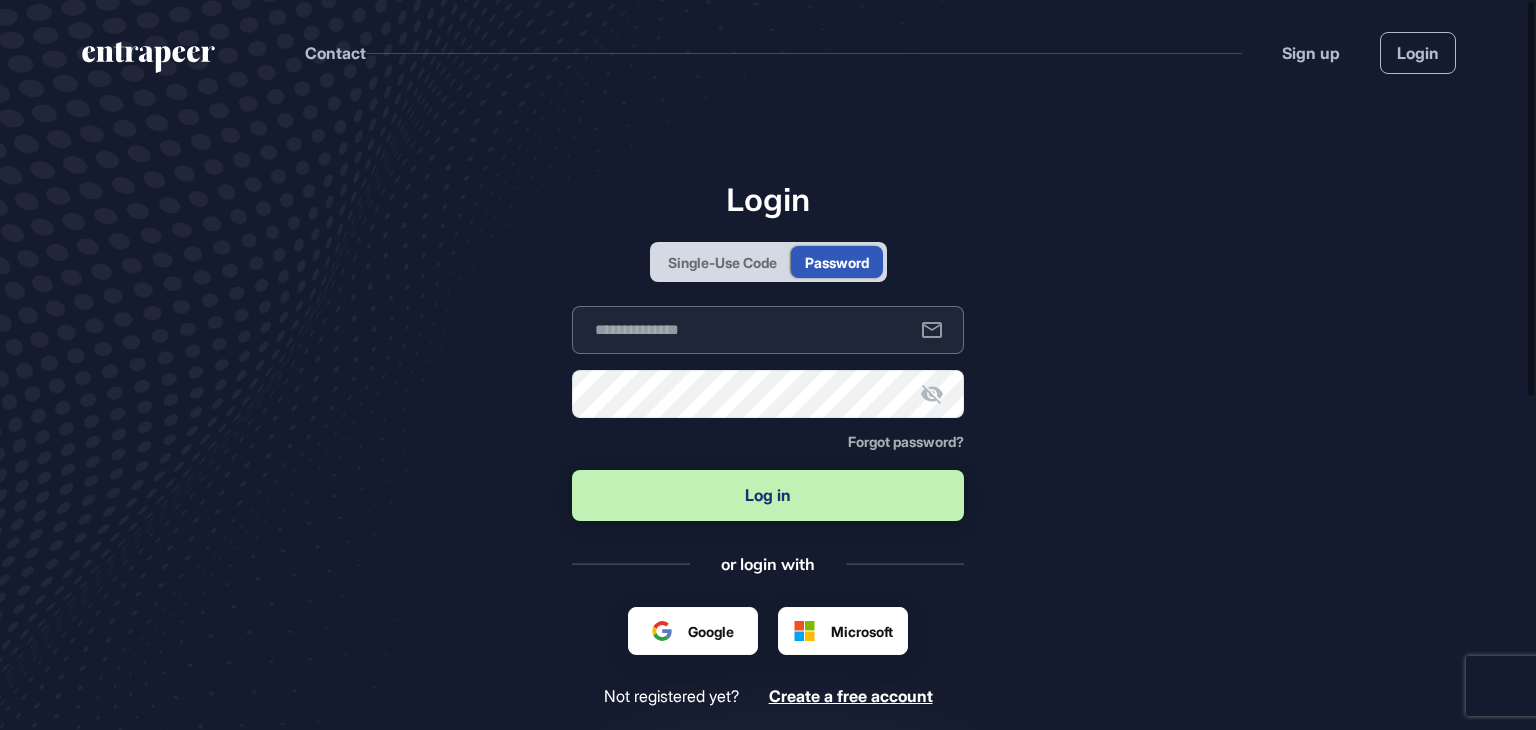 type on "**********" 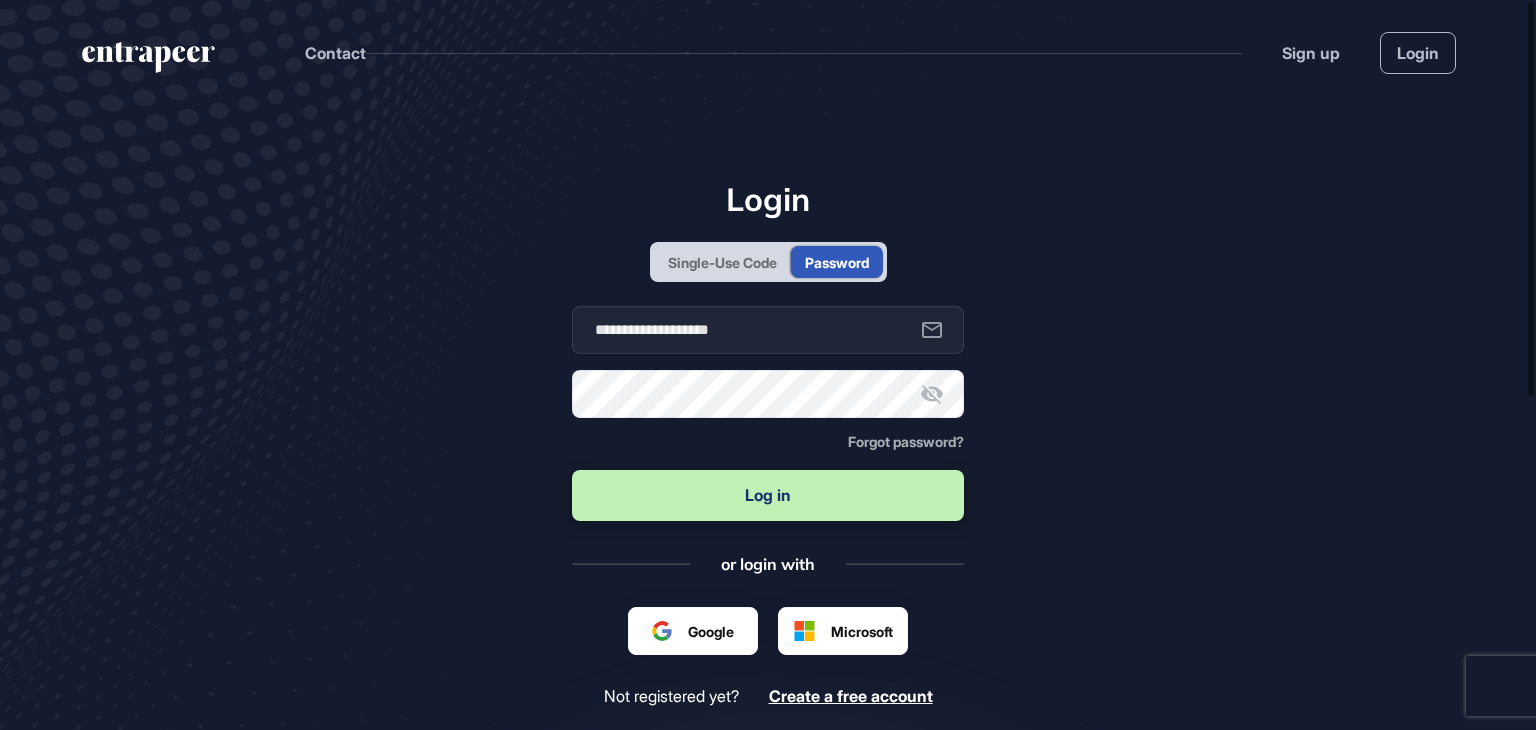 scroll, scrollTop: 0, scrollLeft: 0, axis: both 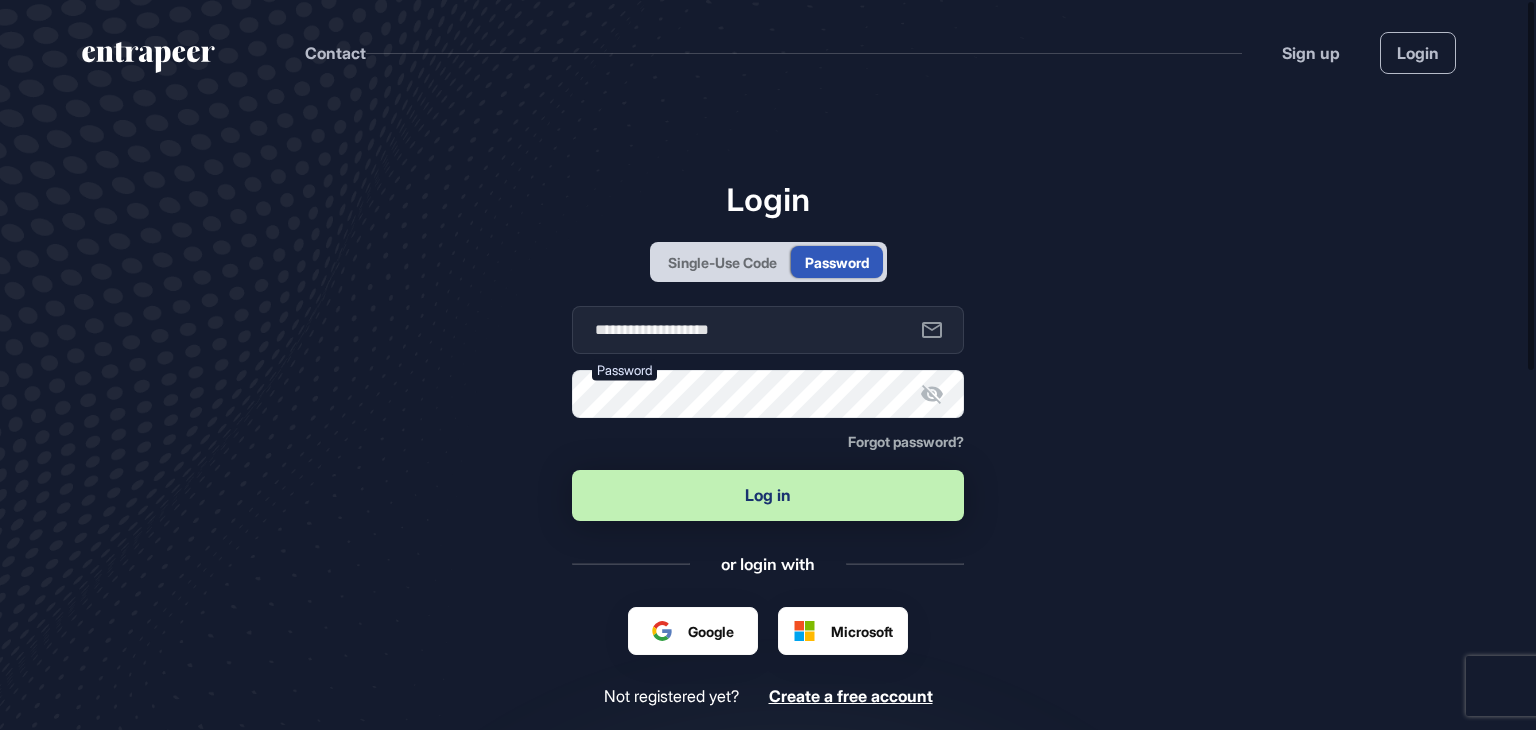 click on "Log in" at bounding box center (768, 495) 